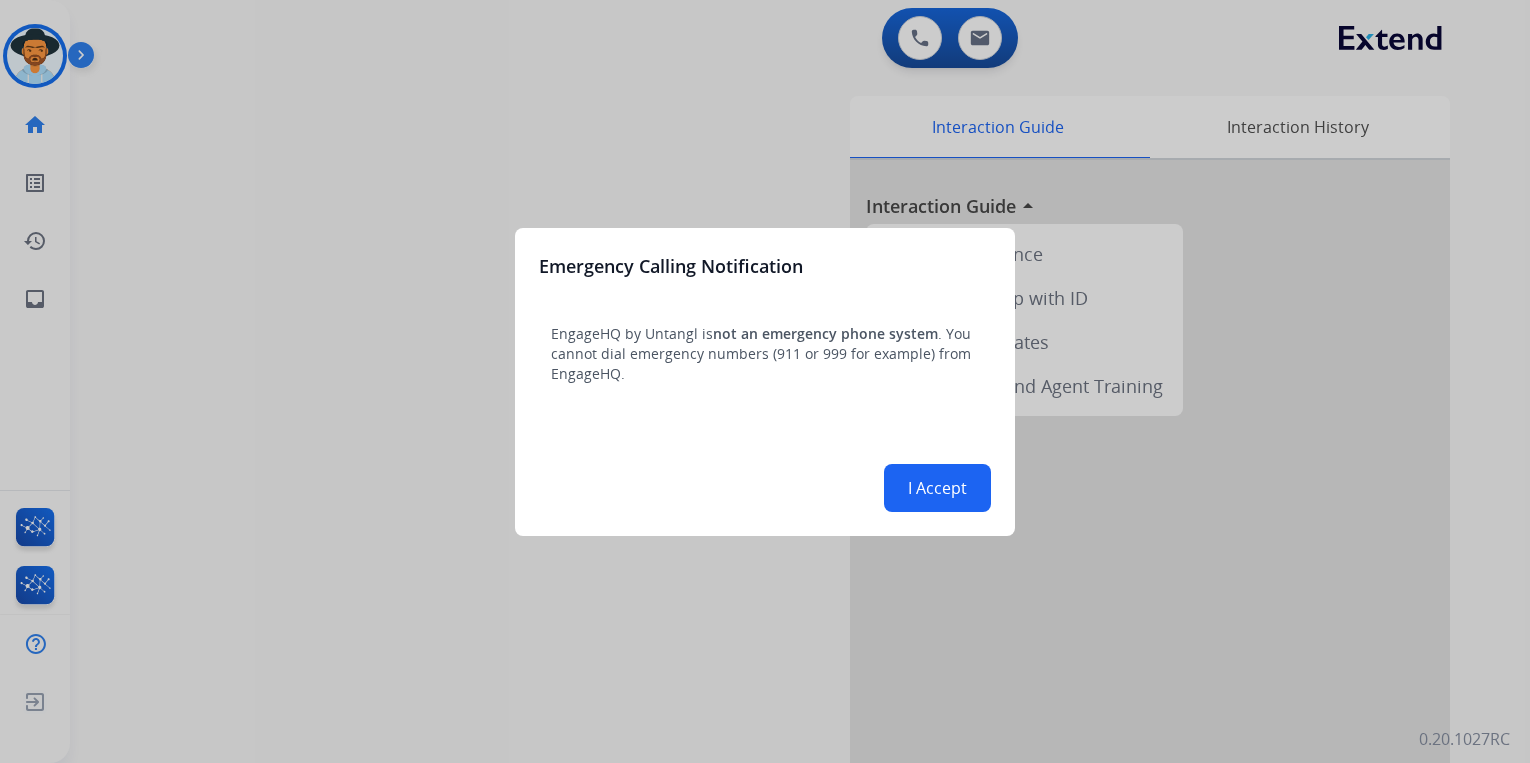 scroll, scrollTop: 0, scrollLeft: 0, axis: both 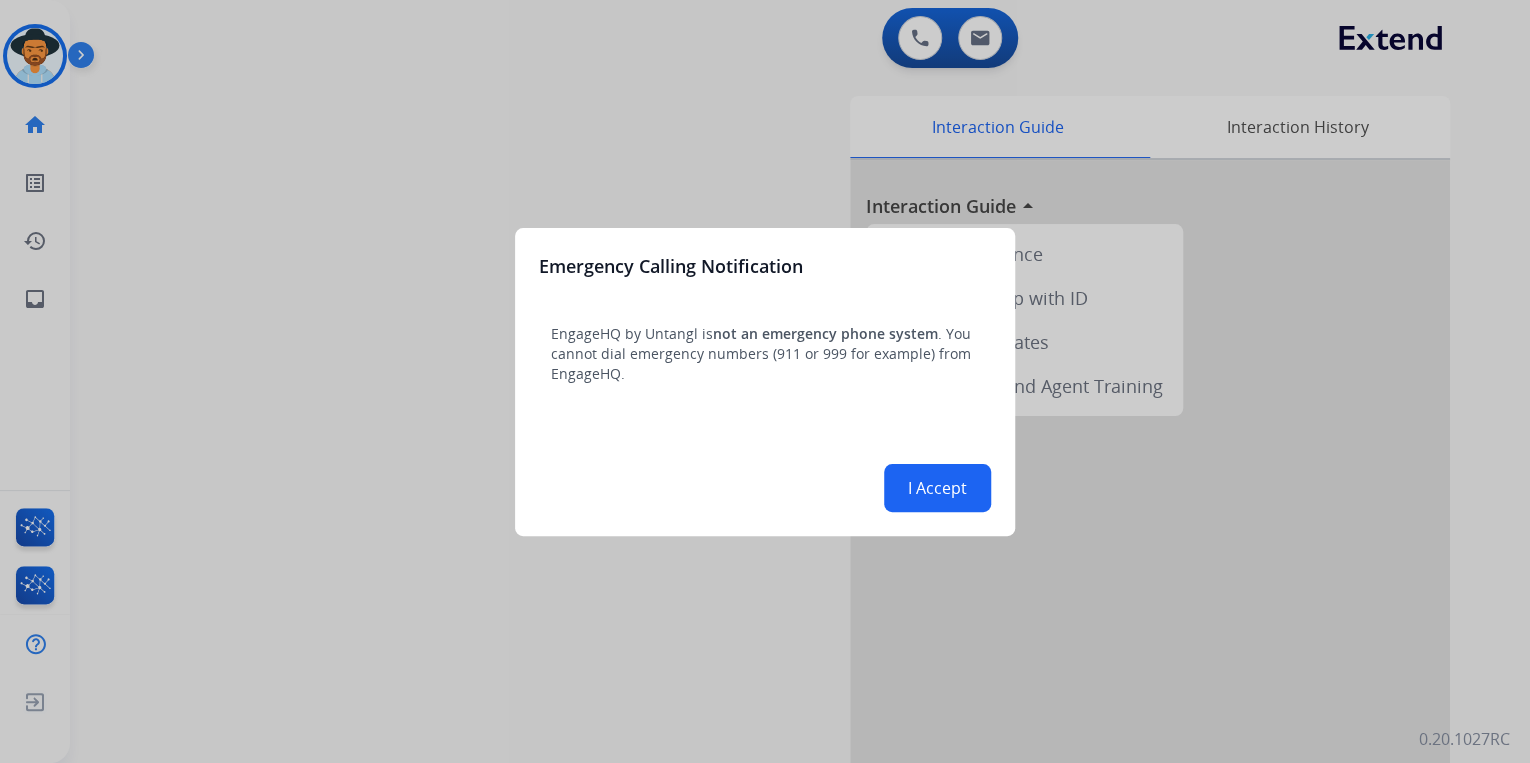 click on "I Accept" at bounding box center [937, 488] 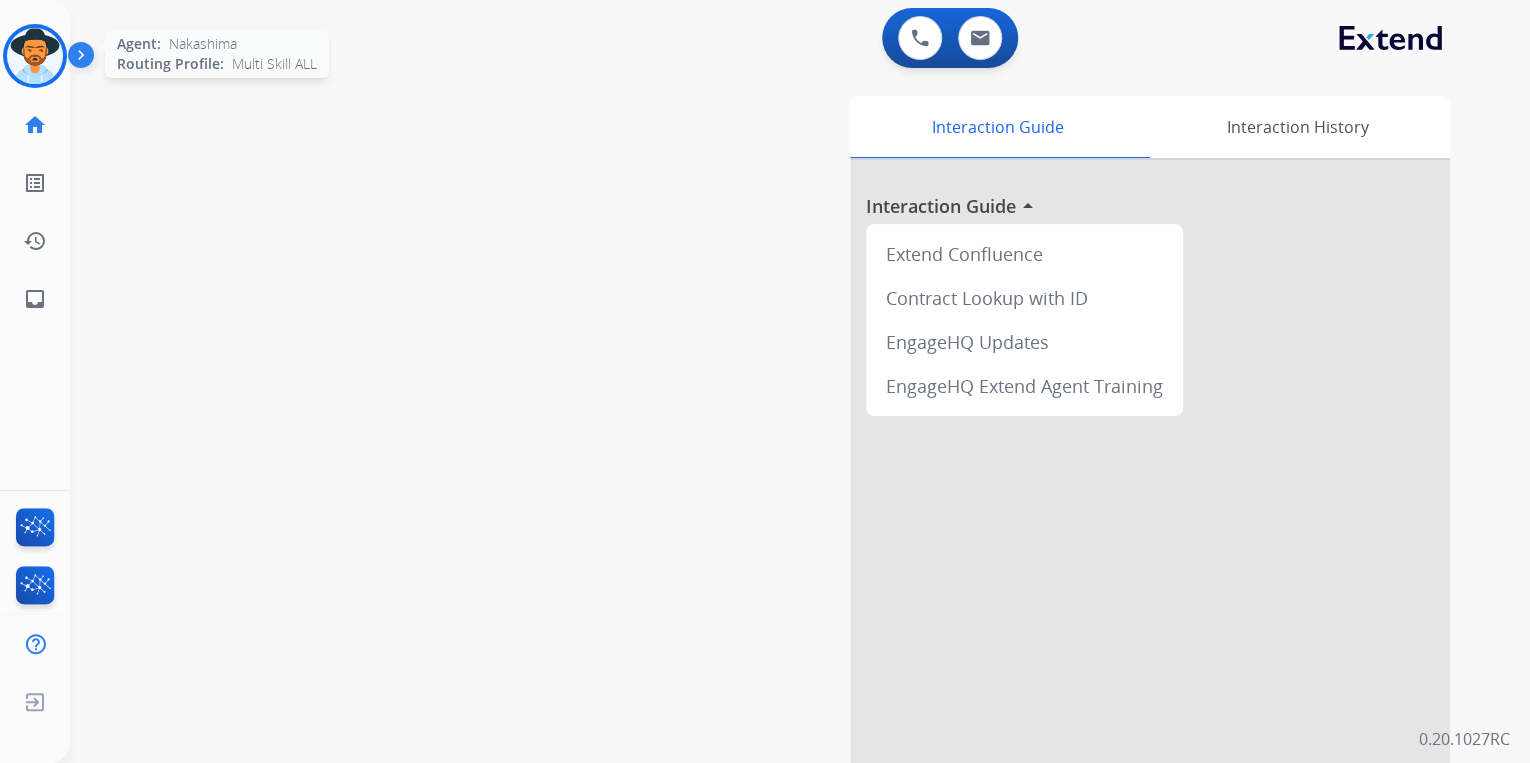 click at bounding box center [35, 56] 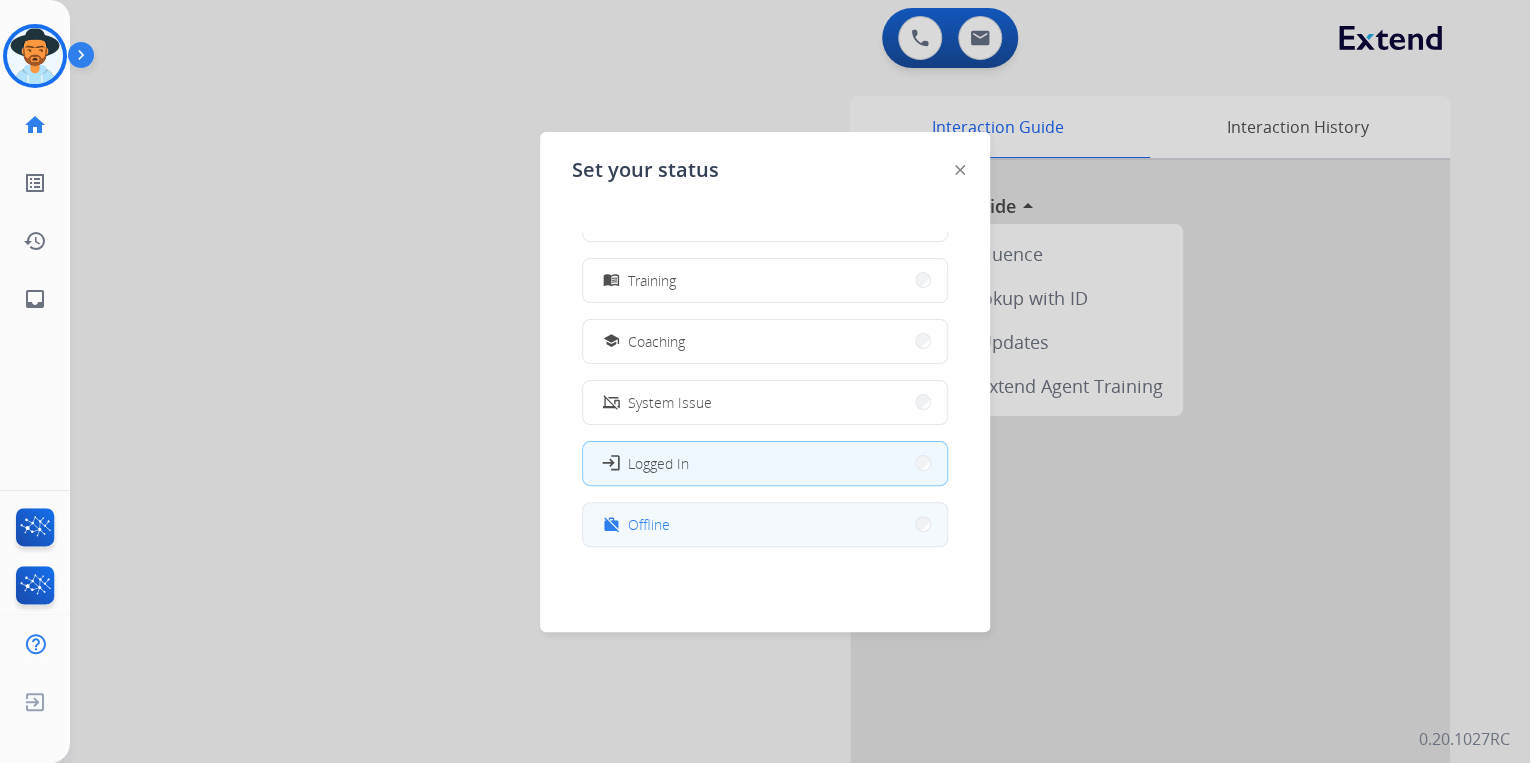 scroll, scrollTop: 376, scrollLeft: 0, axis: vertical 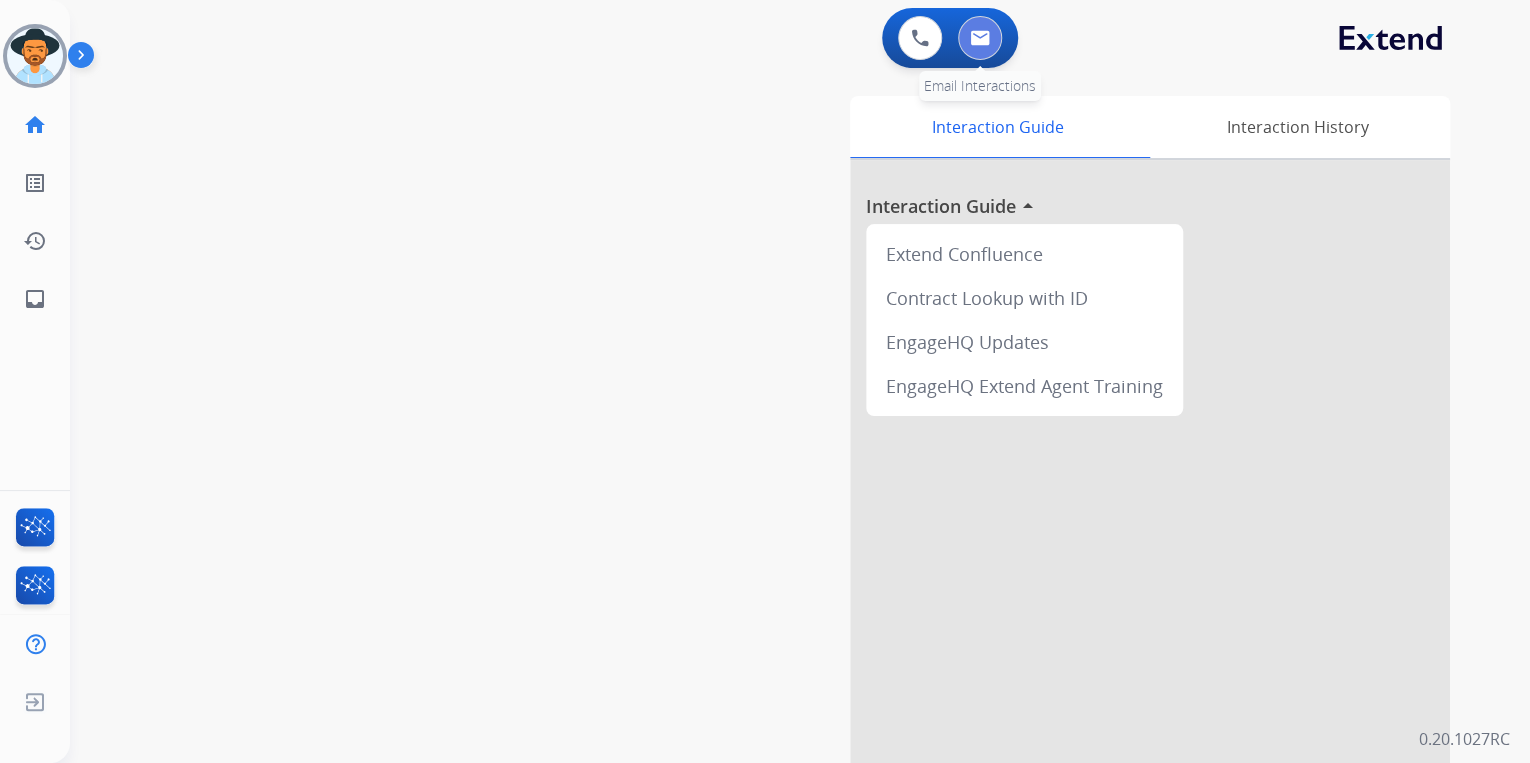 click at bounding box center [980, 38] 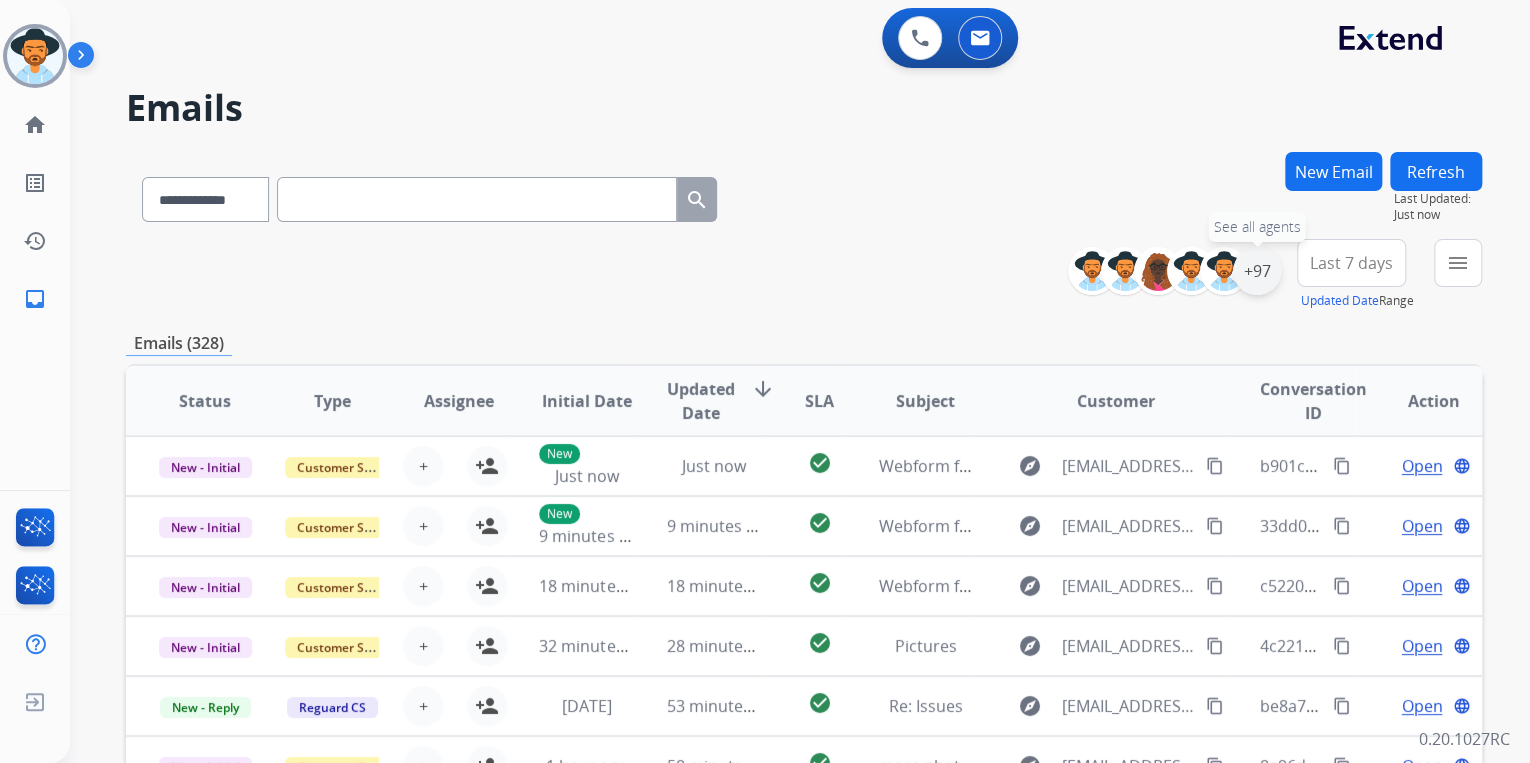 click on "+97" at bounding box center [1257, 271] 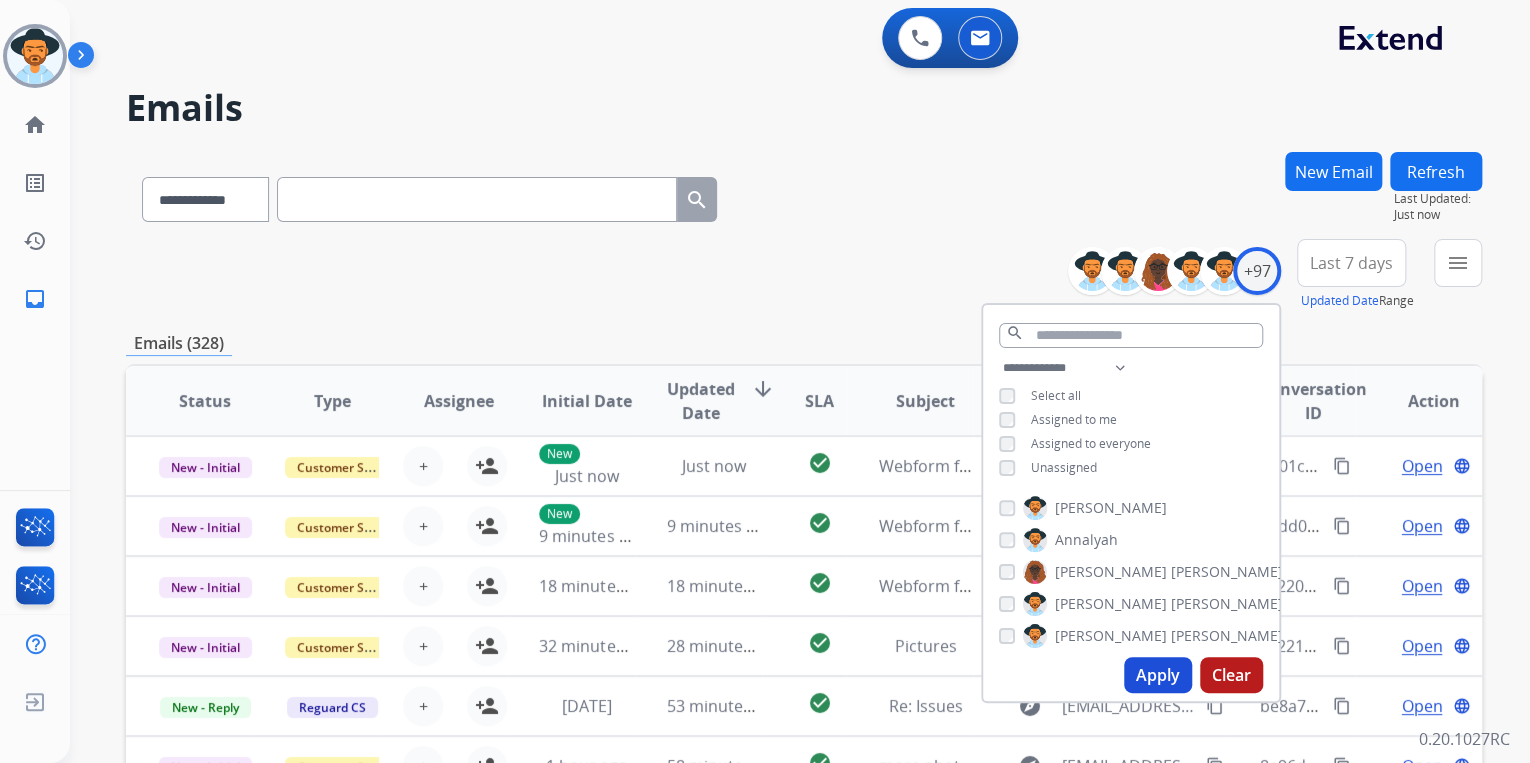 click on "Apply" at bounding box center [1158, 675] 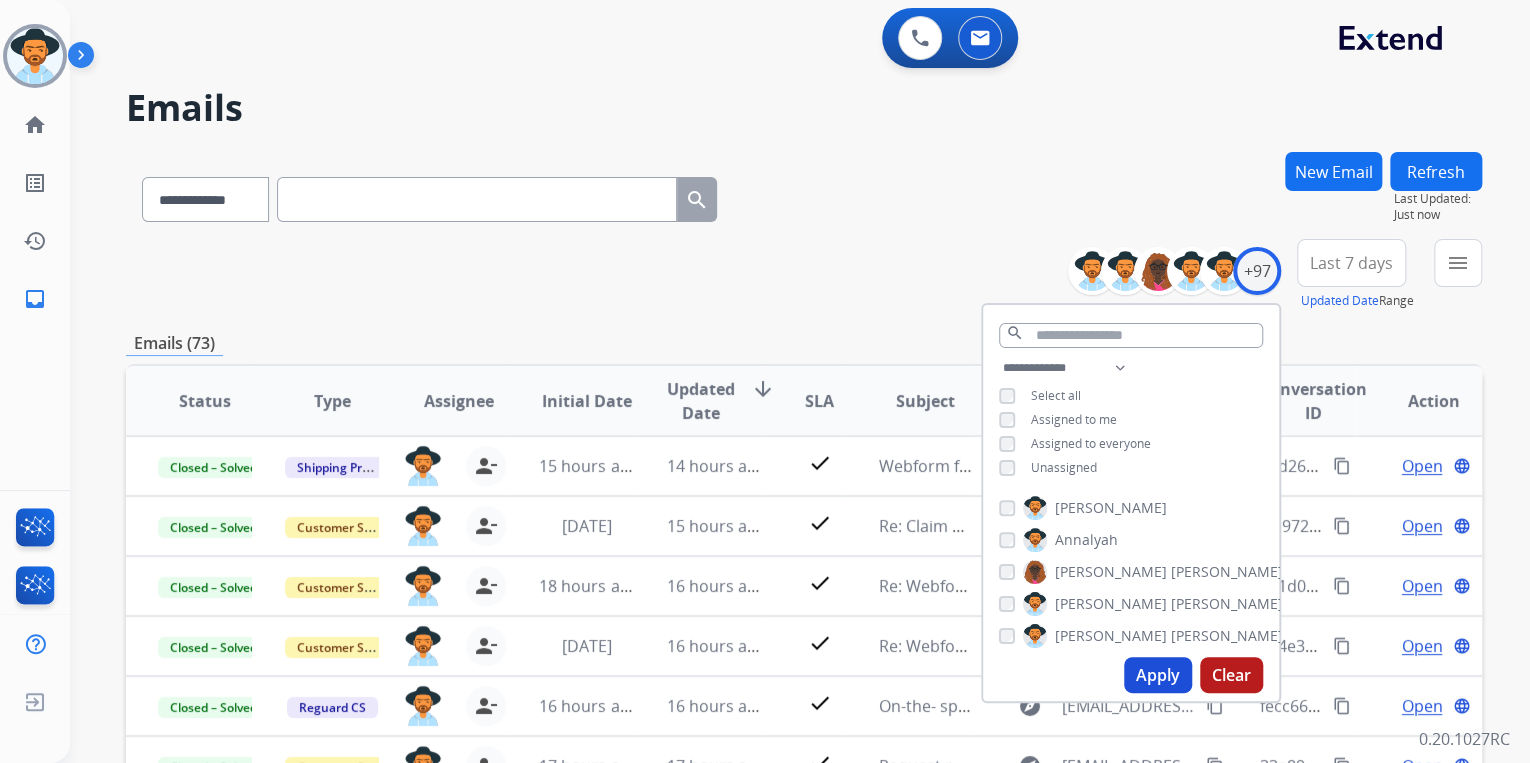 click on "**********" at bounding box center [804, 275] 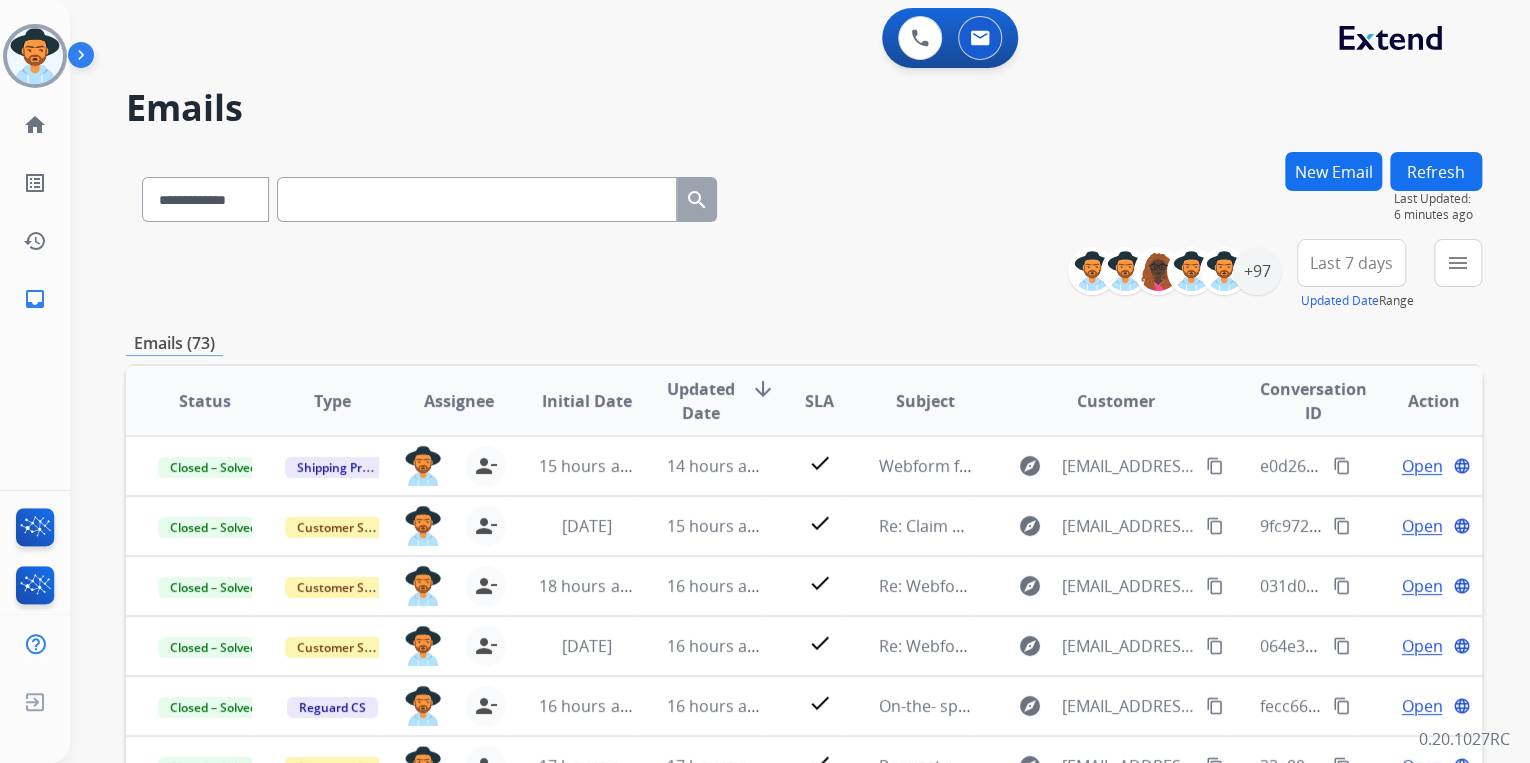 paste on "**********" 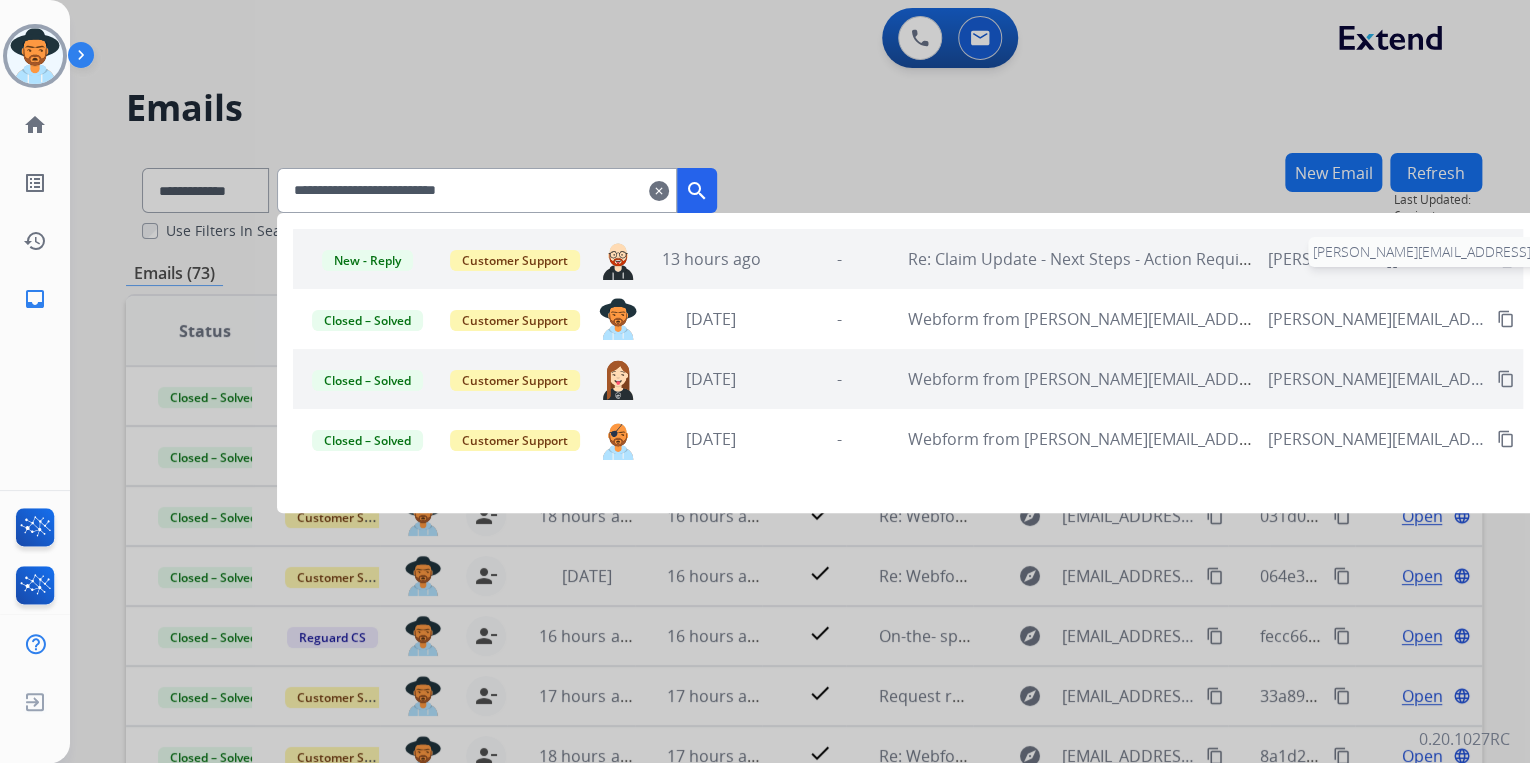 type on "**********" 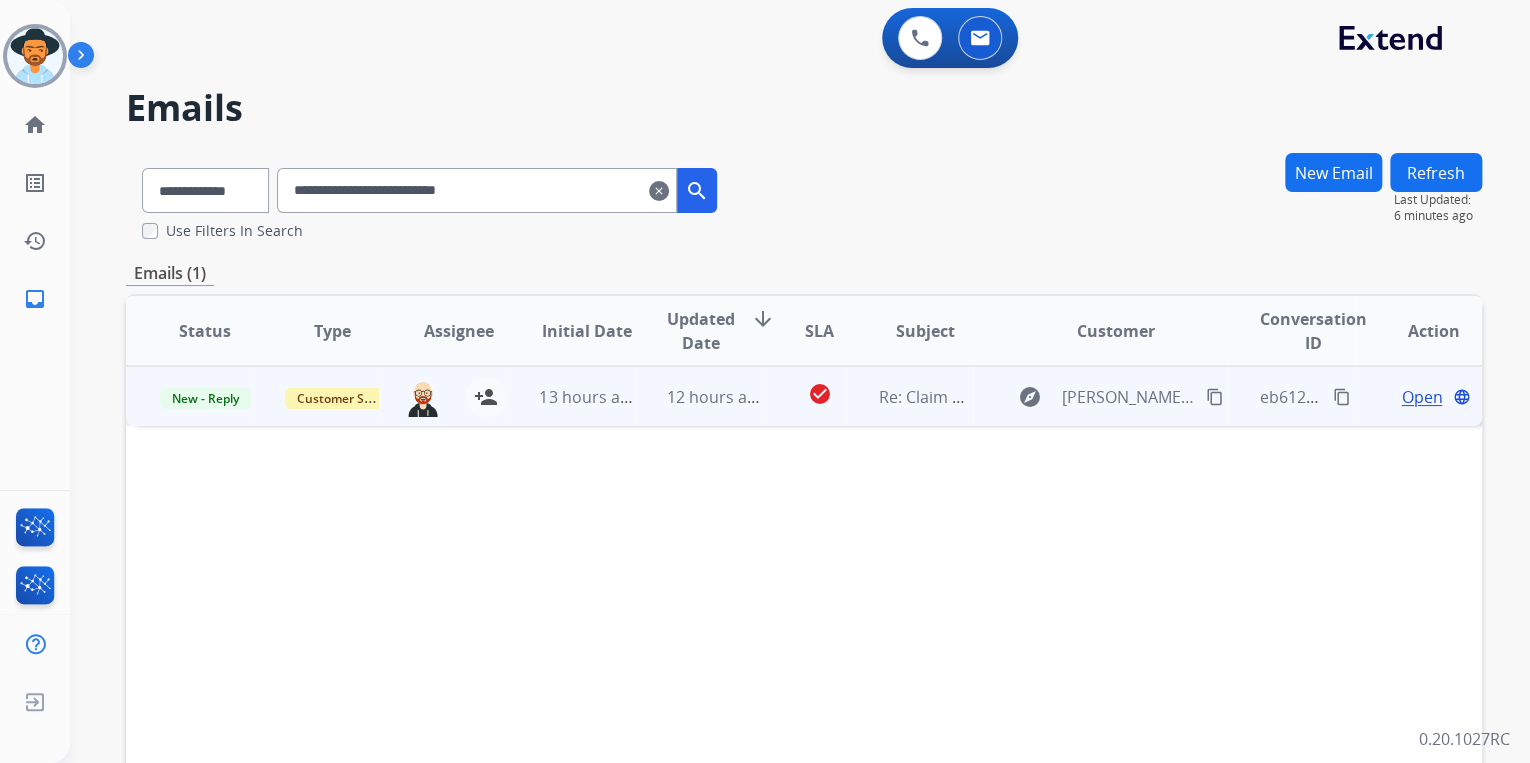 click on "Open" at bounding box center (1421, 397) 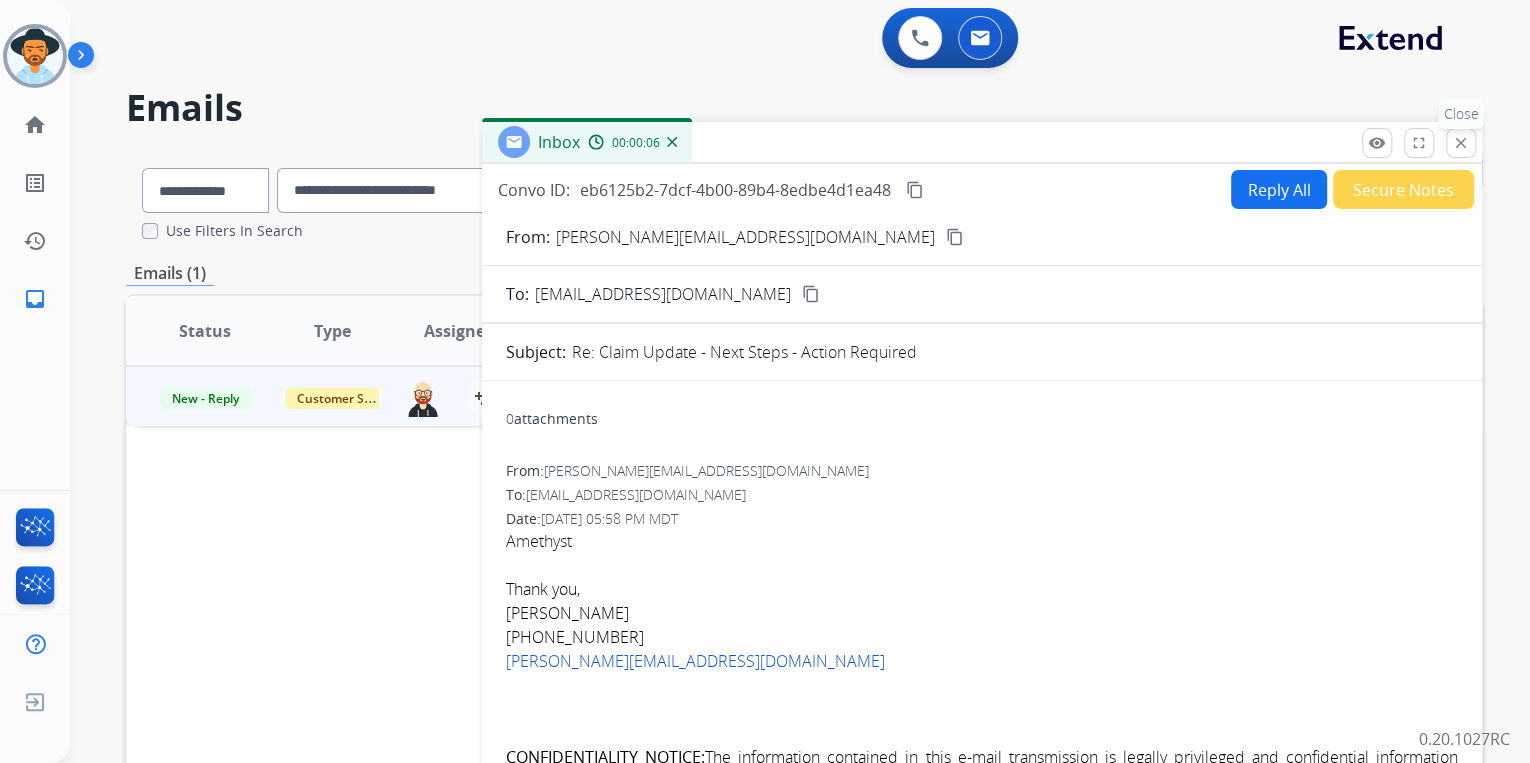 click on "close" at bounding box center (1461, 143) 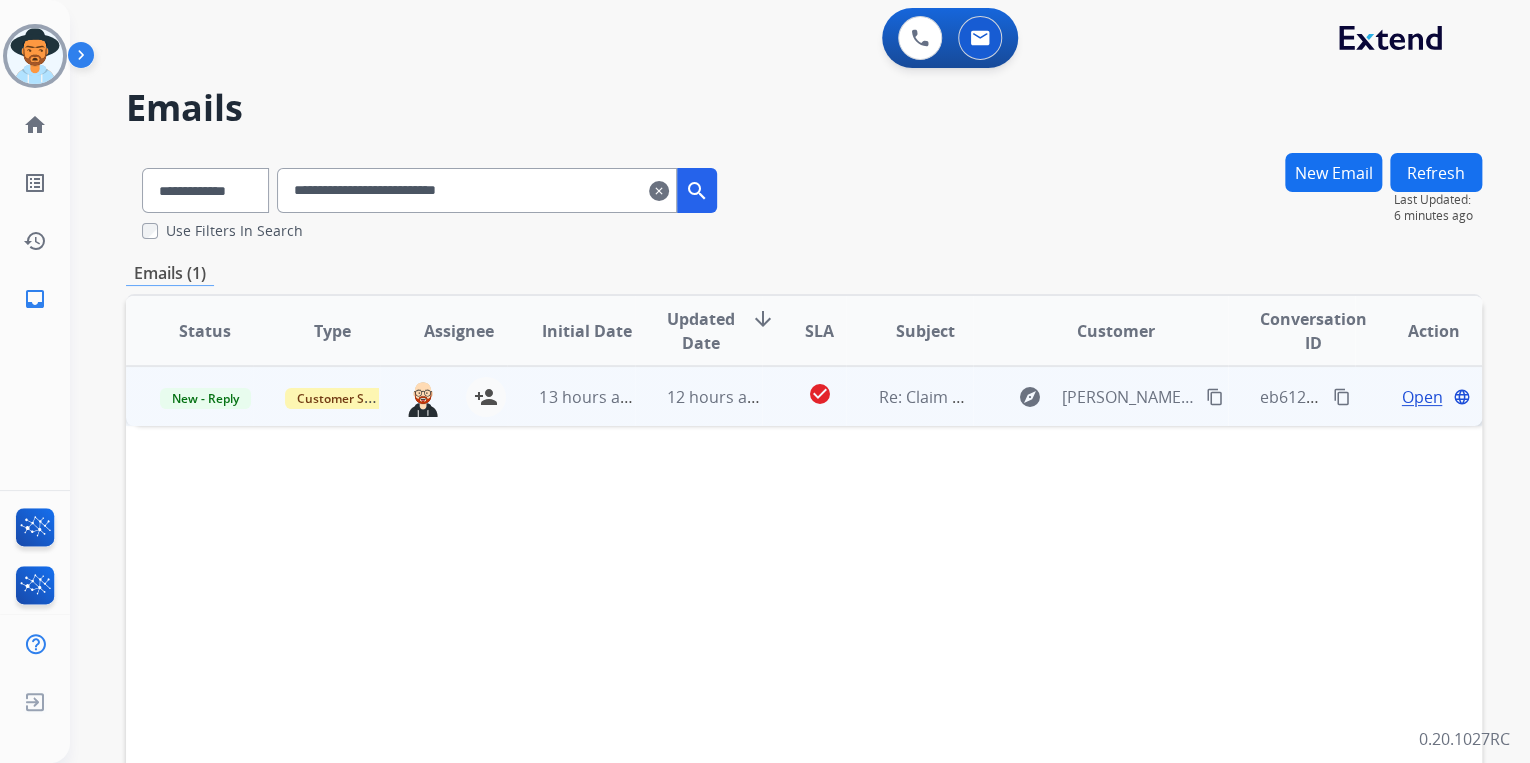click on "content_copy" at bounding box center [1342, 397] 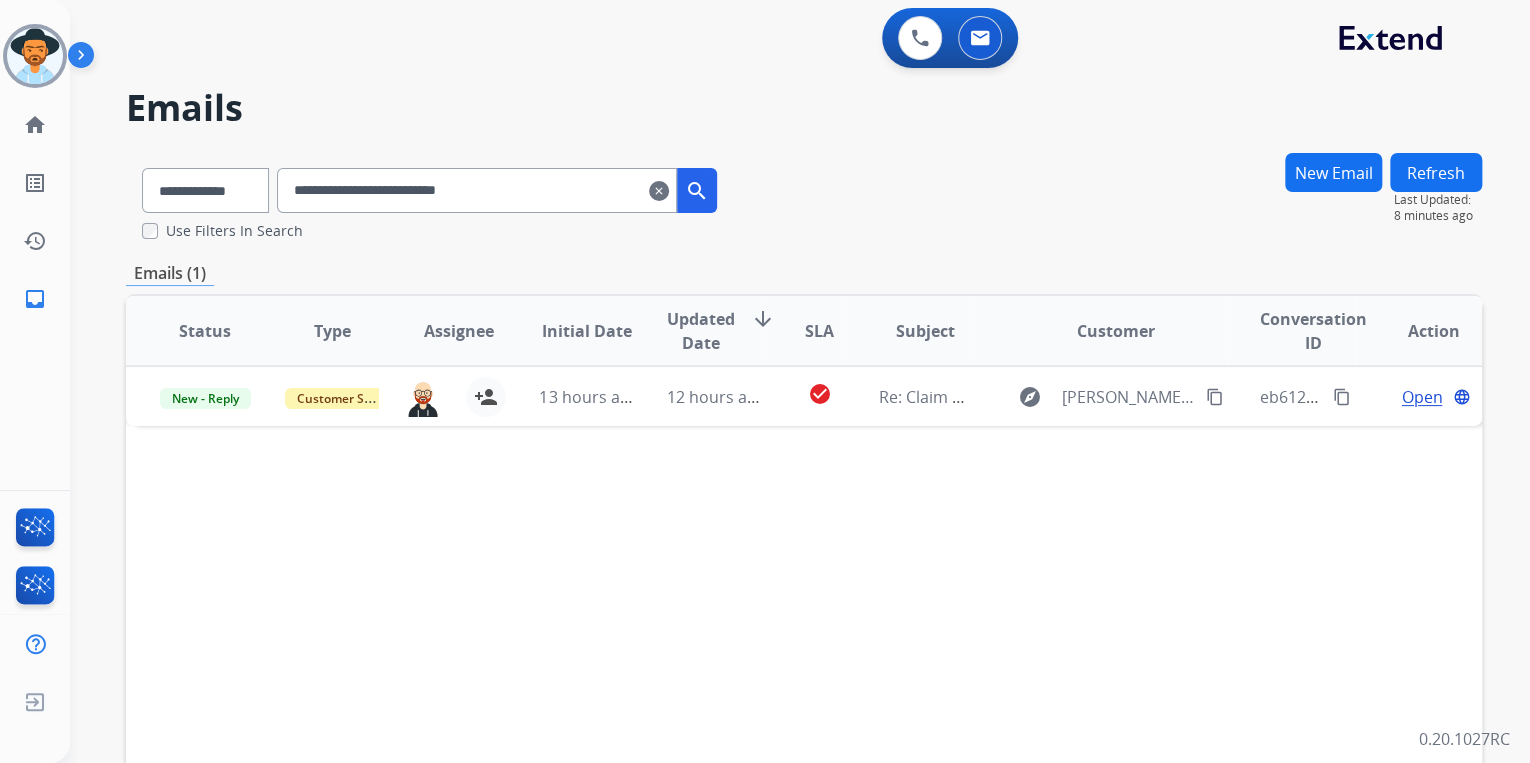 drag, startPoint x: 682, startPoint y: 196, endPoint x: 704, endPoint y: 177, distance: 29.068884 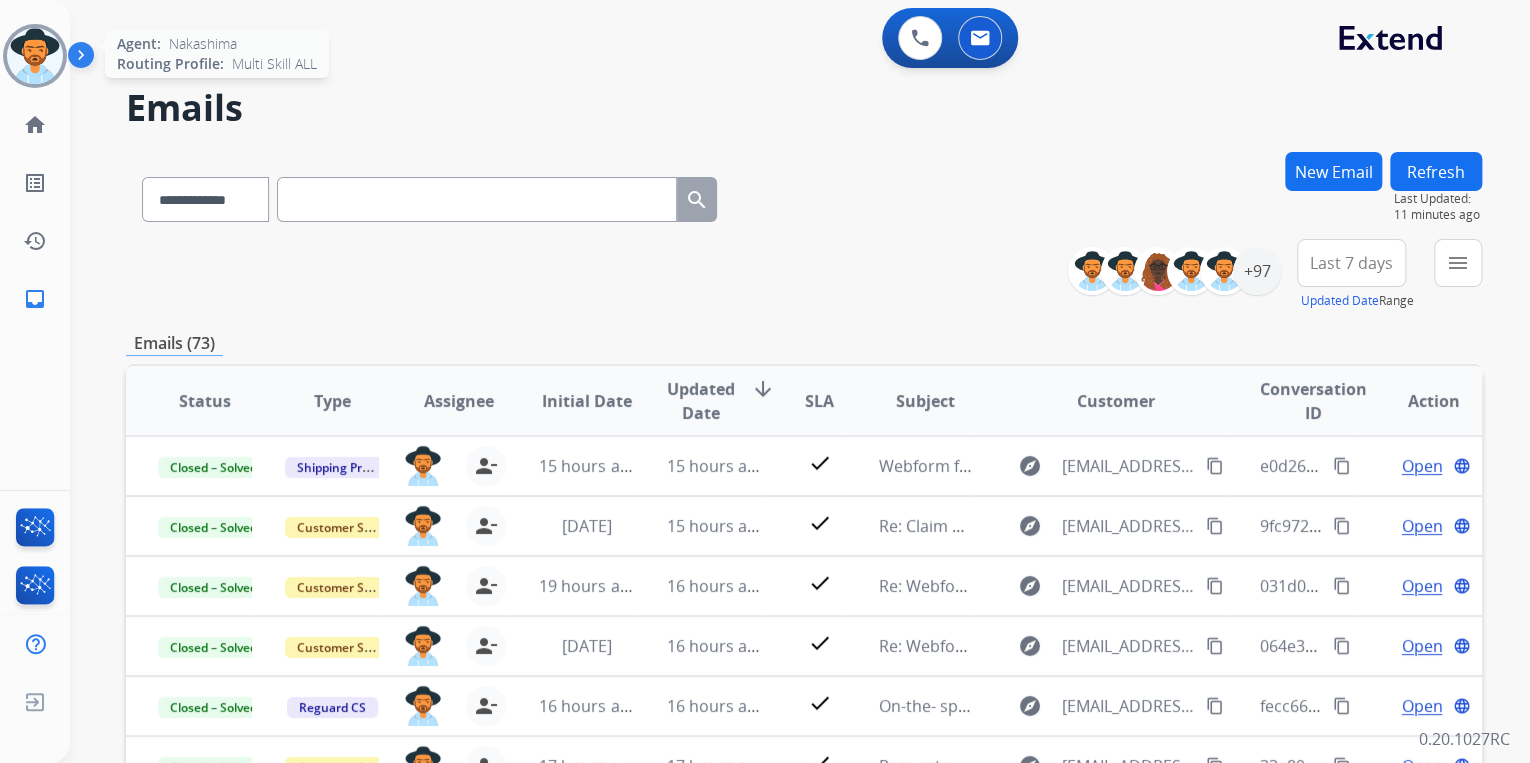 click at bounding box center [35, 56] 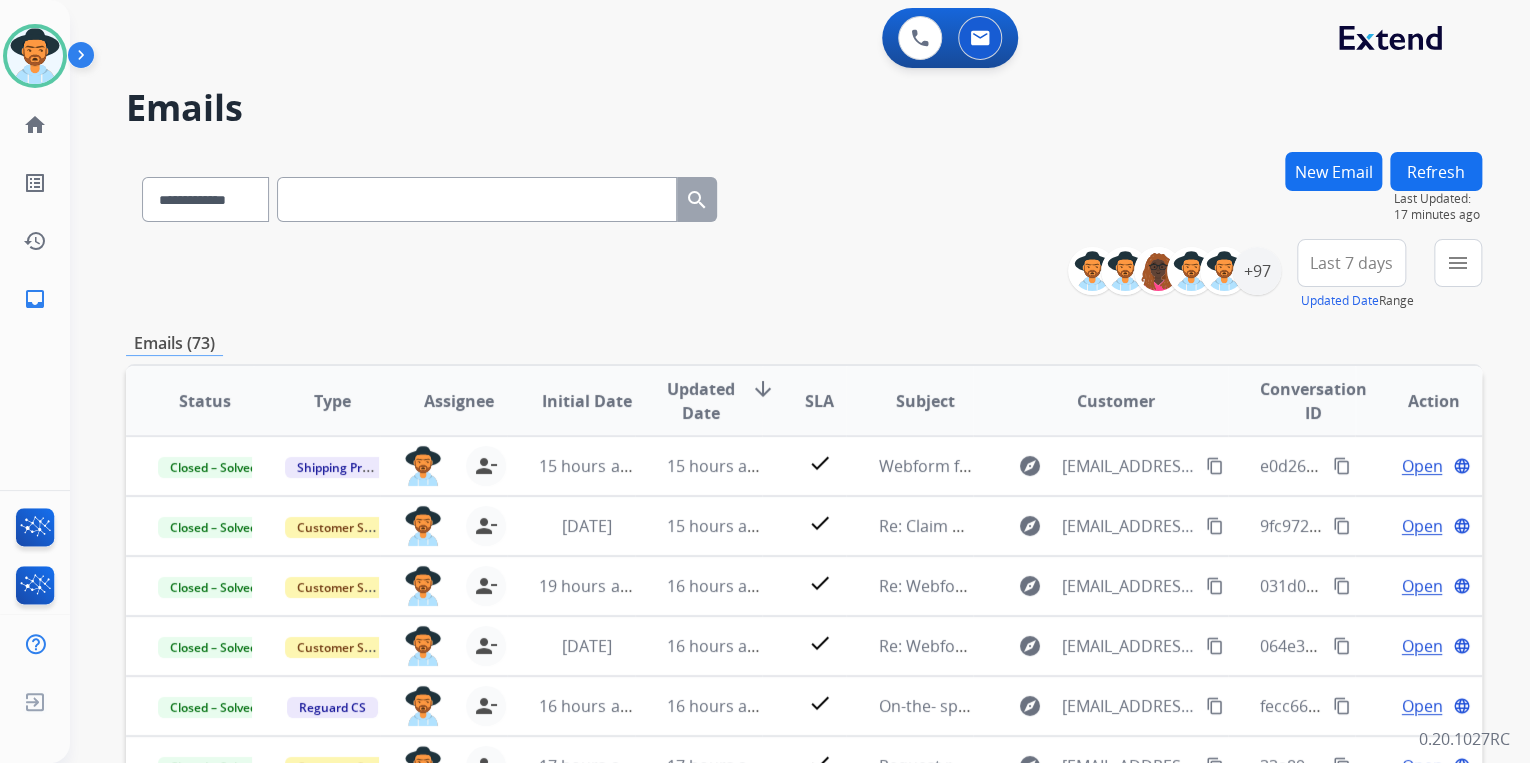 paste on "**********" 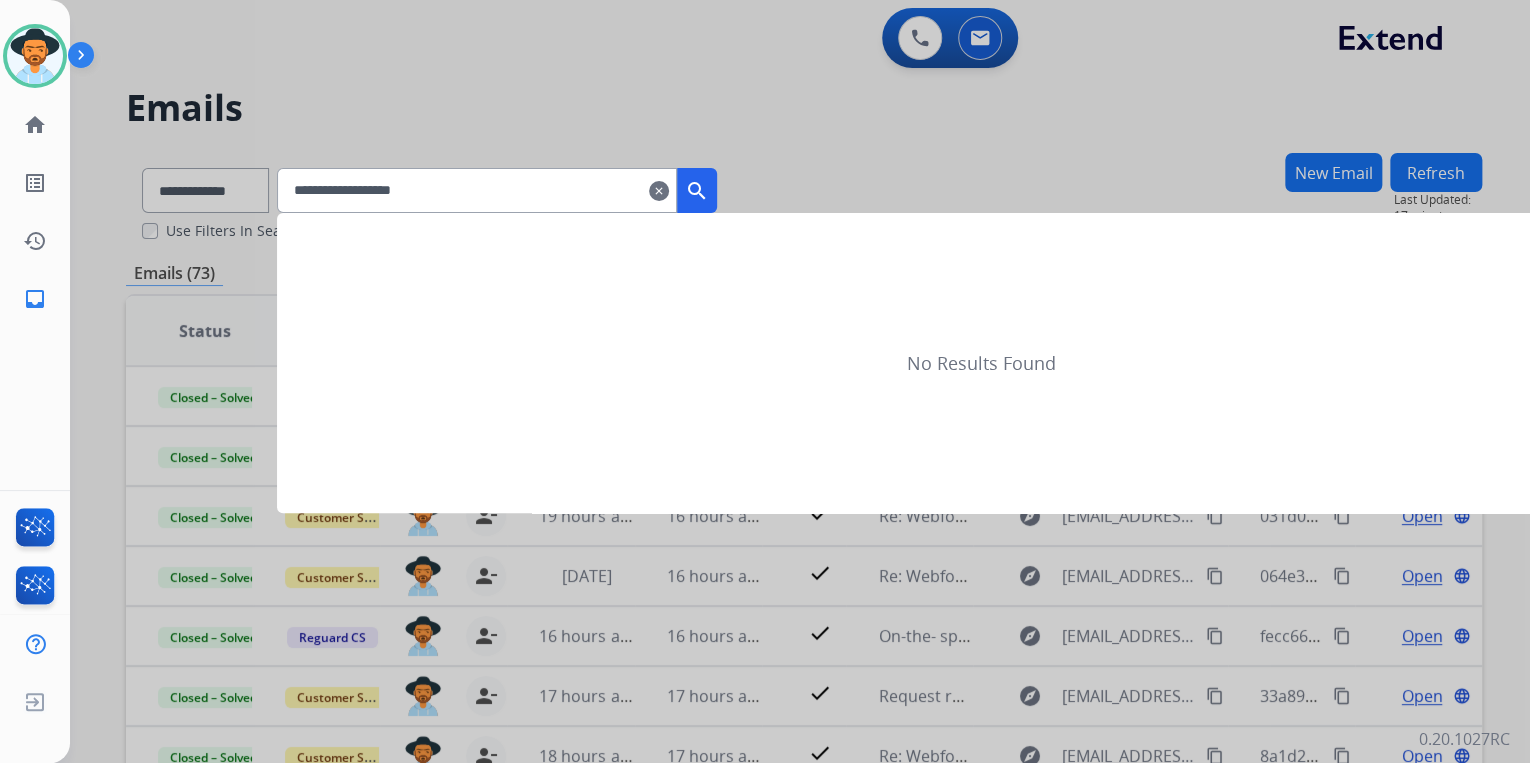 type on "**********" 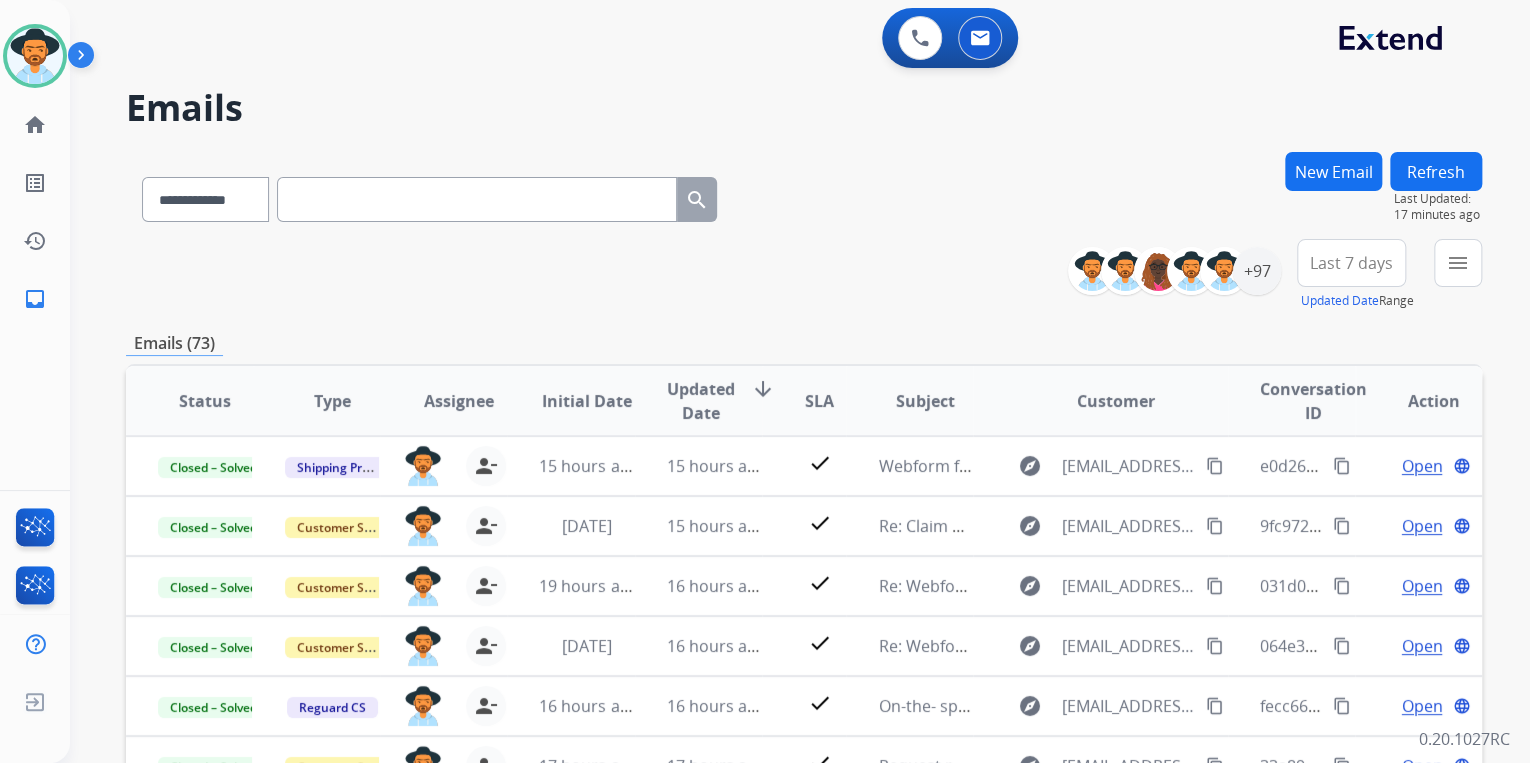 click on "New Email" at bounding box center (1333, 171) 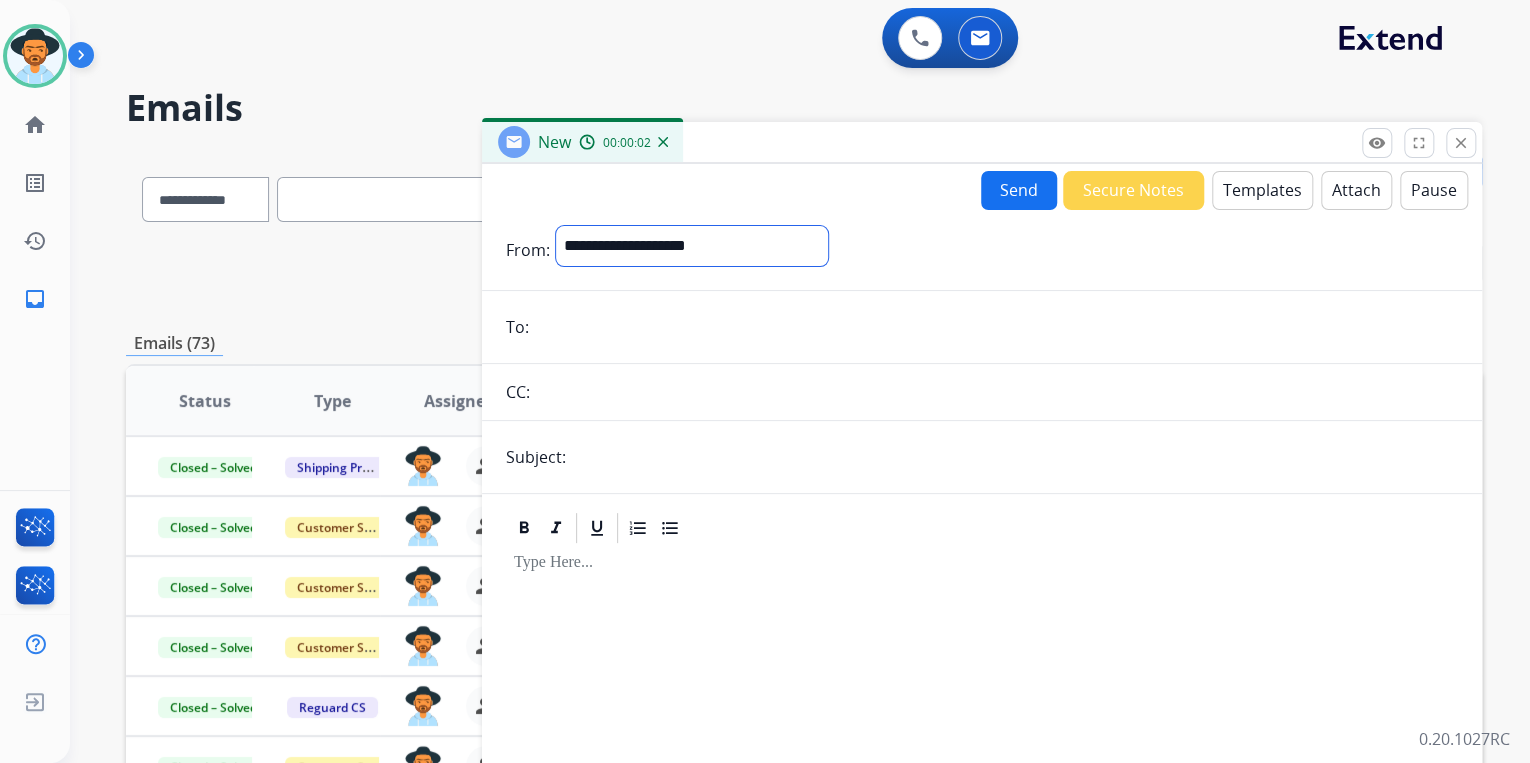 click on "**********" at bounding box center (692, 246) 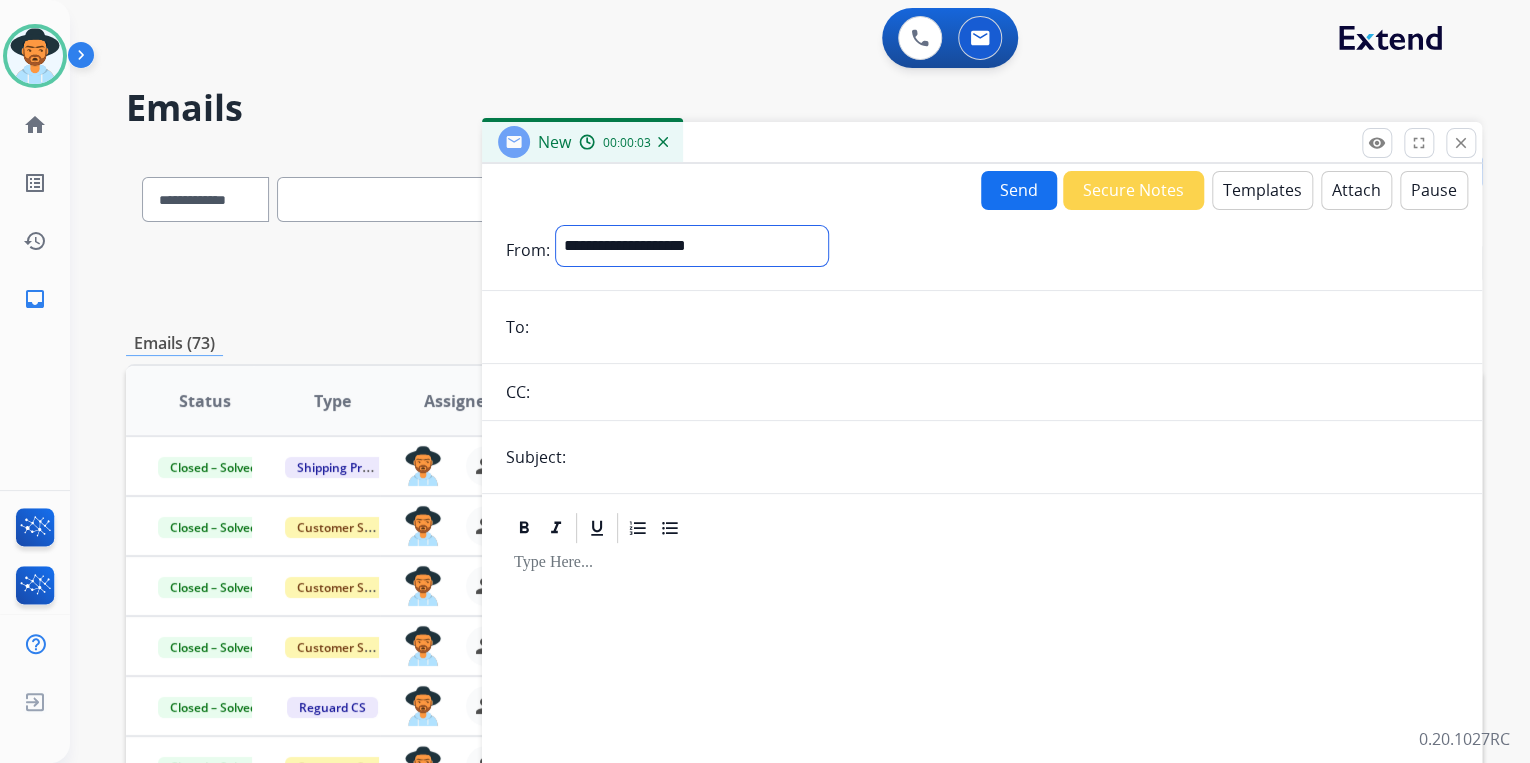 select on "**********" 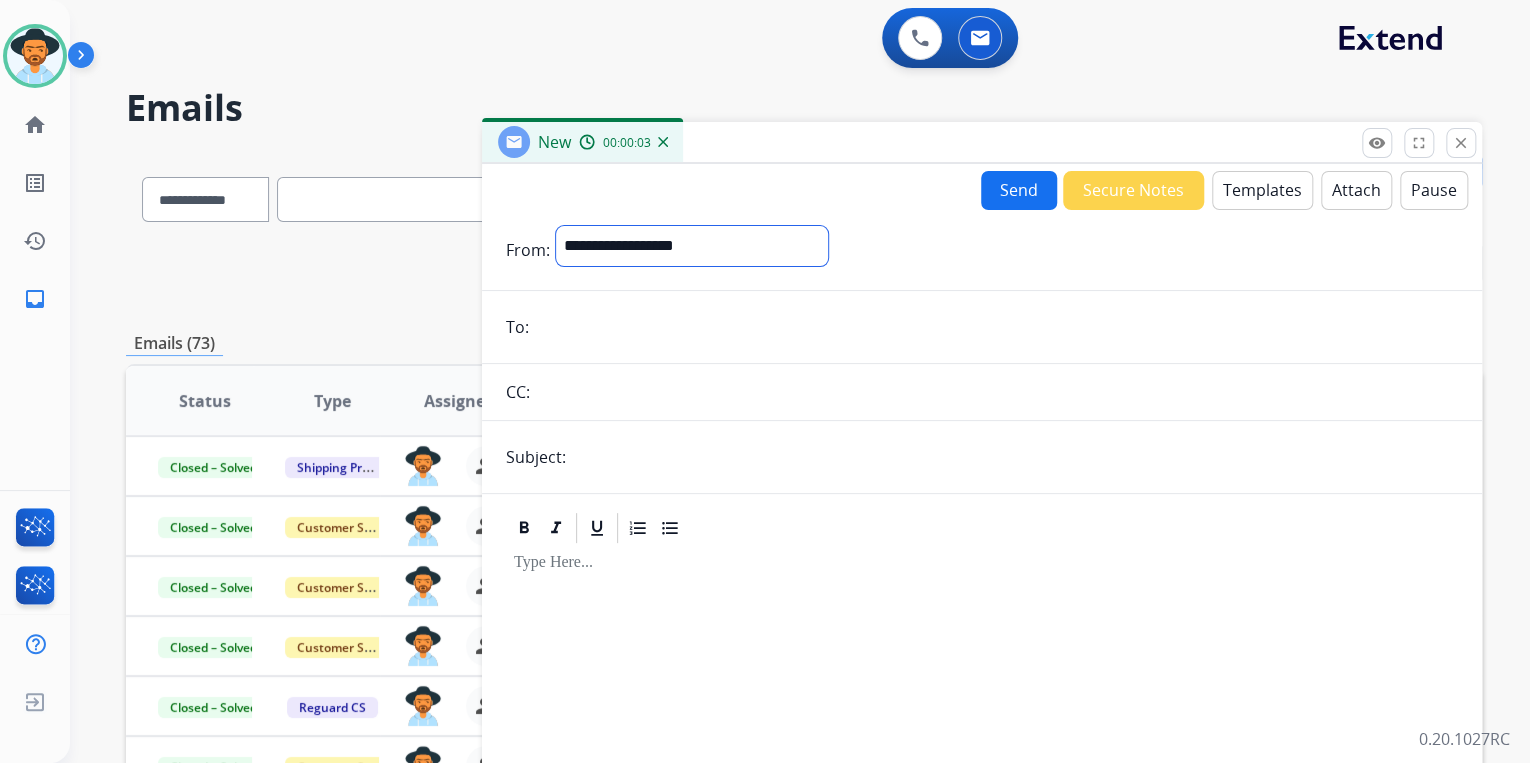click on "**********" at bounding box center (692, 246) 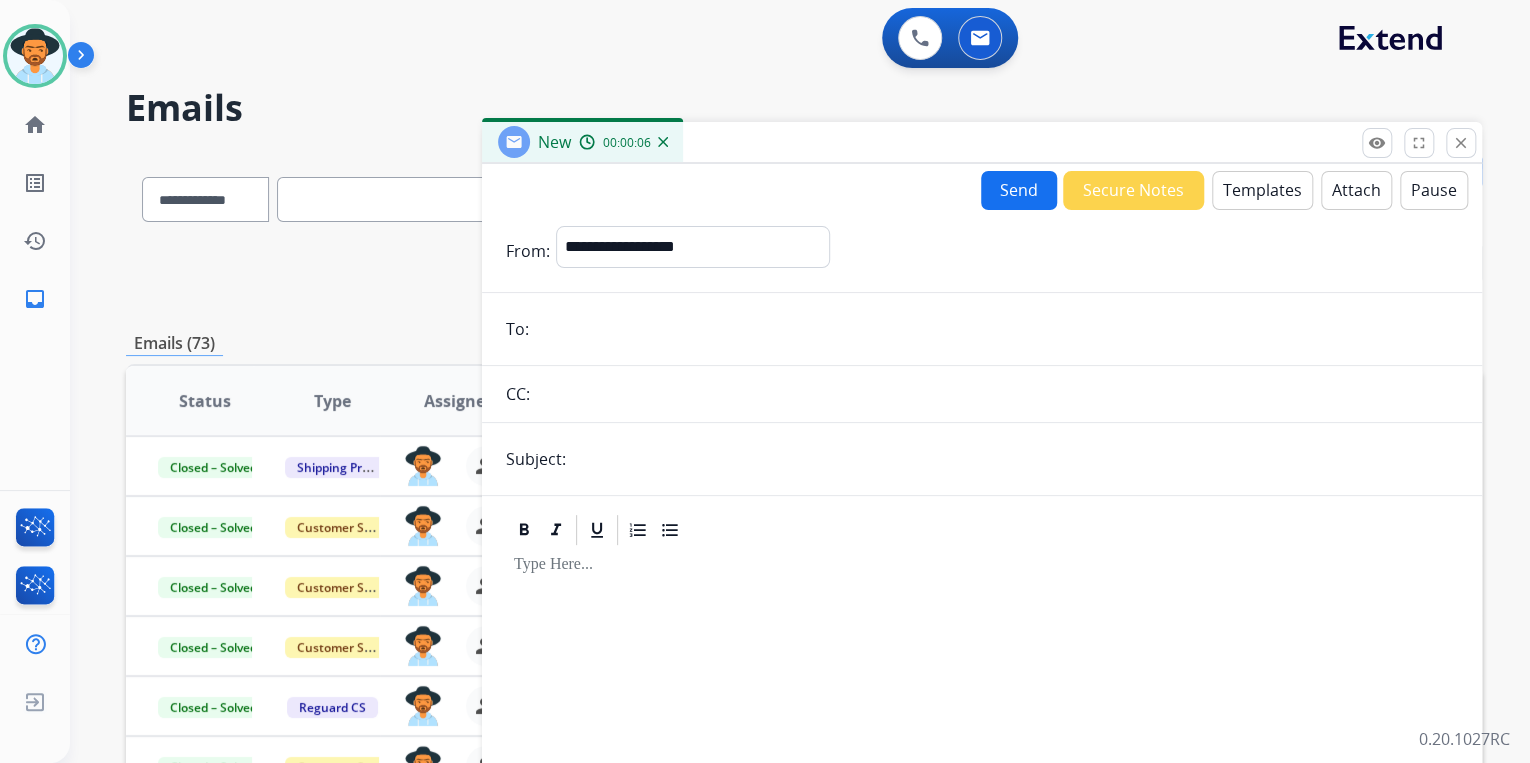 paste on "**********" 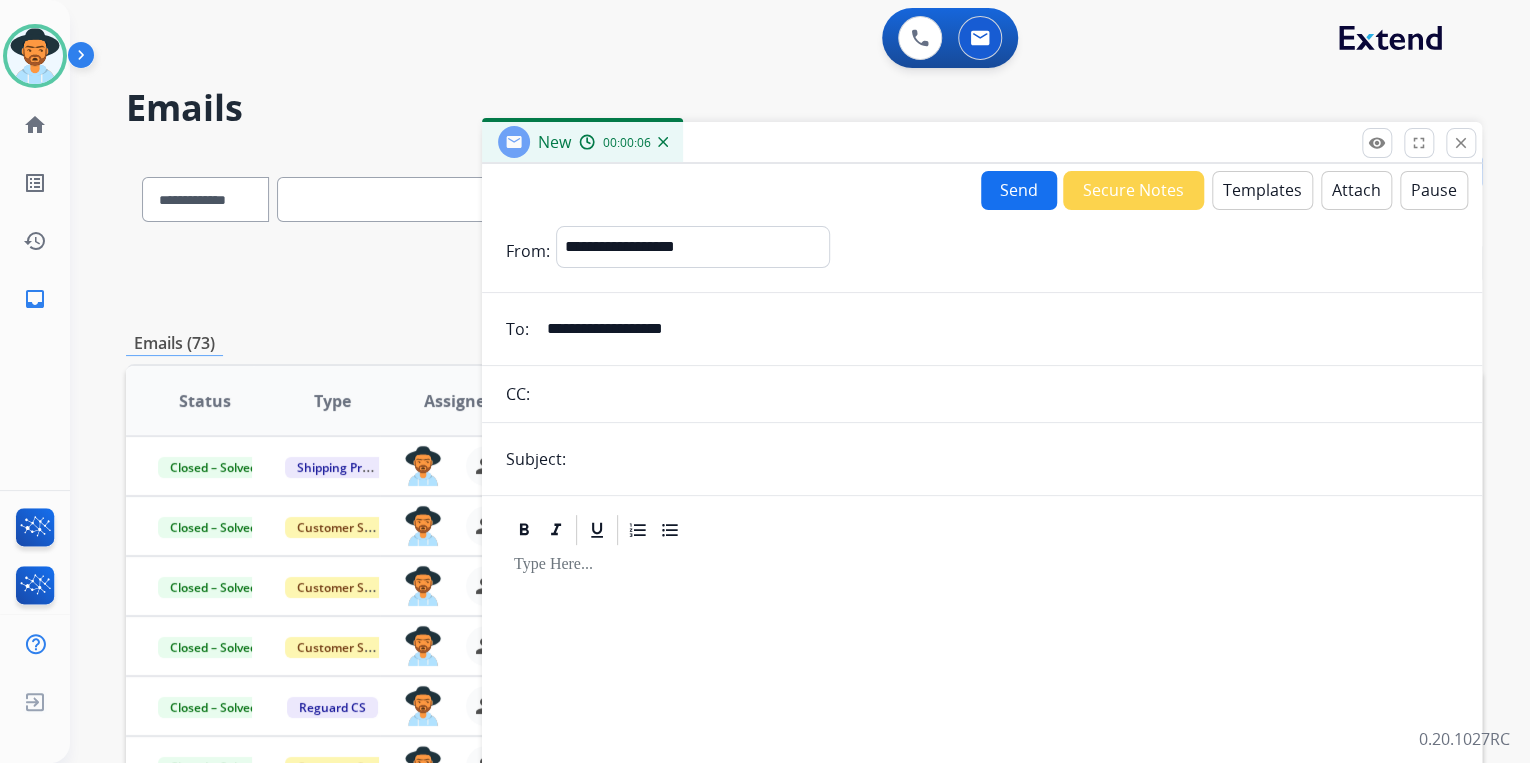 type on "**********" 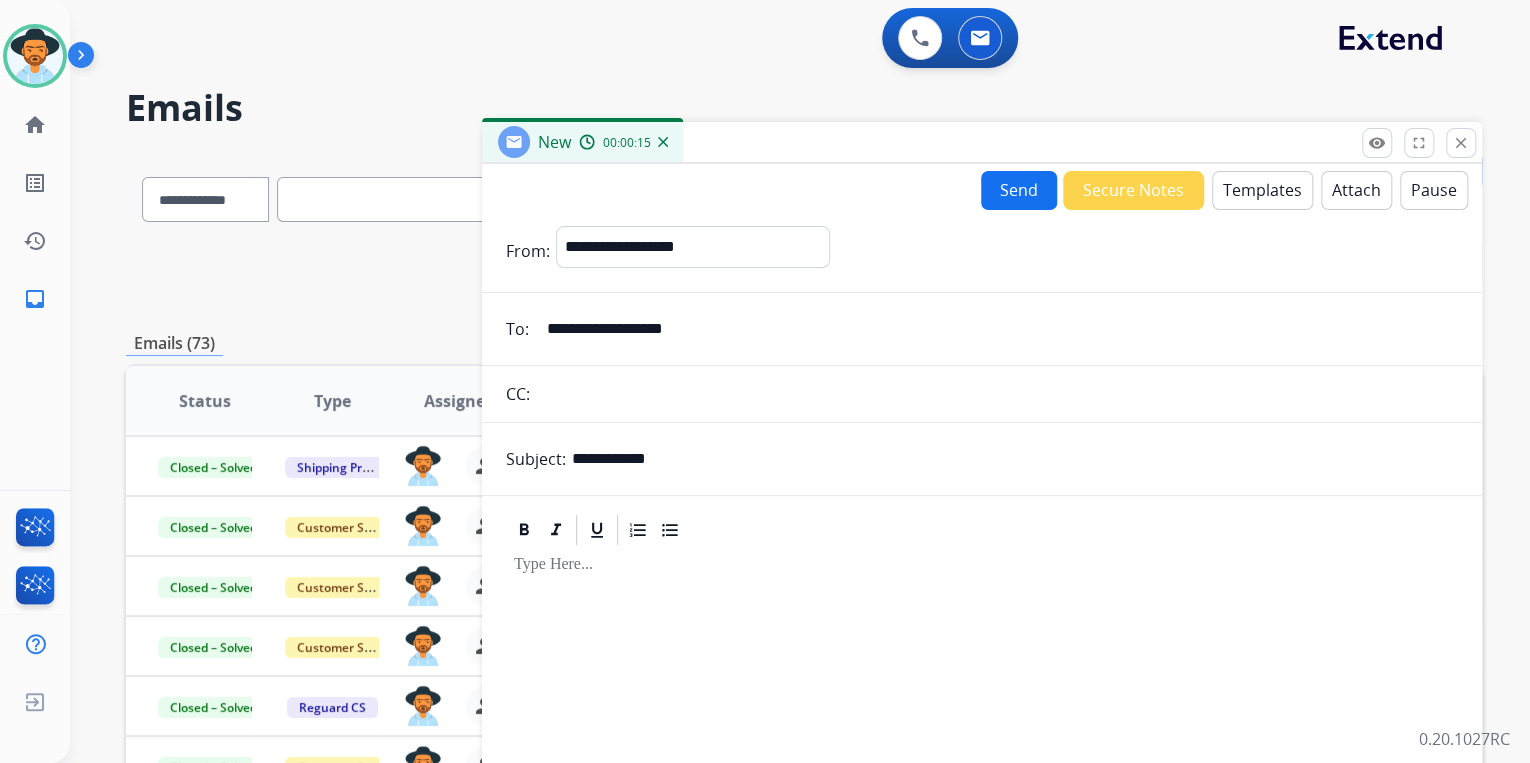 type on "**********" 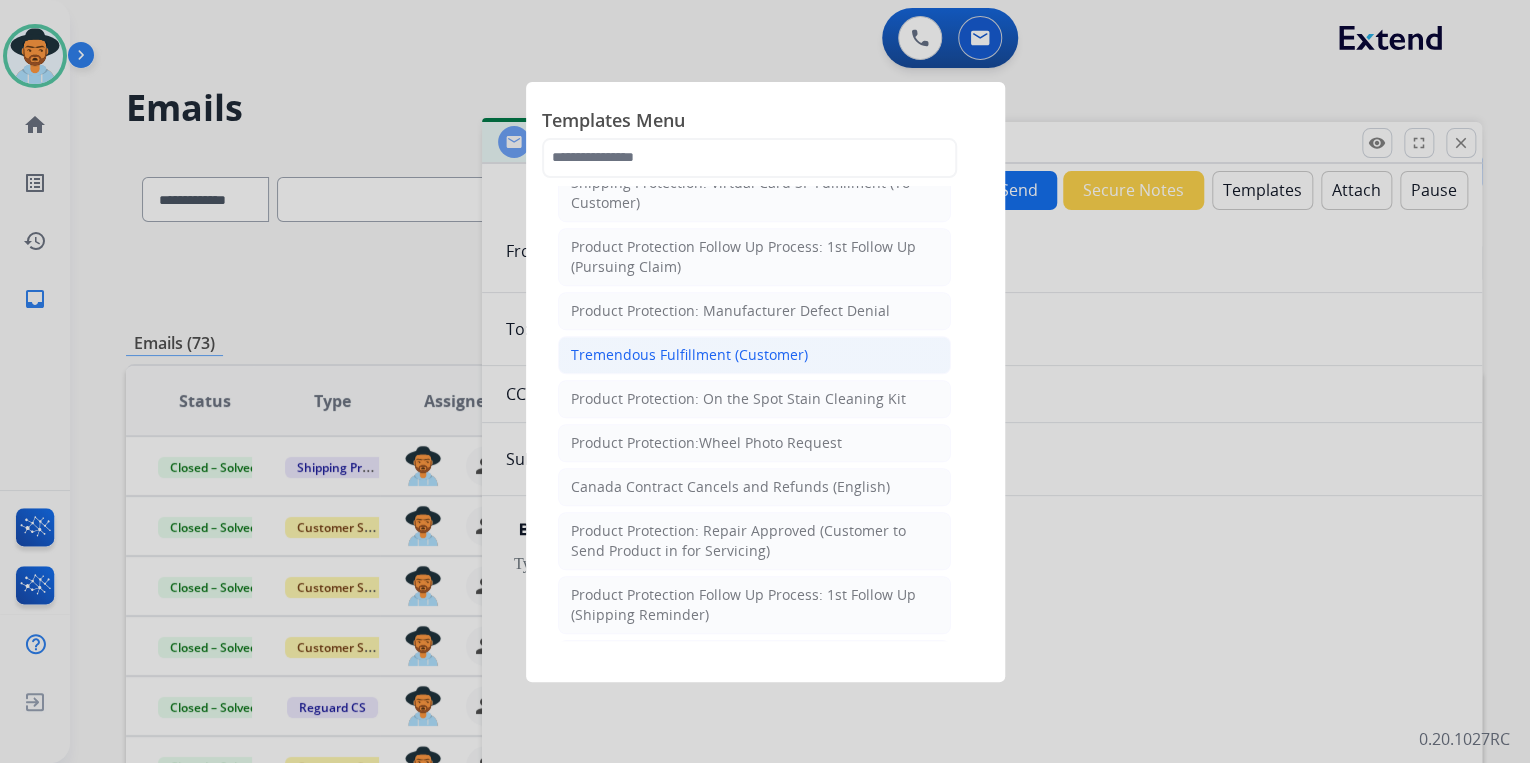 scroll, scrollTop: 720, scrollLeft: 0, axis: vertical 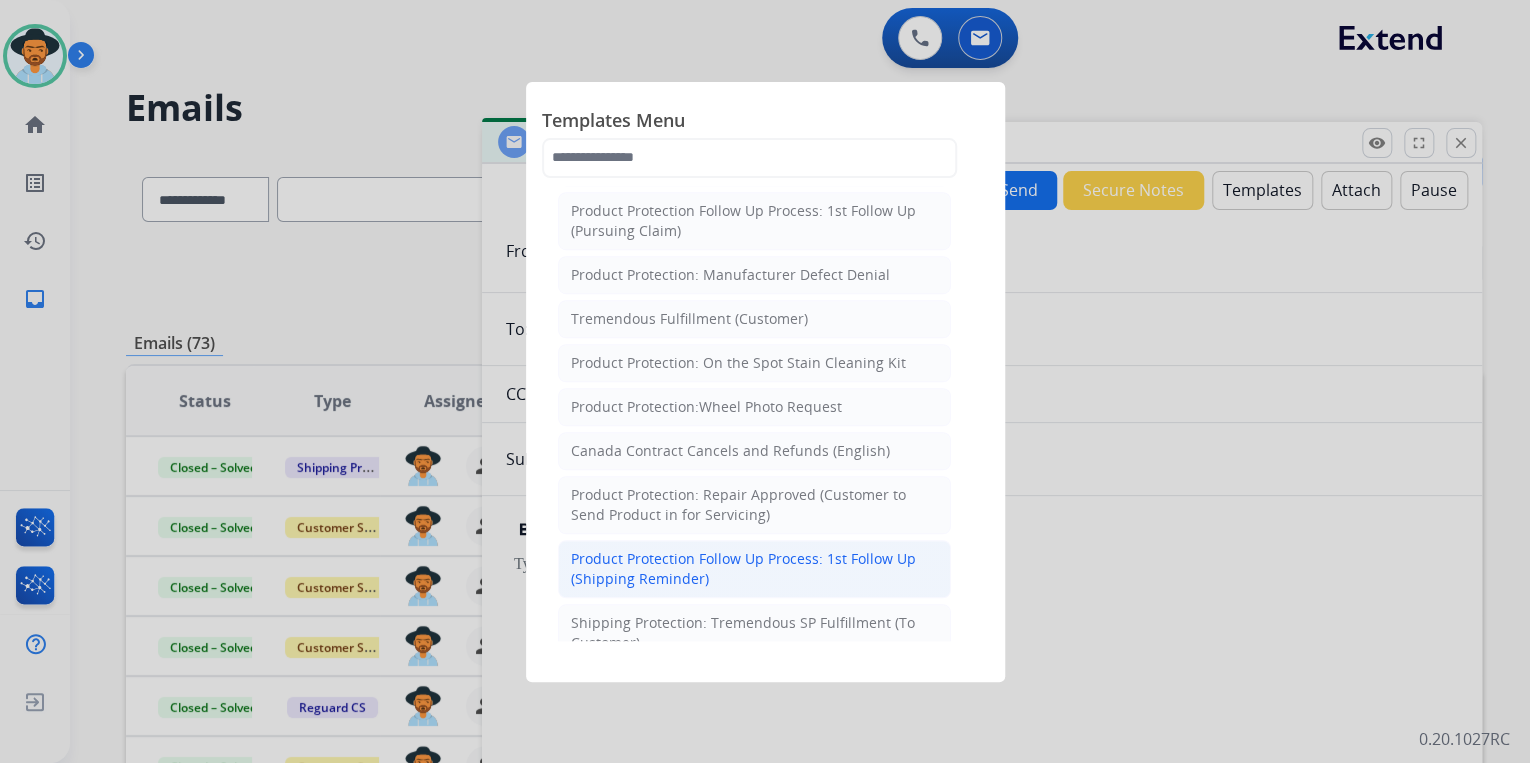 click on "Product Protection Follow Up Process: 1st Follow Up (Shipping Reminder)" 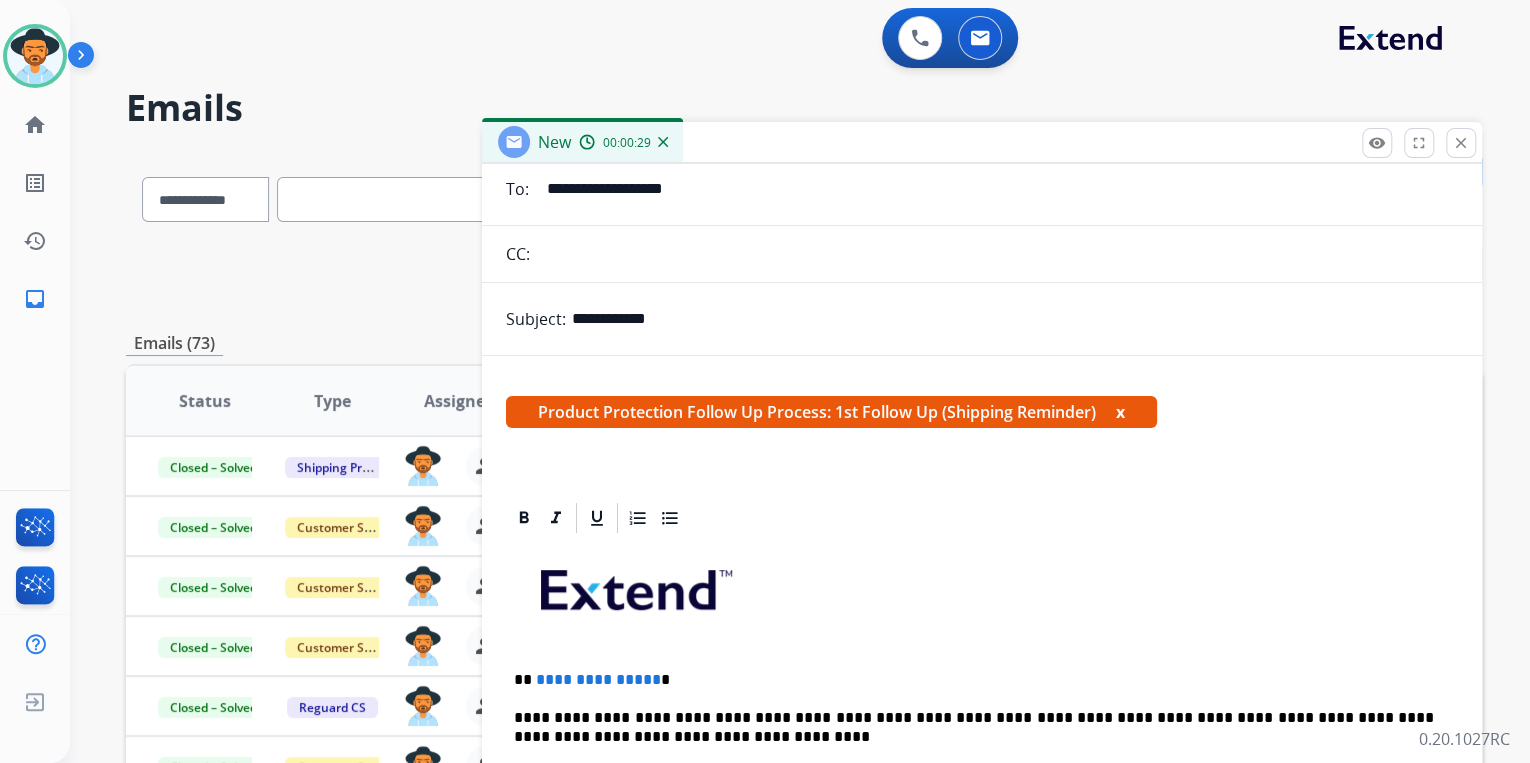 scroll, scrollTop: 240, scrollLeft: 0, axis: vertical 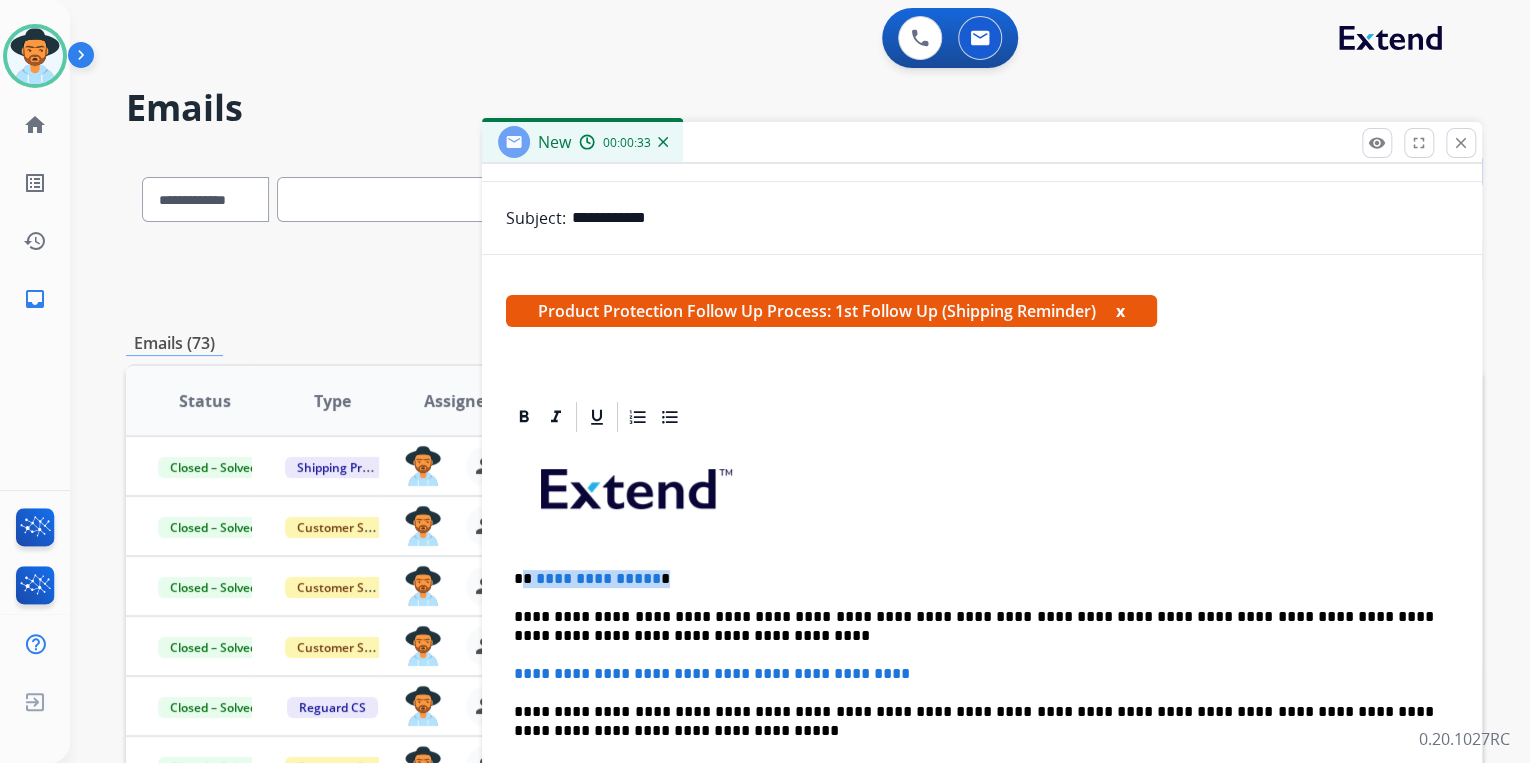 drag, startPoint x: 522, startPoint y: 574, endPoint x: 671, endPoint y: 568, distance: 149.12076 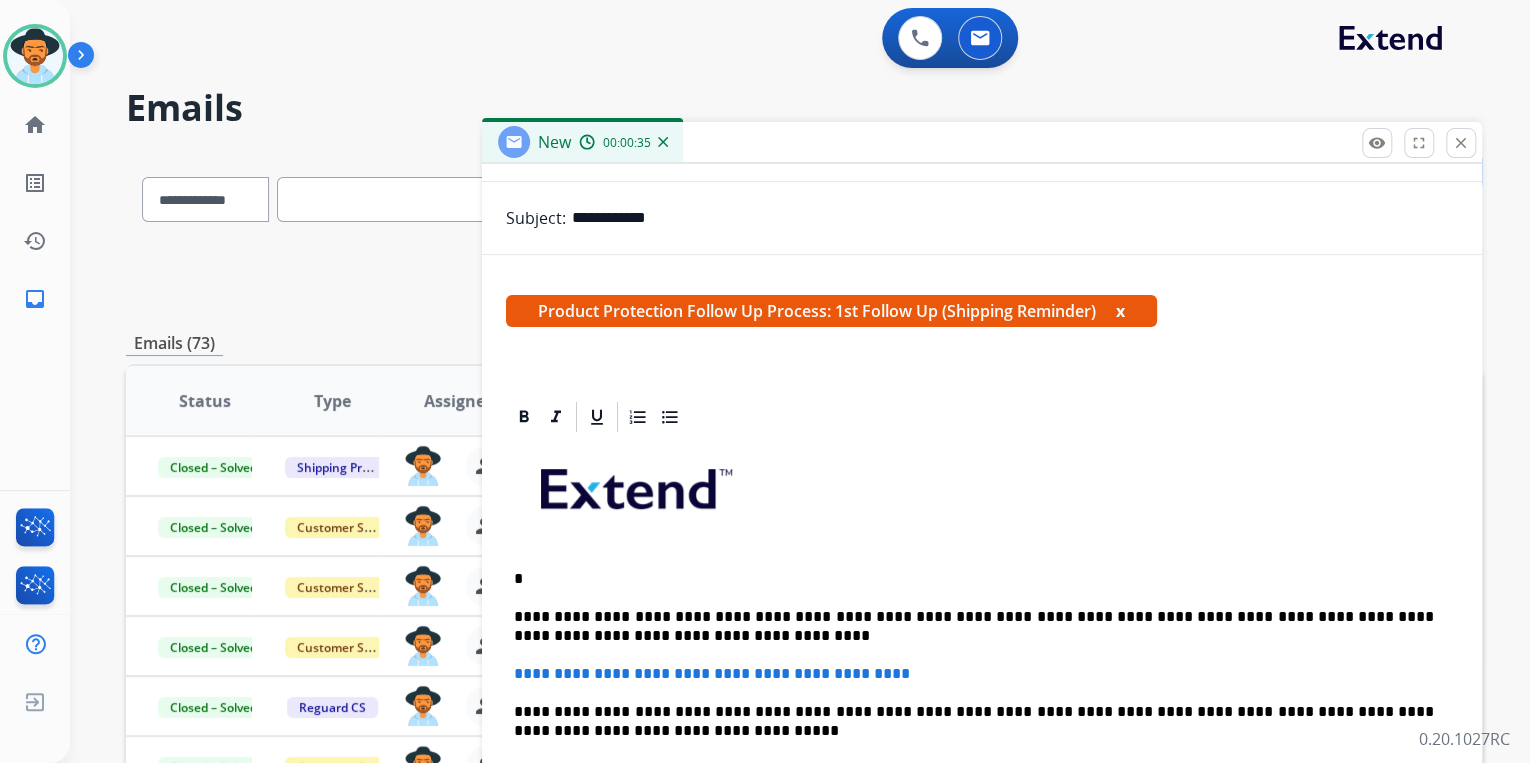 type 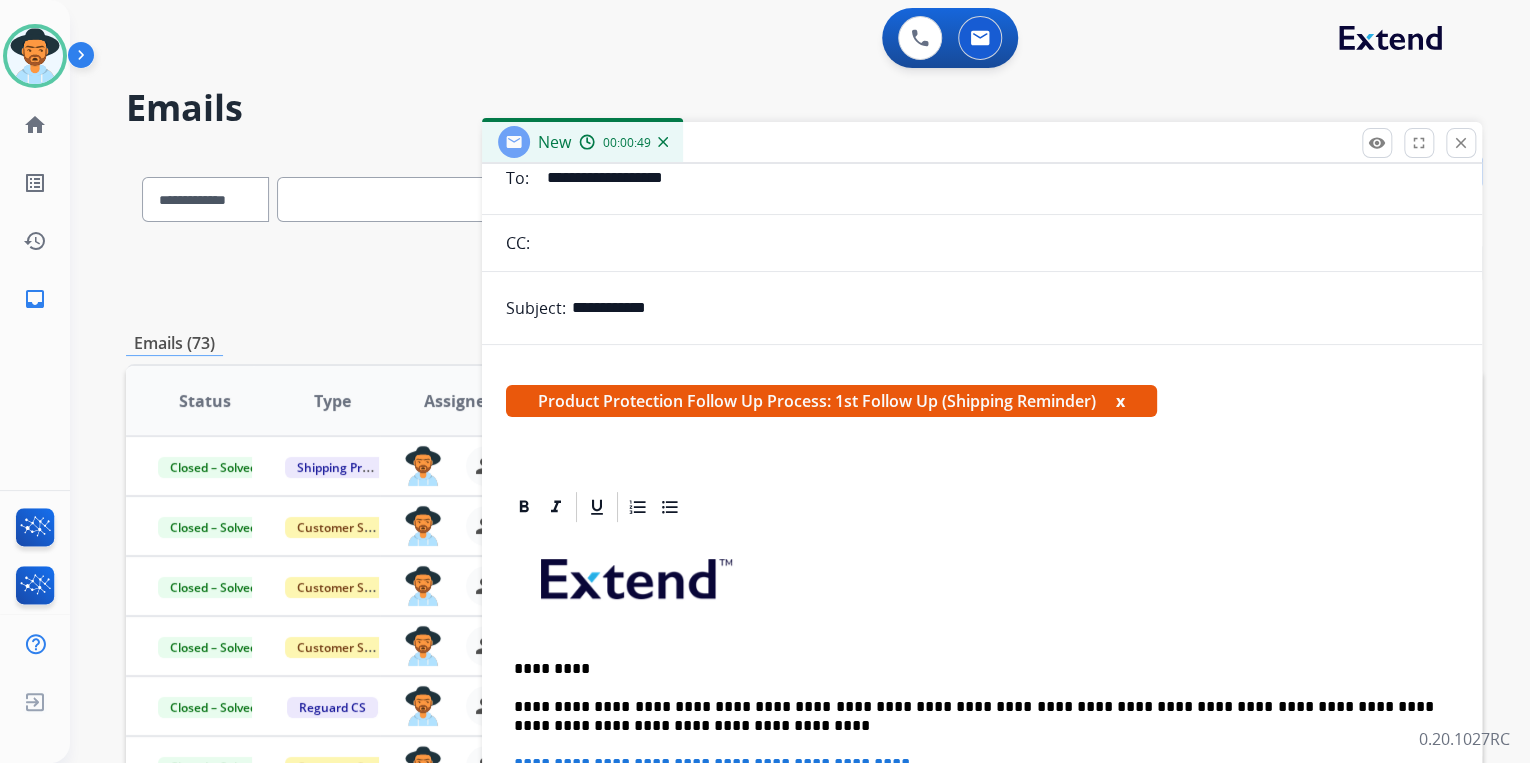 scroll, scrollTop: 0, scrollLeft: 0, axis: both 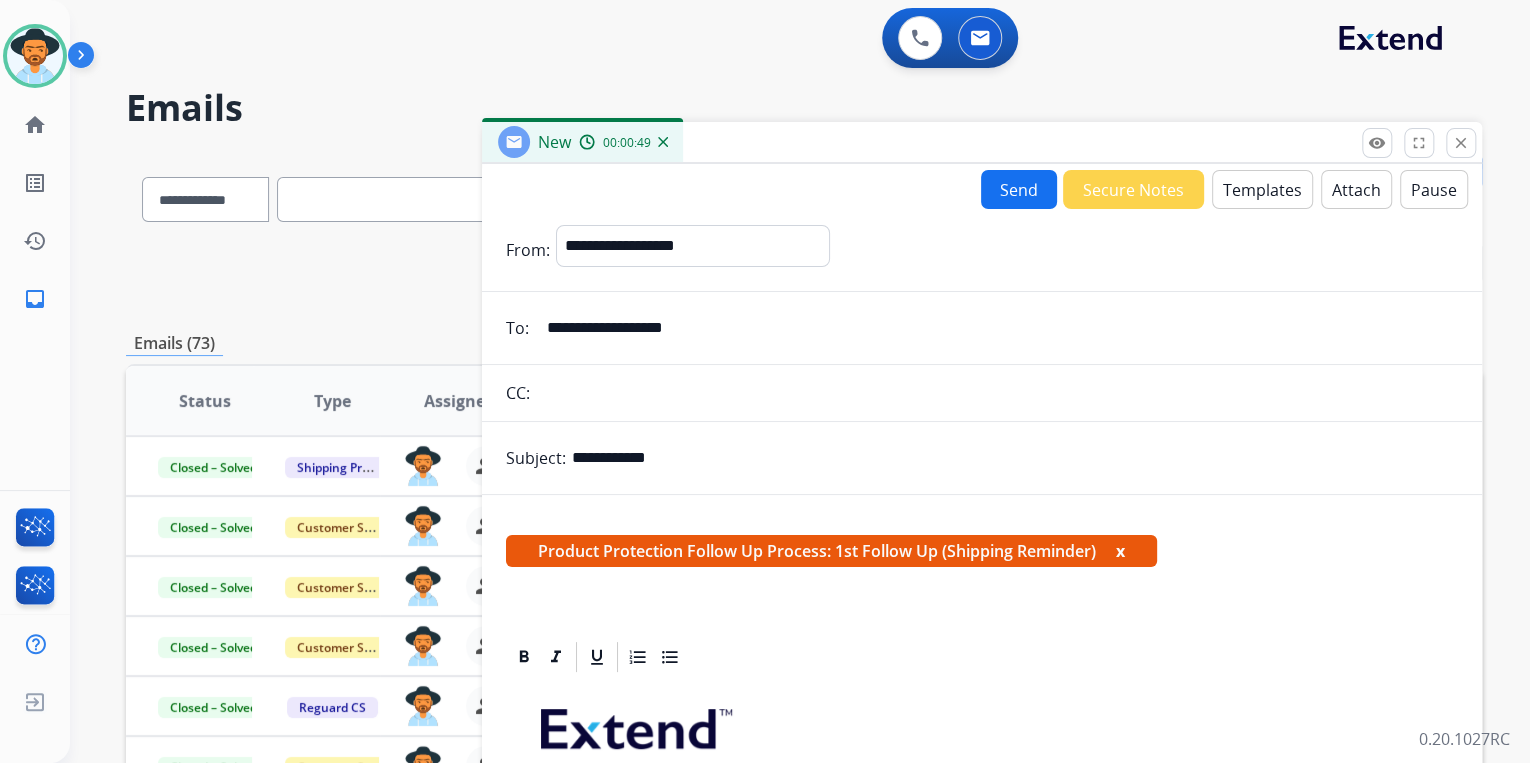 click on "Attach" at bounding box center [1356, 189] 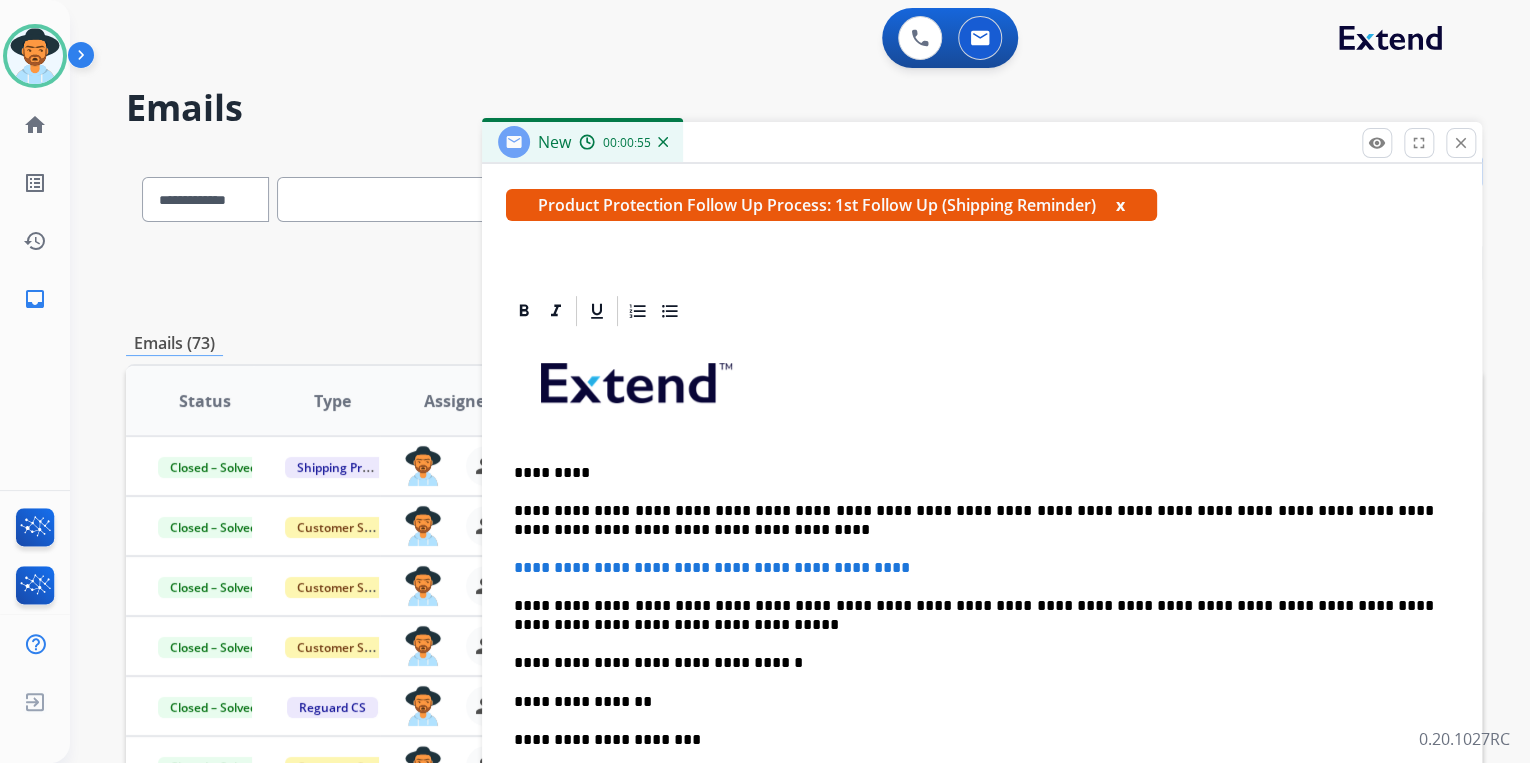 scroll, scrollTop: 400, scrollLeft: 0, axis: vertical 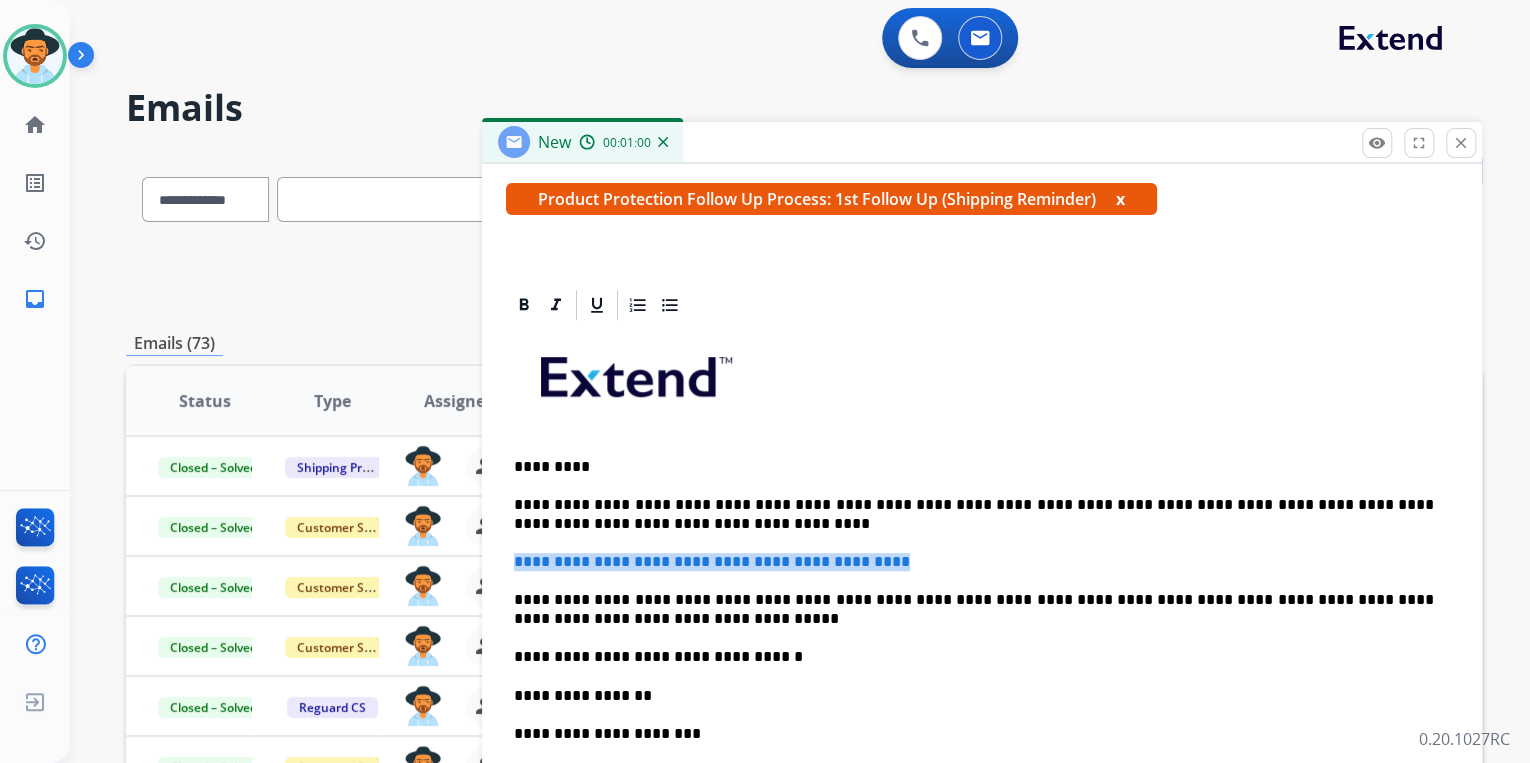 drag, startPoint x: 508, startPoint y: 559, endPoint x: 829, endPoint y: 548, distance: 321.18842 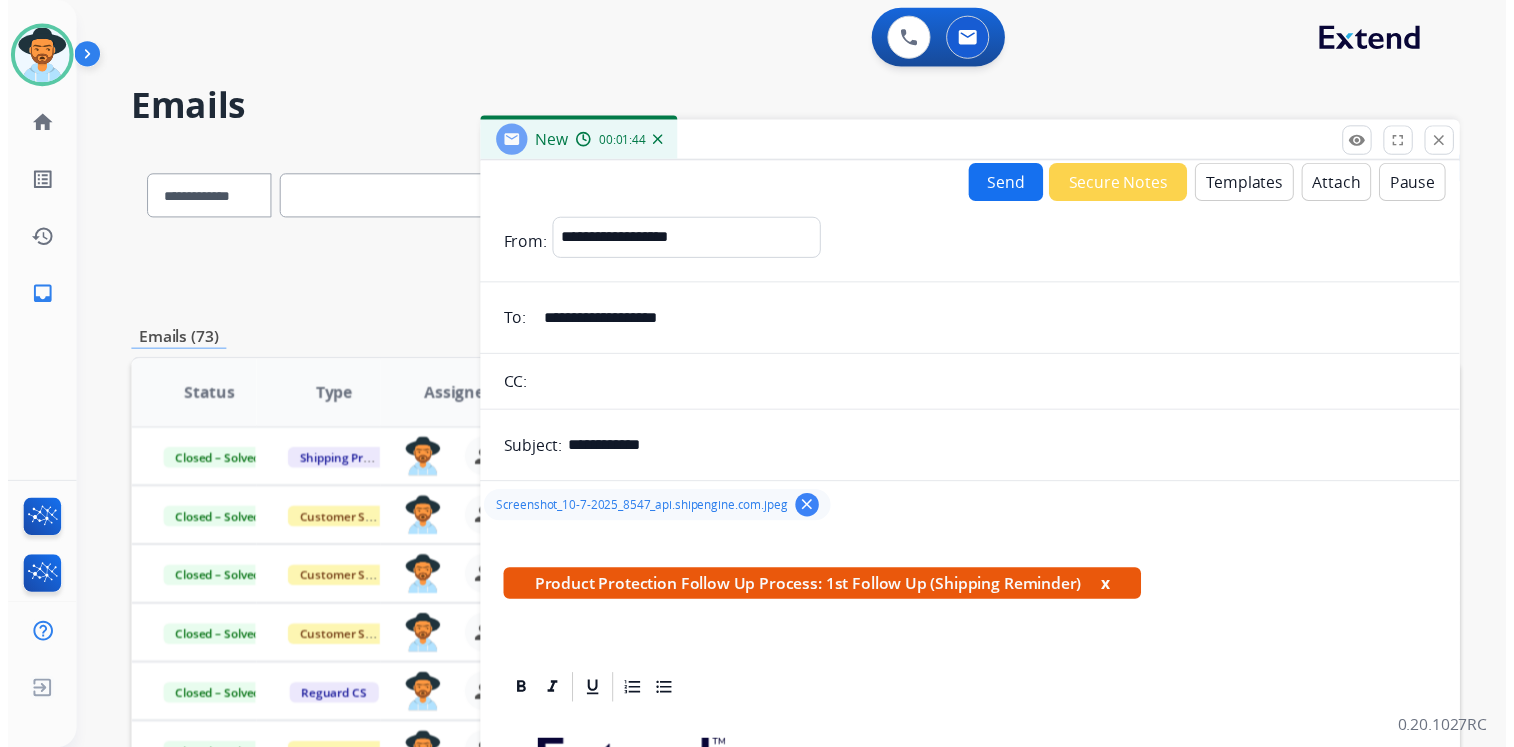 scroll, scrollTop: 0, scrollLeft: 0, axis: both 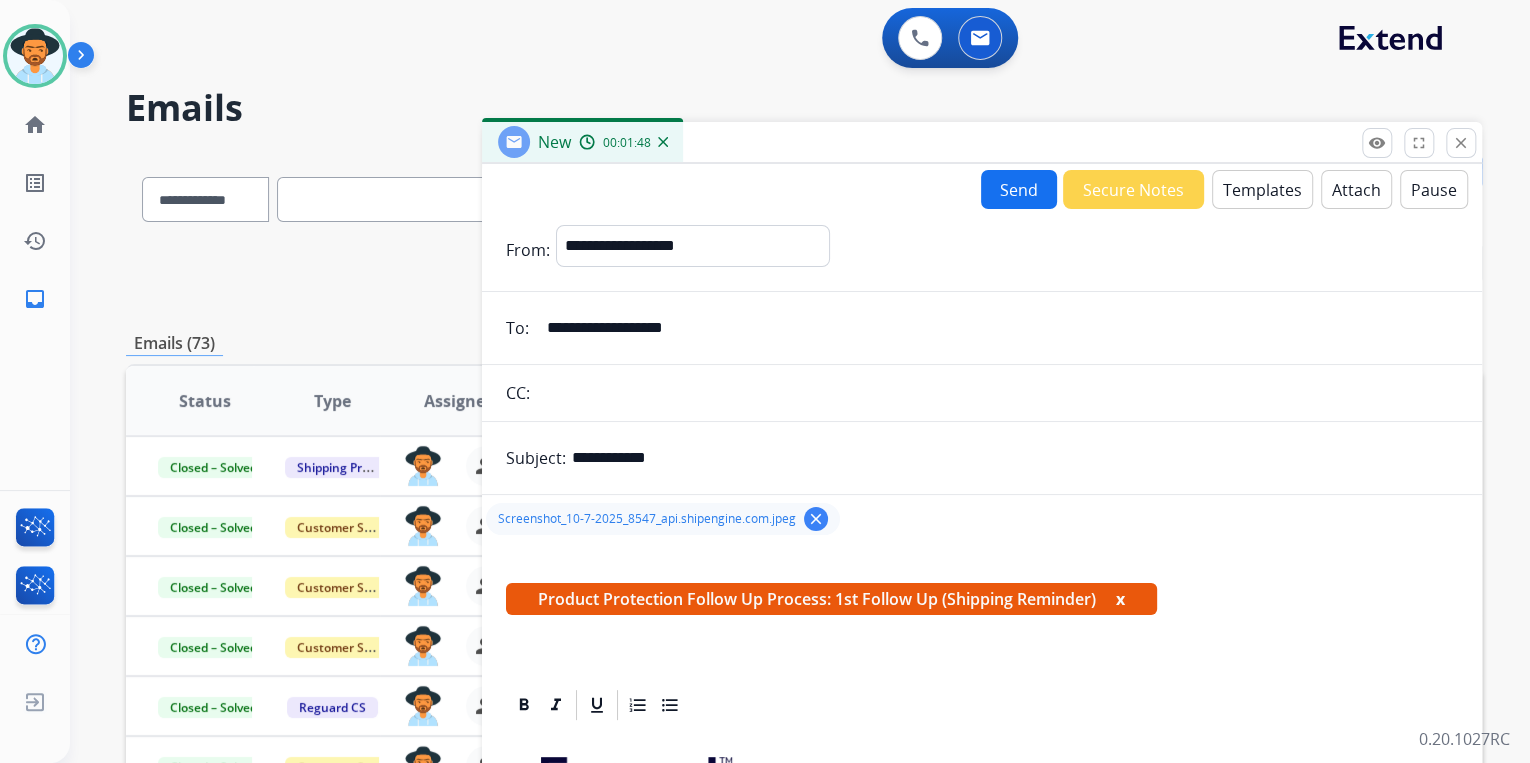 click on "Send" at bounding box center [1019, 189] 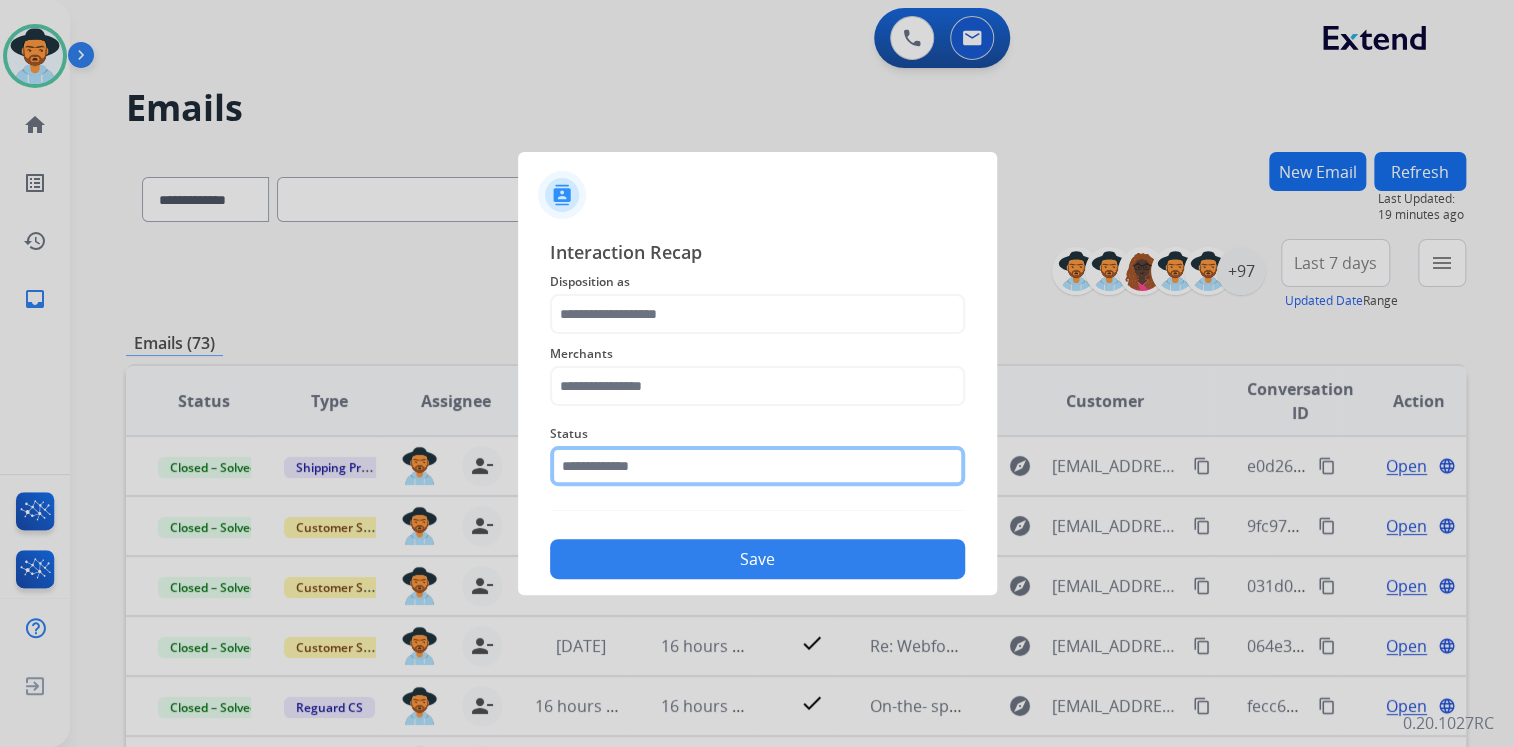 click 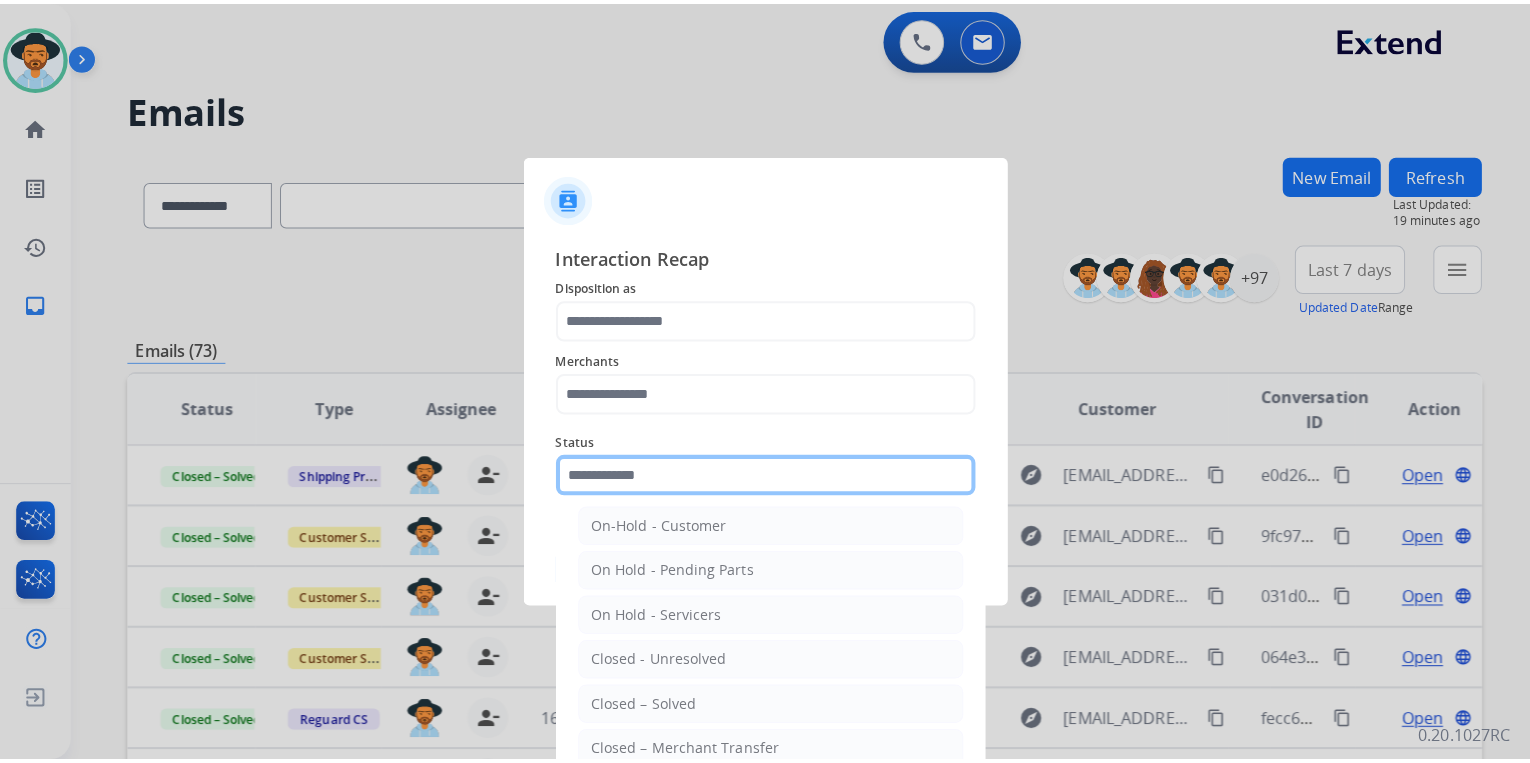 scroll, scrollTop: 80, scrollLeft: 0, axis: vertical 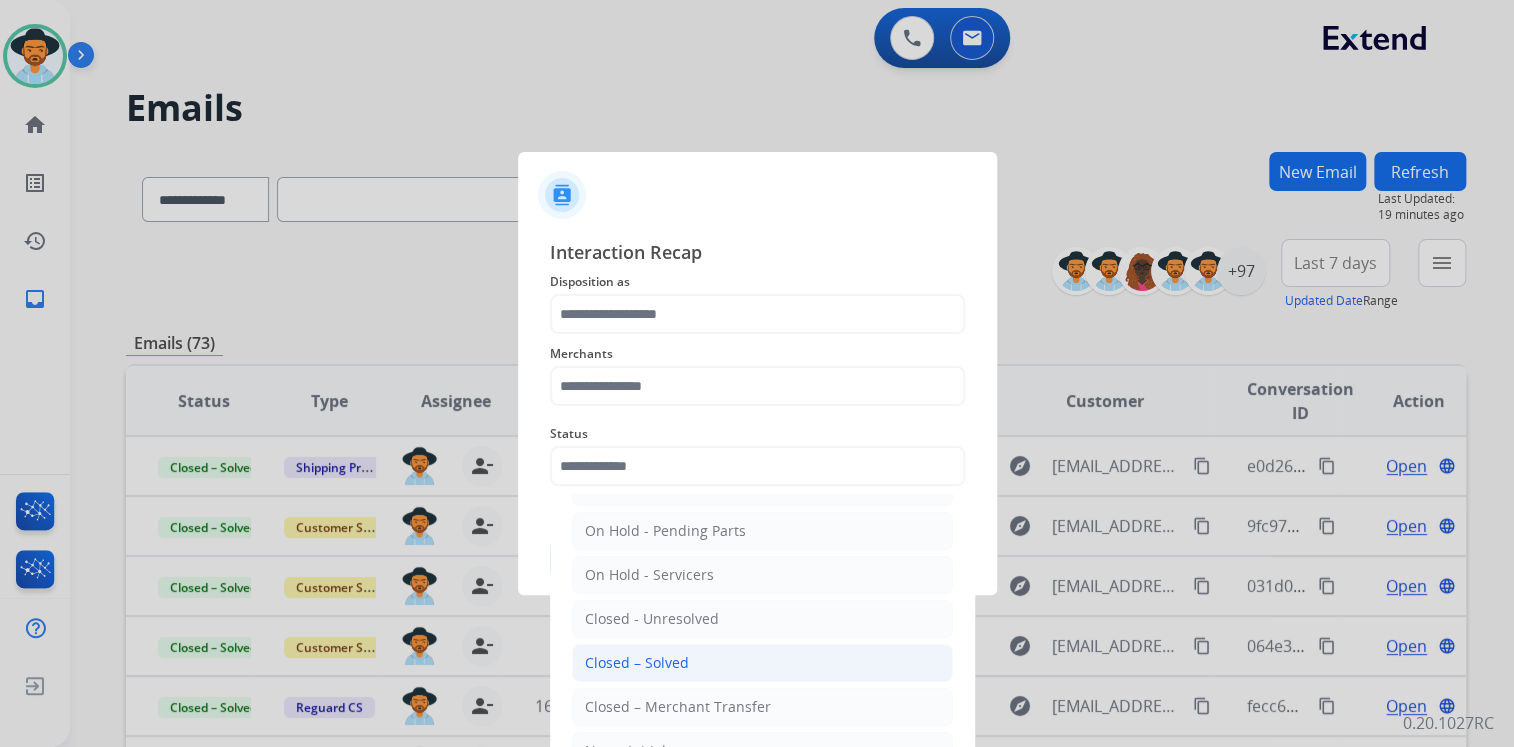 click on "Closed – Solved" 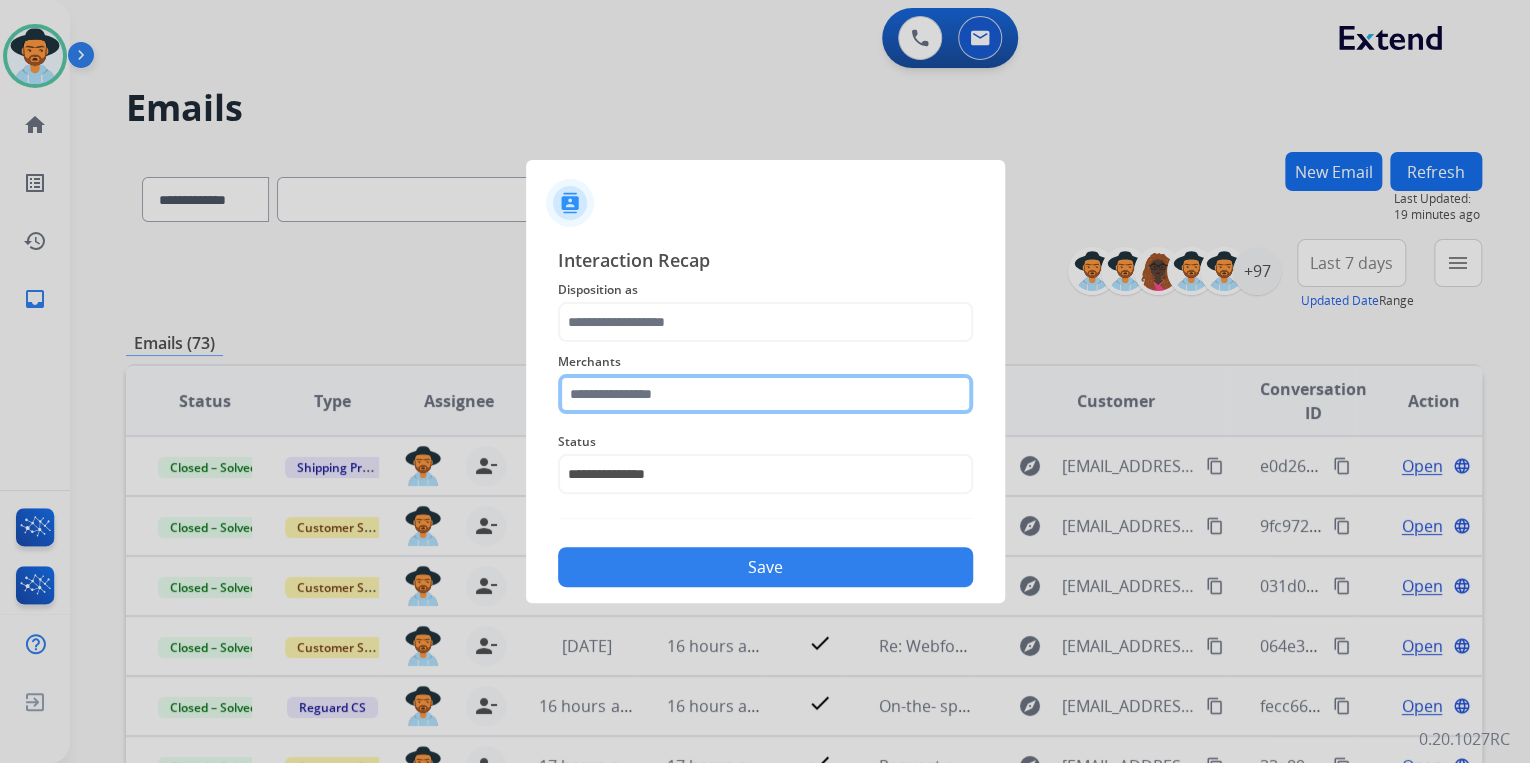 click 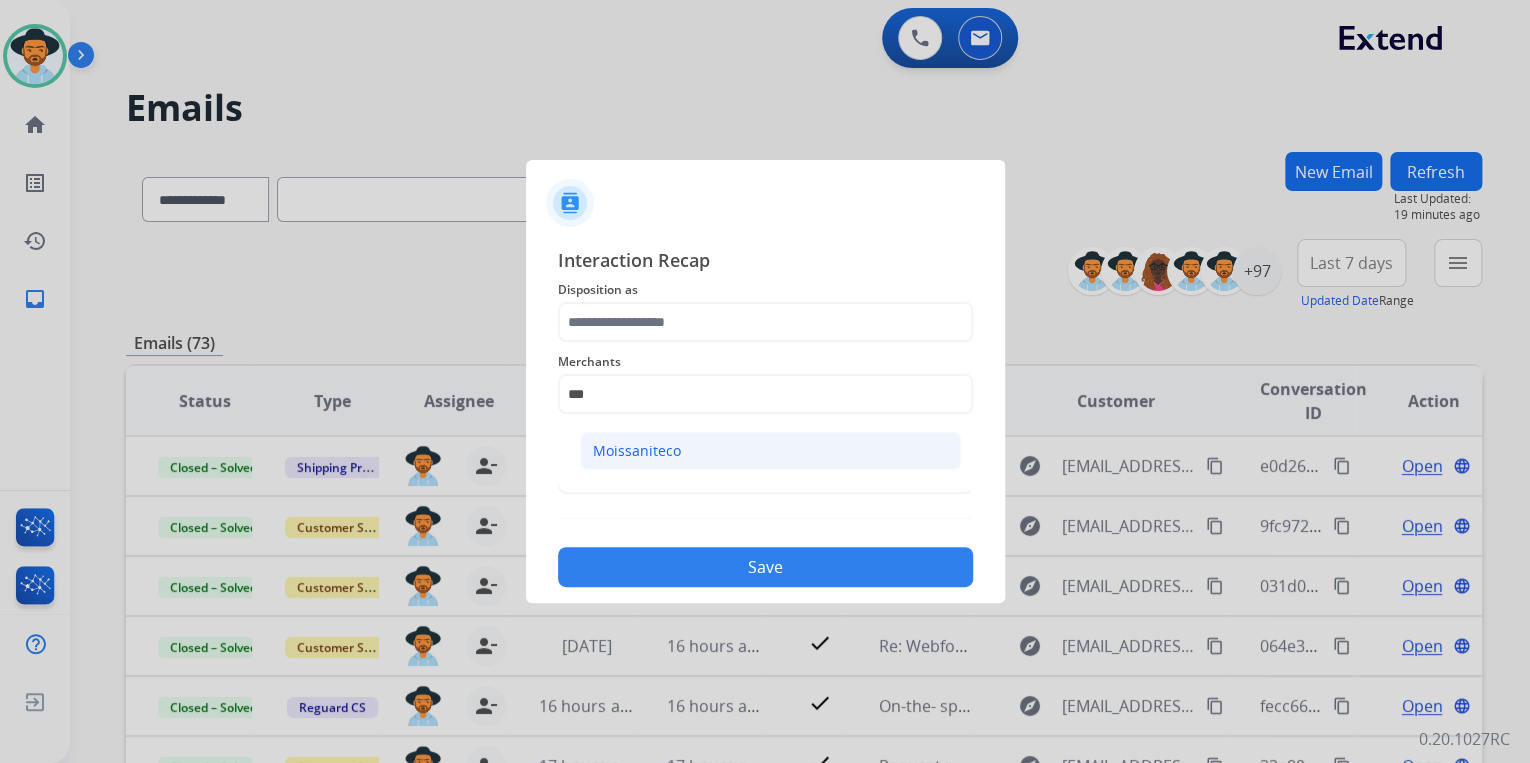 click on "Moissaniteco" 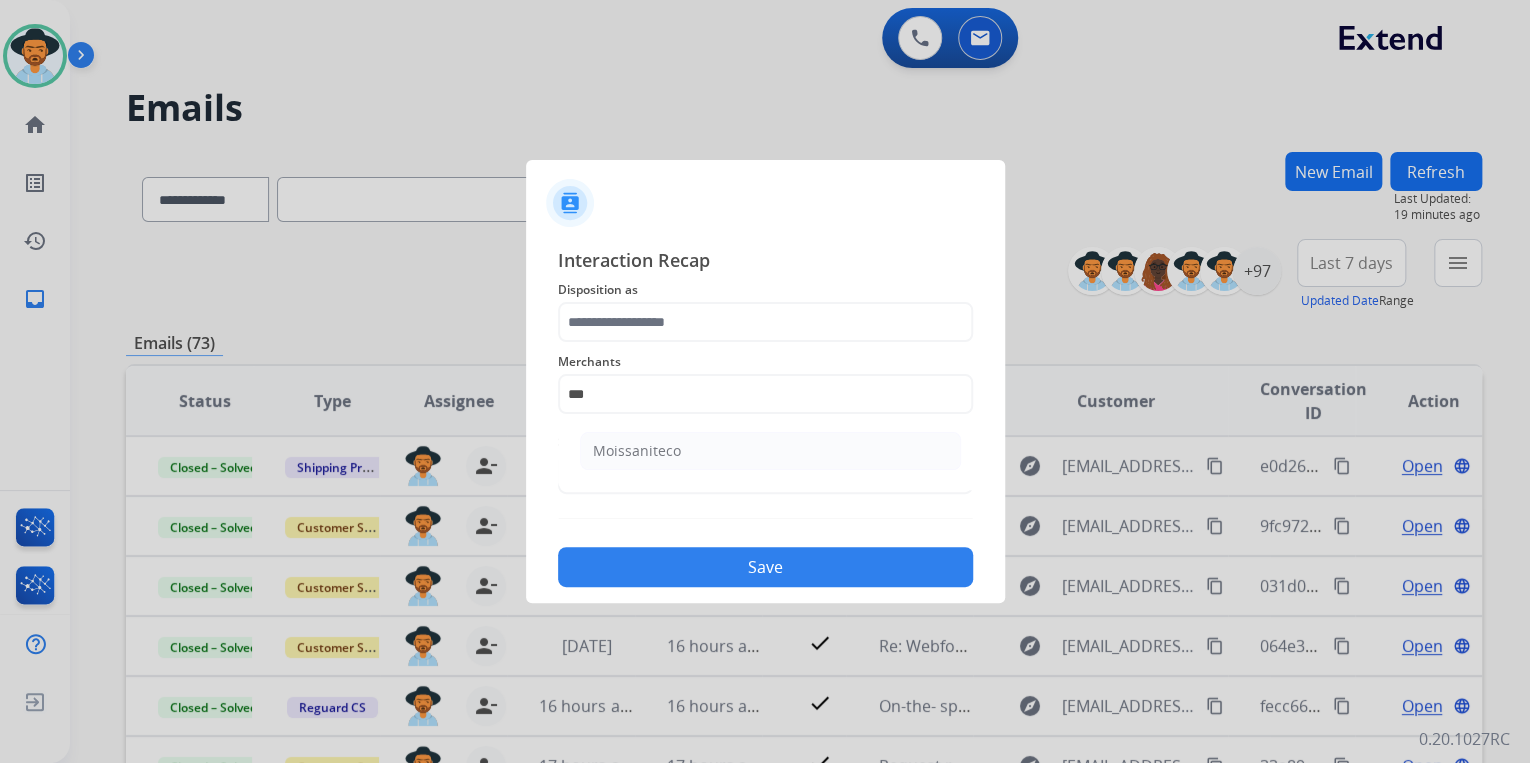 type on "**********" 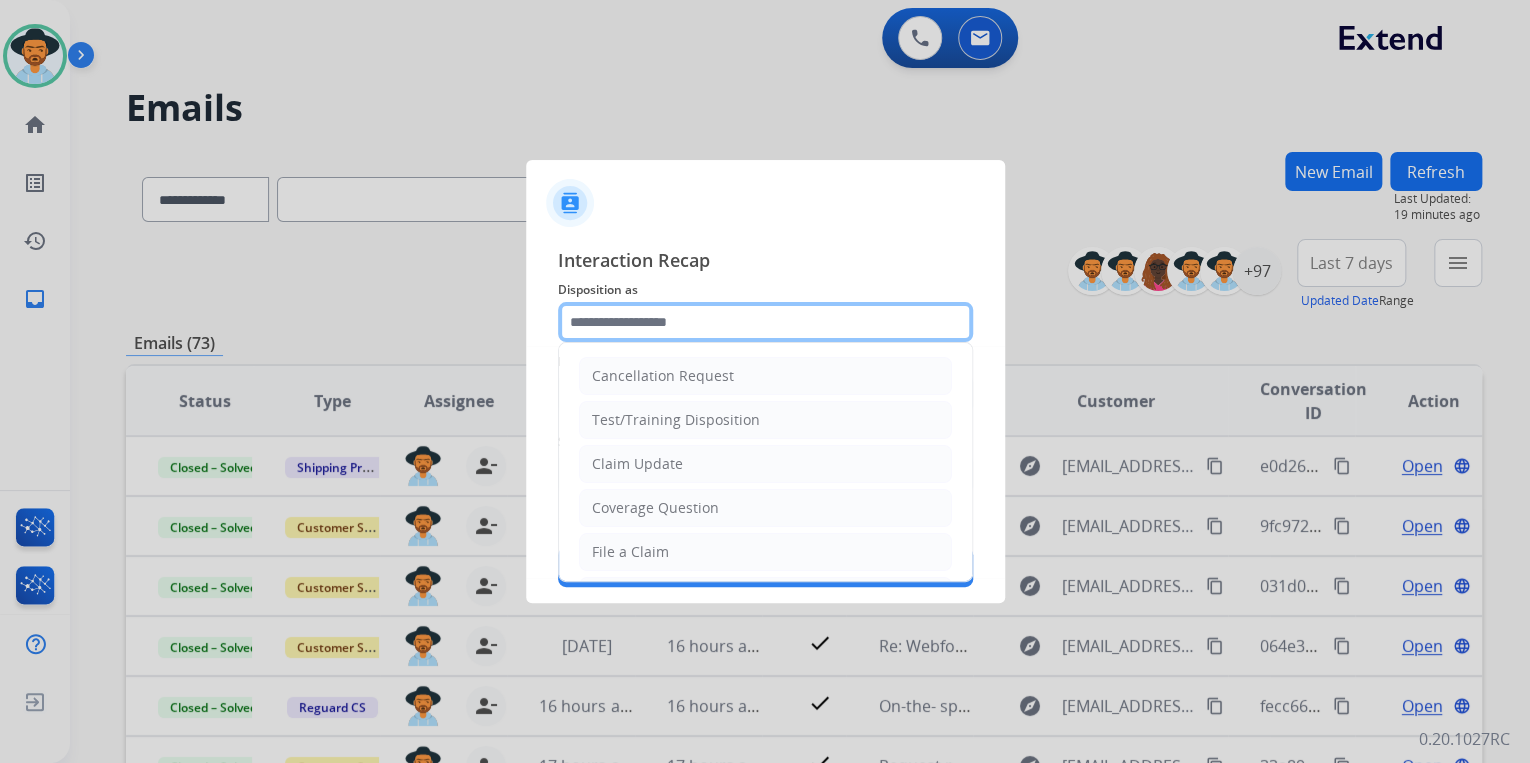 click 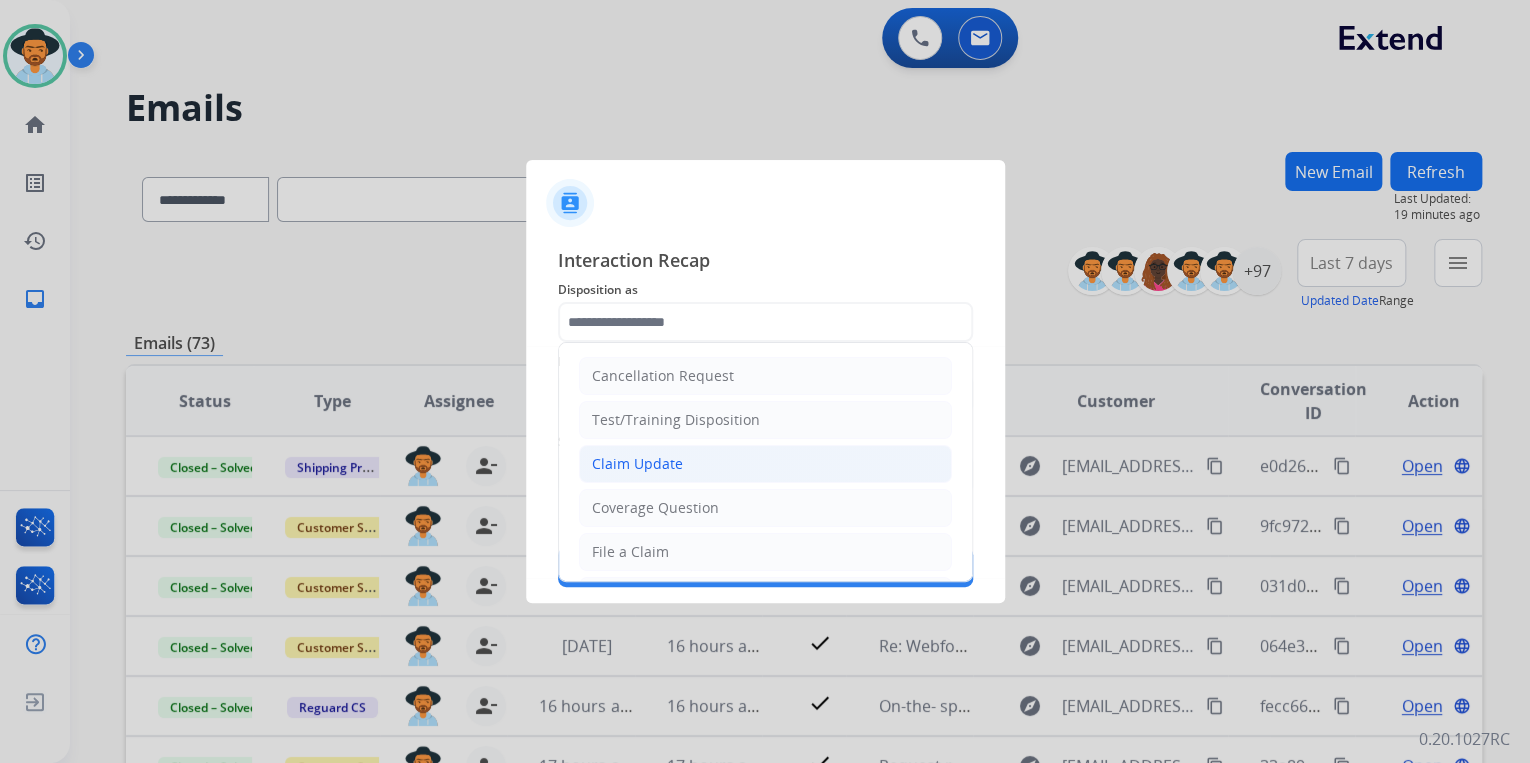 click on "Claim Update" 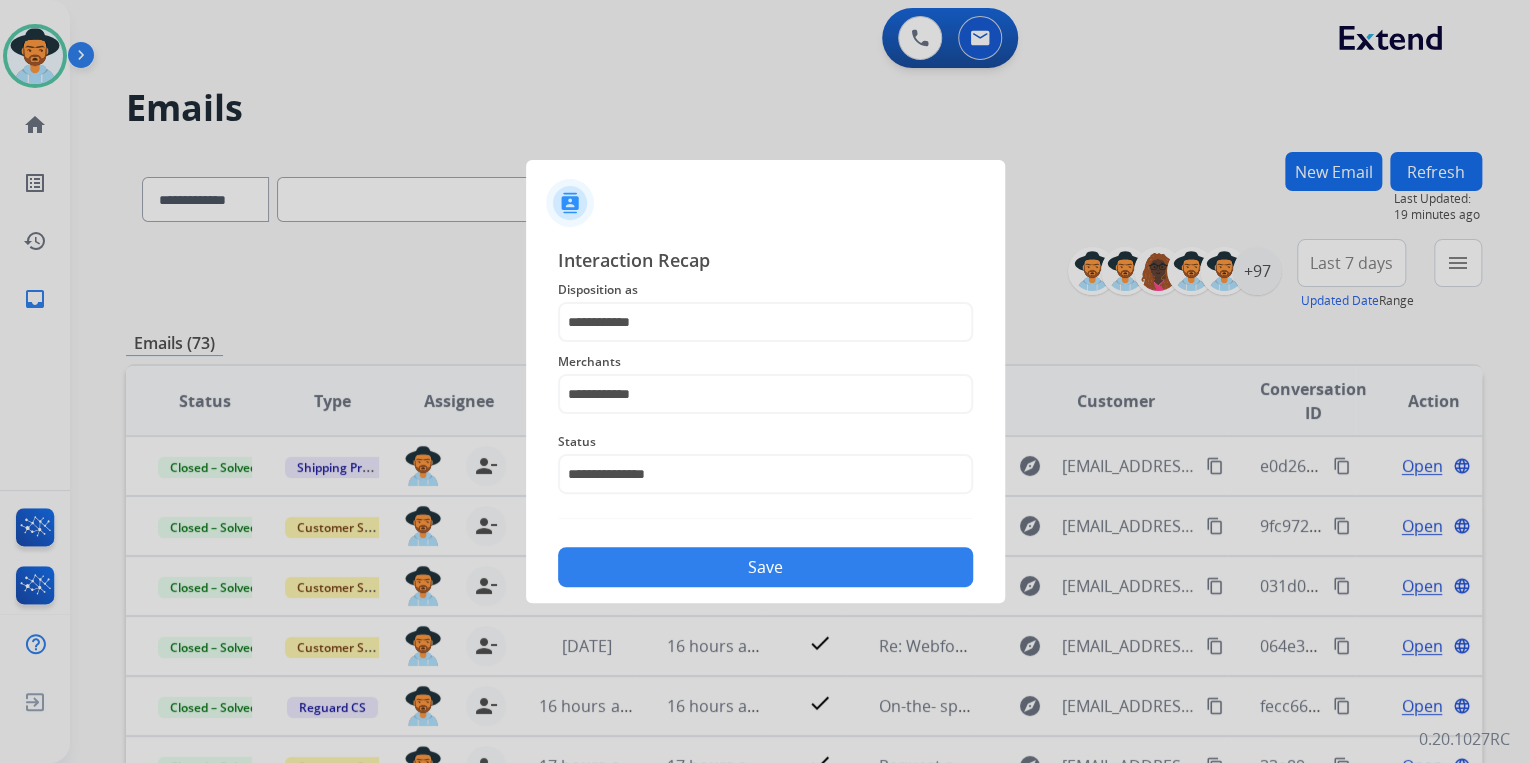 click on "Save" 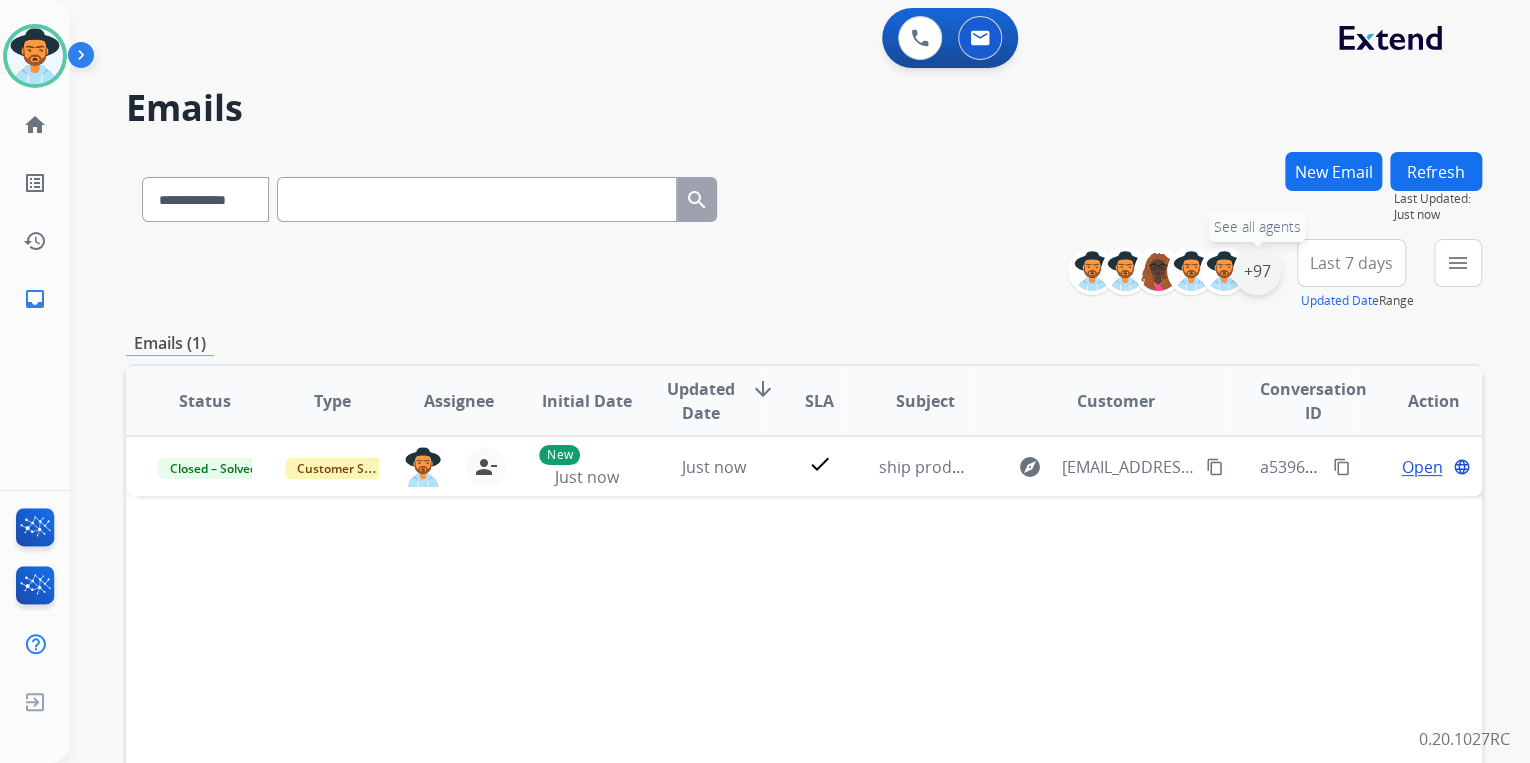 click on "+97" at bounding box center (1257, 271) 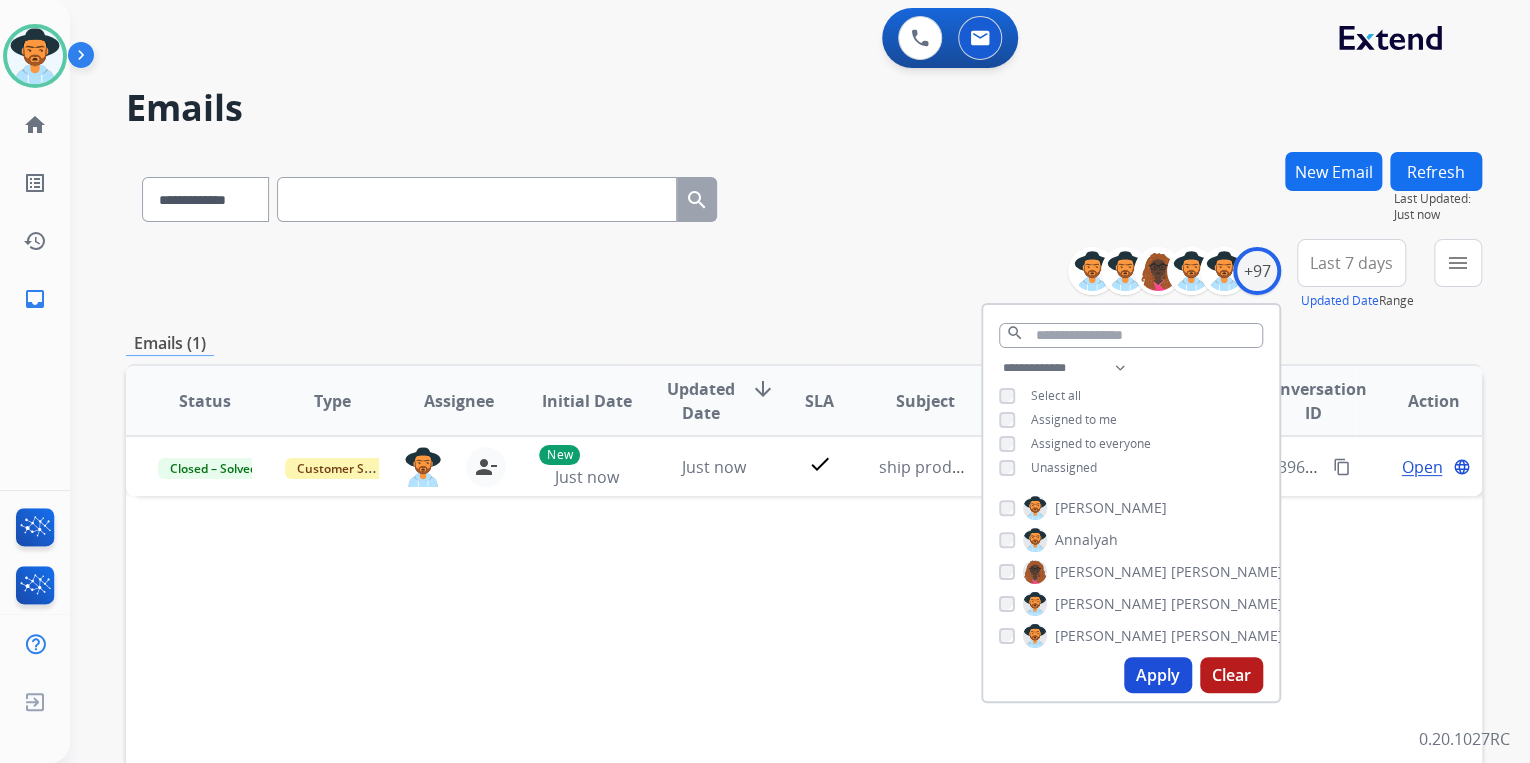click on "**********" at bounding box center [1131, 420] 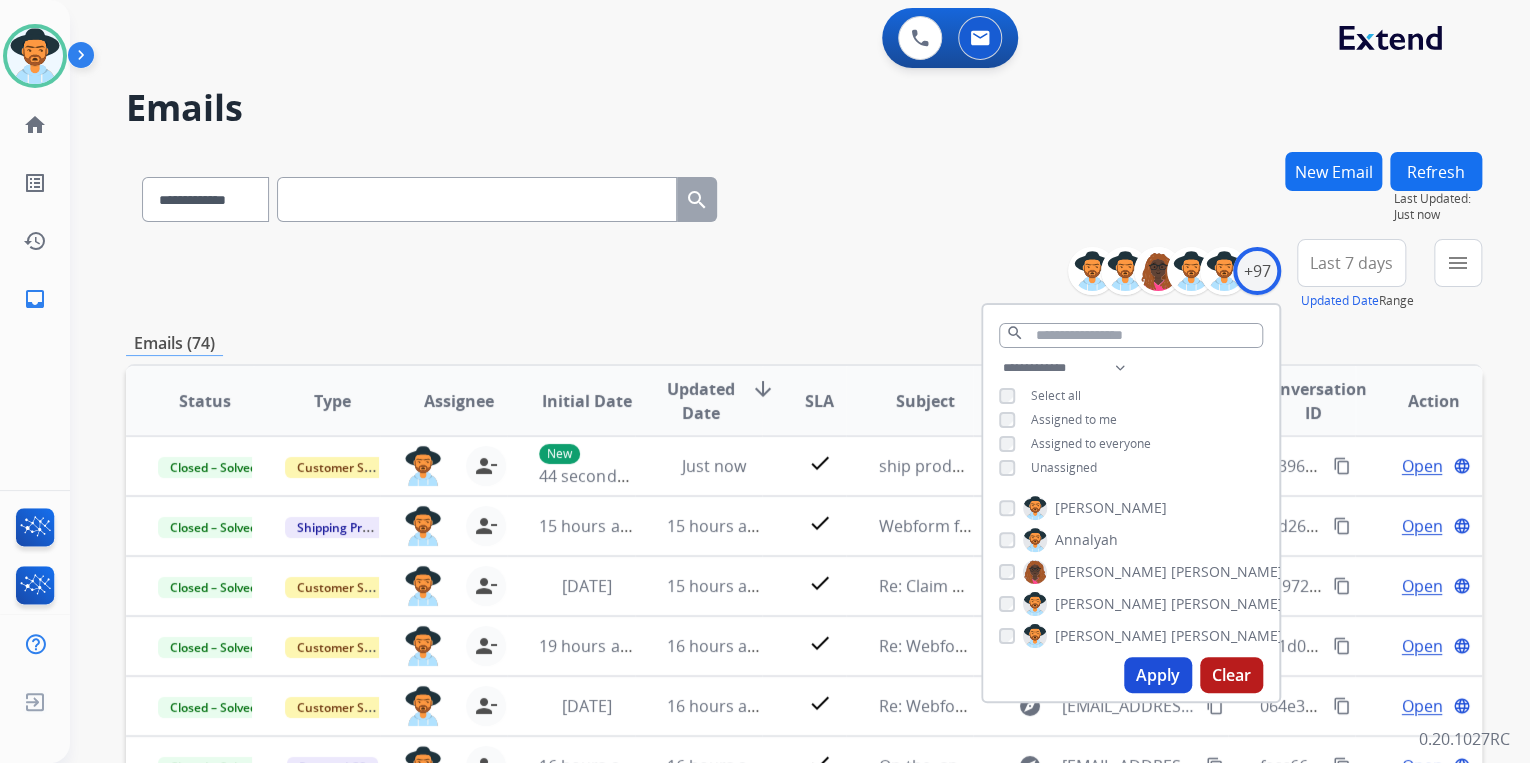 click on "**********" at bounding box center [804, 275] 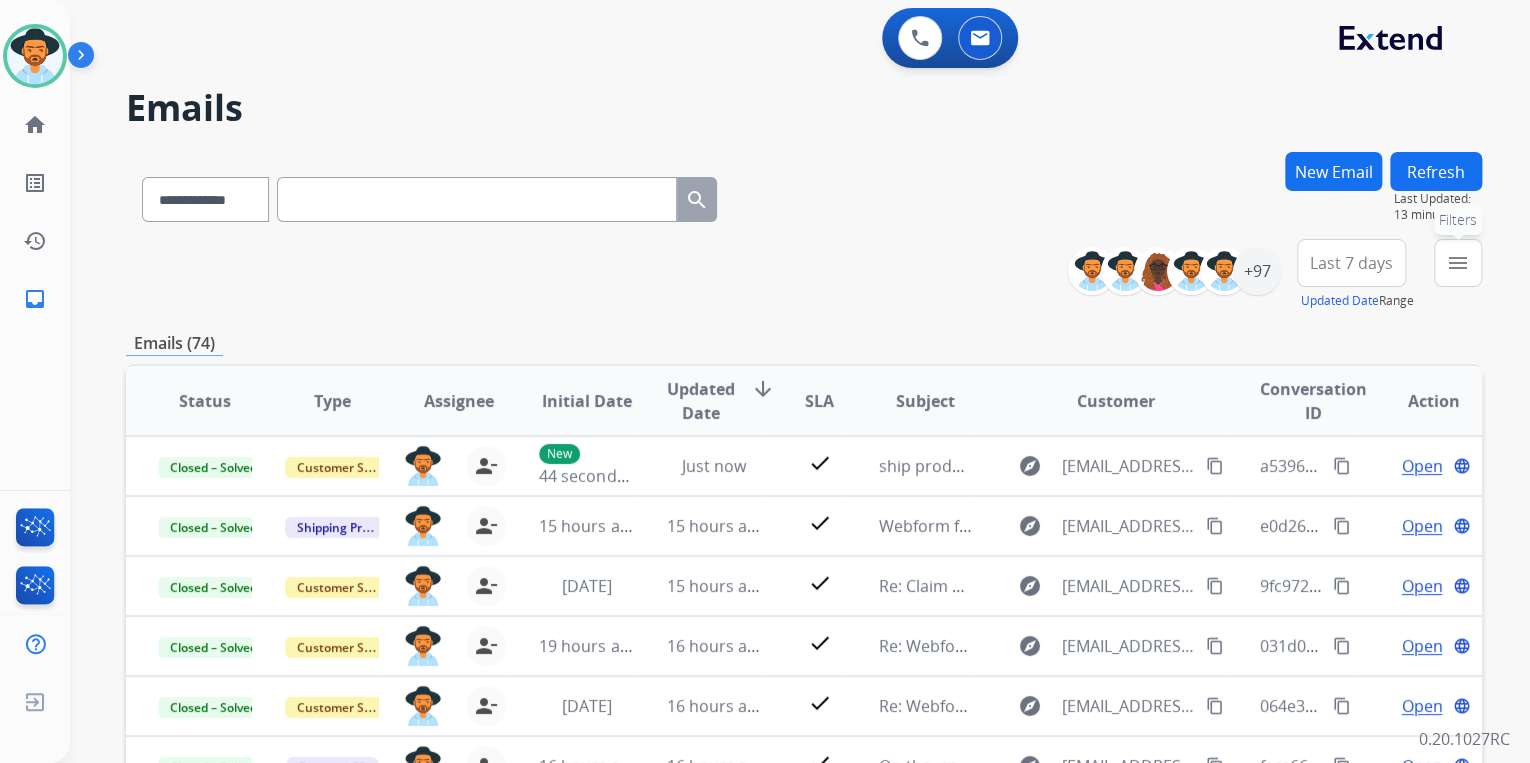 click on "menu" at bounding box center (1458, 263) 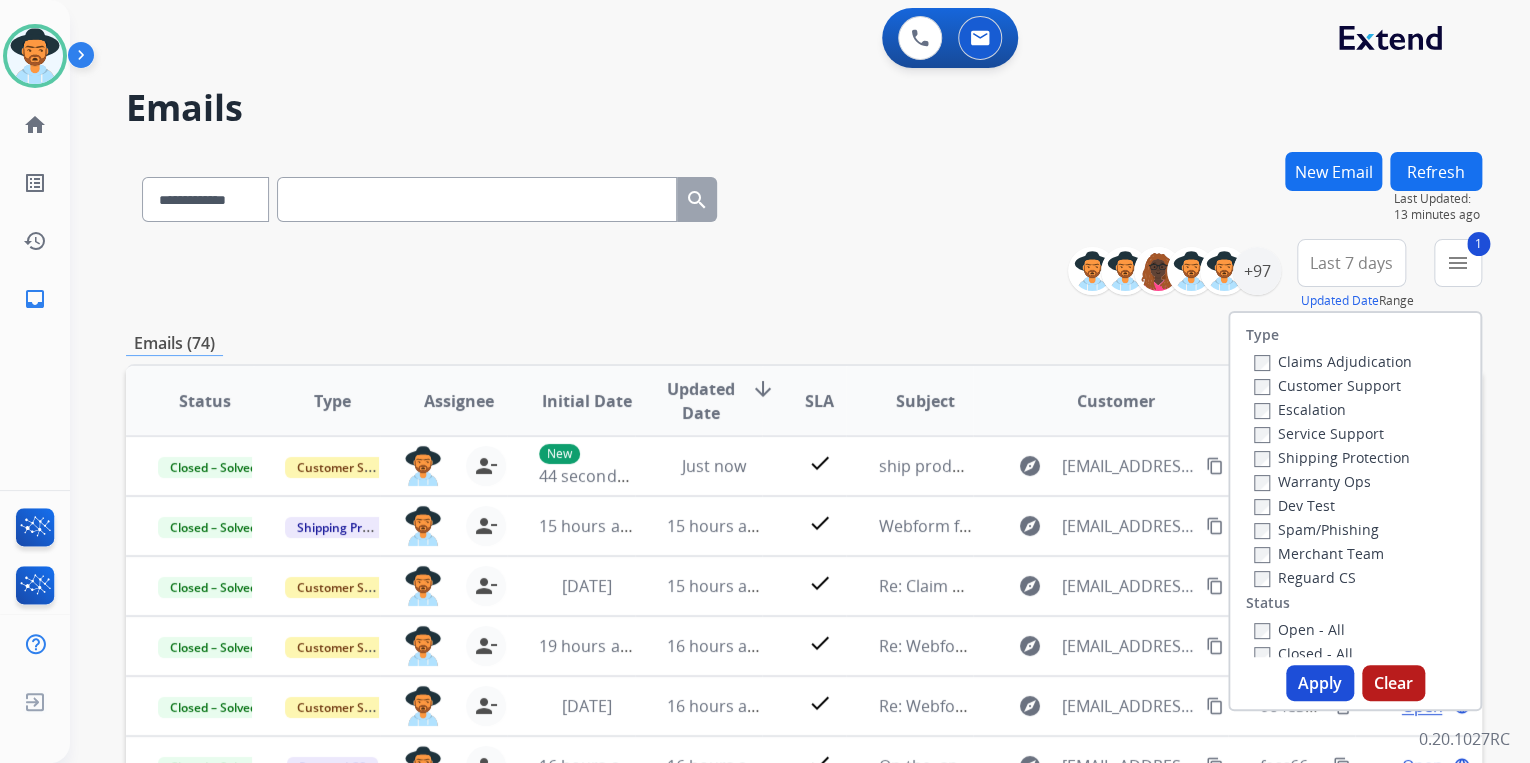 click on "Shipping Protection" at bounding box center [1332, 457] 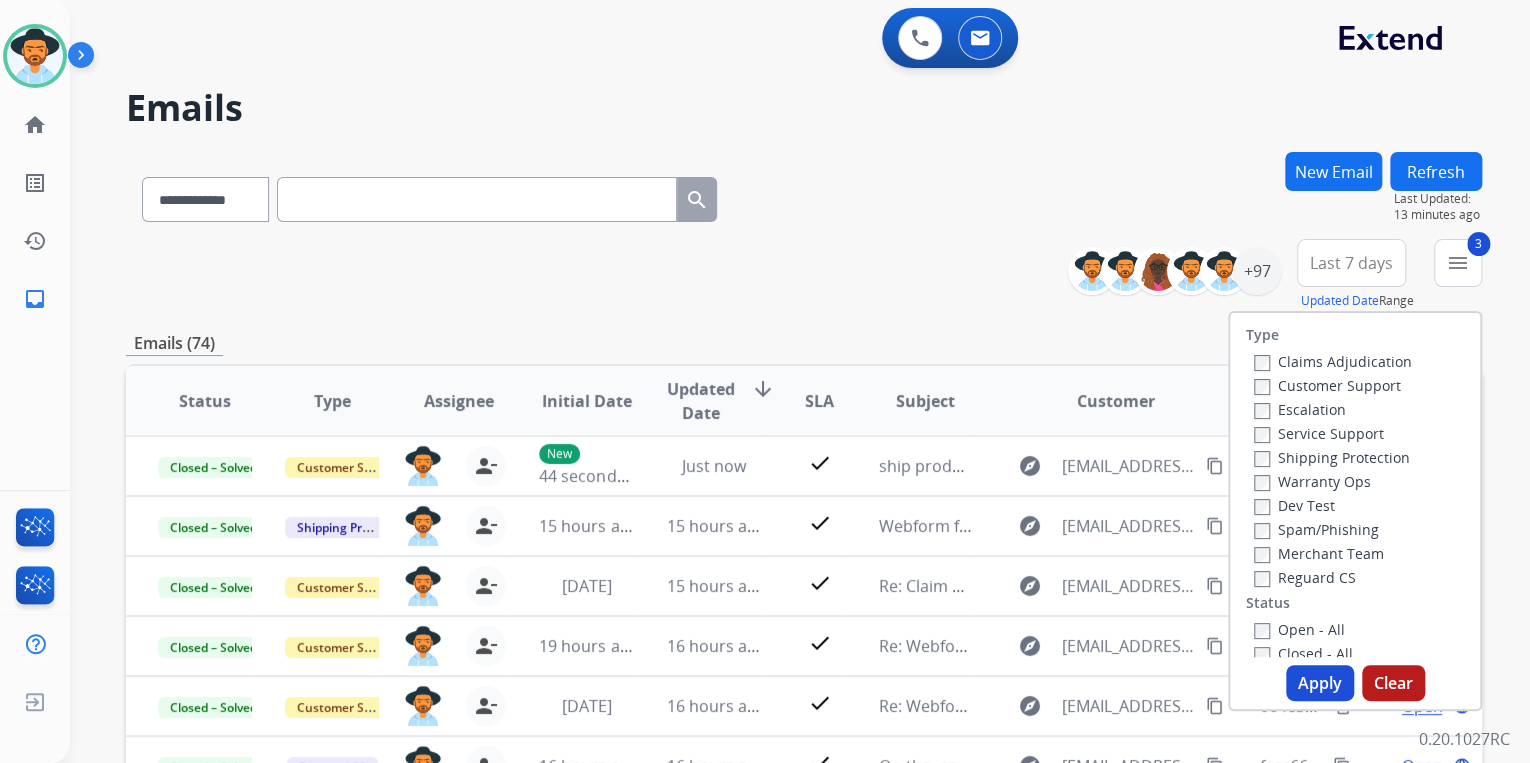 click on "Apply" at bounding box center (1320, 683) 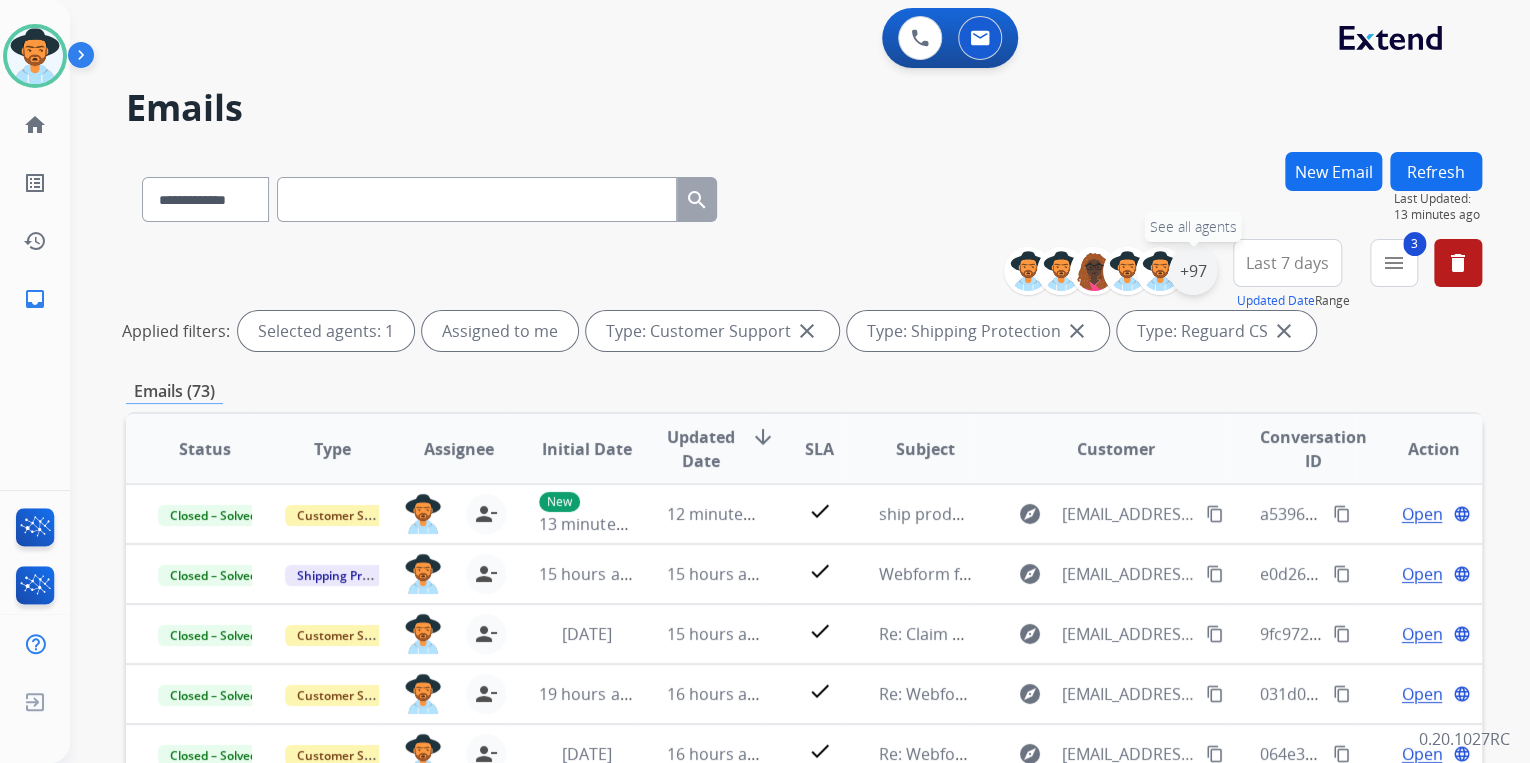 click on "+97" at bounding box center (1193, 271) 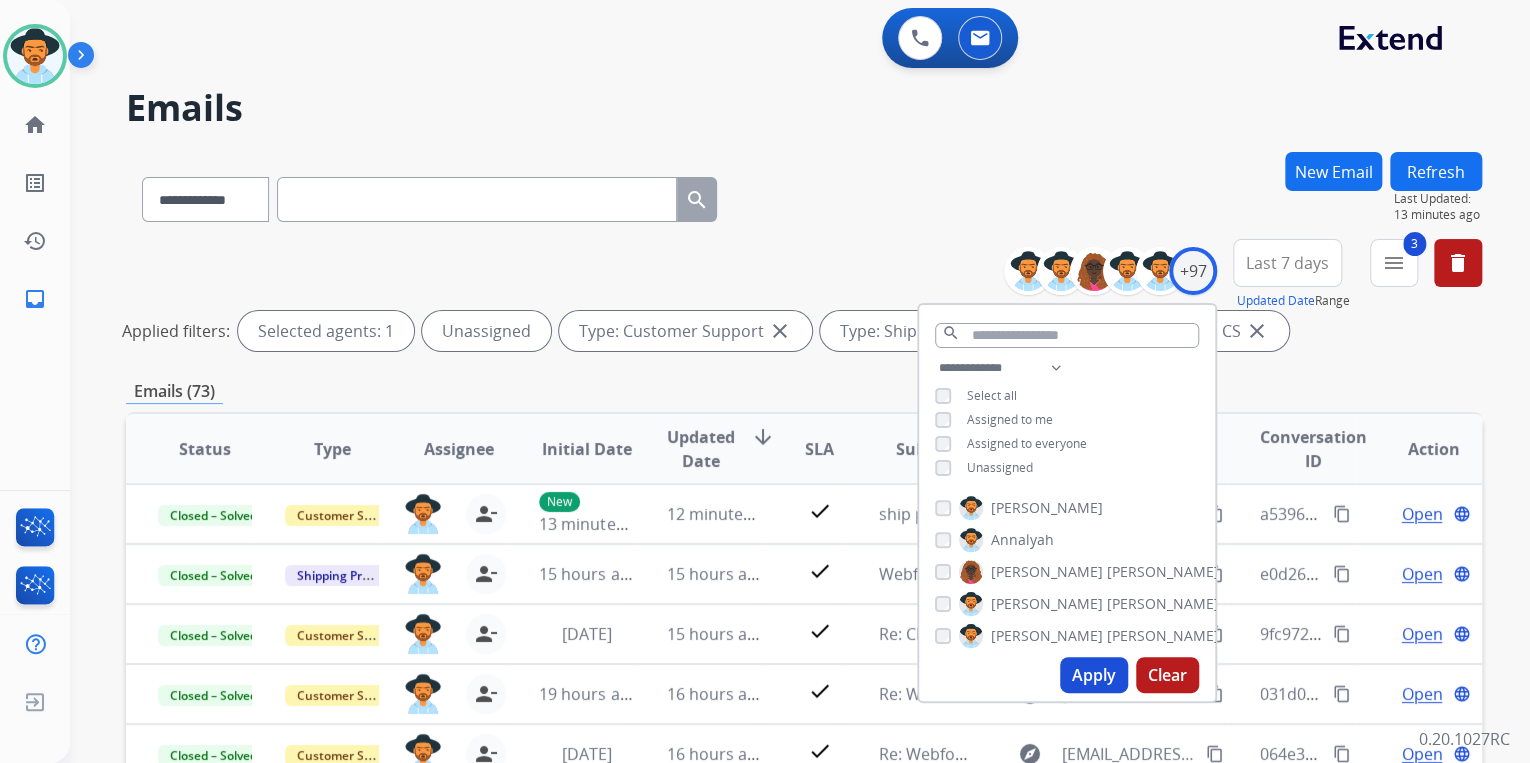 click on "Apply" at bounding box center [1094, 675] 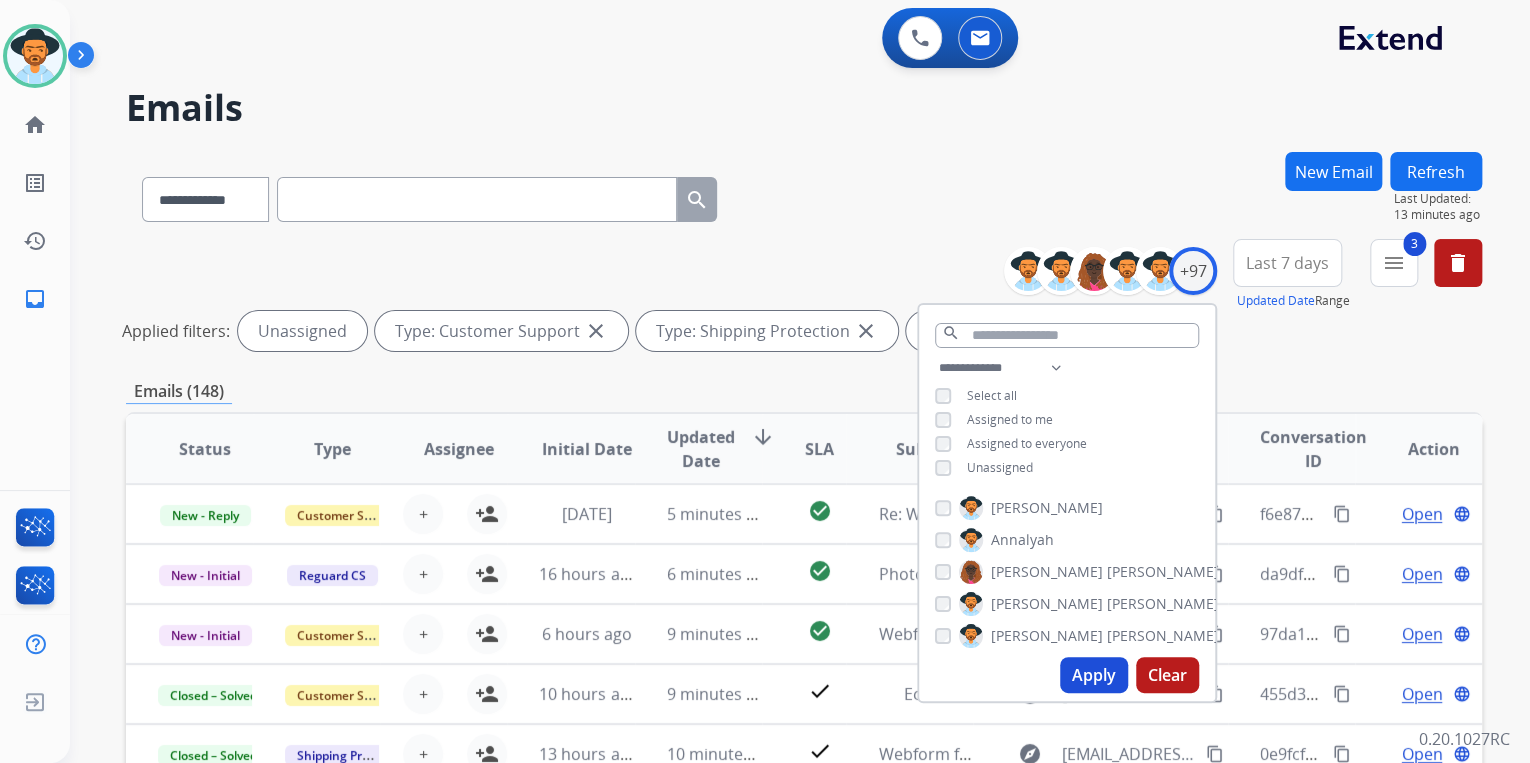 click on "**********" at bounding box center (804, 299) 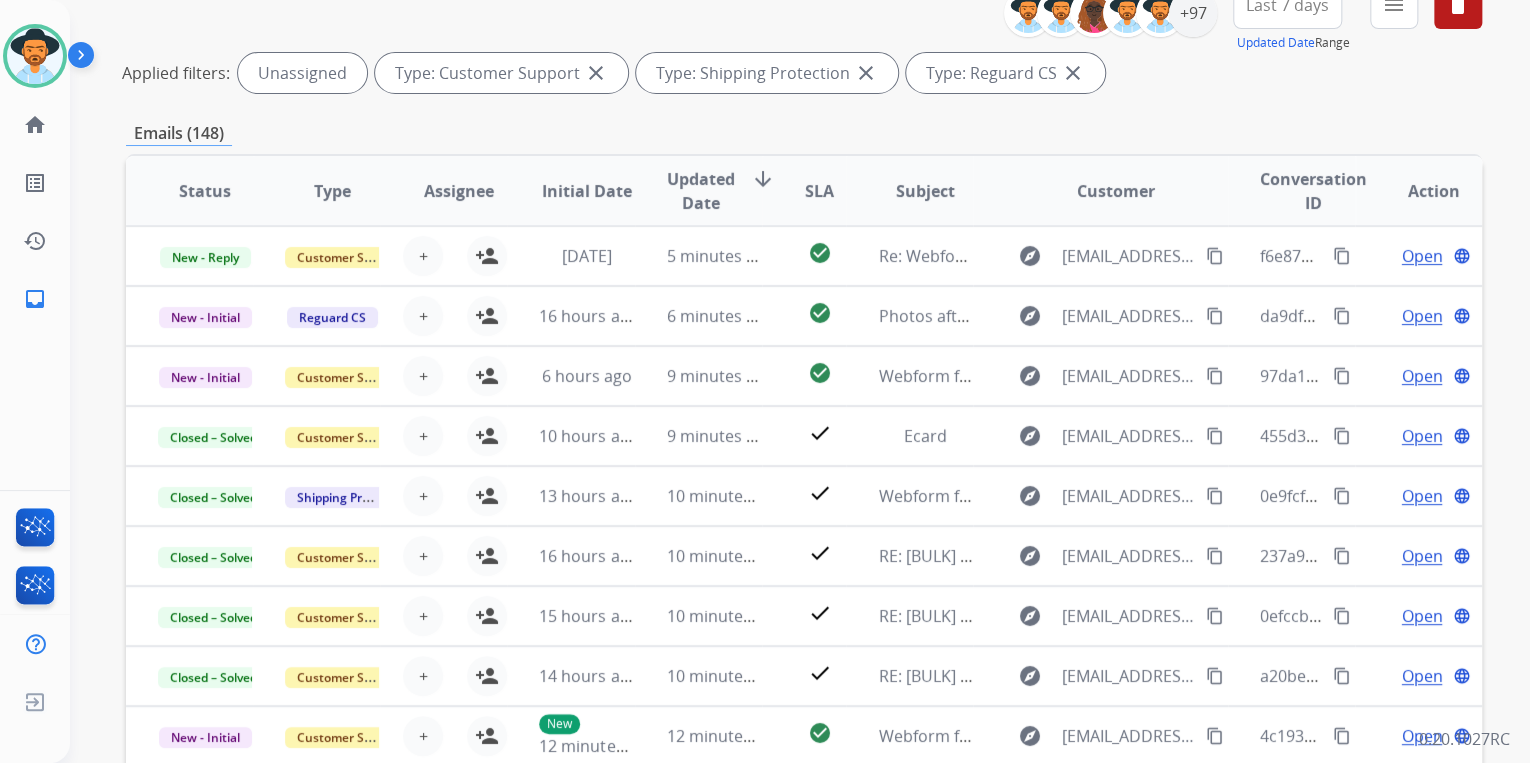 scroll, scrollTop: 320, scrollLeft: 0, axis: vertical 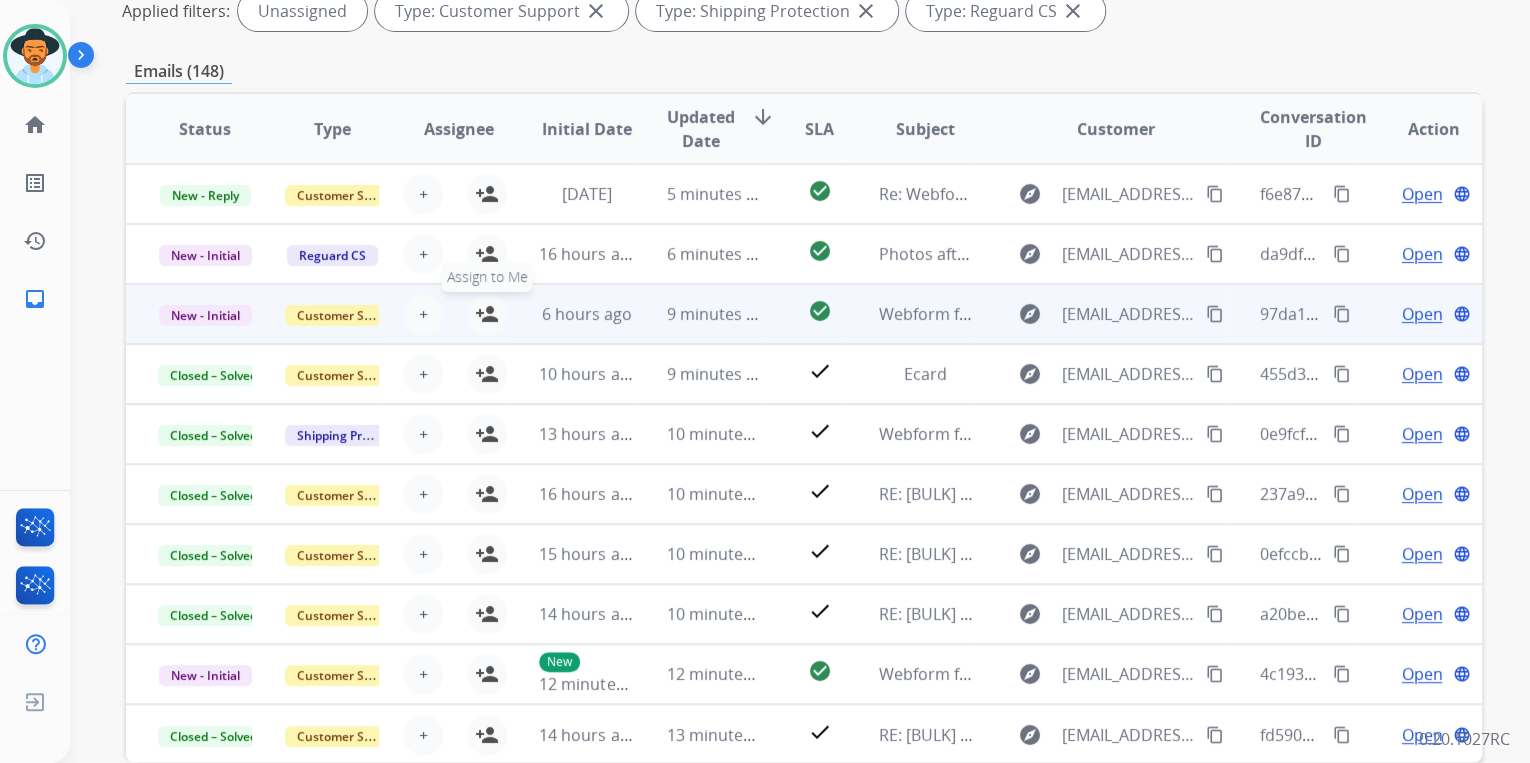click on "person_add" at bounding box center [487, 314] 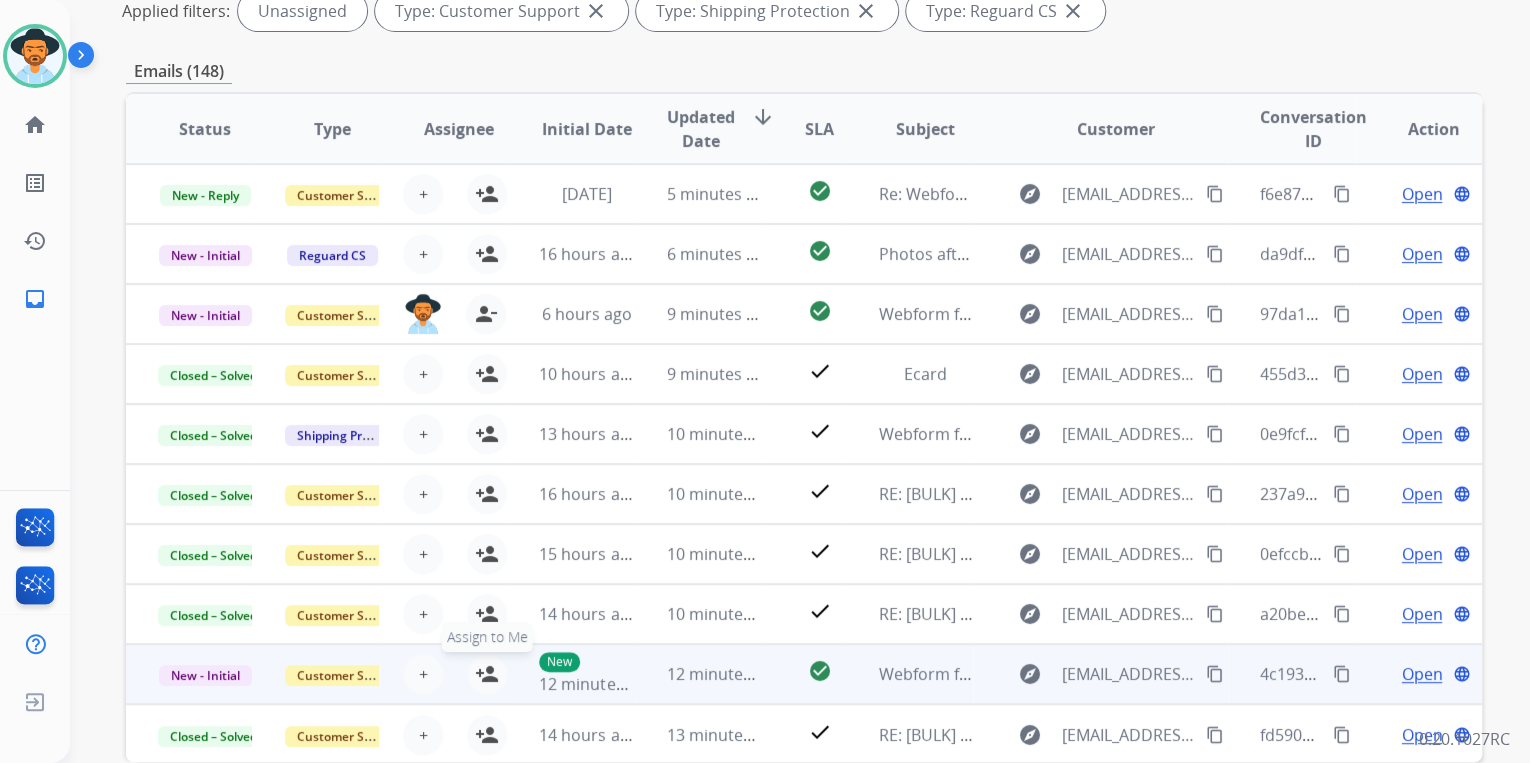 click on "person_add" at bounding box center (487, 674) 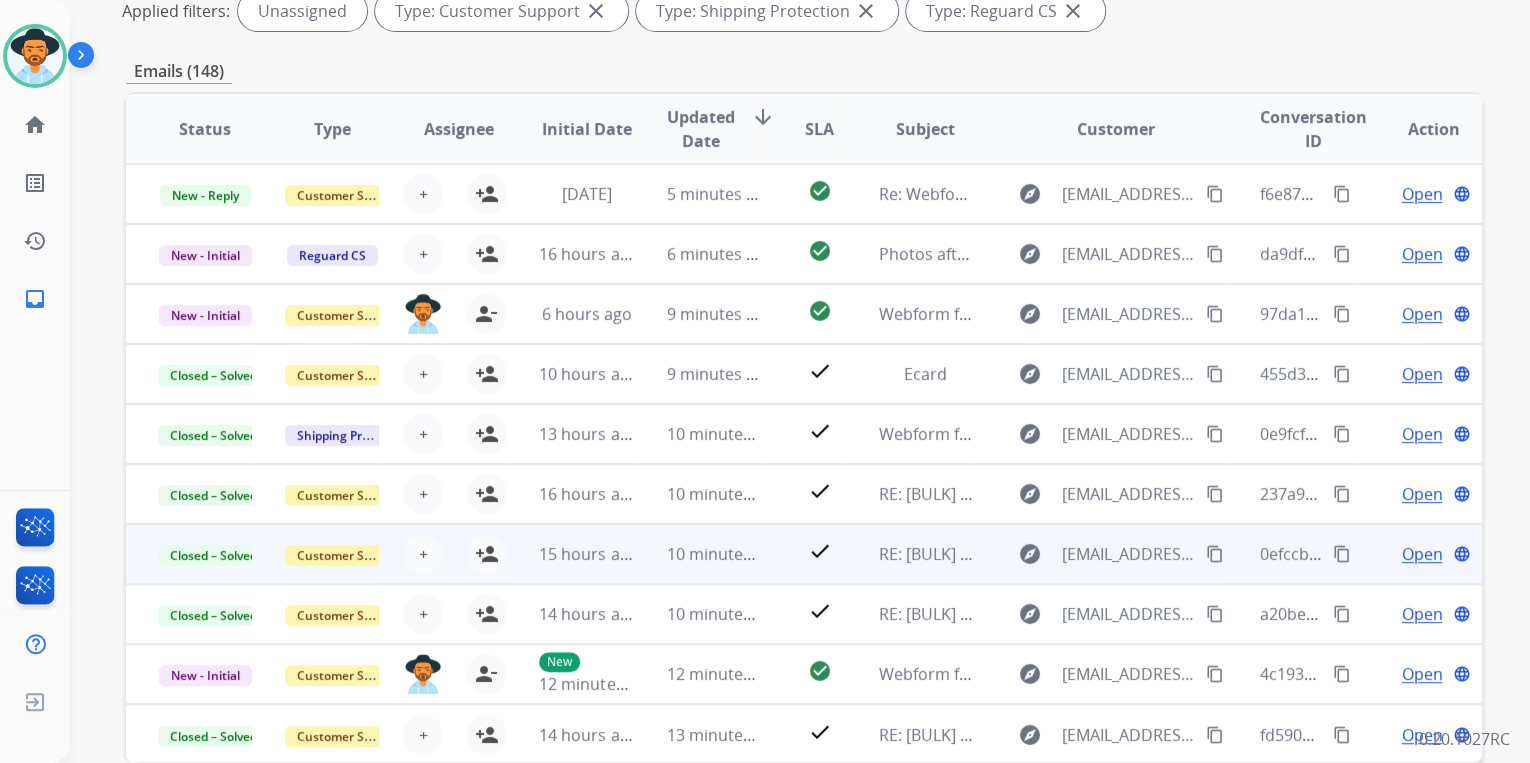 scroll, scrollTop: 1, scrollLeft: 0, axis: vertical 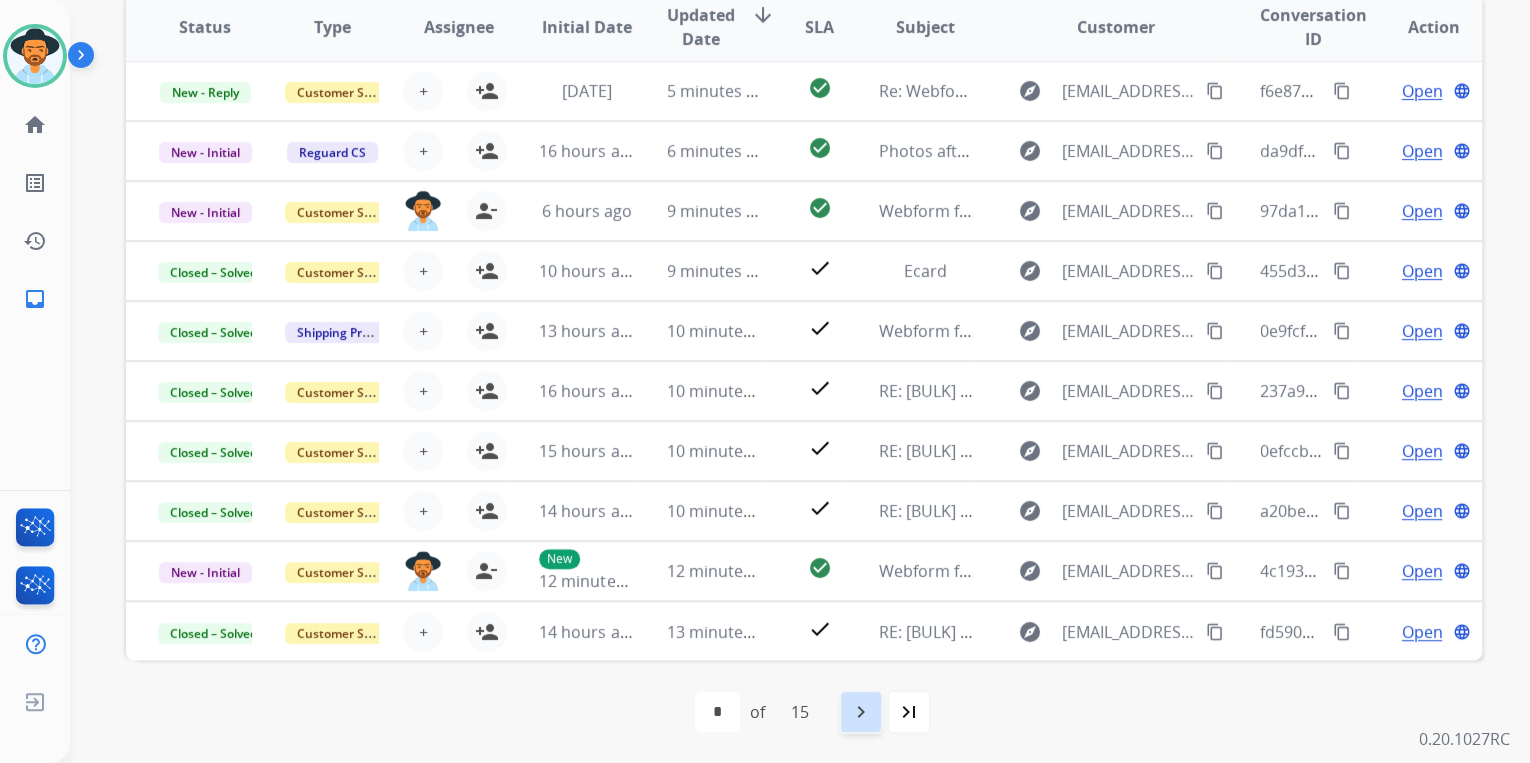 click on "navigate_next" at bounding box center (861, 712) 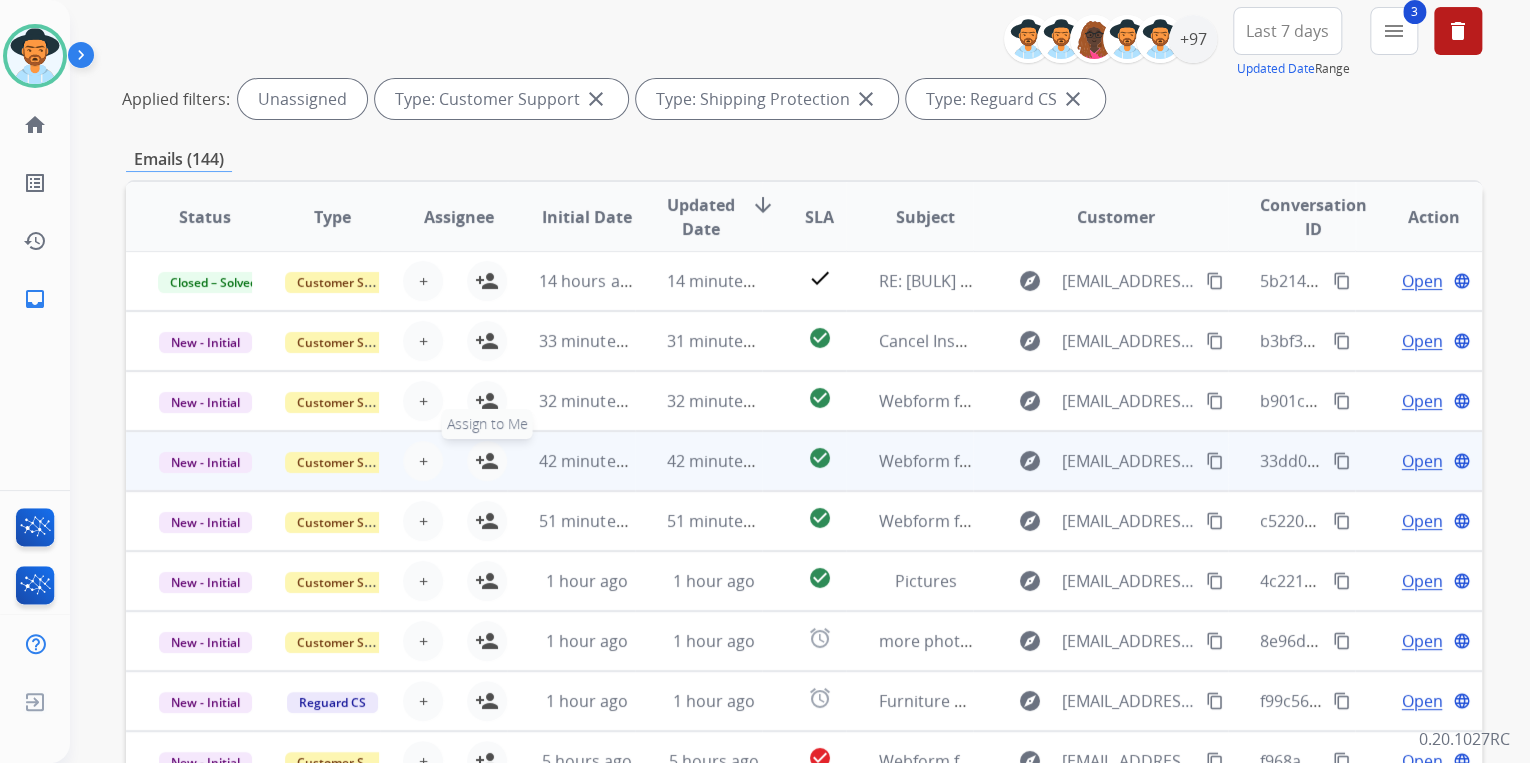 scroll, scrollTop: 240, scrollLeft: 0, axis: vertical 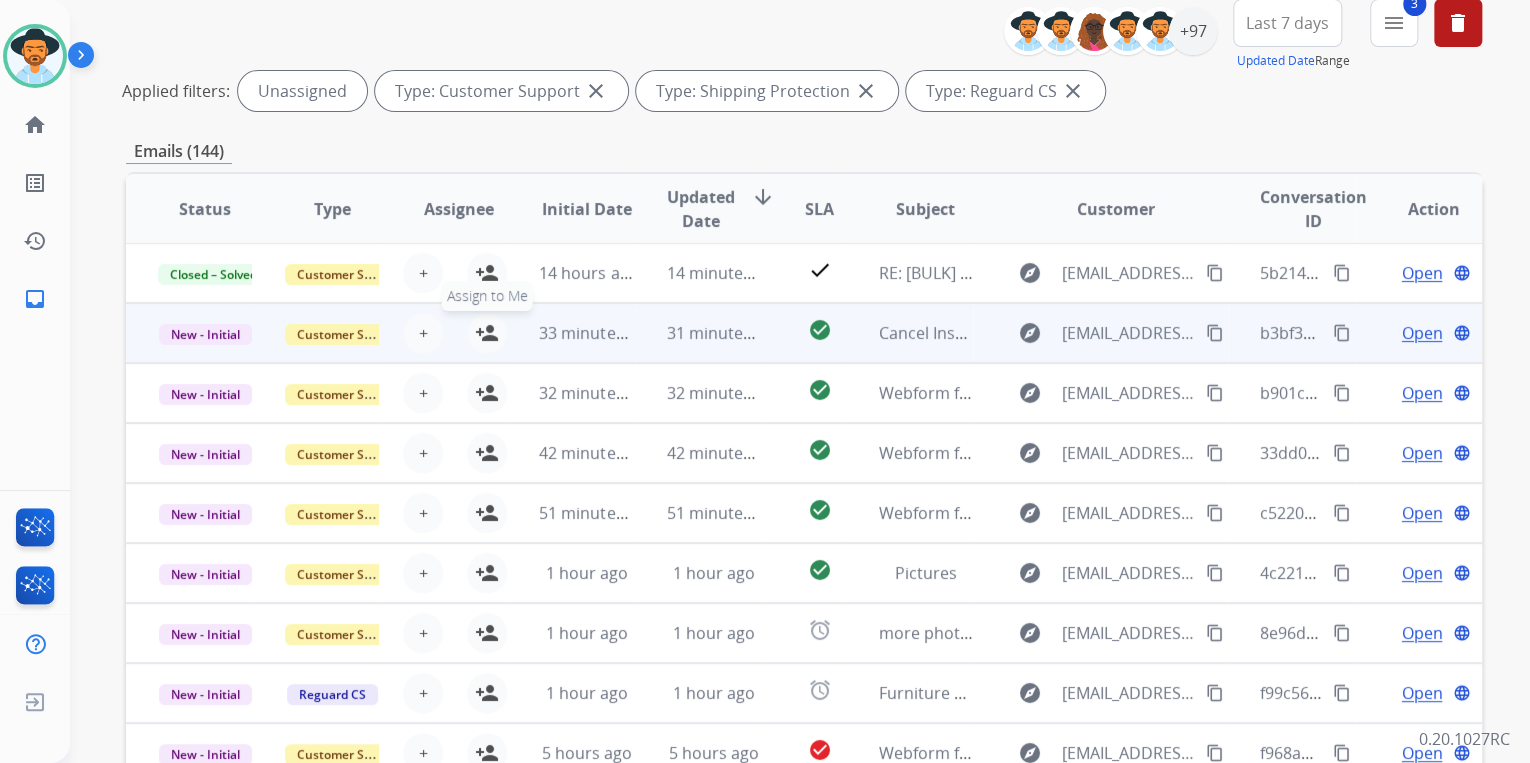 click on "person_add" at bounding box center [487, 333] 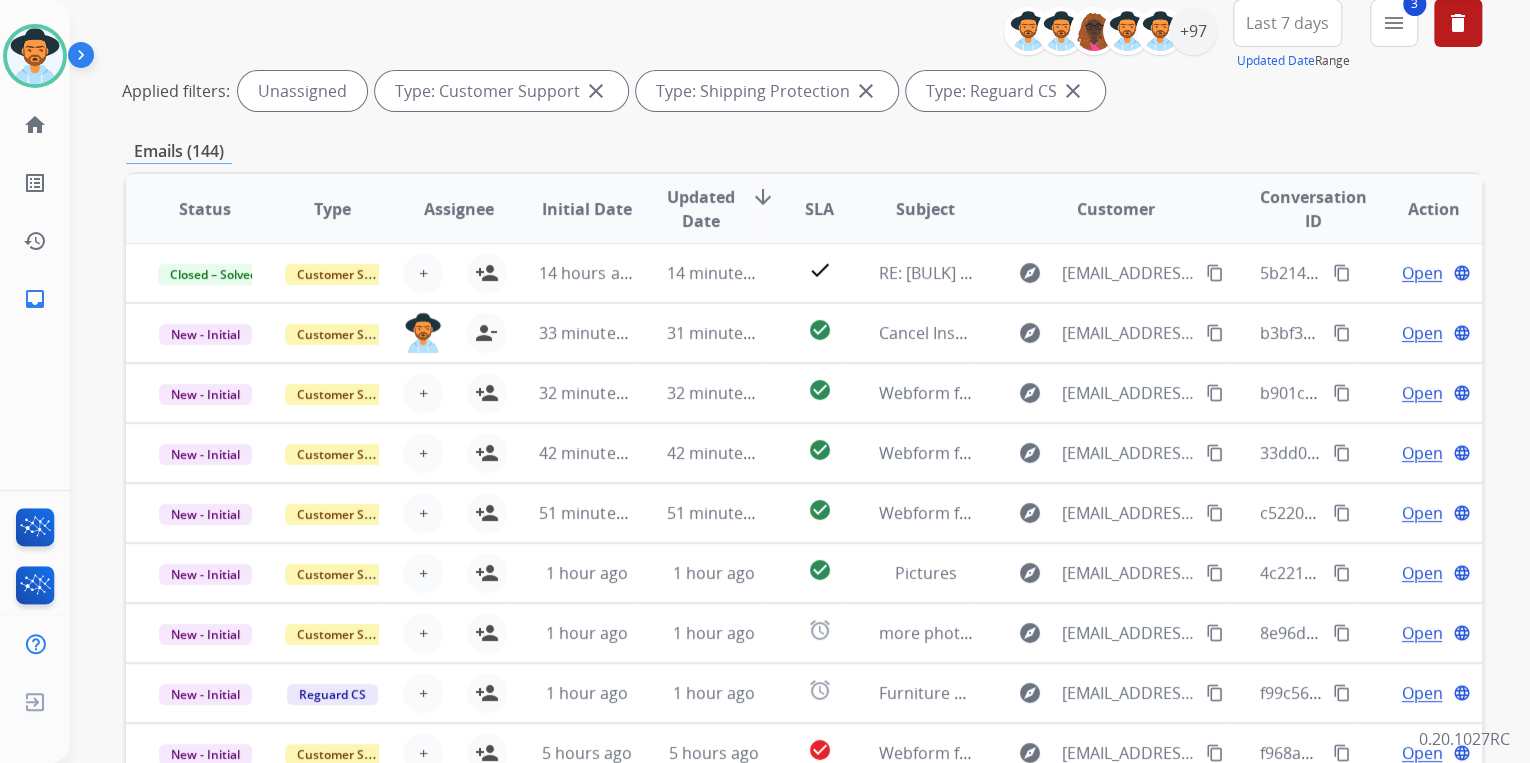 click on "delete" at bounding box center (1458, 23) 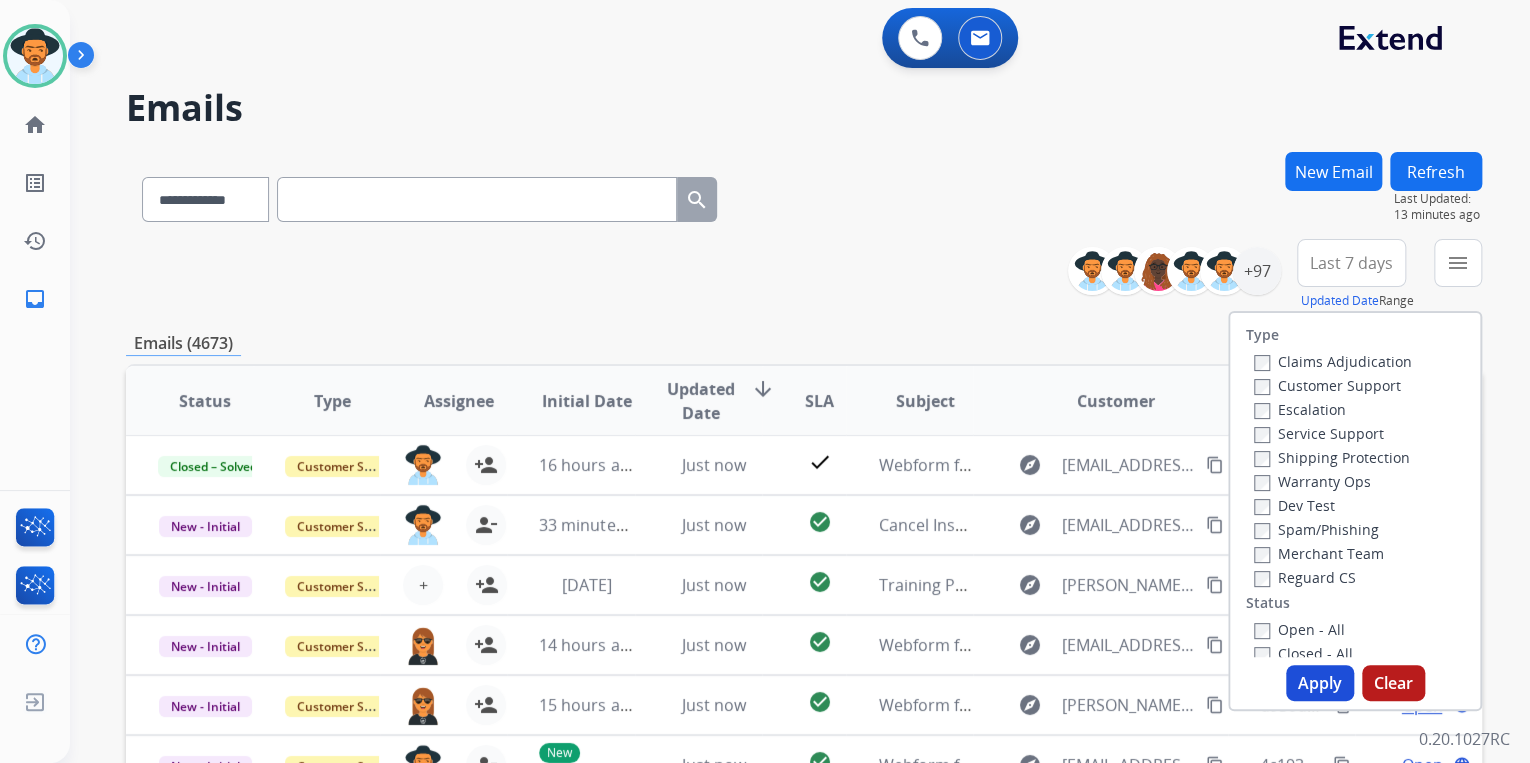 click on "**********" at bounding box center (804, 275) 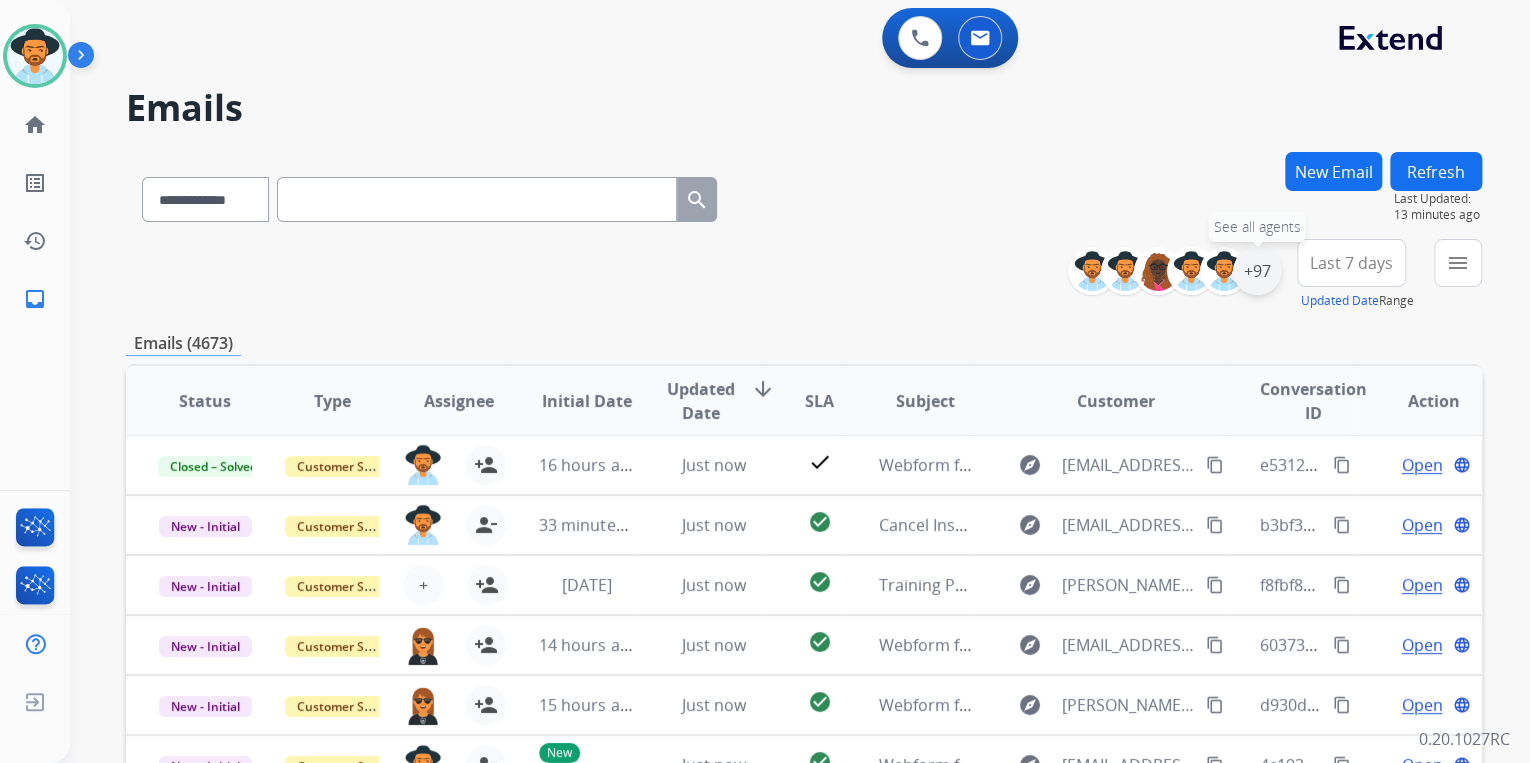 click on "+97" at bounding box center [1257, 271] 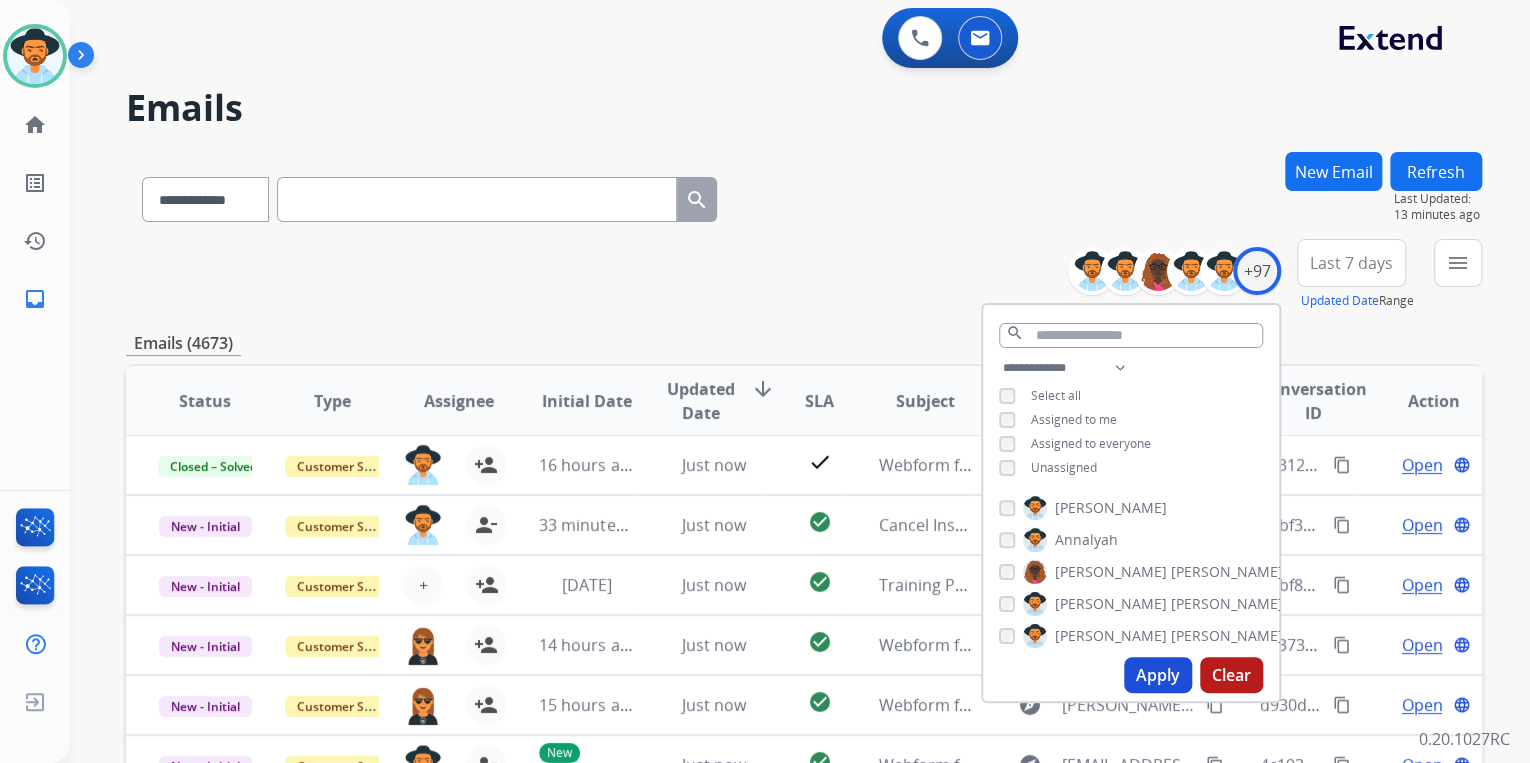 click on "Apply" at bounding box center [1158, 675] 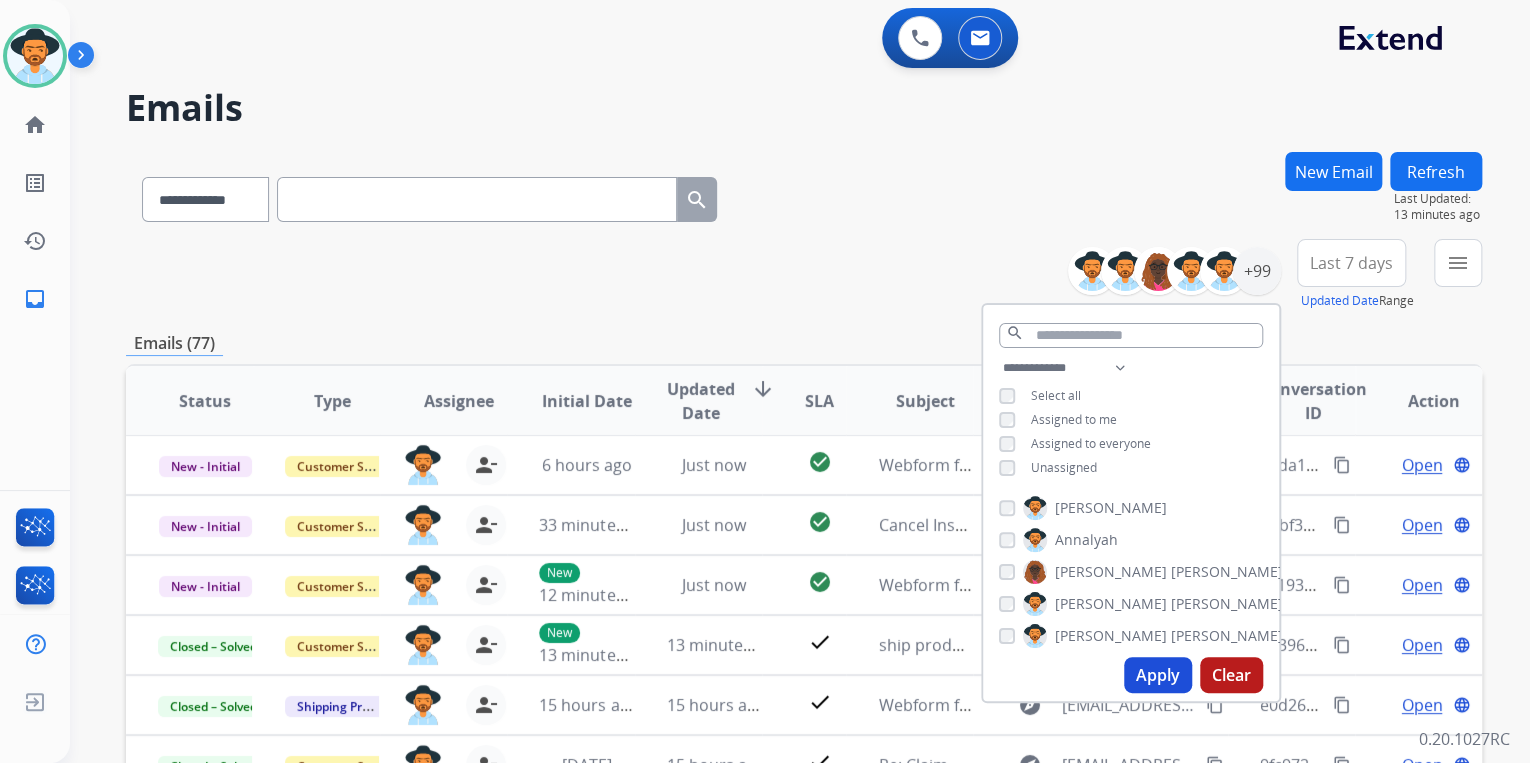 click on "**********" at bounding box center [804, 275] 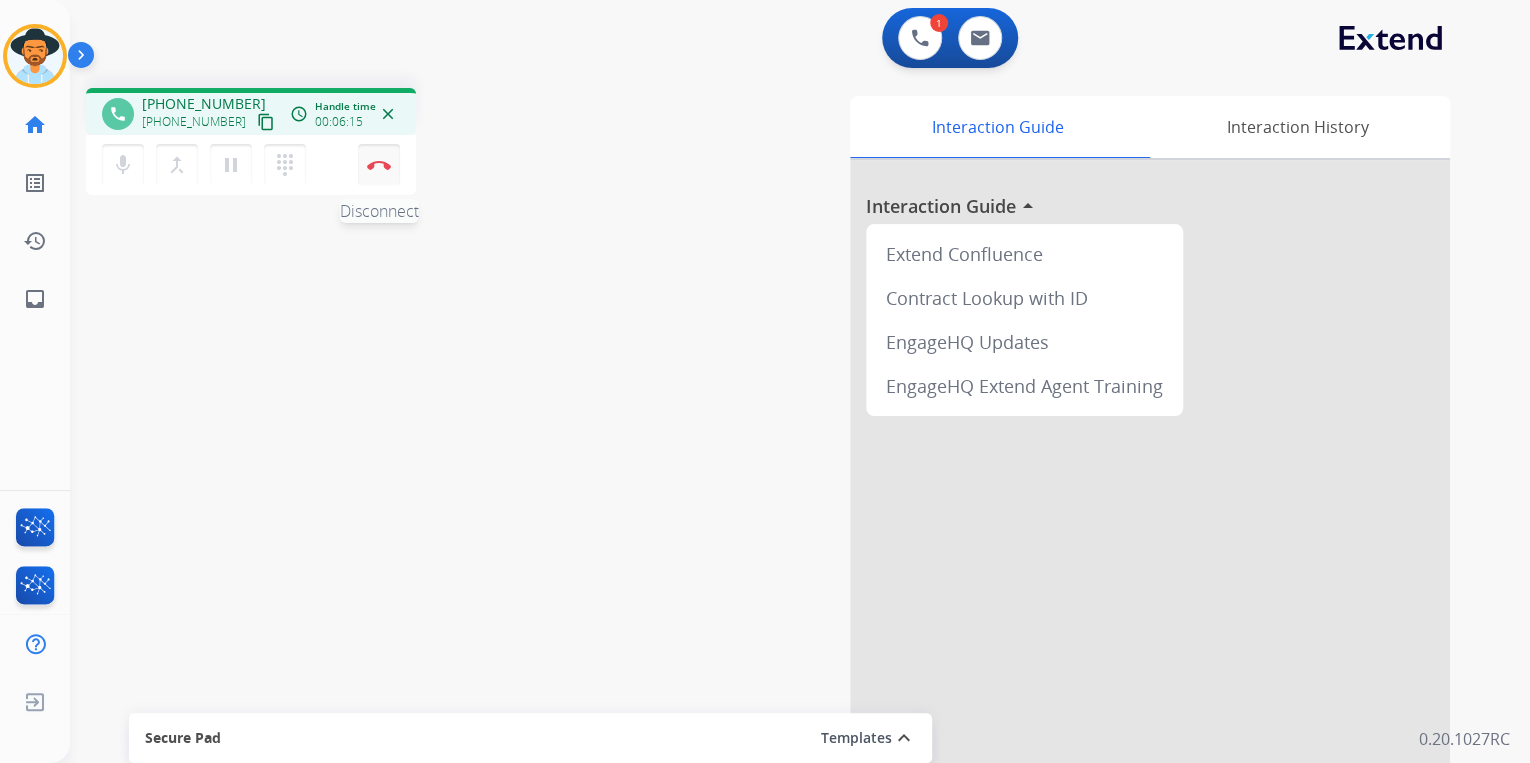 click at bounding box center (379, 165) 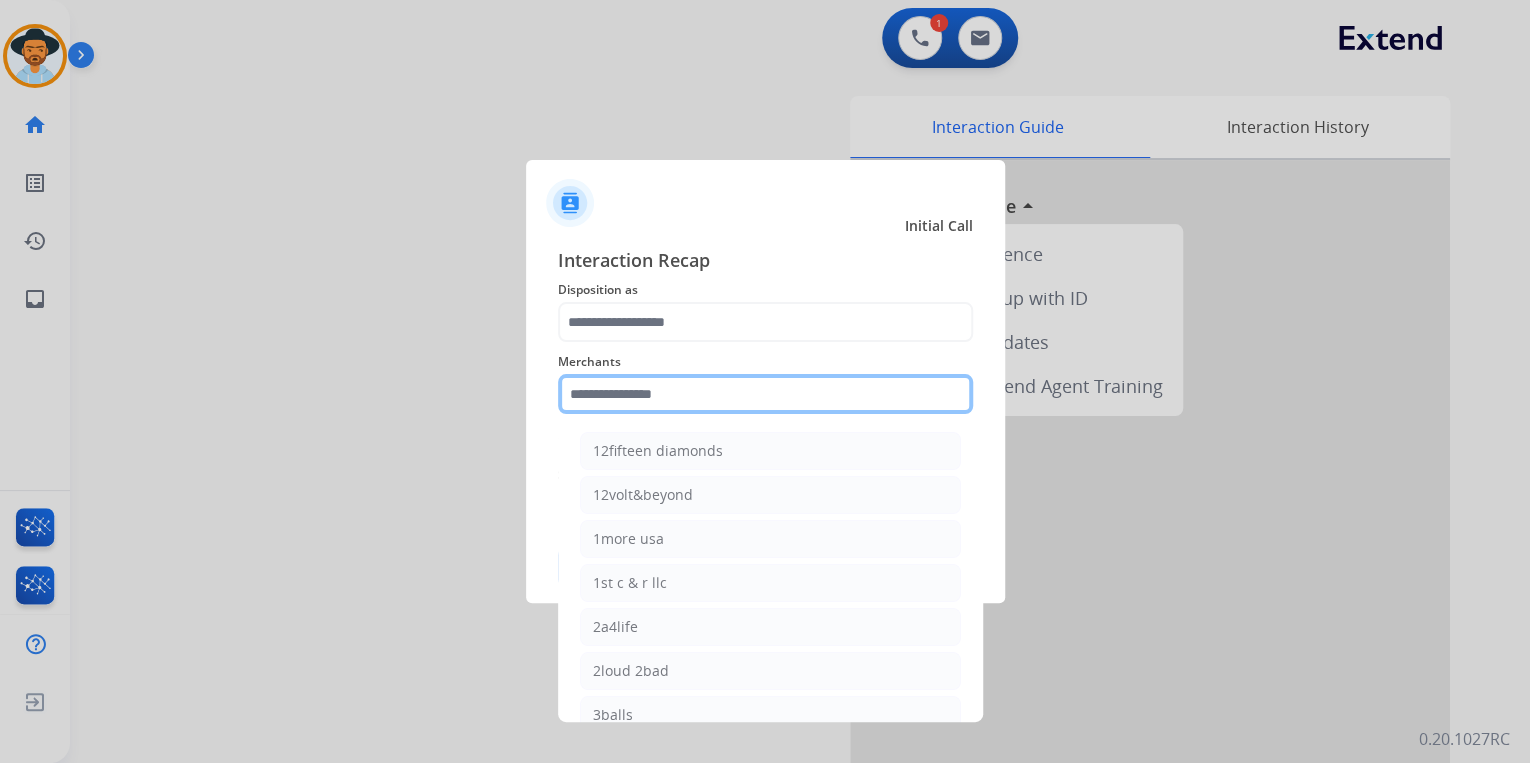 click 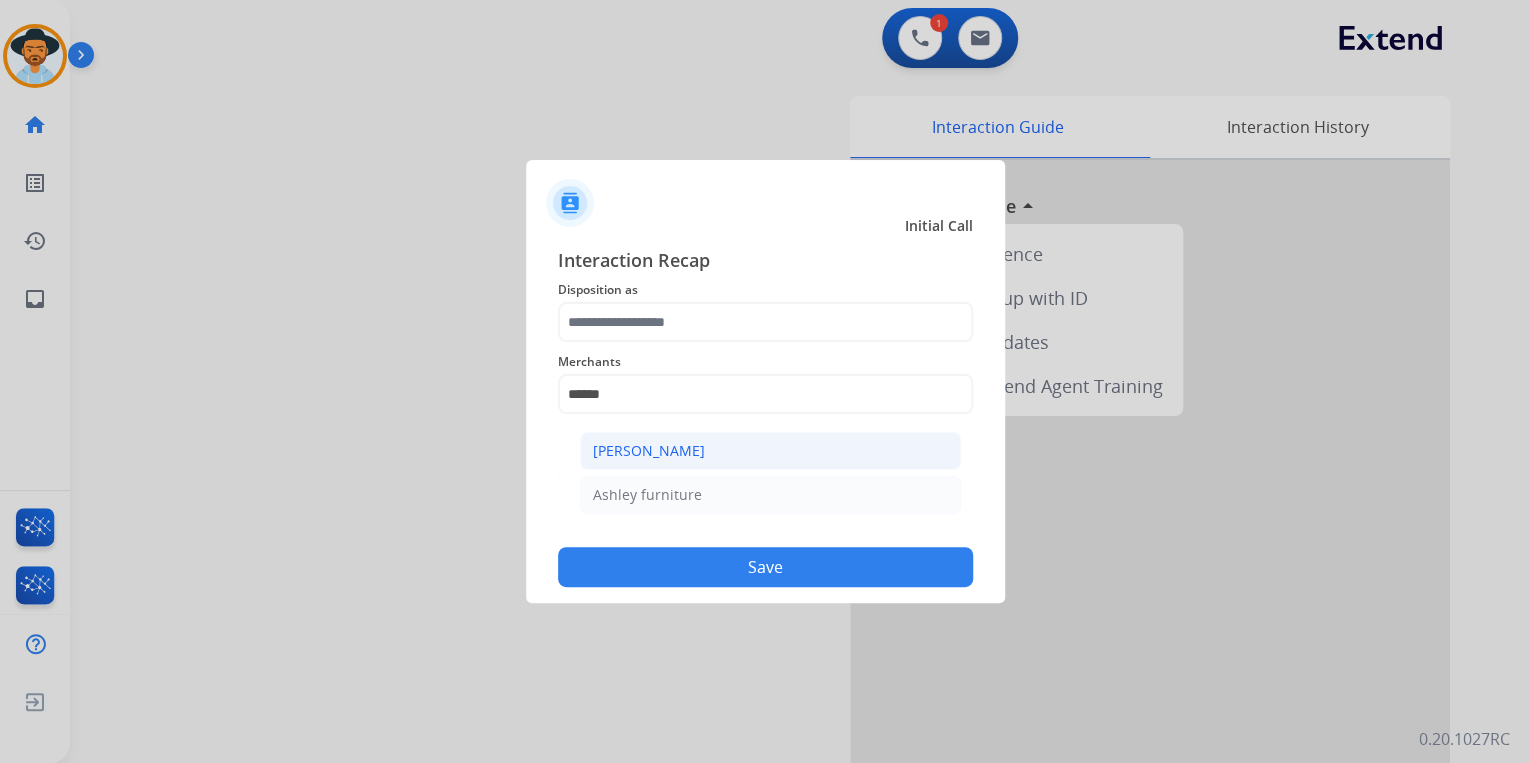 click on "[PERSON_NAME]" 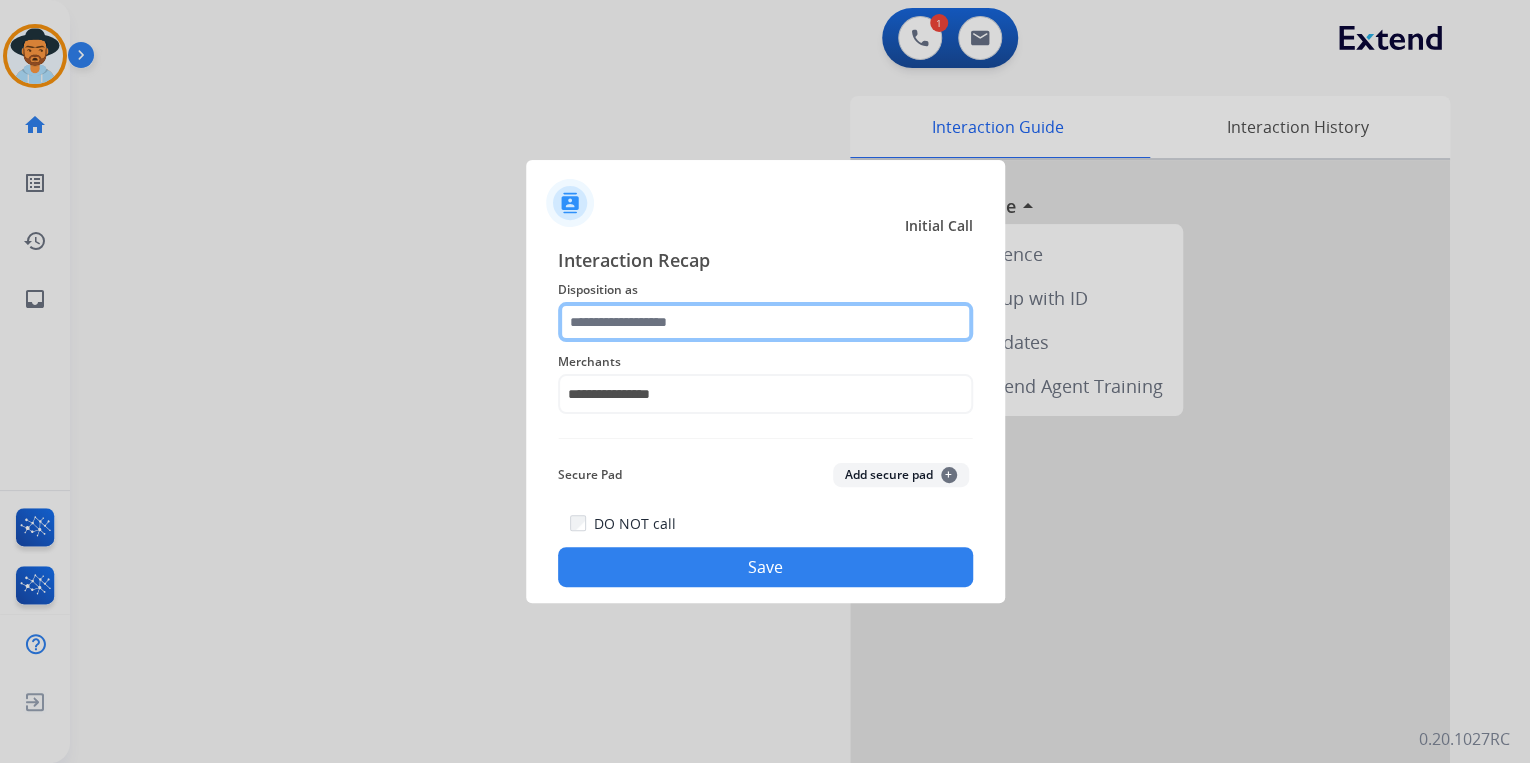 click 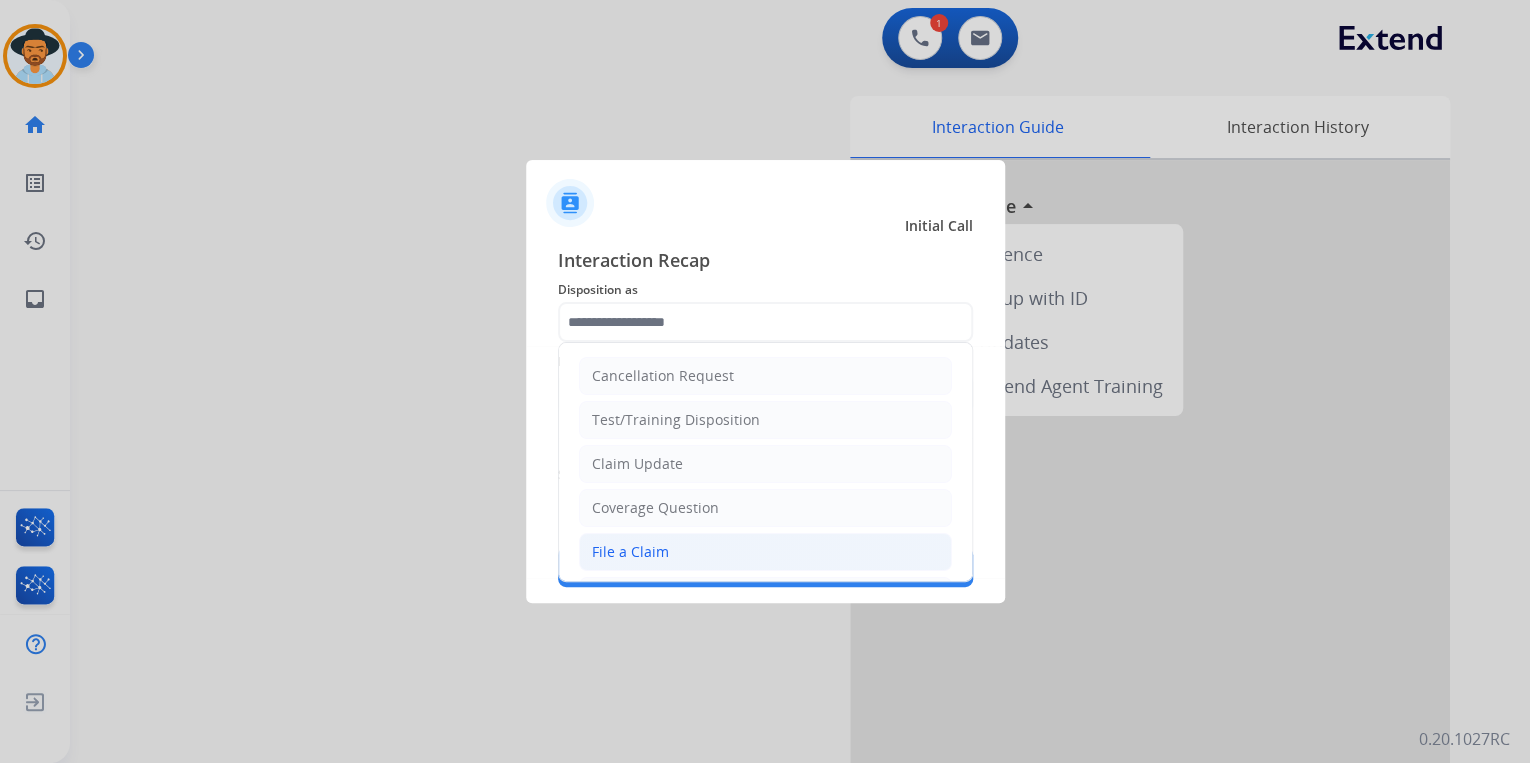 click on "File a Claim" 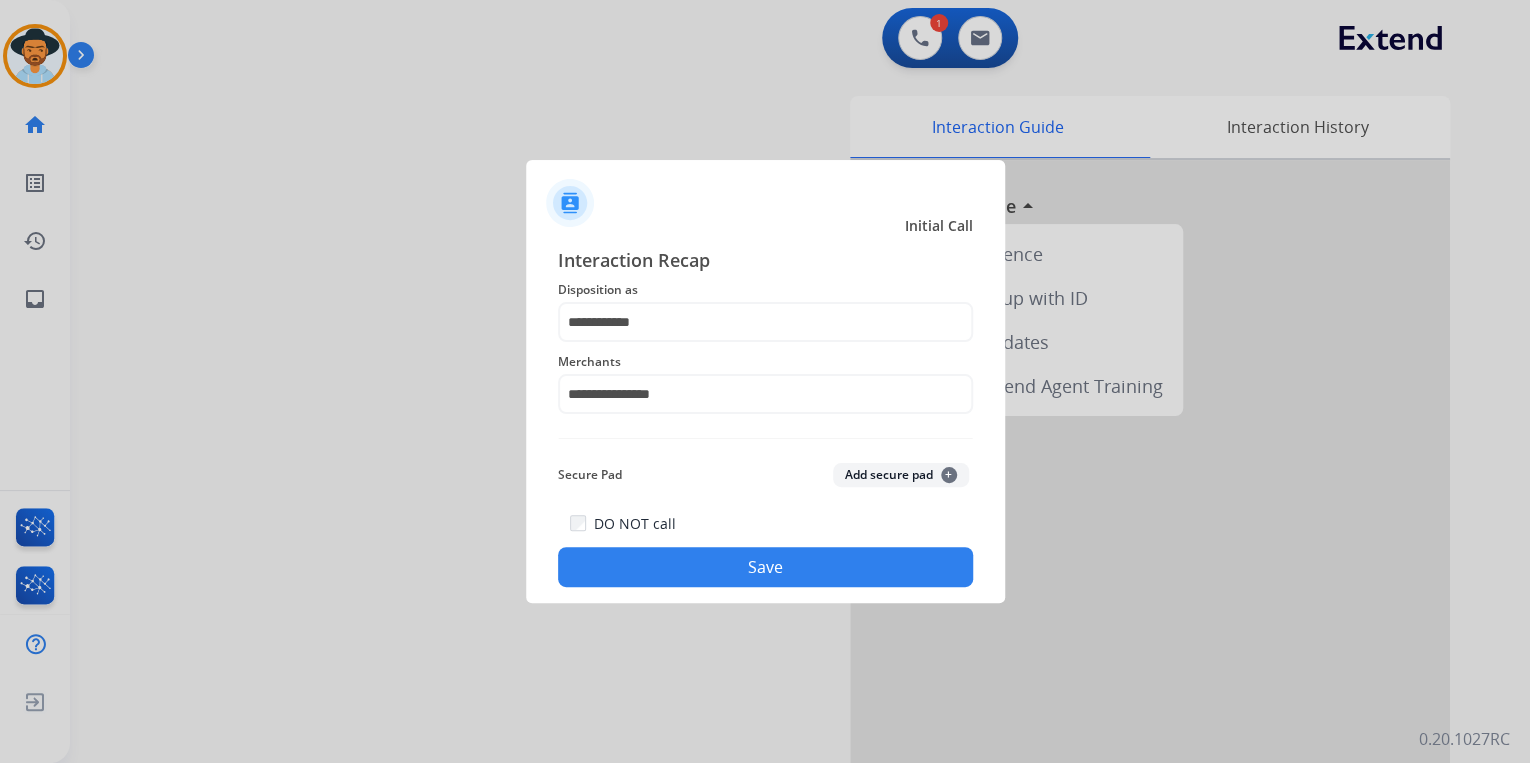 click on "Save" 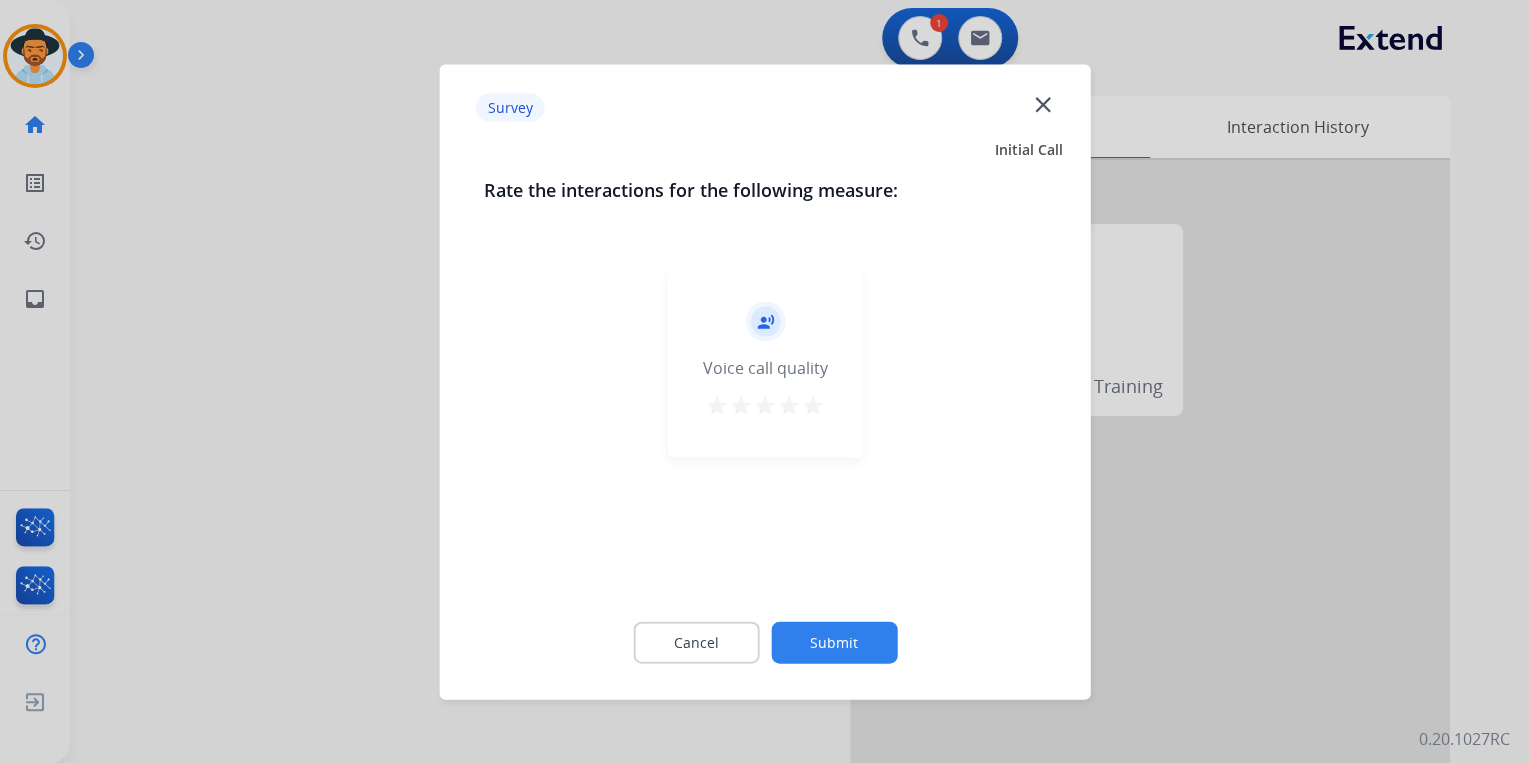 click on "star" at bounding box center (813, 405) 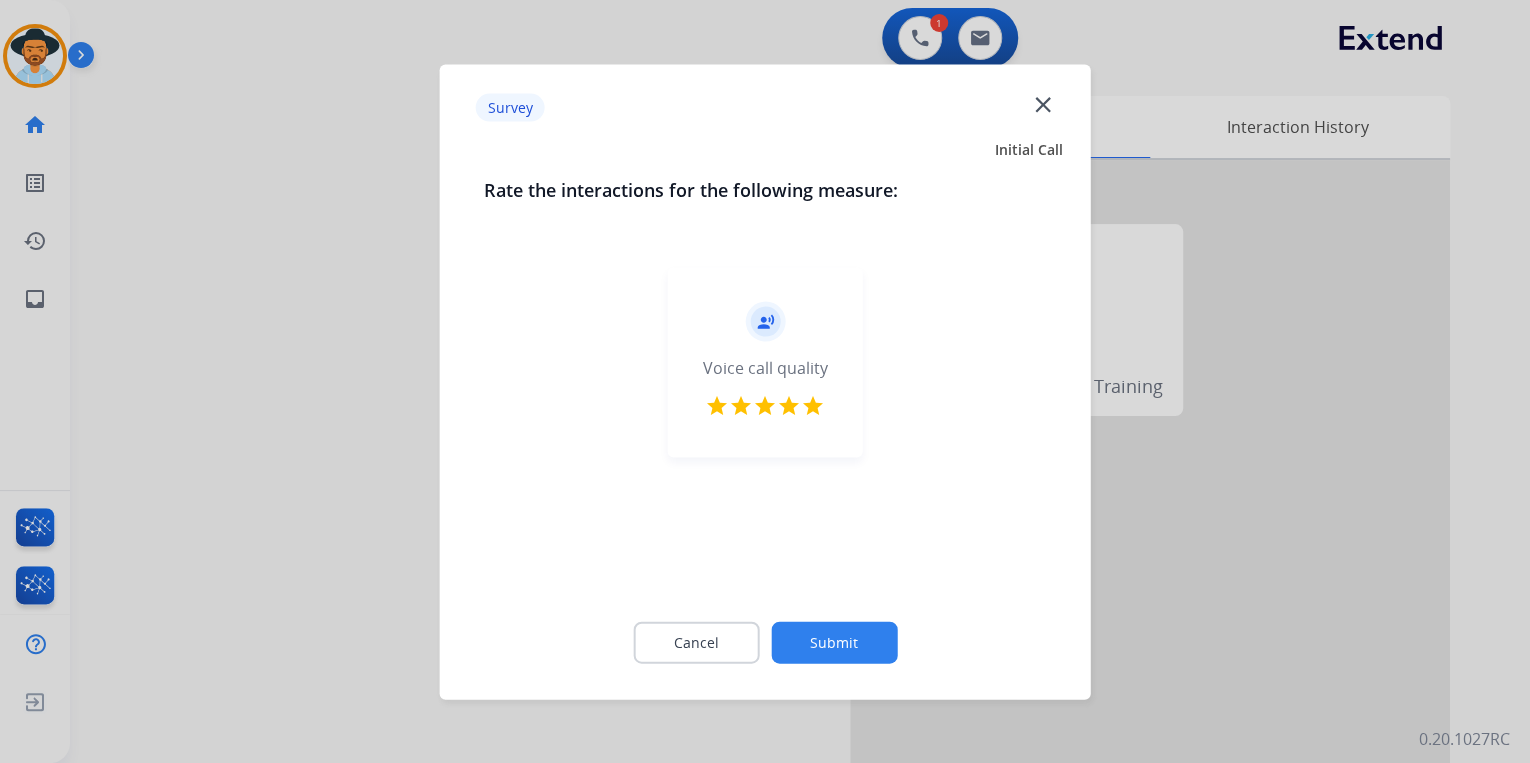 click on "Submit" 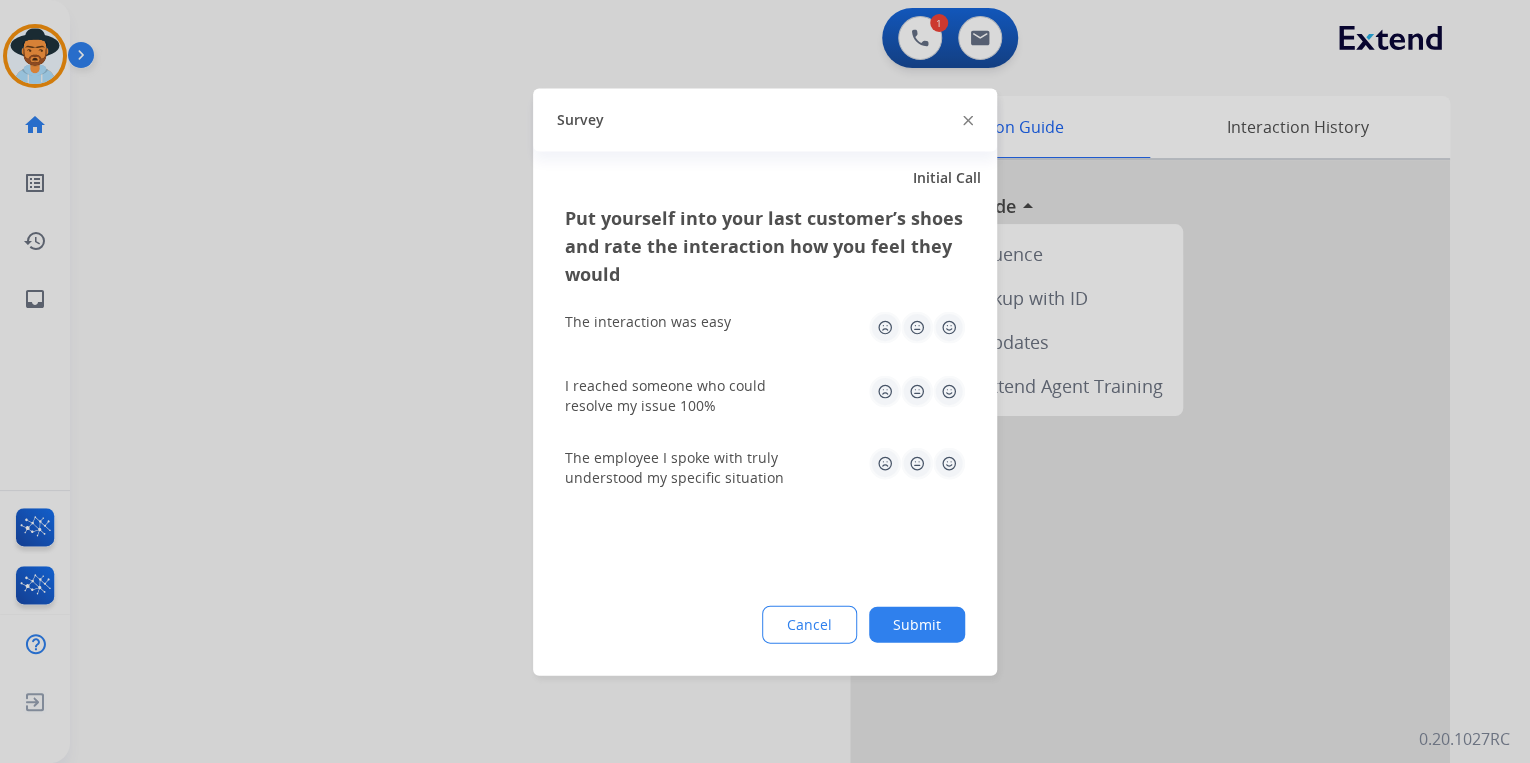 click on "Survey" 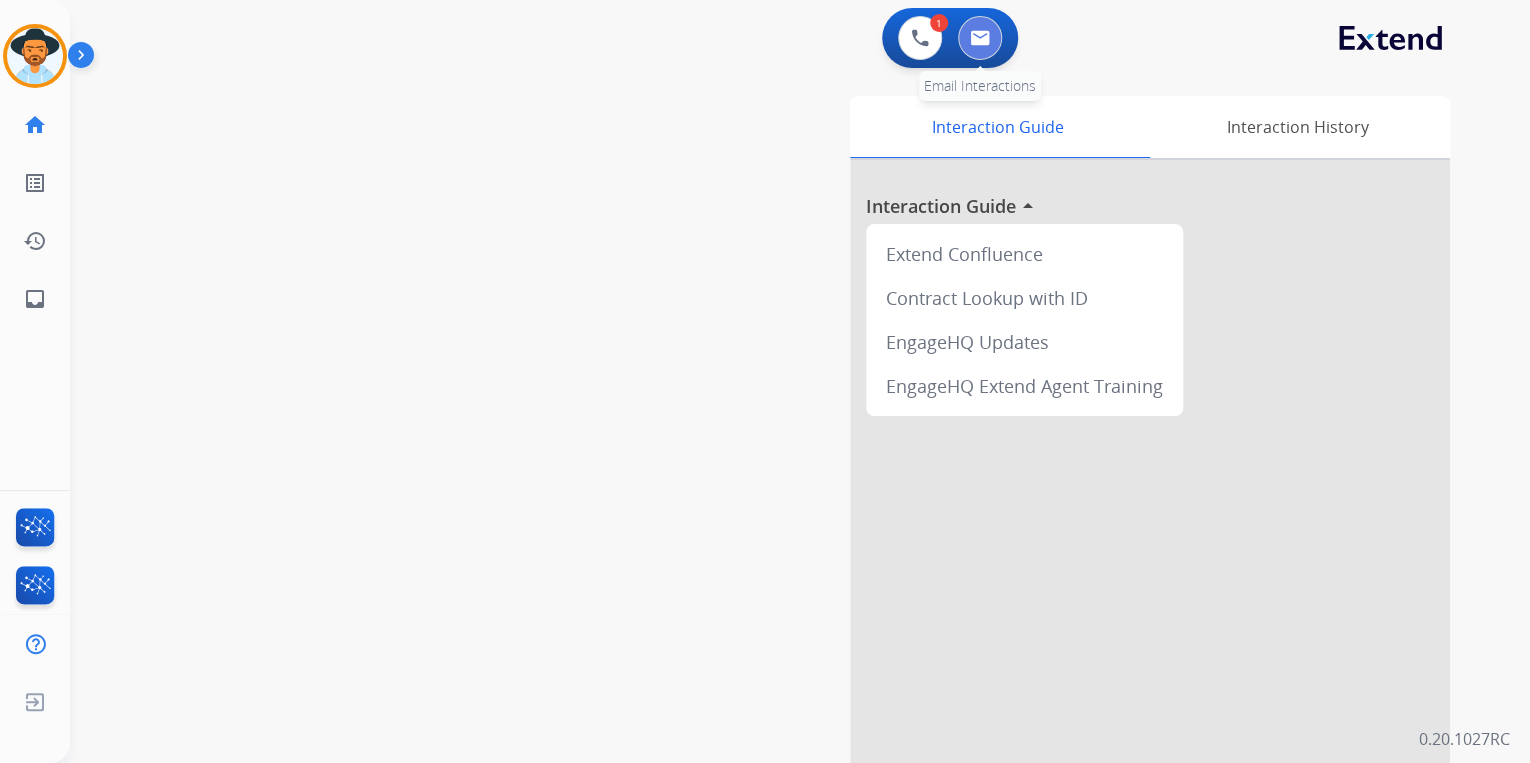 click at bounding box center (980, 38) 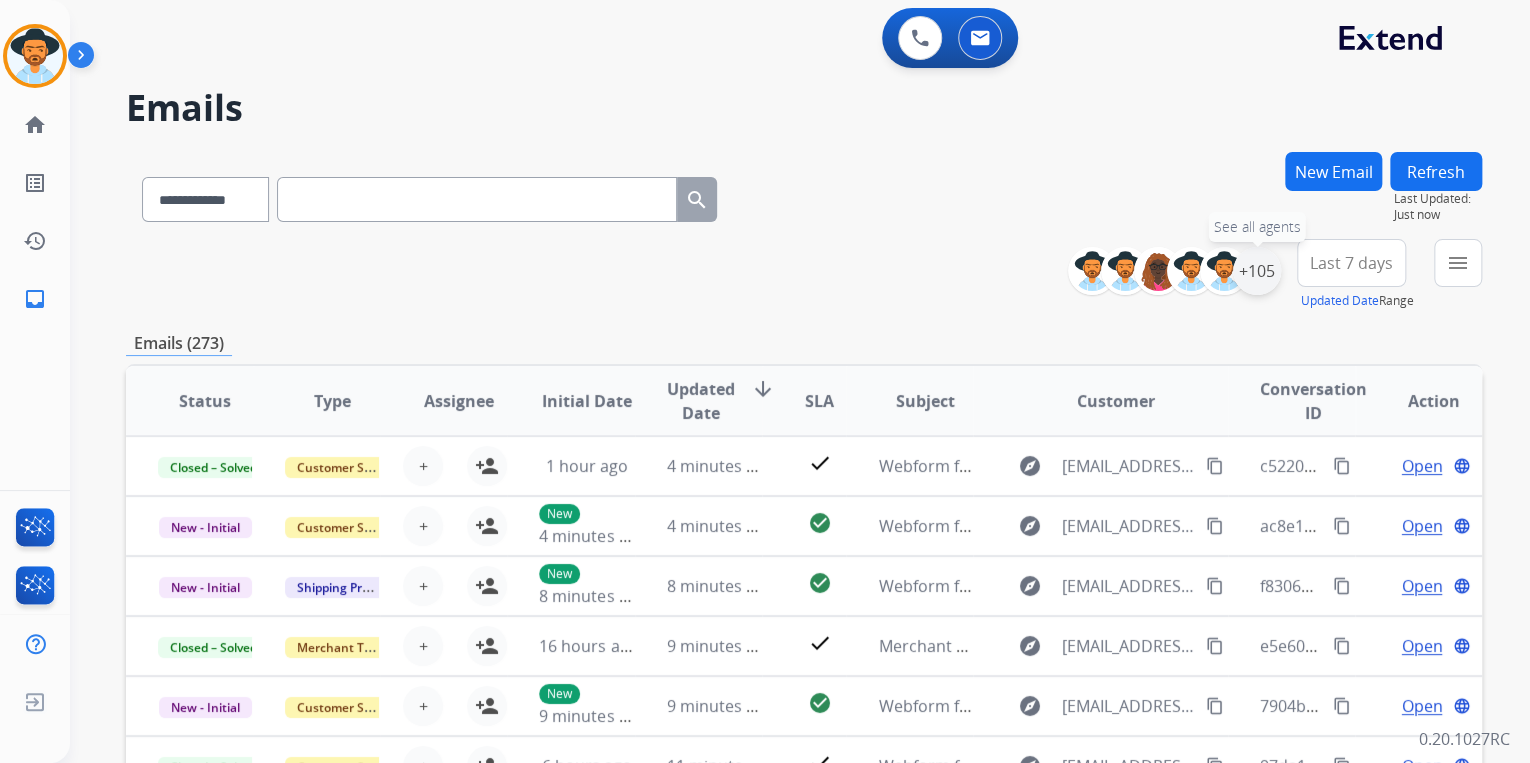 click on "+105" at bounding box center (1257, 271) 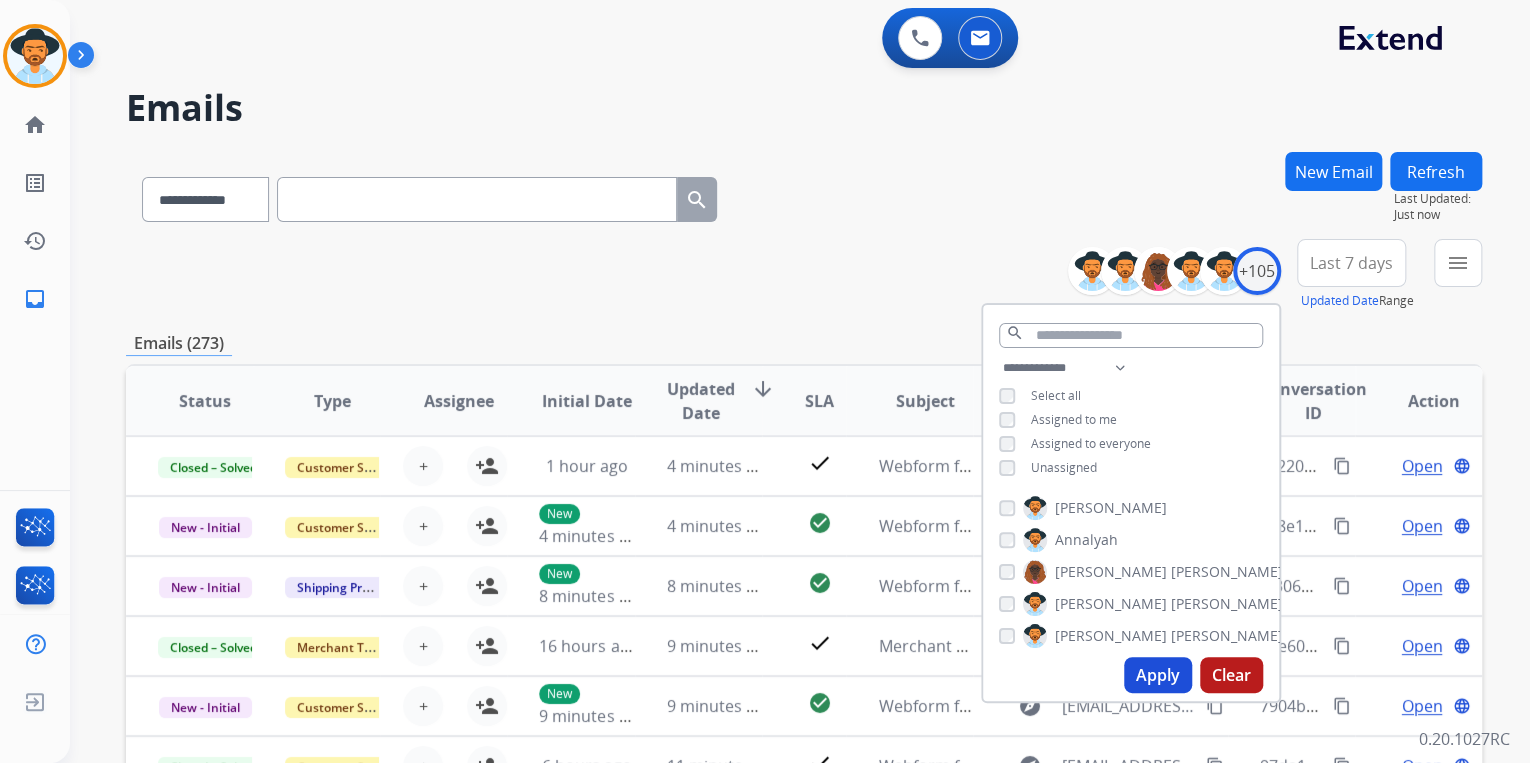 click on "Apply" at bounding box center (1158, 675) 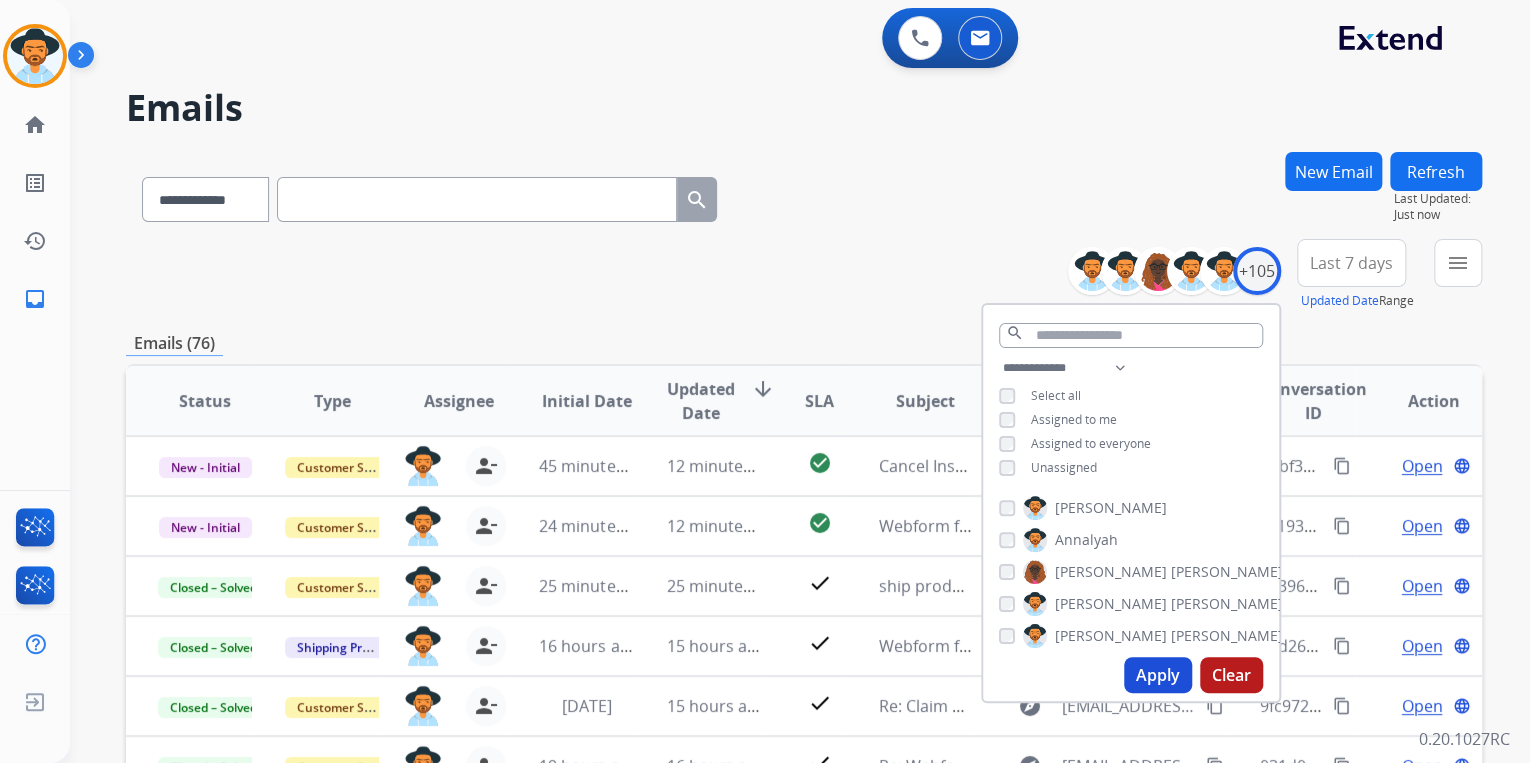 click on "**********" at bounding box center (804, 275) 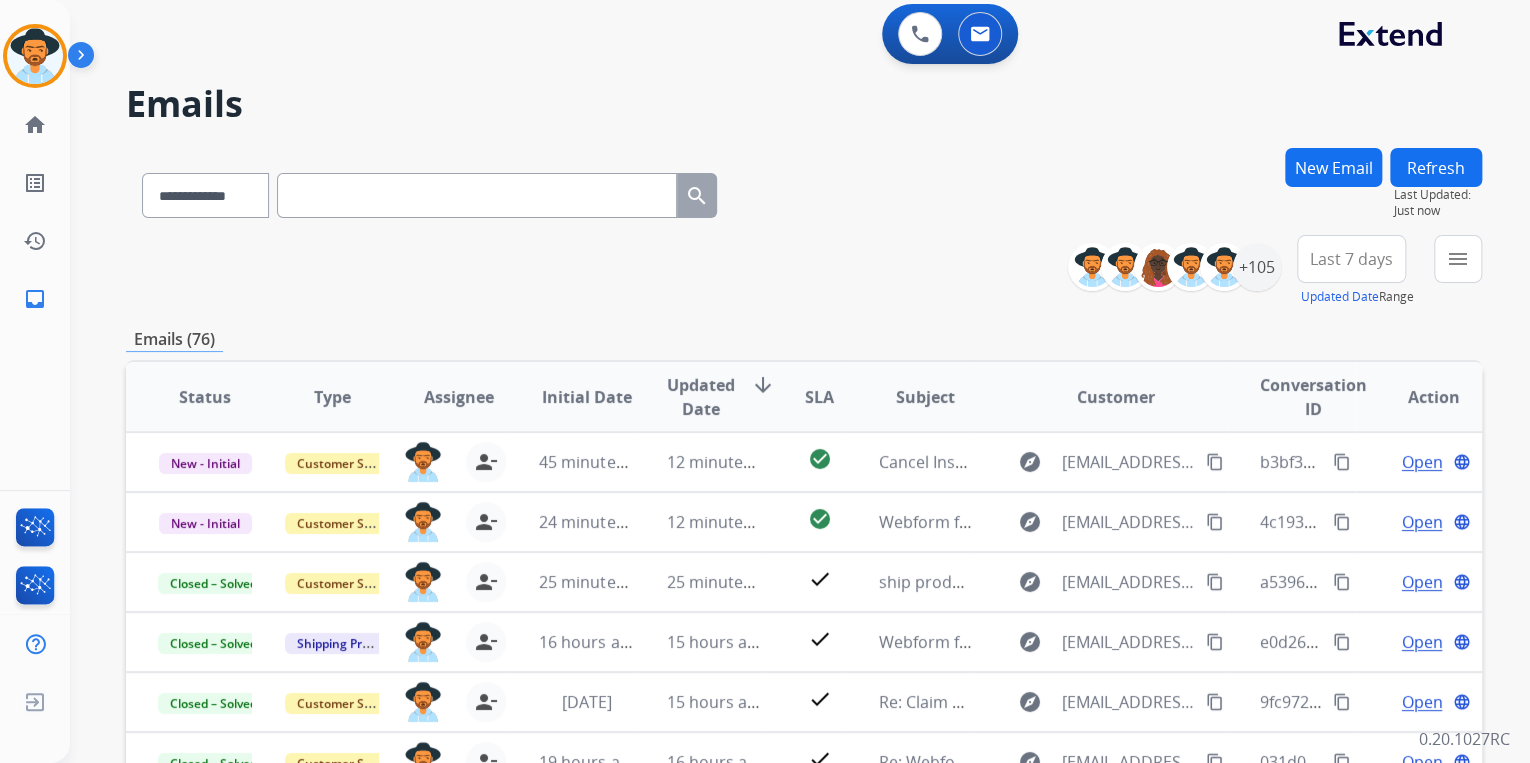 scroll, scrollTop: 0, scrollLeft: 0, axis: both 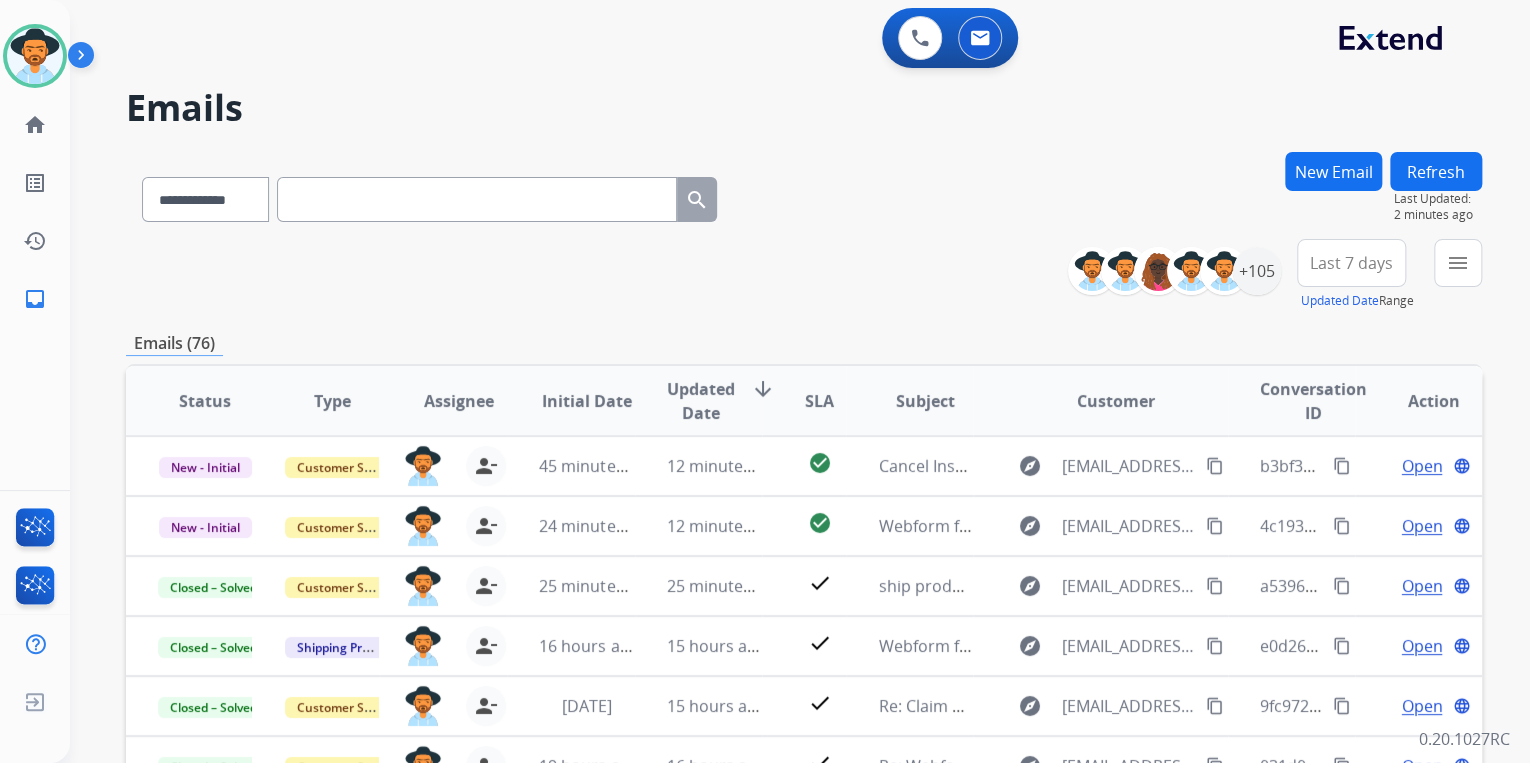 click at bounding box center [477, 199] 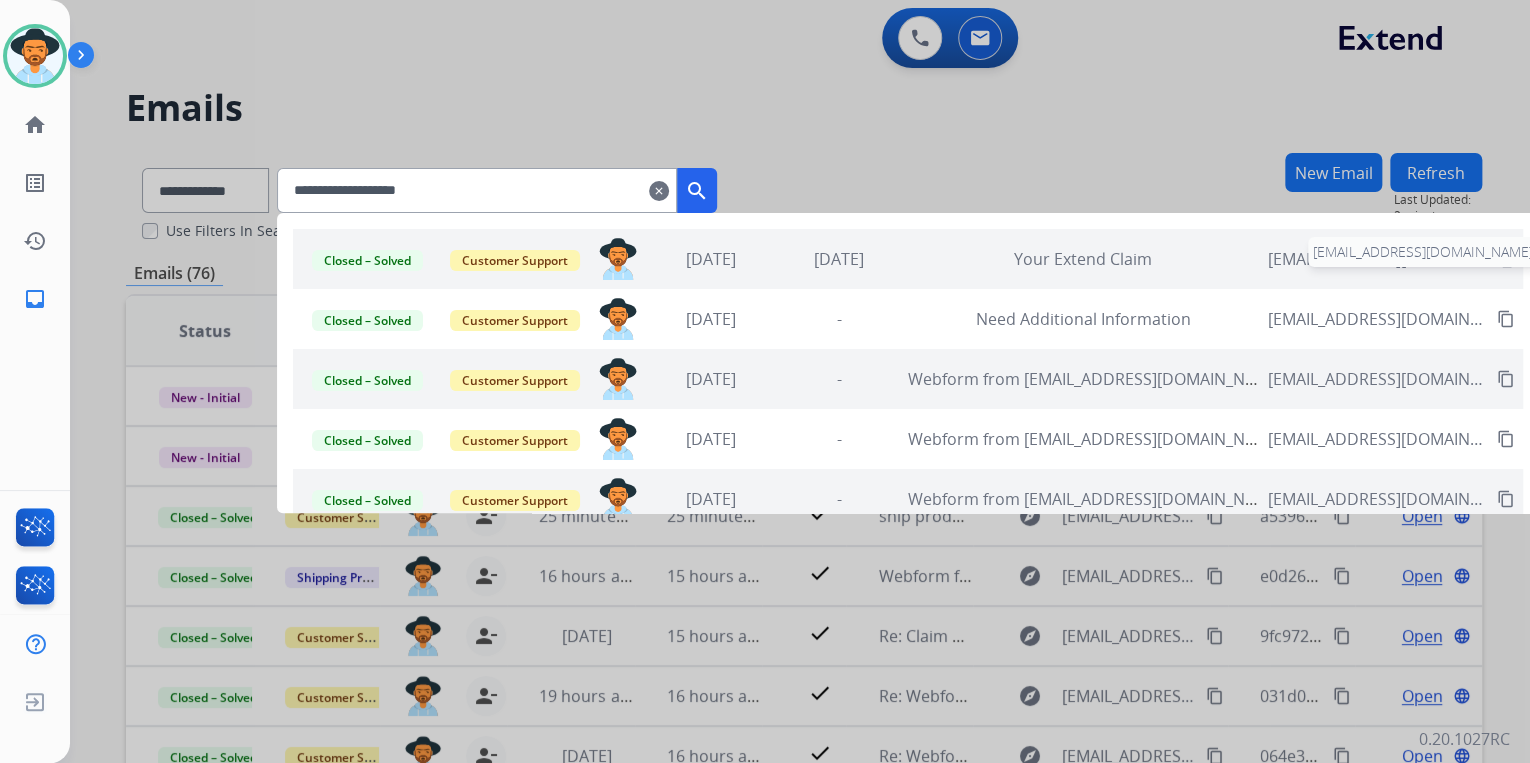 type on "**********" 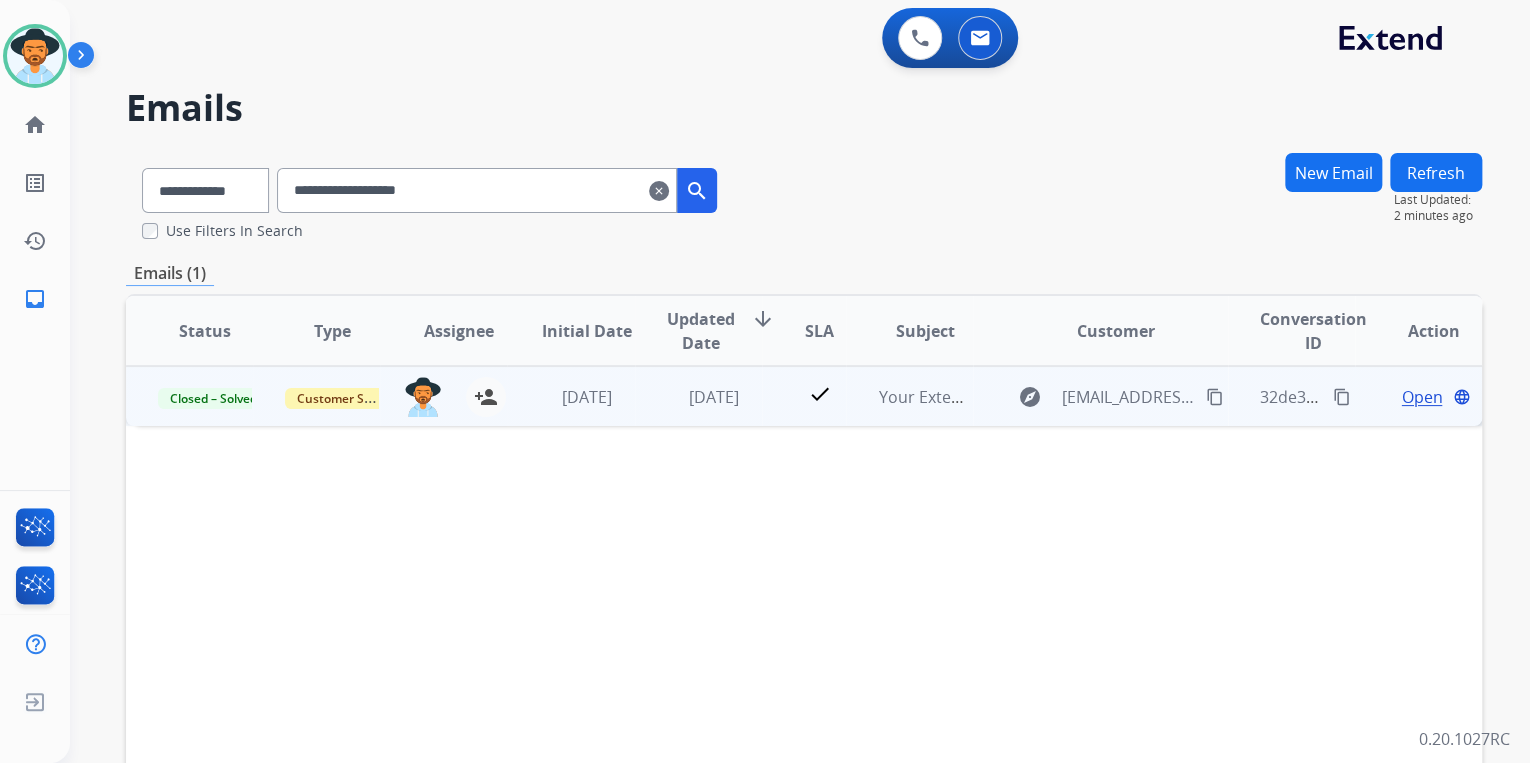 click on "Open" at bounding box center [1421, 397] 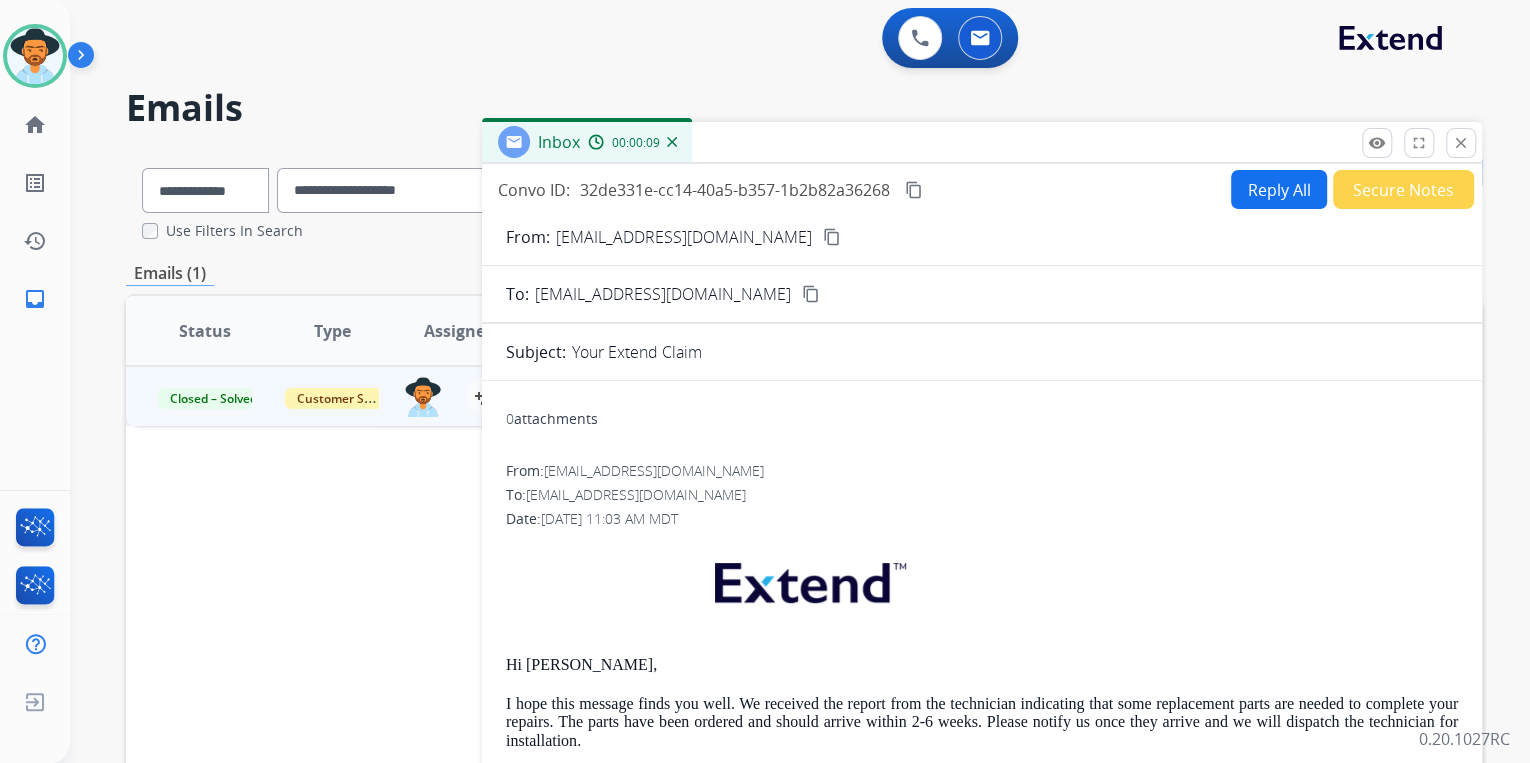 click on "Reply All" at bounding box center (1279, 189) 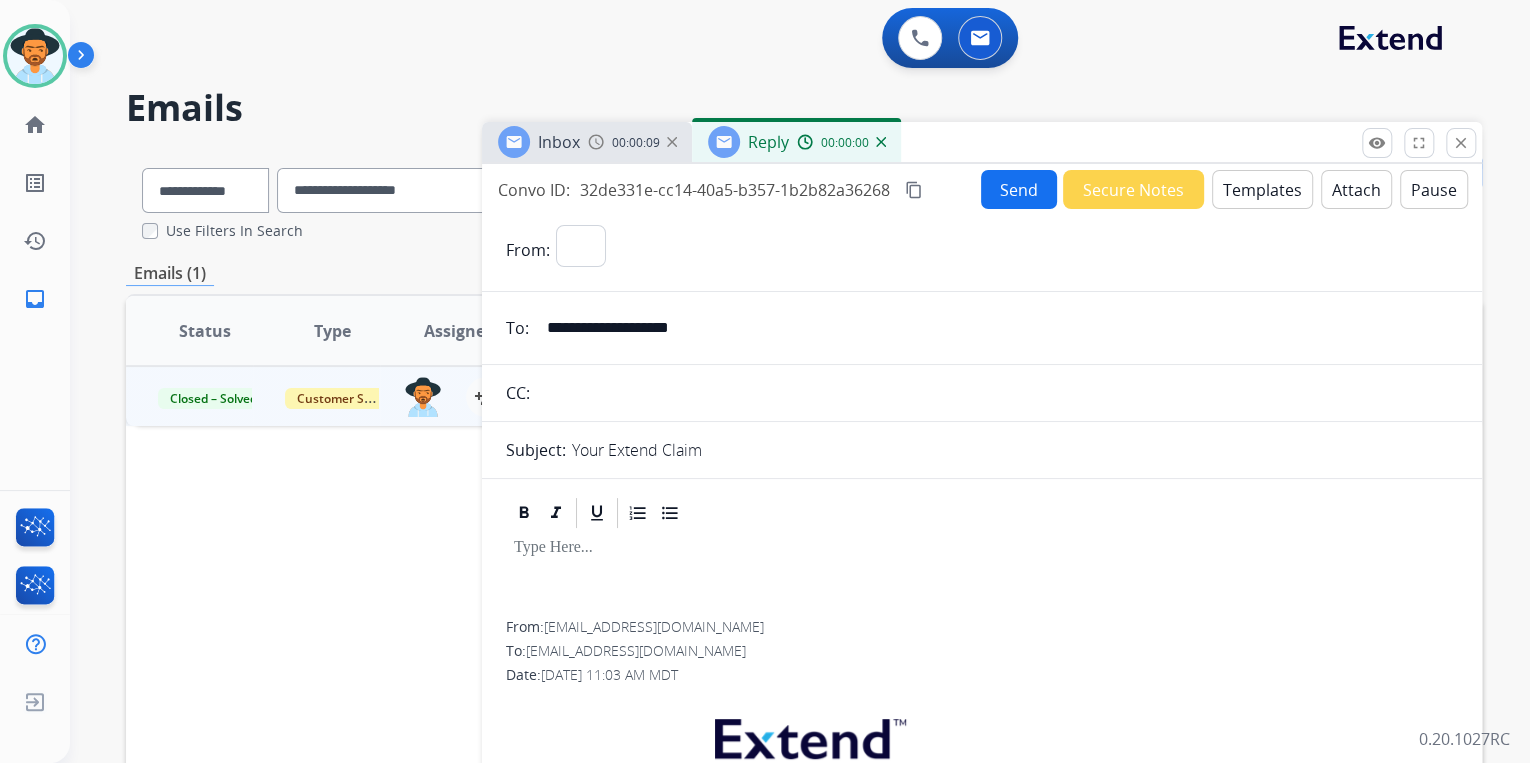 select on "**********" 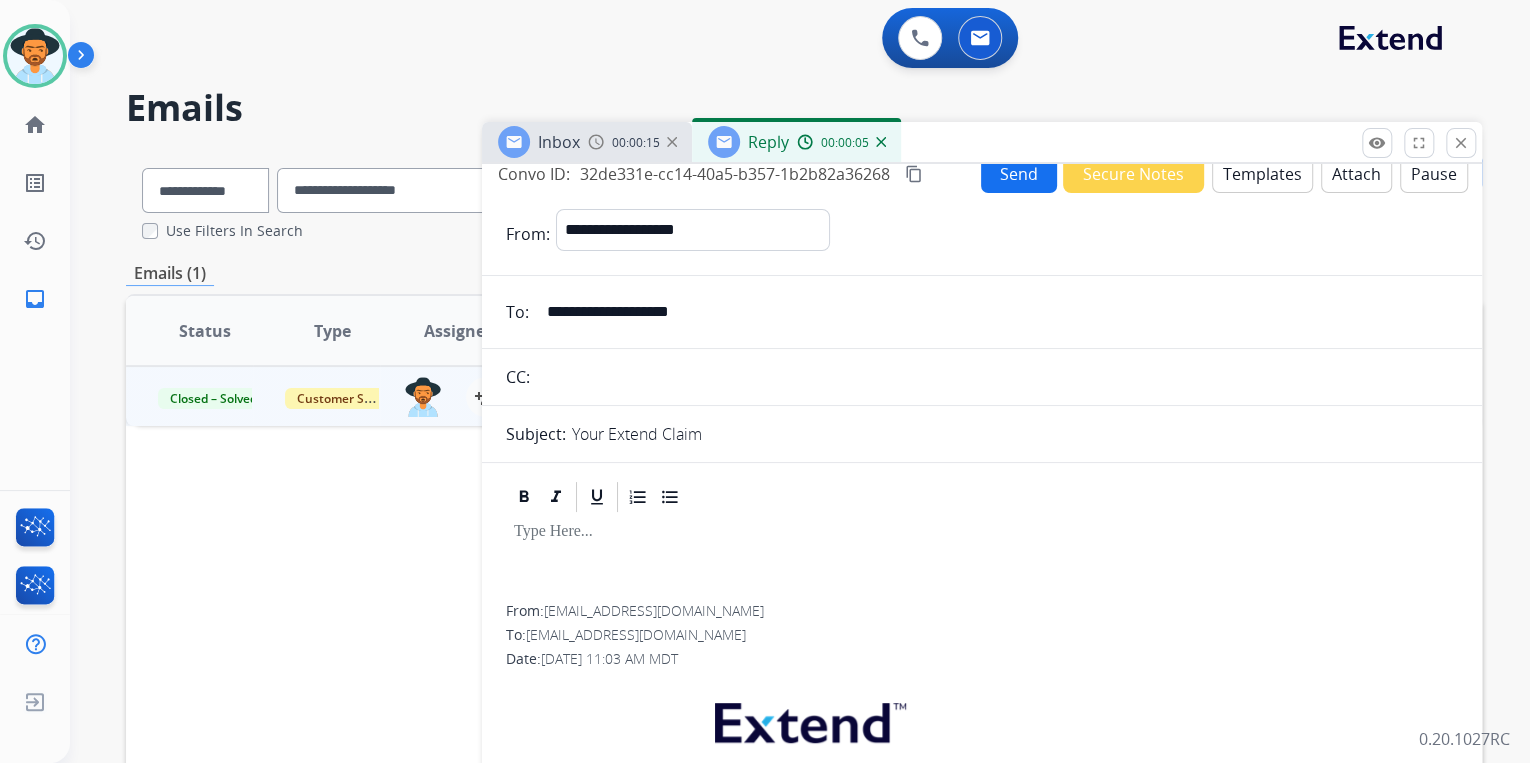 scroll, scrollTop: 0, scrollLeft: 0, axis: both 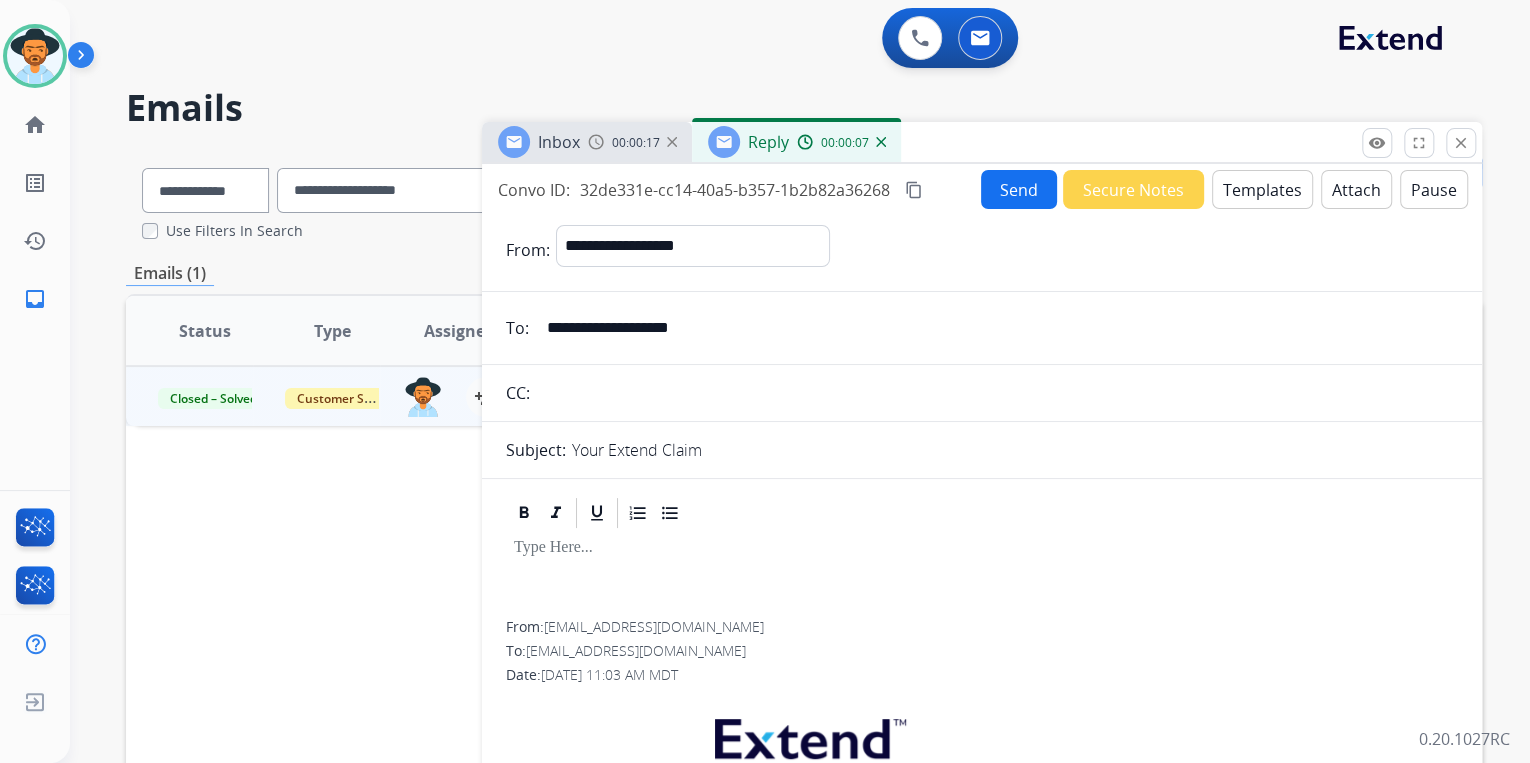 click on "Templates" at bounding box center [1262, 189] 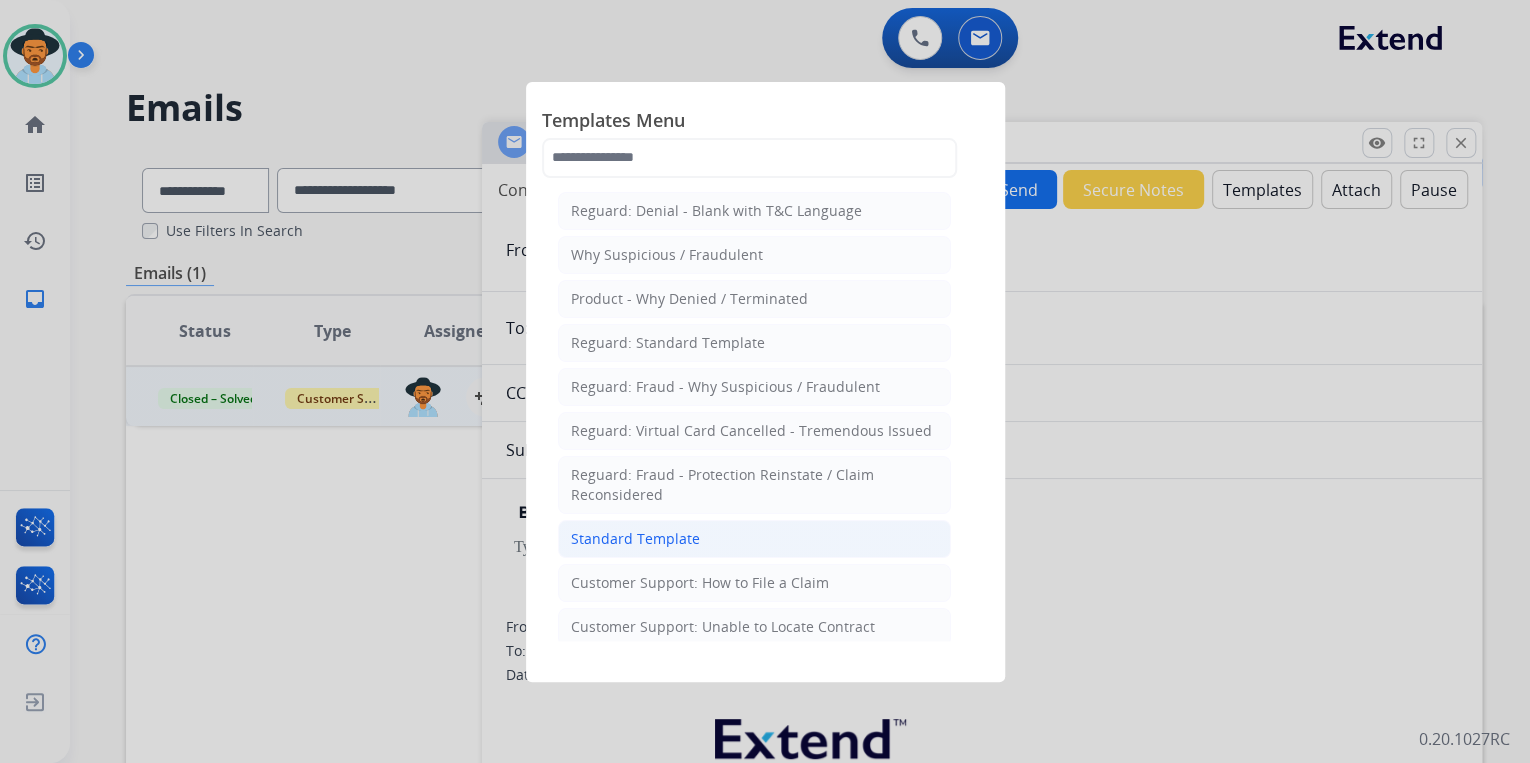 click on "Standard Template" 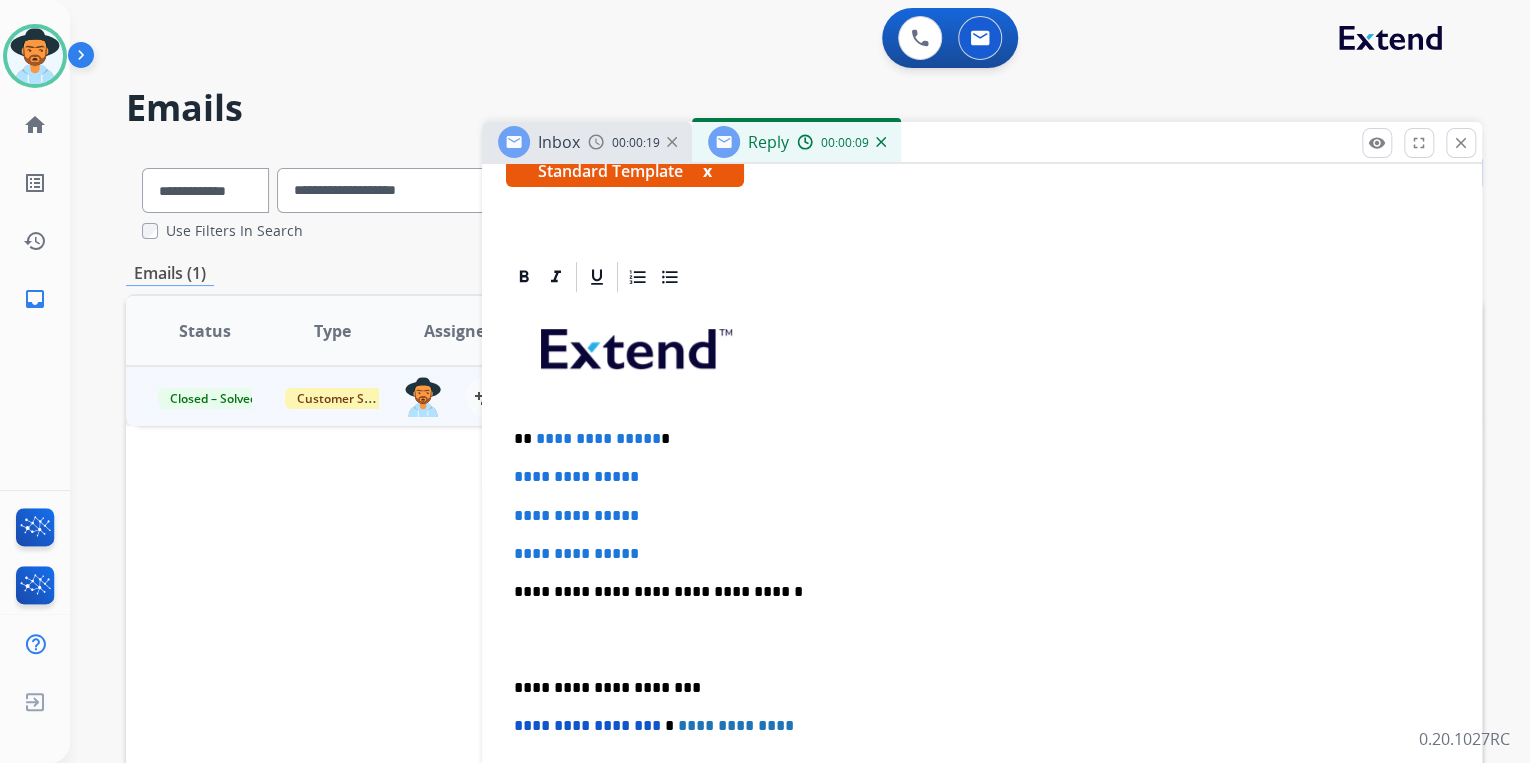scroll, scrollTop: 480, scrollLeft: 0, axis: vertical 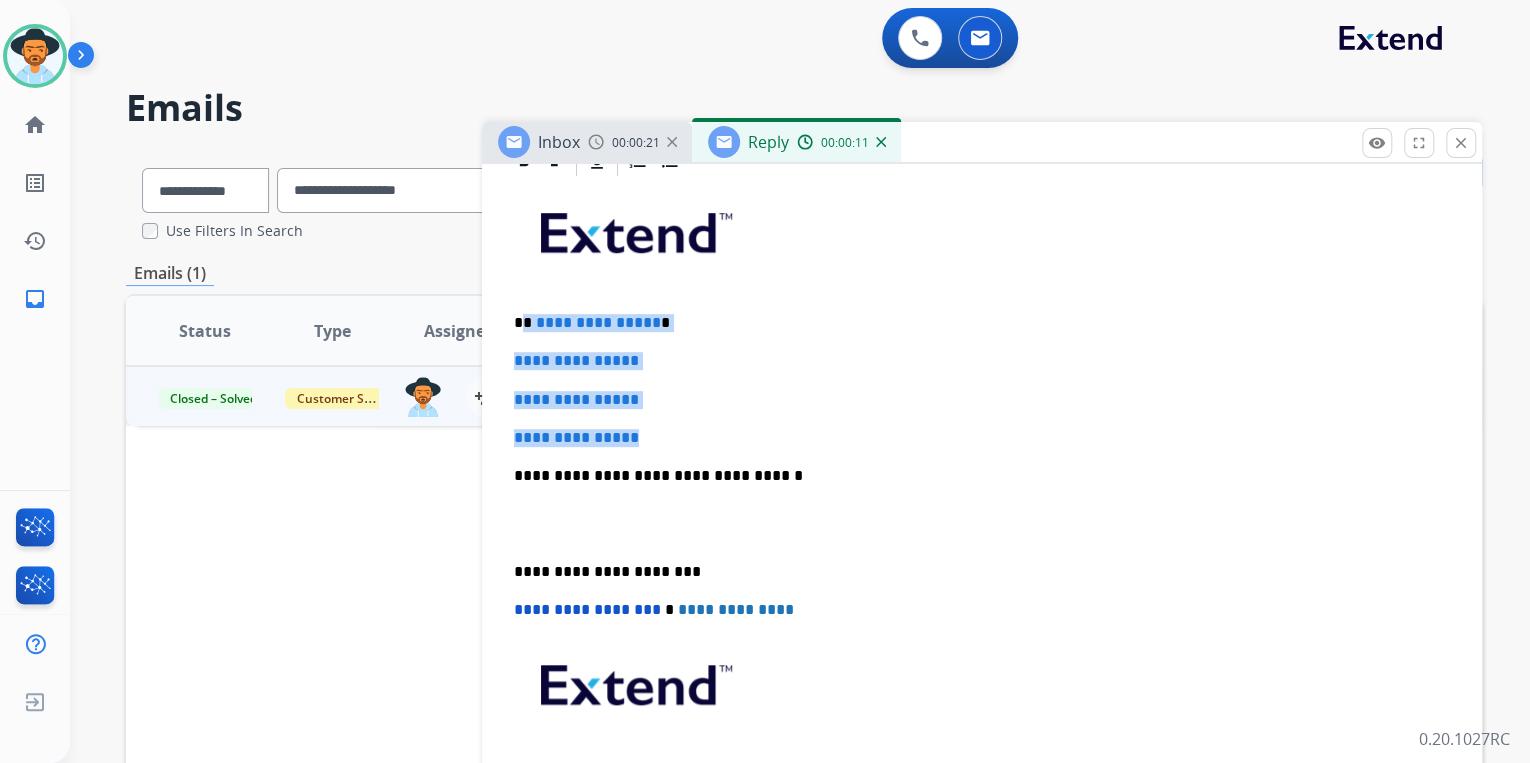 drag, startPoint x: 520, startPoint y: 322, endPoint x: 669, endPoint y: 428, distance: 182.85786 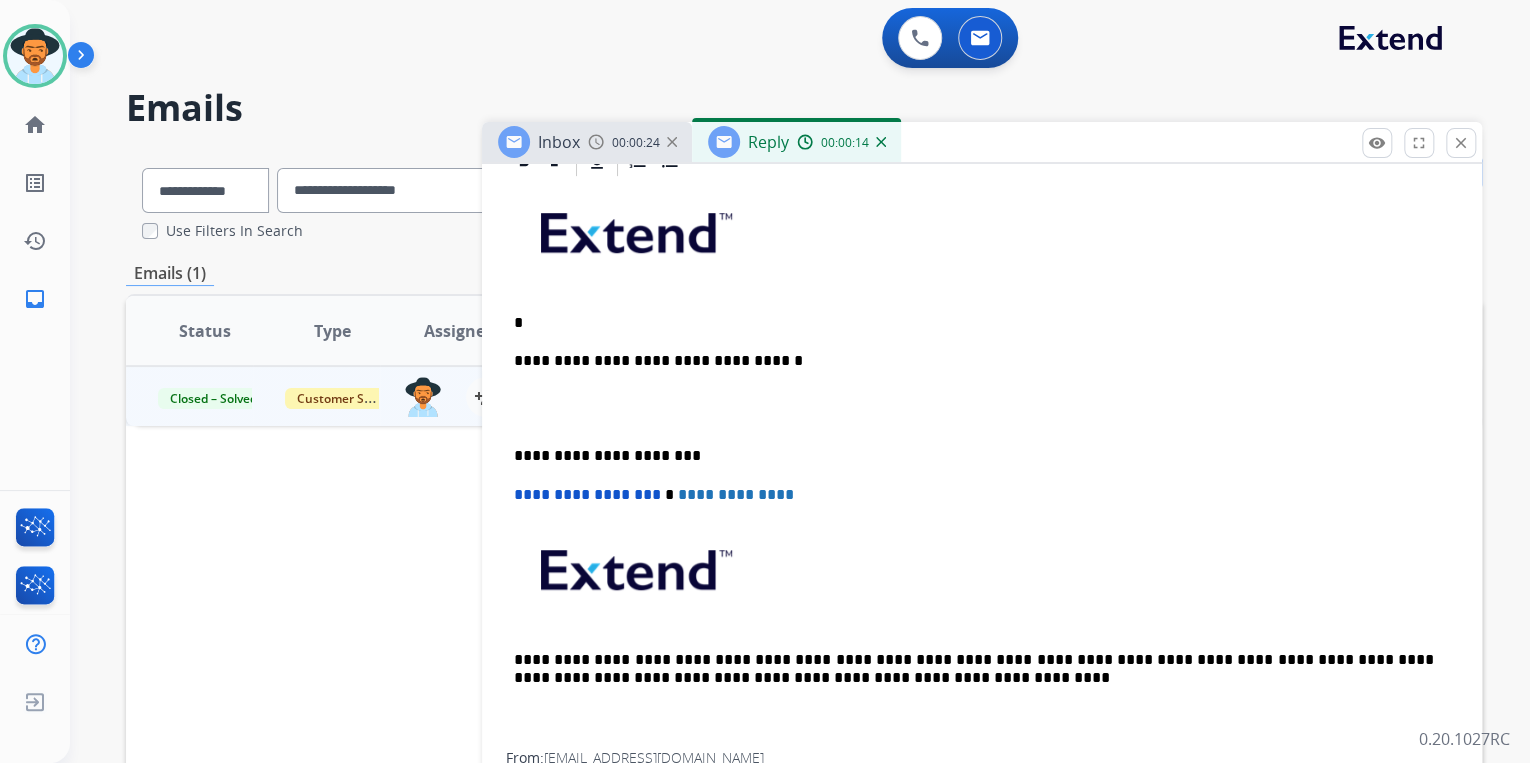 type 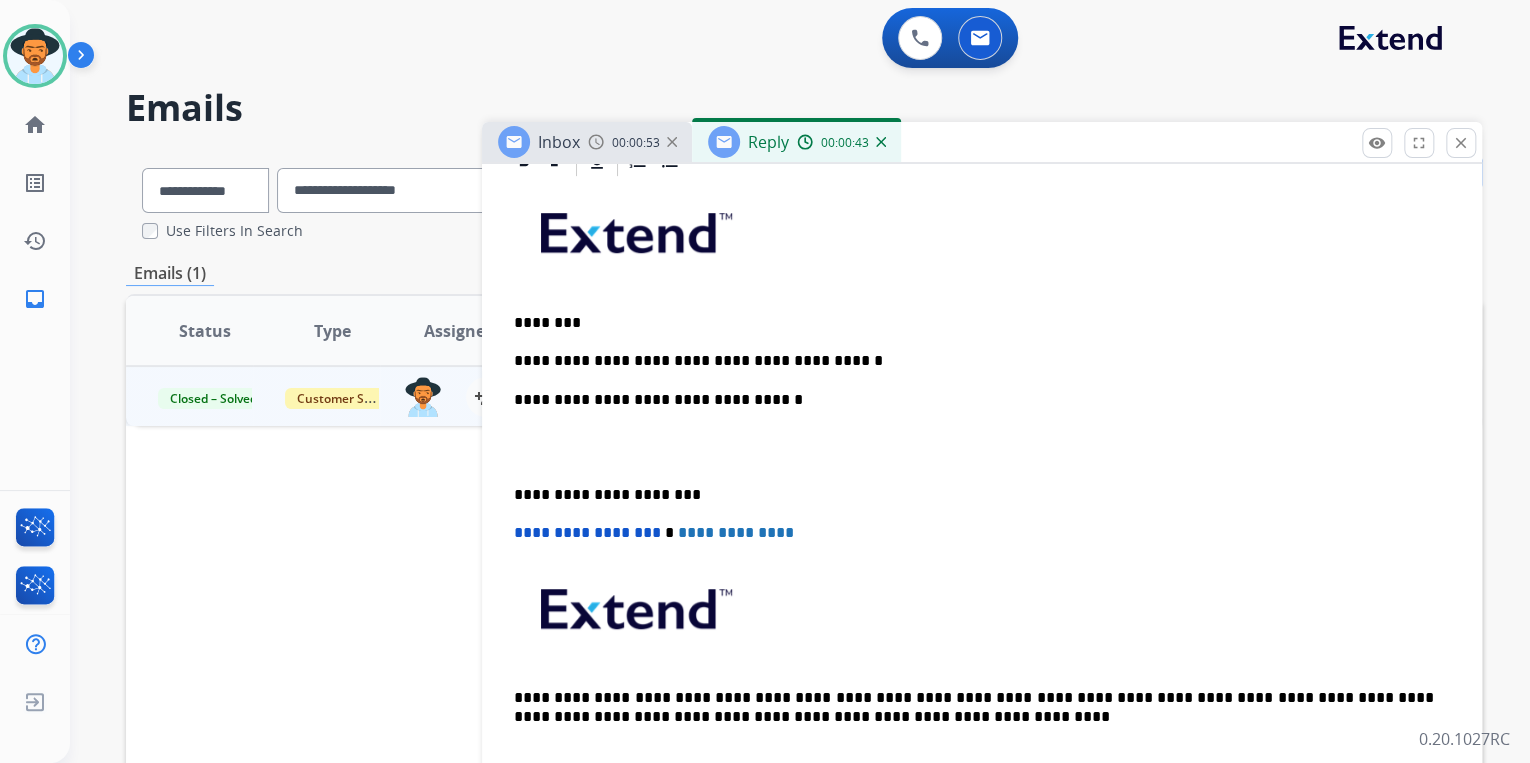 click on "**********" at bounding box center [974, 361] 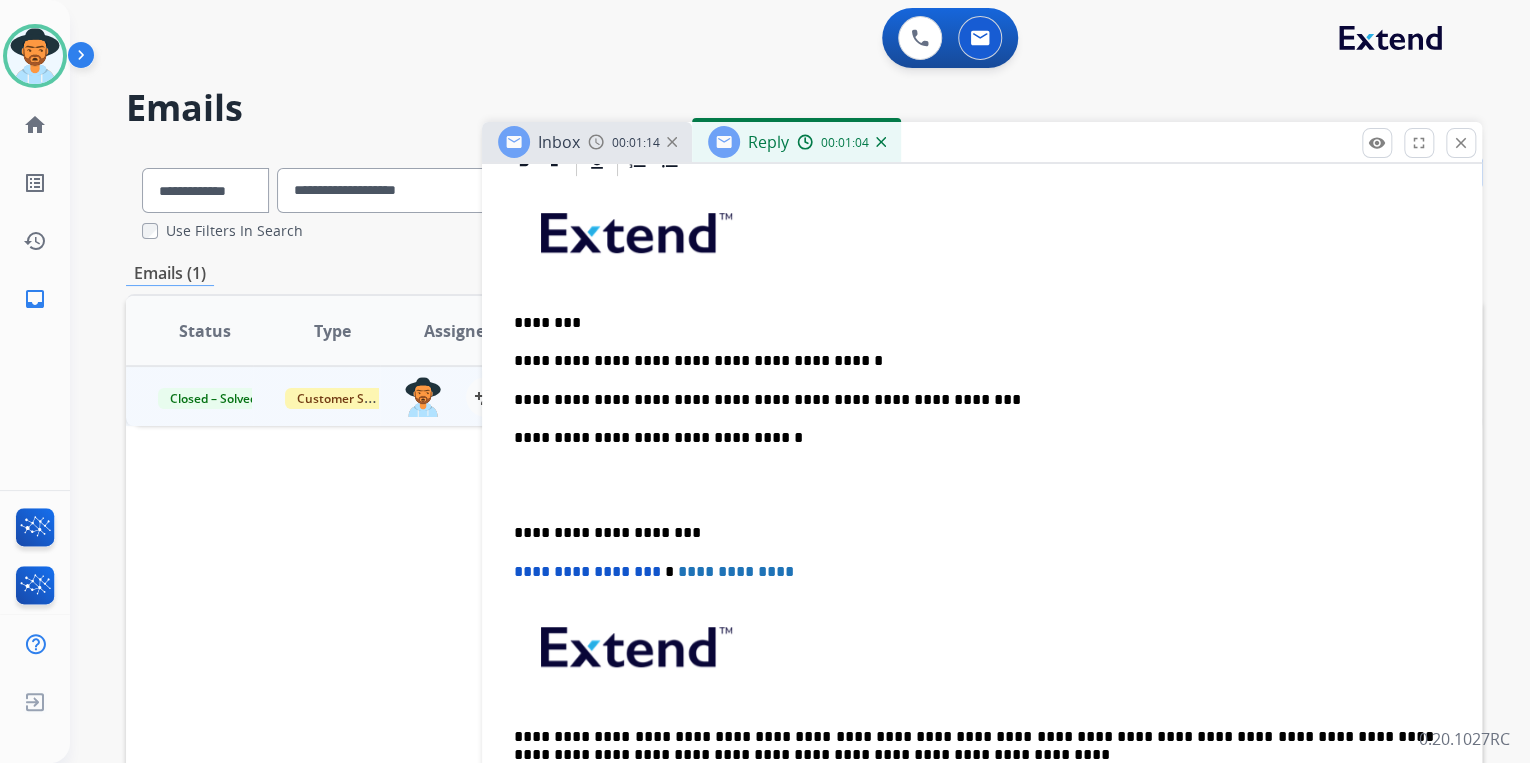 click on "**********" at bounding box center [974, 400] 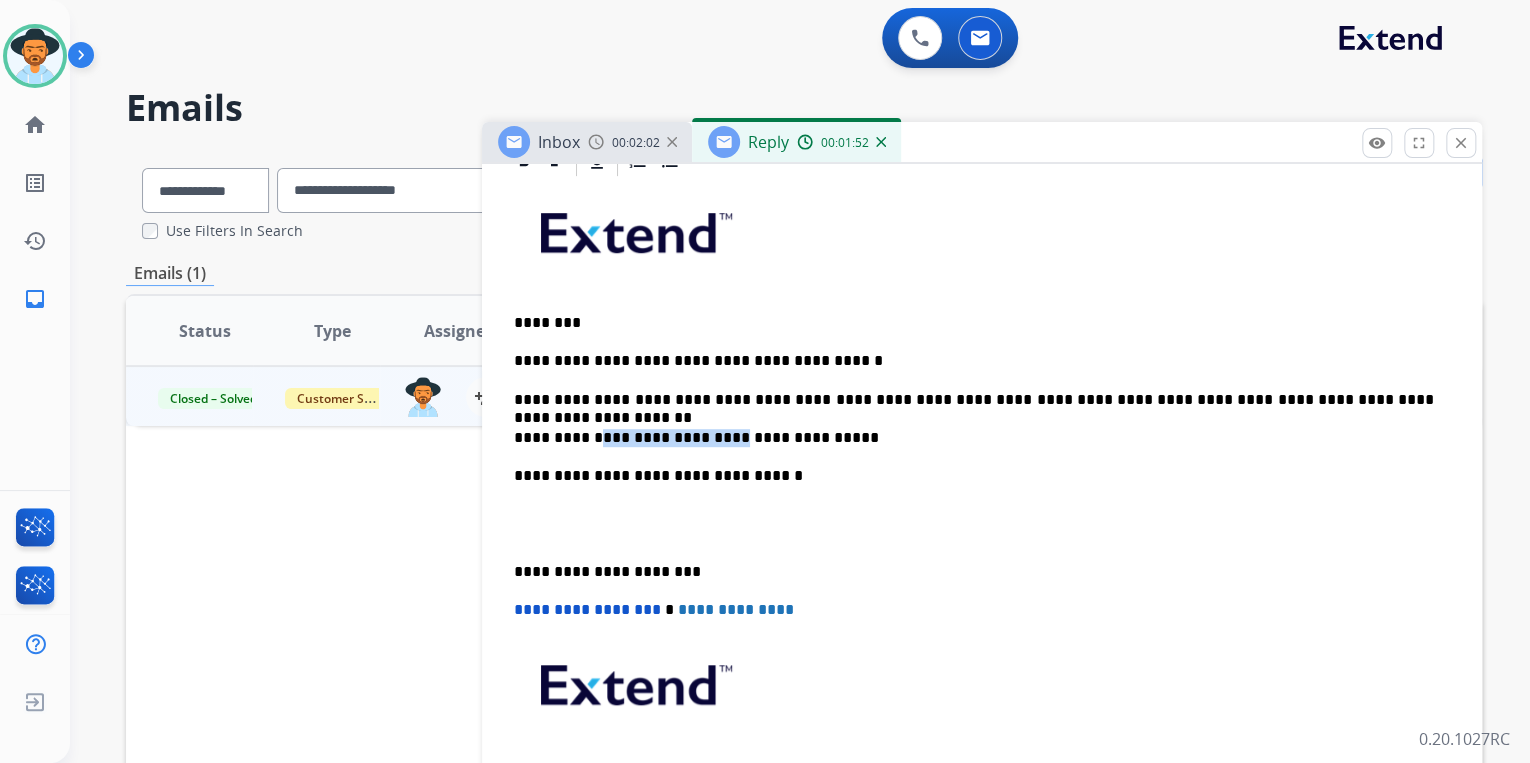 drag, startPoint x: 708, startPoint y: 438, endPoint x: 584, endPoint y: 435, distance: 124.036285 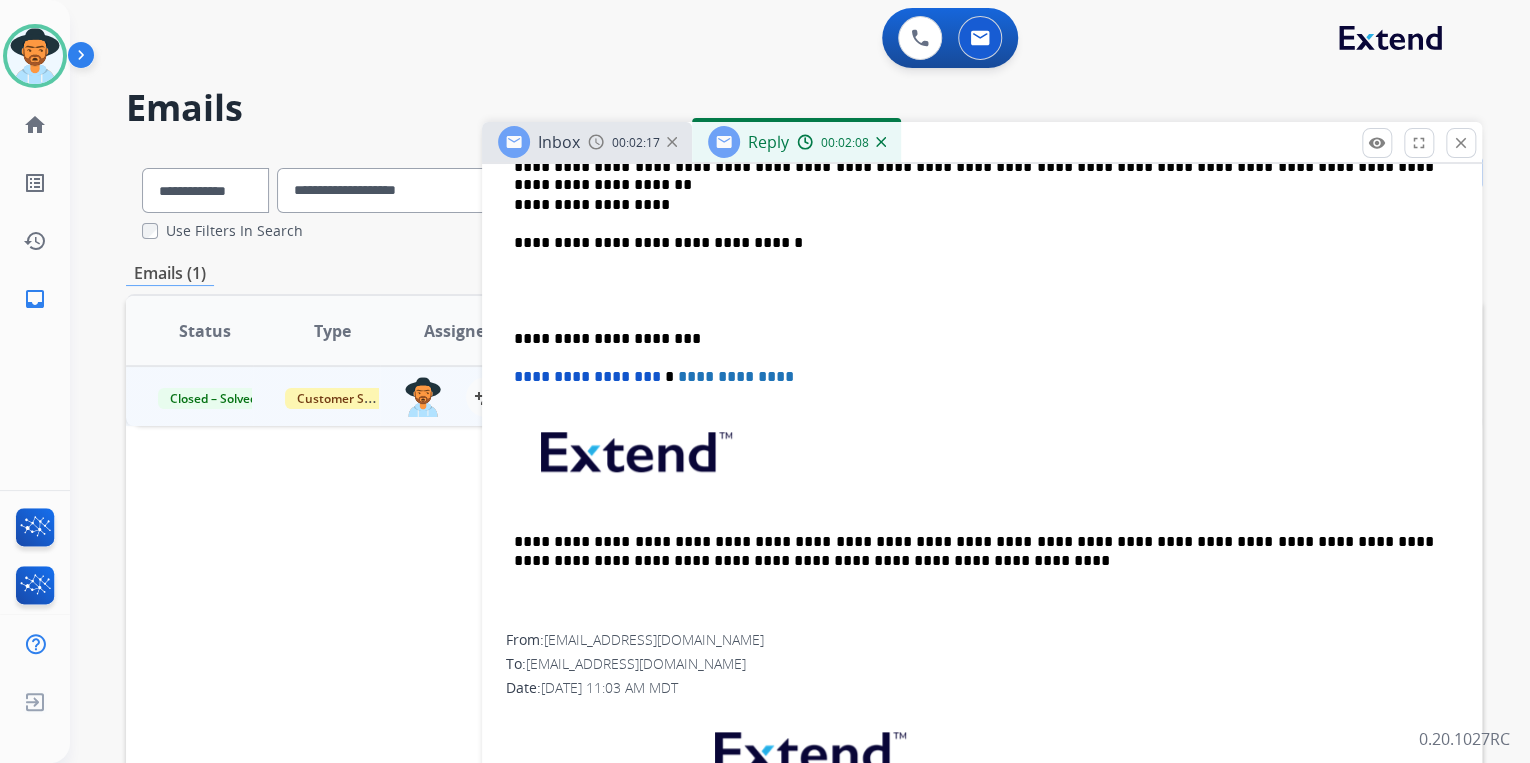 scroll, scrollTop: 560, scrollLeft: 0, axis: vertical 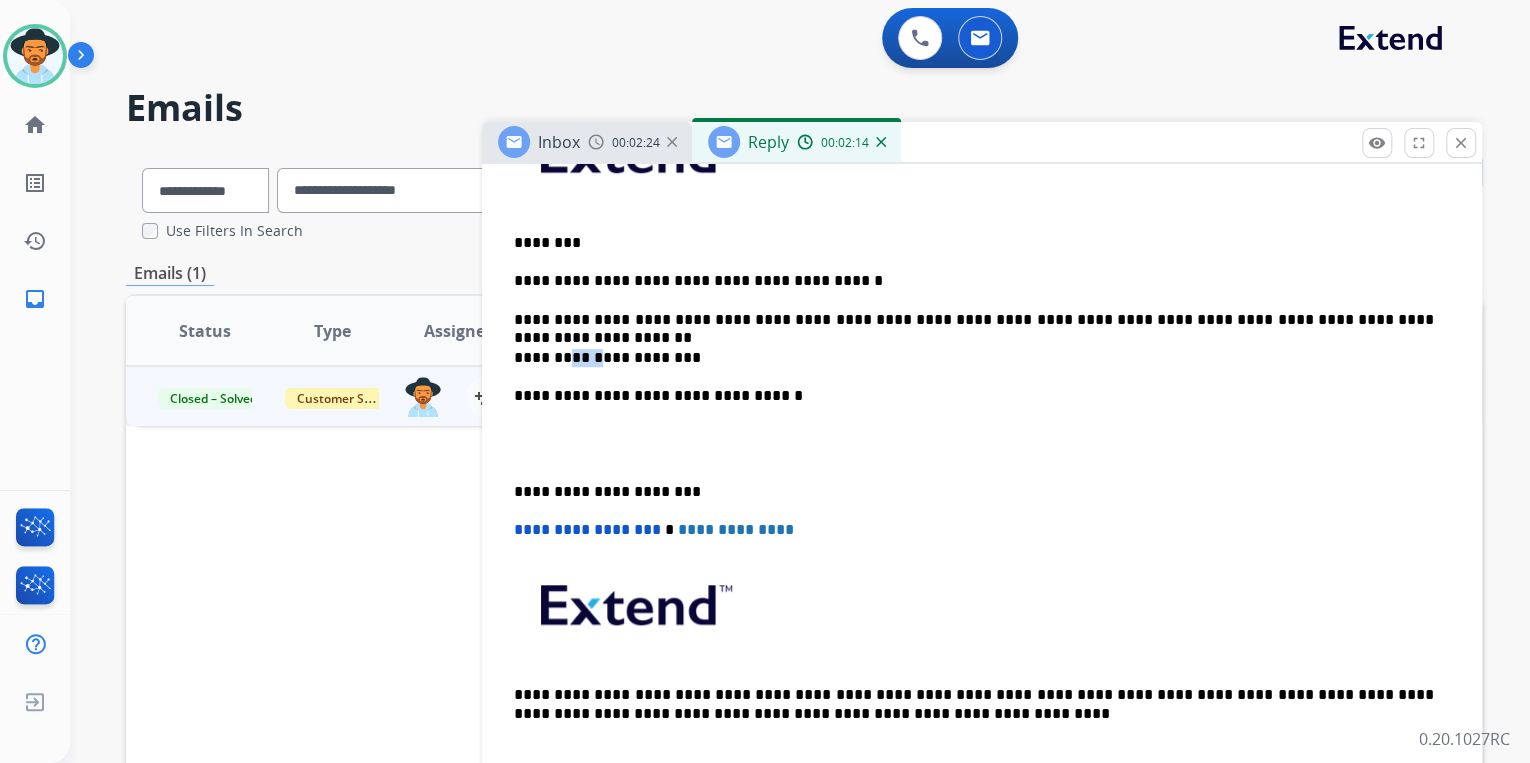 drag, startPoint x: 584, startPoint y: 352, endPoint x: 564, endPoint y: 357, distance: 20.615528 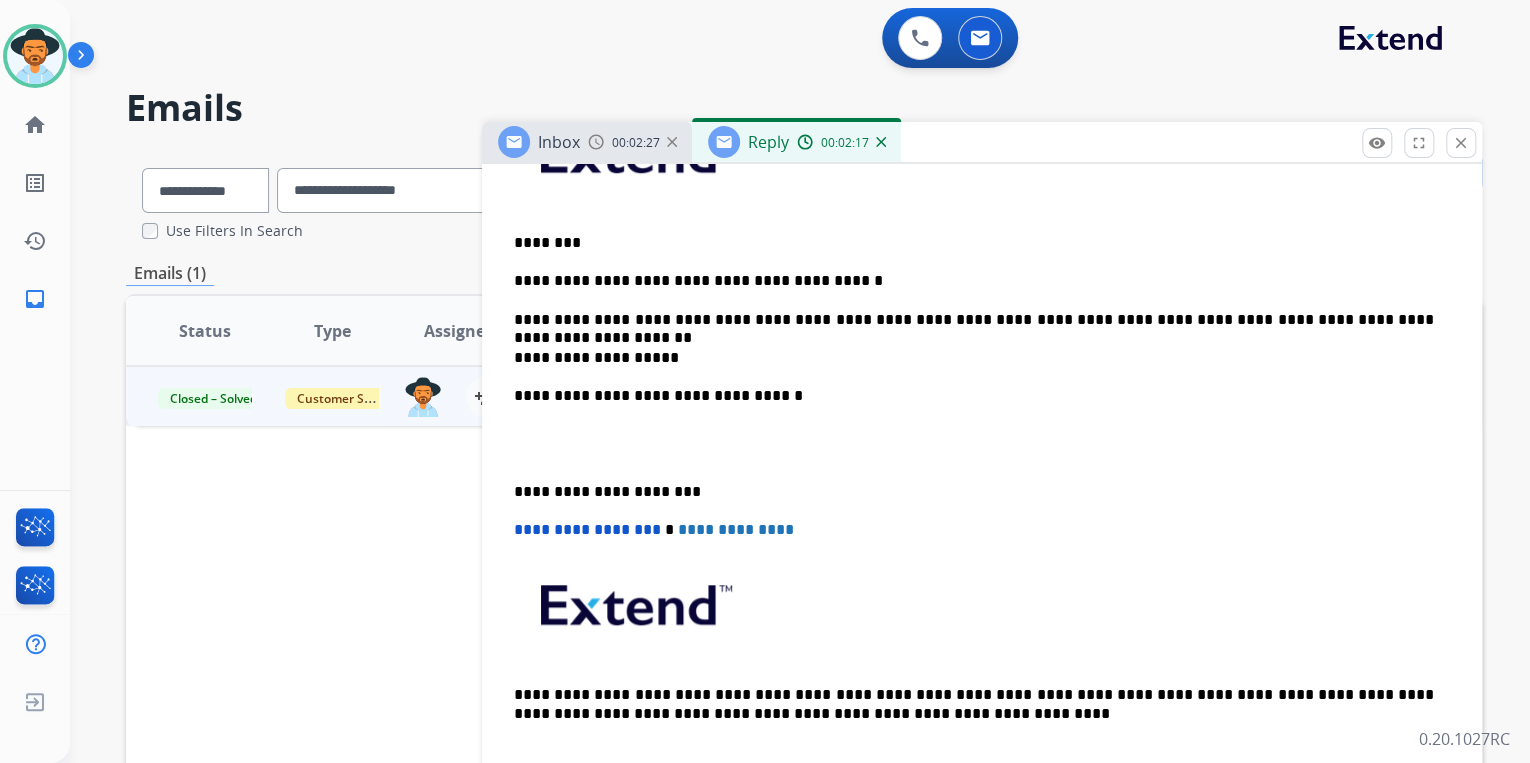click on "**********" at bounding box center (974, 358) 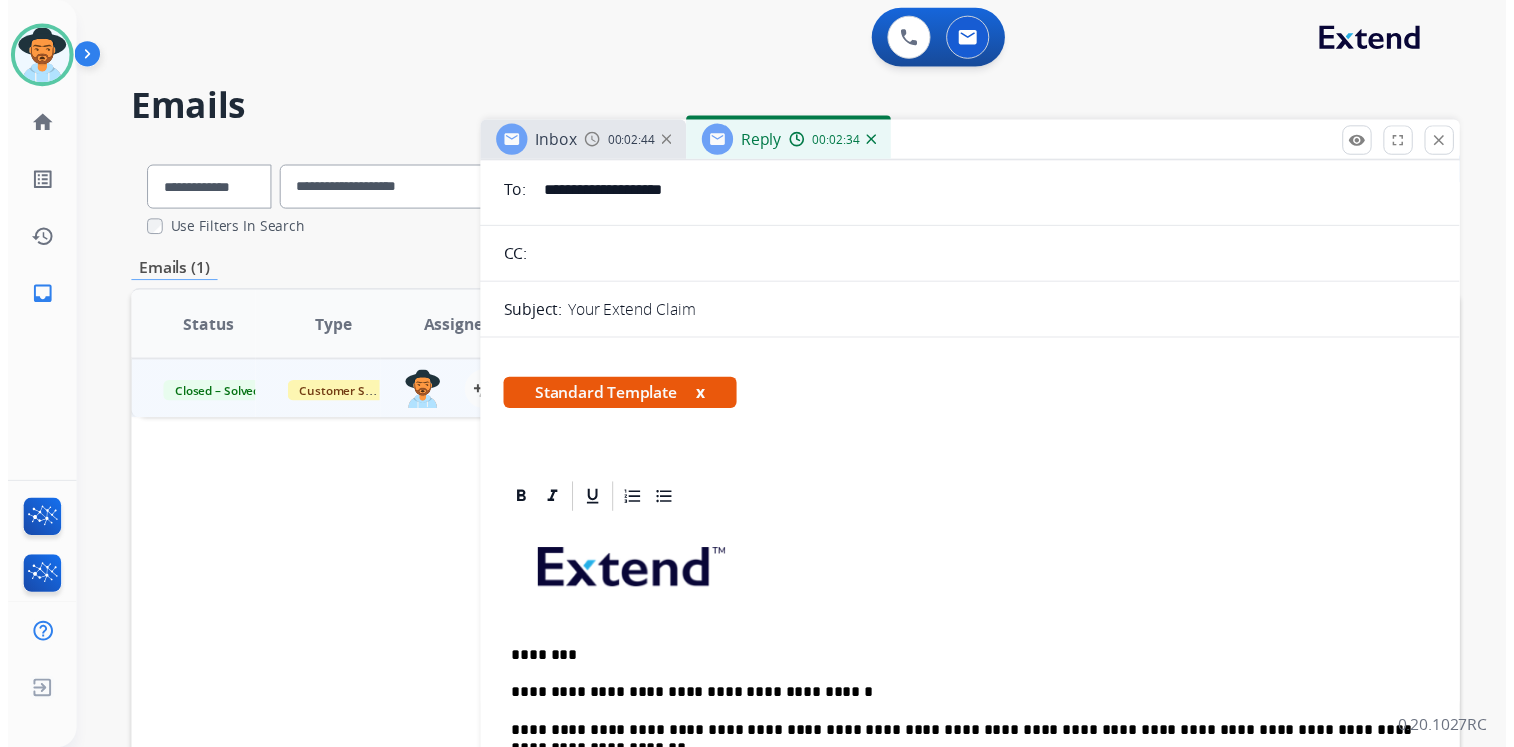 scroll, scrollTop: 0, scrollLeft: 0, axis: both 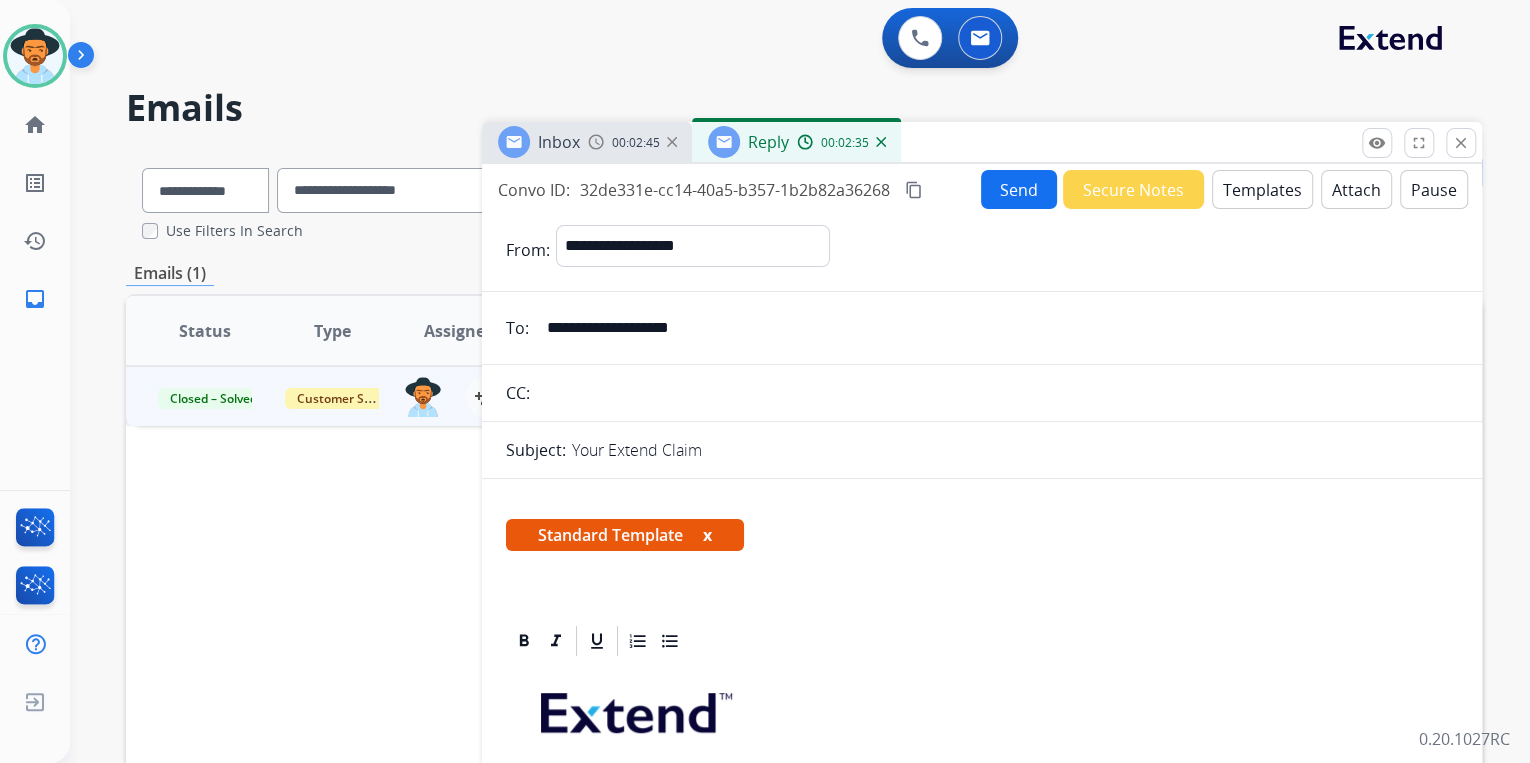 click on "Send" at bounding box center [1019, 189] 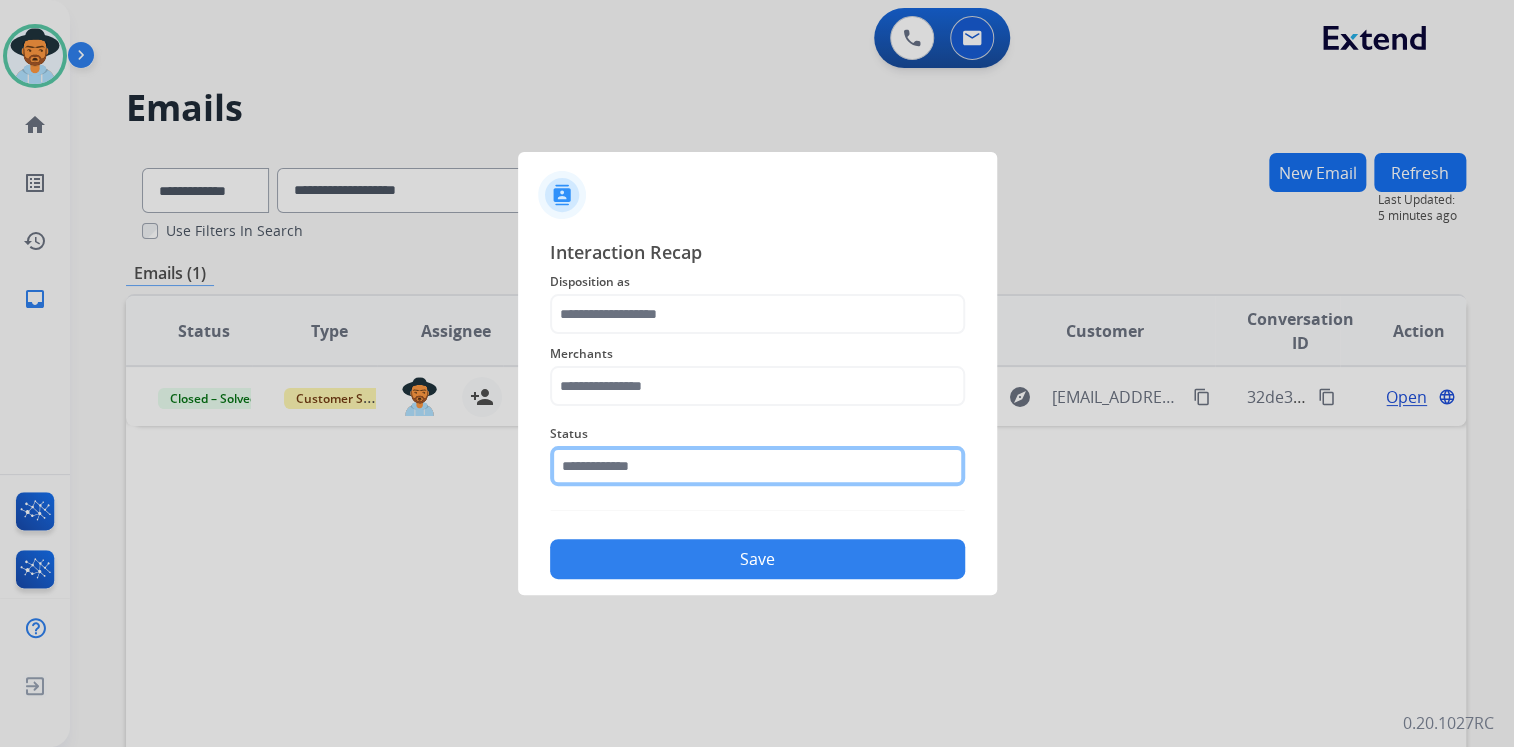 click 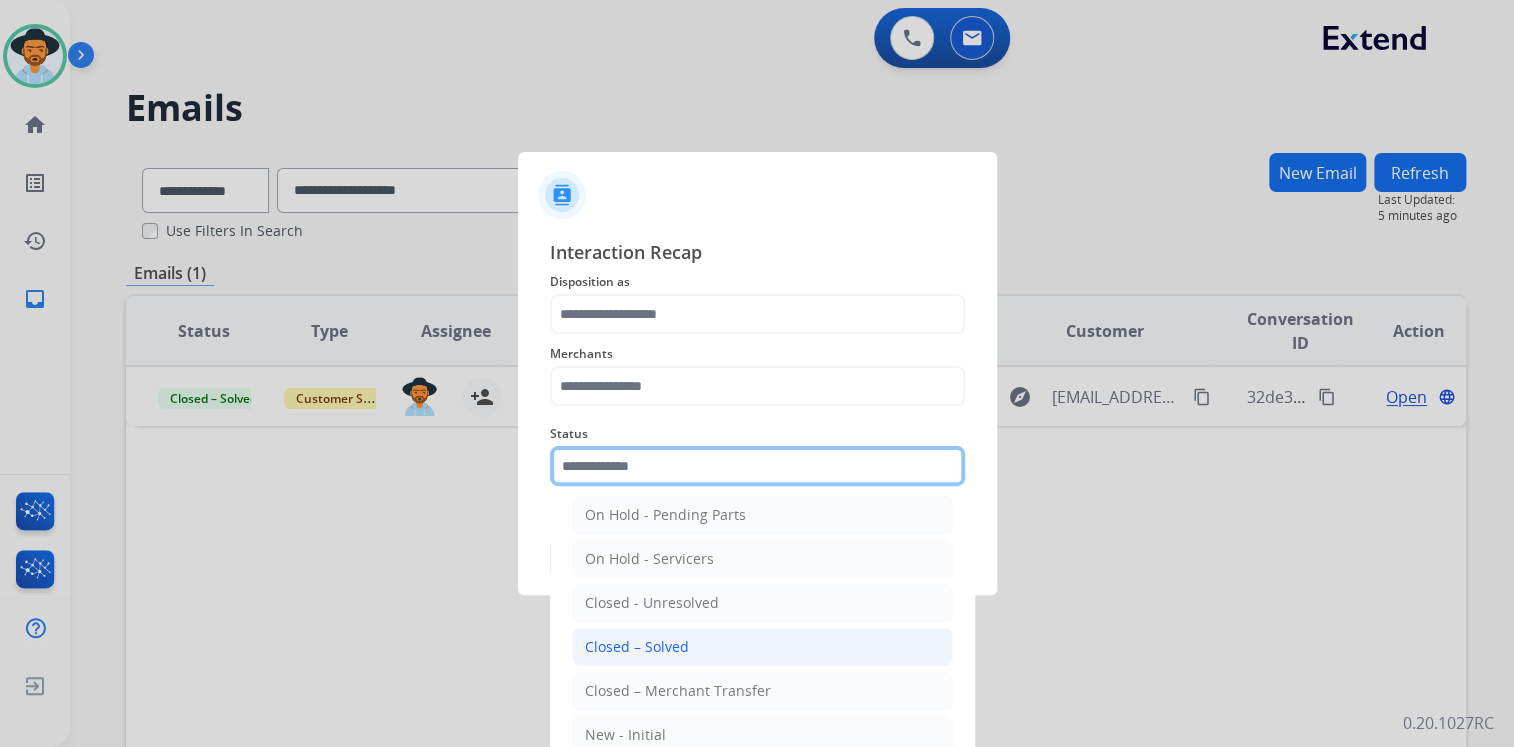 scroll, scrollTop: 116, scrollLeft: 0, axis: vertical 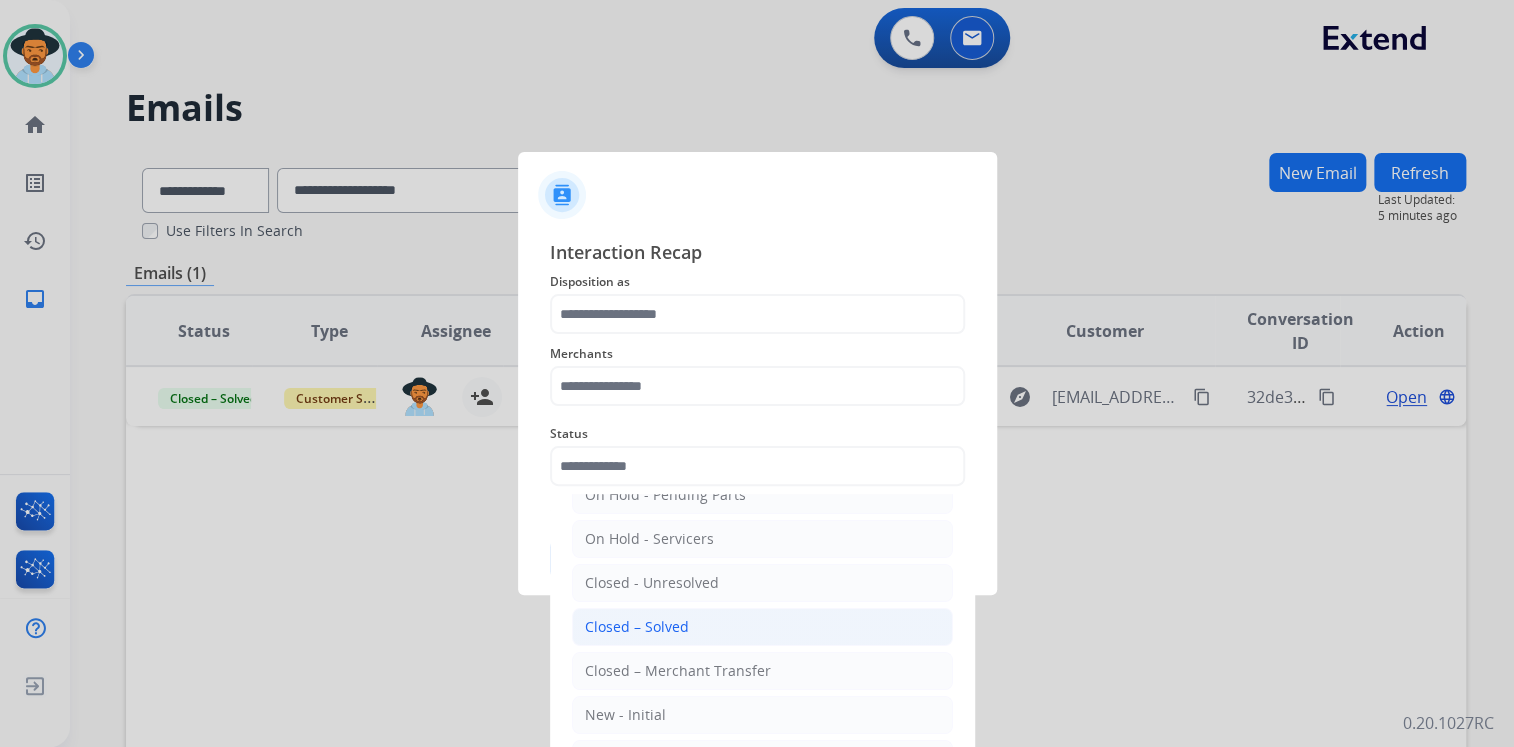 click on "Closed – Solved" 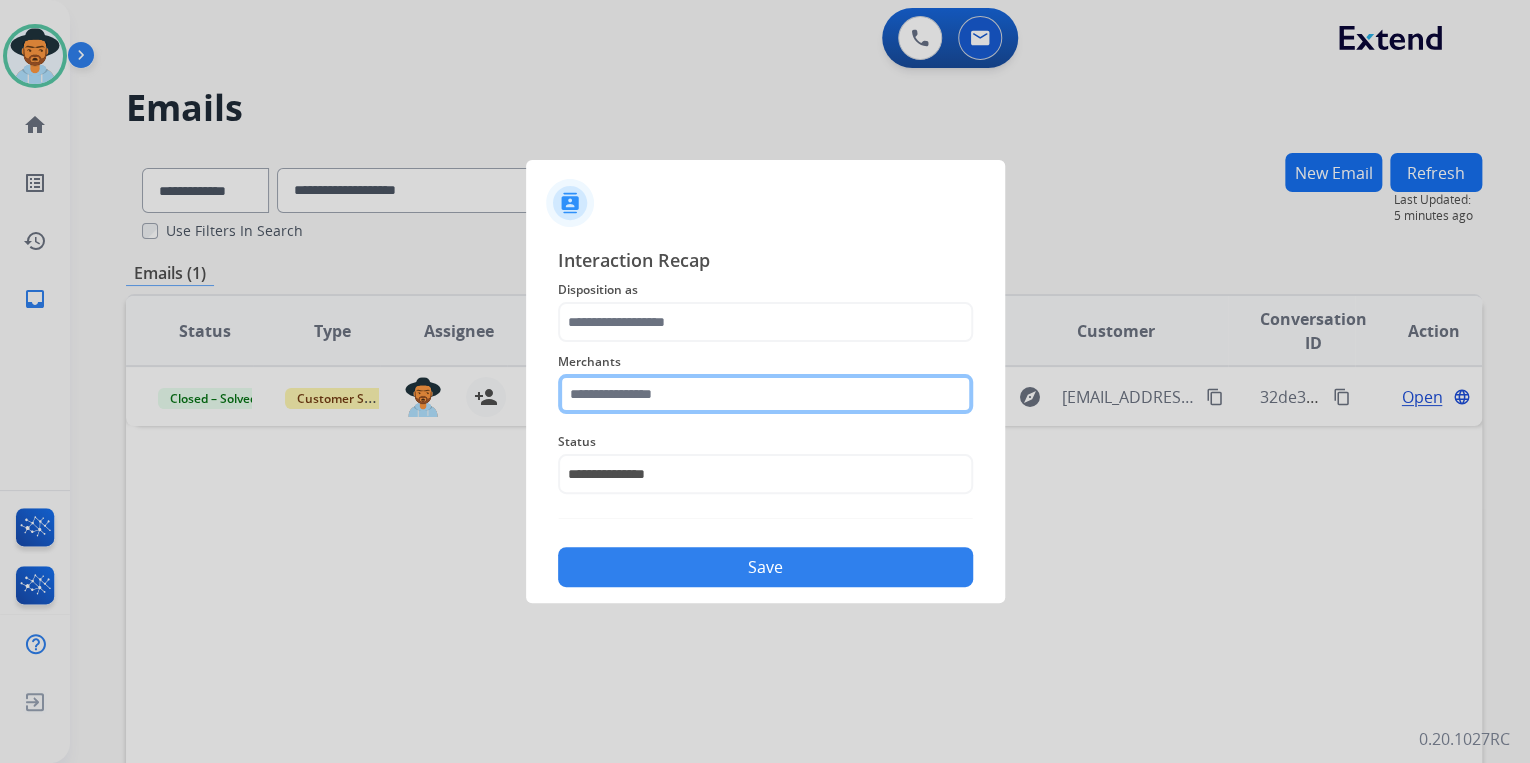 click 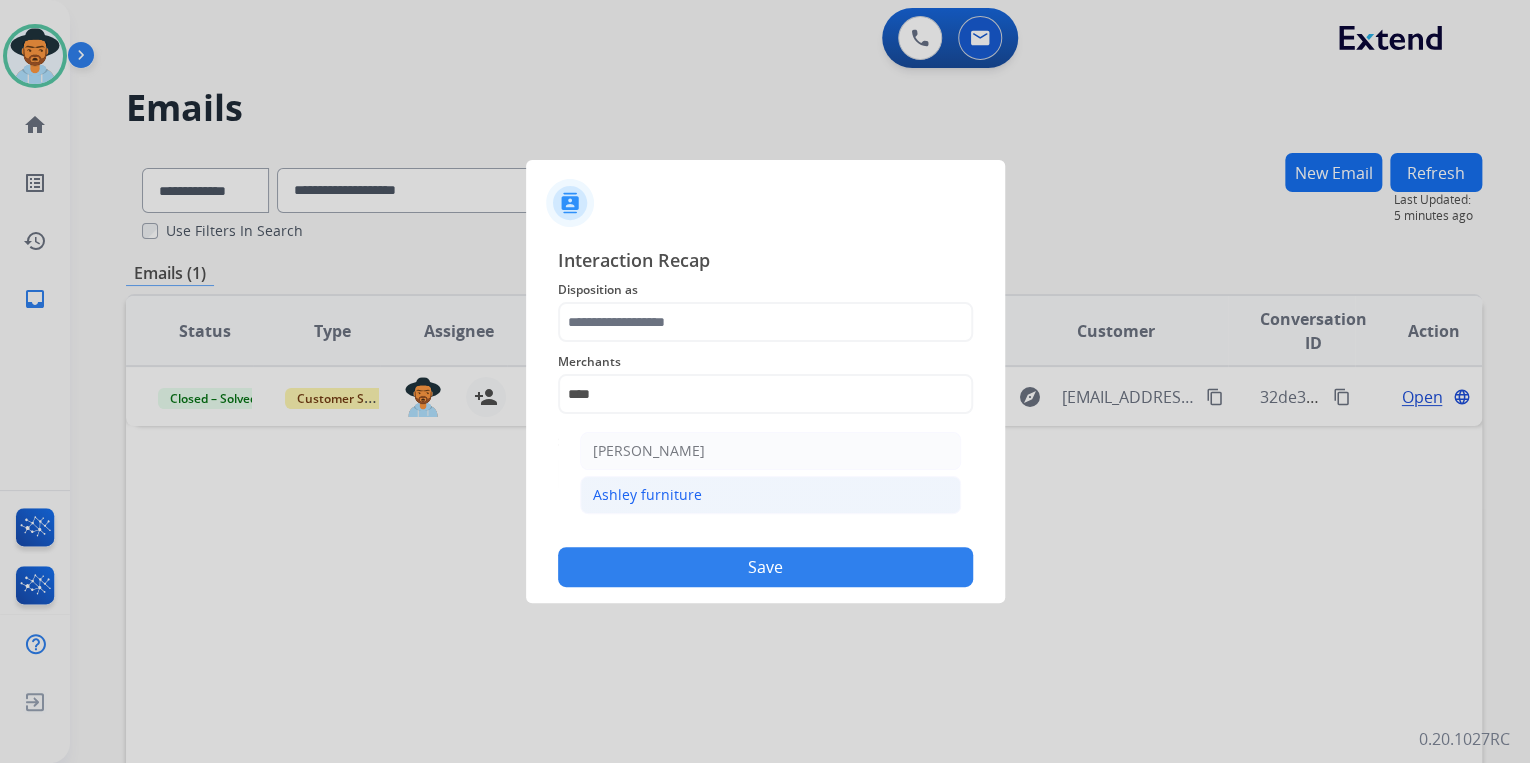 click on "Ashley furniture" 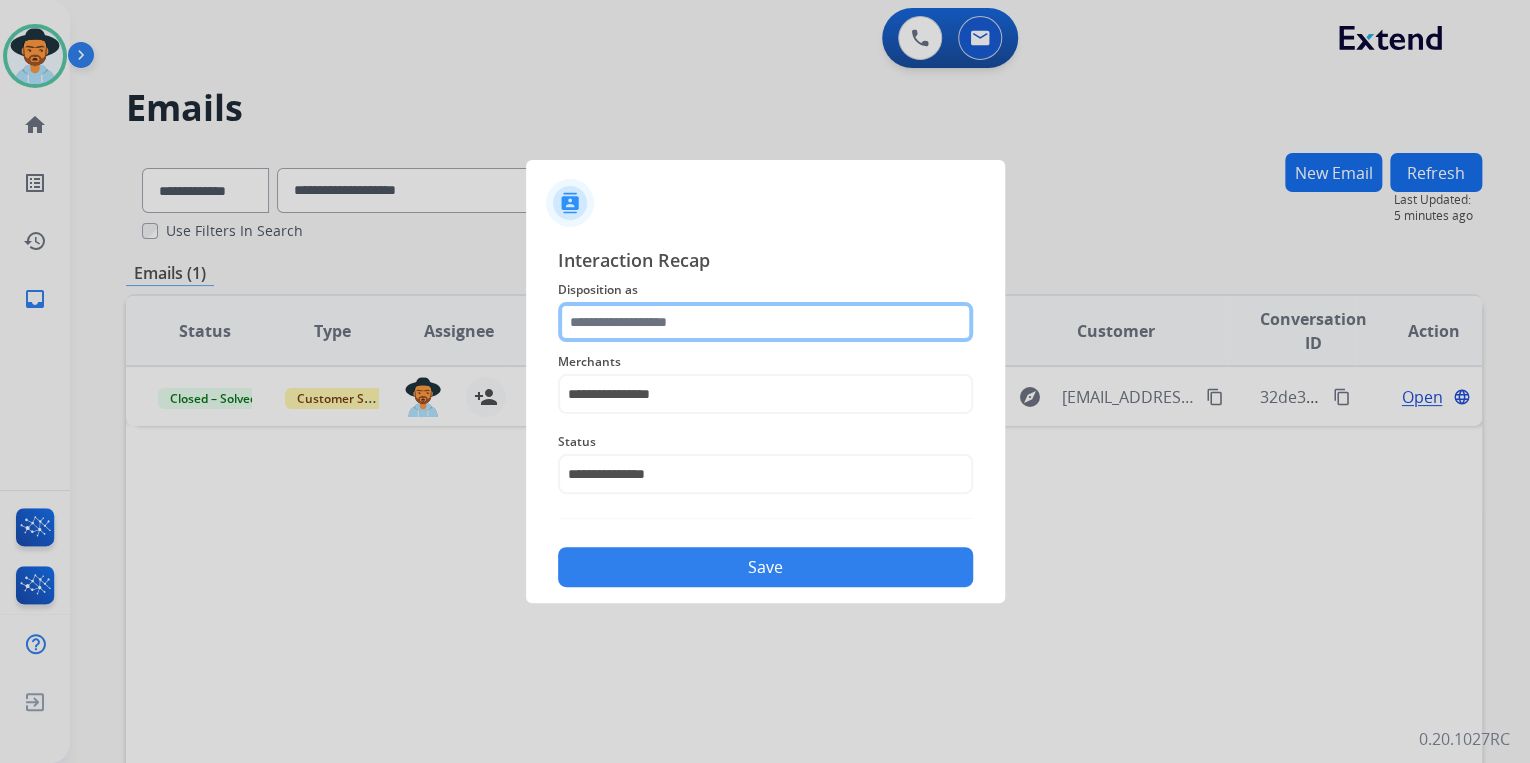 click 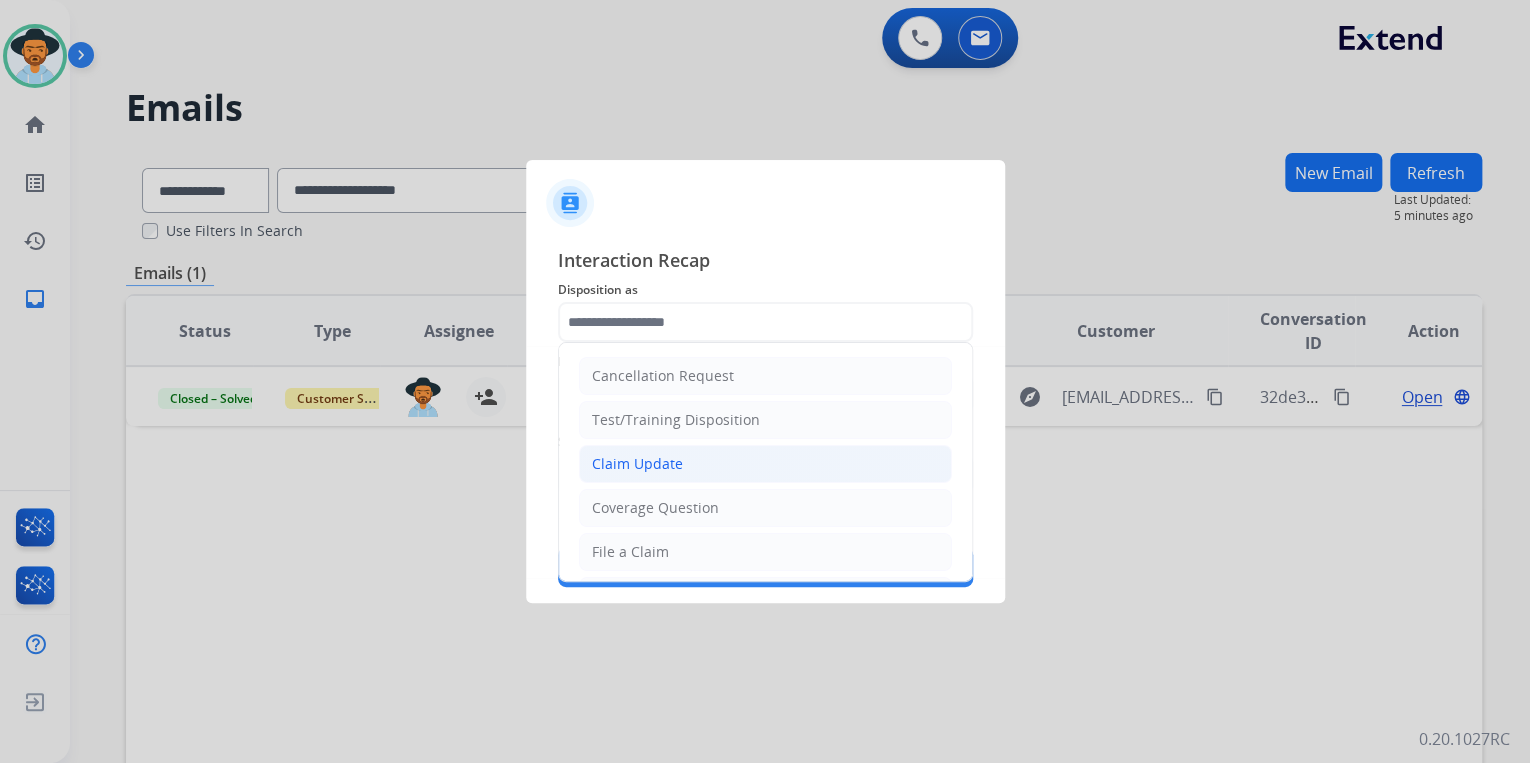 click on "Claim Update" 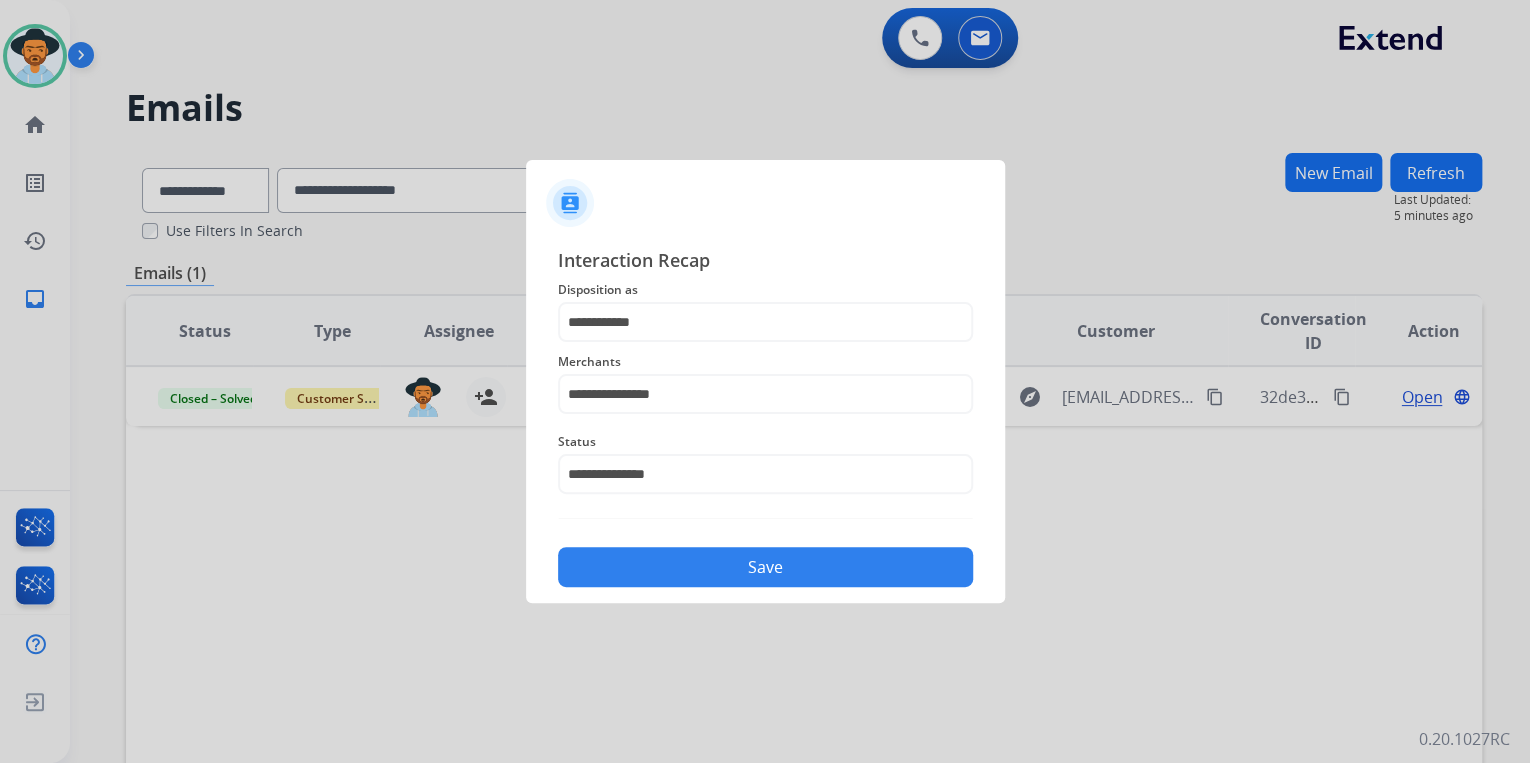 click on "Save" 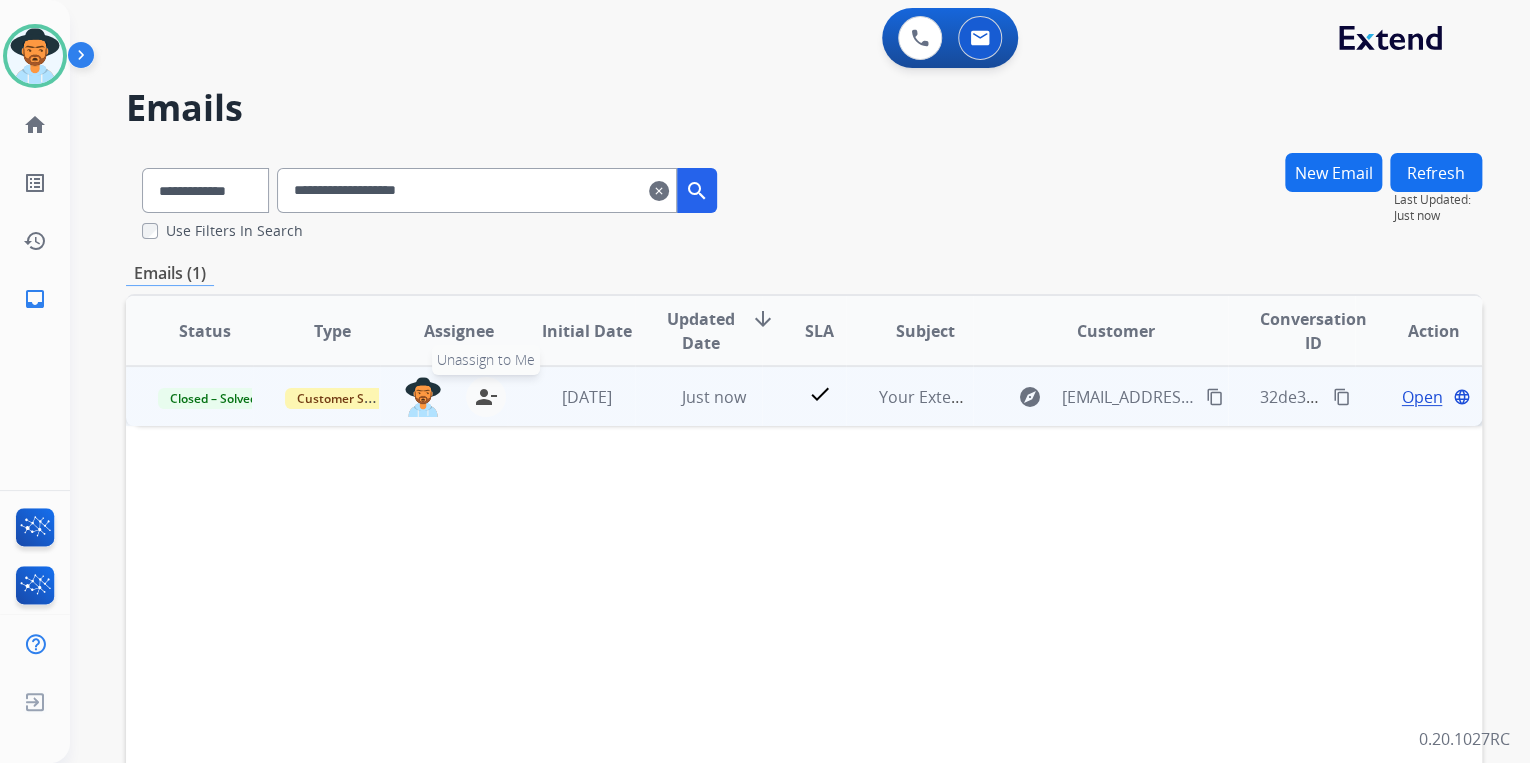 click on "person_remove" at bounding box center [486, 397] 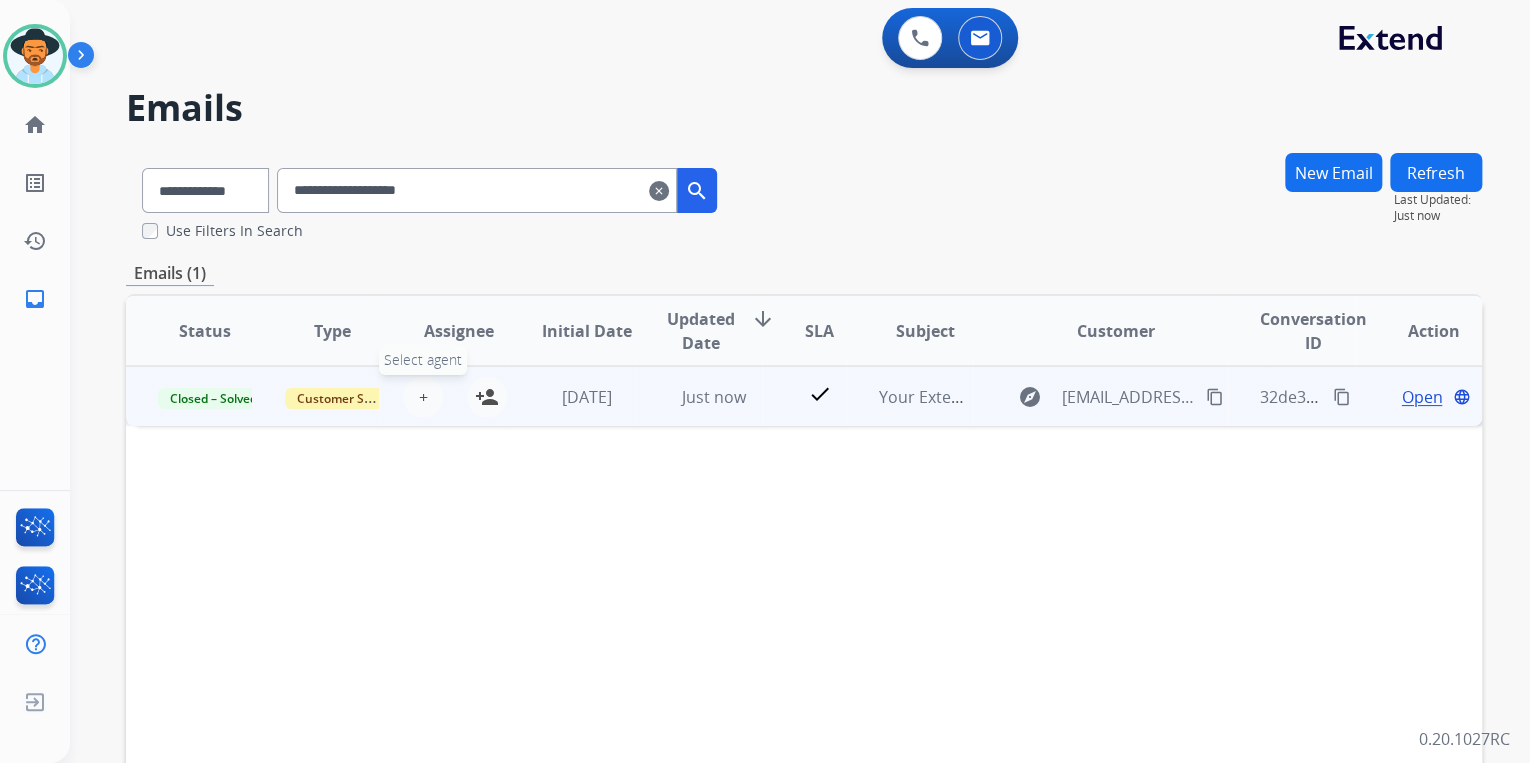click on "+" at bounding box center (423, 397) 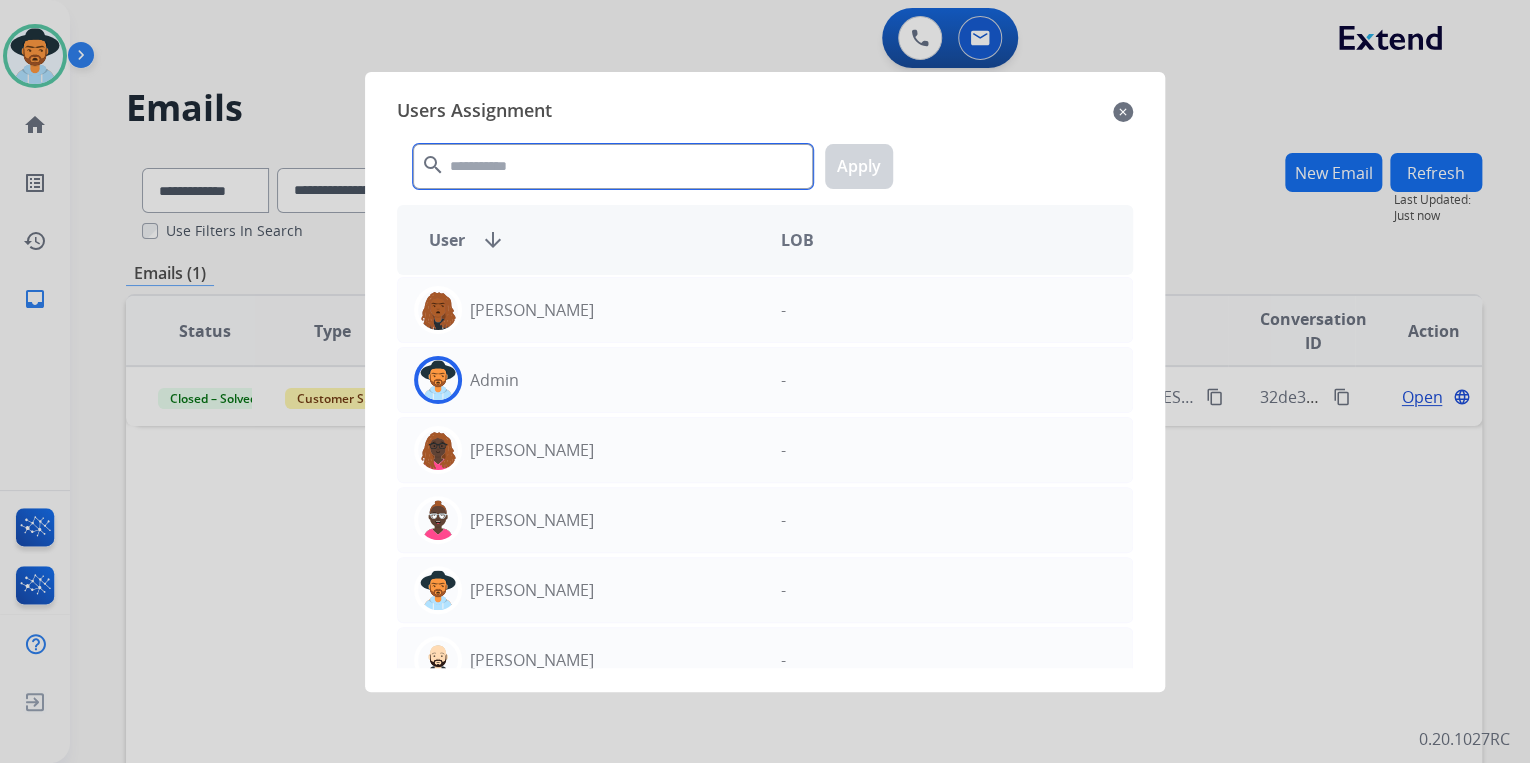 click 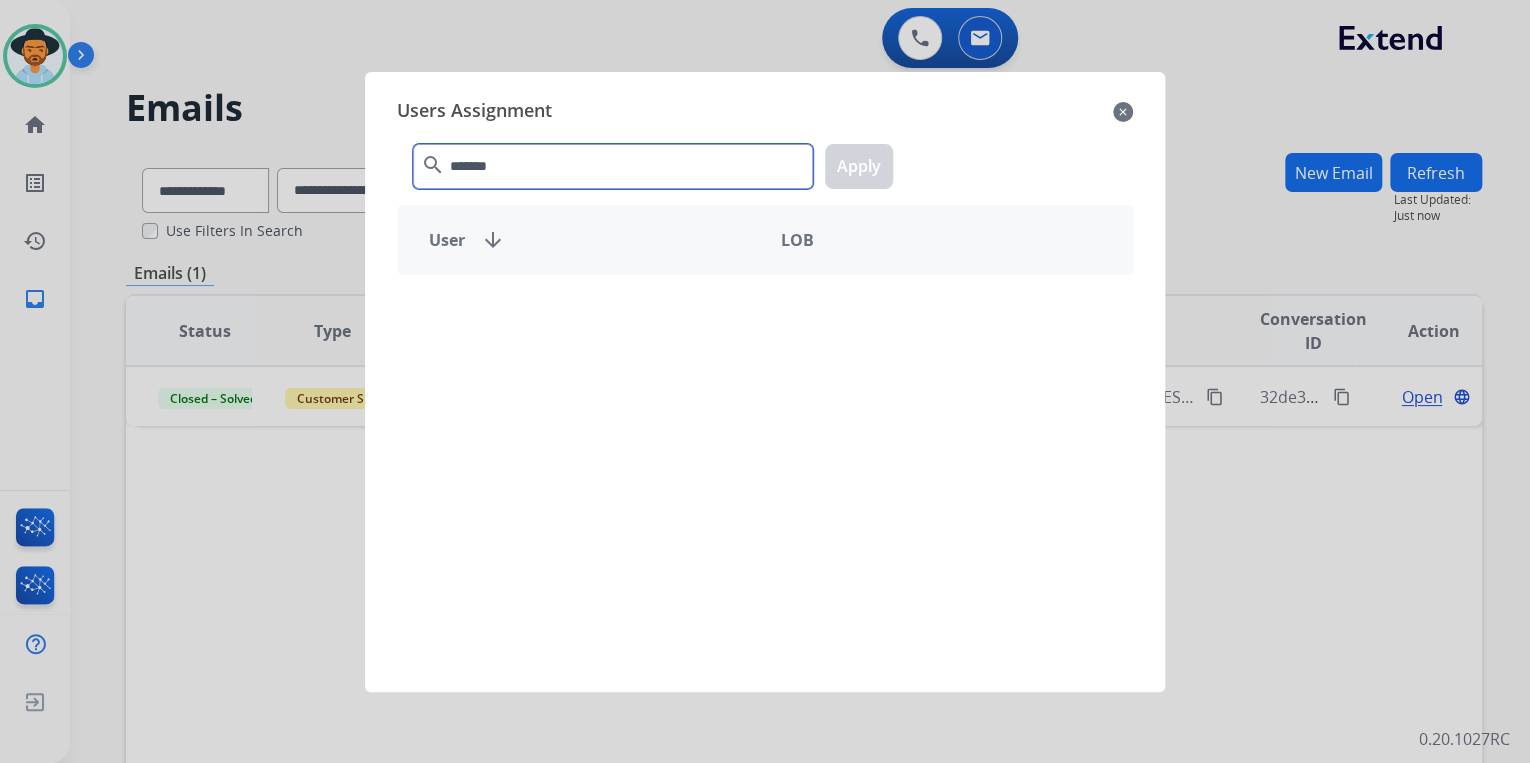 type on "*******" 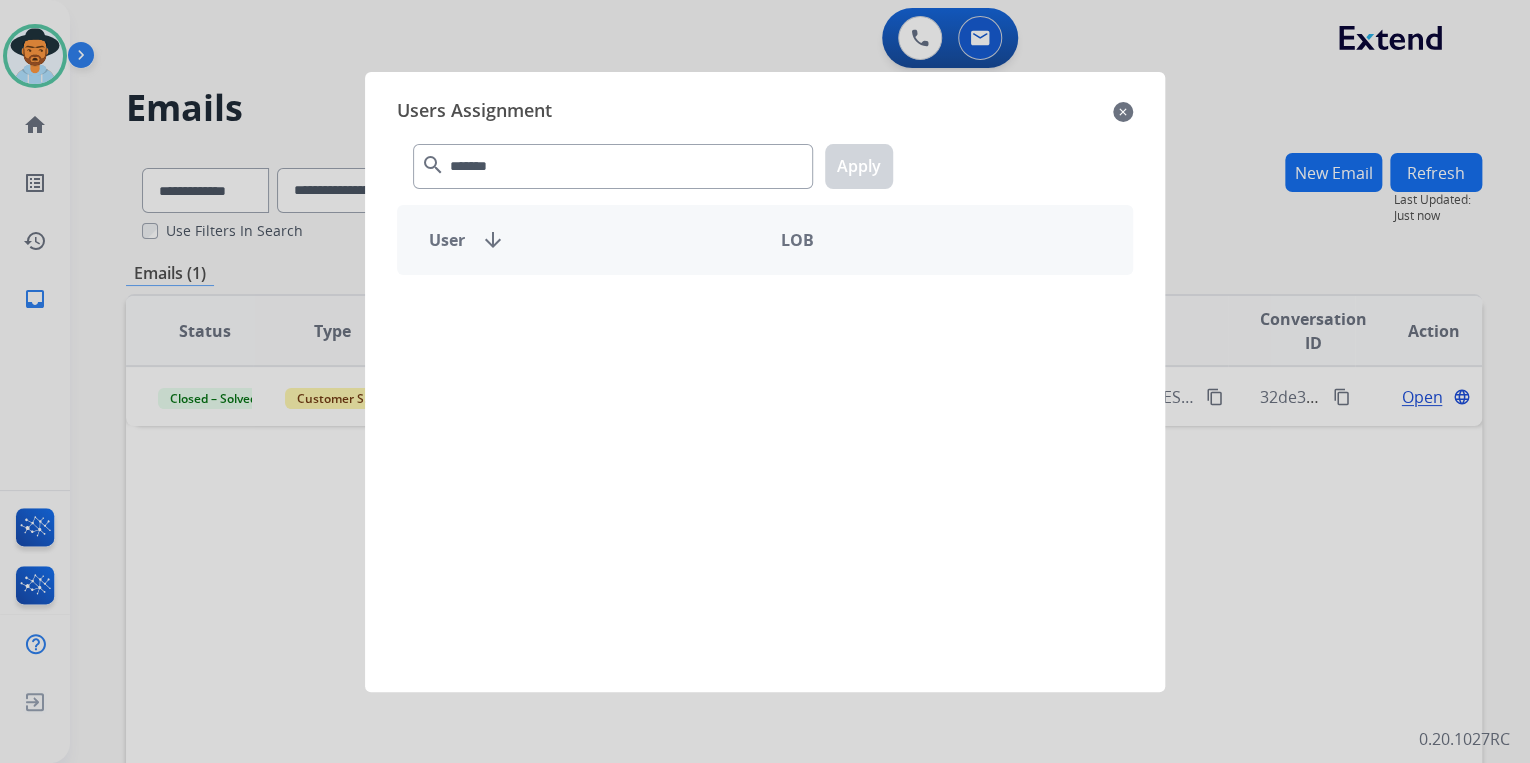 click on "close" 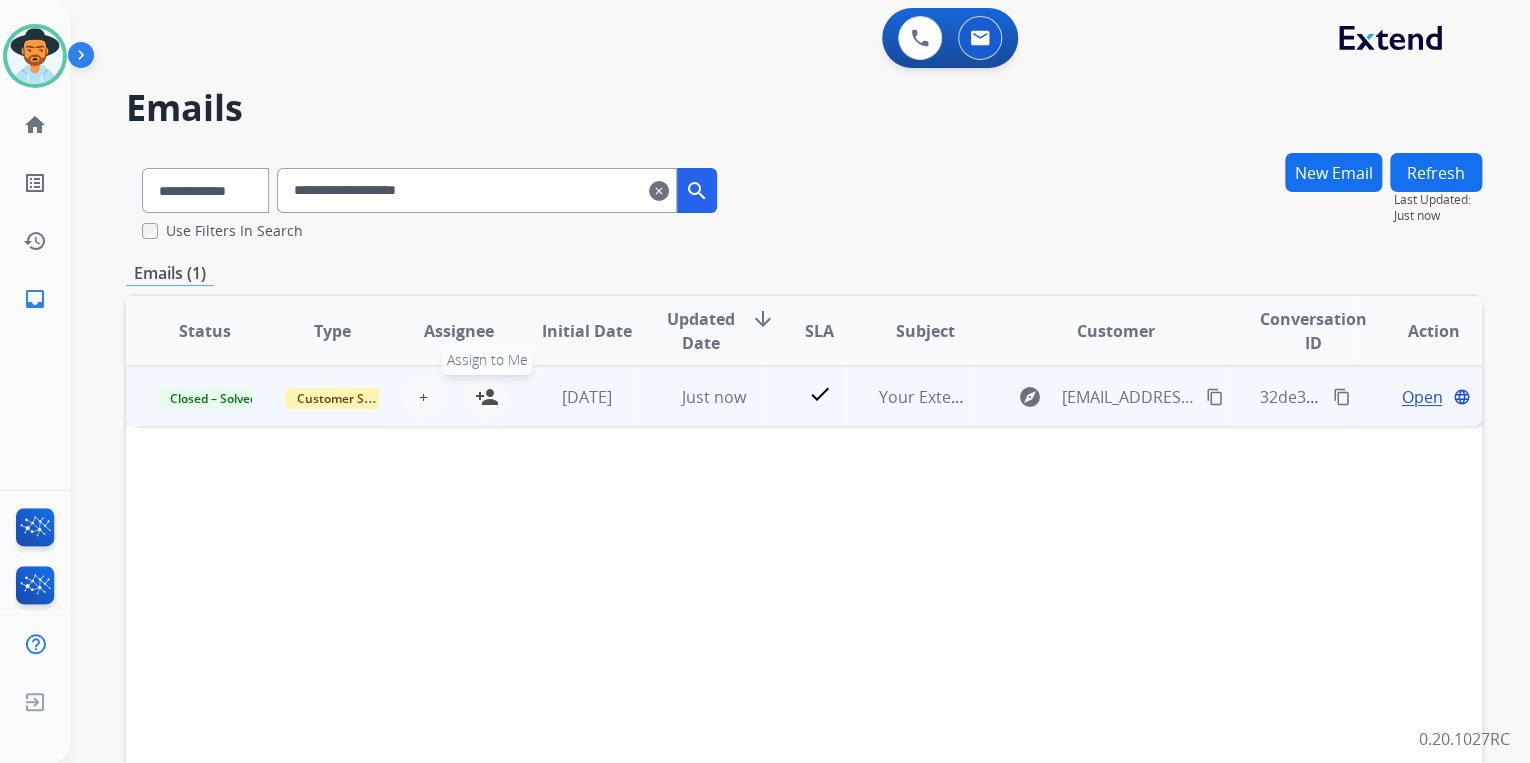 click on "person_add" at bounding box center [487, 397] 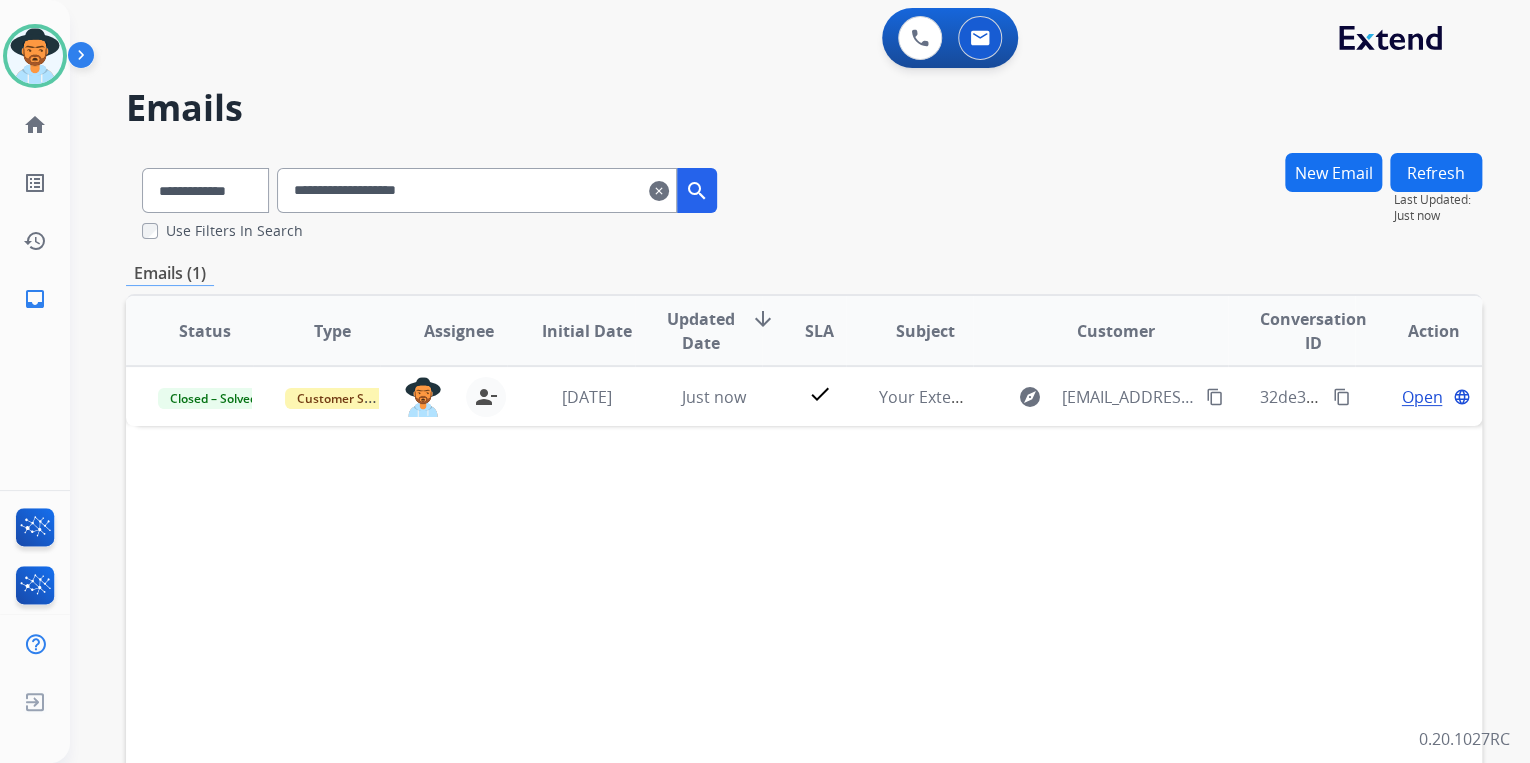 click on "clear" at bounding box center (659, 191) 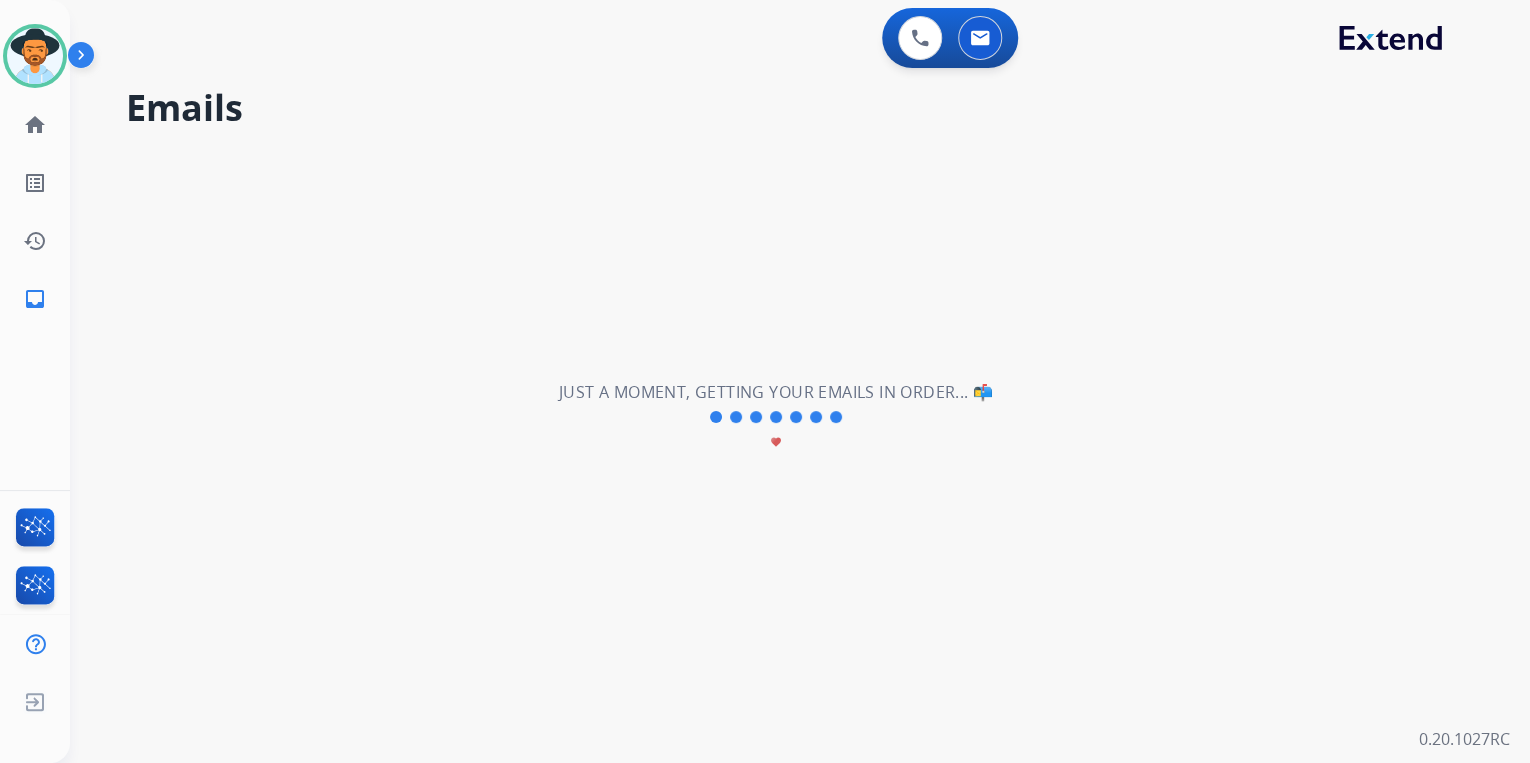 type 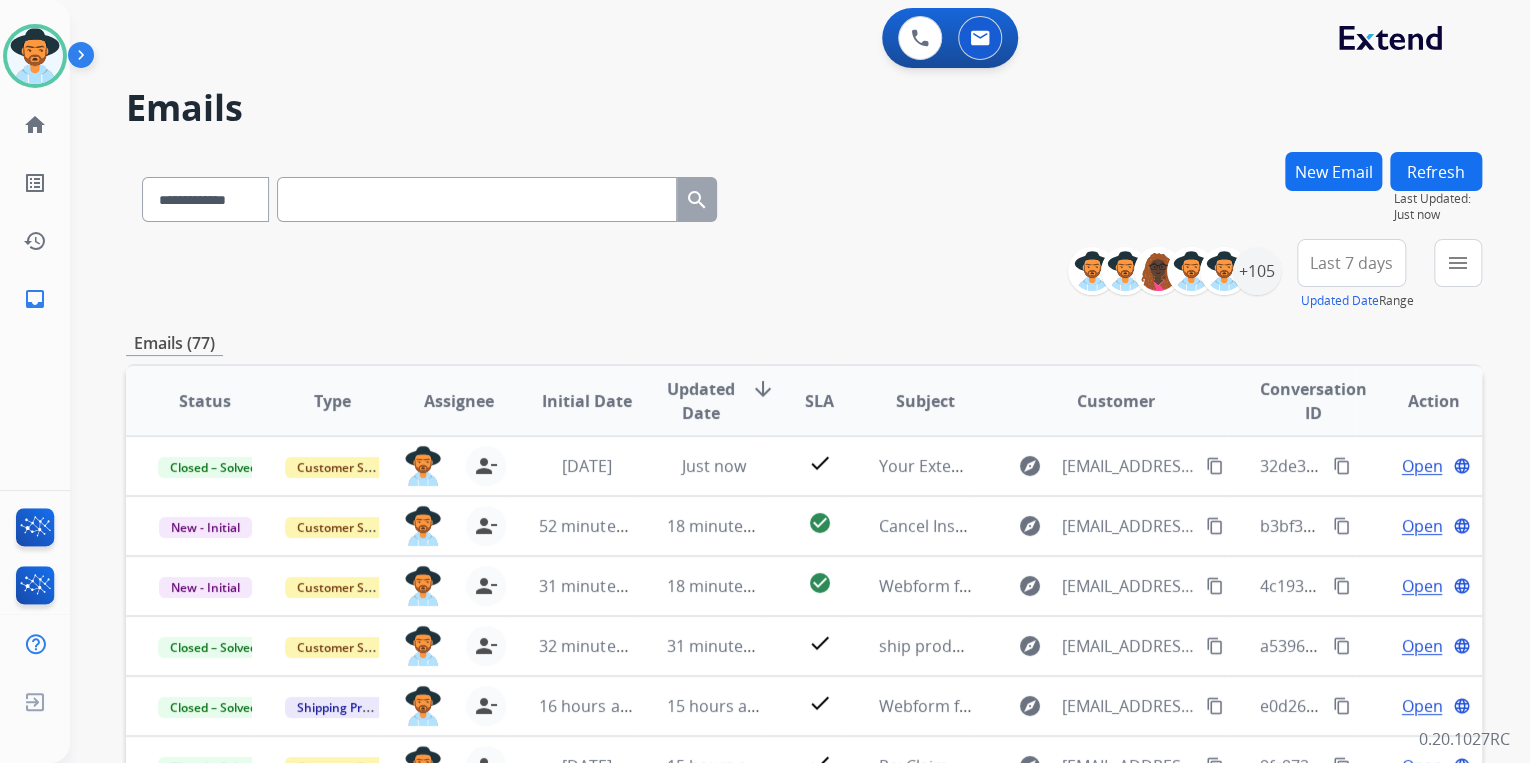click on "**********" at bounding box center (804, 275) 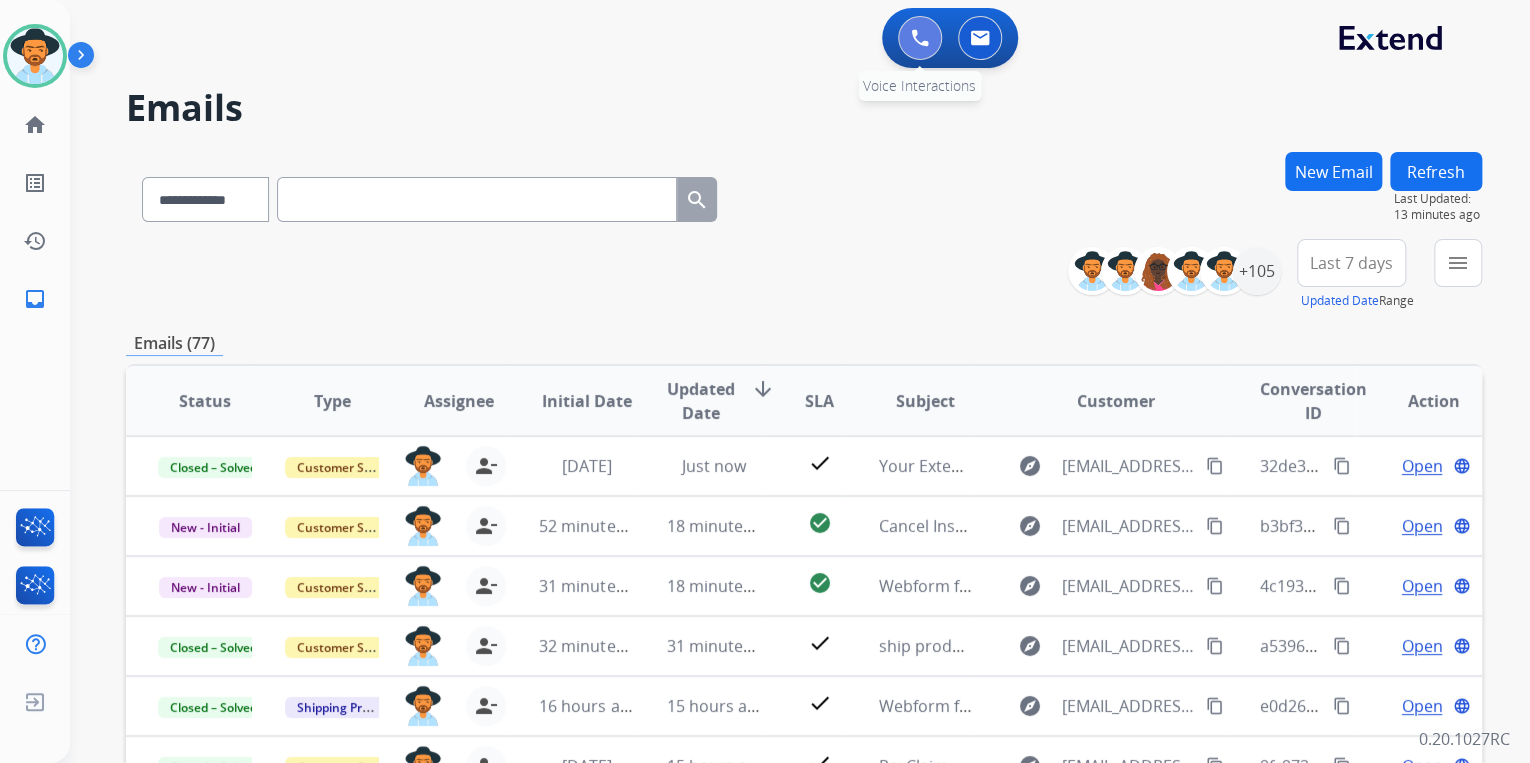 click at bounding box center [920, 38] 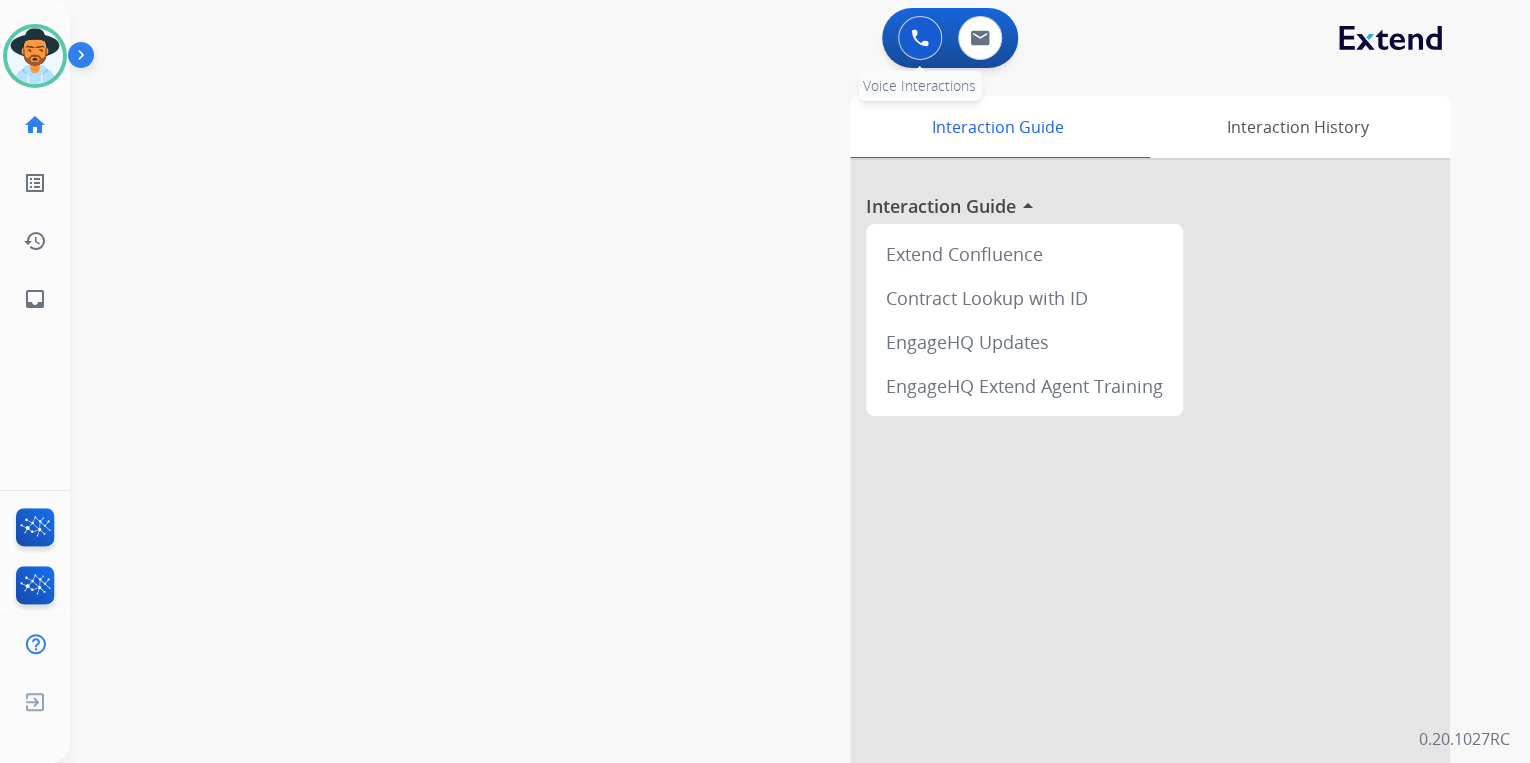 click at bounding box center (920, 38) 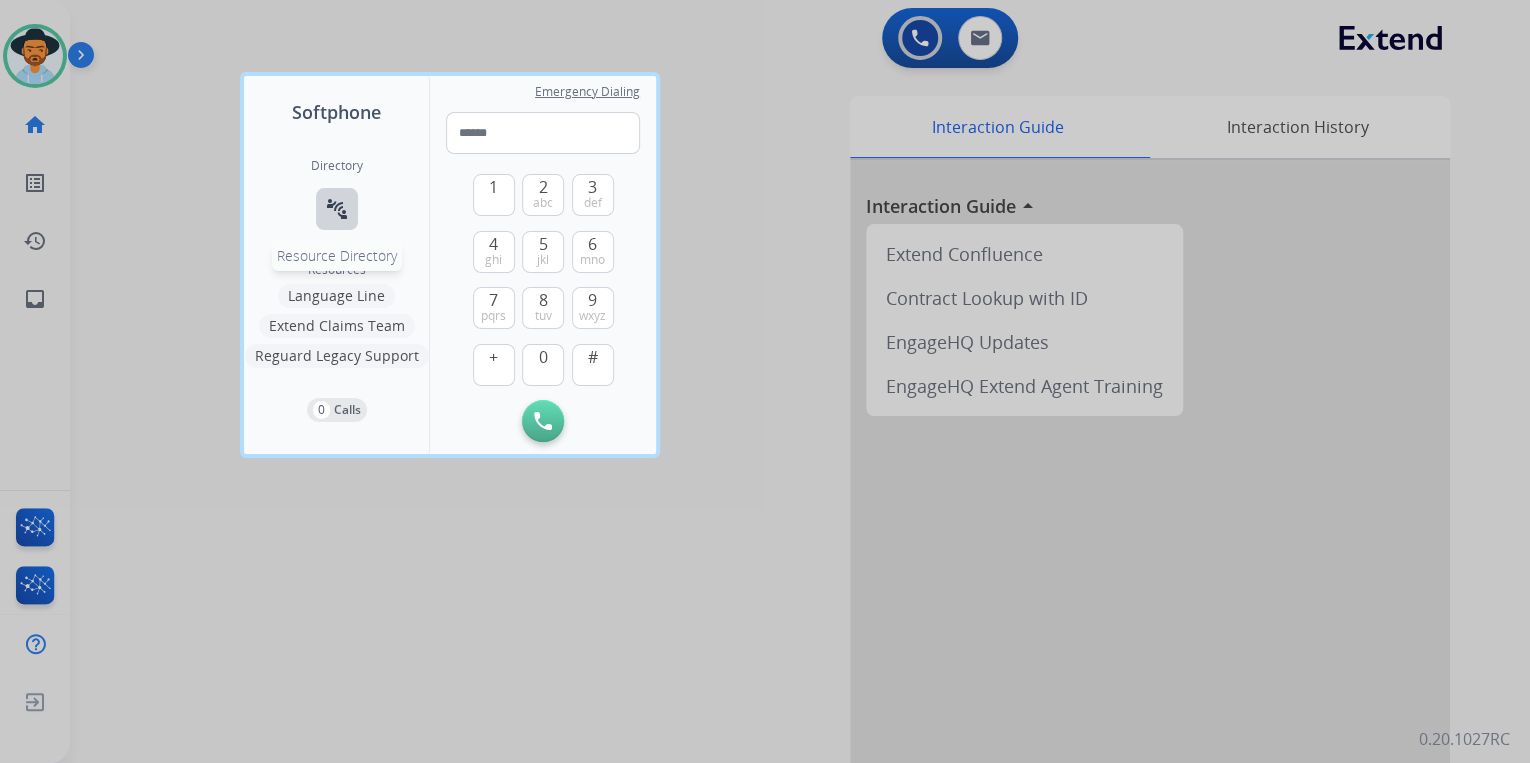 click on "connect_without_contact" at bounding box center [337, 209] 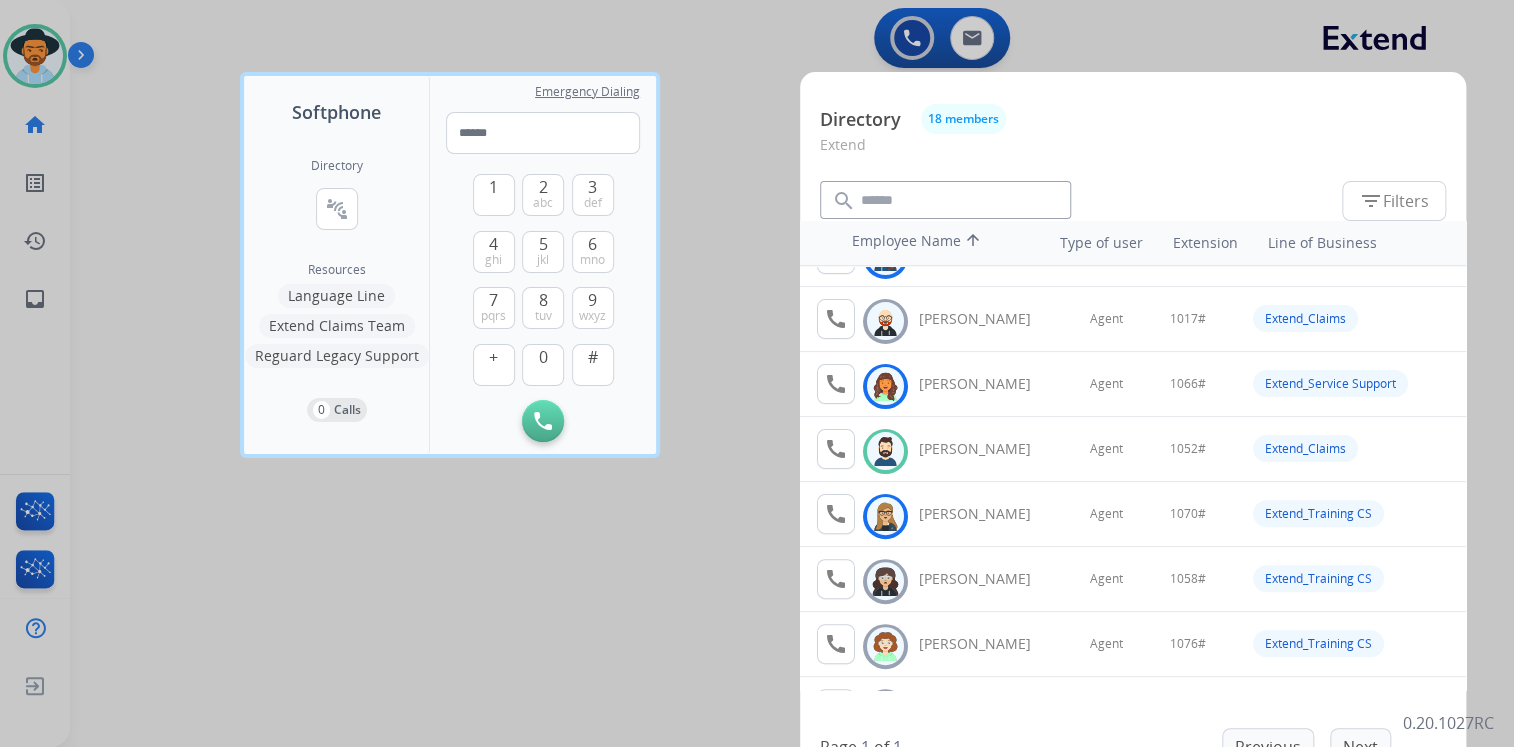 scroll, scrollTop: 240, scrollLeft: 0, axis: vertical 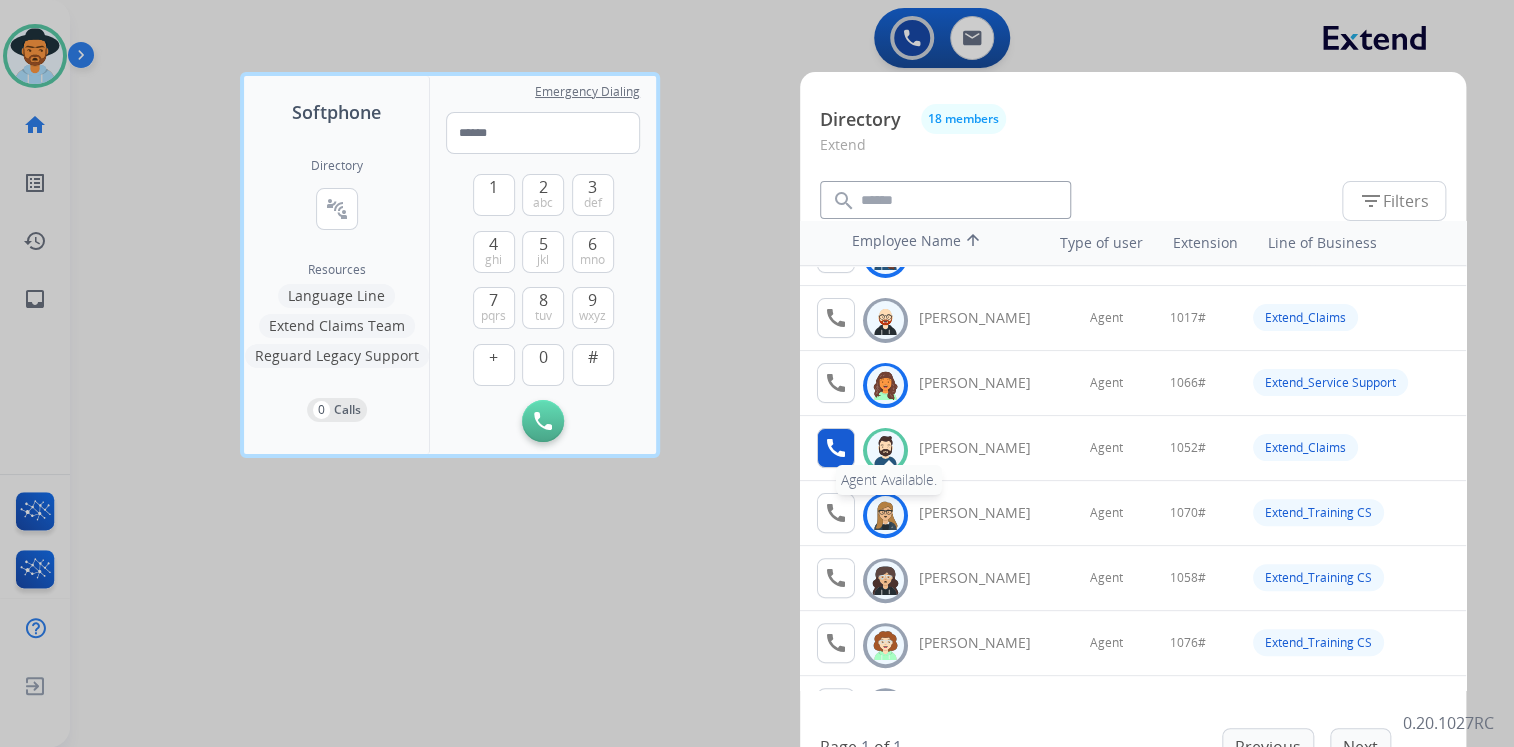 click on "call" at bounding box center (836, 448) 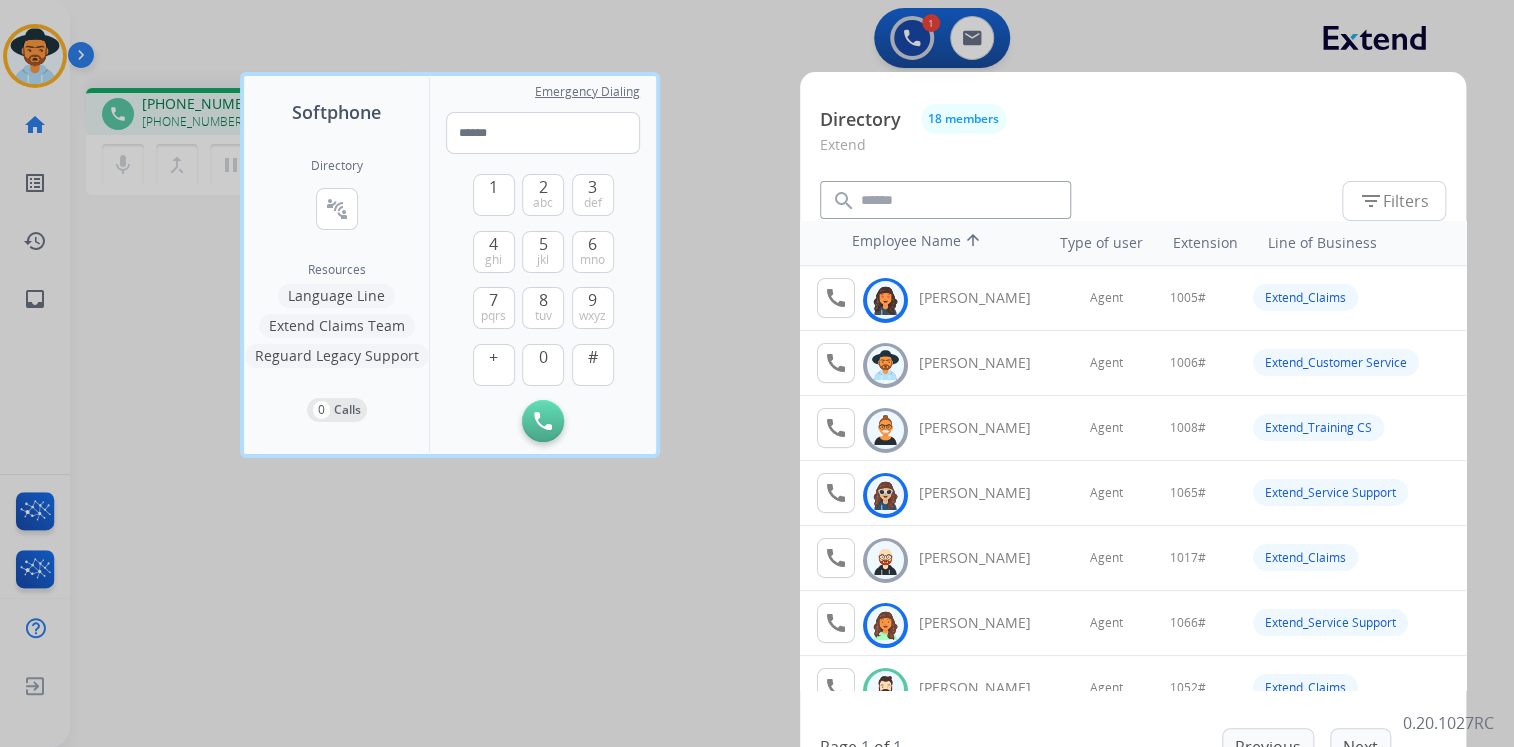 scroll, scrollTop: 80, scrollLeft: 0, axis: vertical 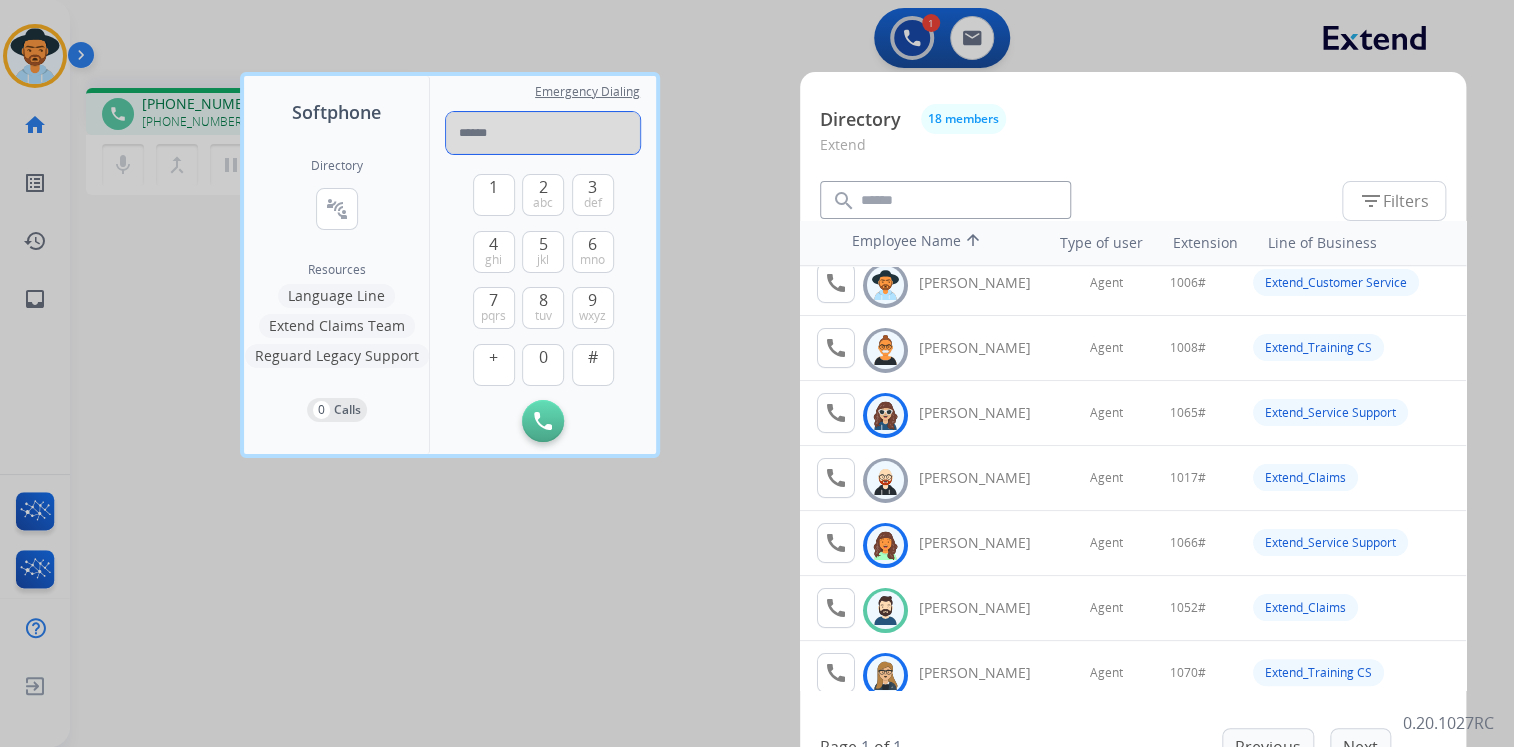 click at bounding box center (543, 133) 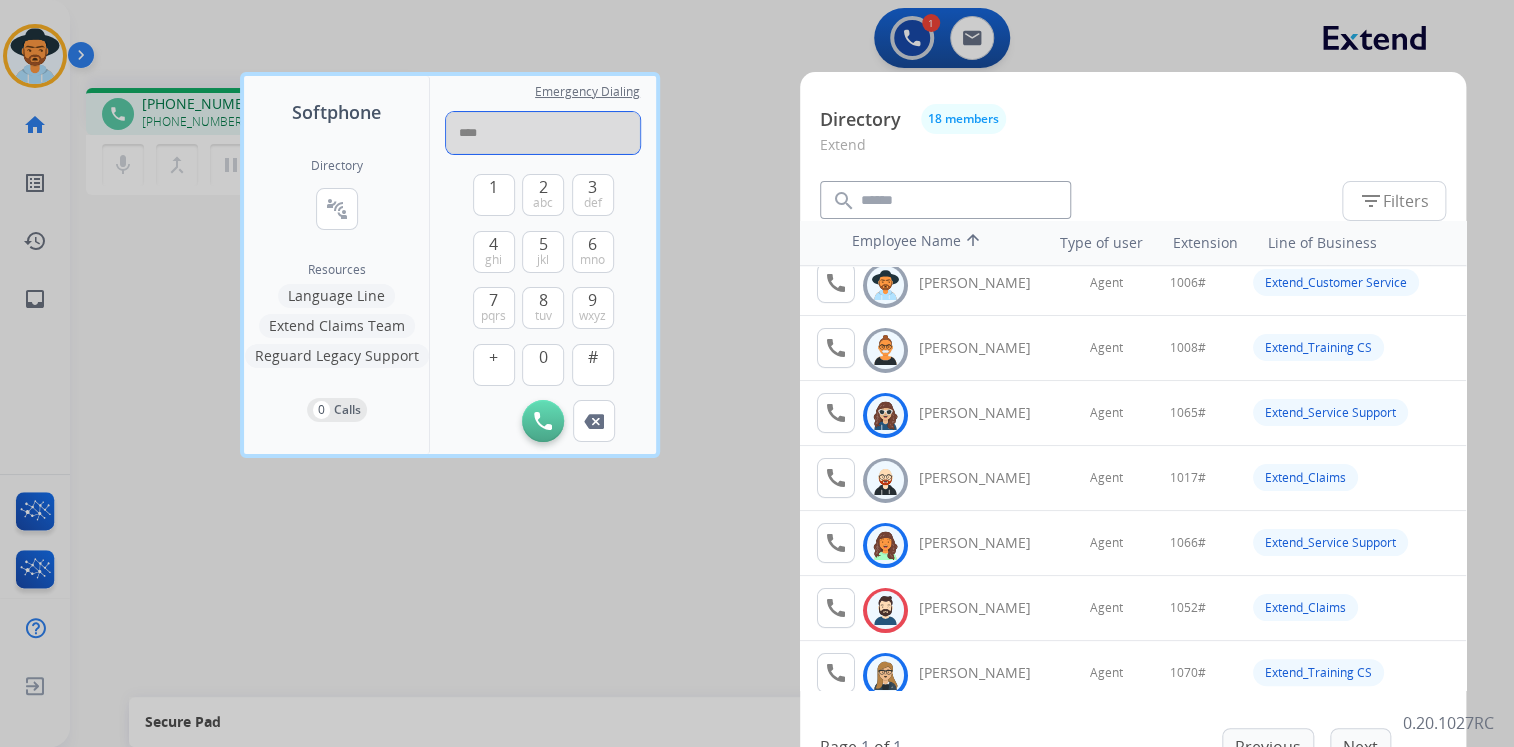 type on "****" 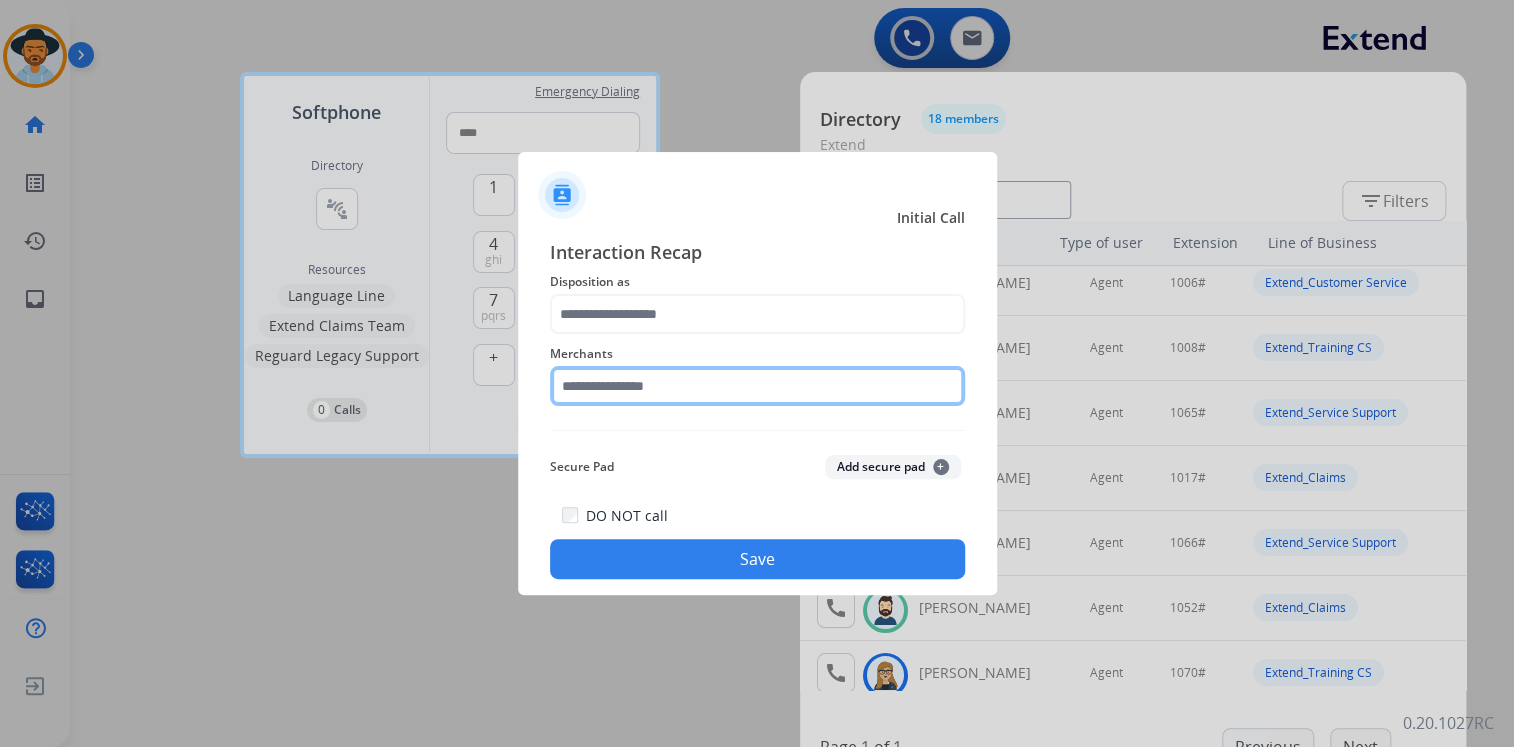 click 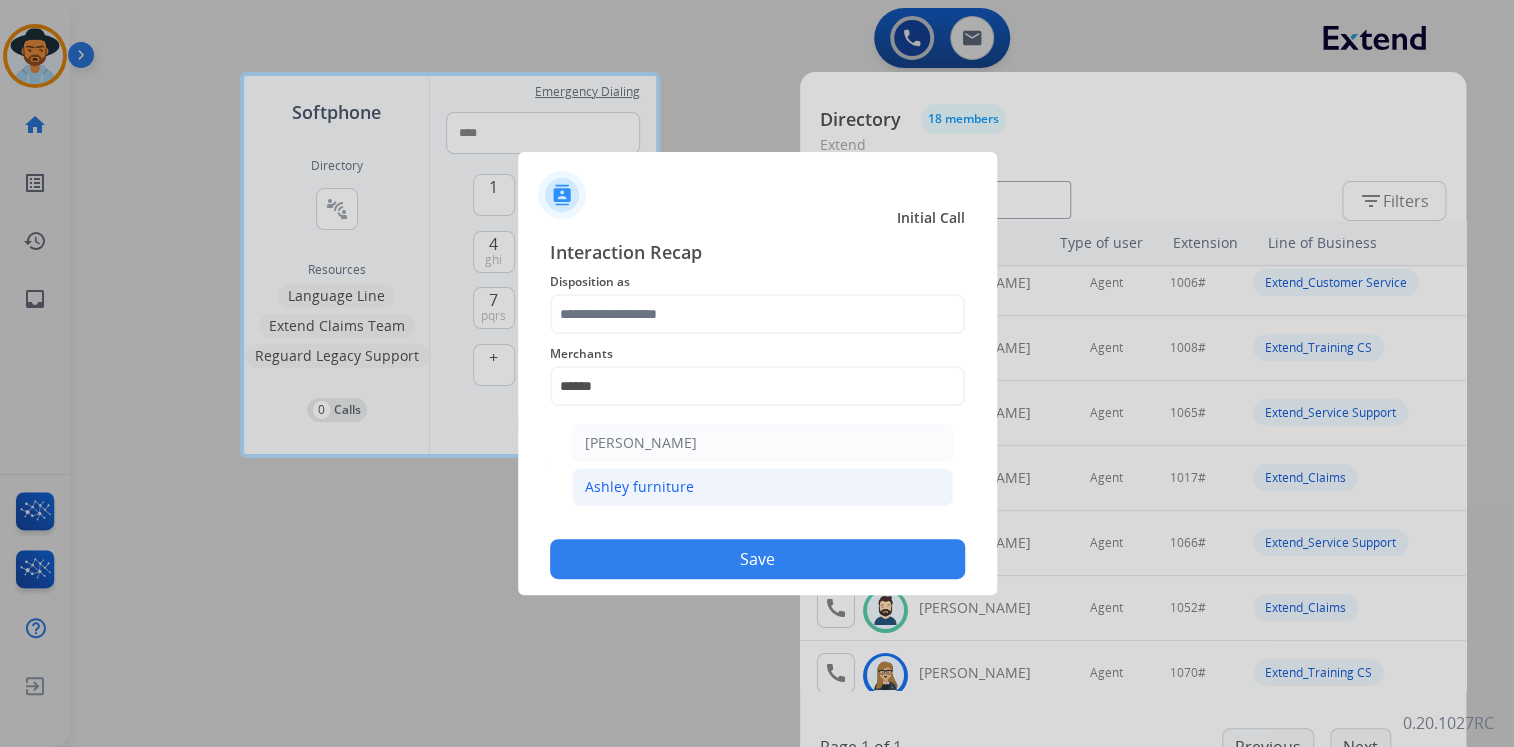 click on "Ashley furniture" 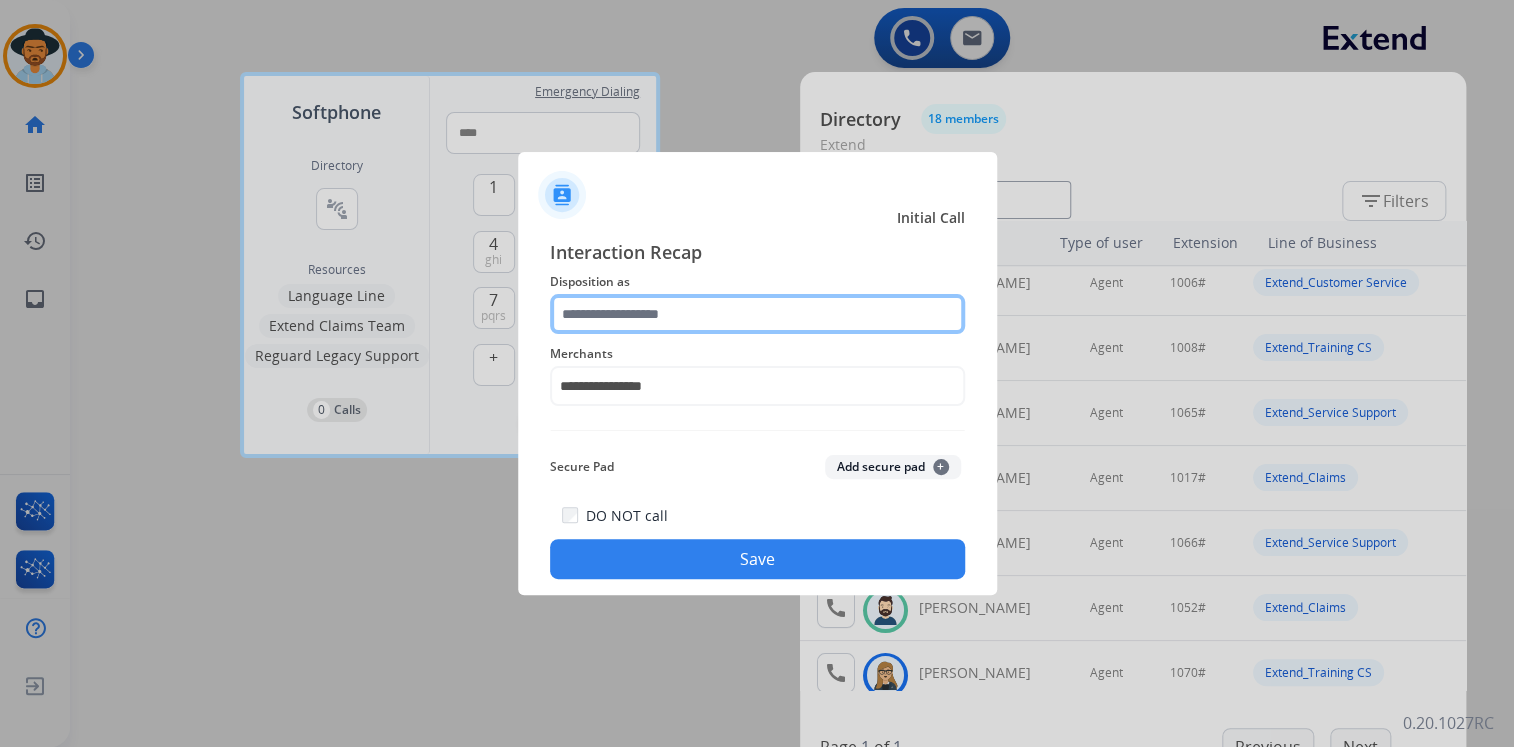 click 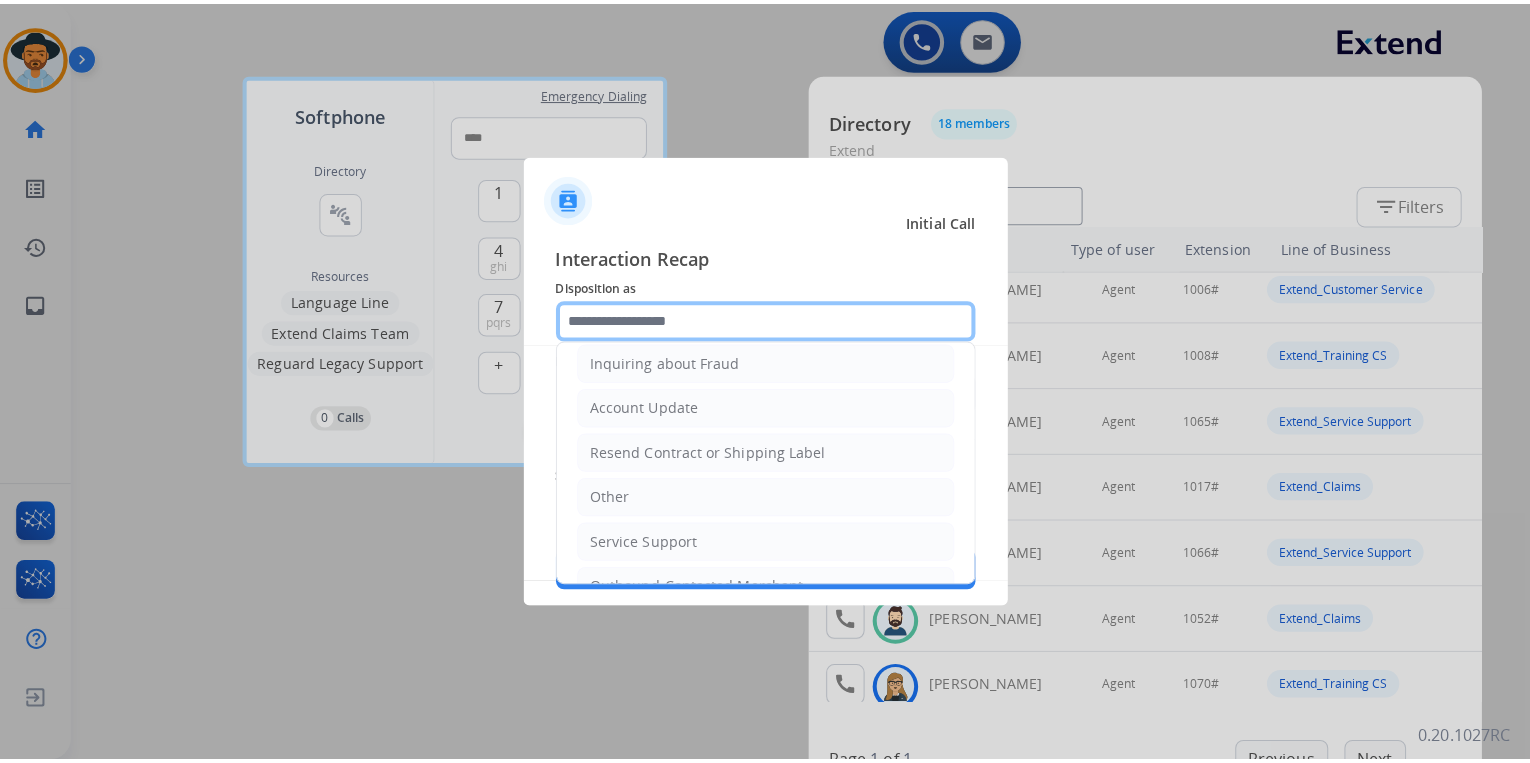 scroll, scrollTop: 393, scrollLeft: 0, axis: vertical 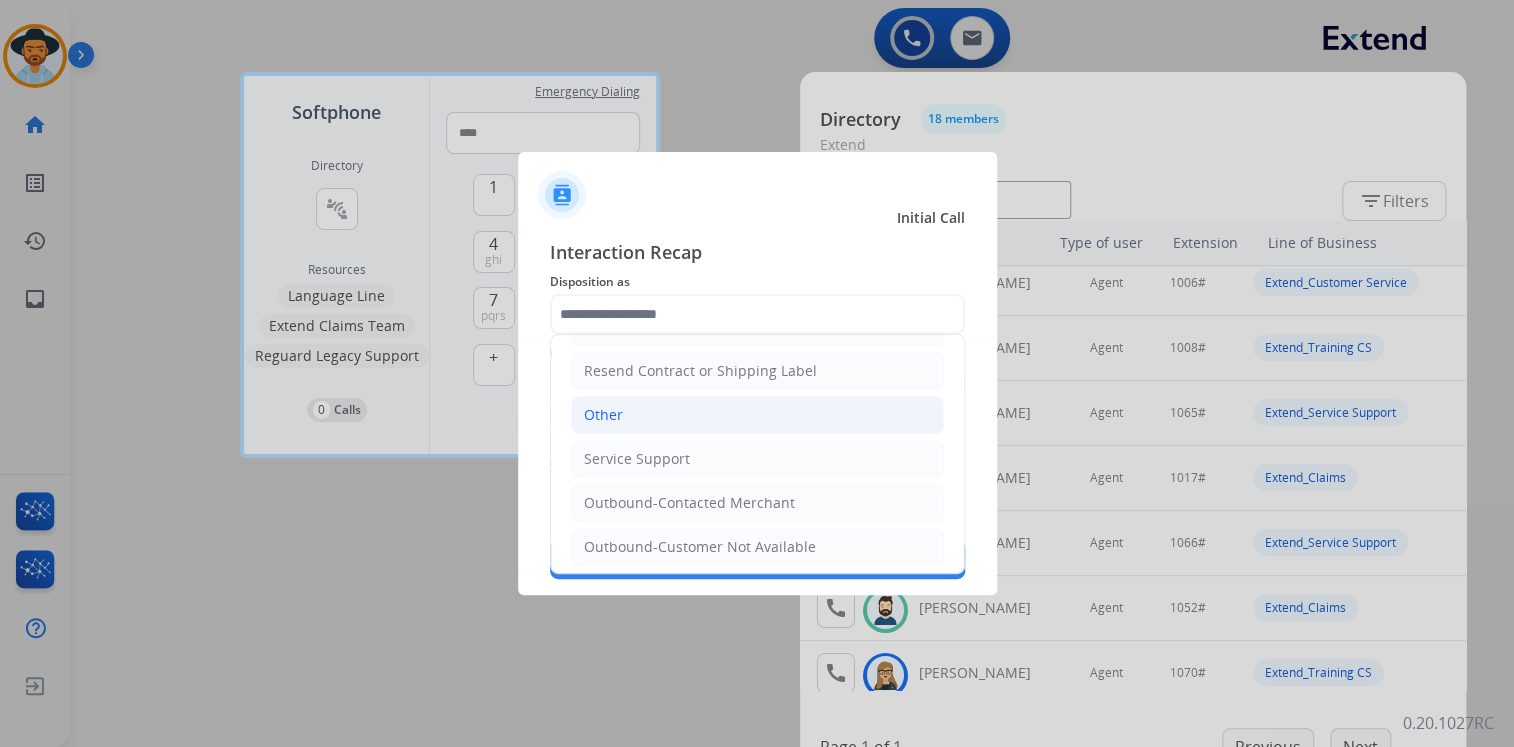 click on "Other" 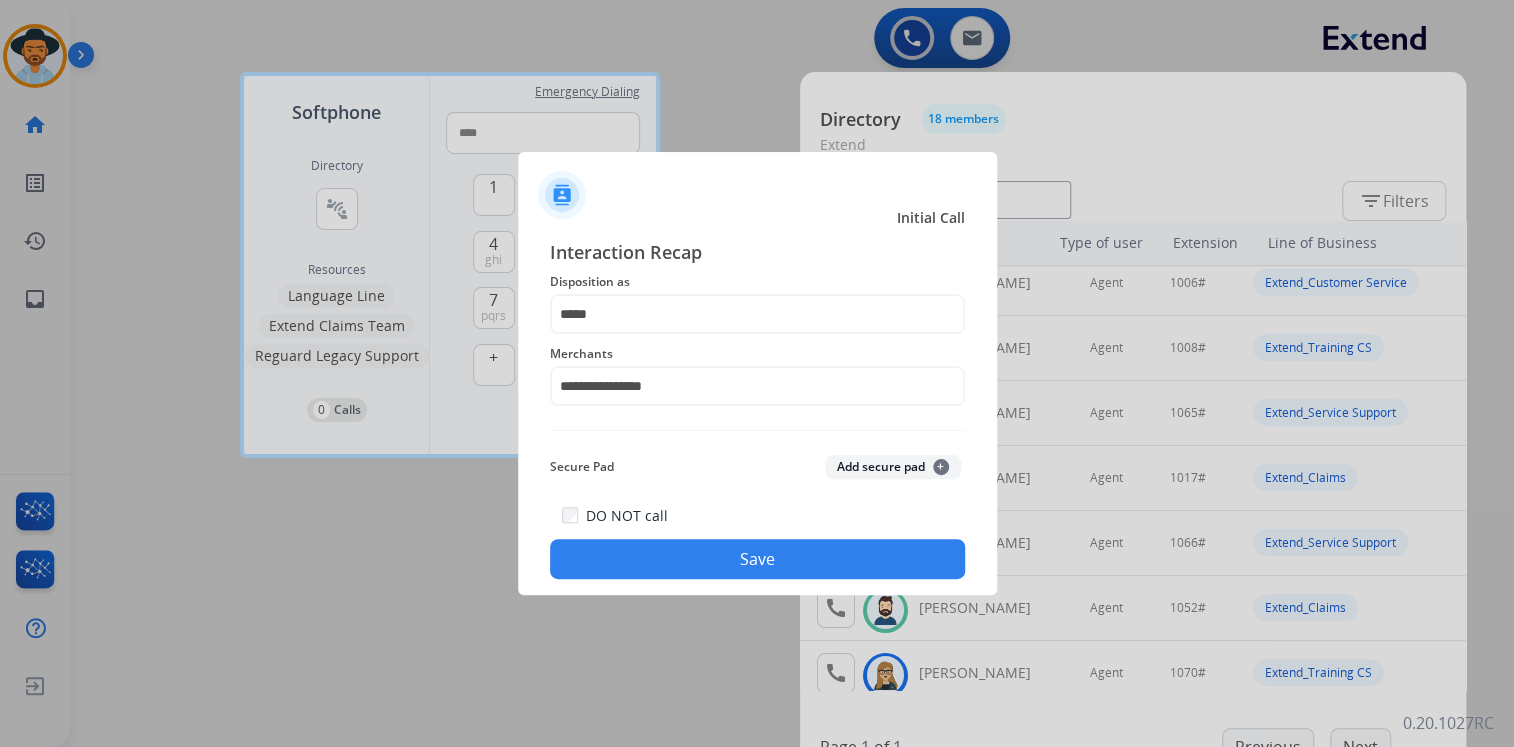 click on "Save" 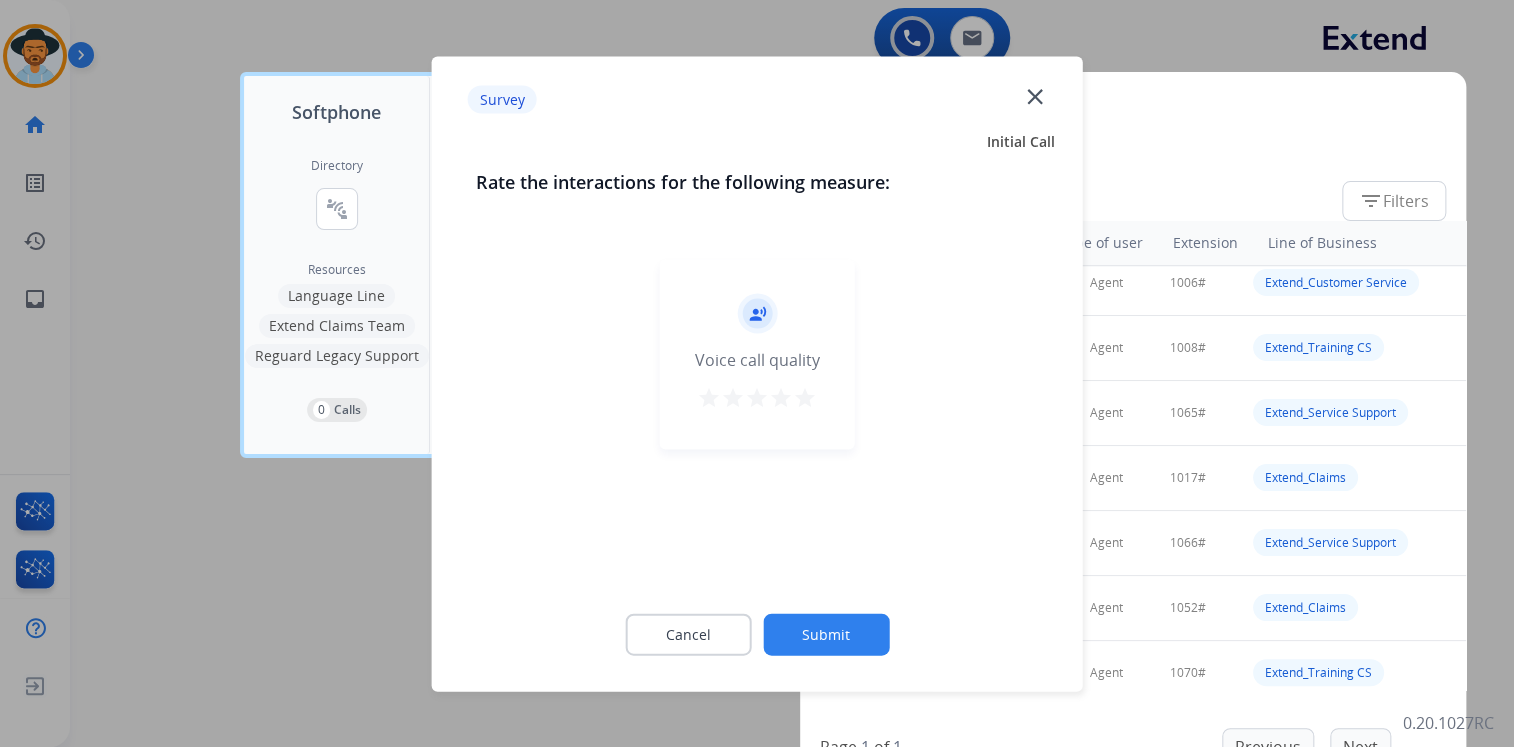 click on "close" 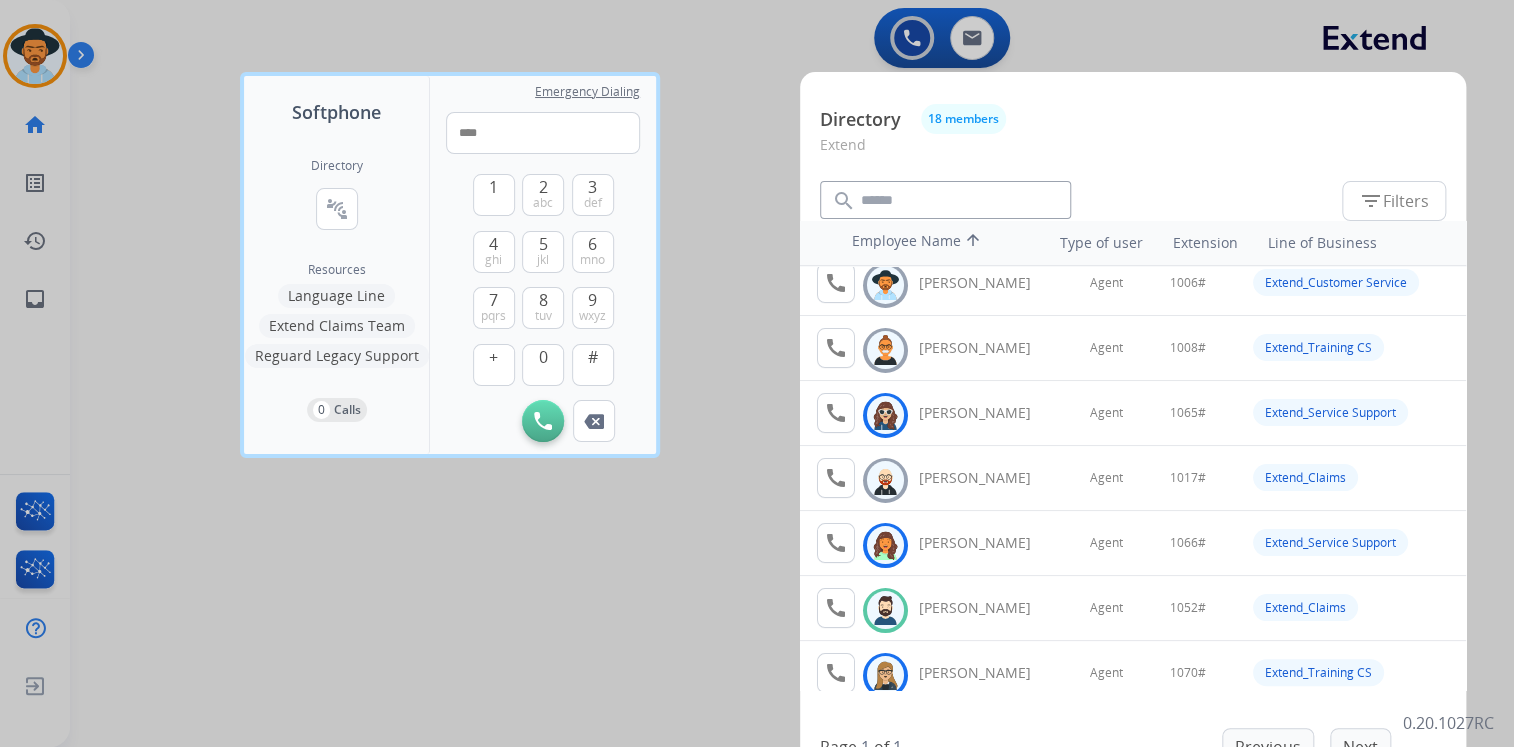click at bounding box center (757, 373) 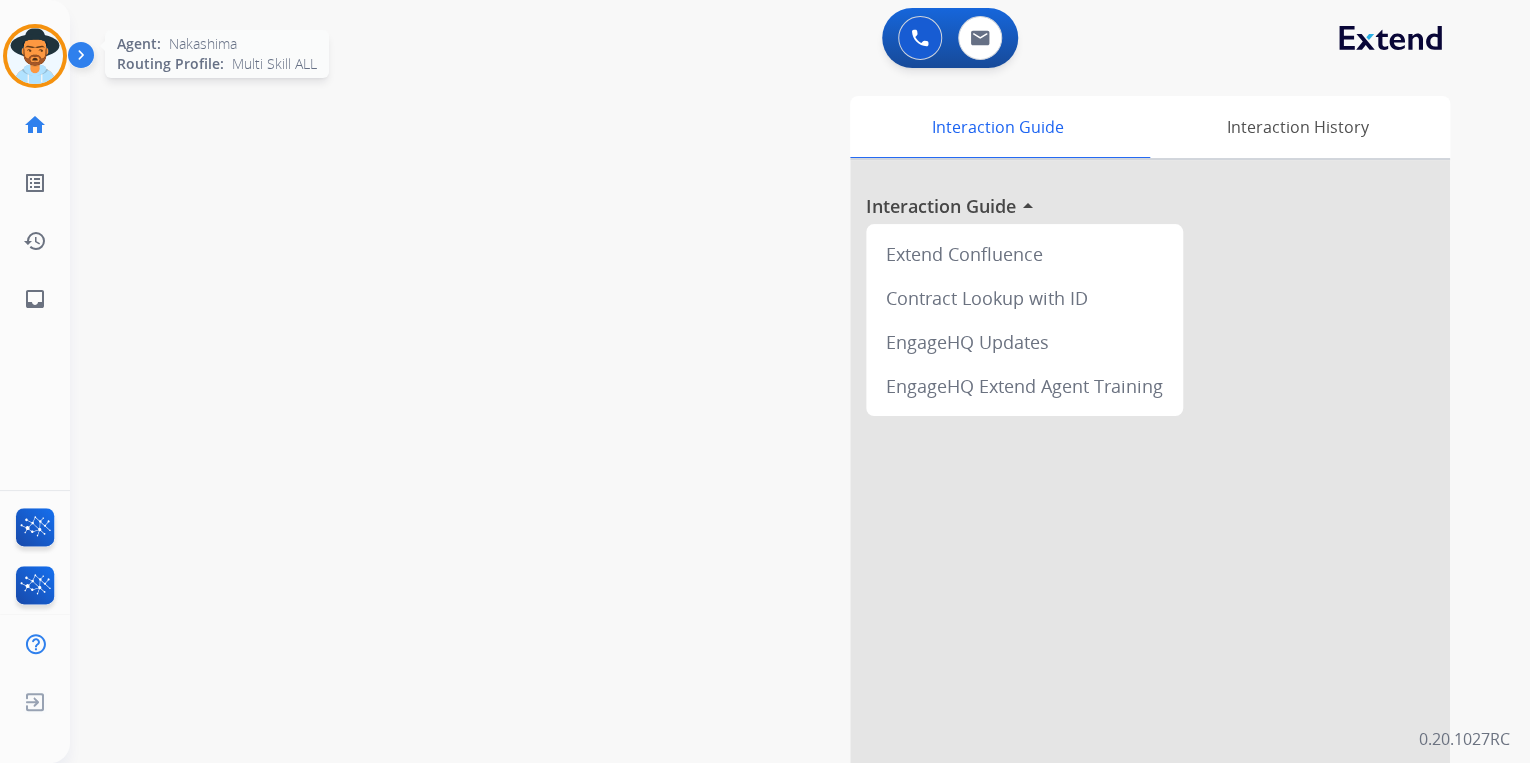 click at bounding box center (35, 56) 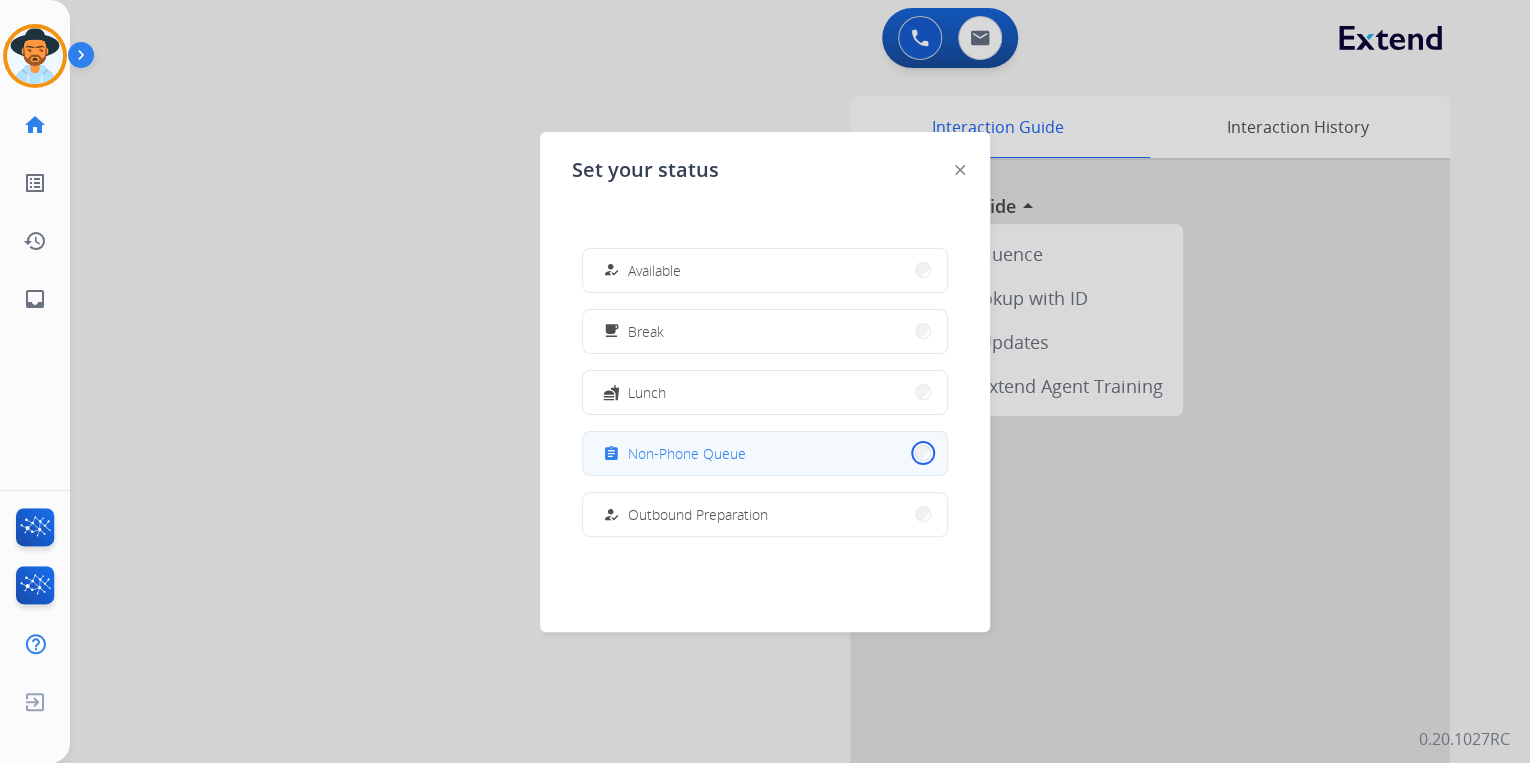 click on "assignment Non-Phone Queue" at bounding box center (765, 453) 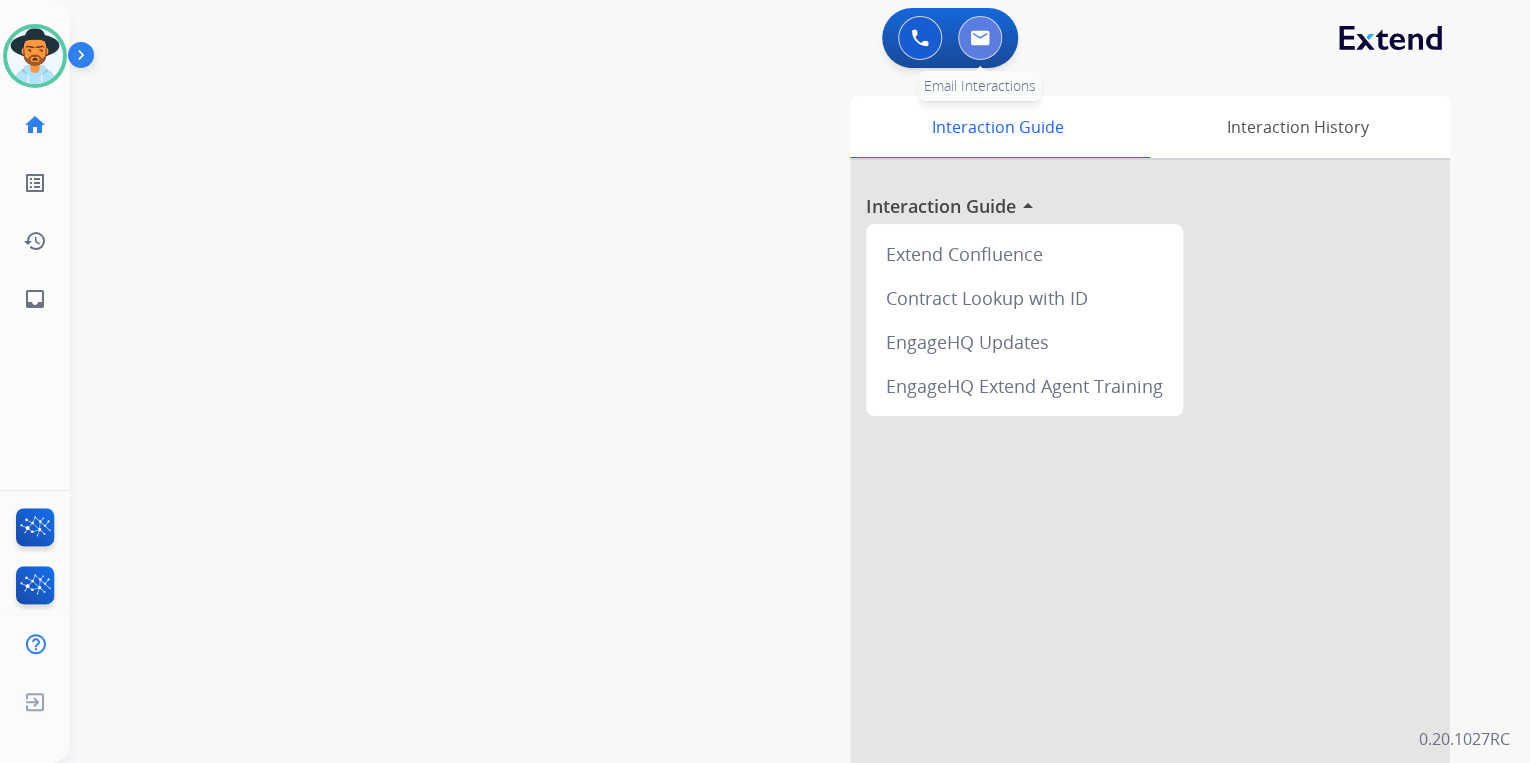click at bounding box center [980, 38] 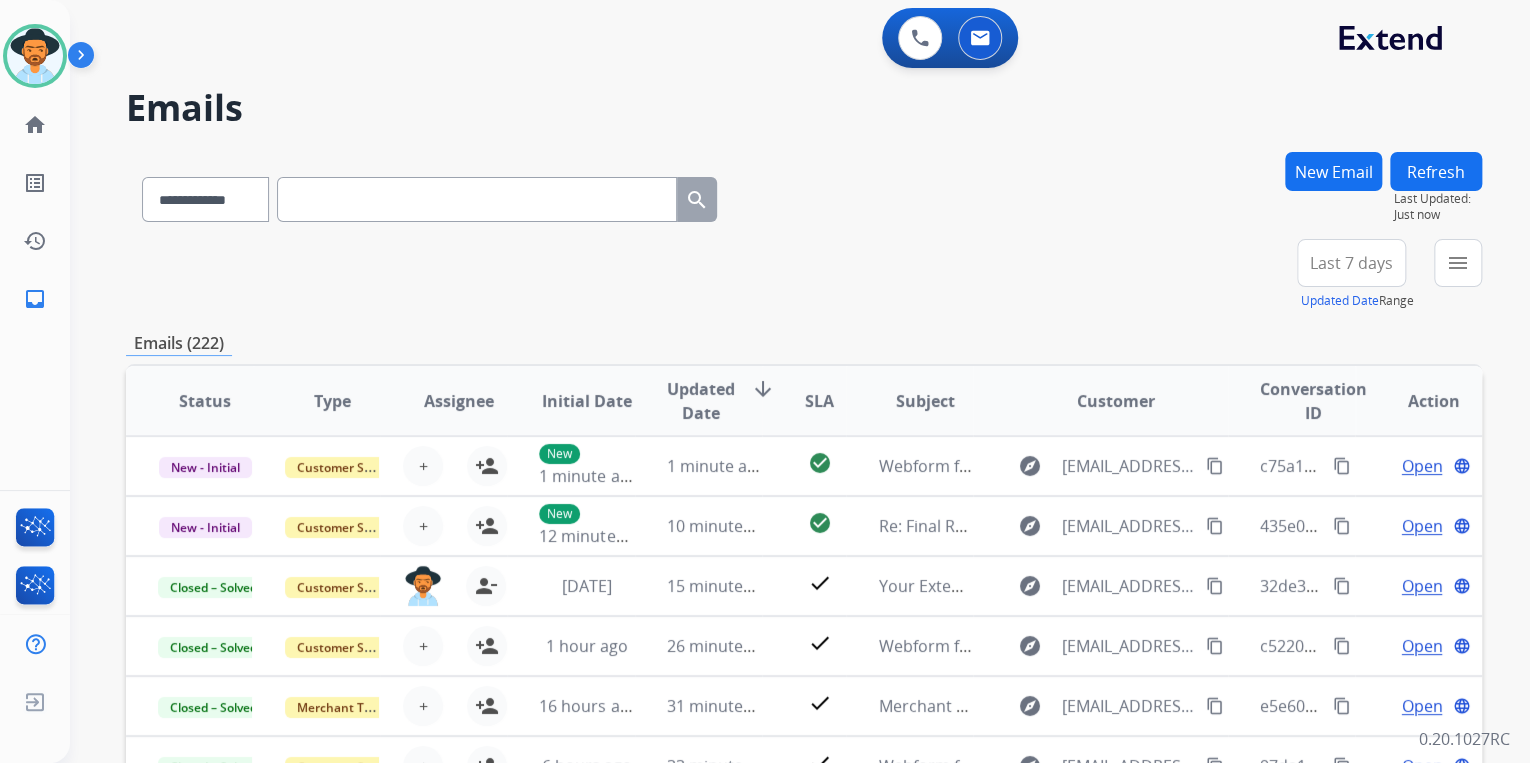 click on "**********" at bounding box center [804, 275] 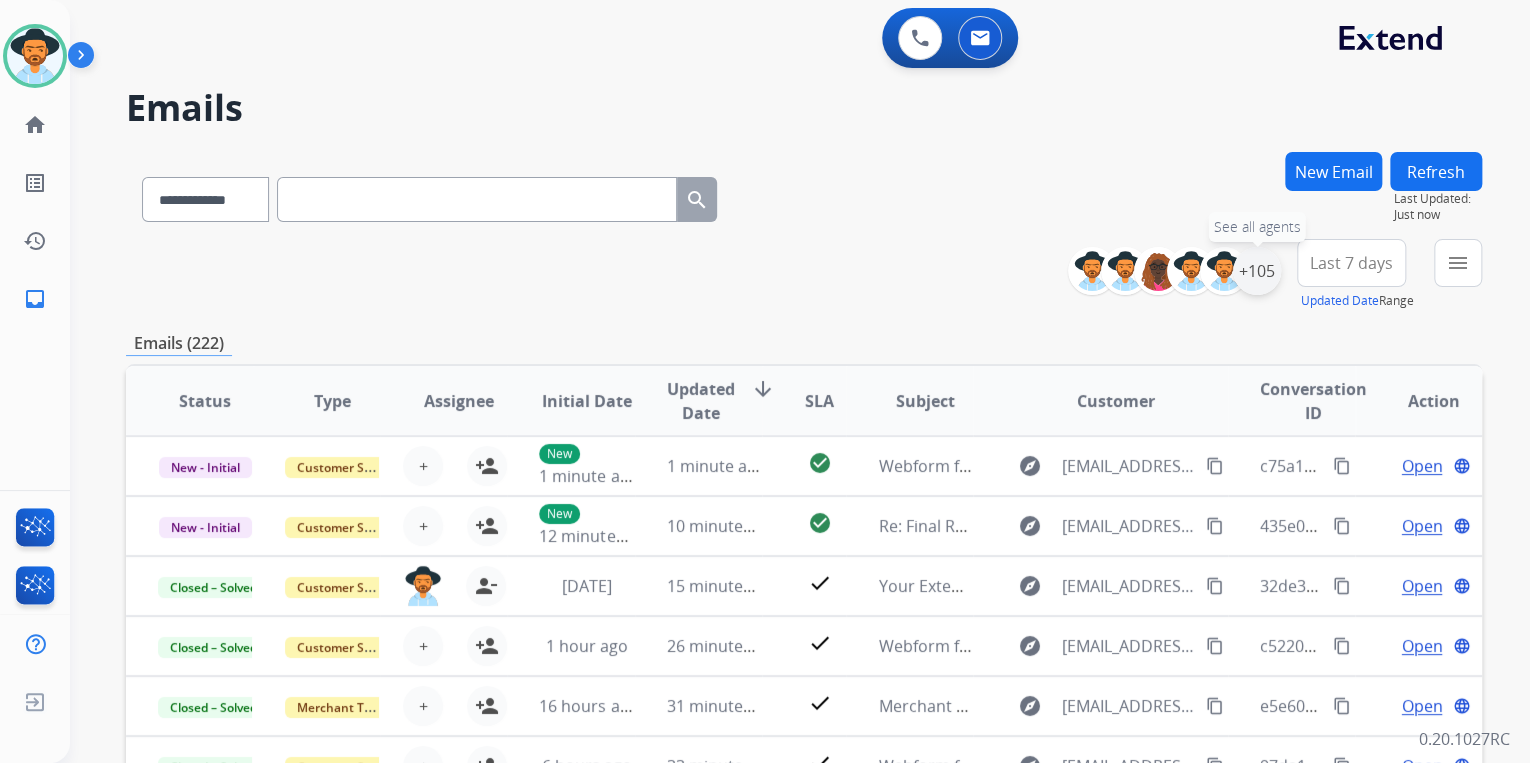 click on "+105" at bounding box center (1257, 271) 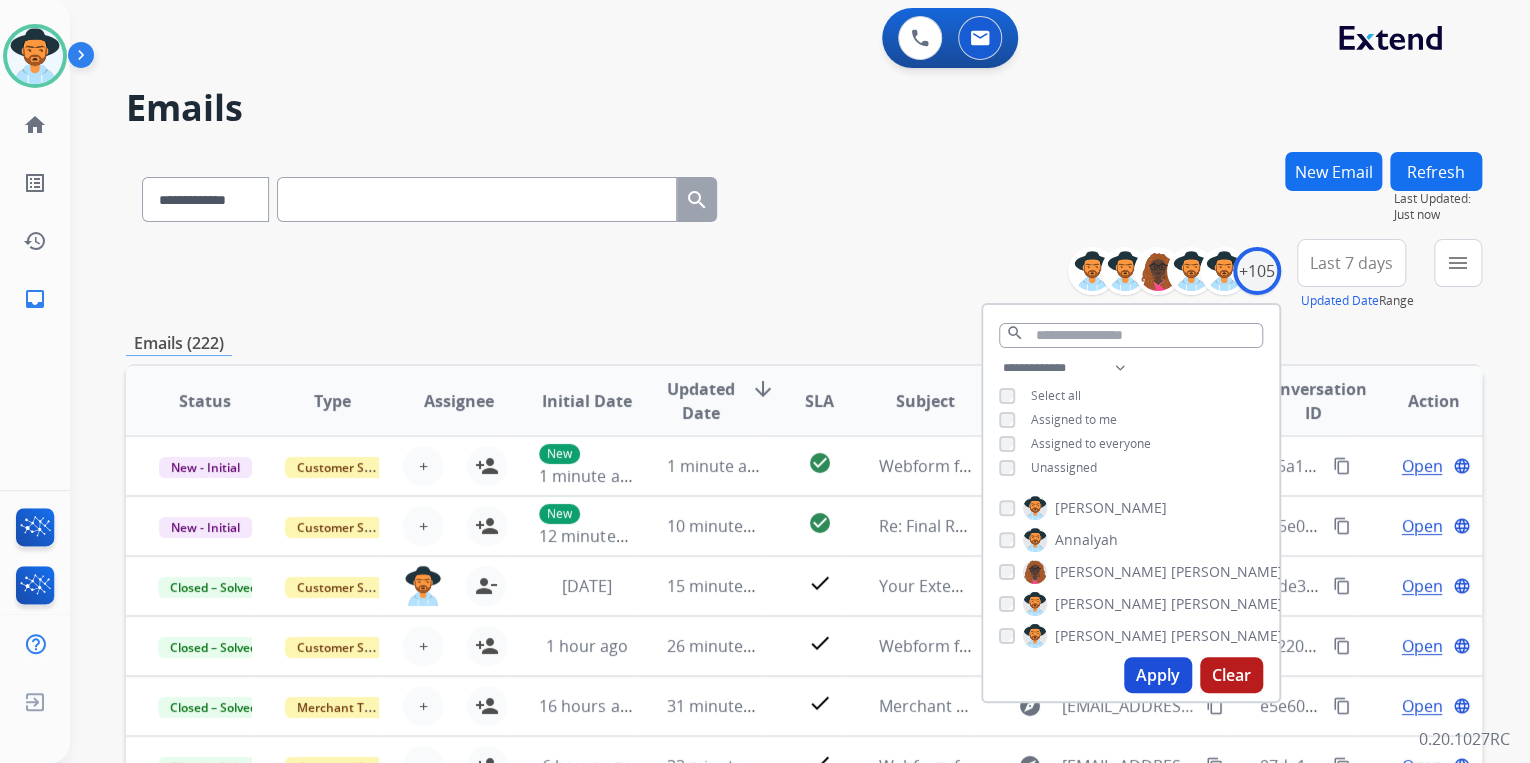 click on "Apply" at bounding box center [1158, 675] 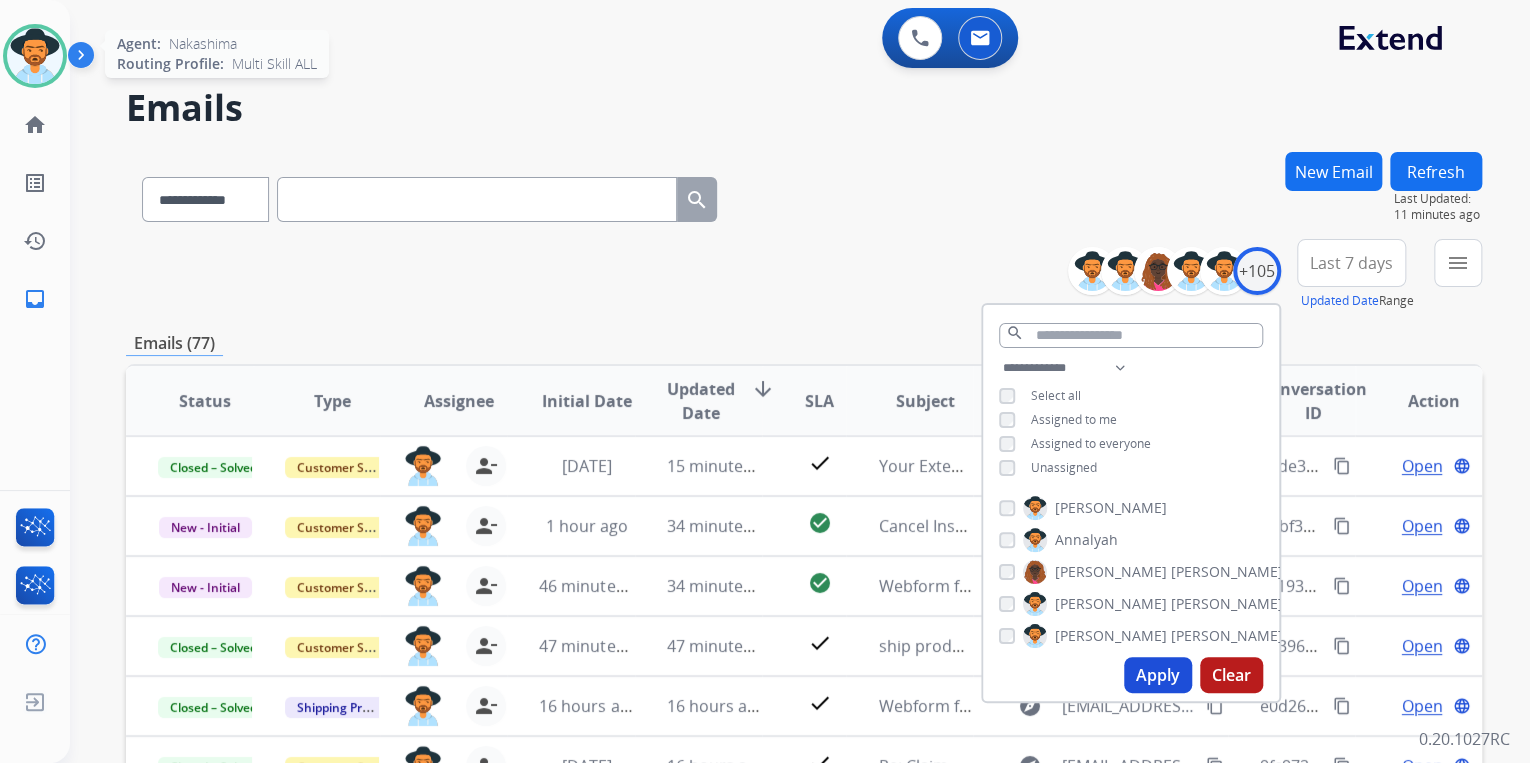 click at bounding box center (35, 56) 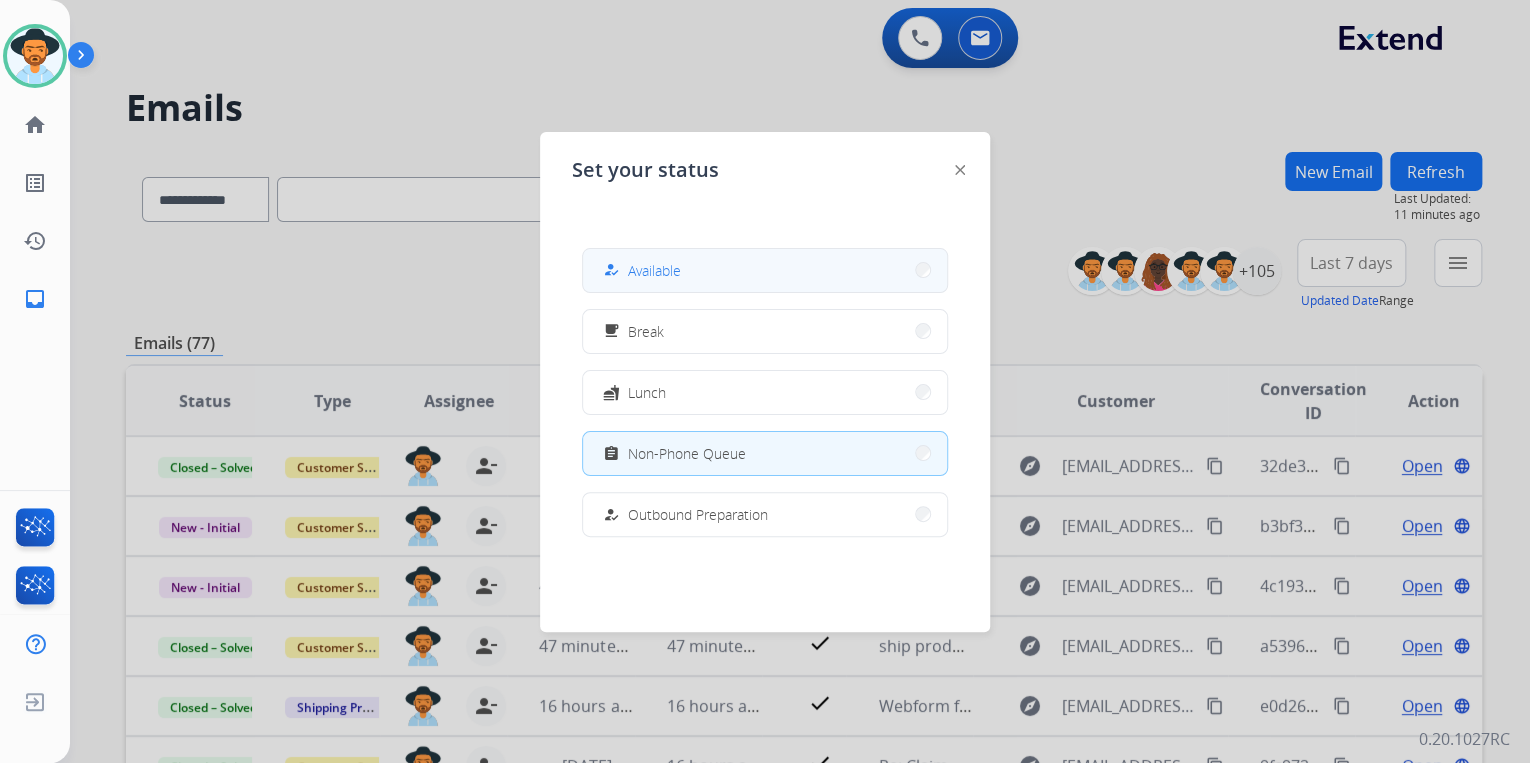 click on "how_to_reg Available" at bounding box center (765, 270) 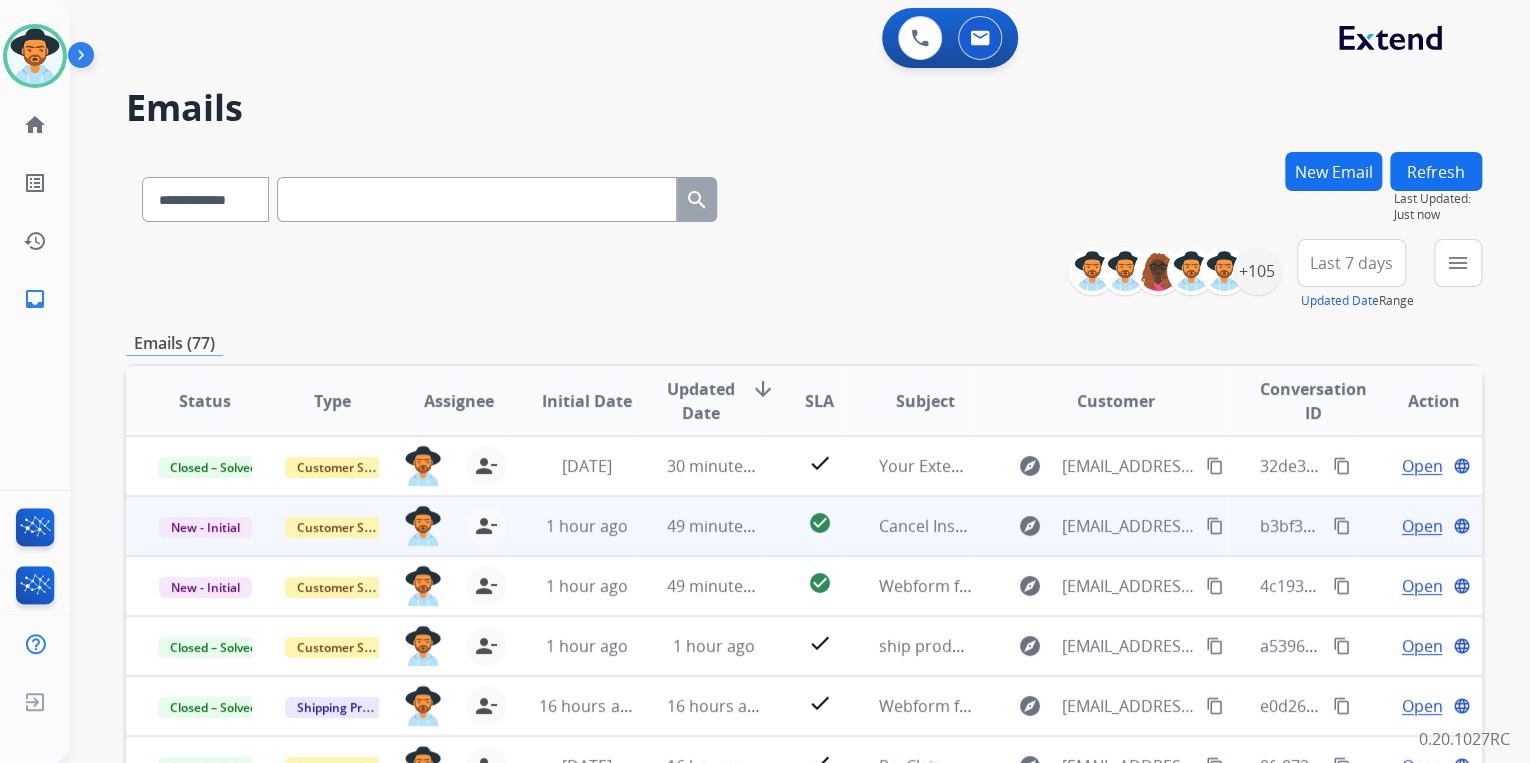 click on "content_copy" at bounding box center [1342, 526] 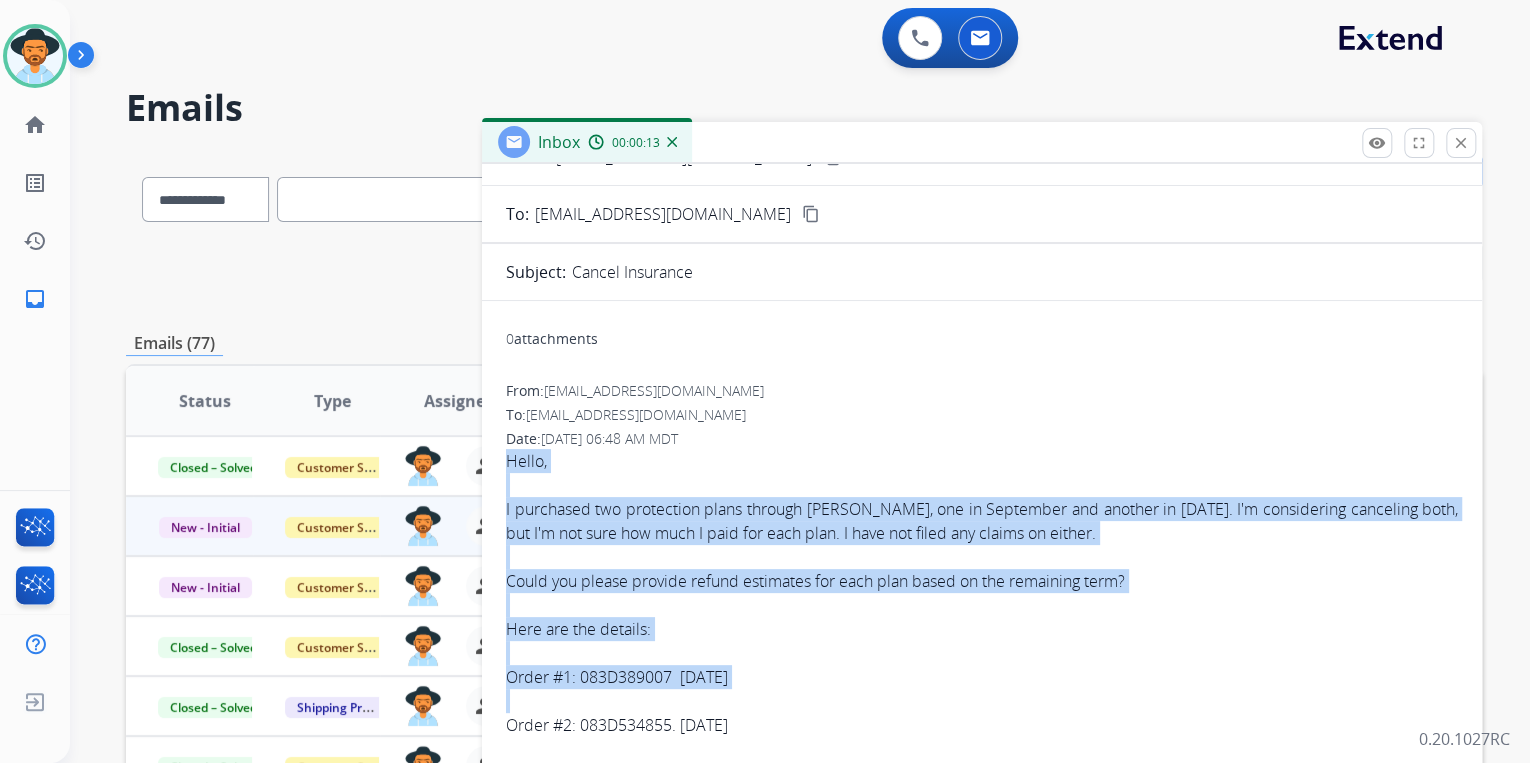 scroll, scrollTop: 80, scrollLeft: 0, axis: vertical 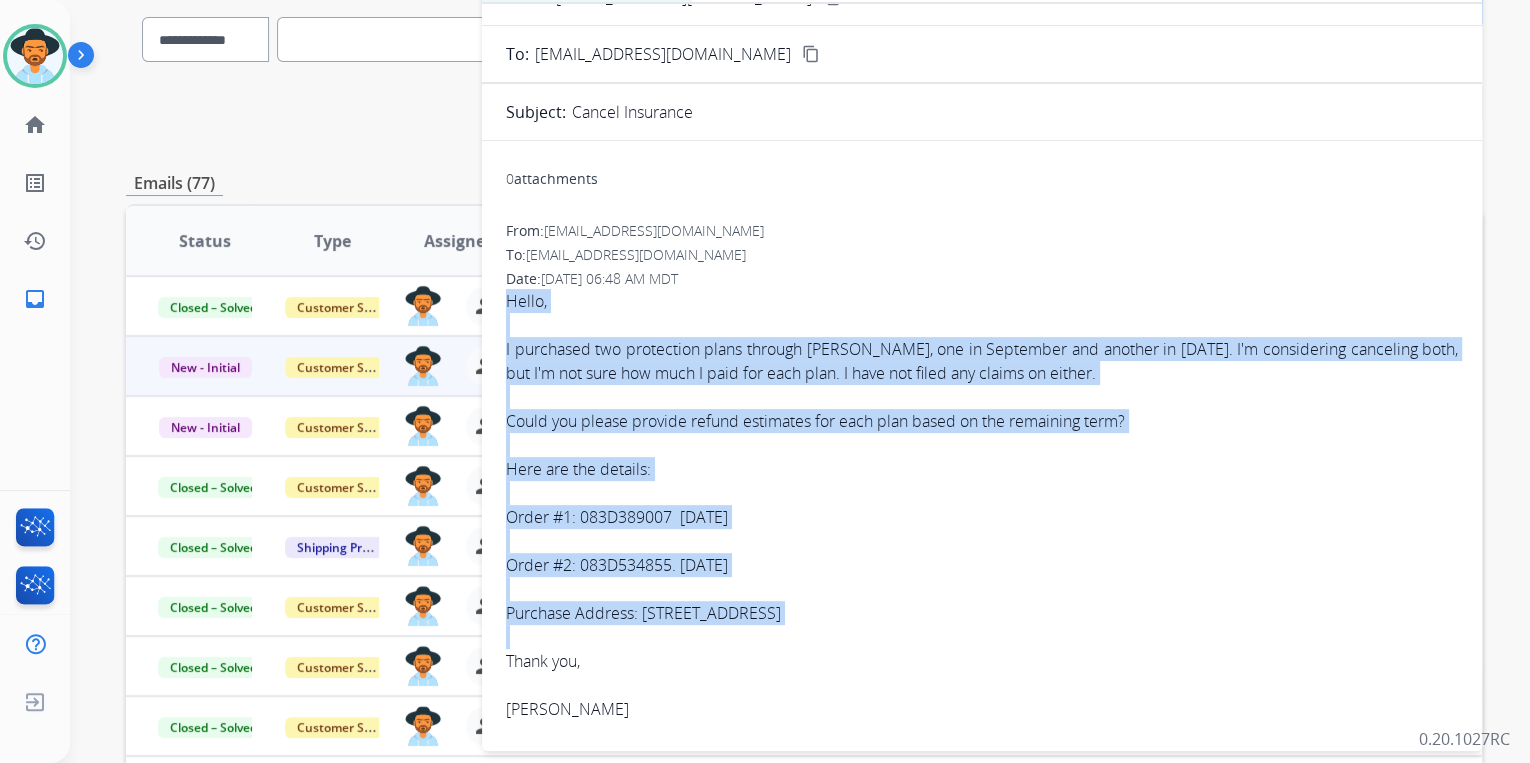 drag, startPoint x: 503, startPoint y: 540, endPoint x: 1147, endPoint y: 697, distance: 662.8612 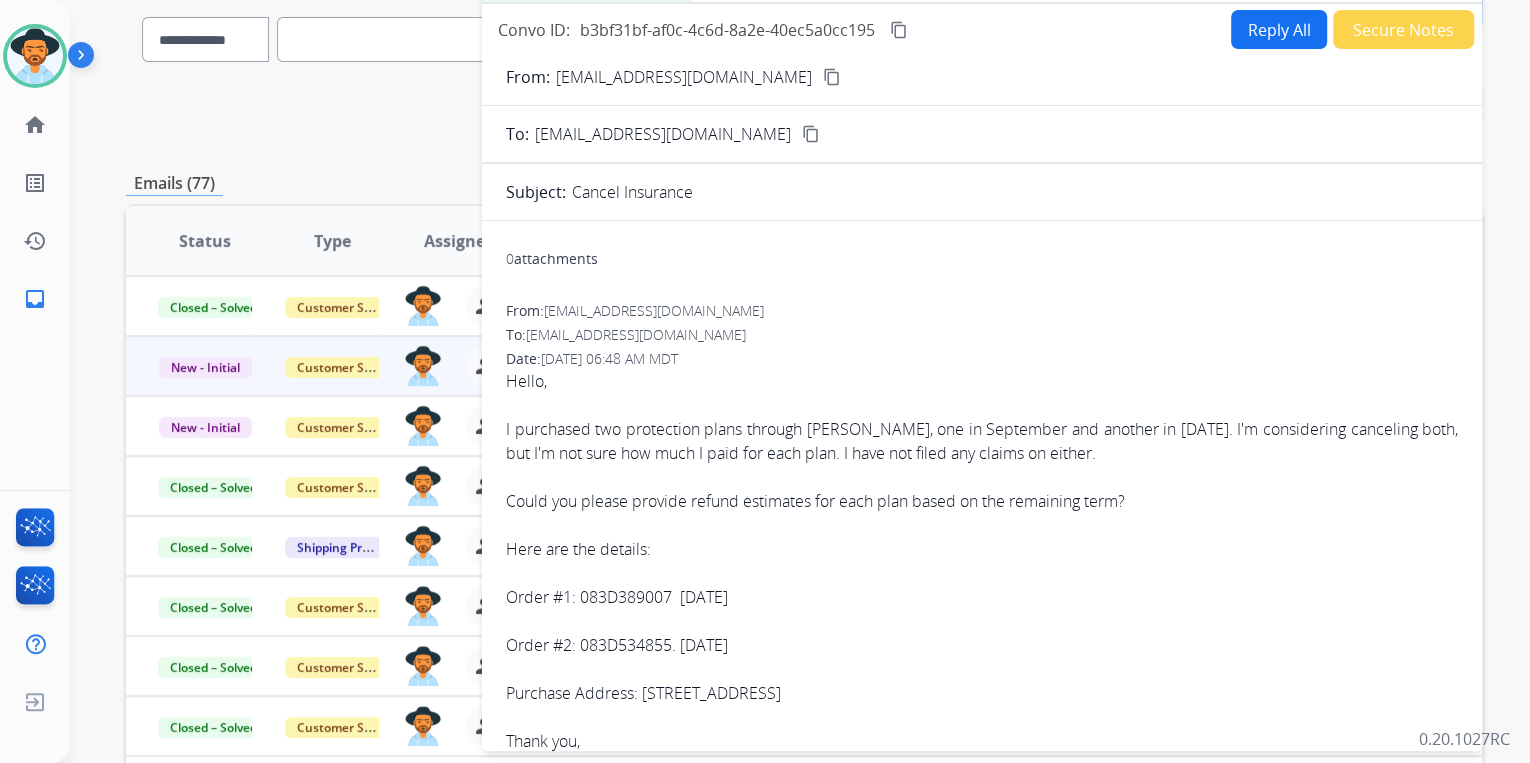 scroll, scrollTop: 0, scrollLeft: 0, axis: both 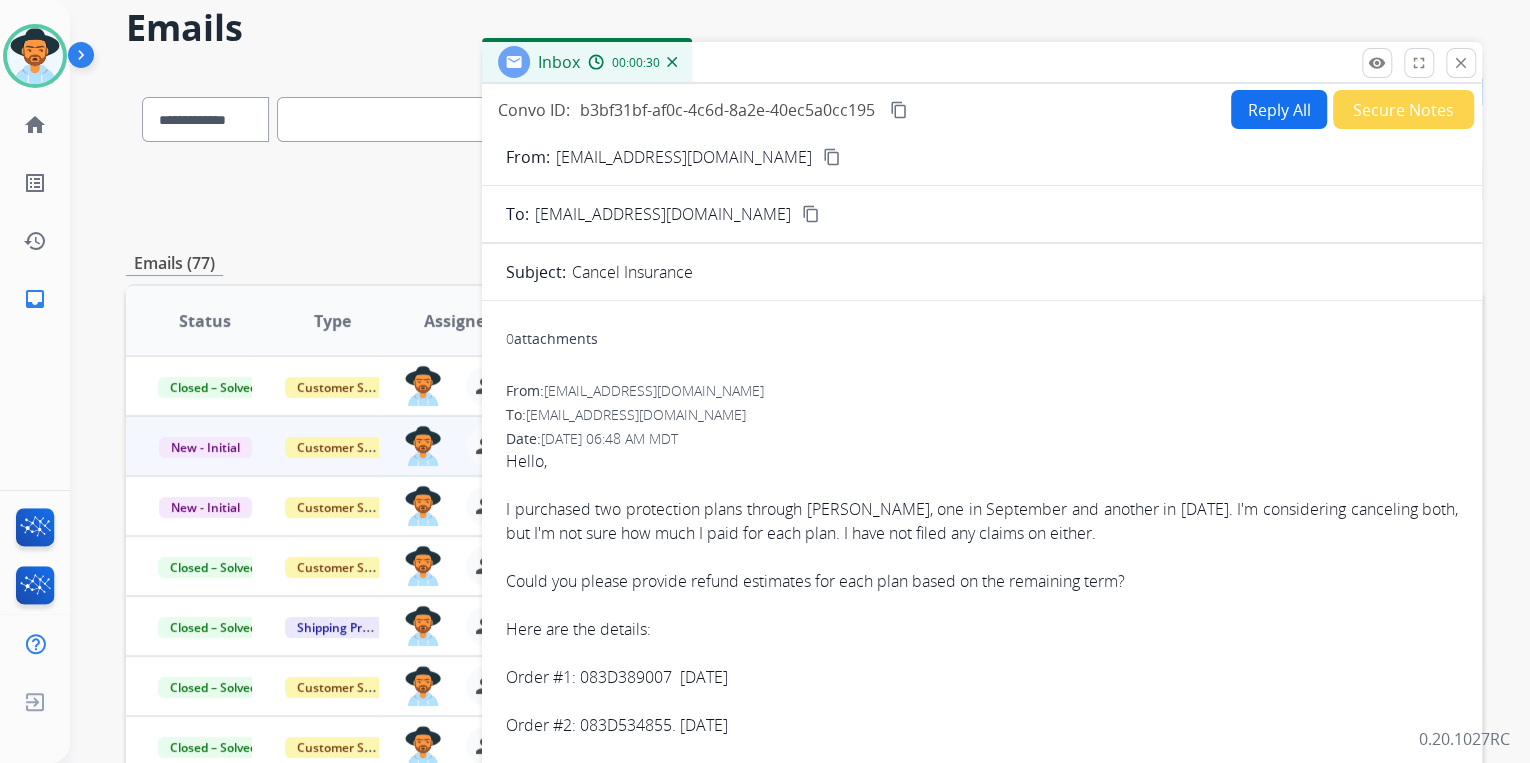 click on "content_copy" at bounding box center (832, 157) 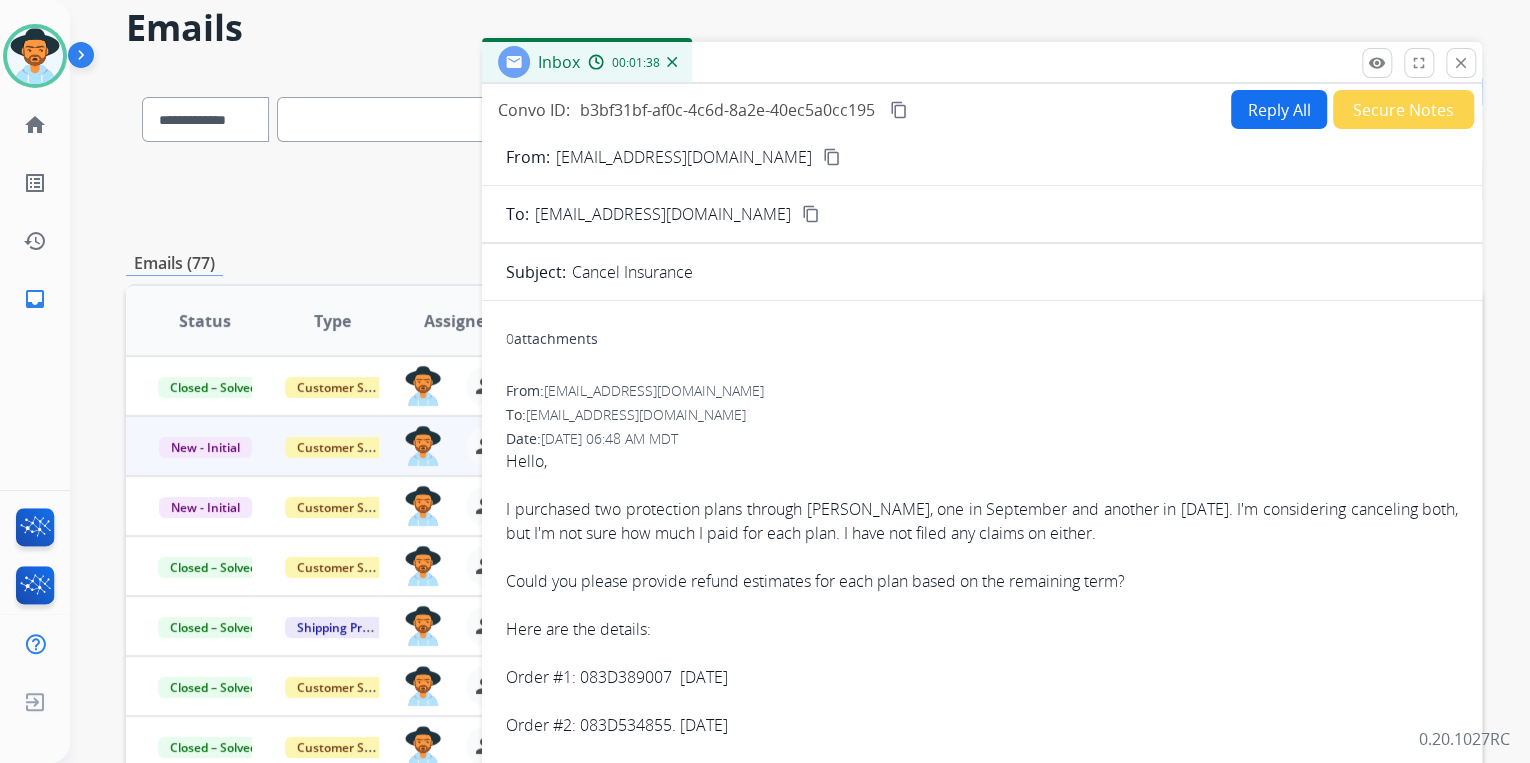 click on "content_copy" at bounding box center (832, 157) 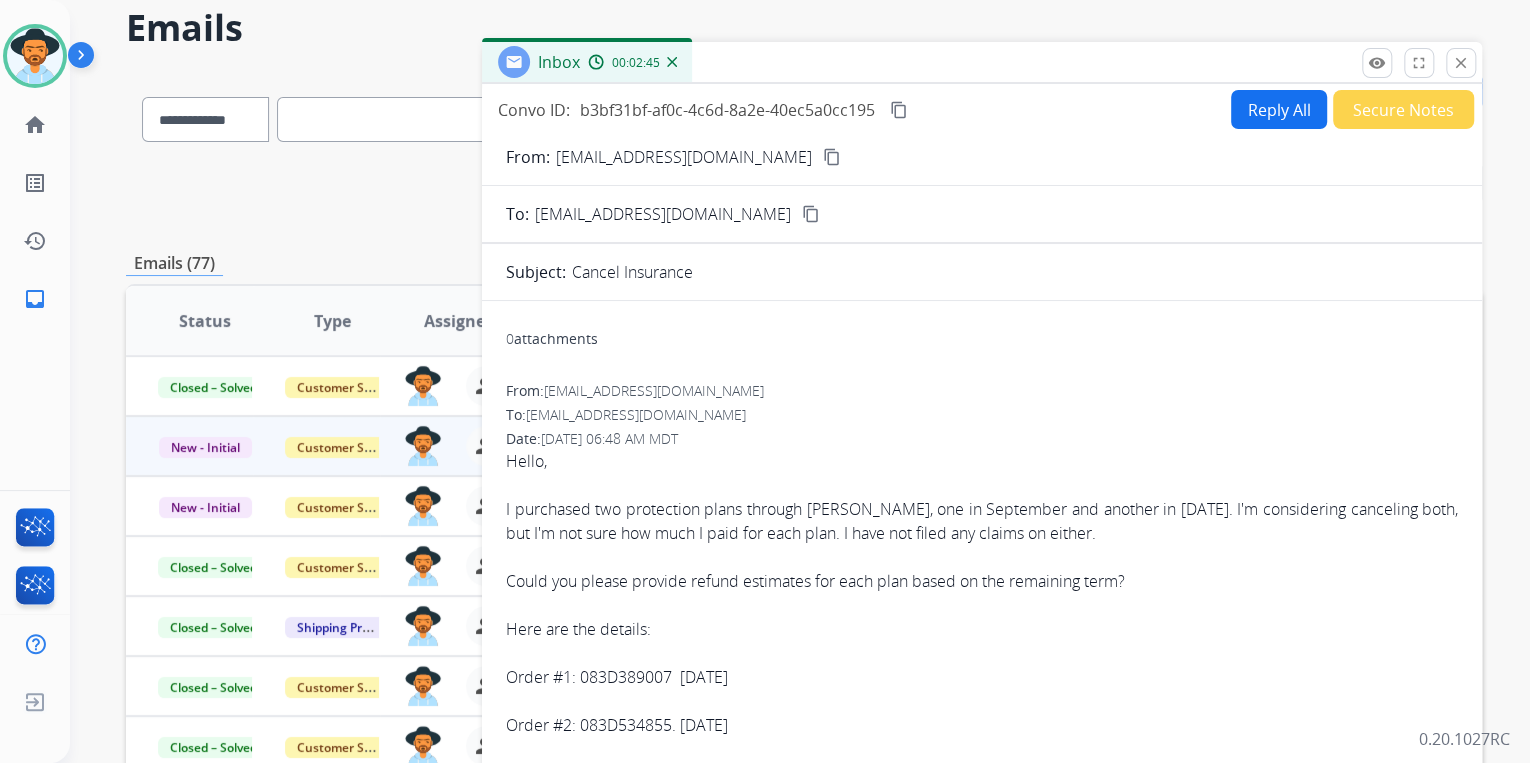 click on "Reply All" at bounding box center [1279, 109] 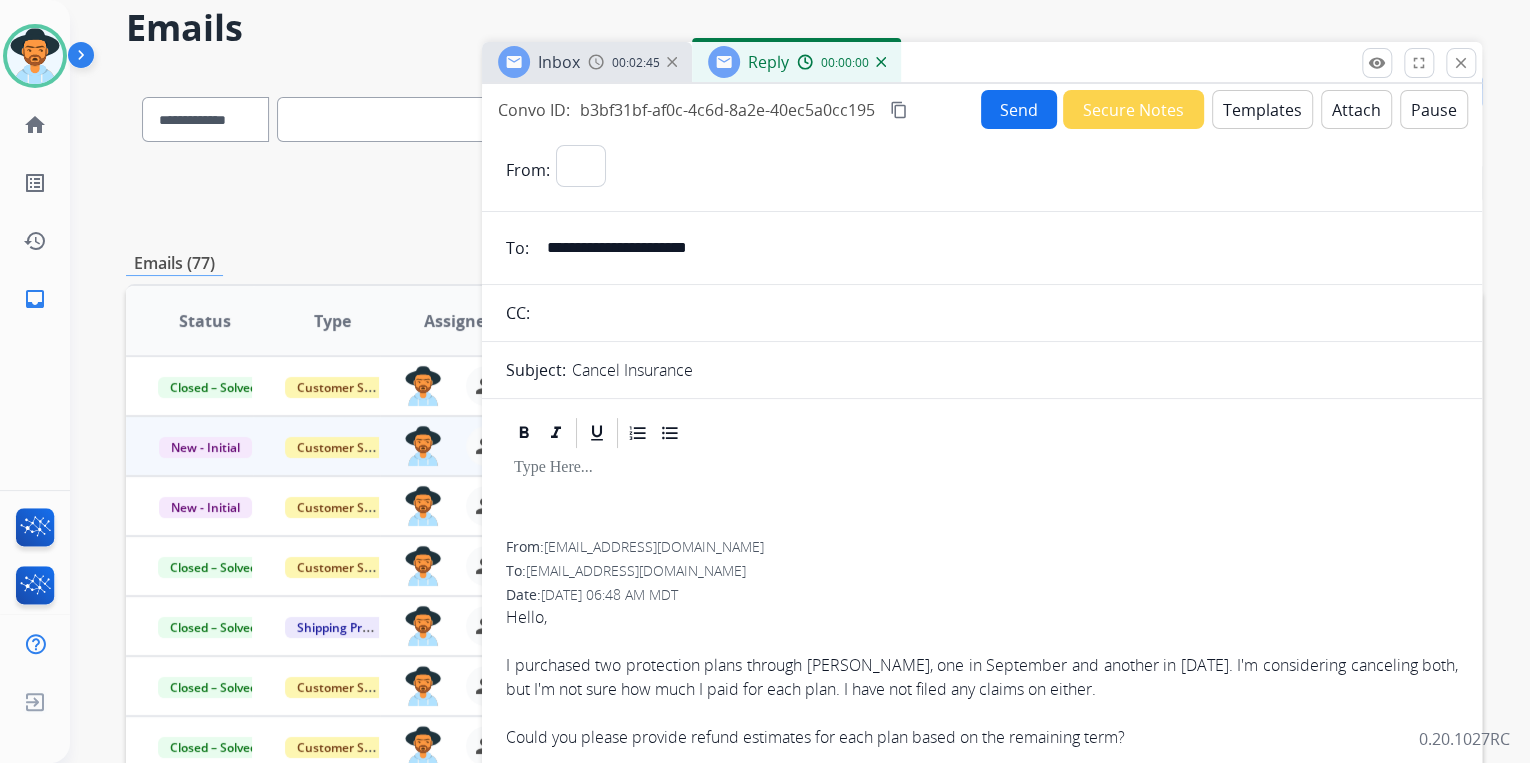 select on "**********" 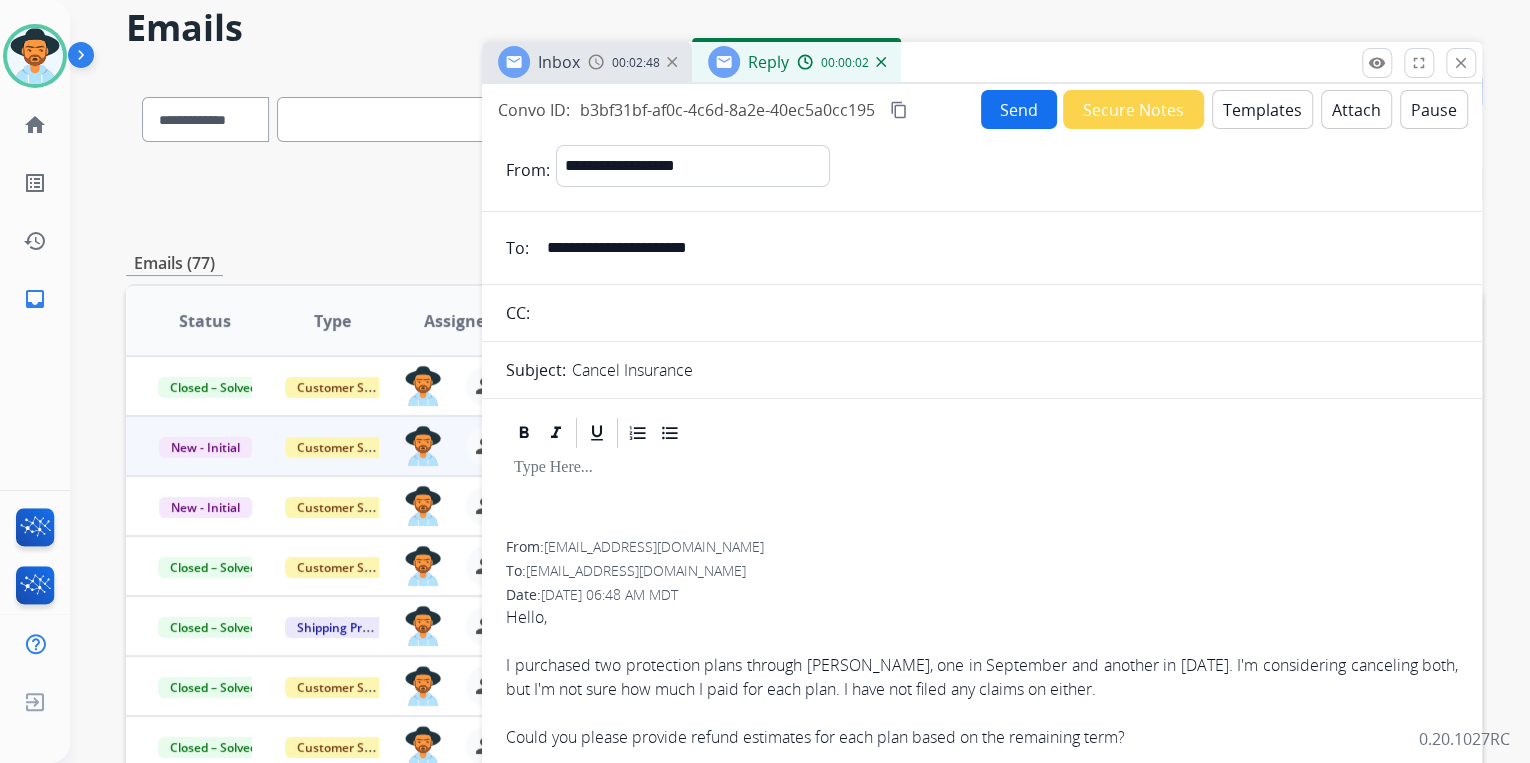 click on "Templates" at bounding box center [1262, 109] 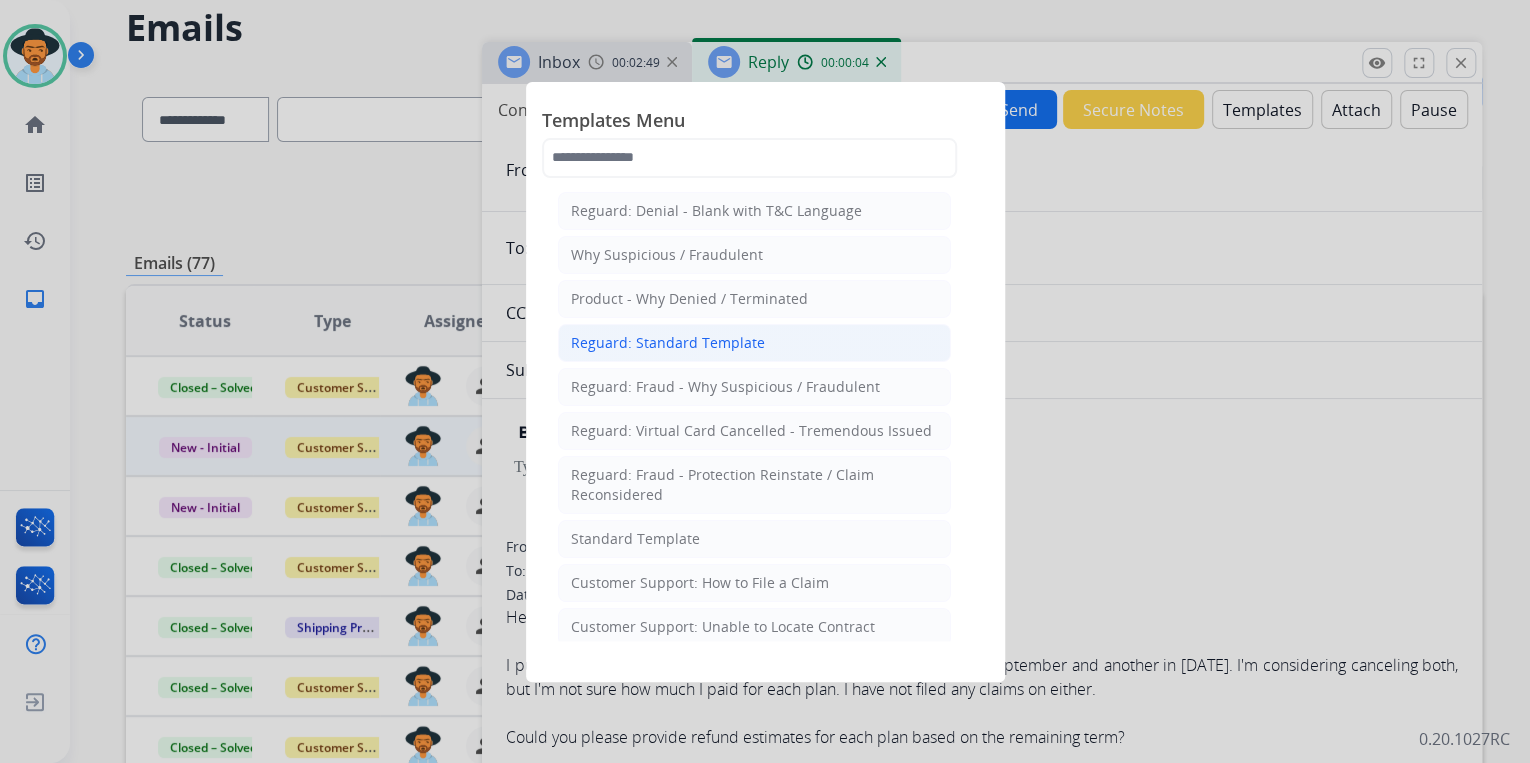 click on "Reguard: Standard Template" 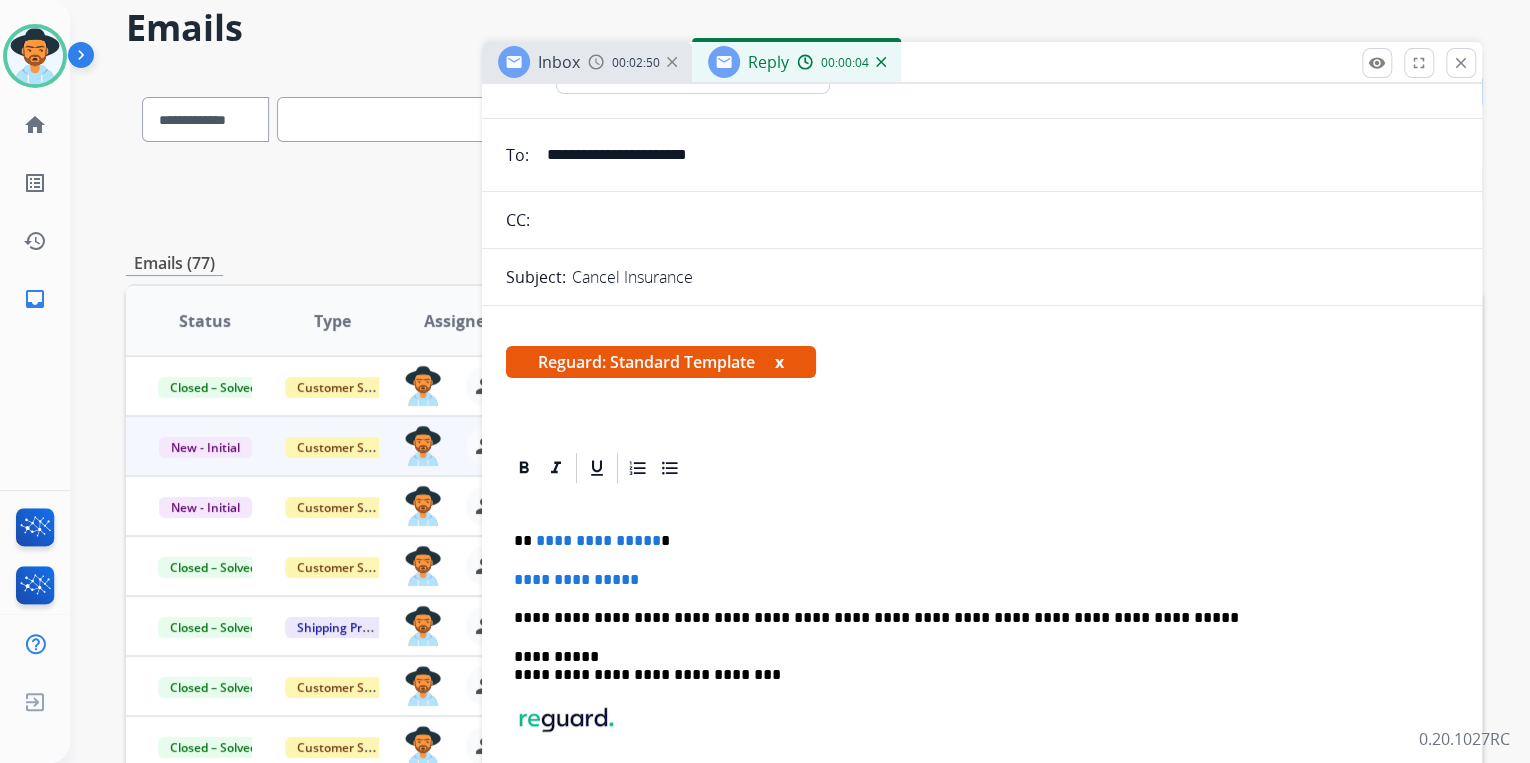 scroll, scrollTop: 320, scrollLeft: 0, axis: vertical 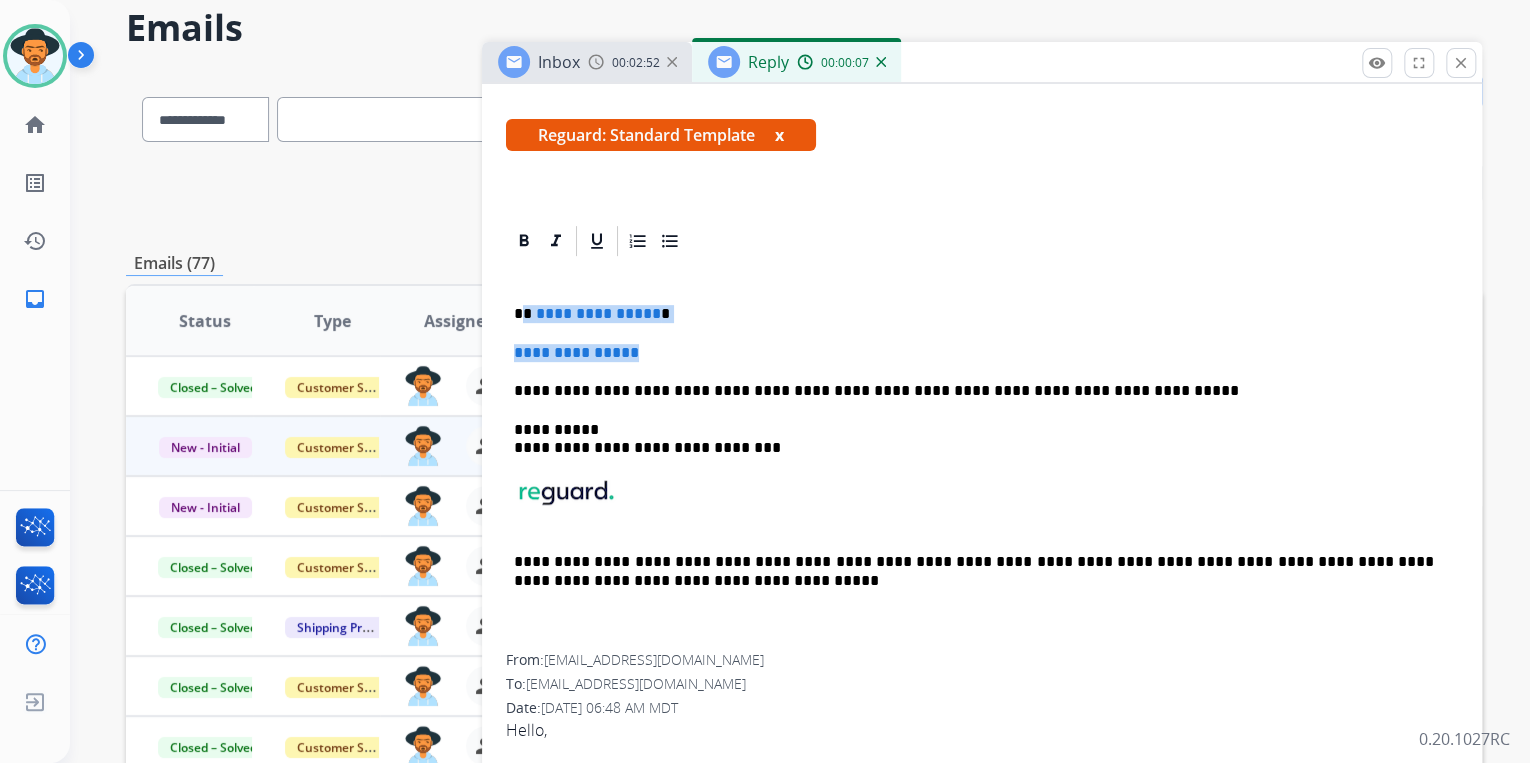 drag, startPoint x: 523, startPoint y: 313, endPoint x: 663, endPoint y: 346, distance: 143.83672 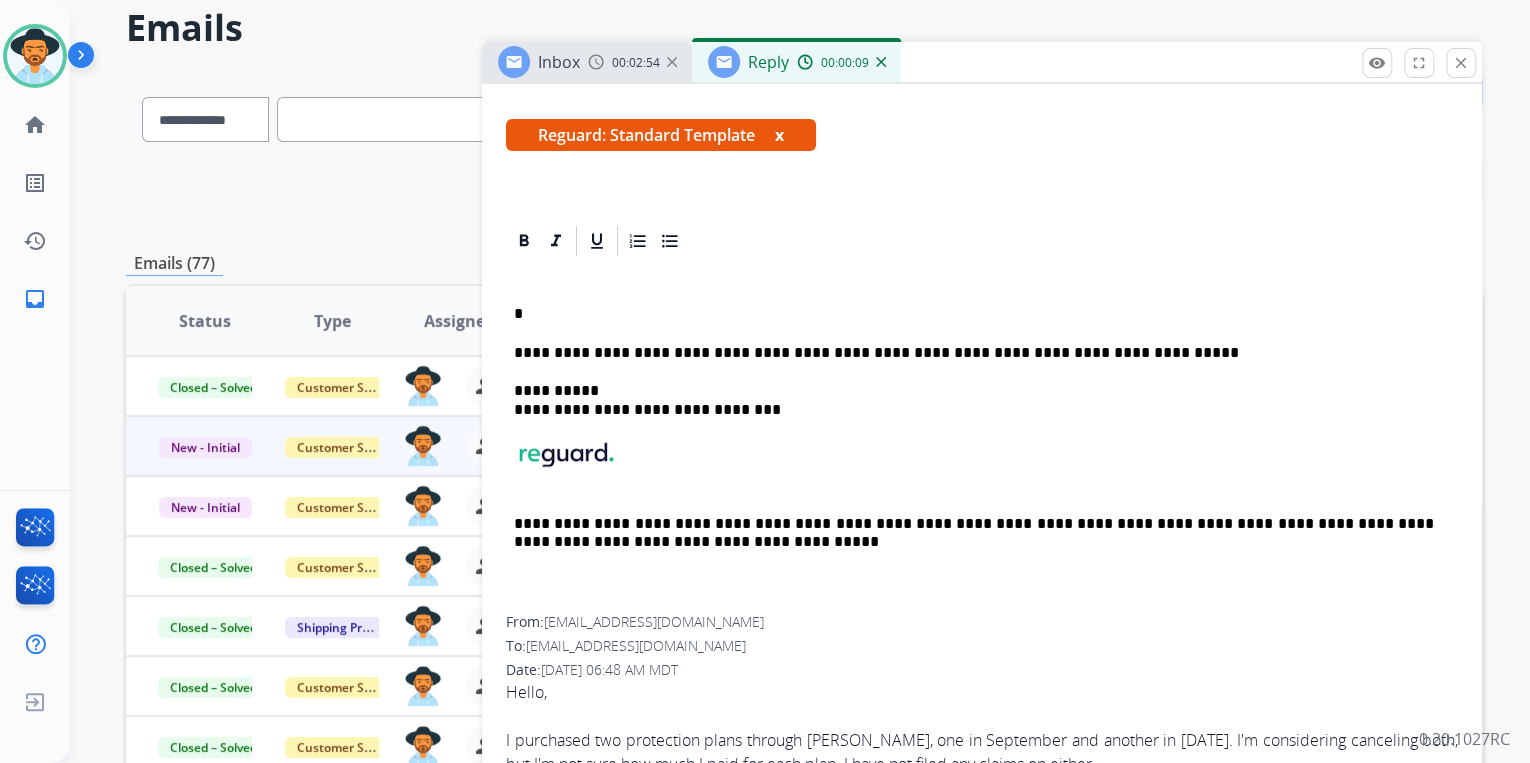 type 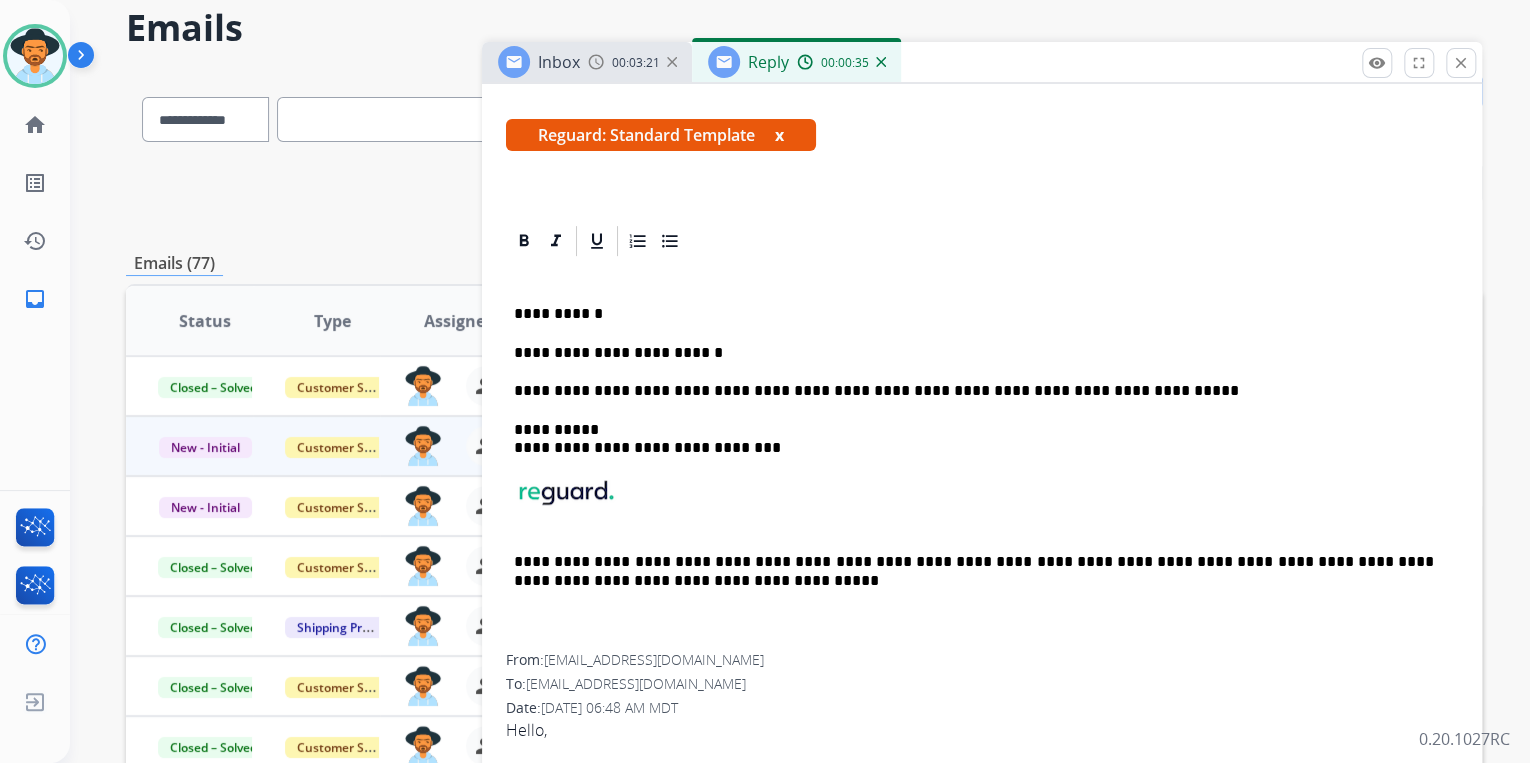 click on "**********" at bounding box center (974, 353) 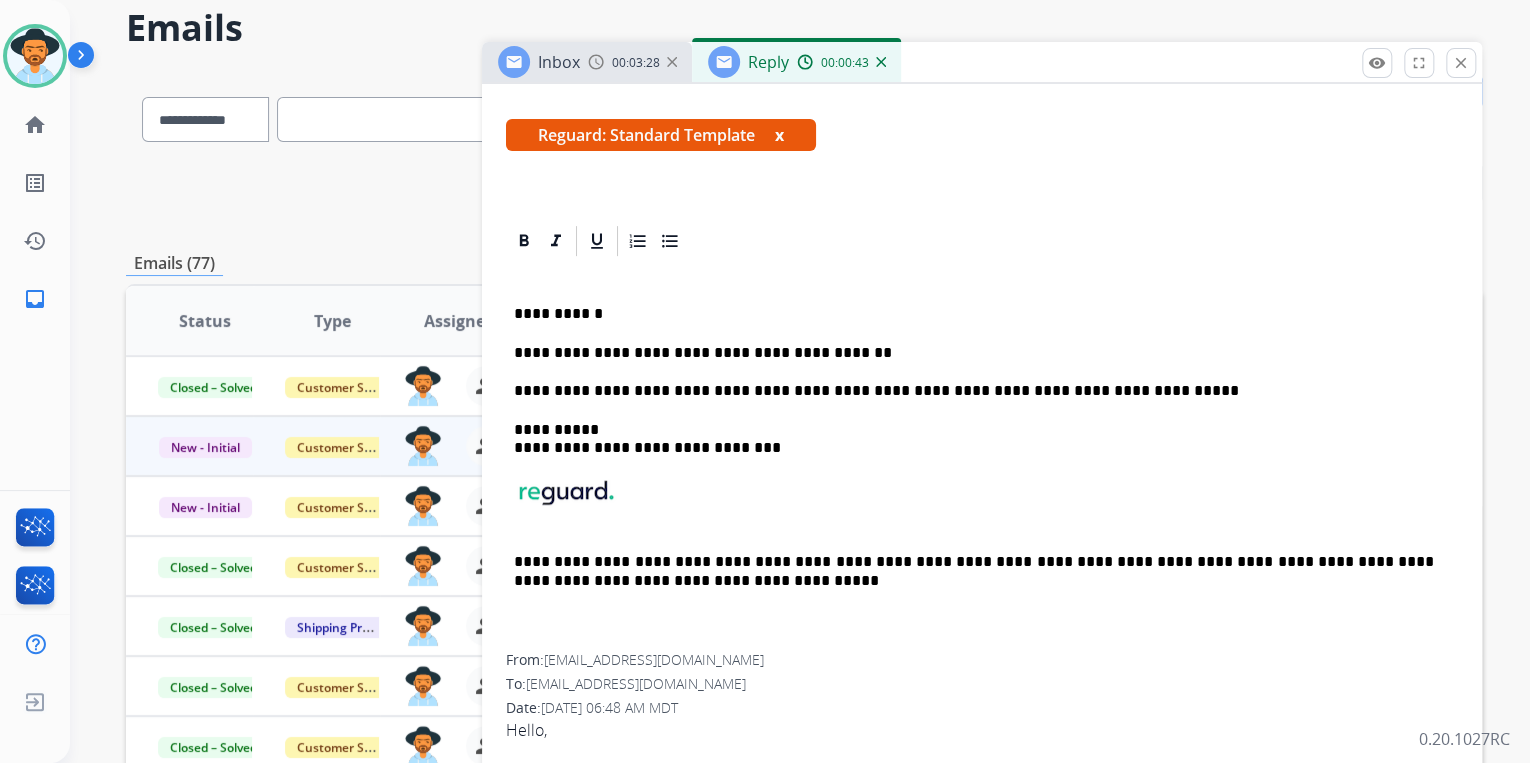 click on "**********" at bounding box center (974, 353) 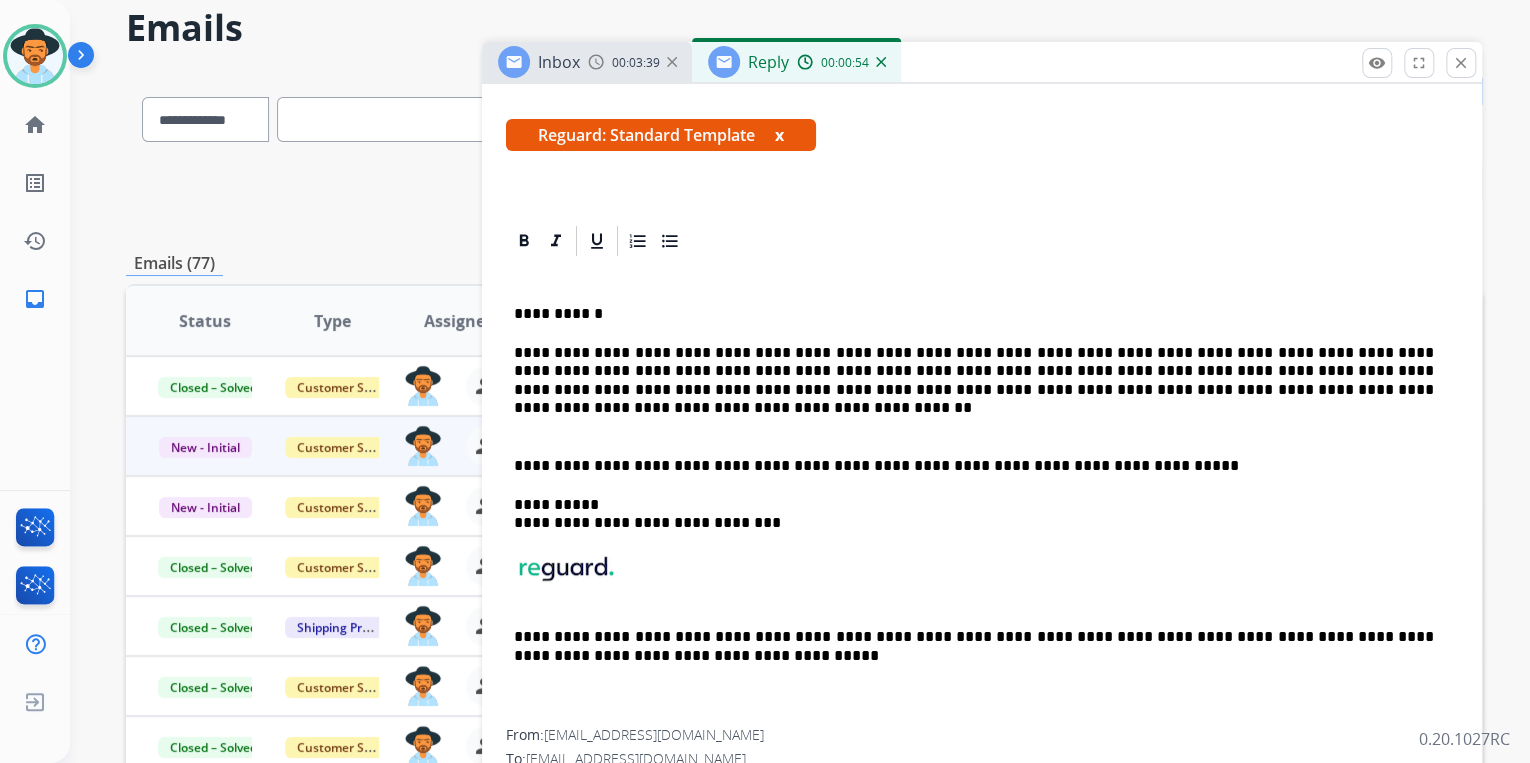 click on "**********" at bounding box center (974, 371) 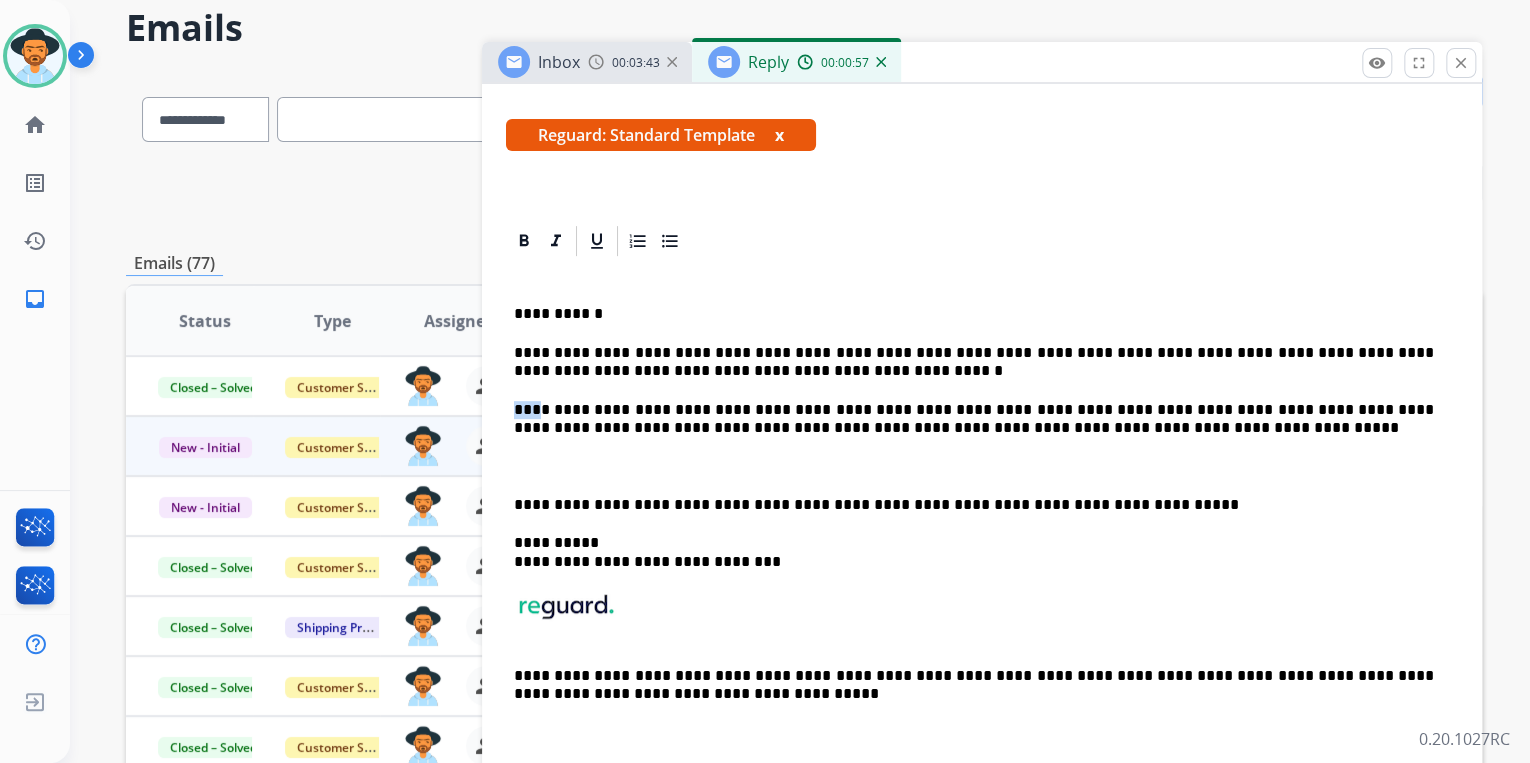 drag, startPoint x: 536, startPoint y: 408, endPoint x: 512, endPoint y: 407, distance: 24.020824 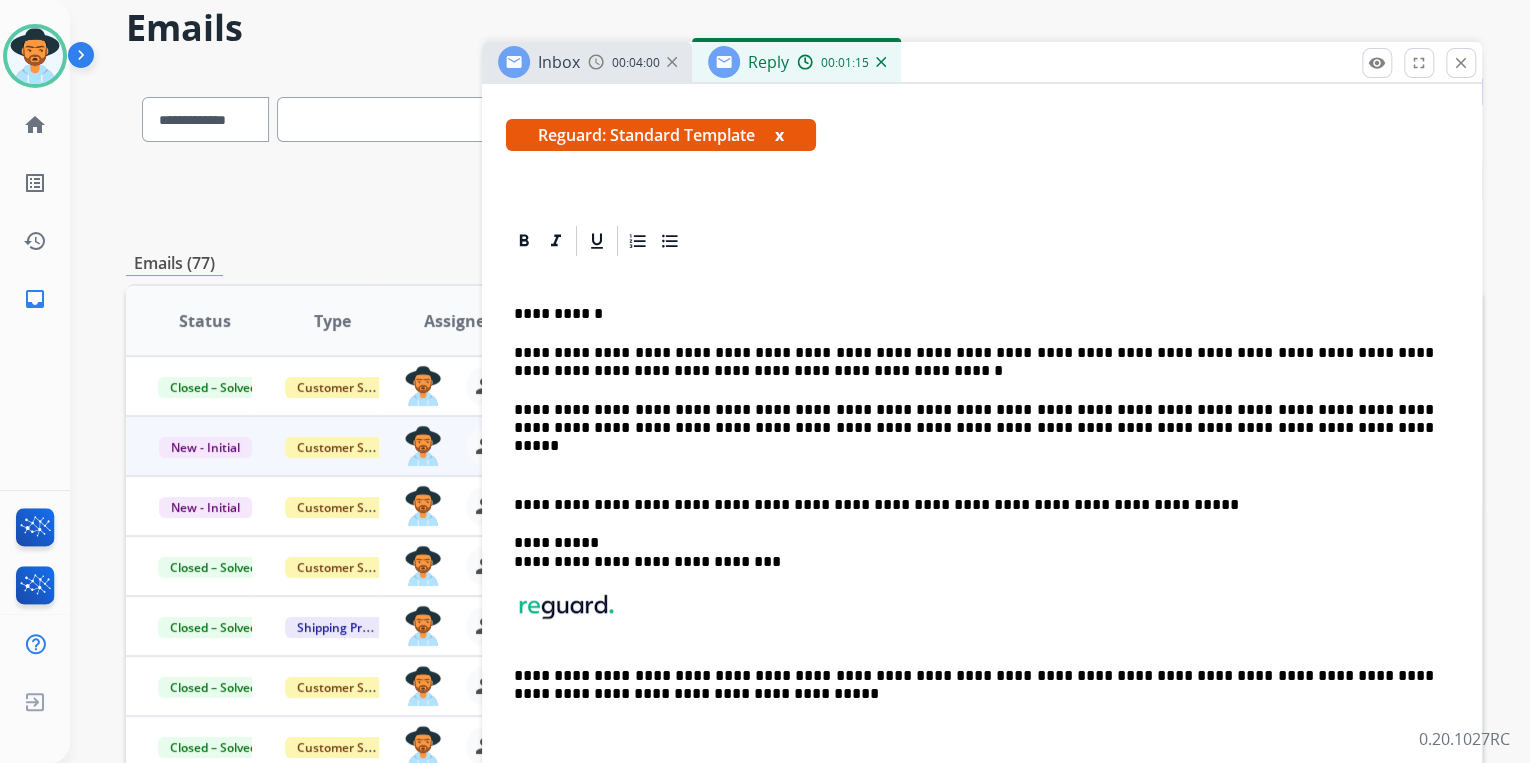 click on "**********" at bounding box center [974, 419] 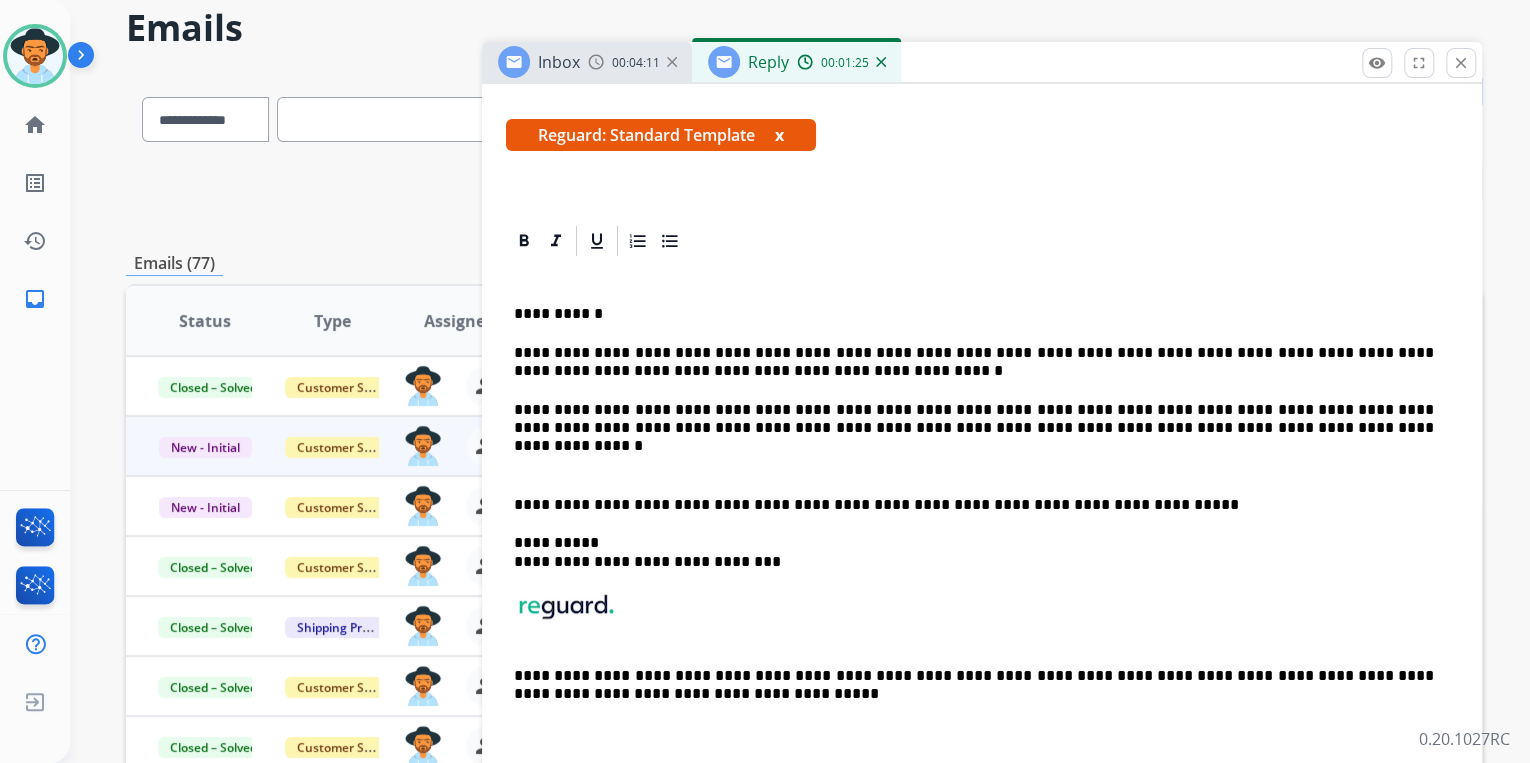 click on "**********" at bounding box center [974, 419] 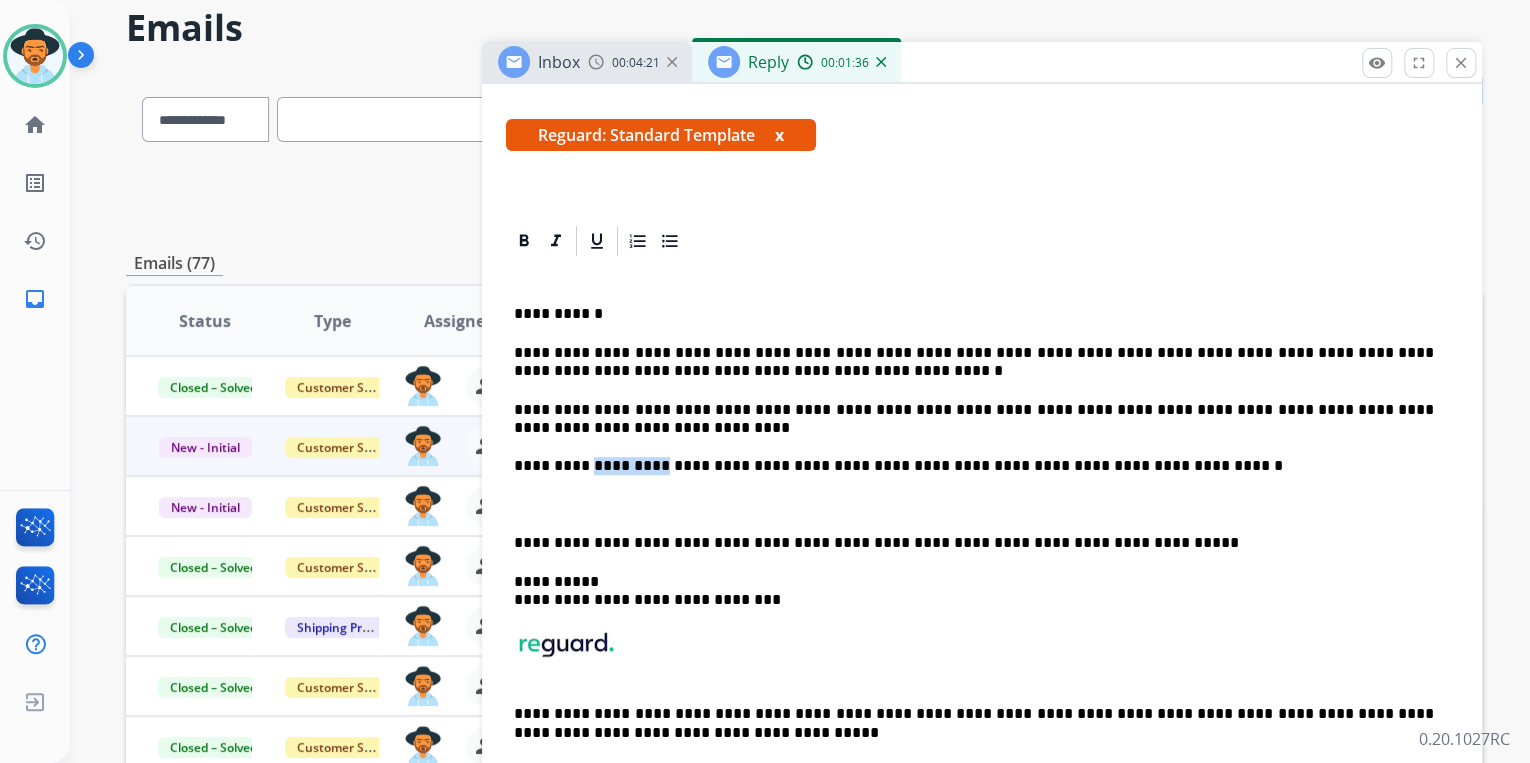 drag, startPoint x: 636, startPoint y: 464, endPoint x: 584, endPoint y: 461, distance: 52.086468 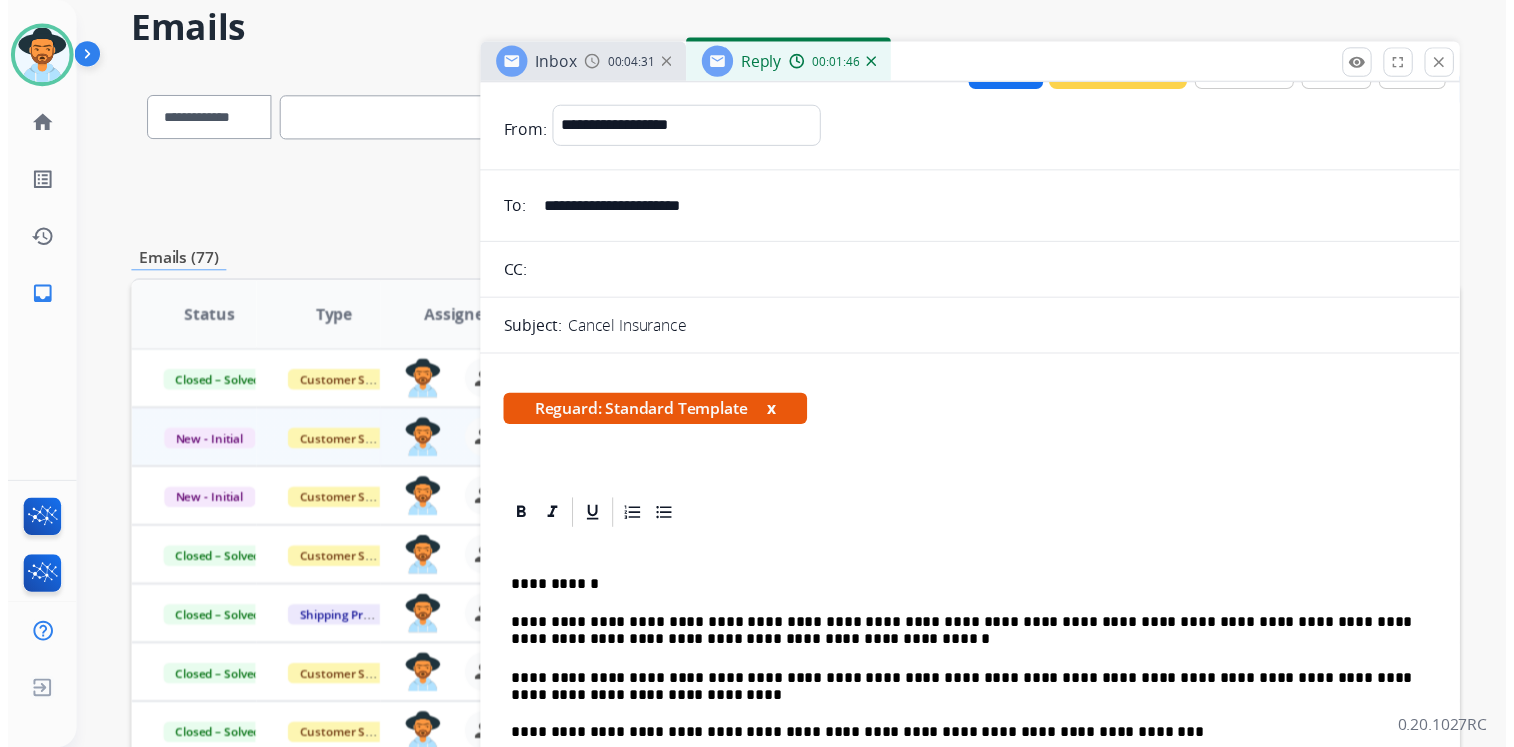 scroll, scrollTop: 0, scrollLeft: 0, axis: both 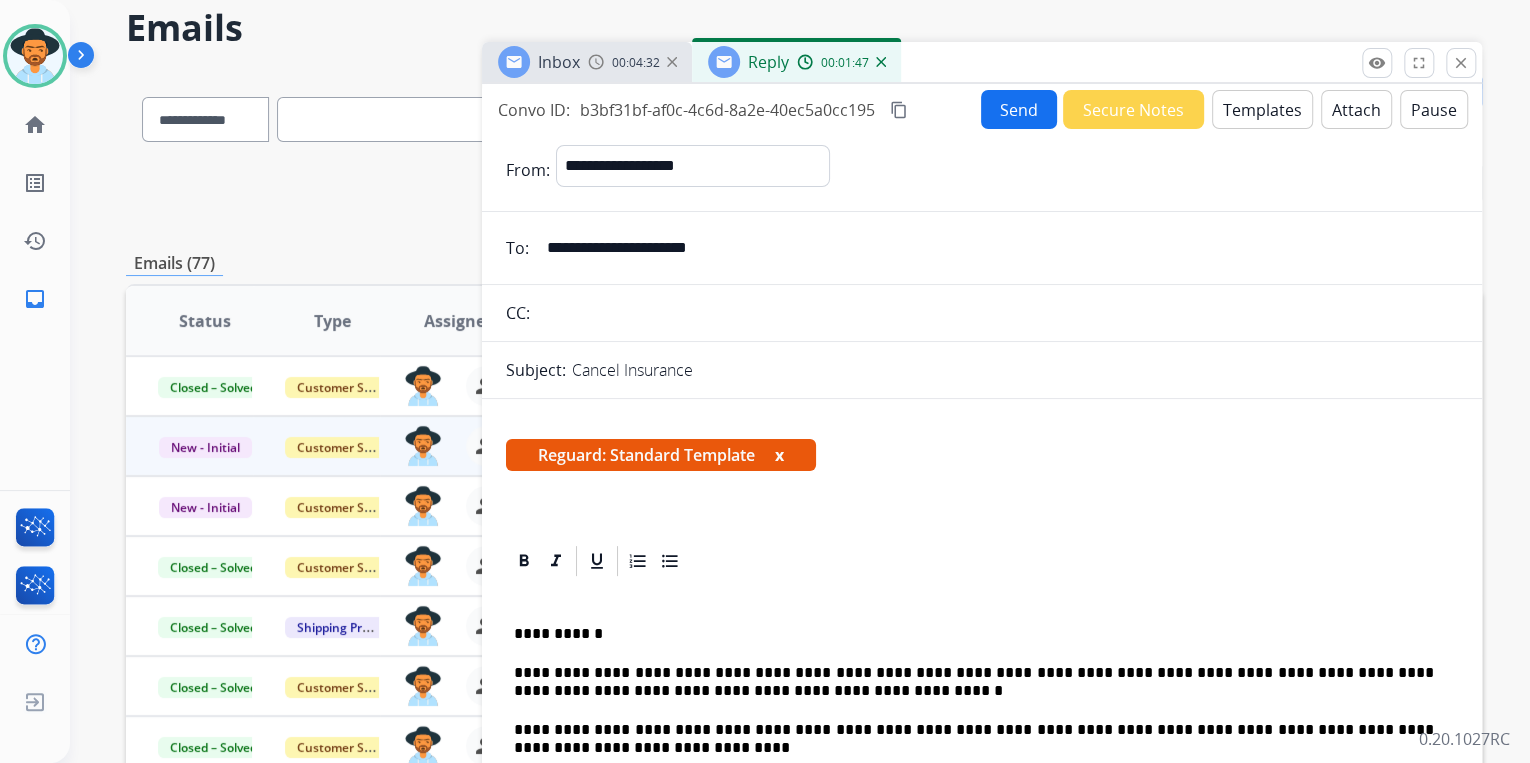 click on "Send" at bounding box center [1019, 109] 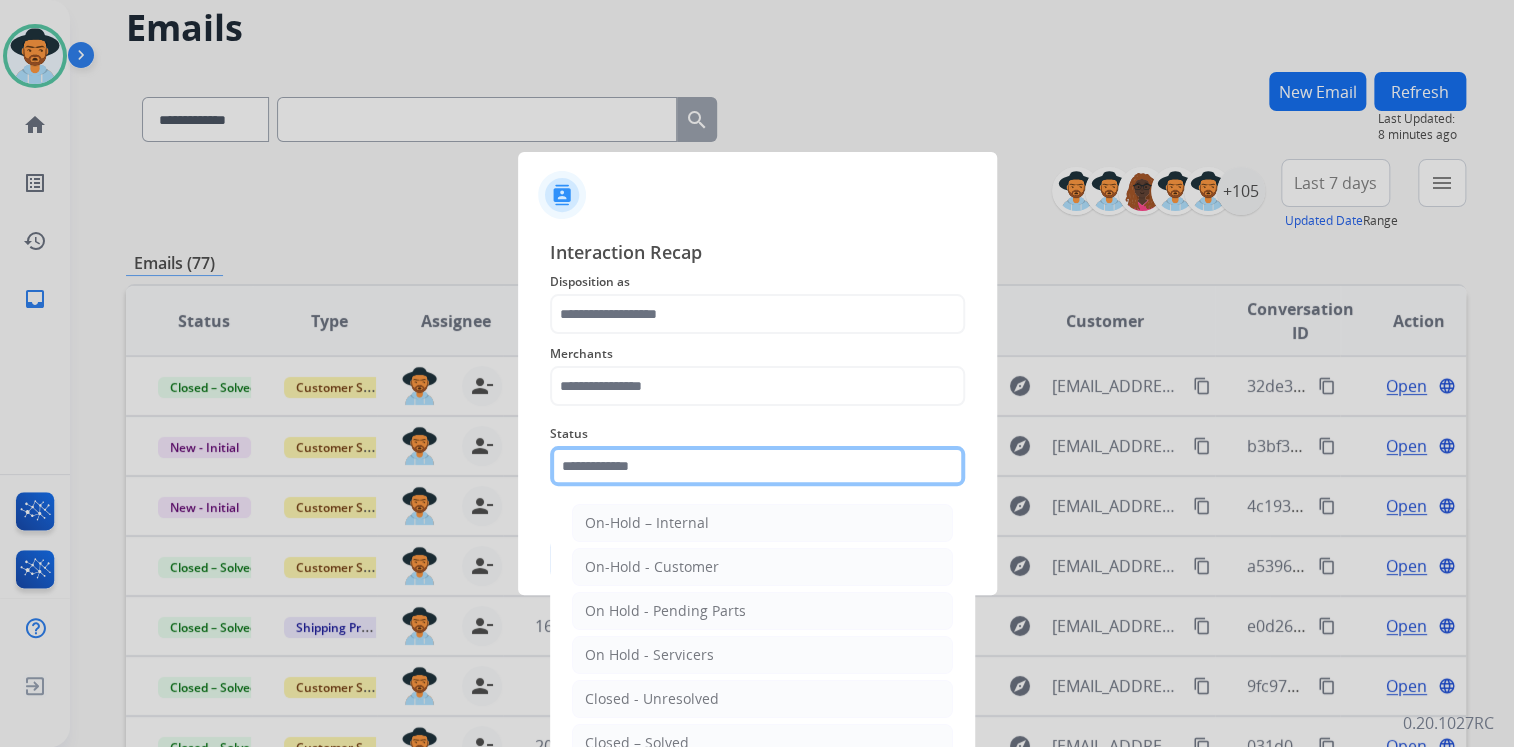 click 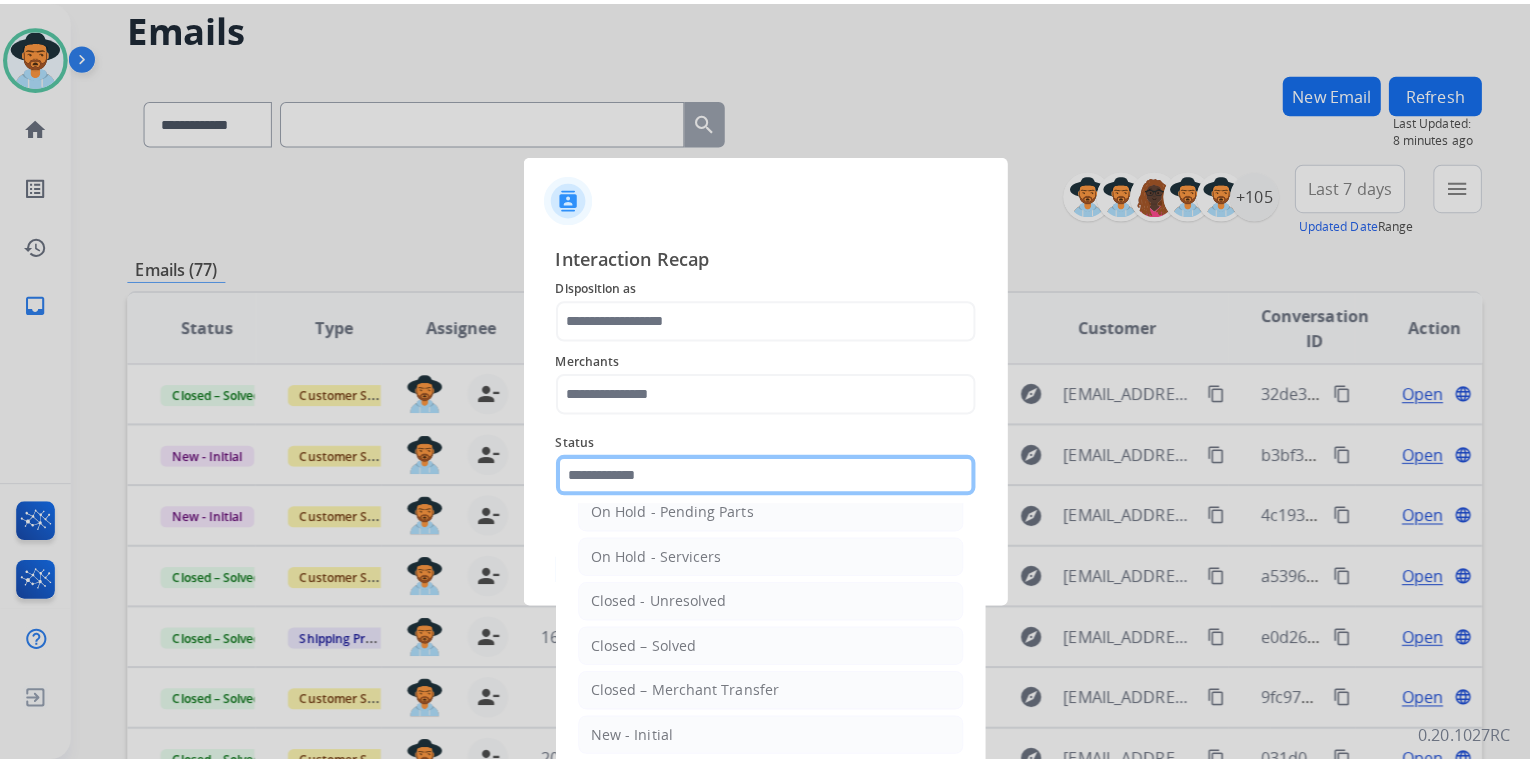 scroll, scrollTop: 116, scrollLeft: 0, axis: vertical 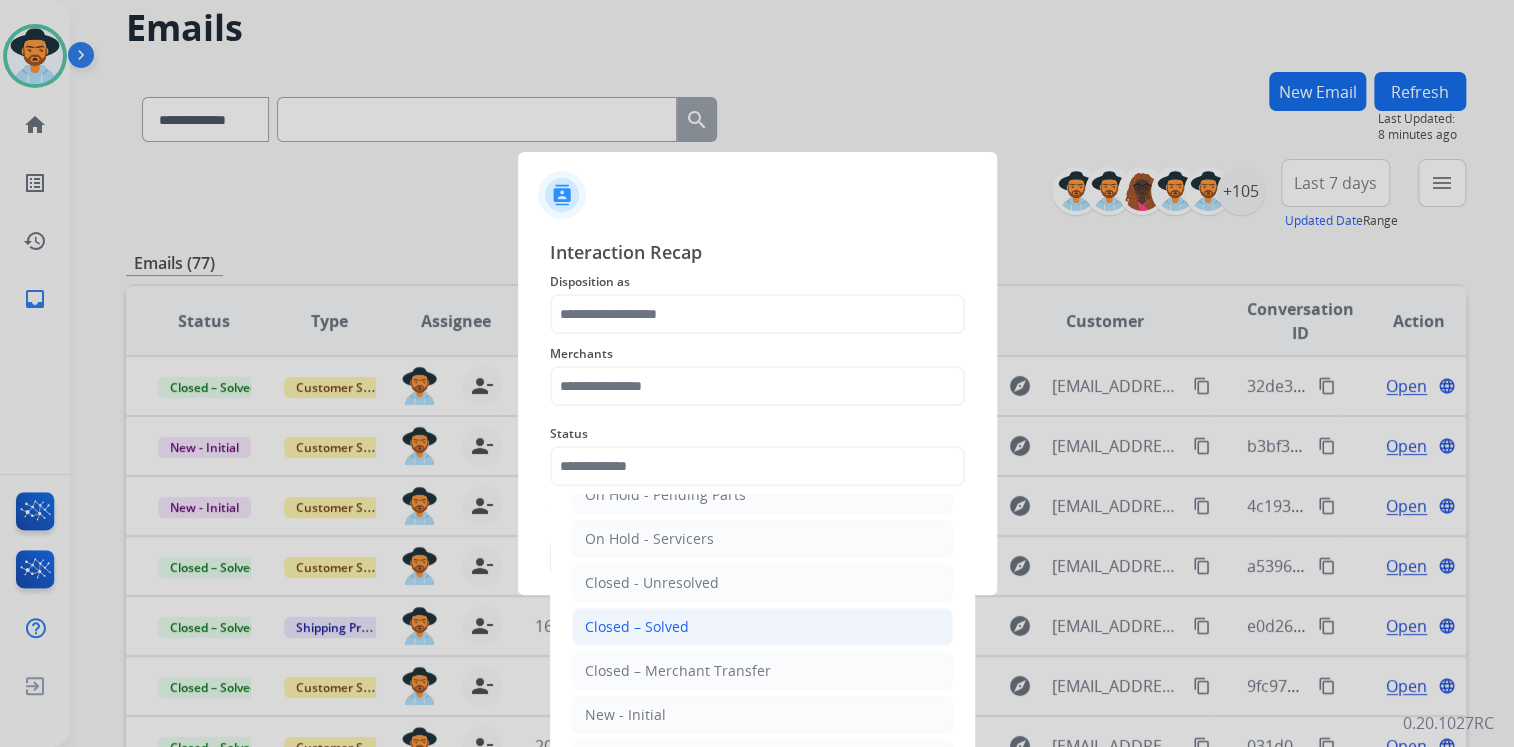 drag, startPoint x: 670, startPoint y: 627, endPoint x: 648, endPoint y: 545, distance: 84.89994 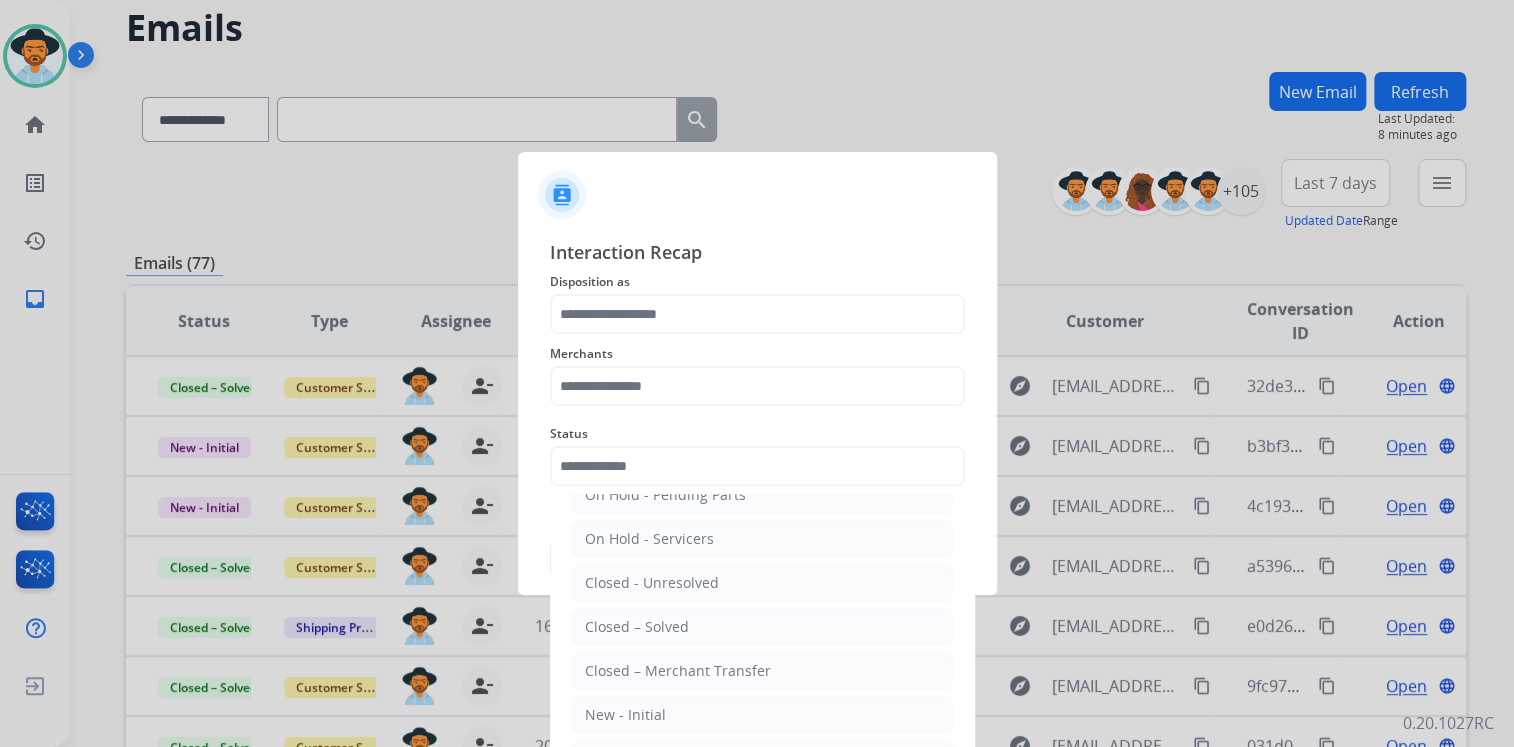 click on "Closed – Solved" 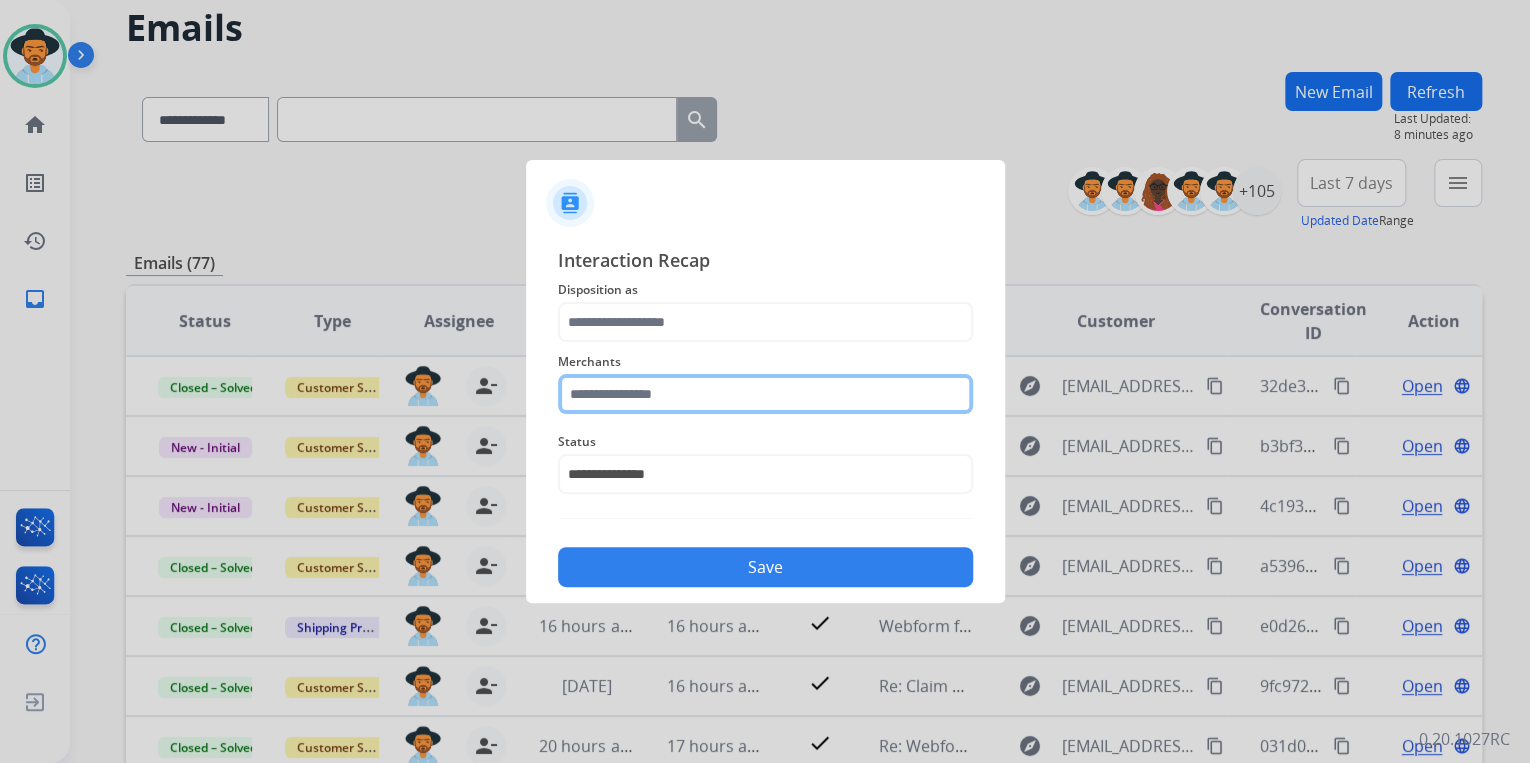 click 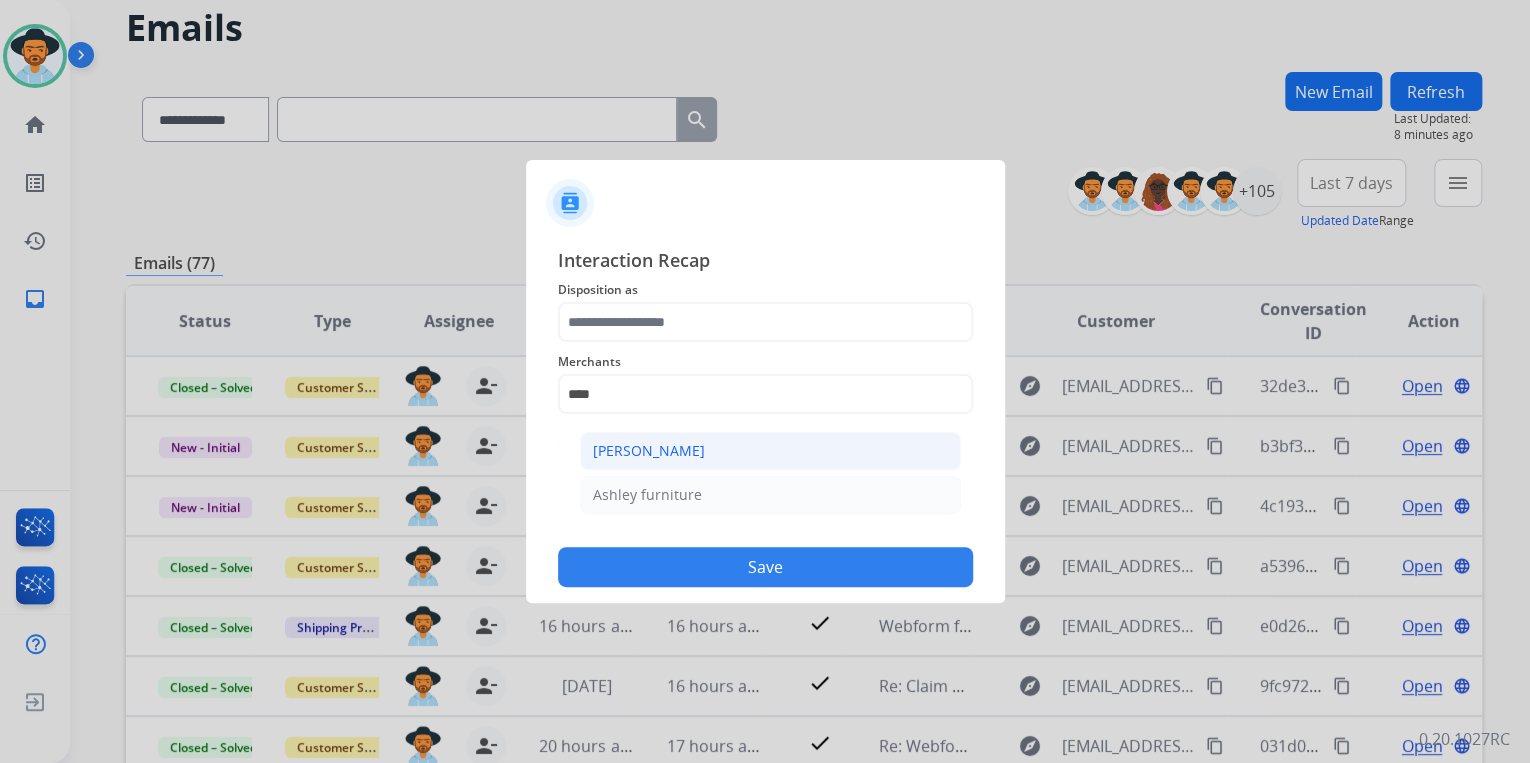 click on "[PERSON_NAME]" 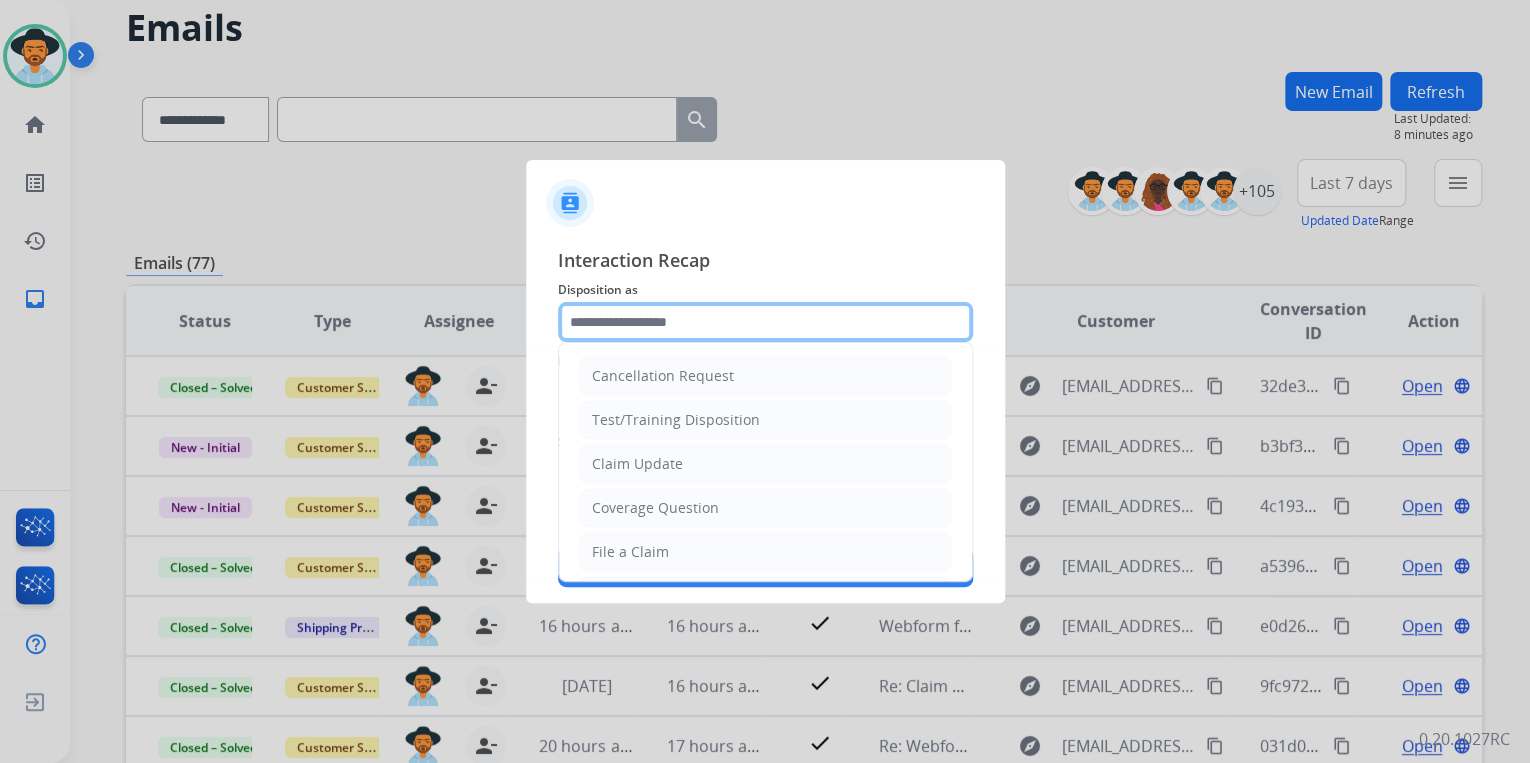 click 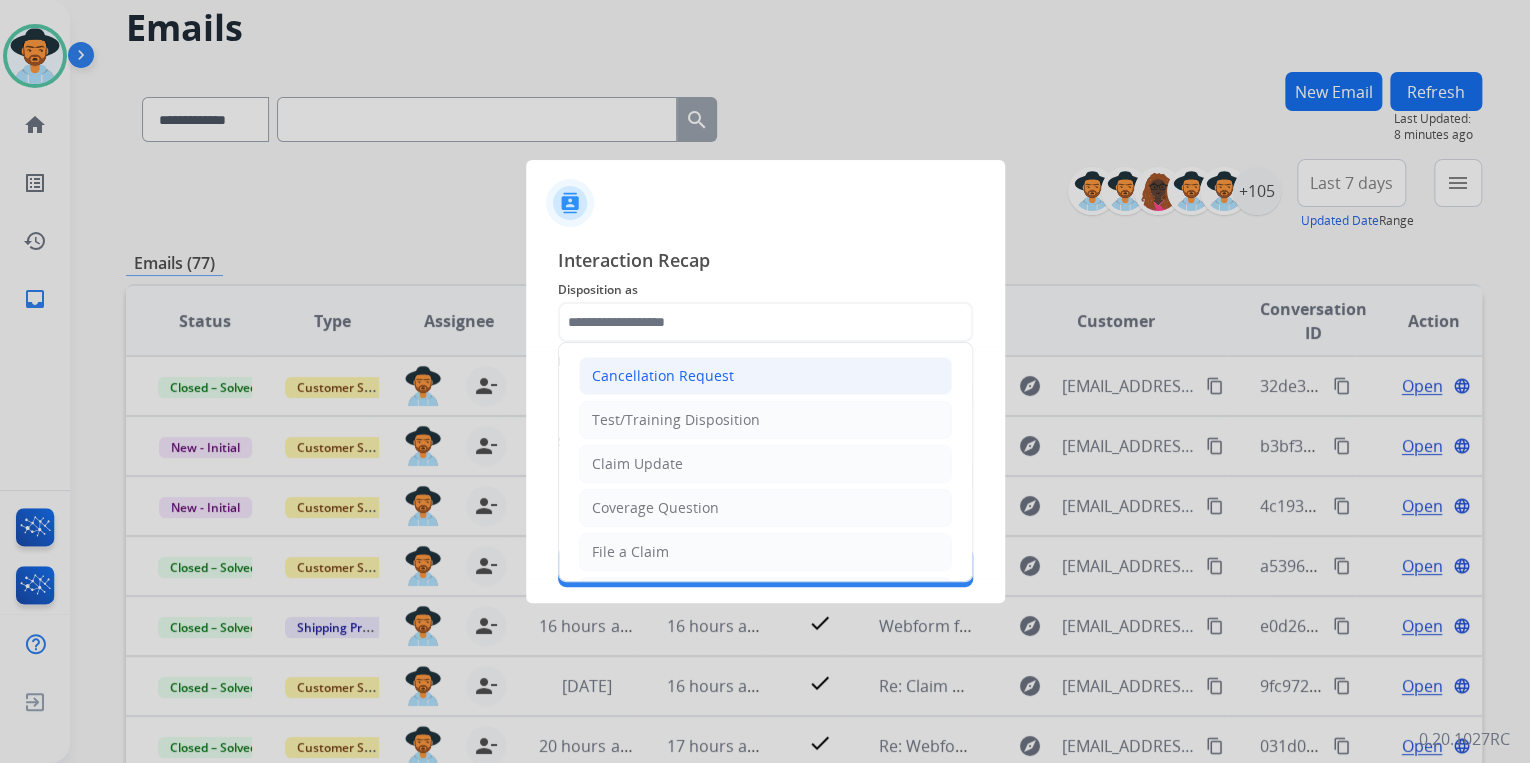 click on "Cancellation Request" 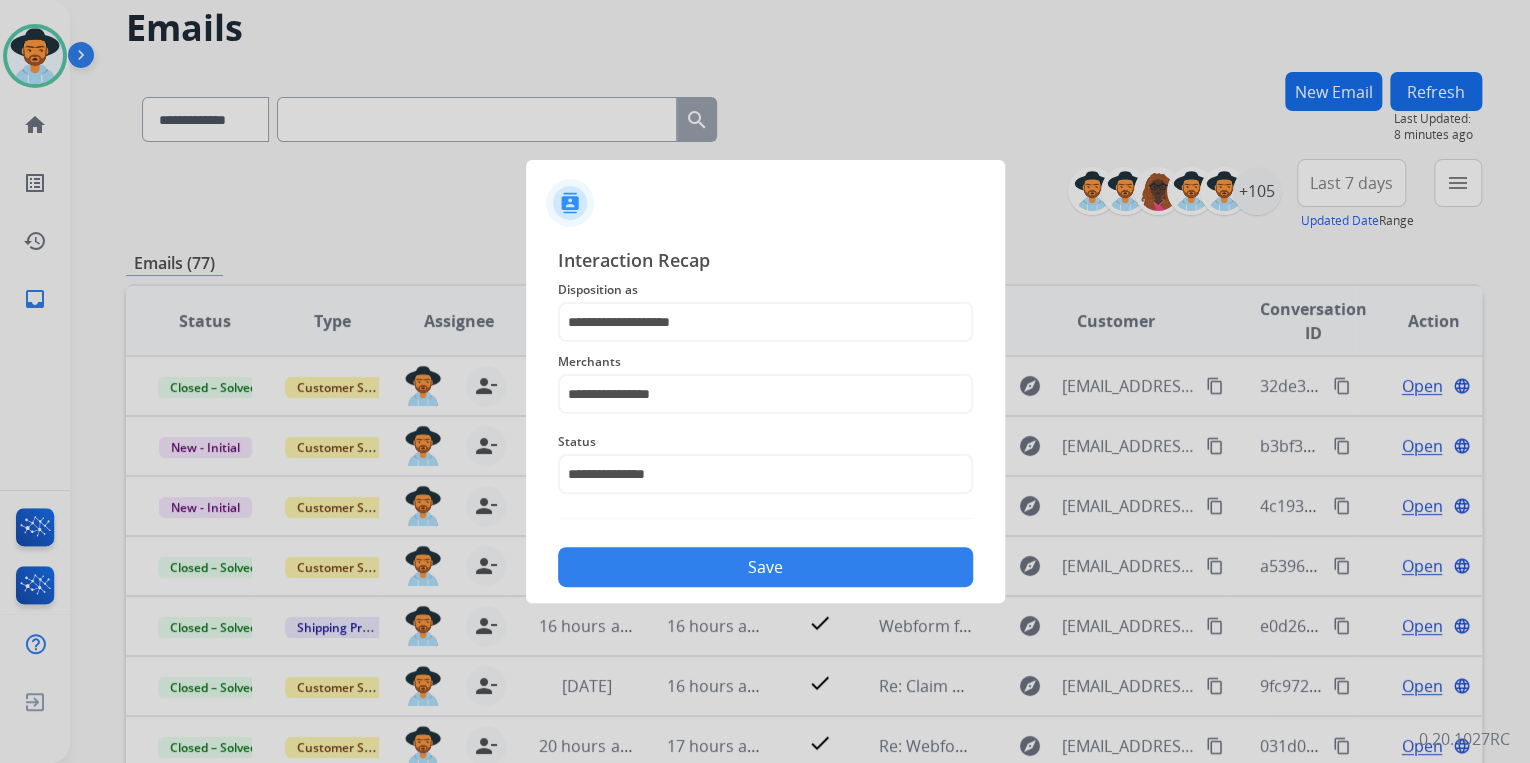 click on "Save" 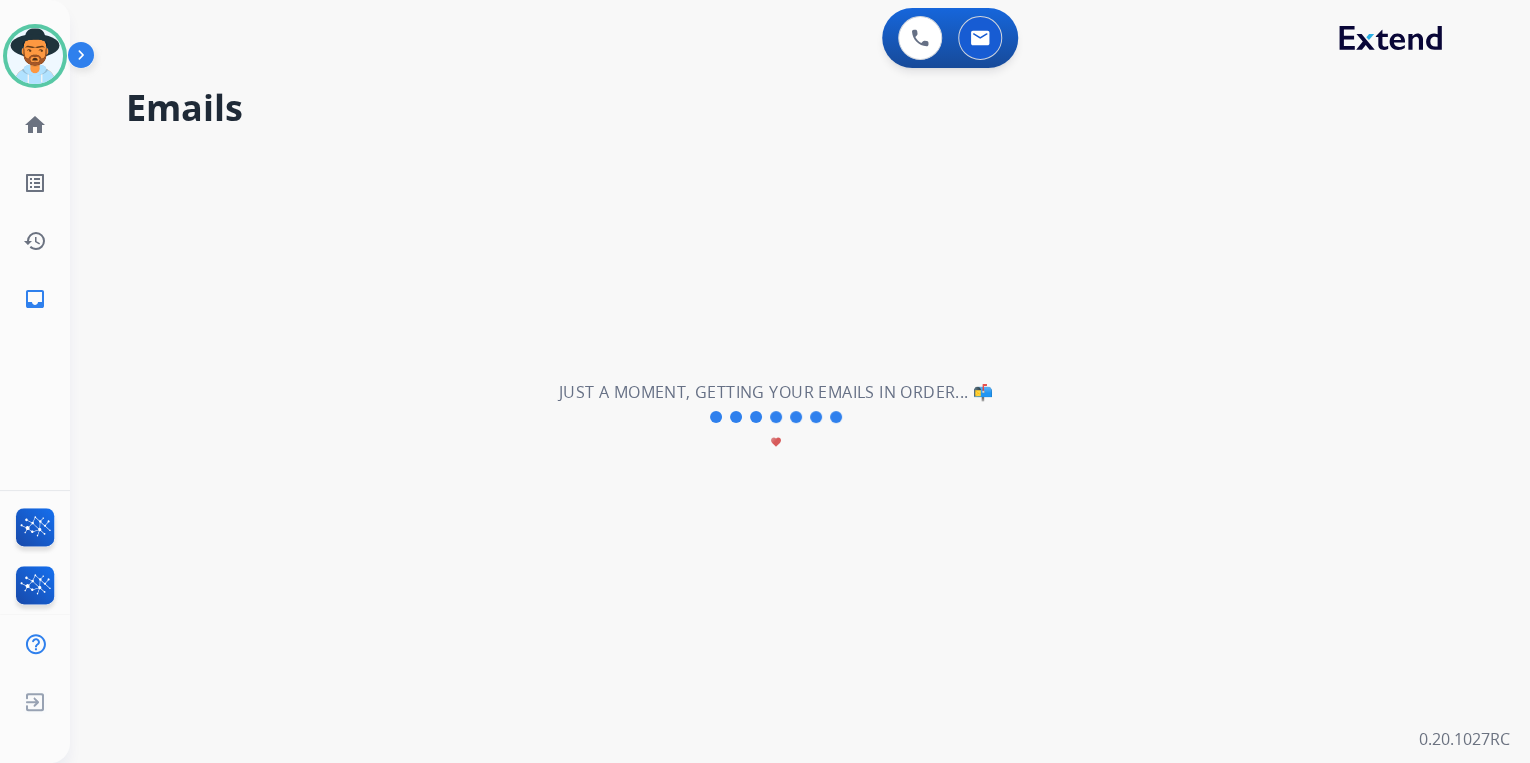 scroll, scrollTop: 0, scrollLeft: 0, axis: both 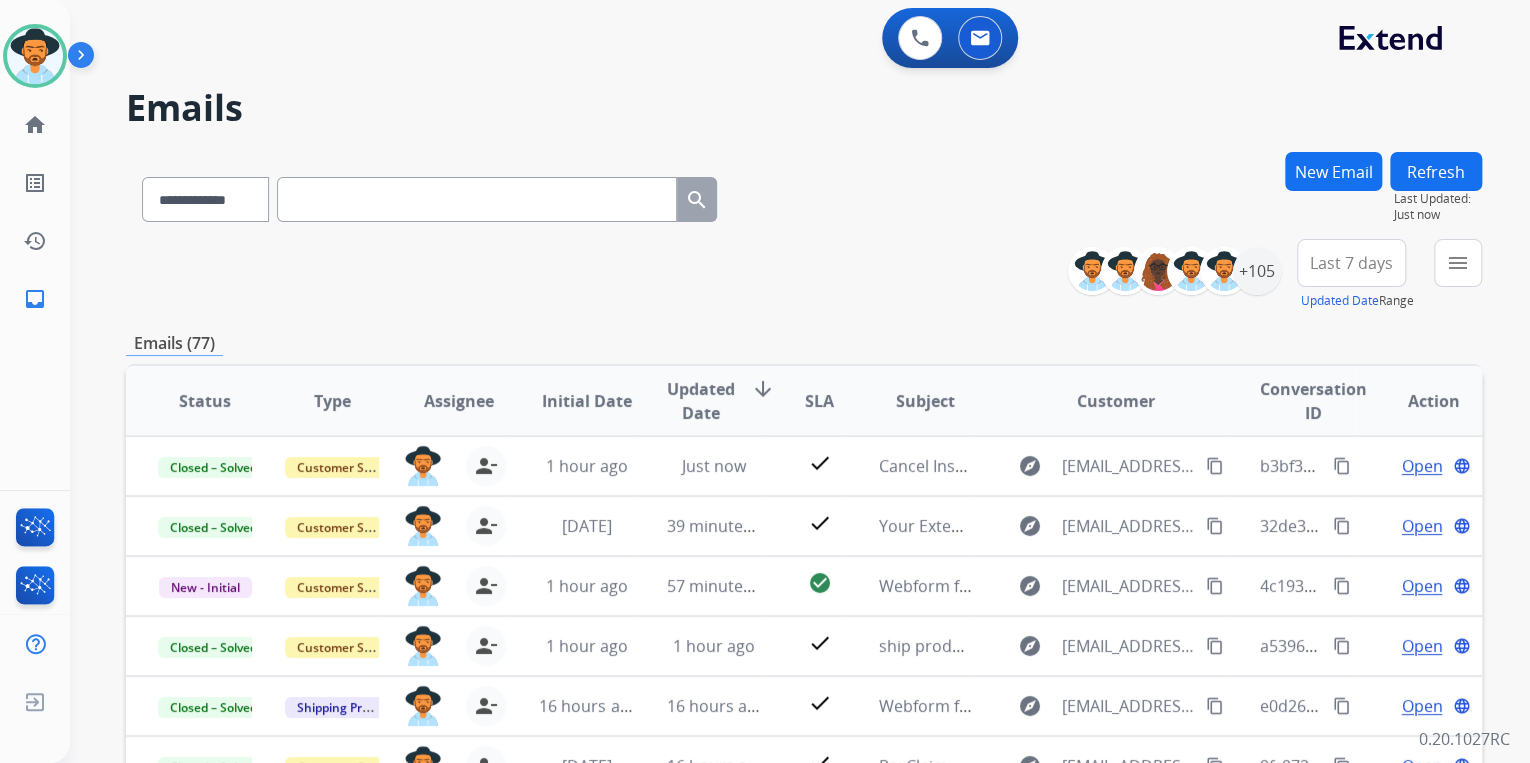 click on "**********" at bounding box center (804, 275) 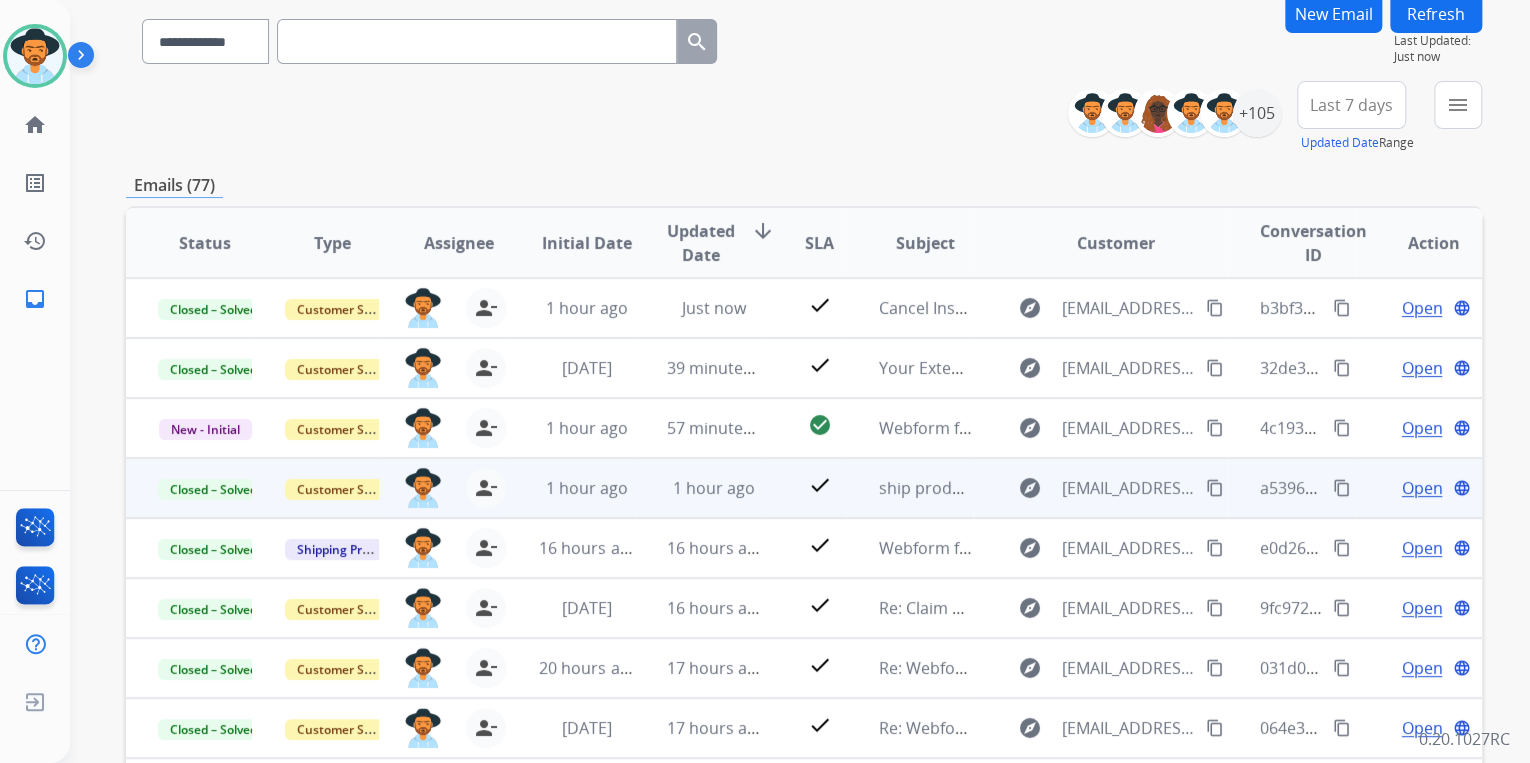 scroll, scrollTop: 160, scrollLeft: 0, axis: vertical 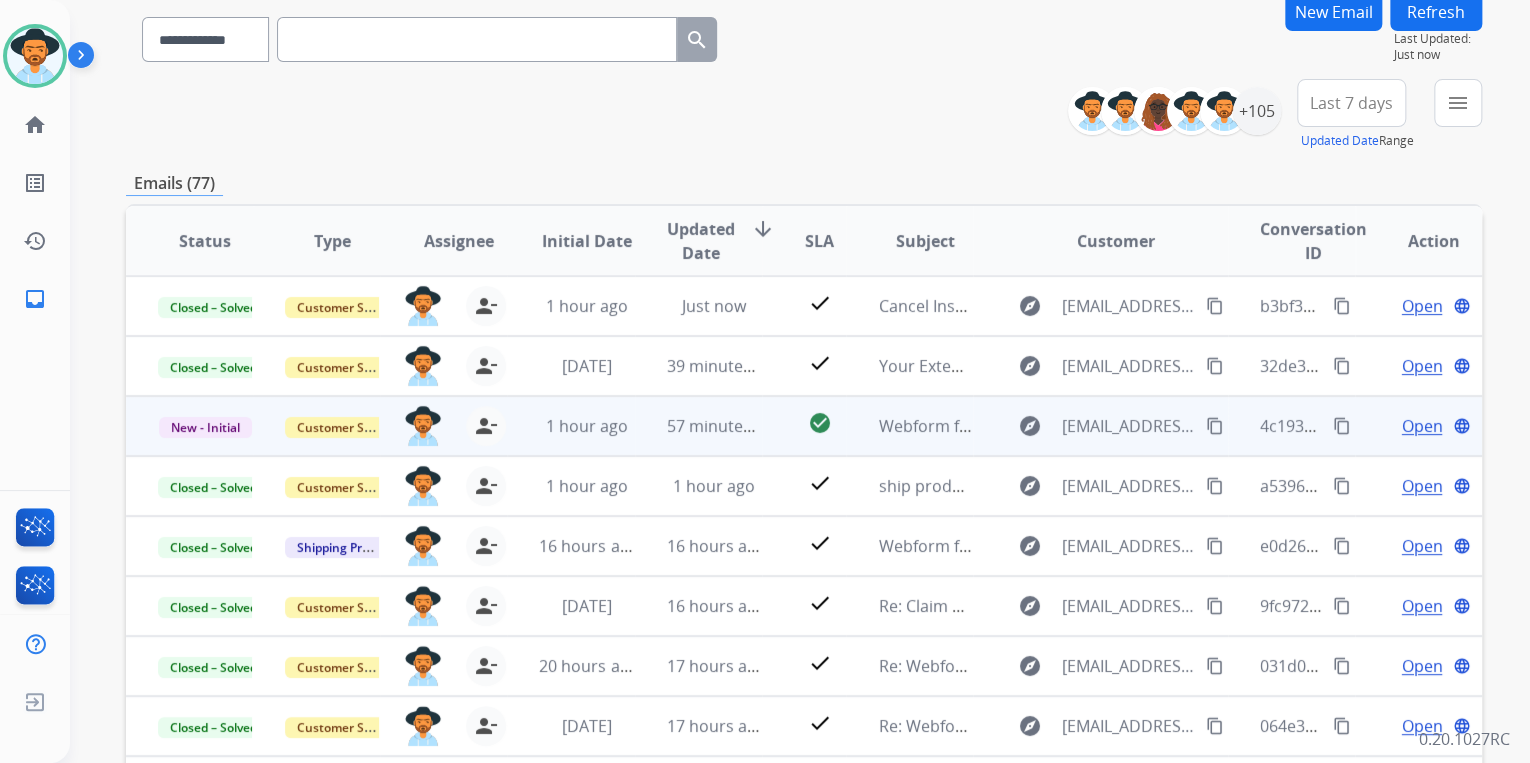 click on "content_copy" at bounding box center [1342, 426] 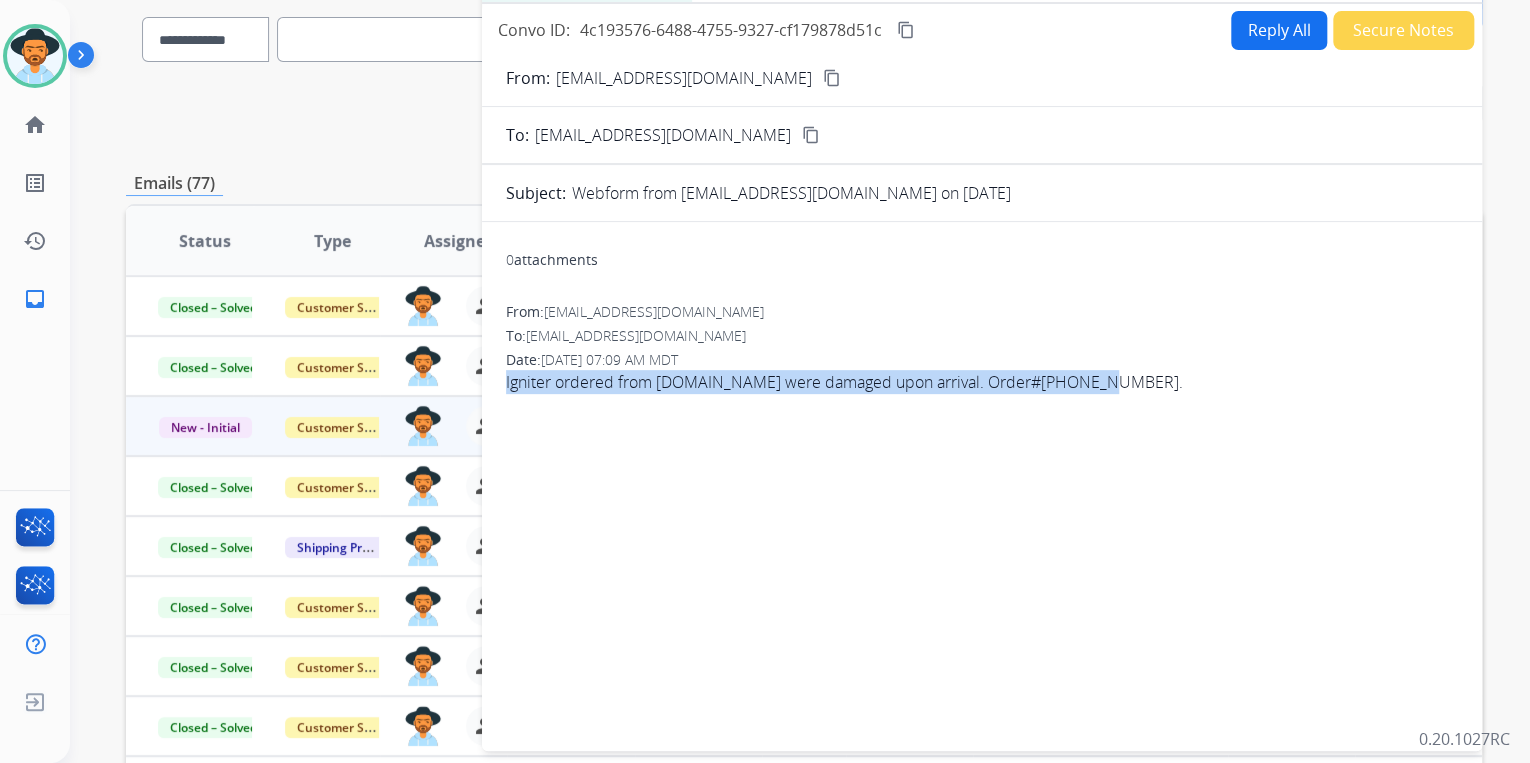 drag, startPoint x: 512, startPoint y: 386, endPoint x: 1086, endPoint y: 395, distance: 574.07056 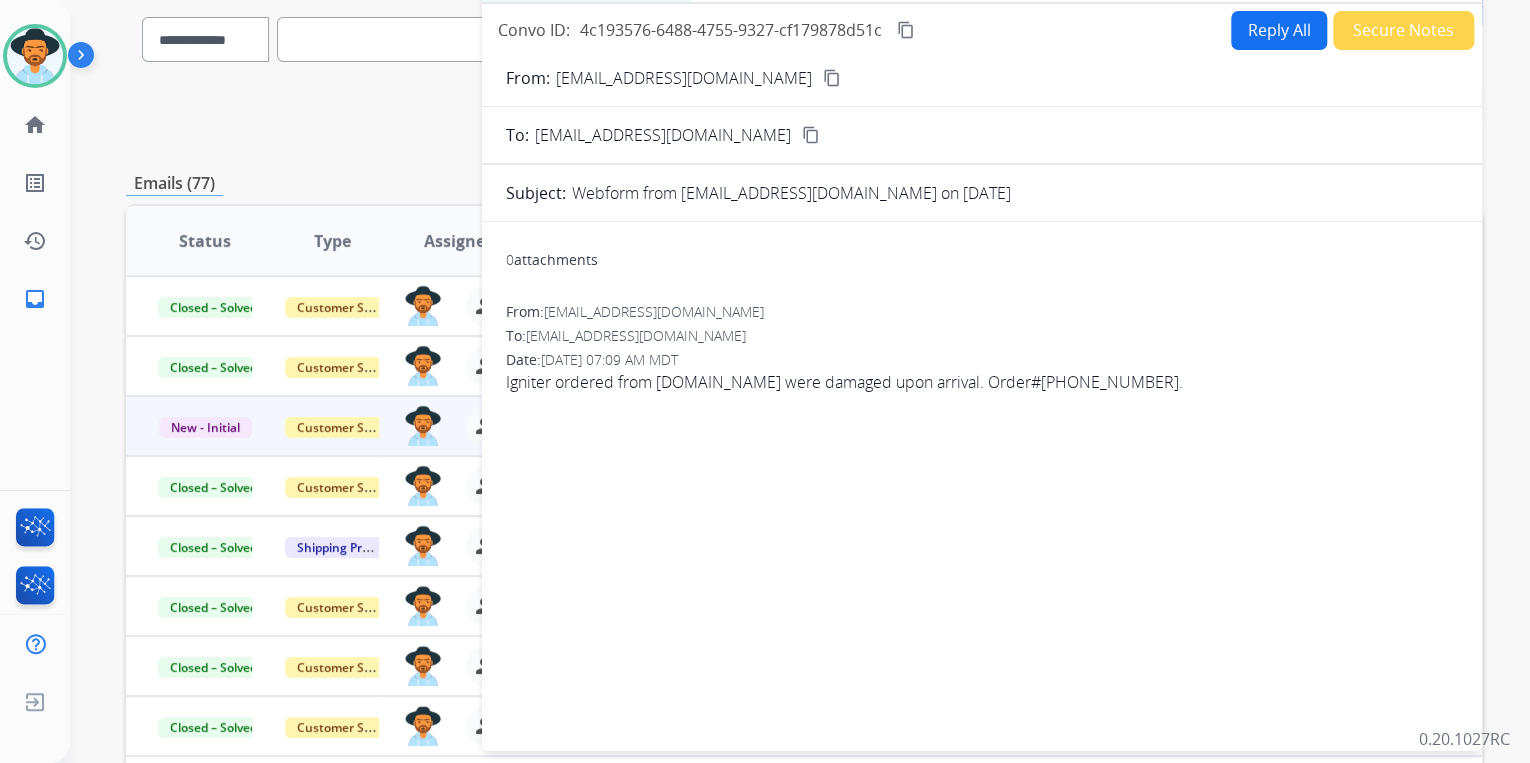 click on "content_copy" at bounding box center [832, 78] 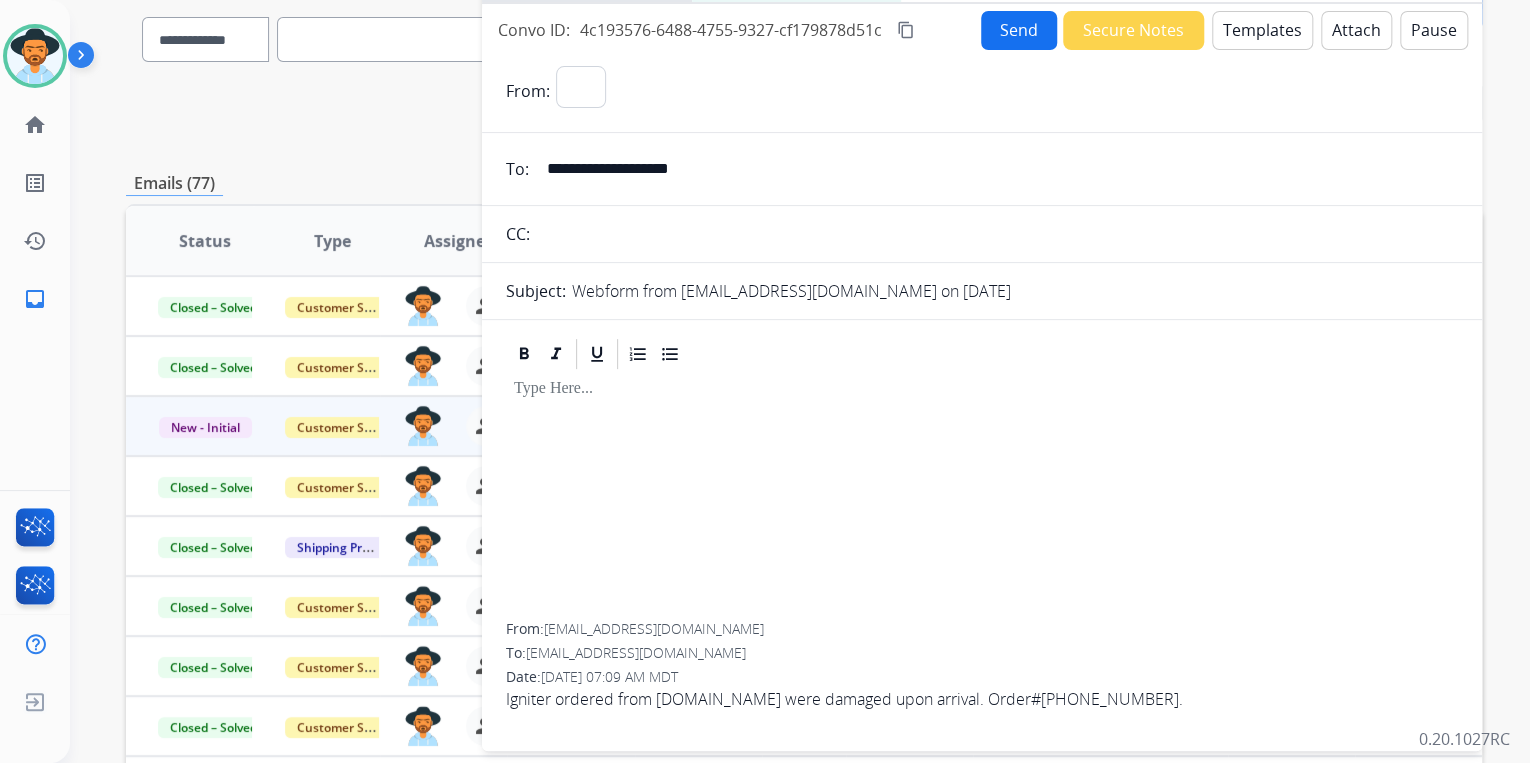 select on "**********" 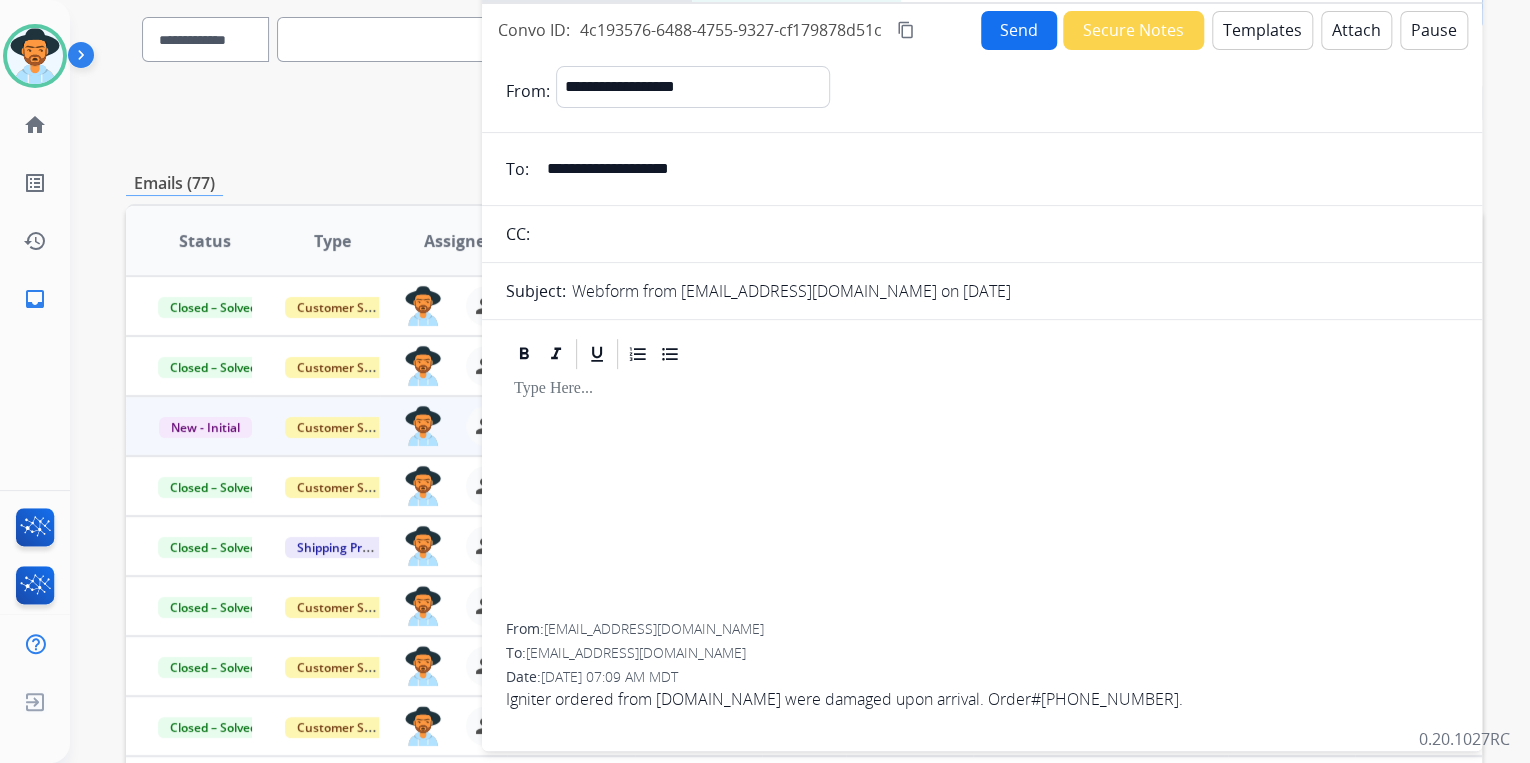 click on "Templates" at bounding box center (1262, 30) 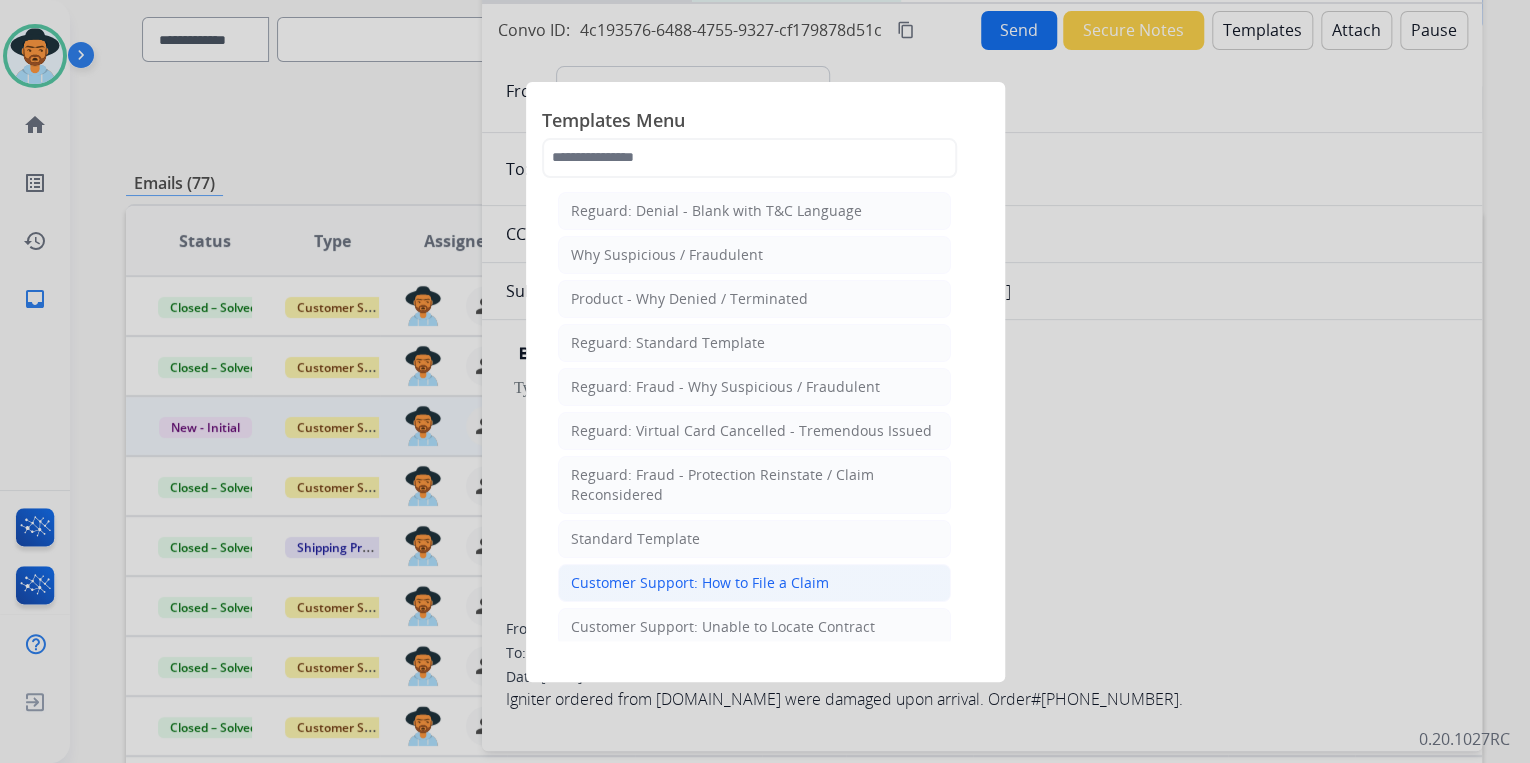 click on "Customer Support: How to File a Claim" 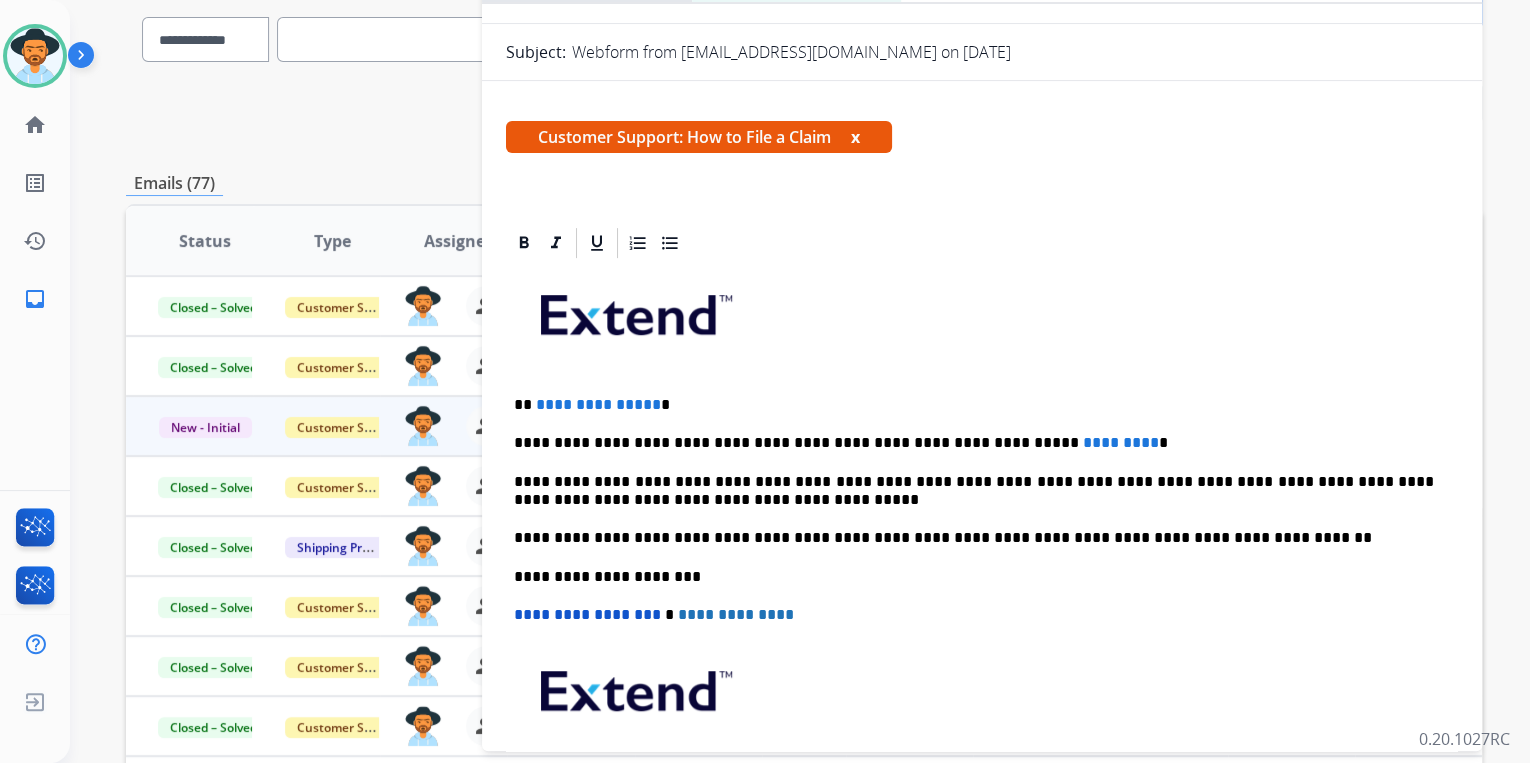 scroll, scrollTop: 240, scrollLeft: 0, axis: vertical 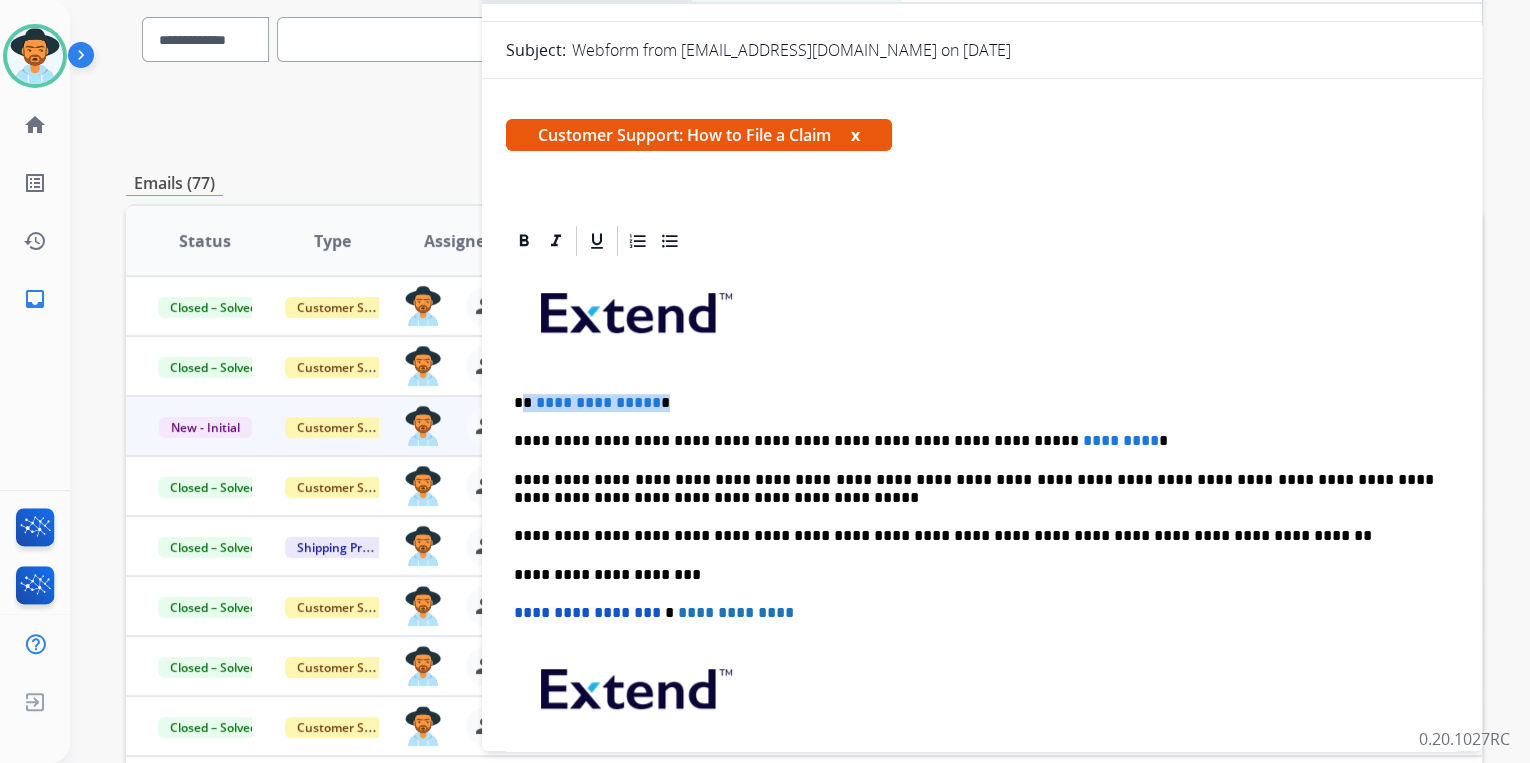 drag, startPoint x: 523, startPoint y: 402, endPoint x: 668, endPoint y: 400, distance: 145.0138 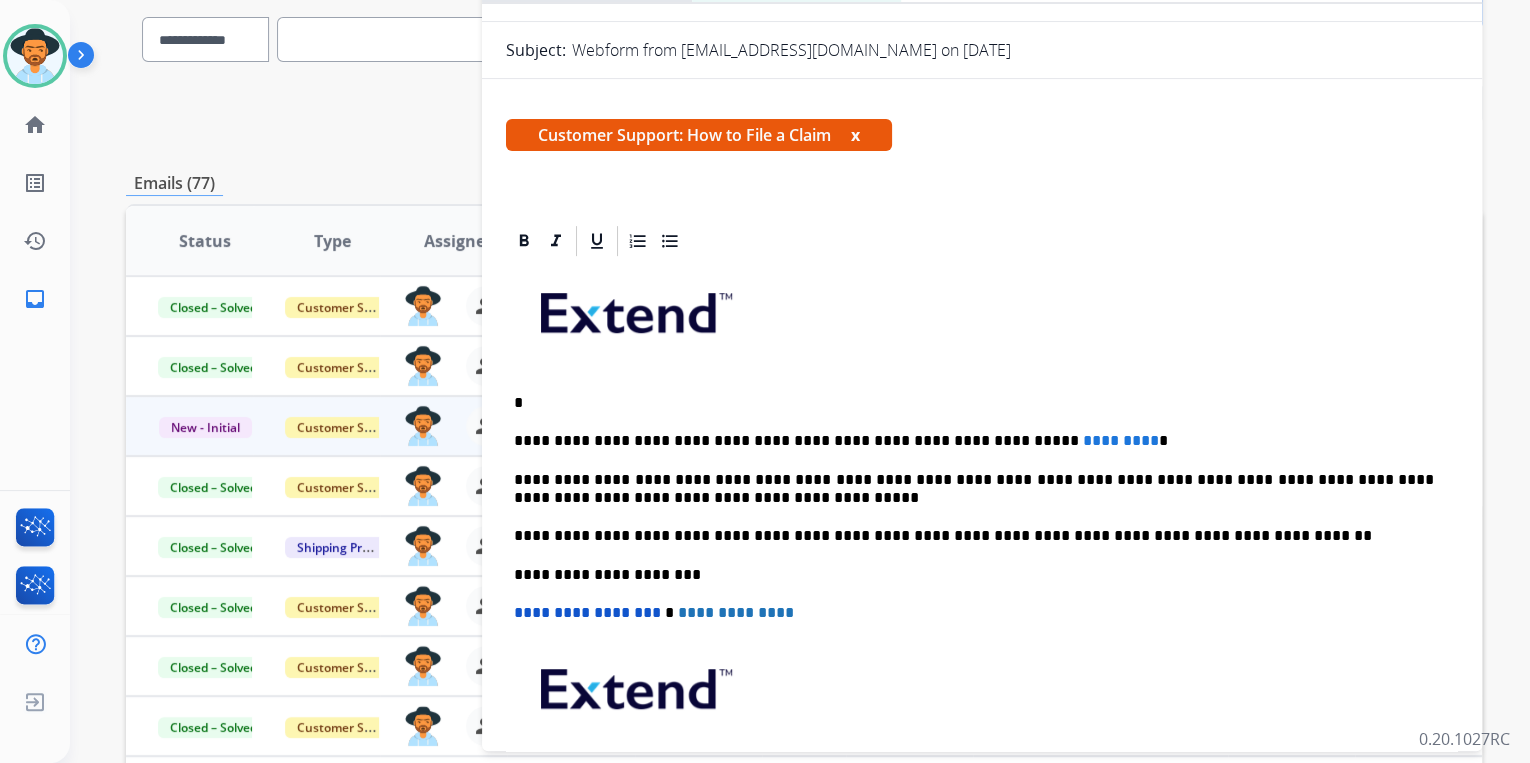 type 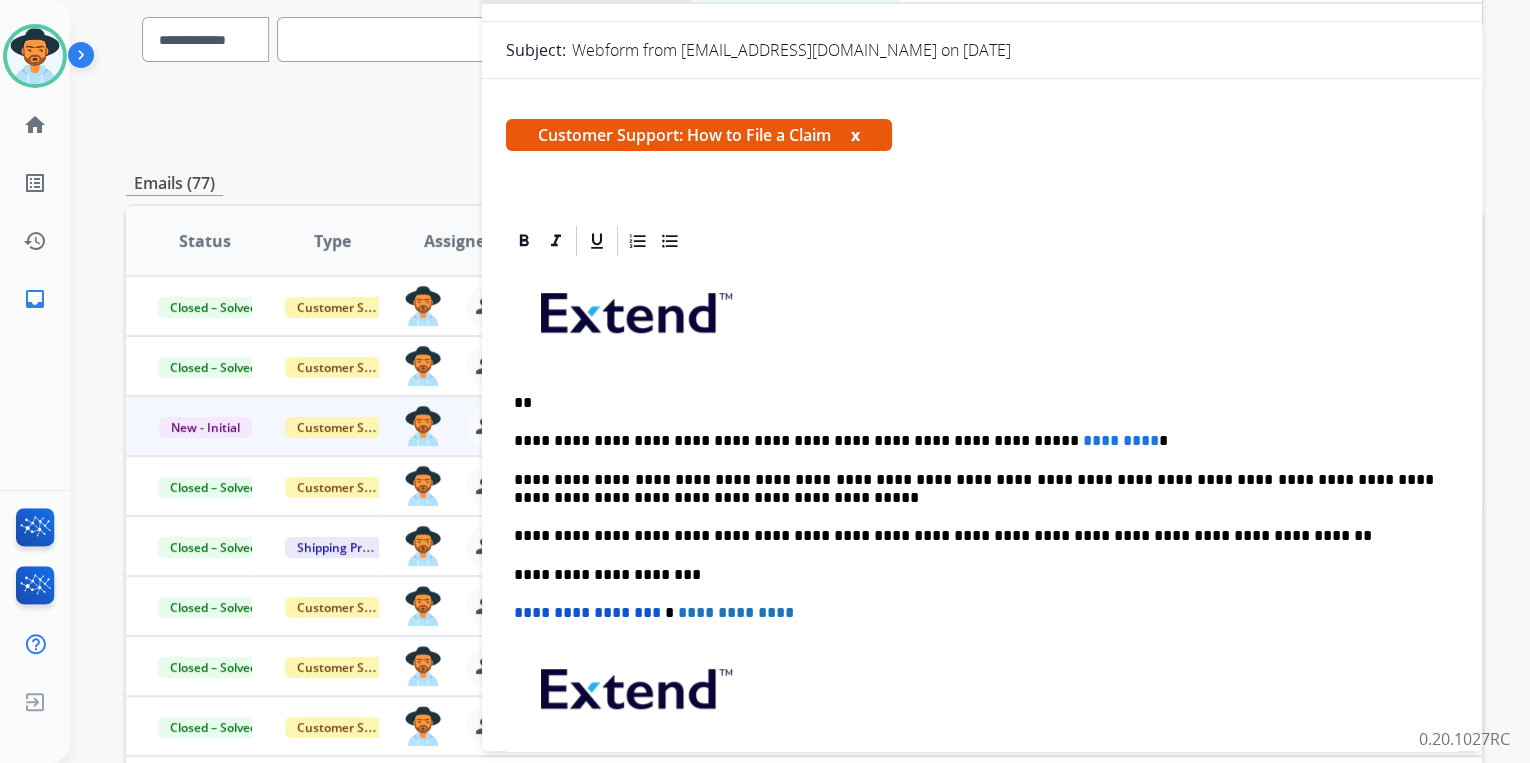 scroll, scrollTop: 0, scrollLeft: 0, axis: both 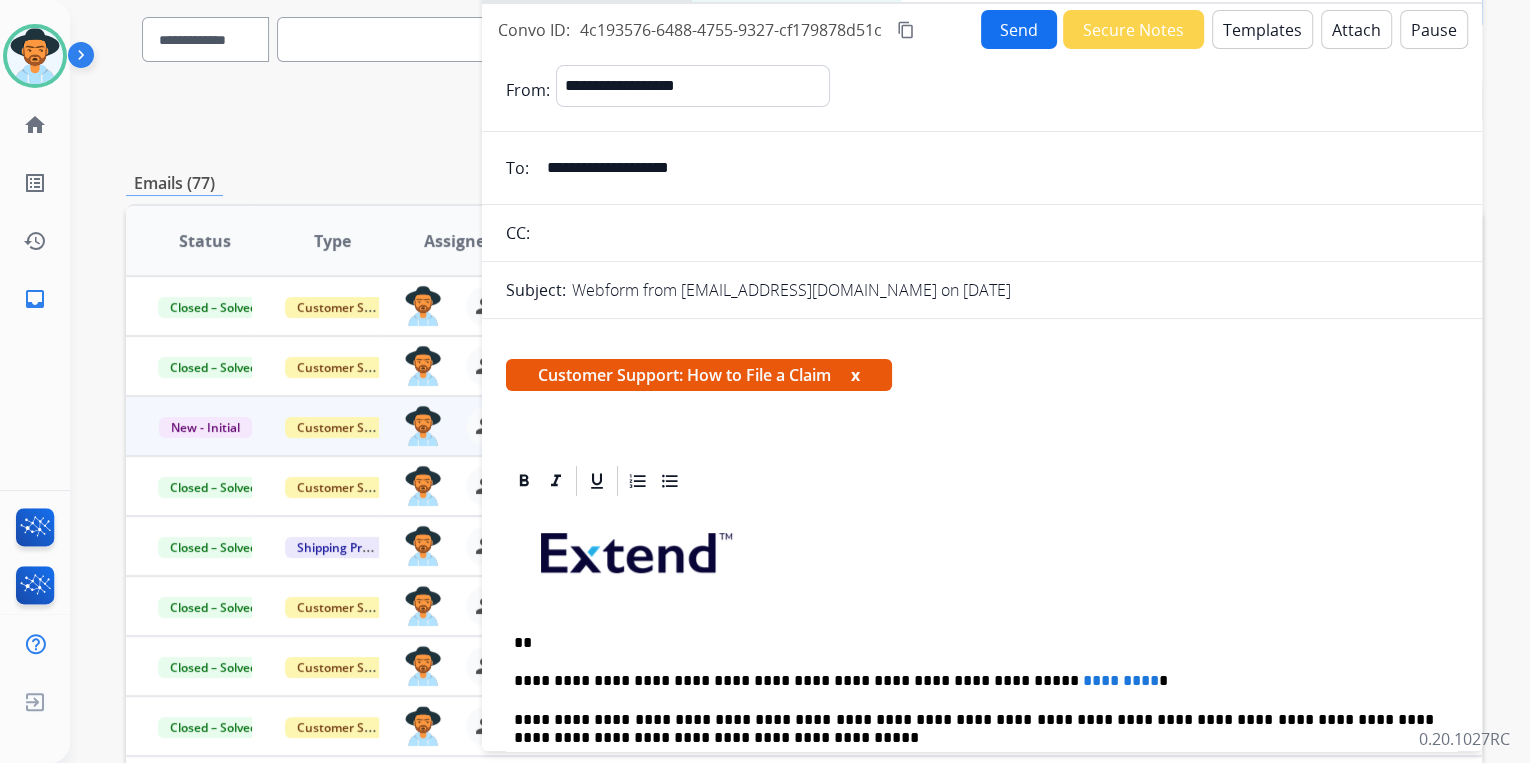 drag, startPoint x: 715, startPoint y: 165, endPoint x: 547, endPoint y: 162, distance: 168.02678 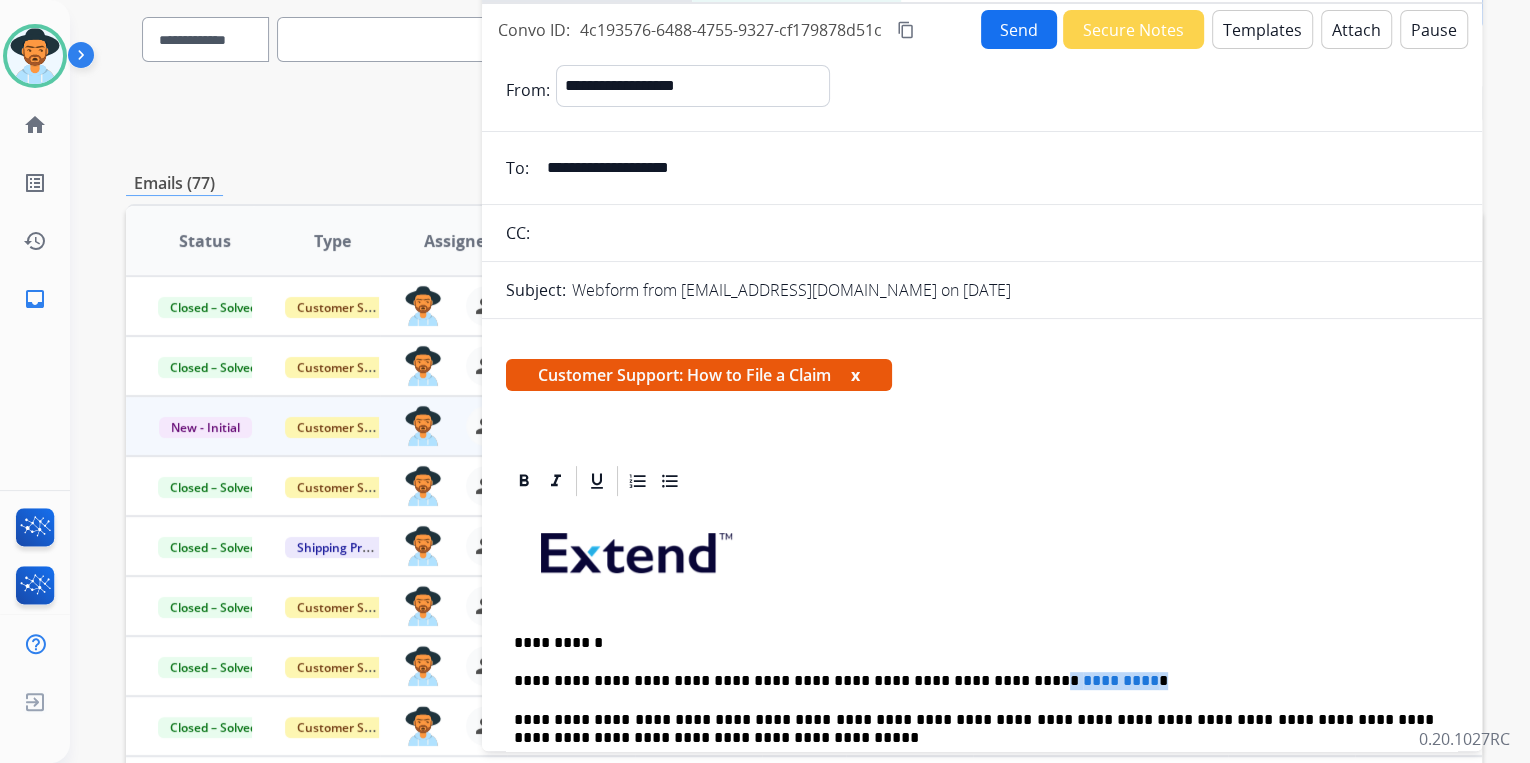 drag, startPoint x: 966, startPoint y: 677, endPoint x: 1068, endPoint y: 672, distance: 102.122475 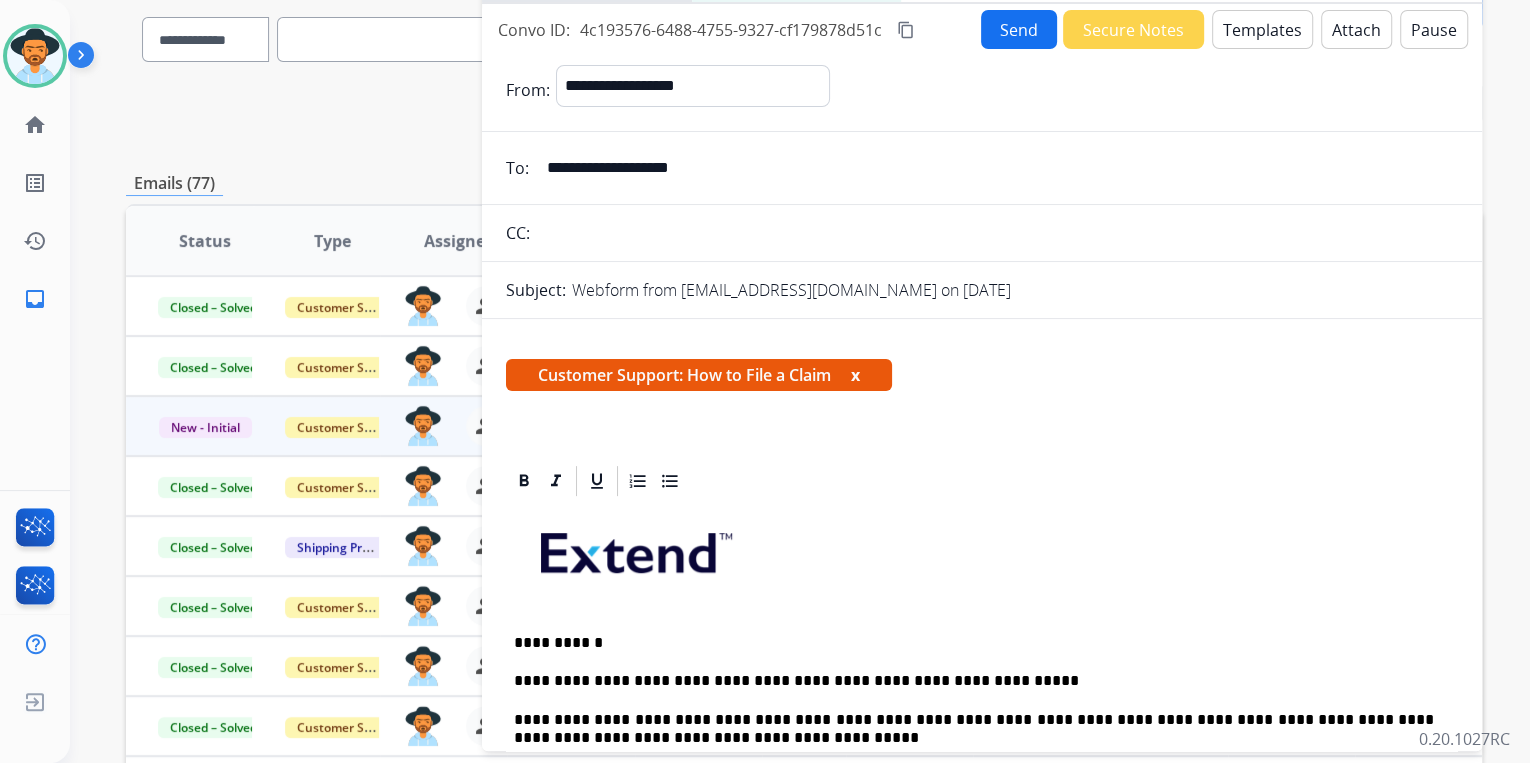 click on "**********" at bounding box center [982, 804] 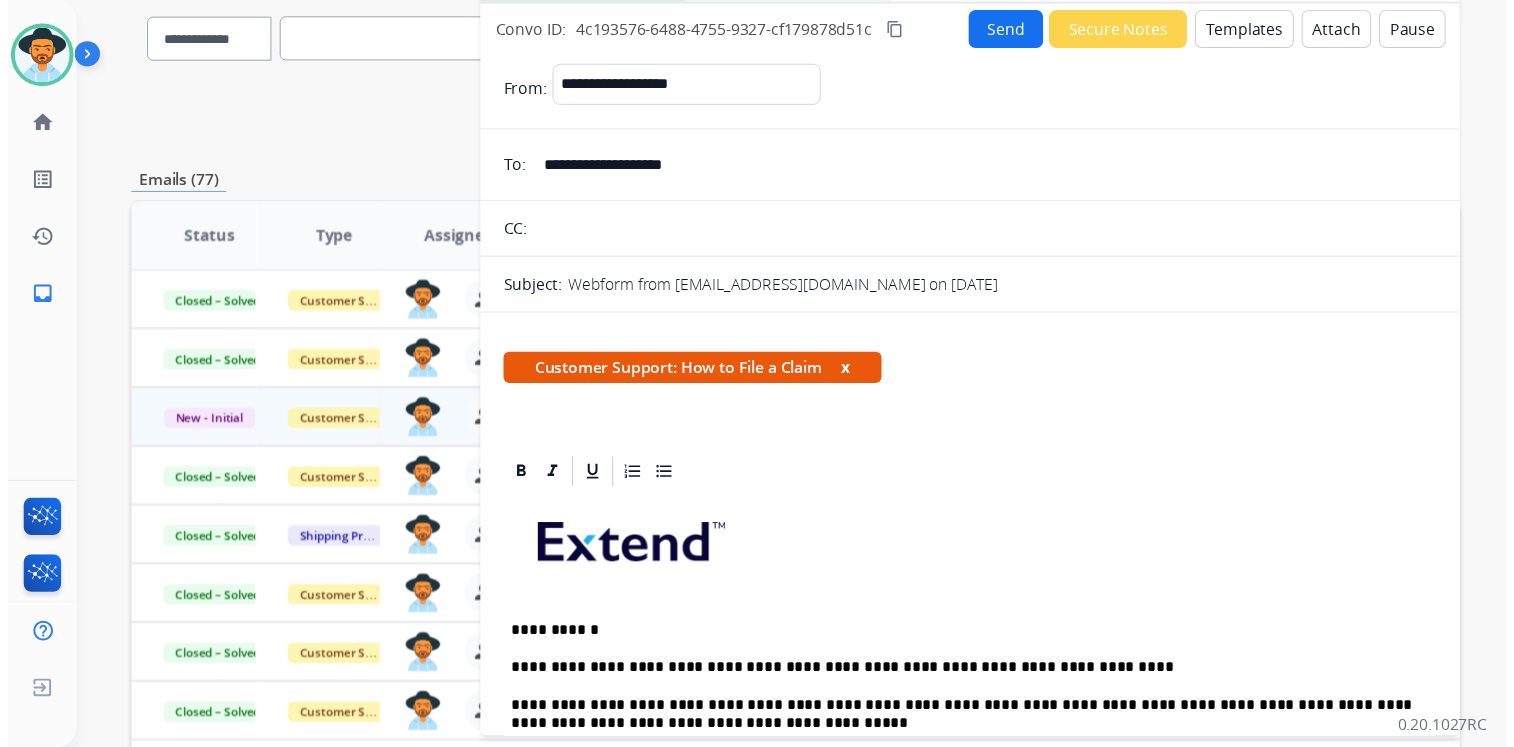 scroll, scrollTop: 0, scrollLeft: 0, axis: both 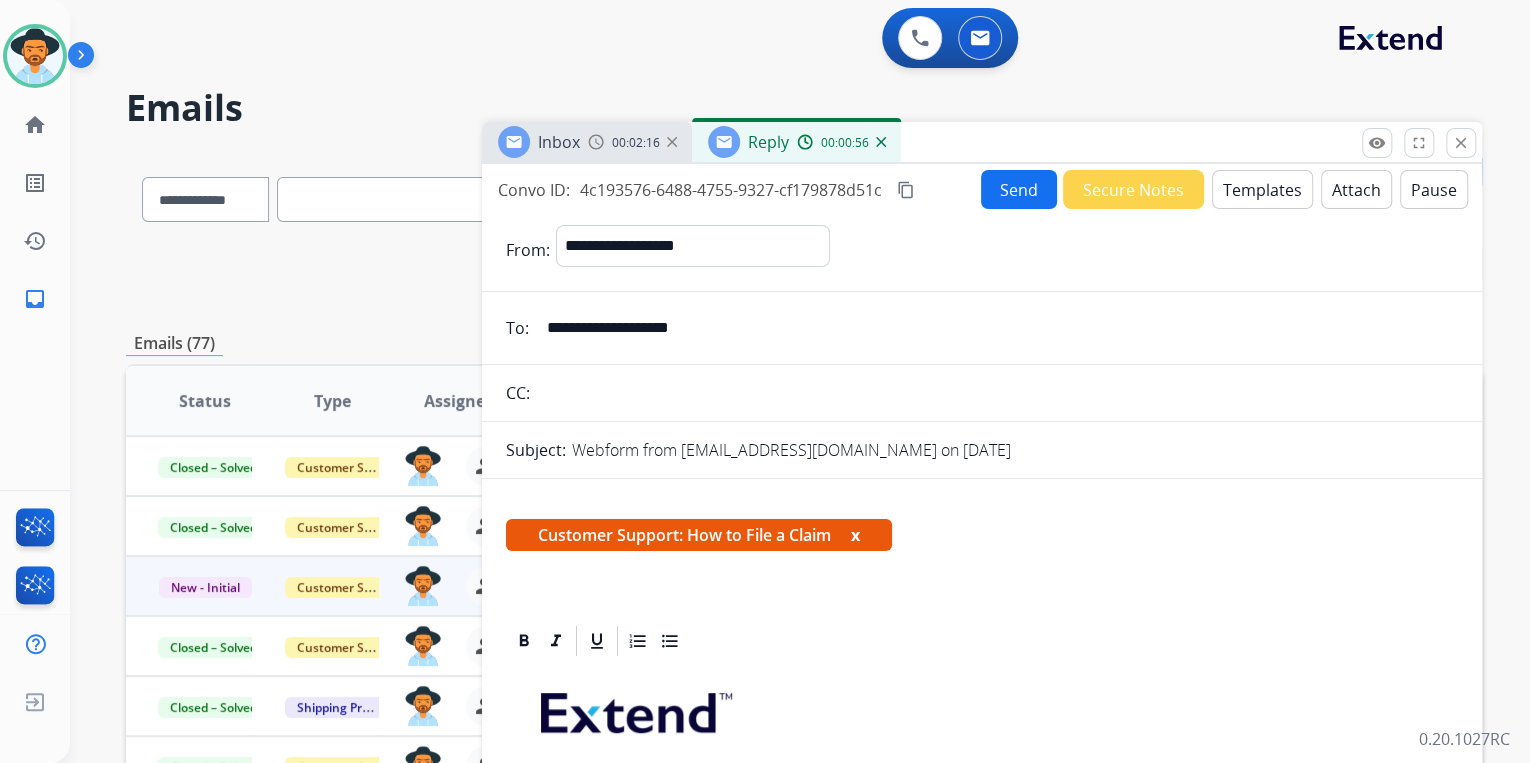 click on "Send" at bounding box center [1019, 189] 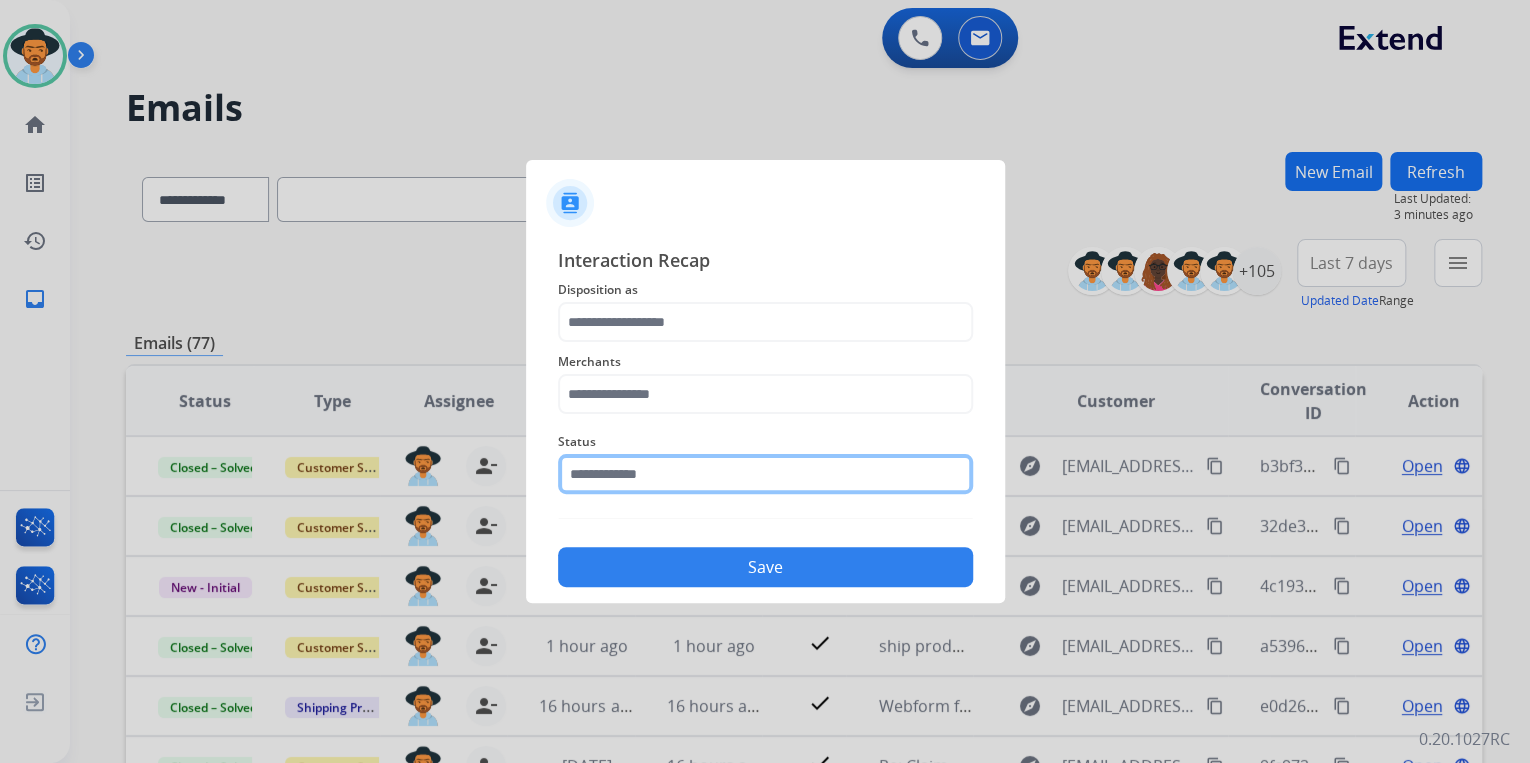 click 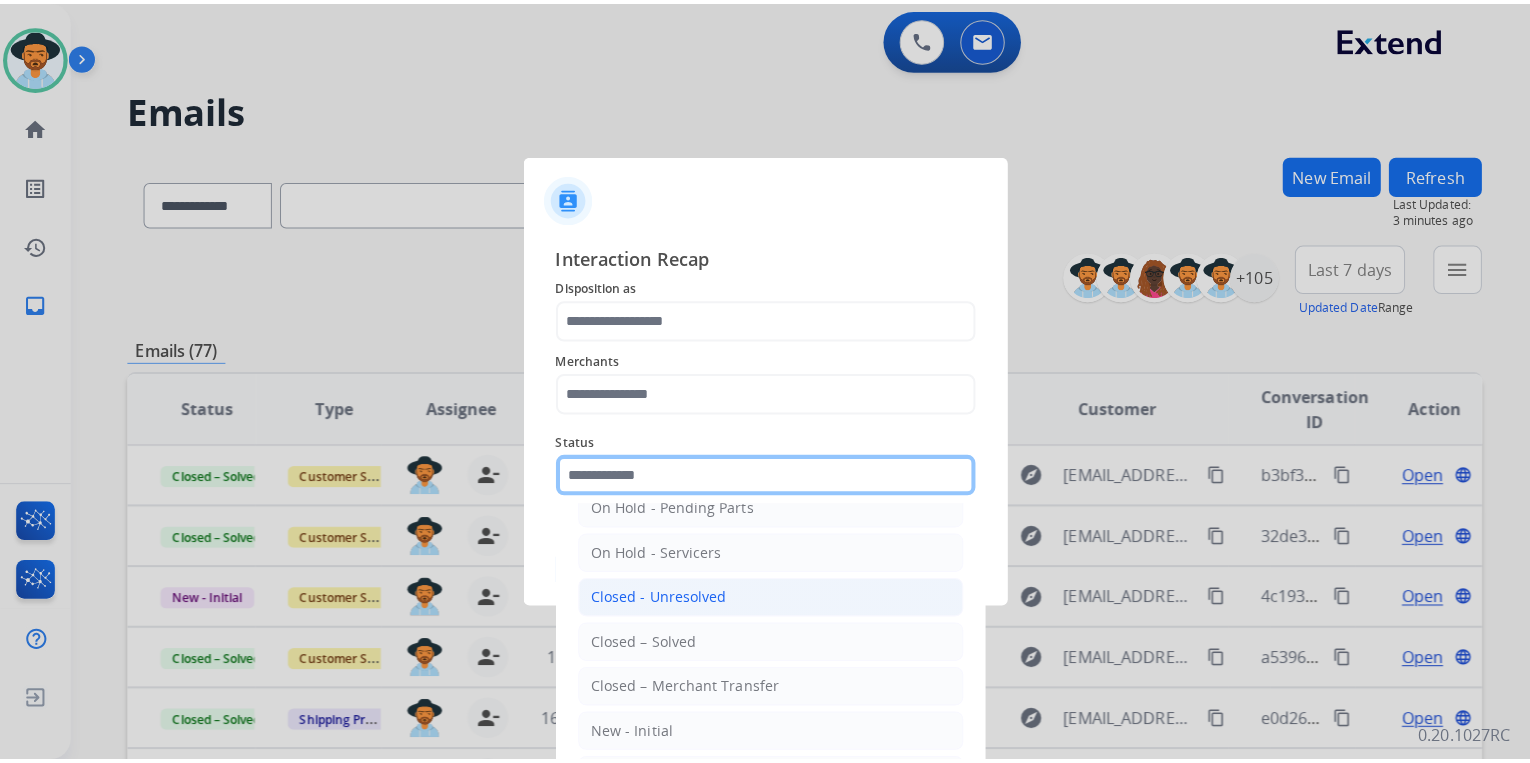 scroll, scrollTop: 116, scrollLeft: 0, axis: vertical 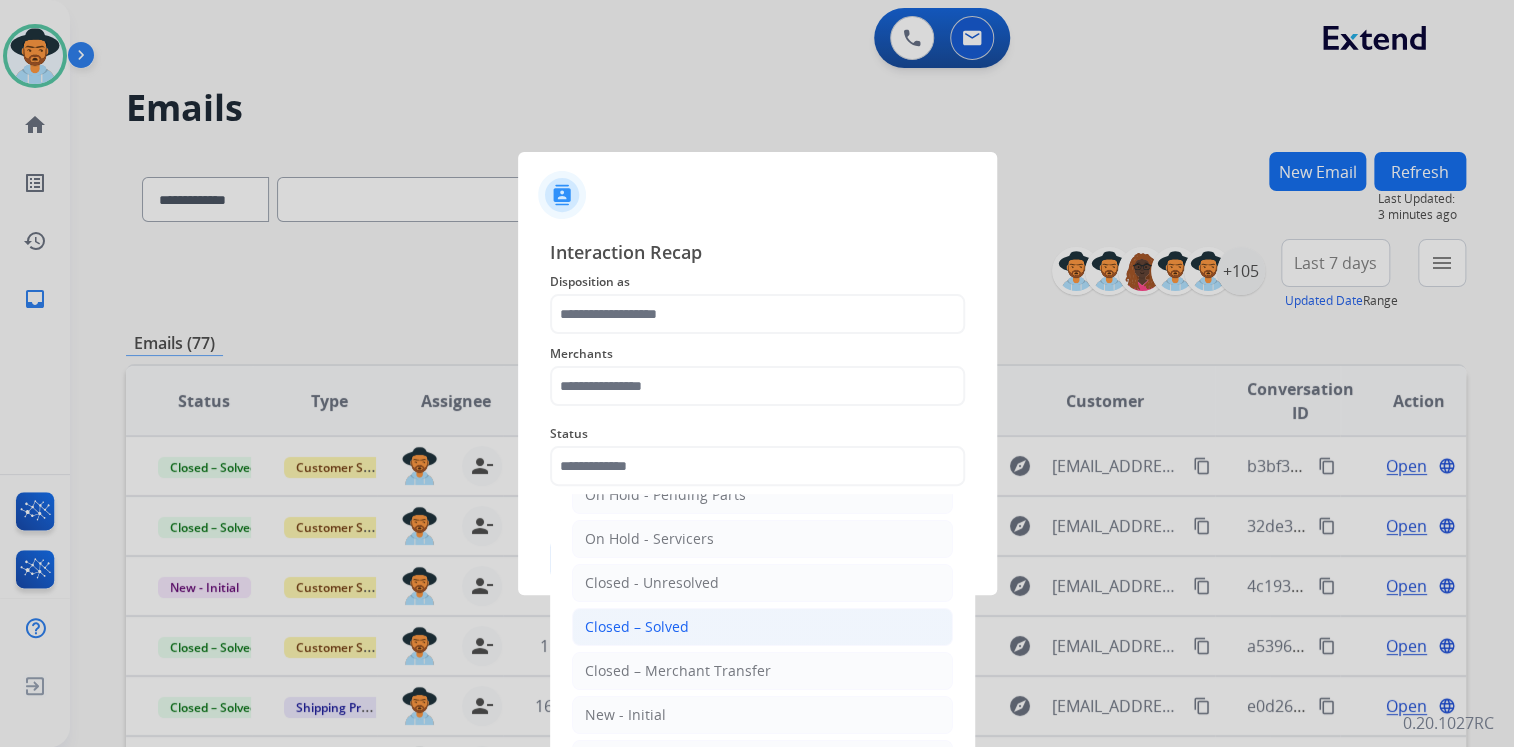 click on "Closed – Solved" 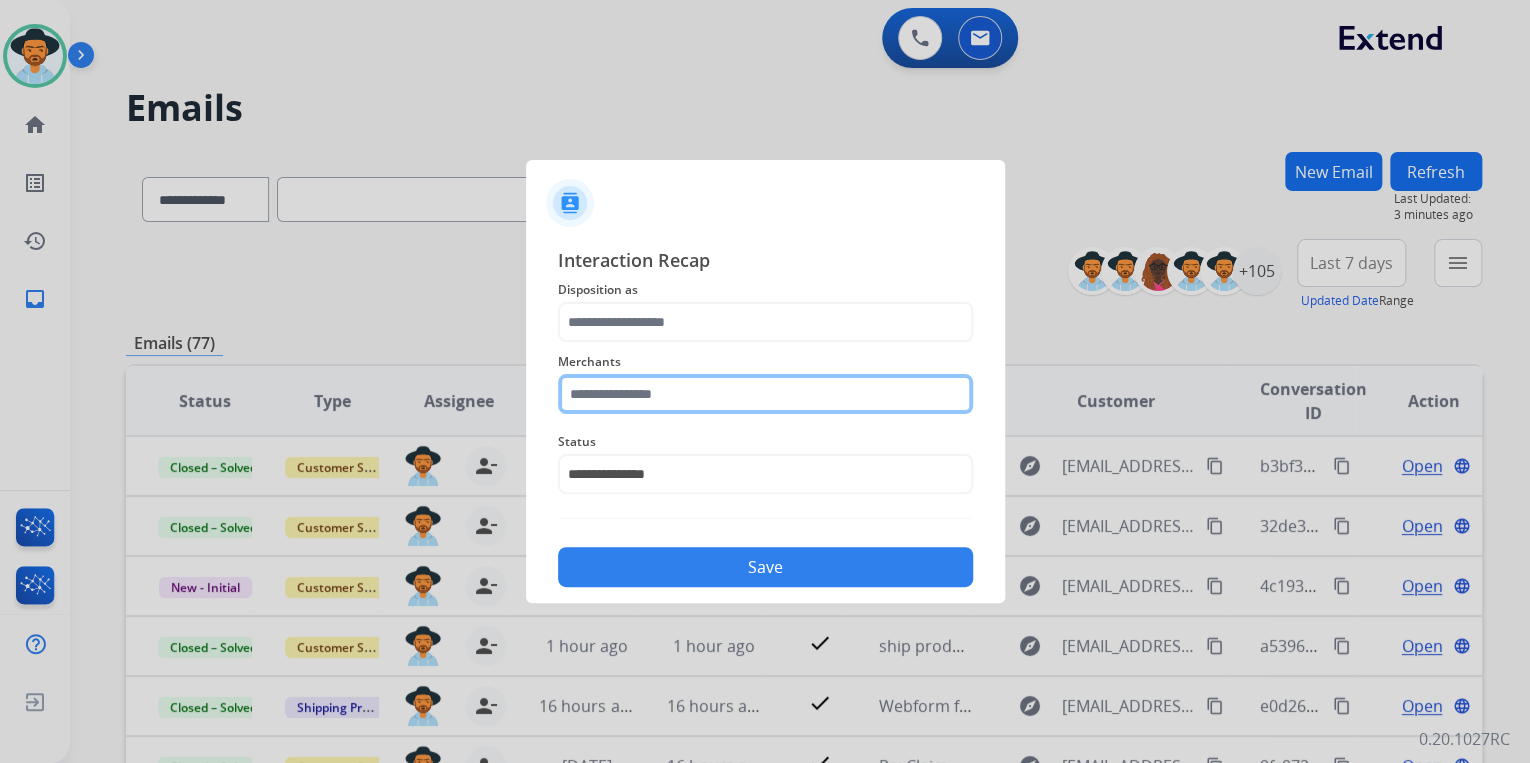 click 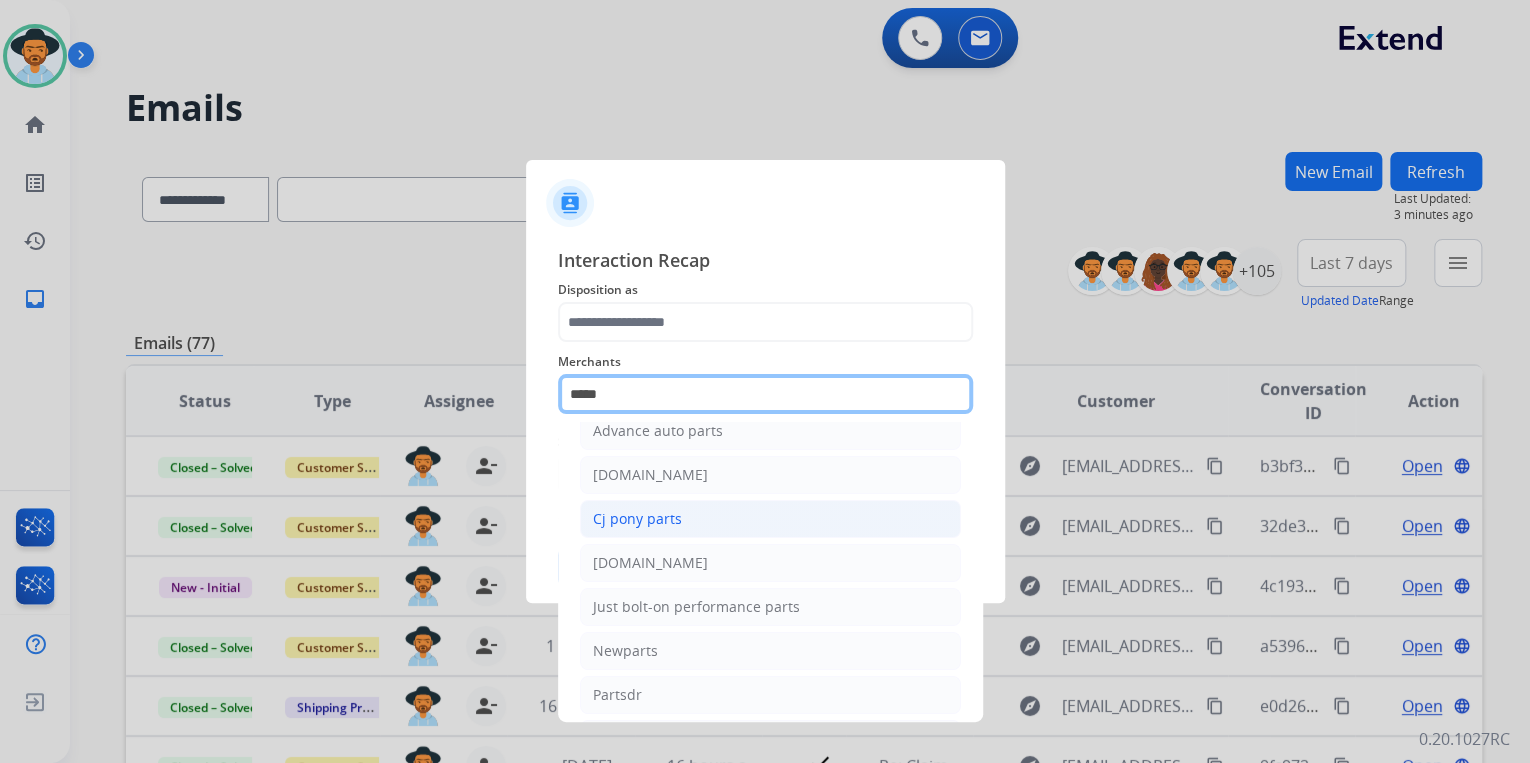scroll, scrollTop: 160, scrollLeft: 0, axis: vertical 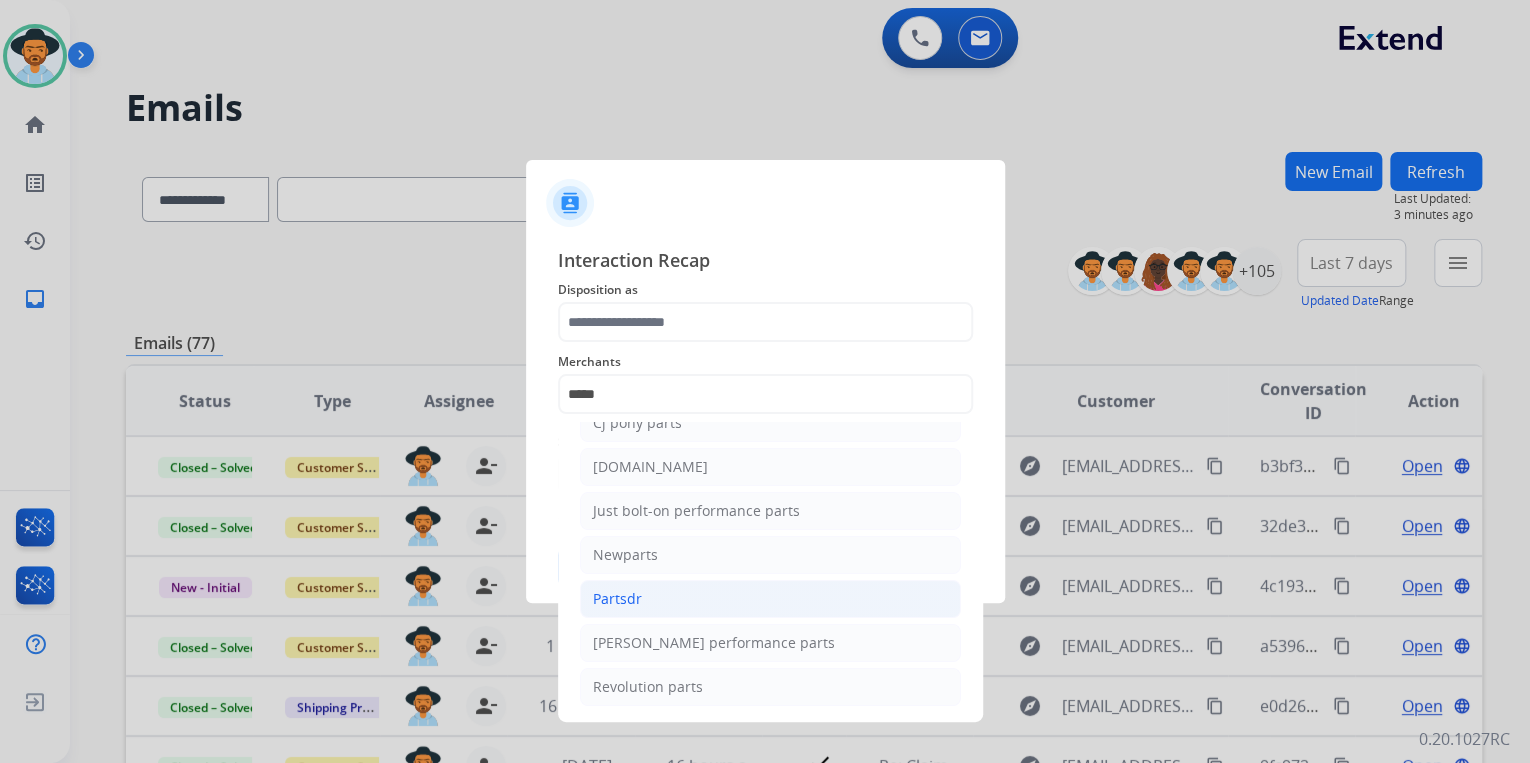 click on "Partsdr" 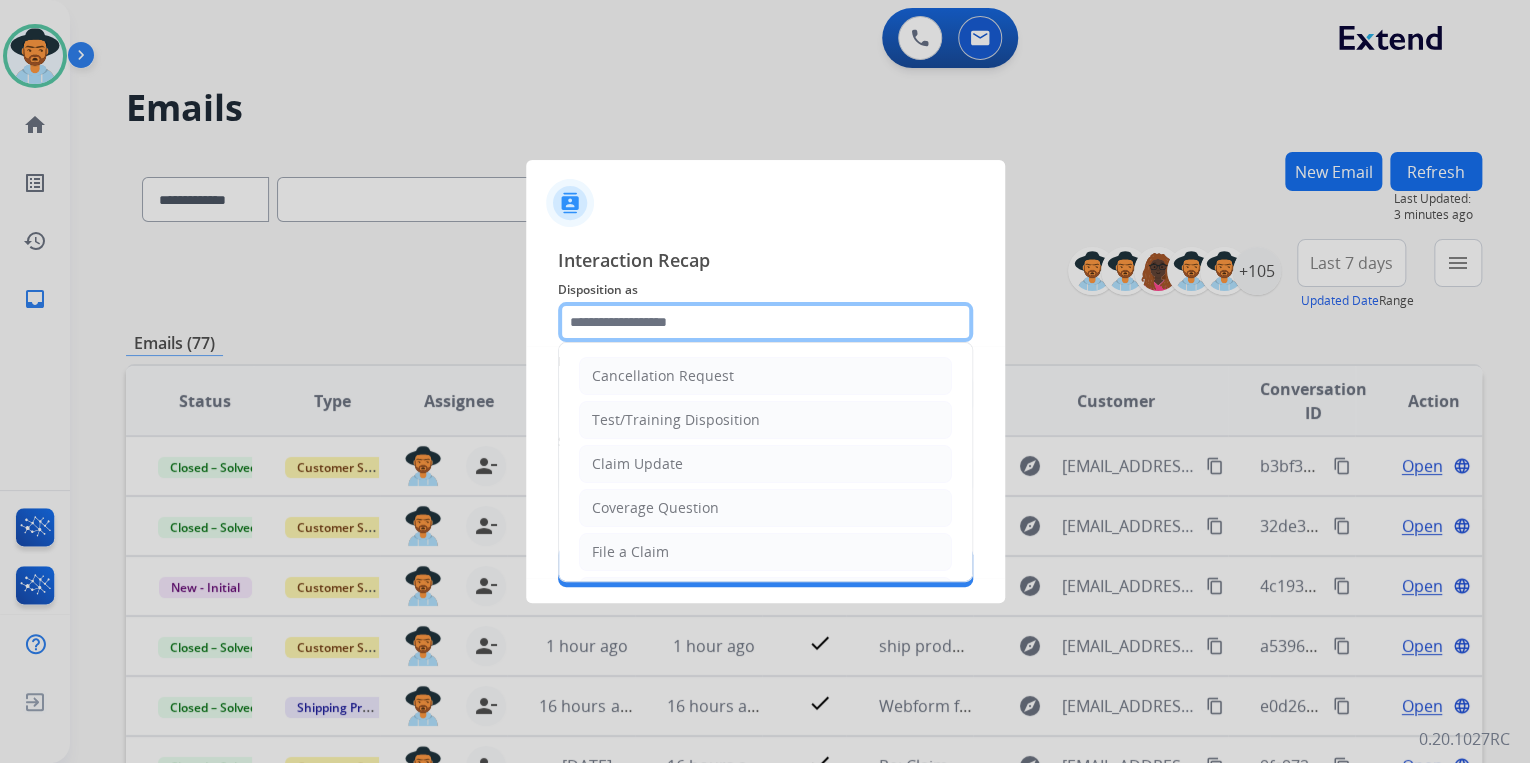 click 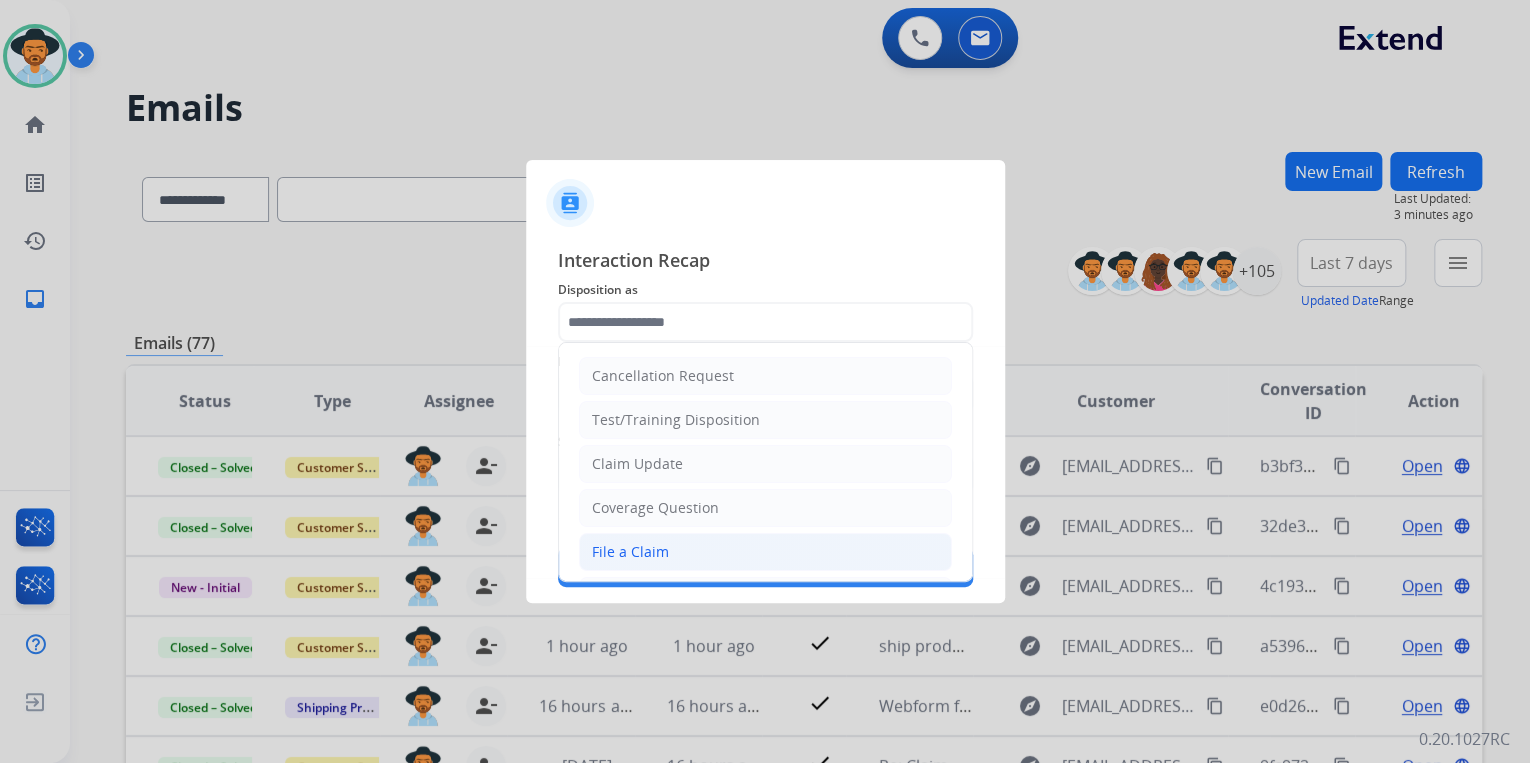 click on "File a Claim" 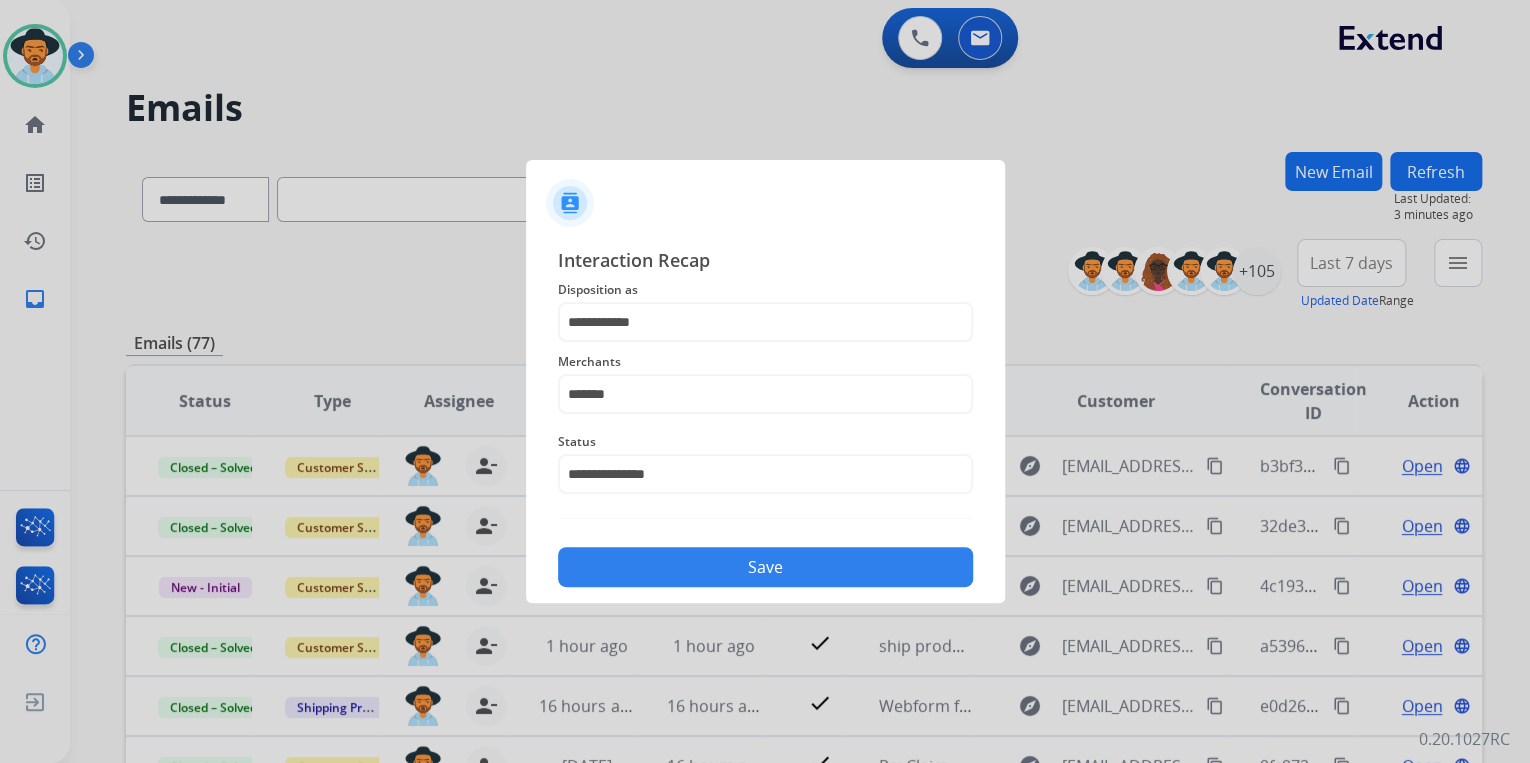 click on "Save" 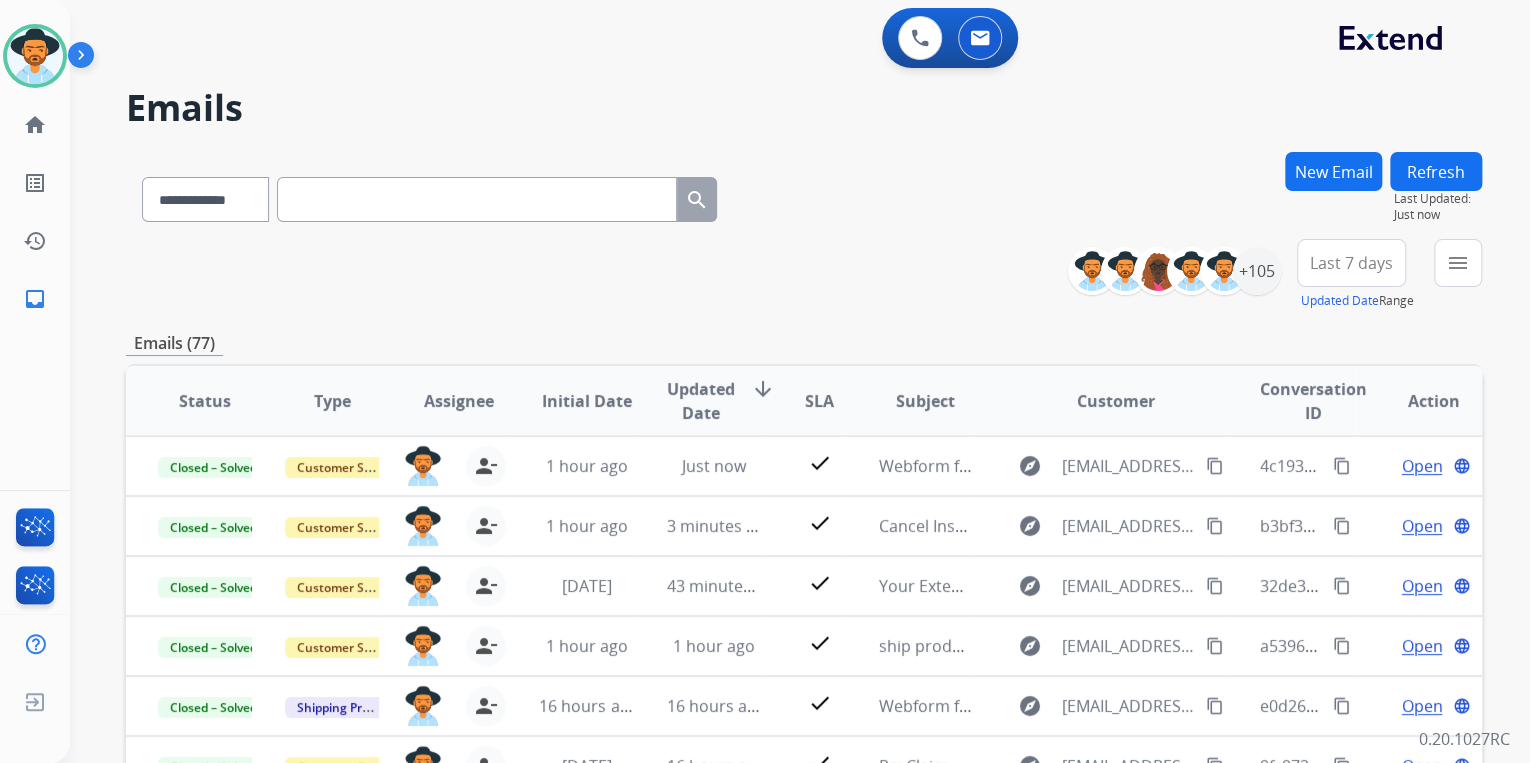 click on "**********" at bounding box center [804, 275] 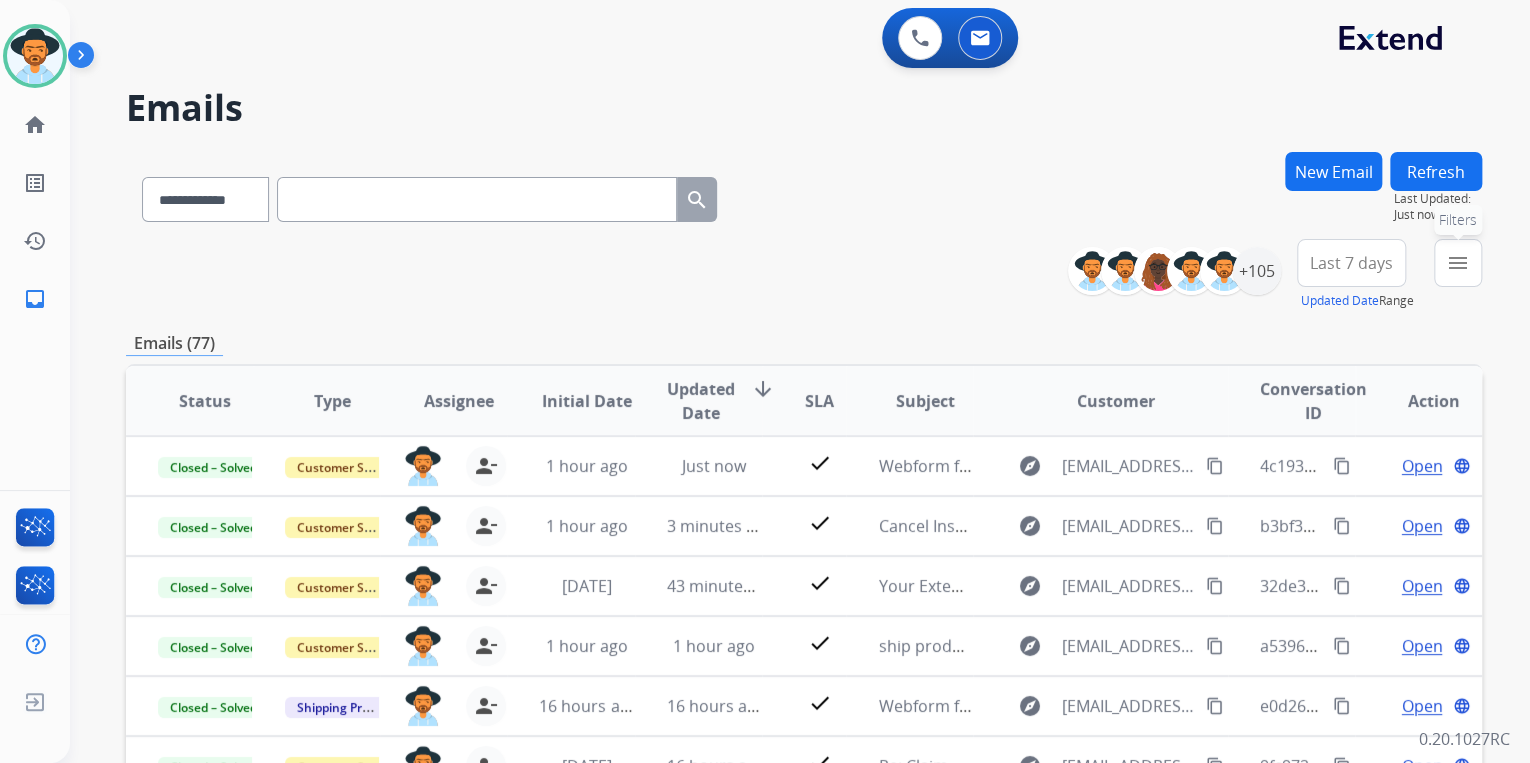 click on "menu" at bounding box center (1458, 263) 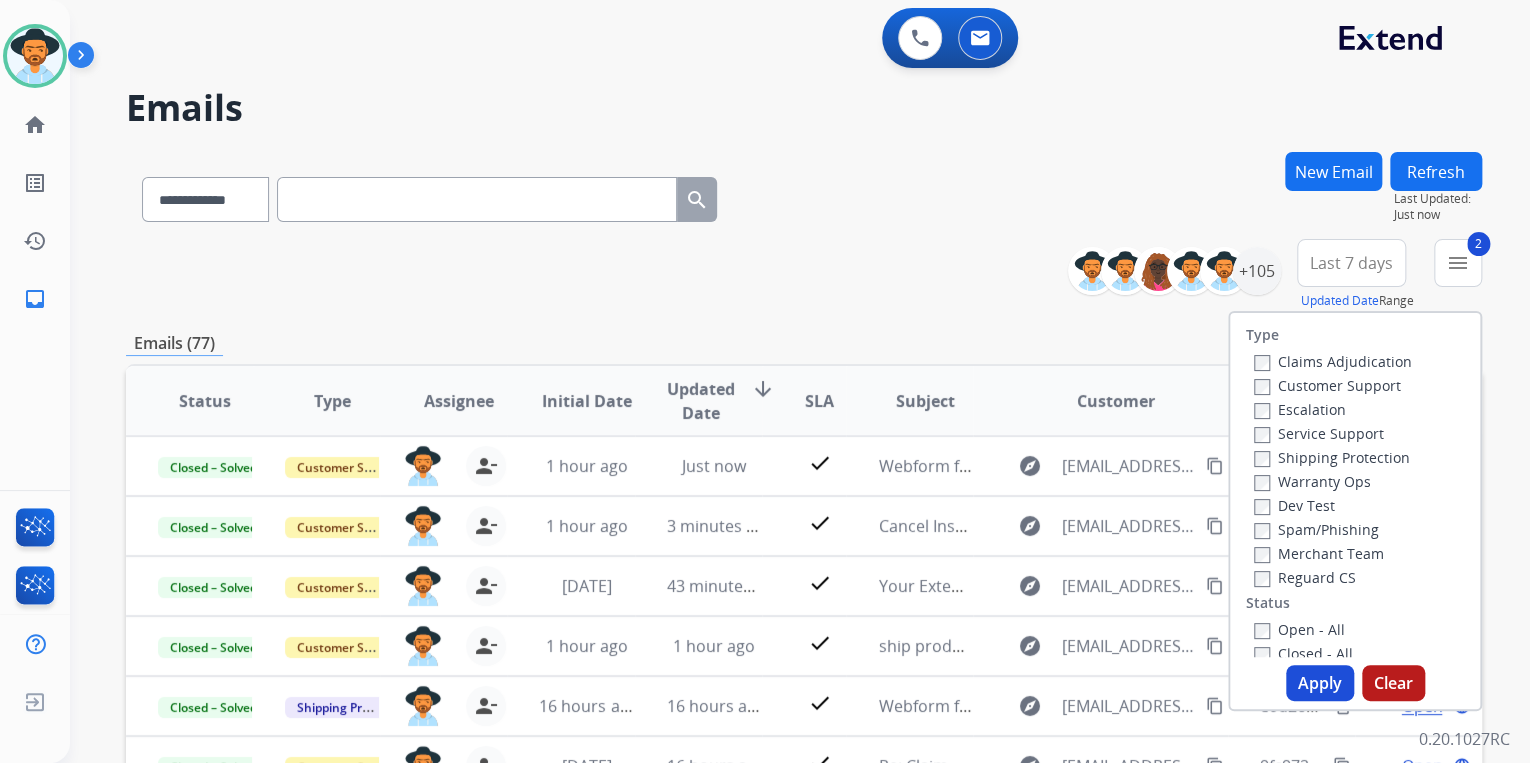 drag, startPoint x: 1248, startPoint y: 568, endPoint x: 1287, endPoint y: 597, distance: 48.60041 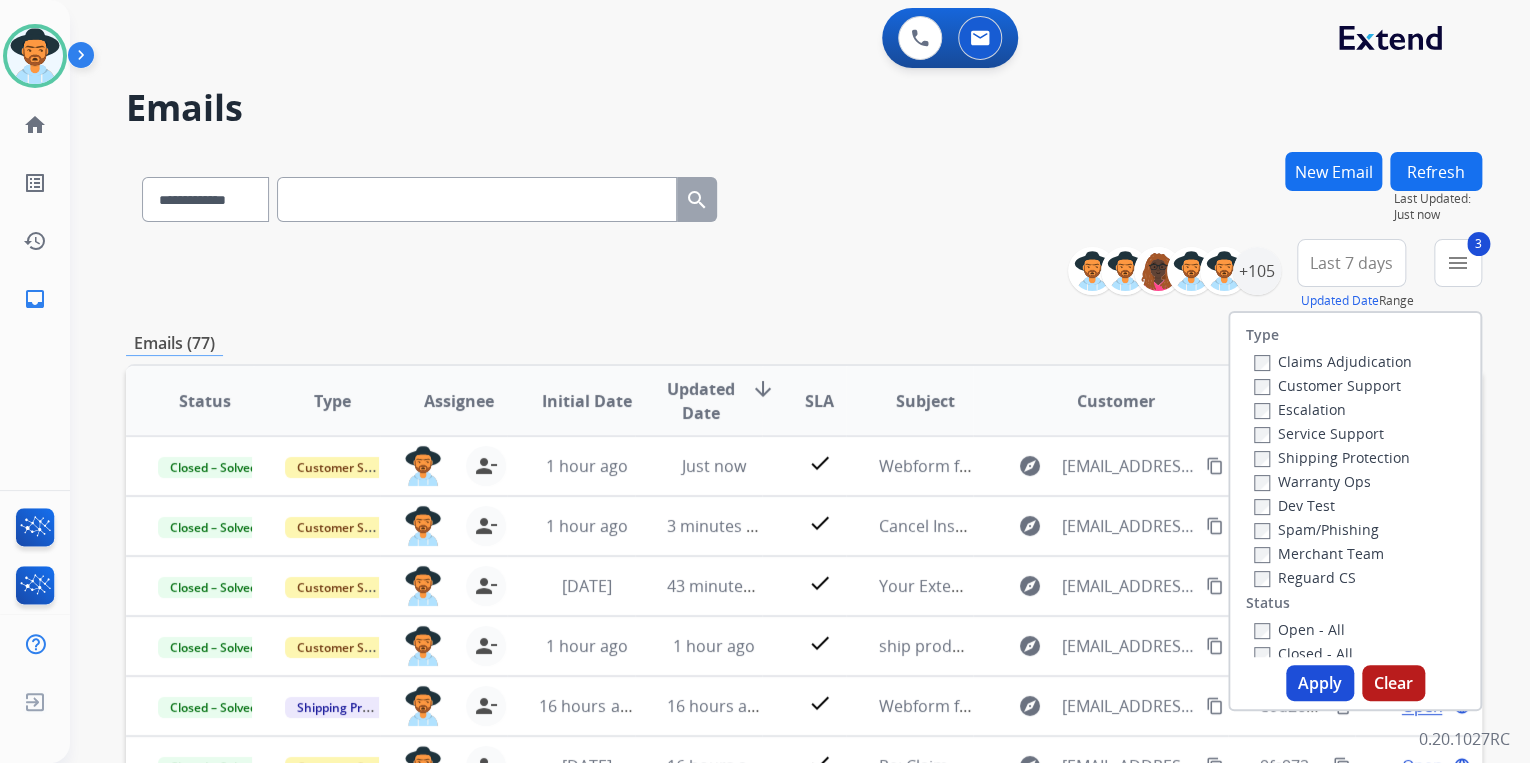 click on "Apply" at bounding box center (1320, 683) 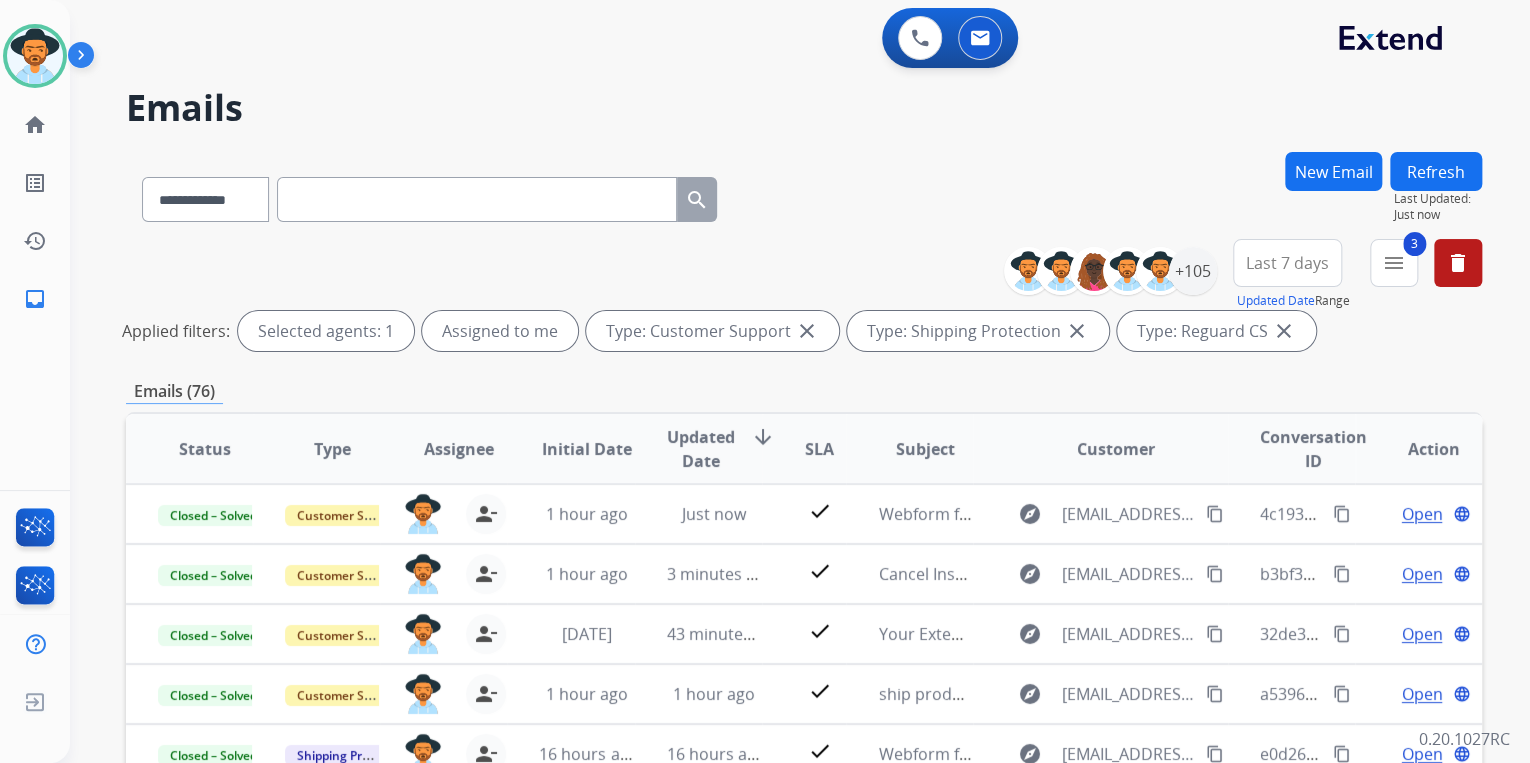 click on "**********" at bounding box center [804, 299] 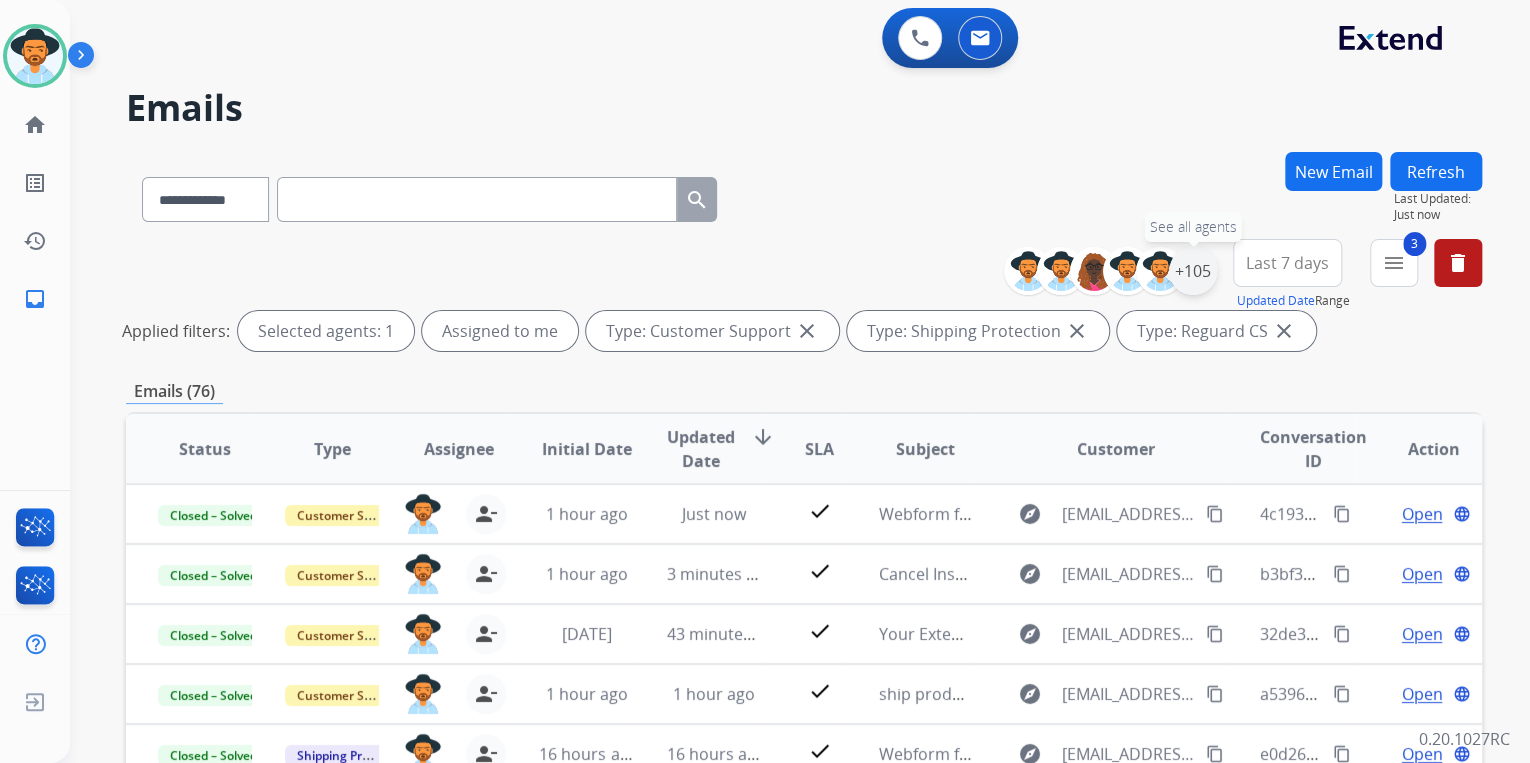 click on "+105" at bounding box center [1193, 271] 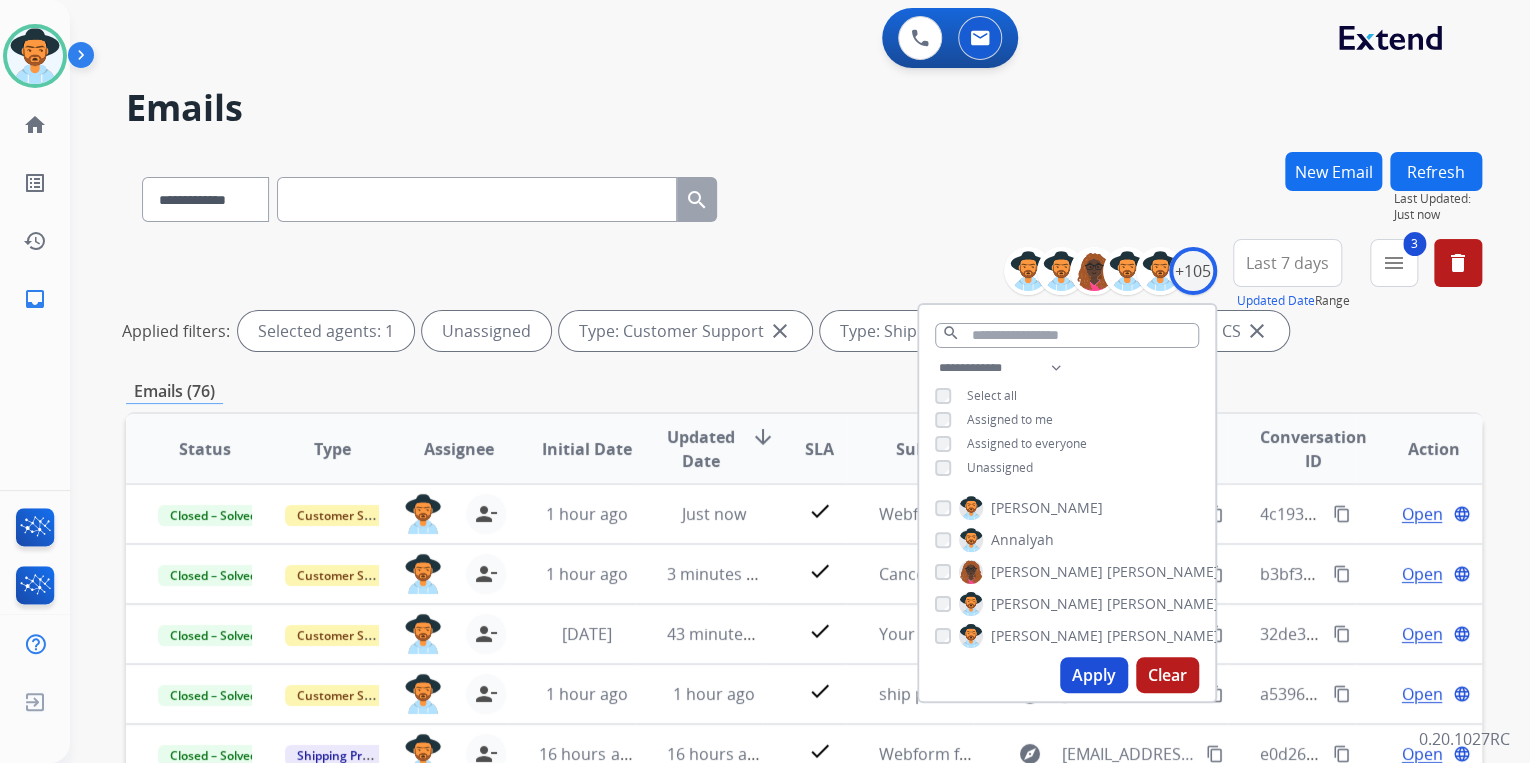 click on "Apply" at bounding box center [1094, 675] 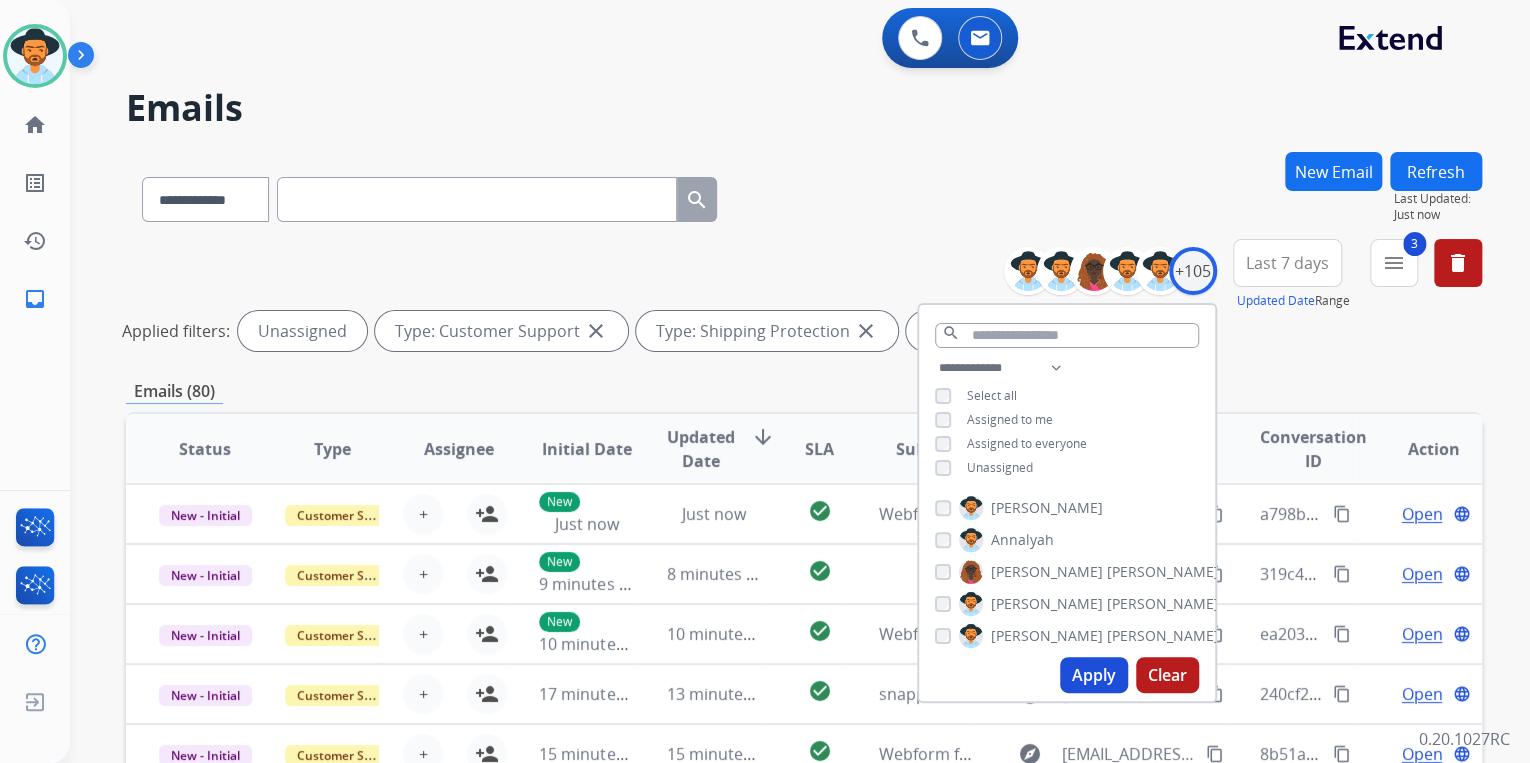 click on "**********" at bounding box center [804, 299] 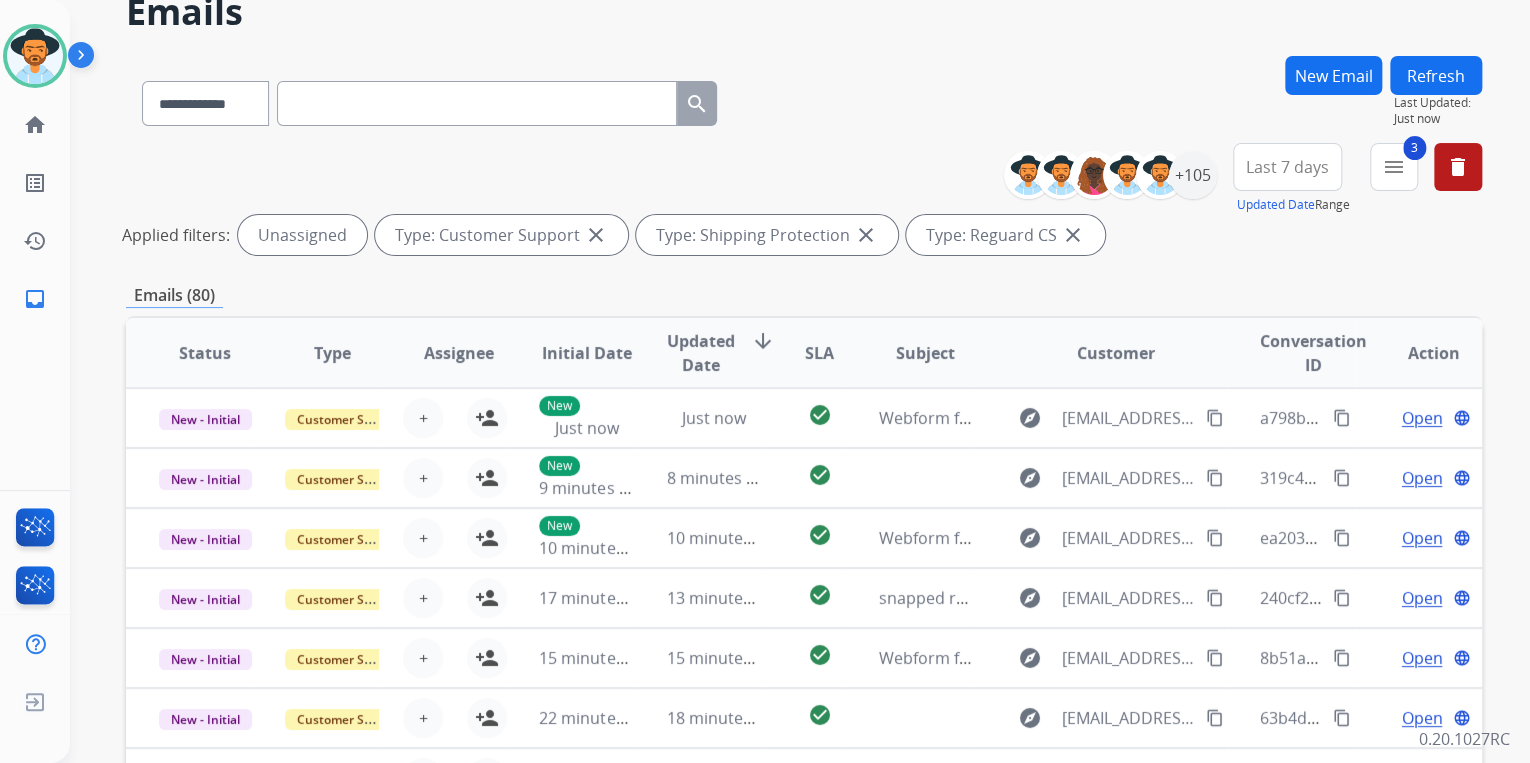 scroll, scrollTop: 320, scrollLeft: 0, axis: vertical 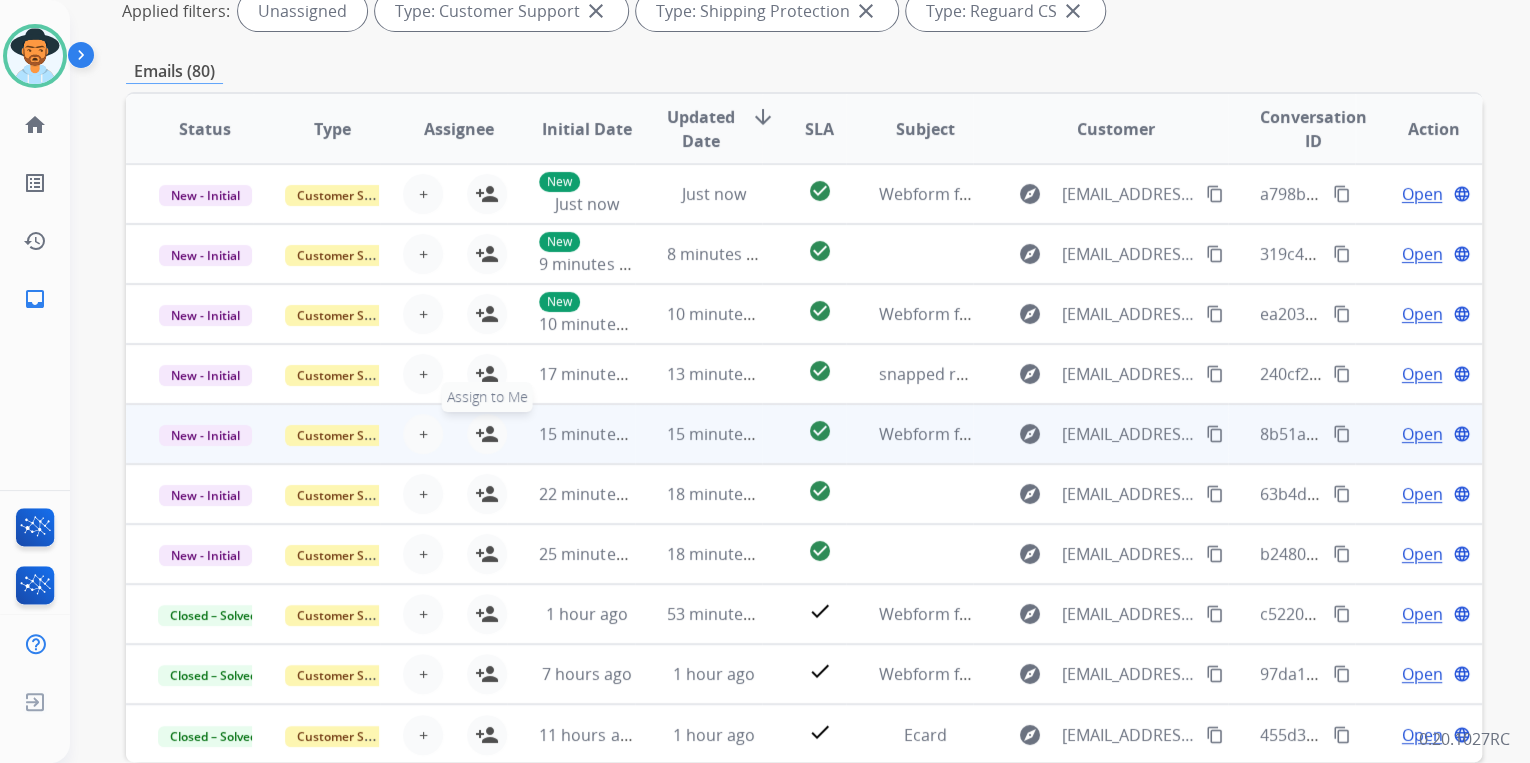 click on "person_add" at bounding box center [487, 434] 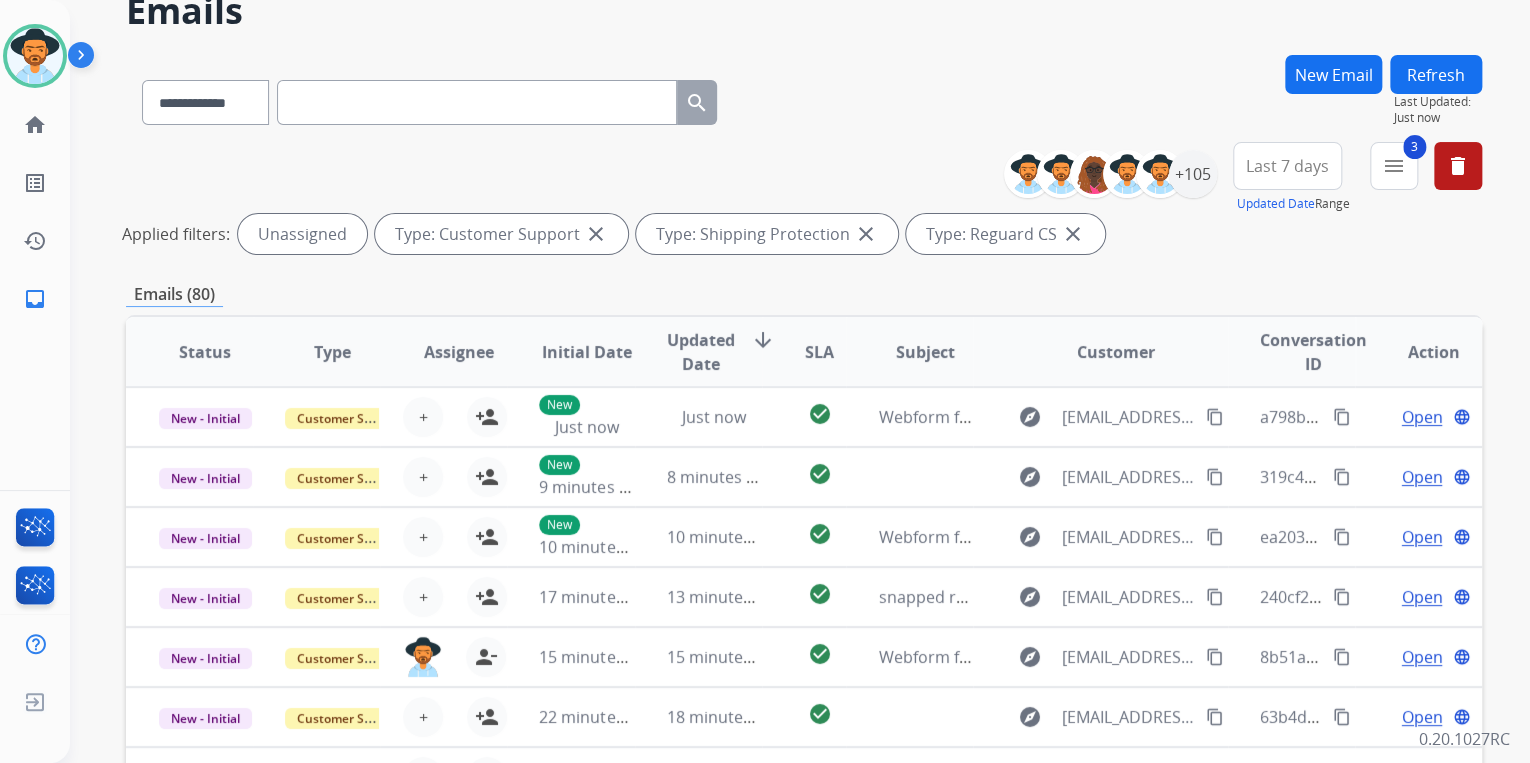 scroll, scrollTop: 80, scrollLeft: 0, axis: vertical 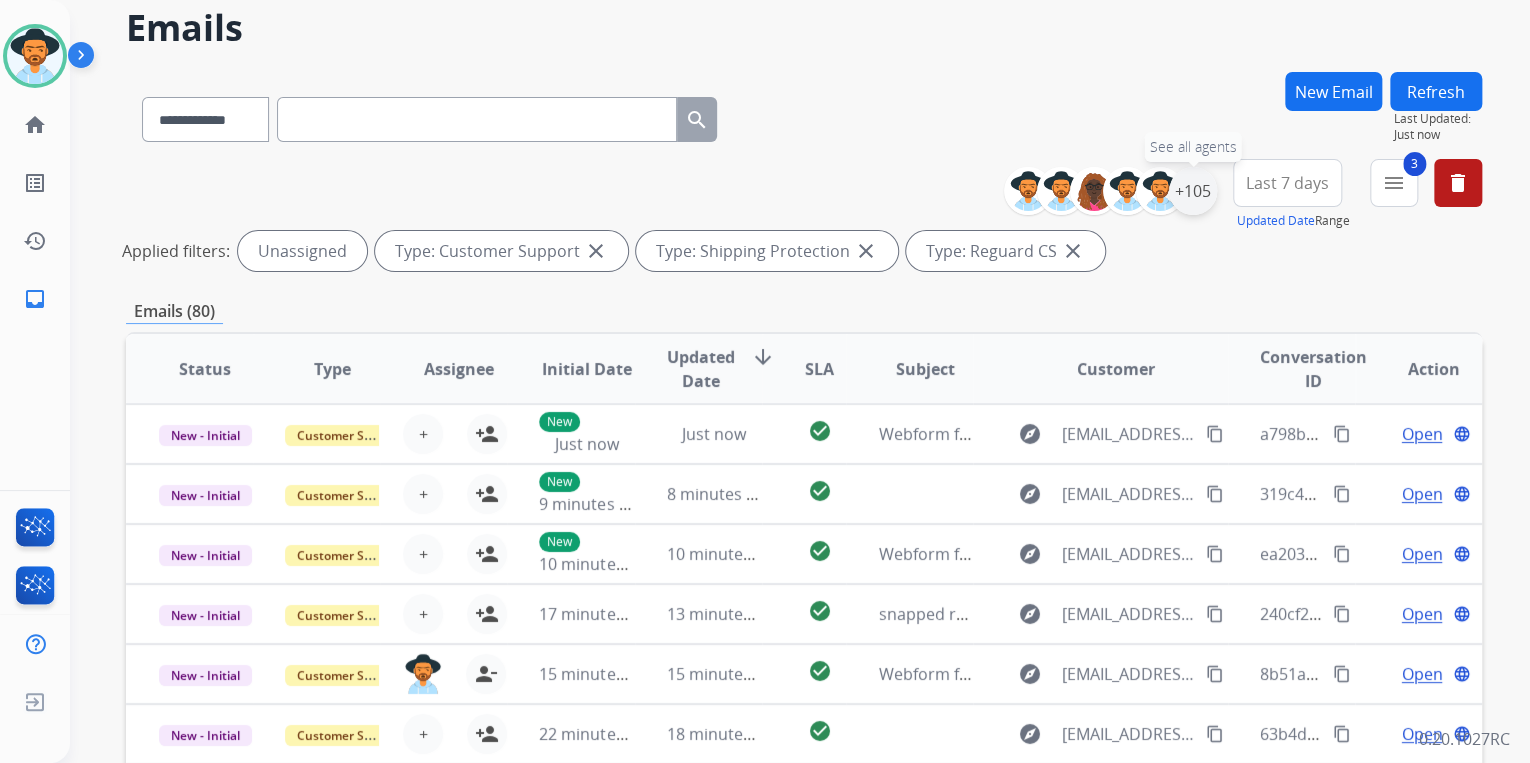click on "+105" at bounding box center [1193, 191] 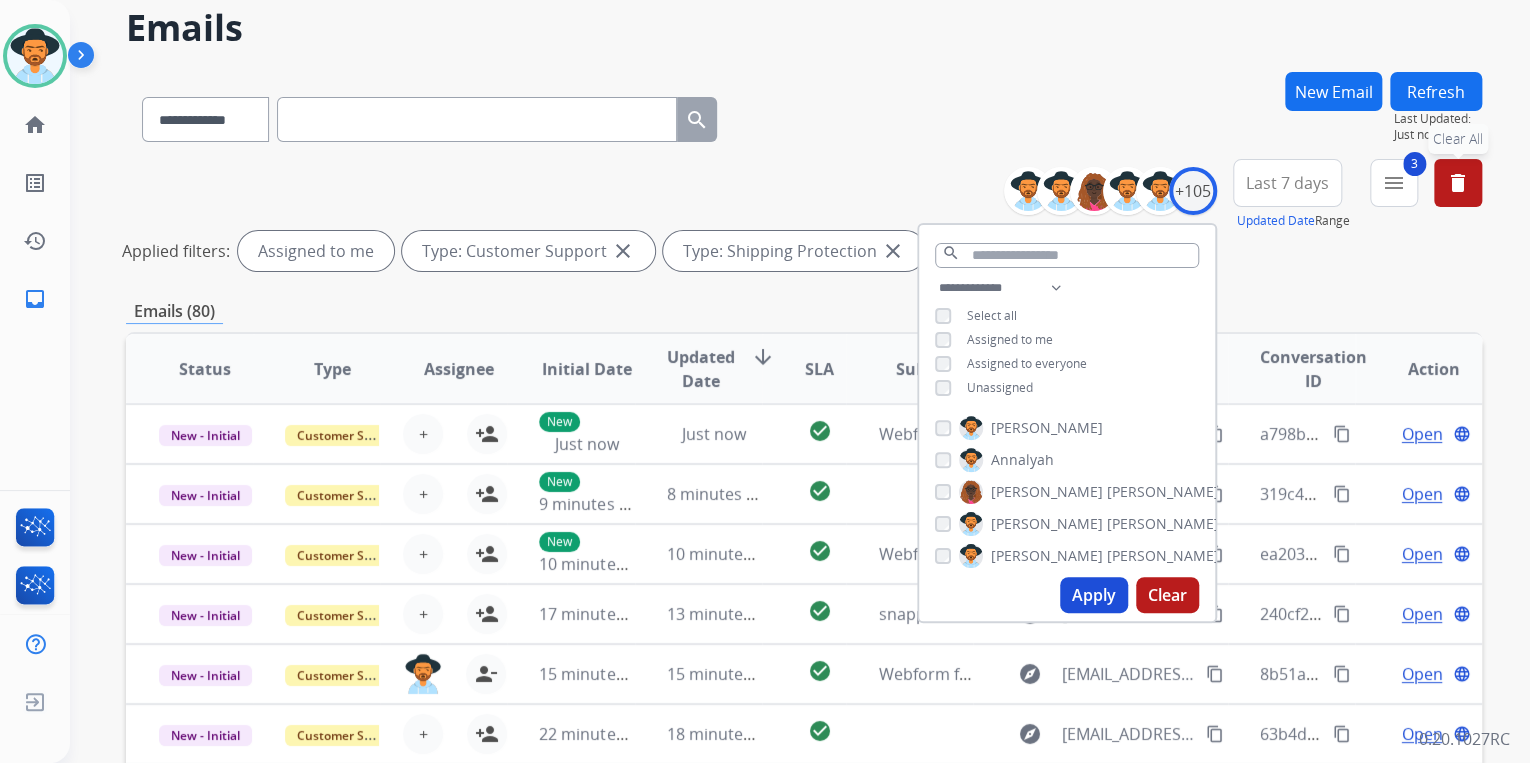 drag, startPoint x: 1461, startPoint y: 184, endPoint x: 1456, endPoint y: 277, distance: 93.13431 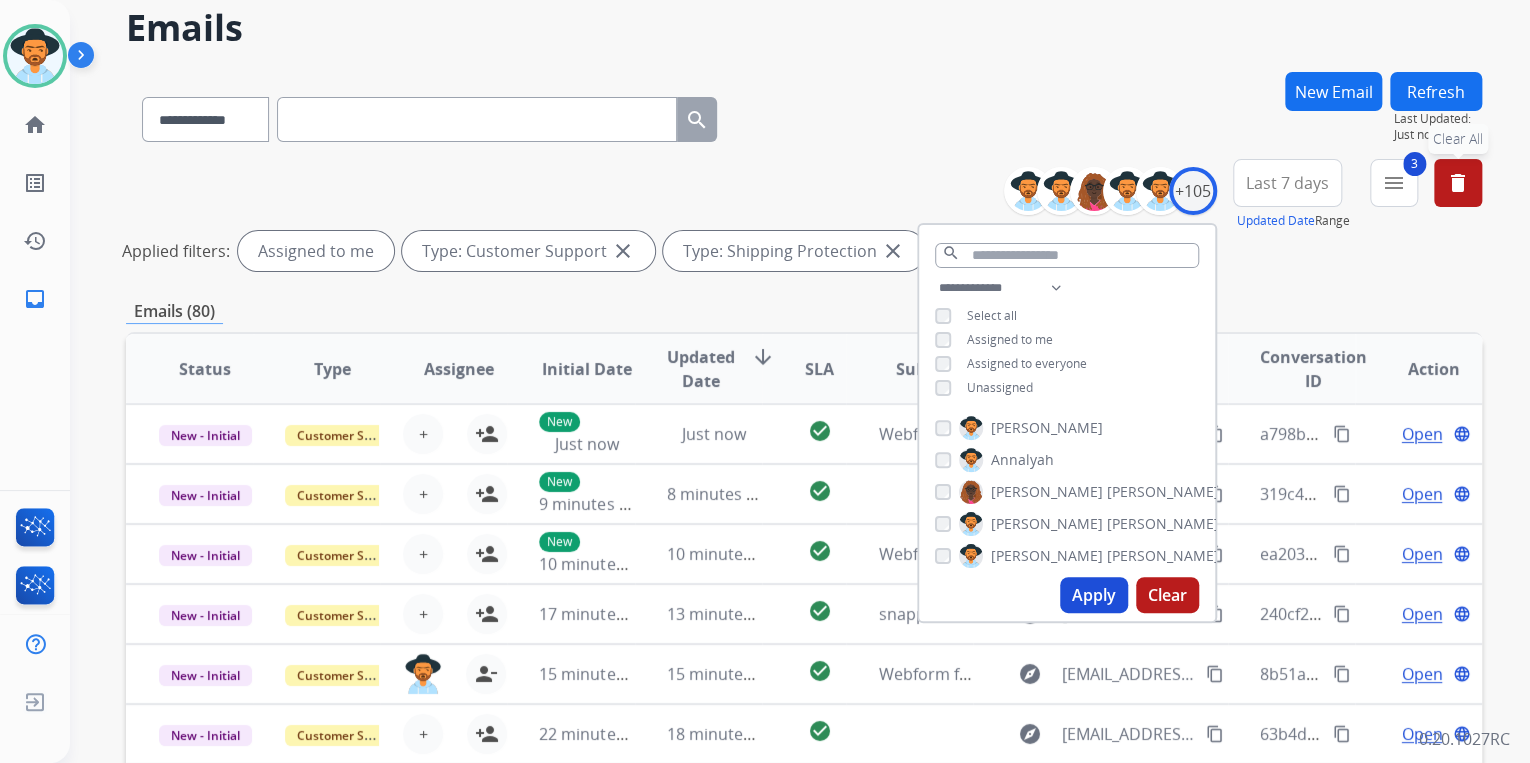 click on "delete" at bounding box center (1458, 183) 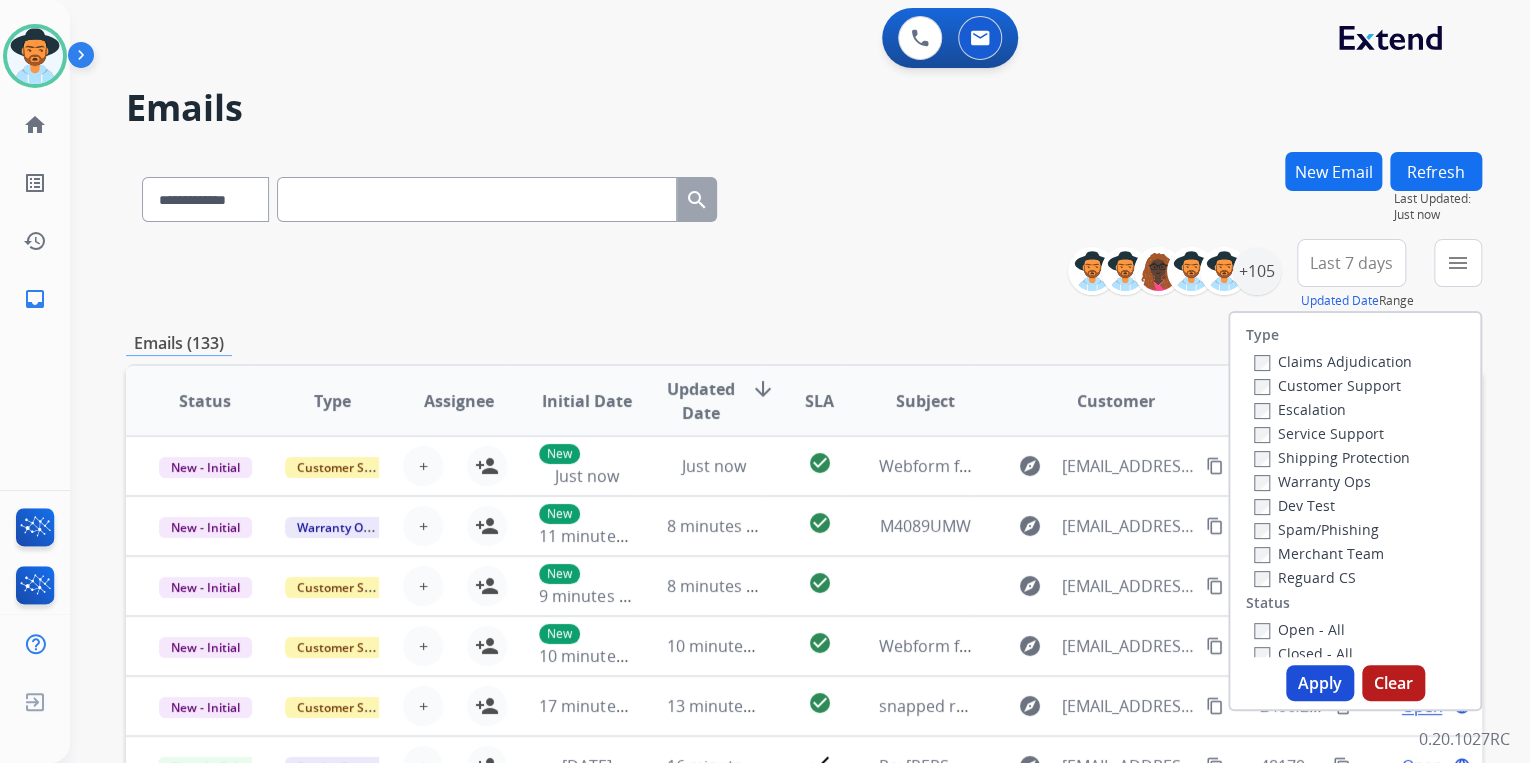 click on "**********" at bounding box center [804, 645] 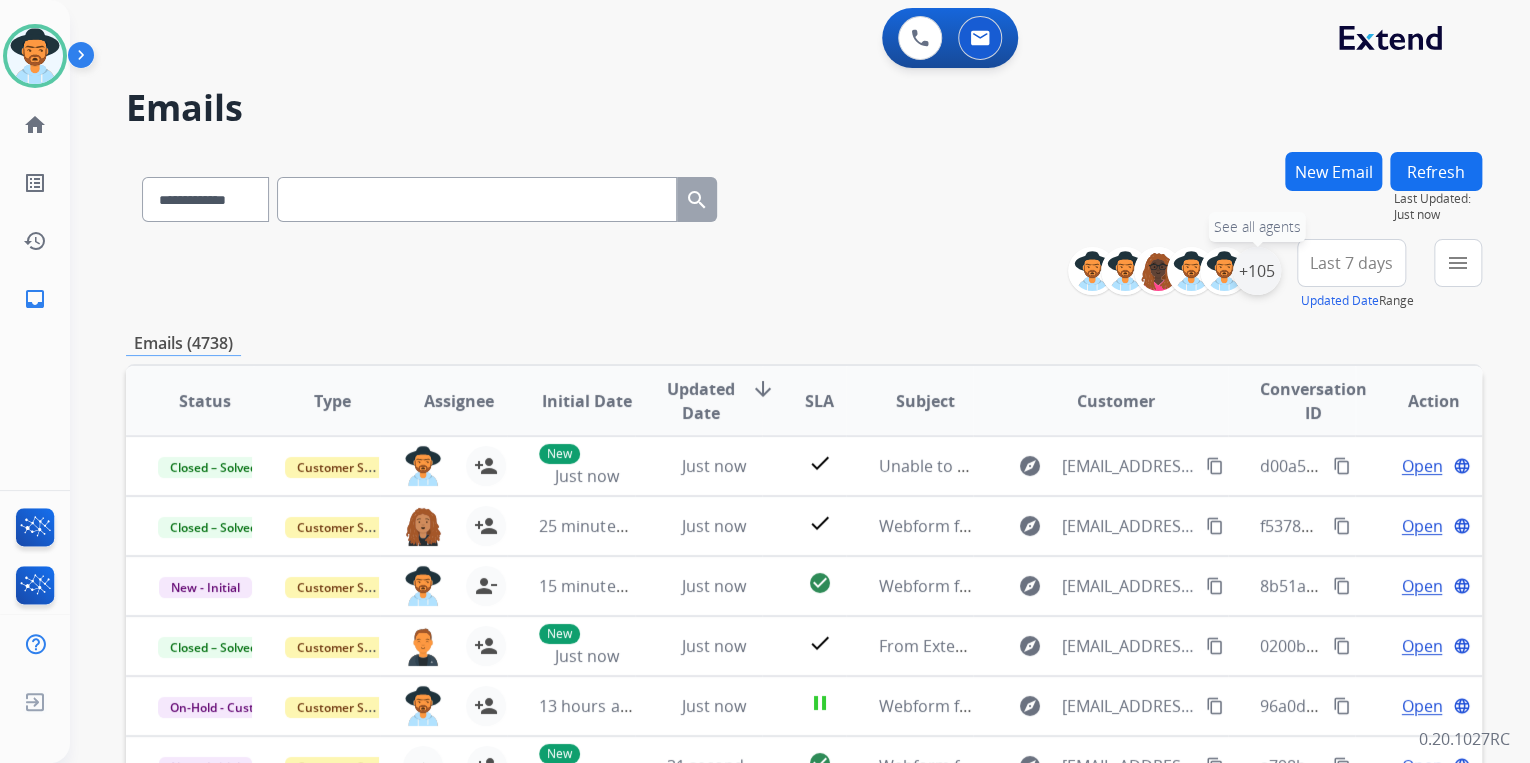 click on "+105" at bounding box center (1257, 271) 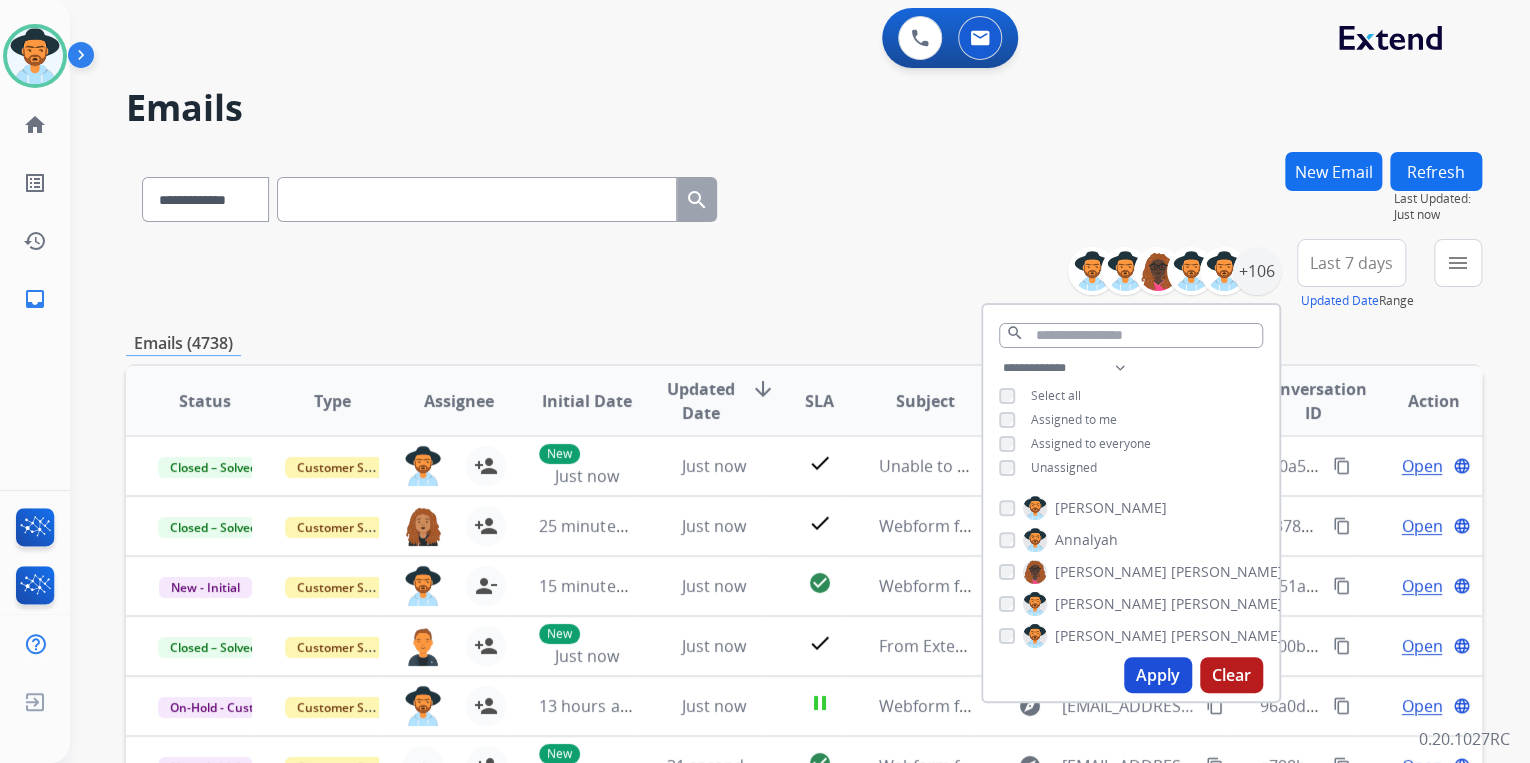 drag, startPoint x: 1142, startPoint y: 676, endPoint x: 1134, endPoint y: 668, distance: 11.313708 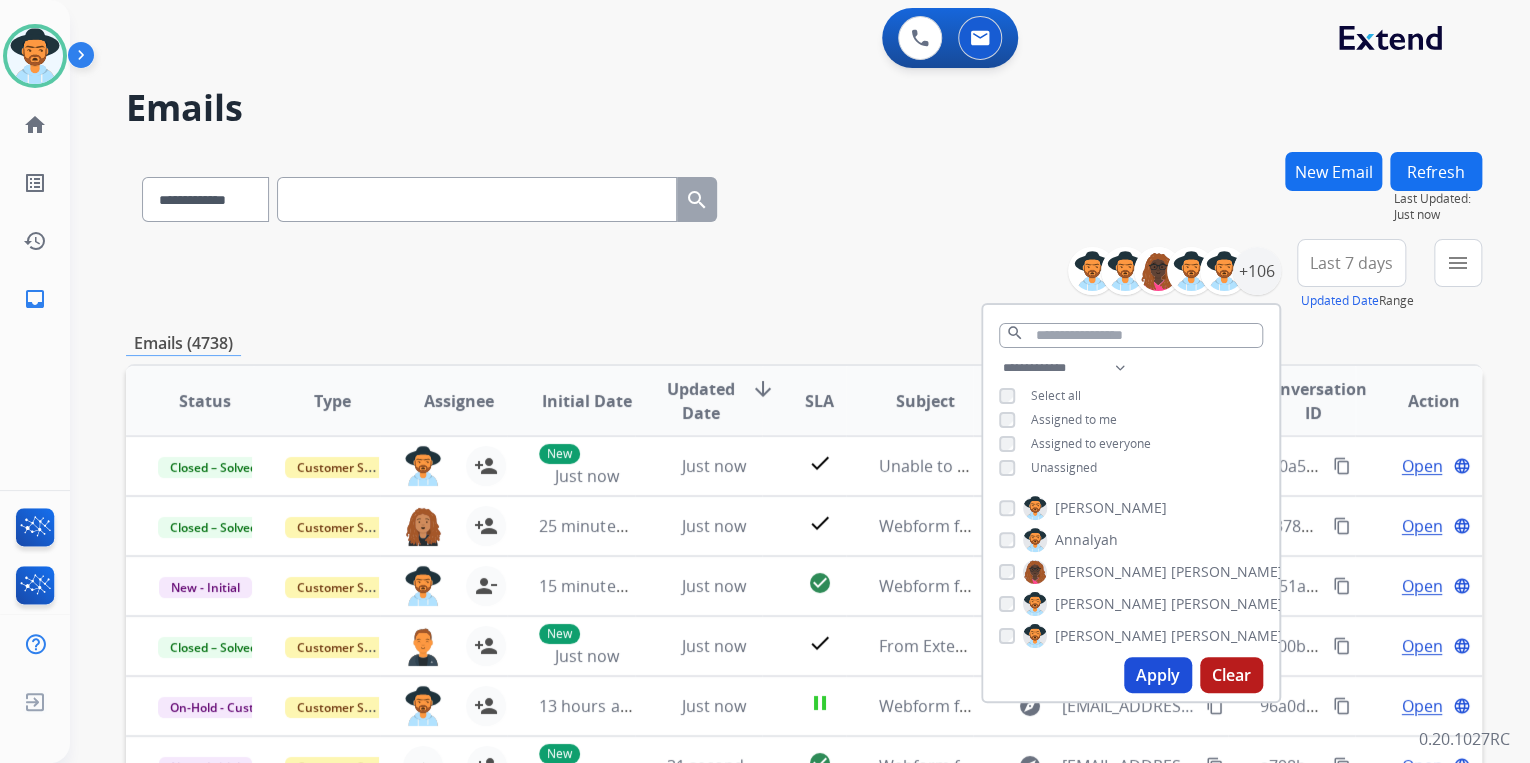 click on "Apply" at bounding box center [1158, 675] 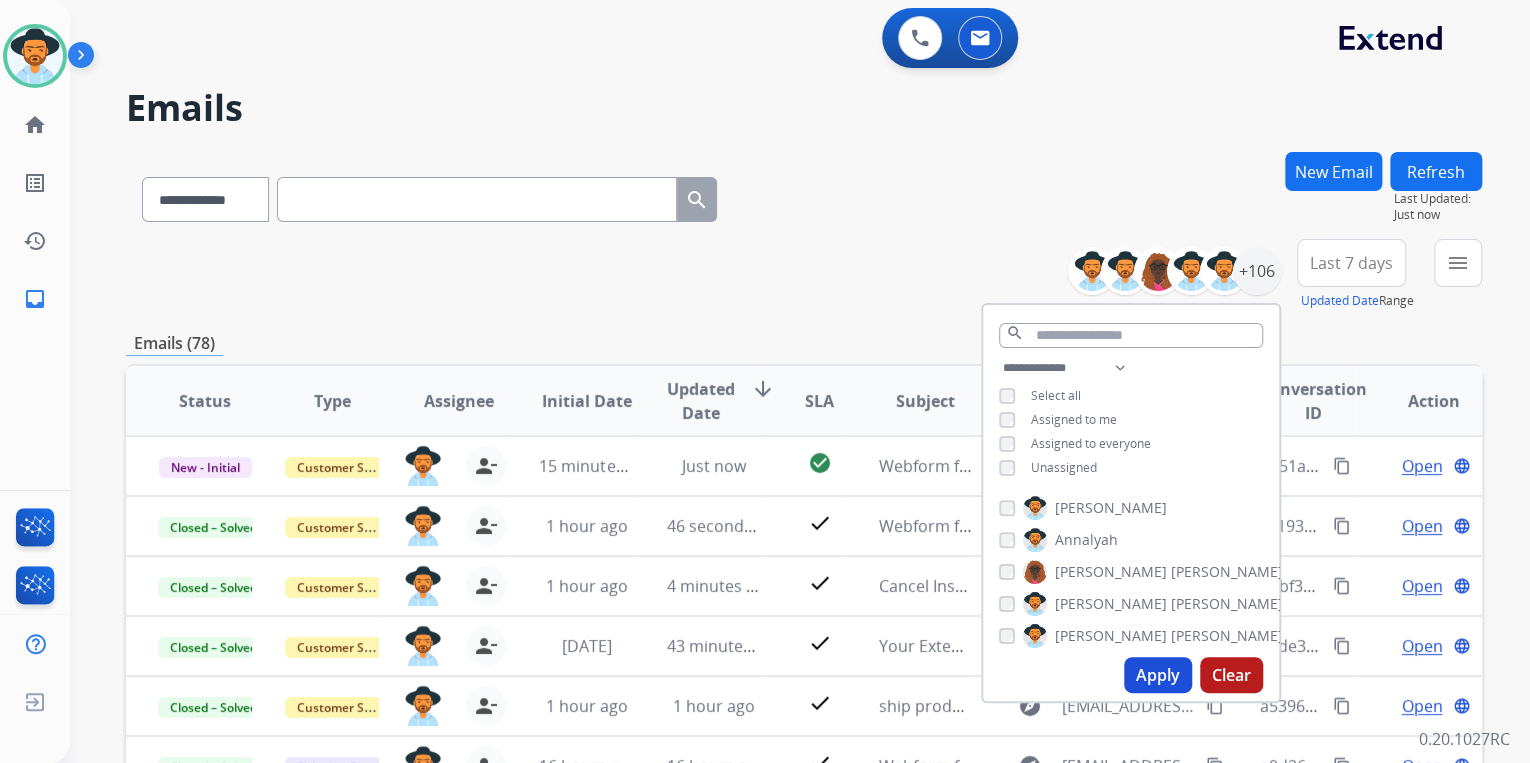click on "**********" at bounding box center [804, 275] 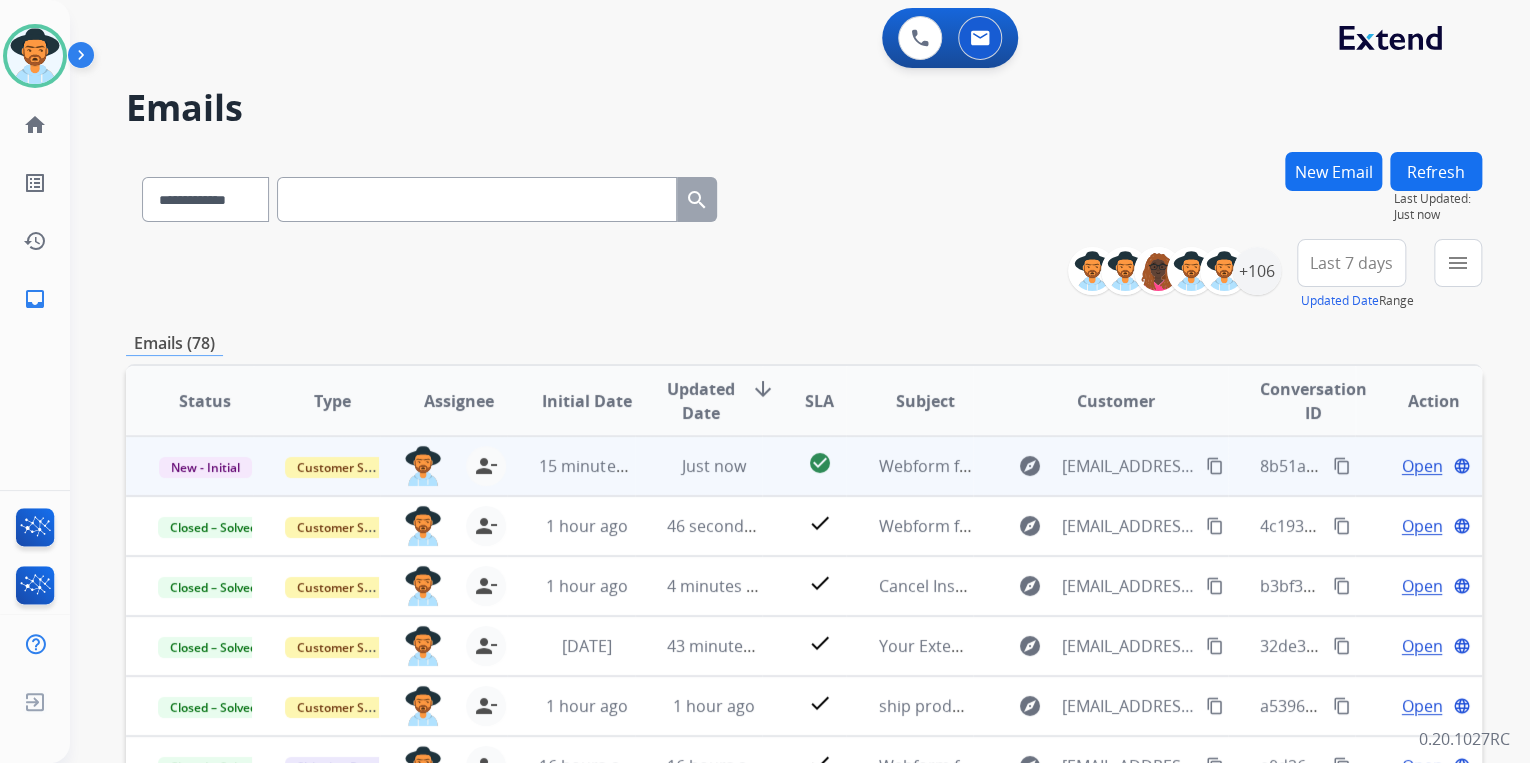 click on "content_copy" at bounding box center [1342, 466] 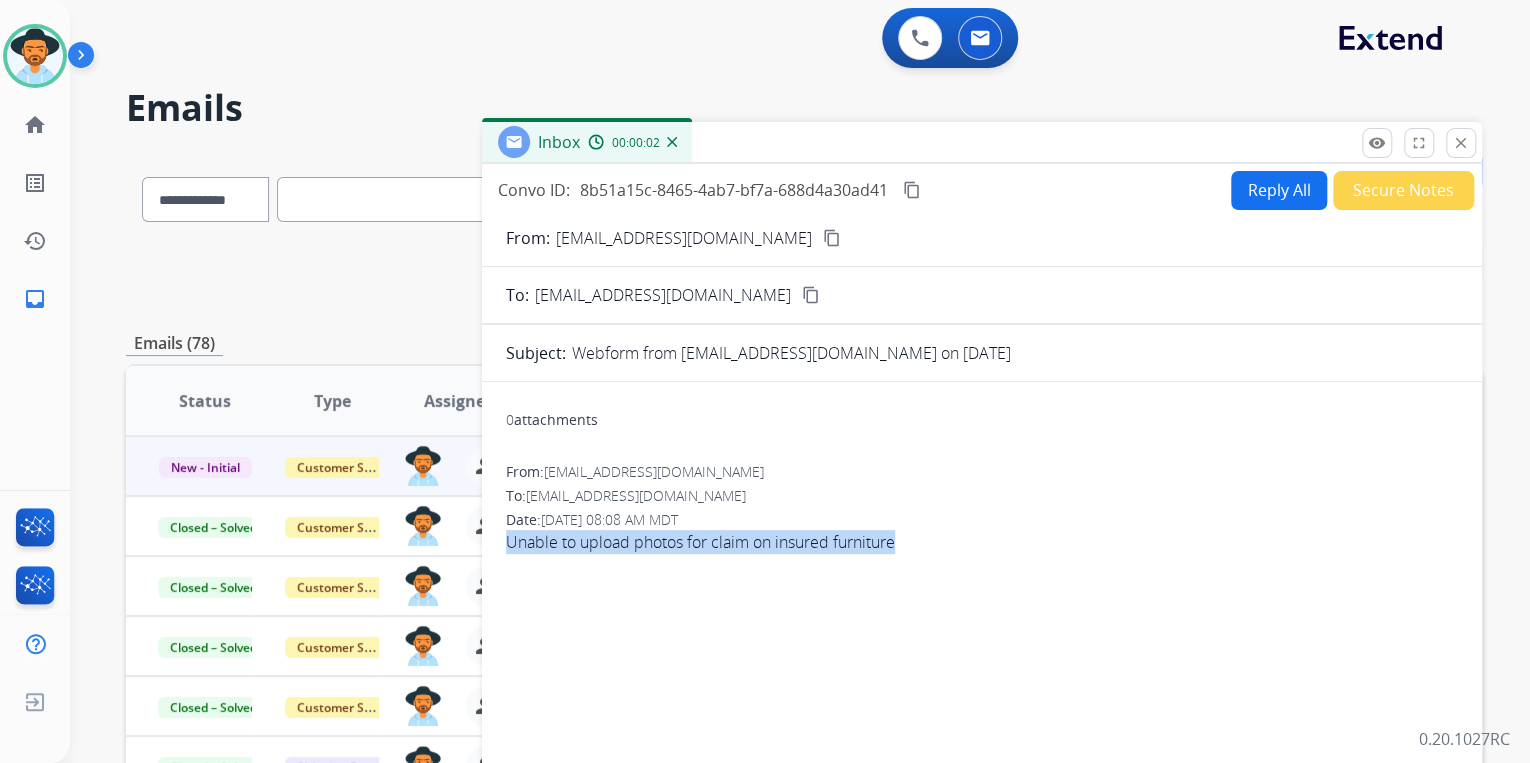 drag, startPoint x: 499, startPoint y: 547, endPoint x: 914, endPoint y: 560, distance: 415.20355 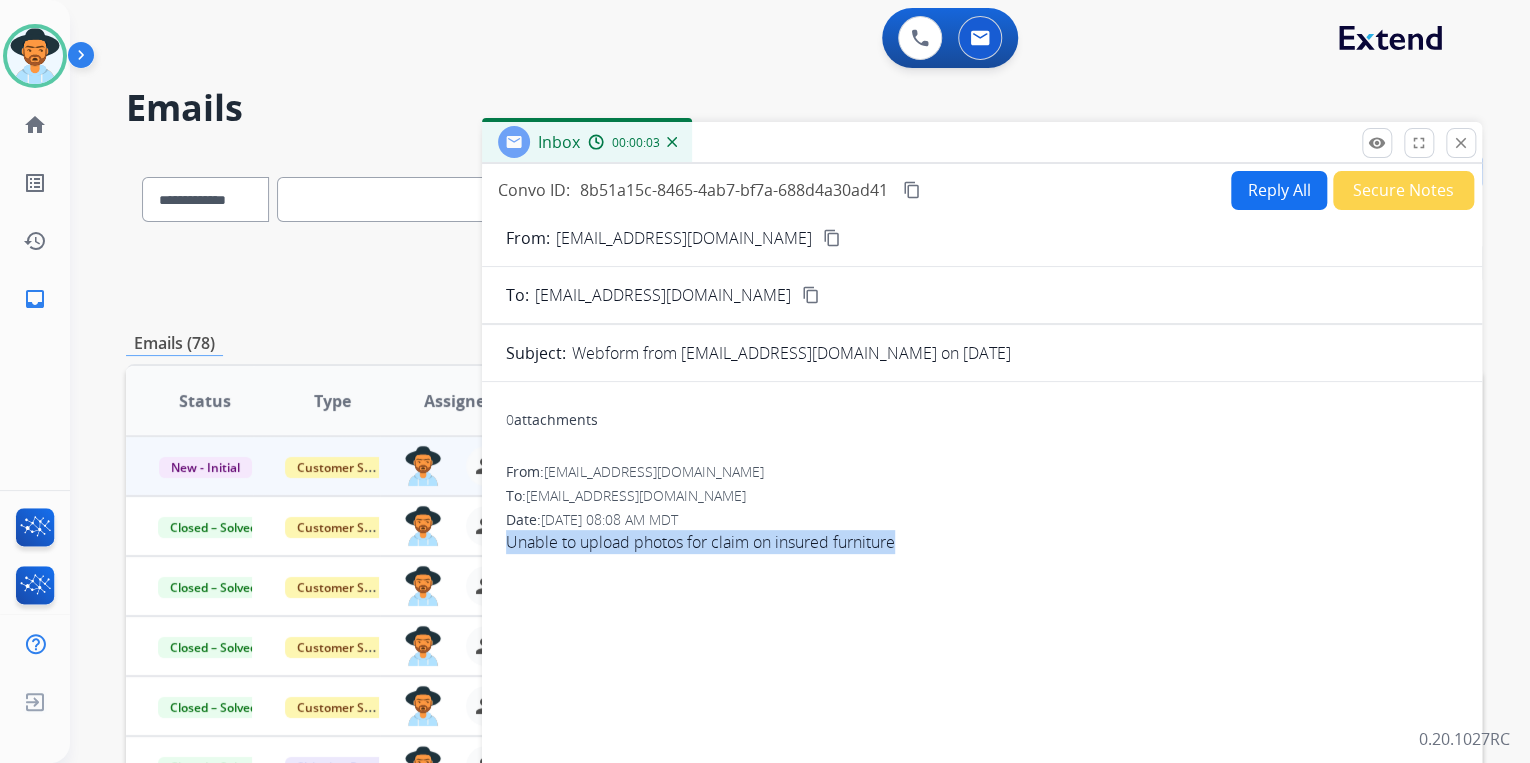 drag, startPoint x: 914, startPoint y: 560, endPoint x: 830, endPoint y: 550, distance: 84.59315 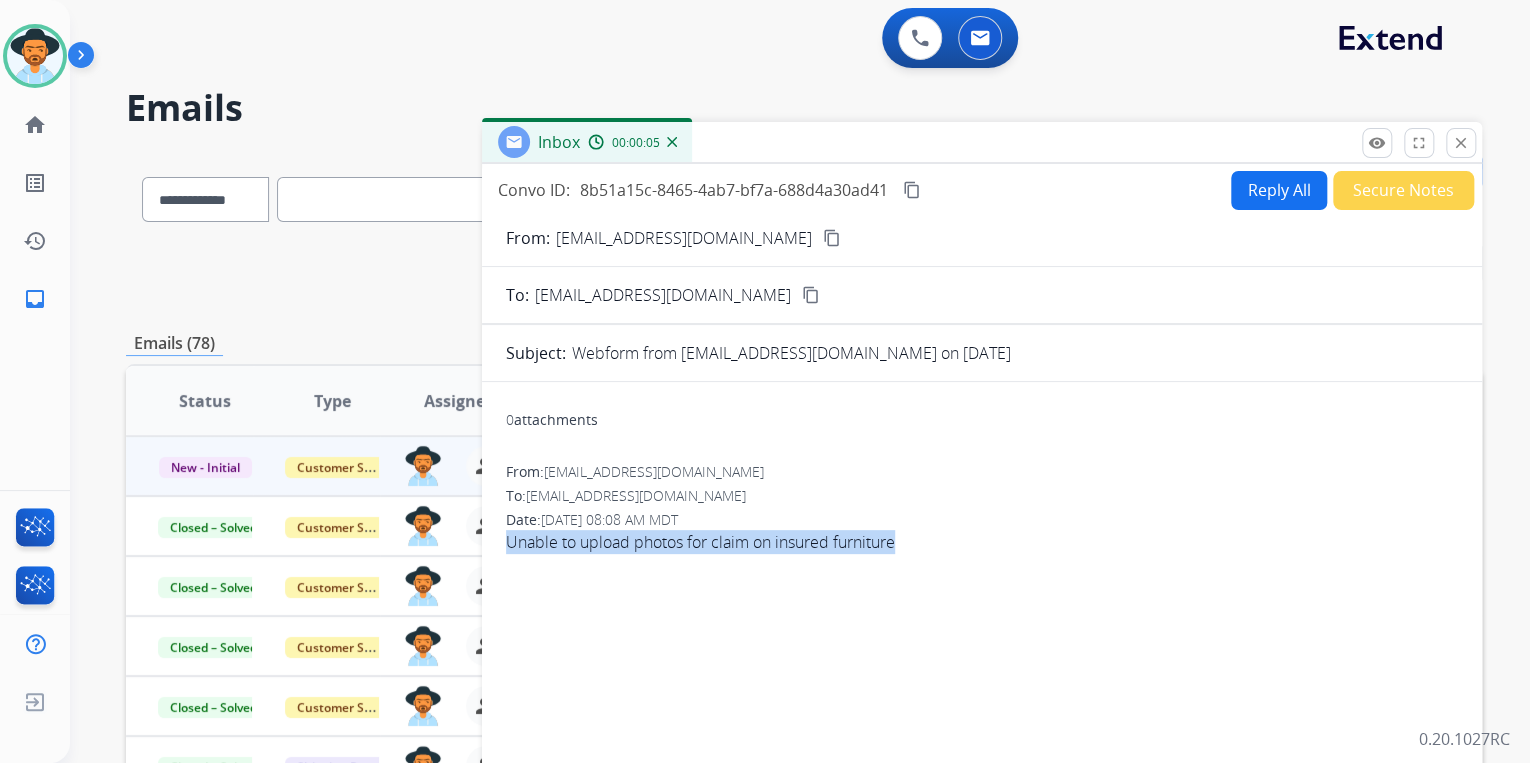 copy on "Unable to upload photos for claim  on insured furniture" 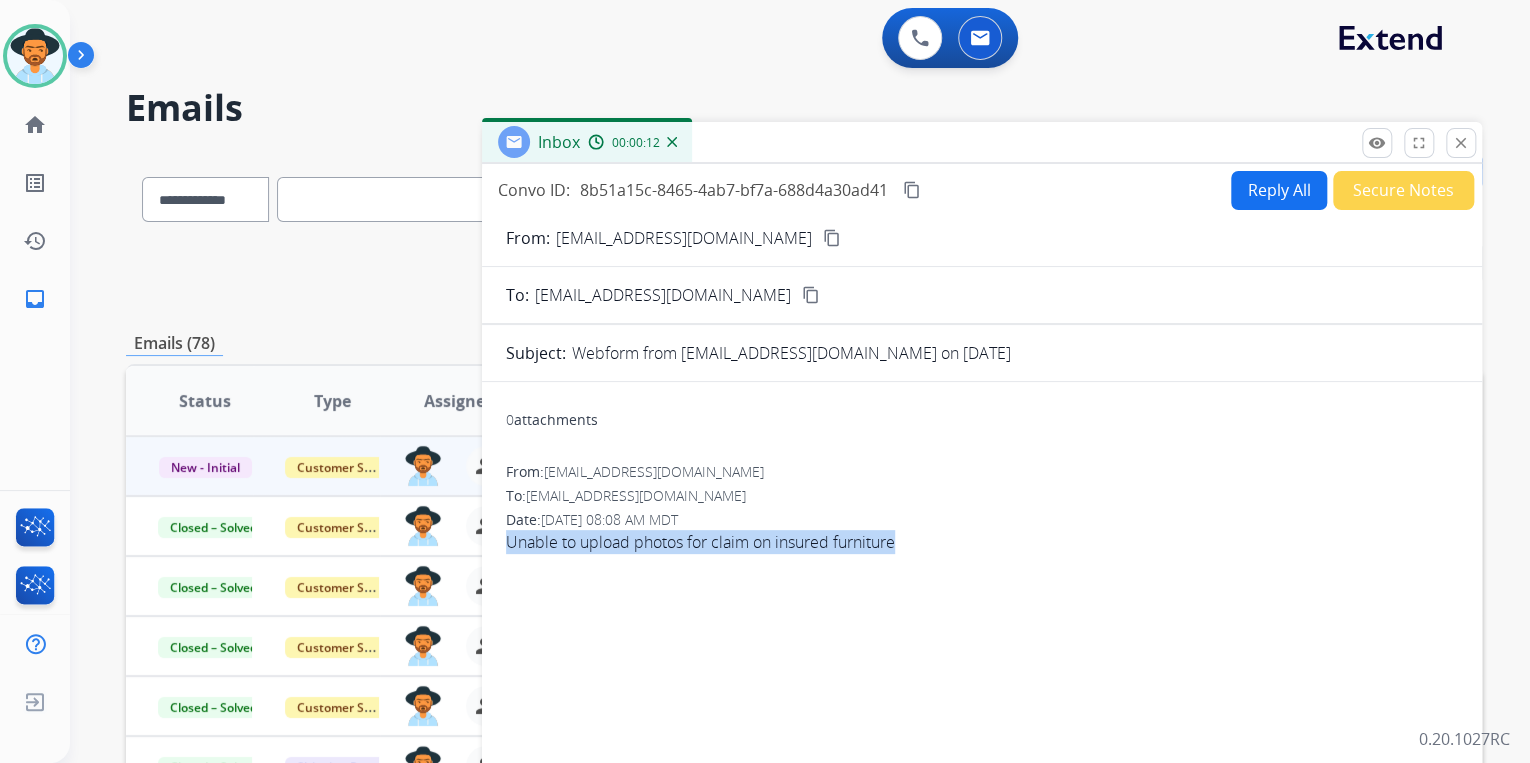 click on "0  attachments  From:  [EMAIL_ADDRESS][DOMAIN_NAME]   To:  [EMAIL_ADDRESS][DOMAIN_NAME]  Date:  [DATE] 08:08 AM MDT Unable to upload photos for claim  on insured furniture" at bounding box center [982, 642] 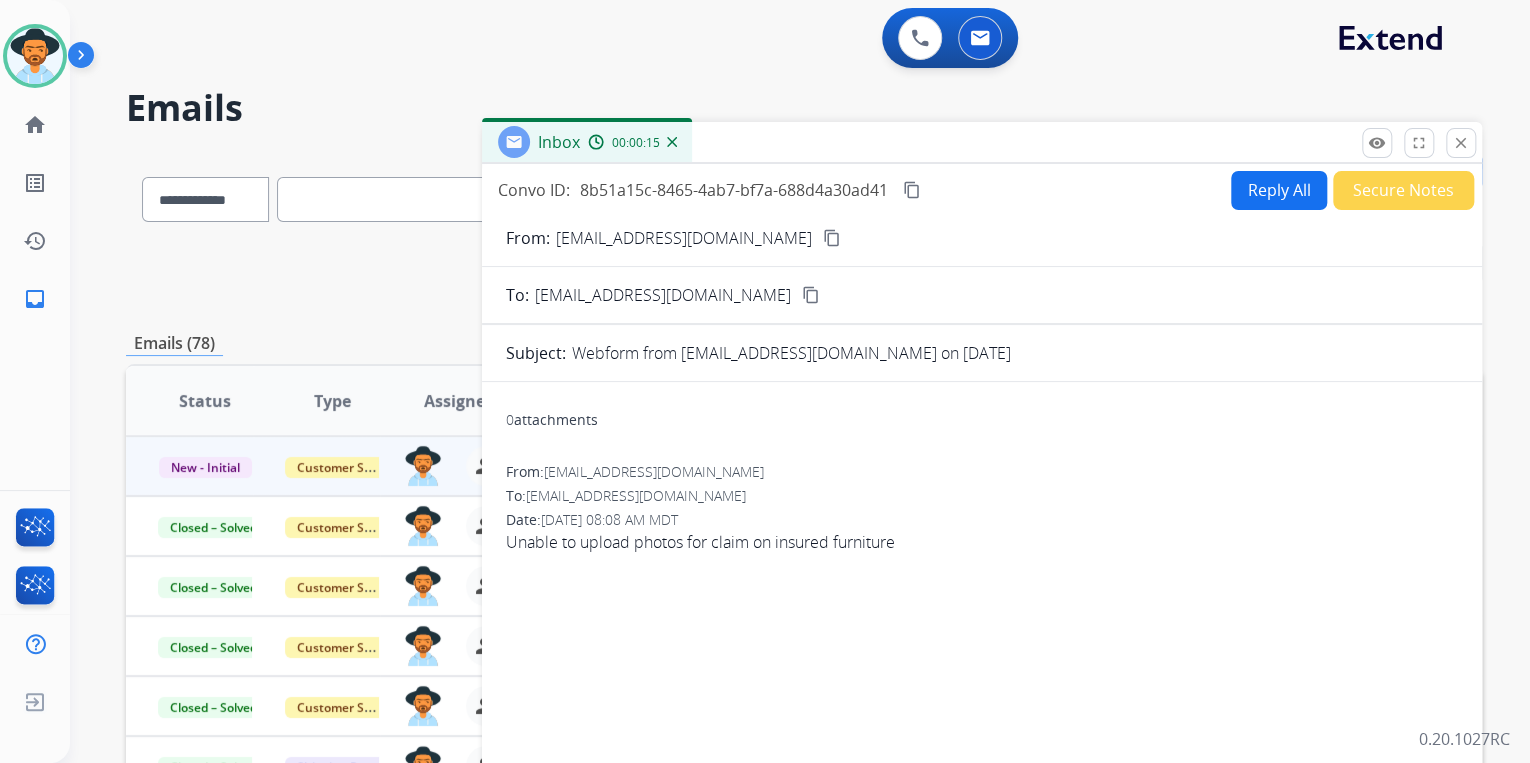click on "content_copy" at bounding box center (832, 238) 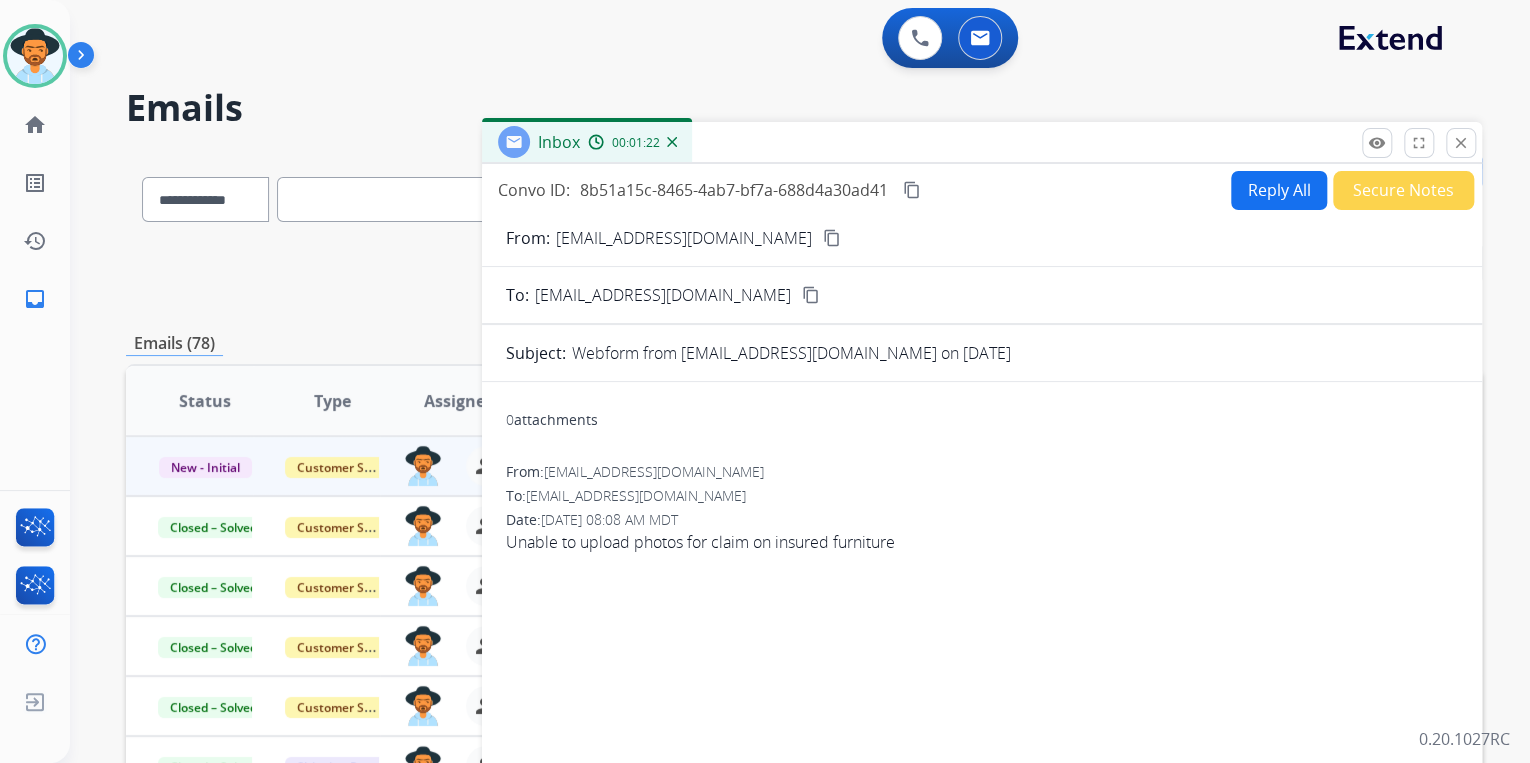 click on "Reply All" at bounding box center (1279, 190) 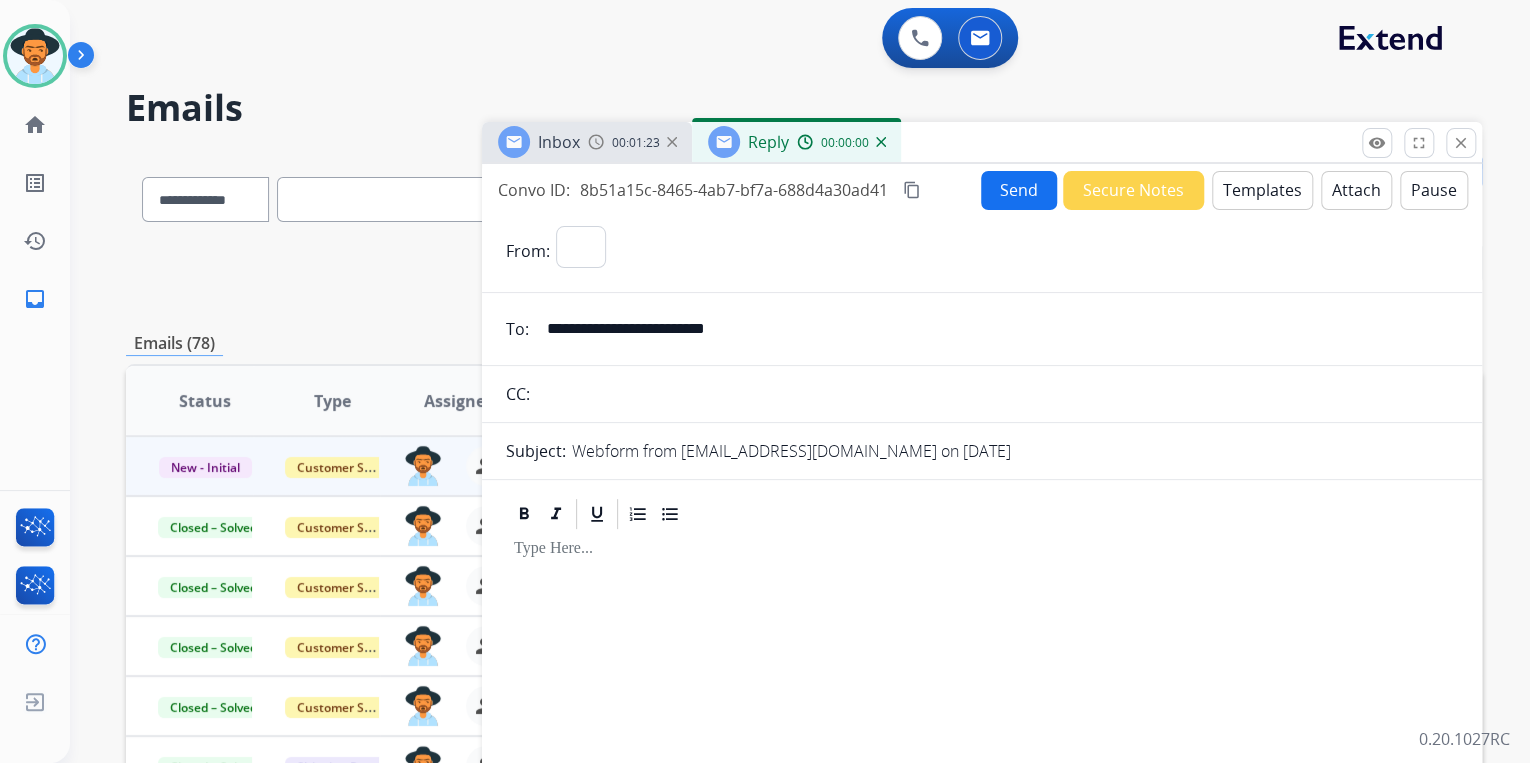 select on "**********" 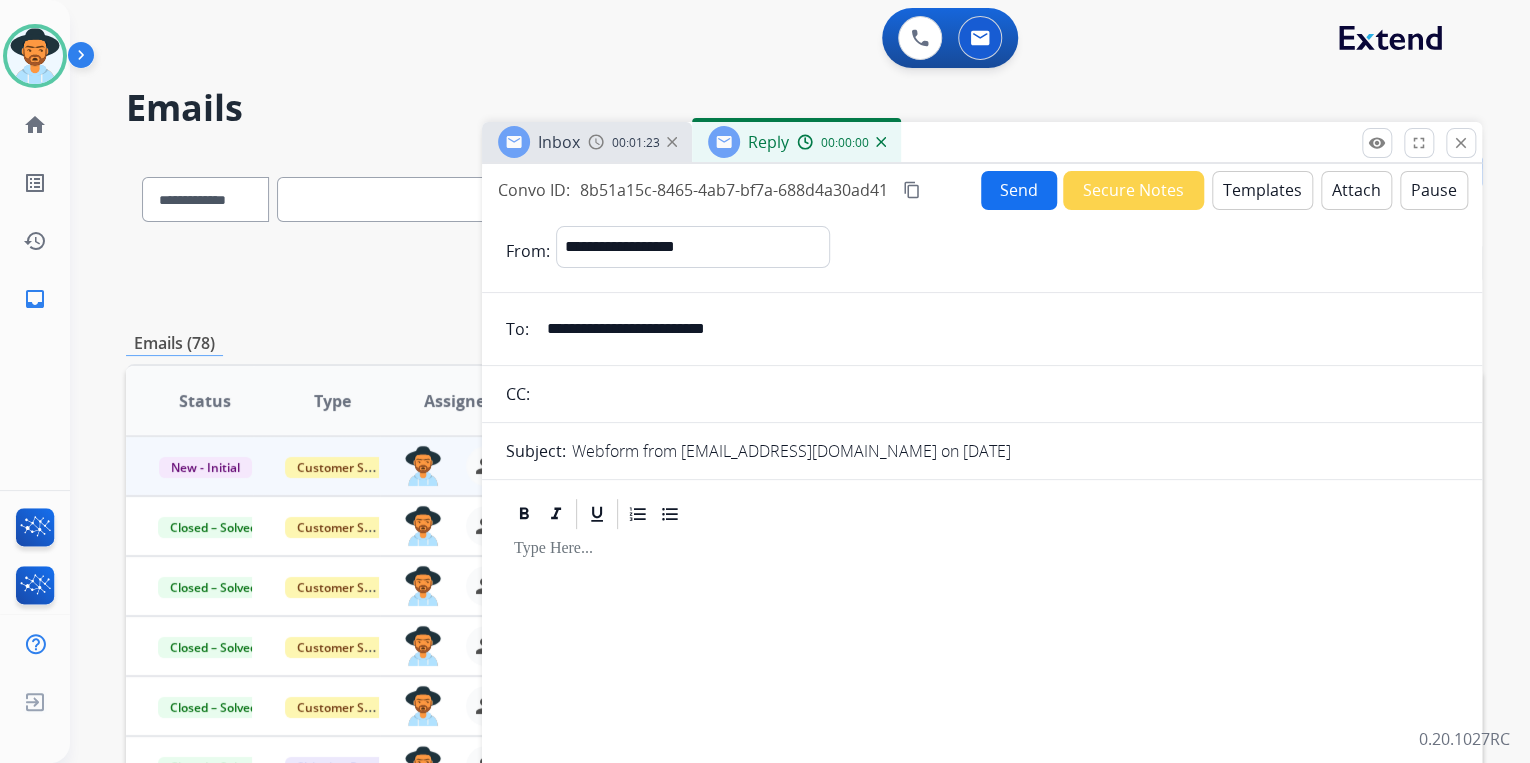 click on "Templates" at bounding box center (1262, 190) 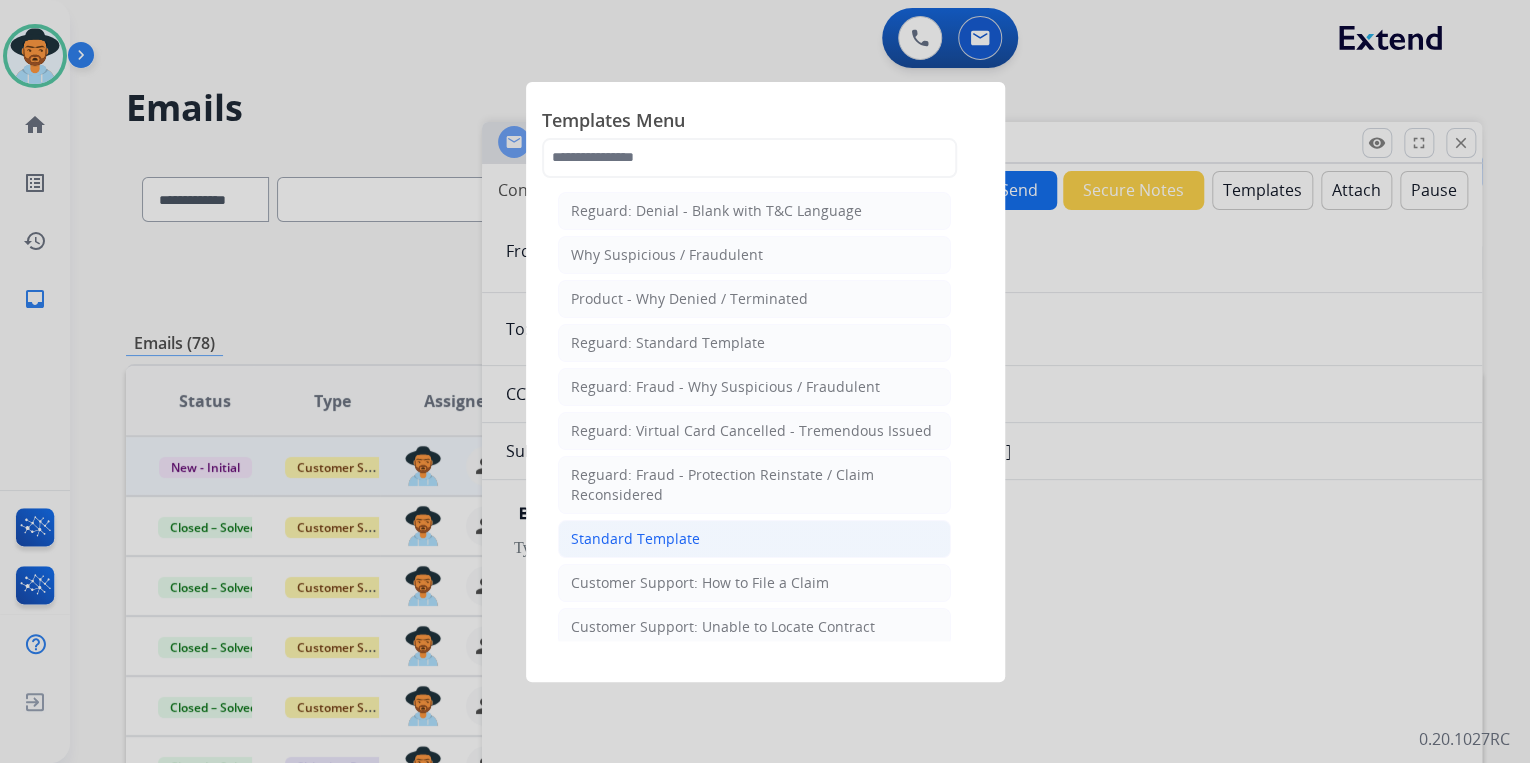click on "Standard Template" 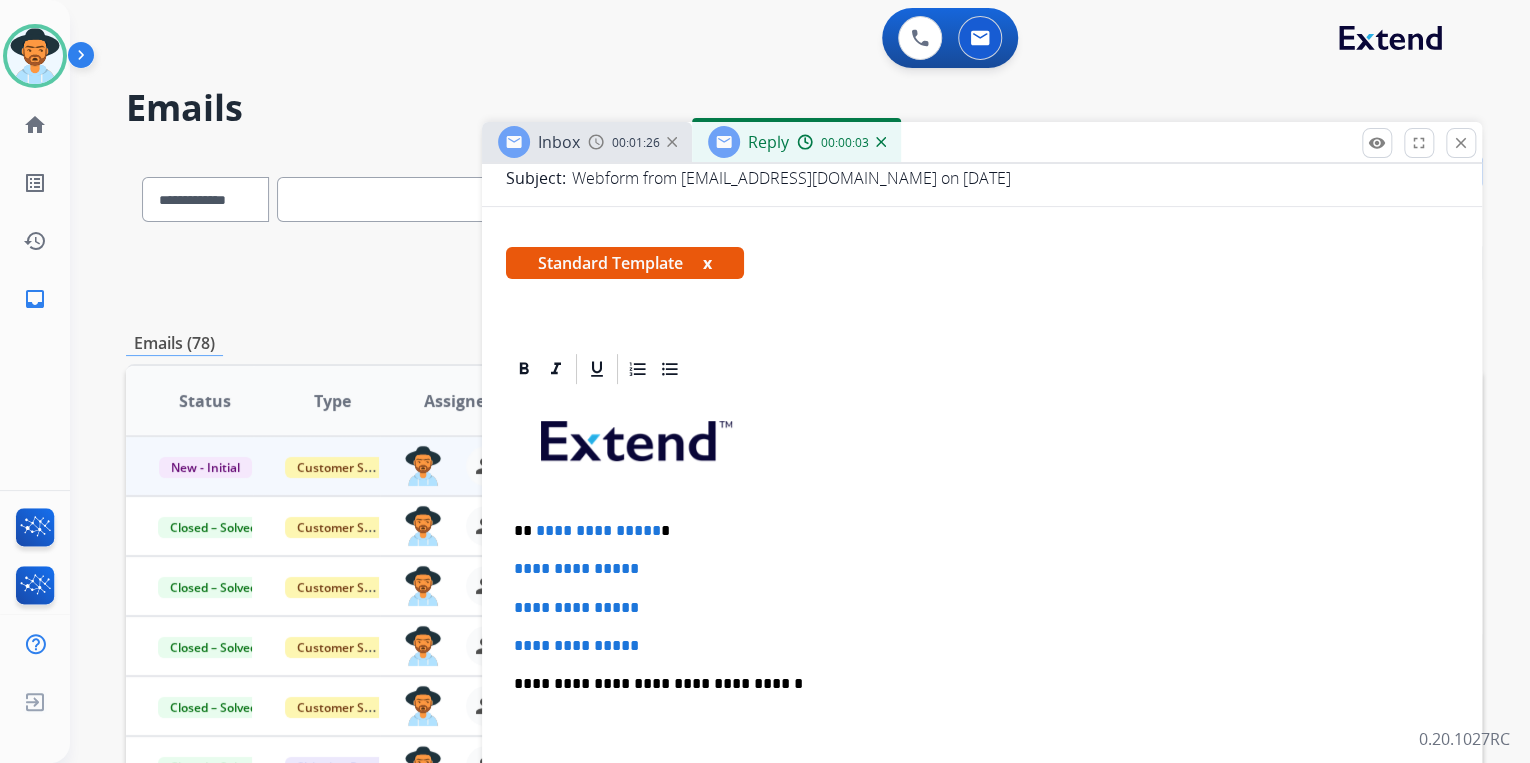 scroll, scrollTop: 320, scrollLeft: 0, axis: vertical 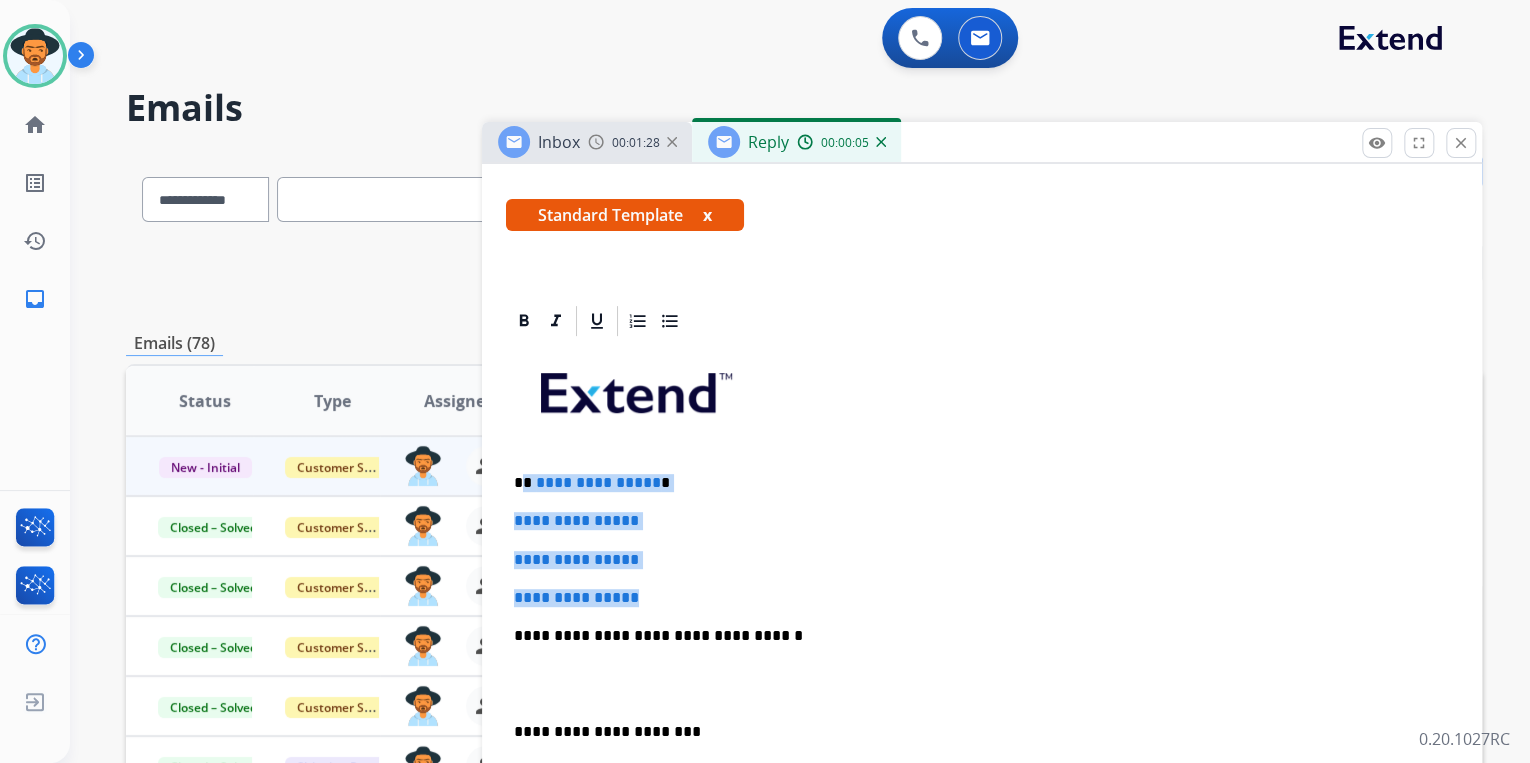 drag, startPoint x: 522, startPoint y: 480, endPoint x: 660, endPoint y: 584, distance: 172.80046 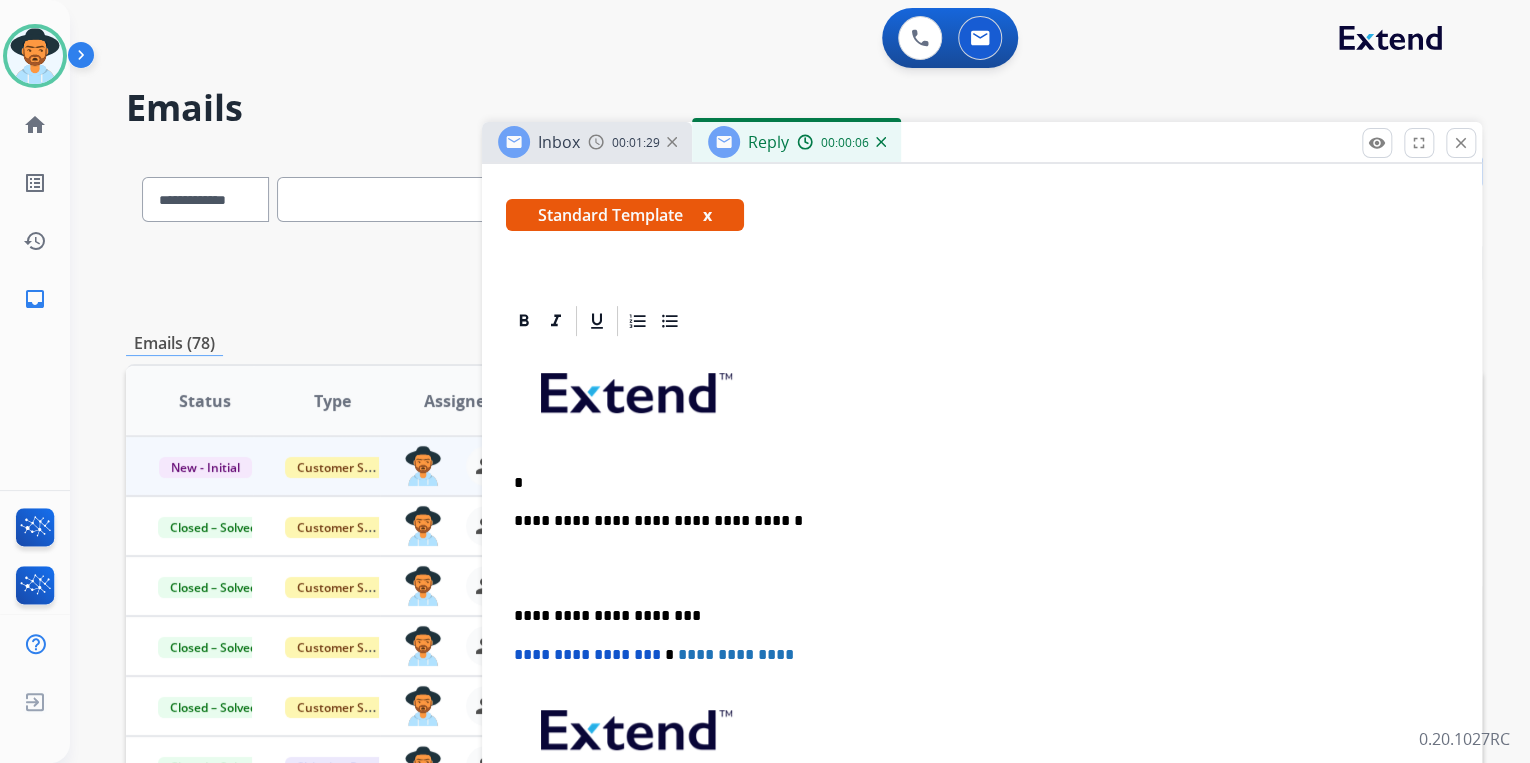 type 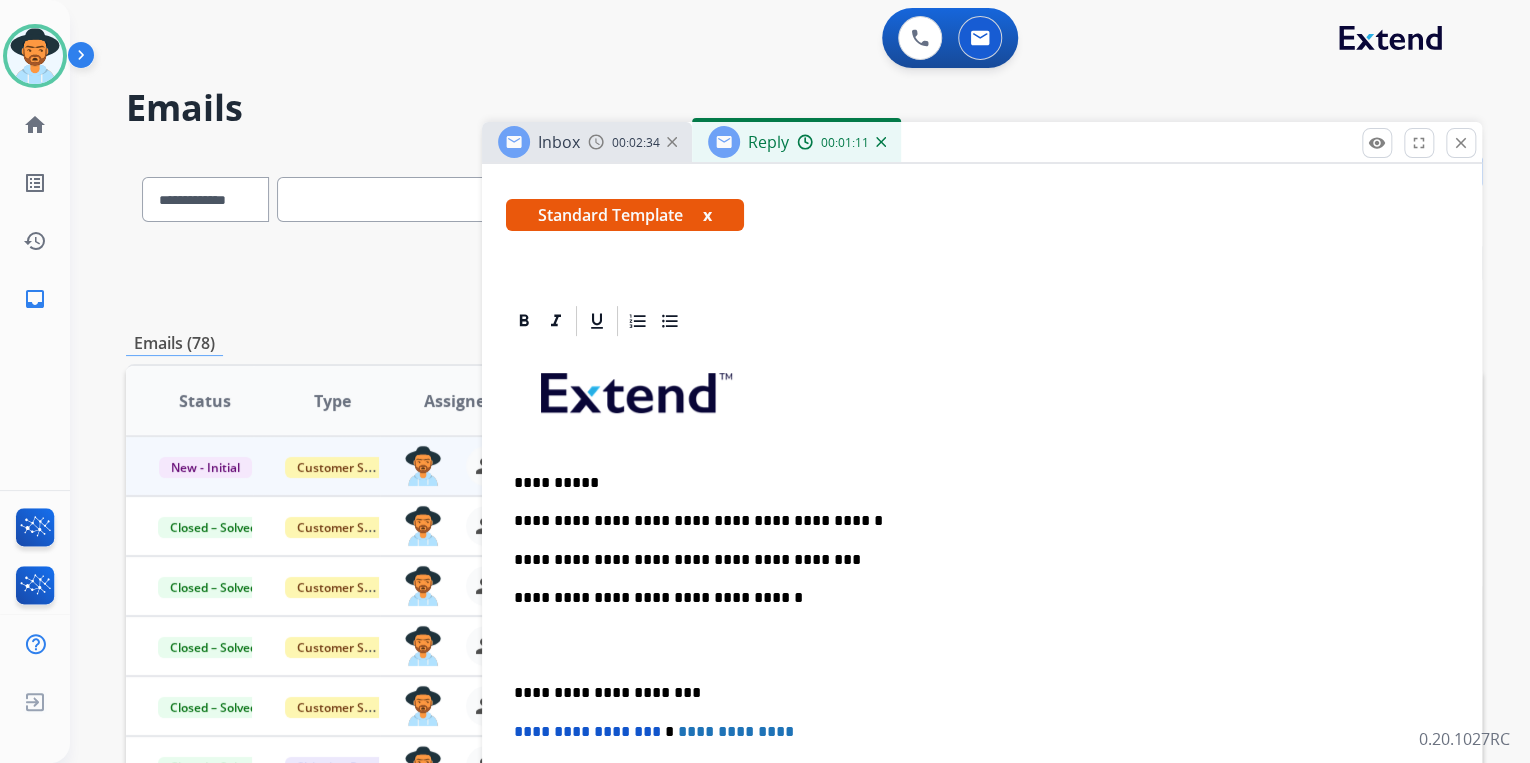 click on "**********" at bounding box center (974, 560) 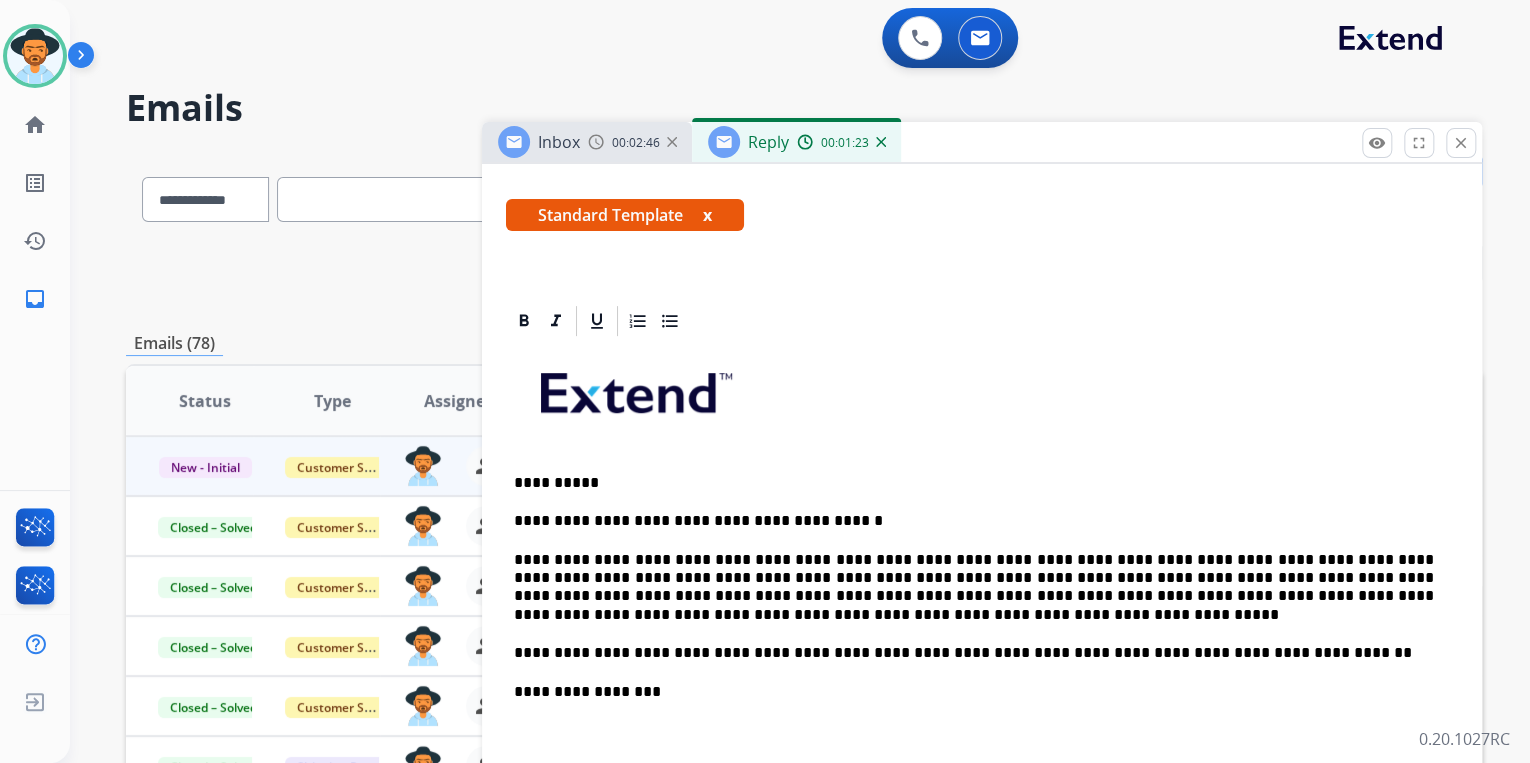 click on "**********" at bounding box center (974, 588) 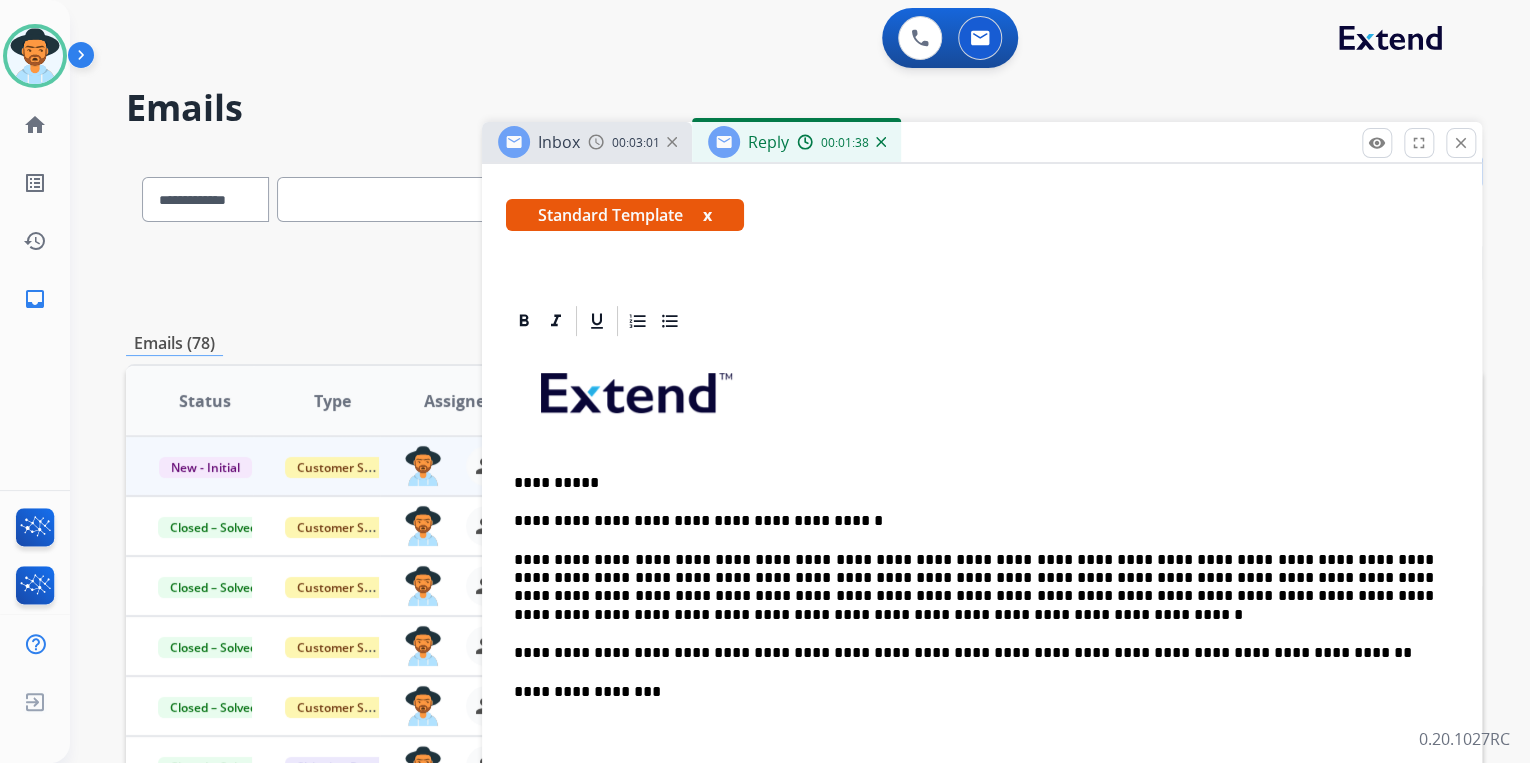click on "**********" at bounding box center [974, 588] 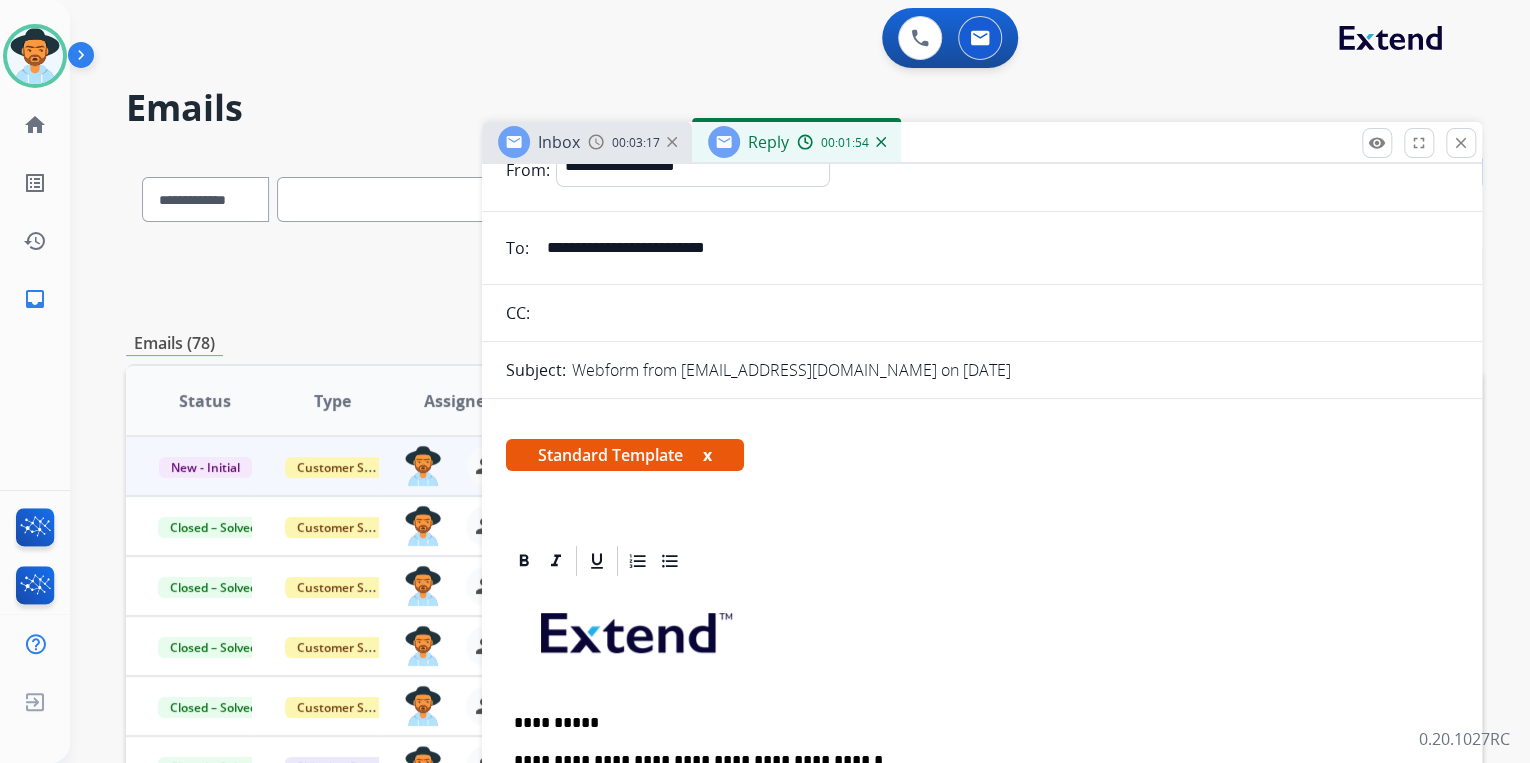 scroll, scrollTop: 0, scrollLeft: 0, axis: both 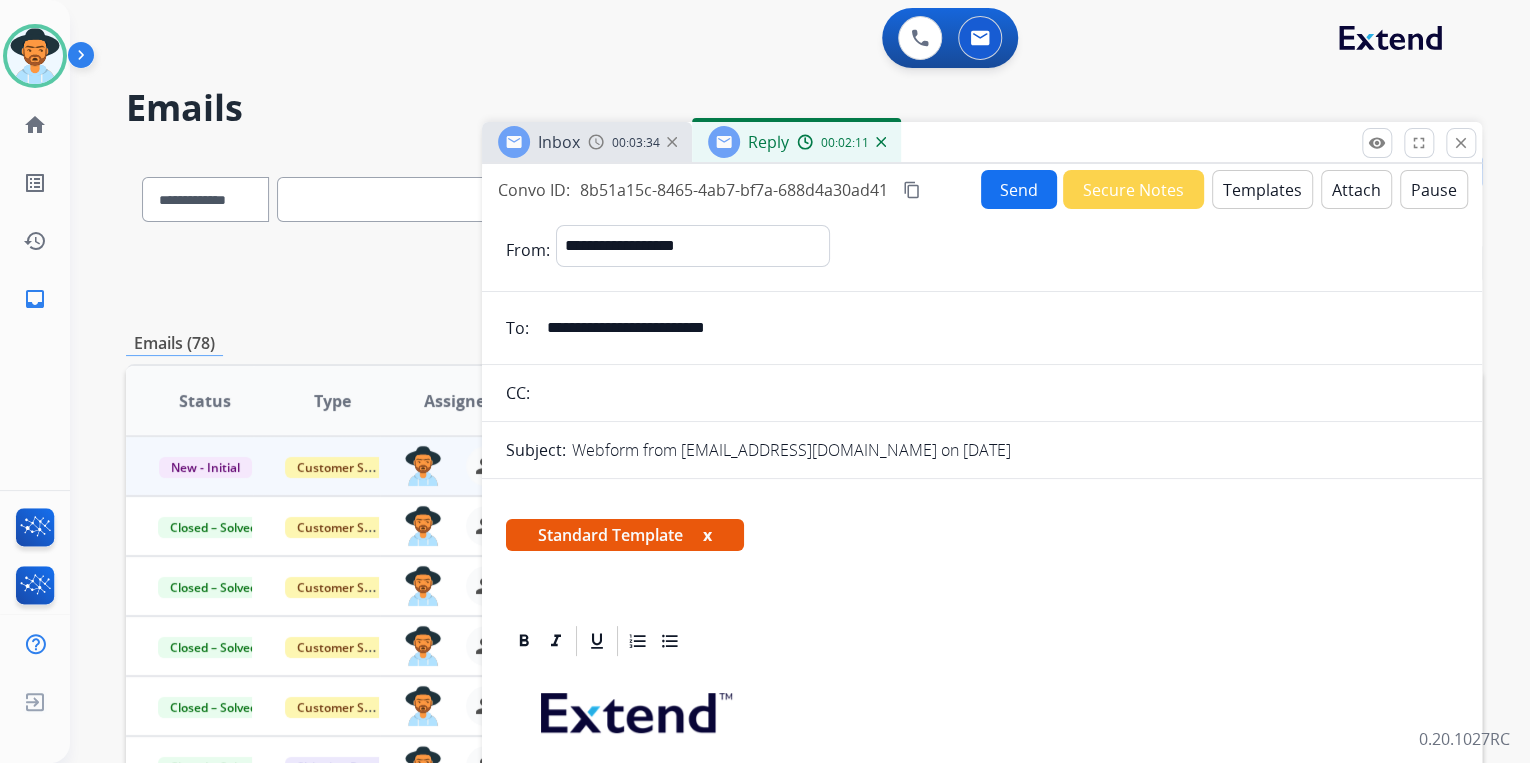 click on "Send" at bounding box center (1019, 189) 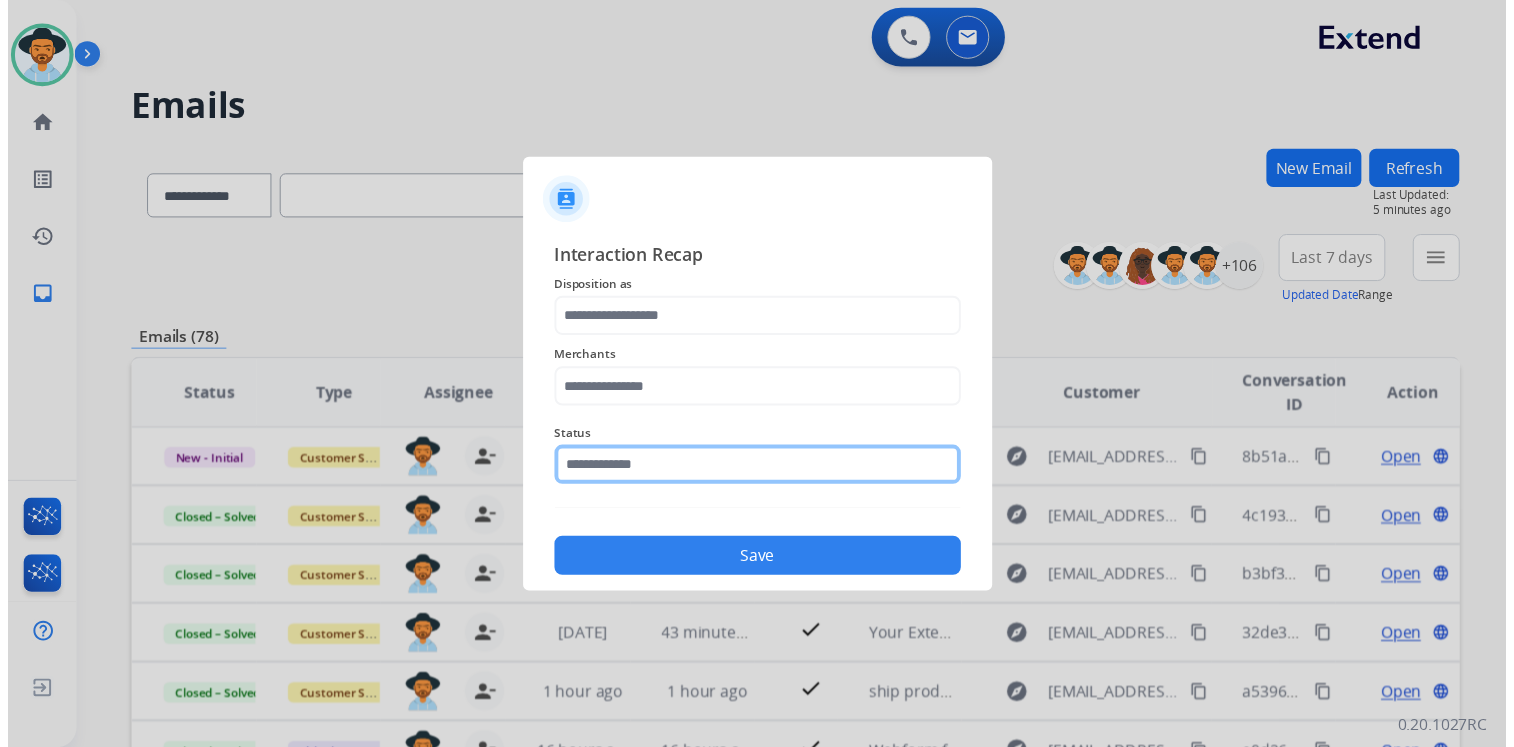 click 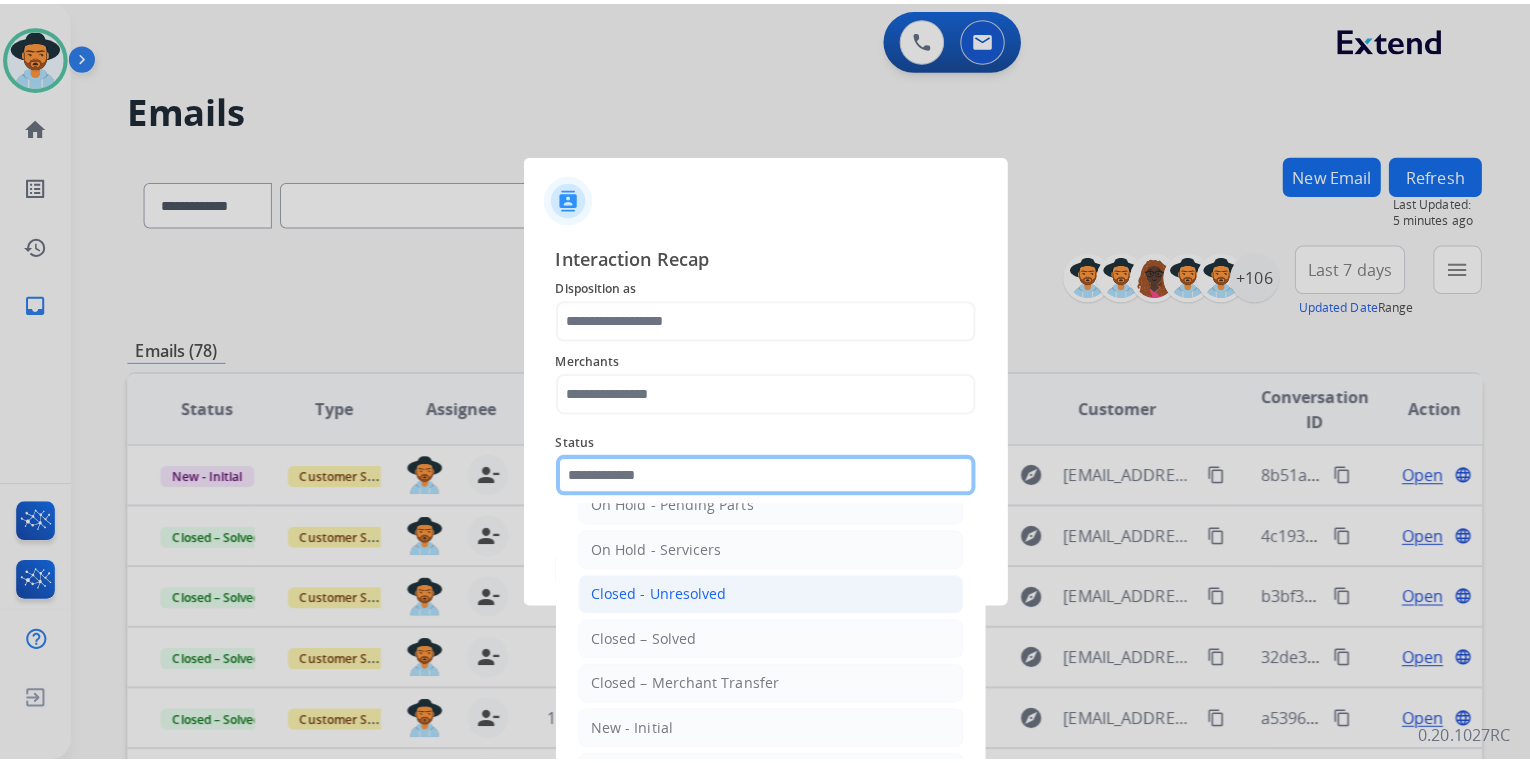 scroll, scrollTop: 116, scrollLeft: 0, axis: vertical 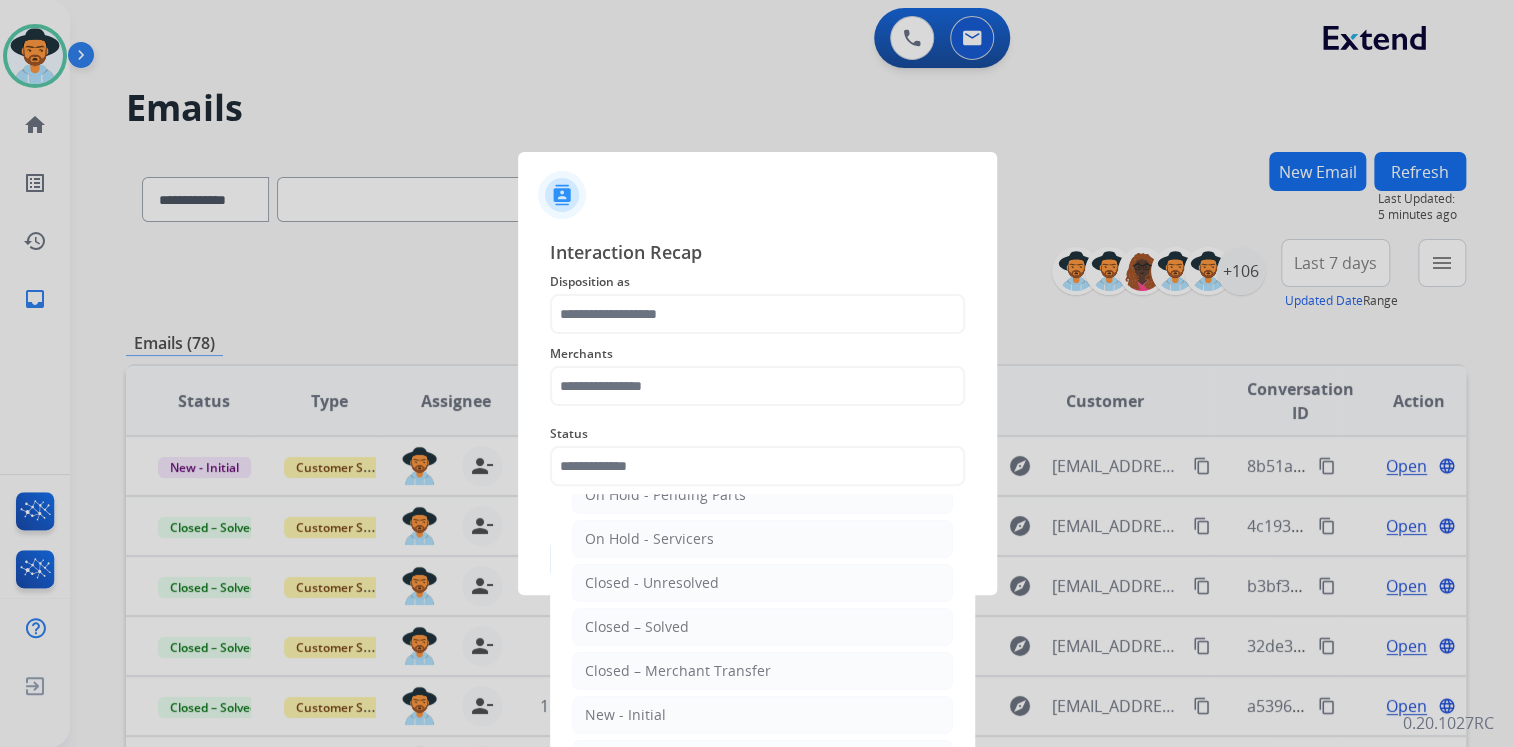 click on "Closed – Solved" 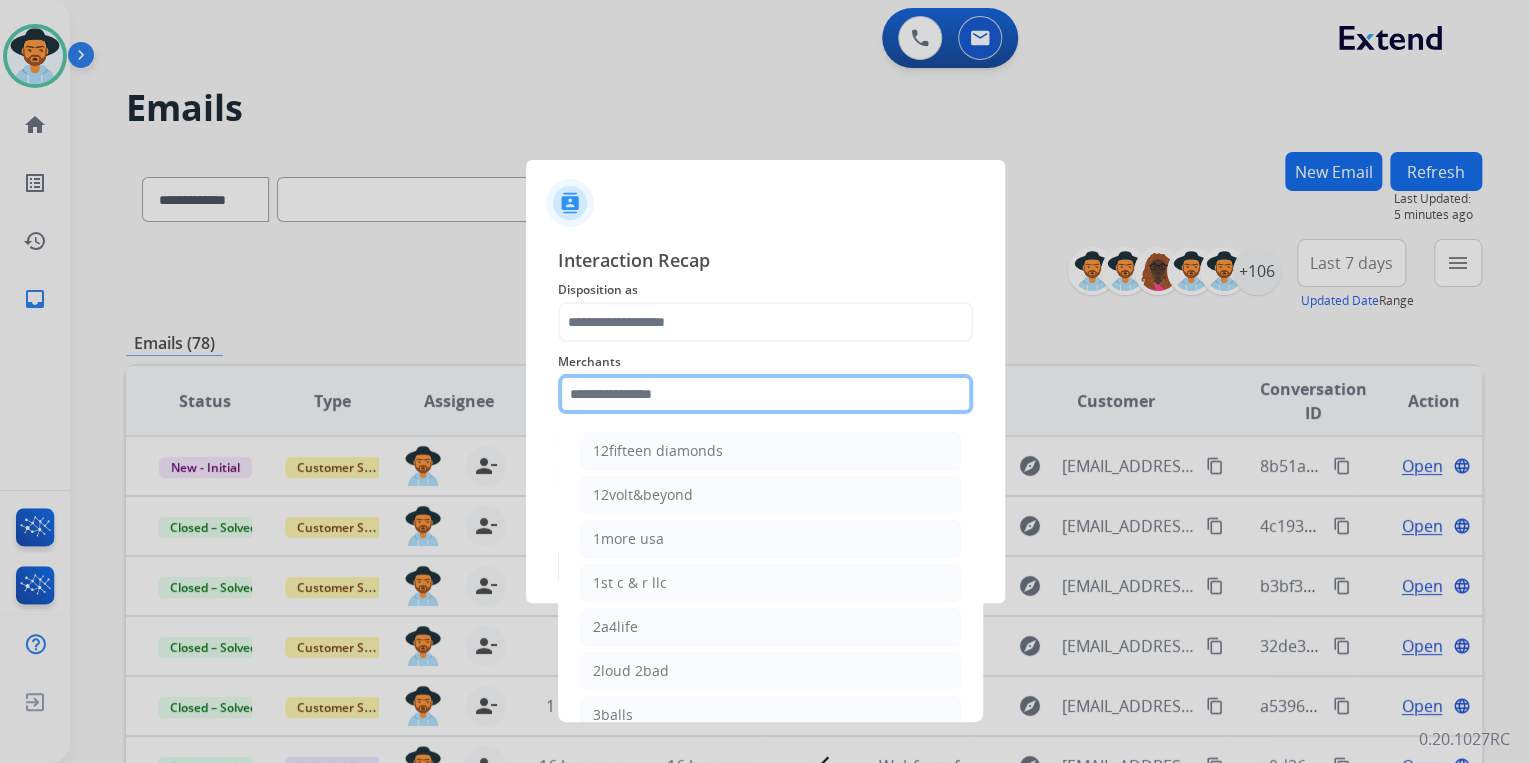 click 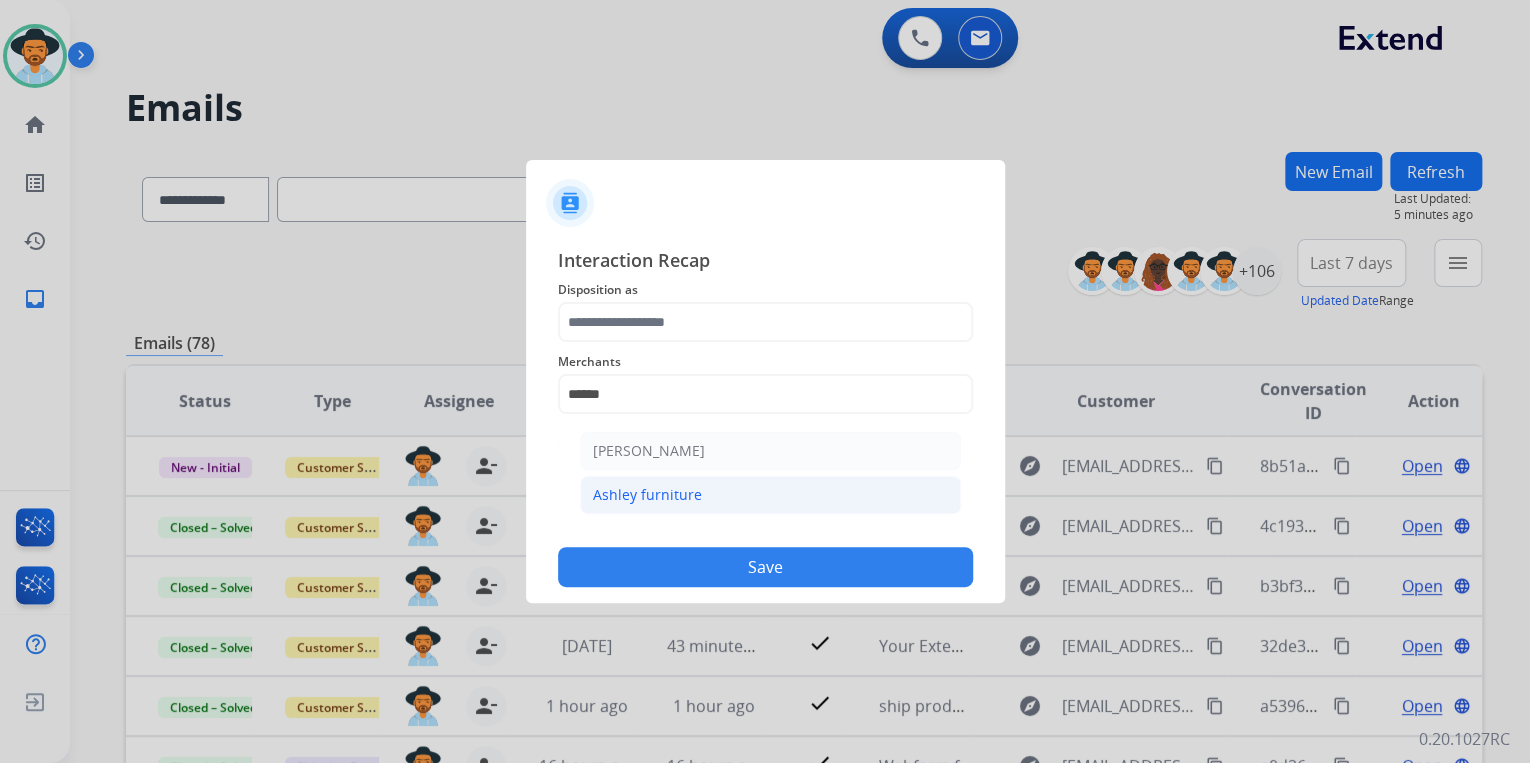 click on "Ashley furniture" 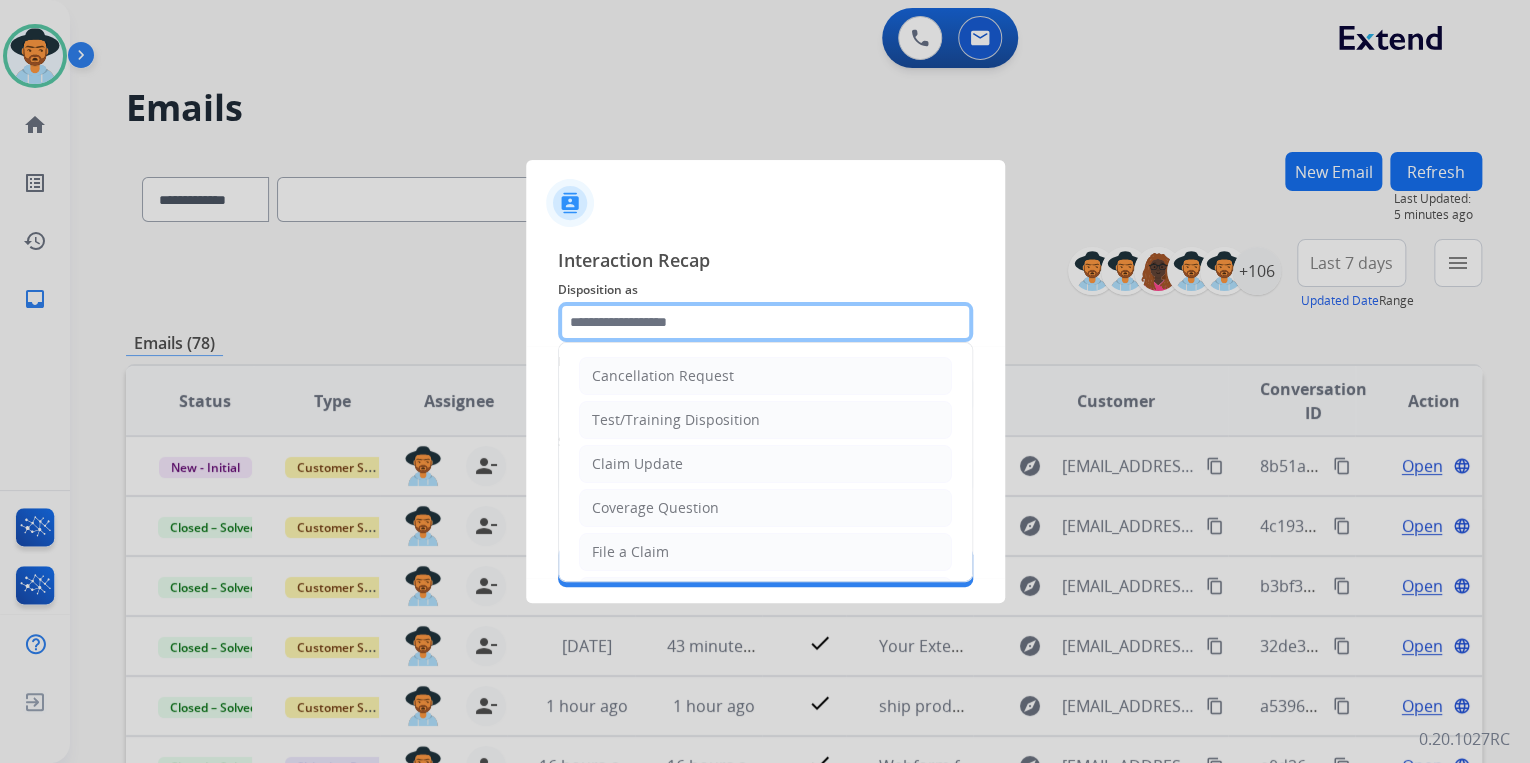 click 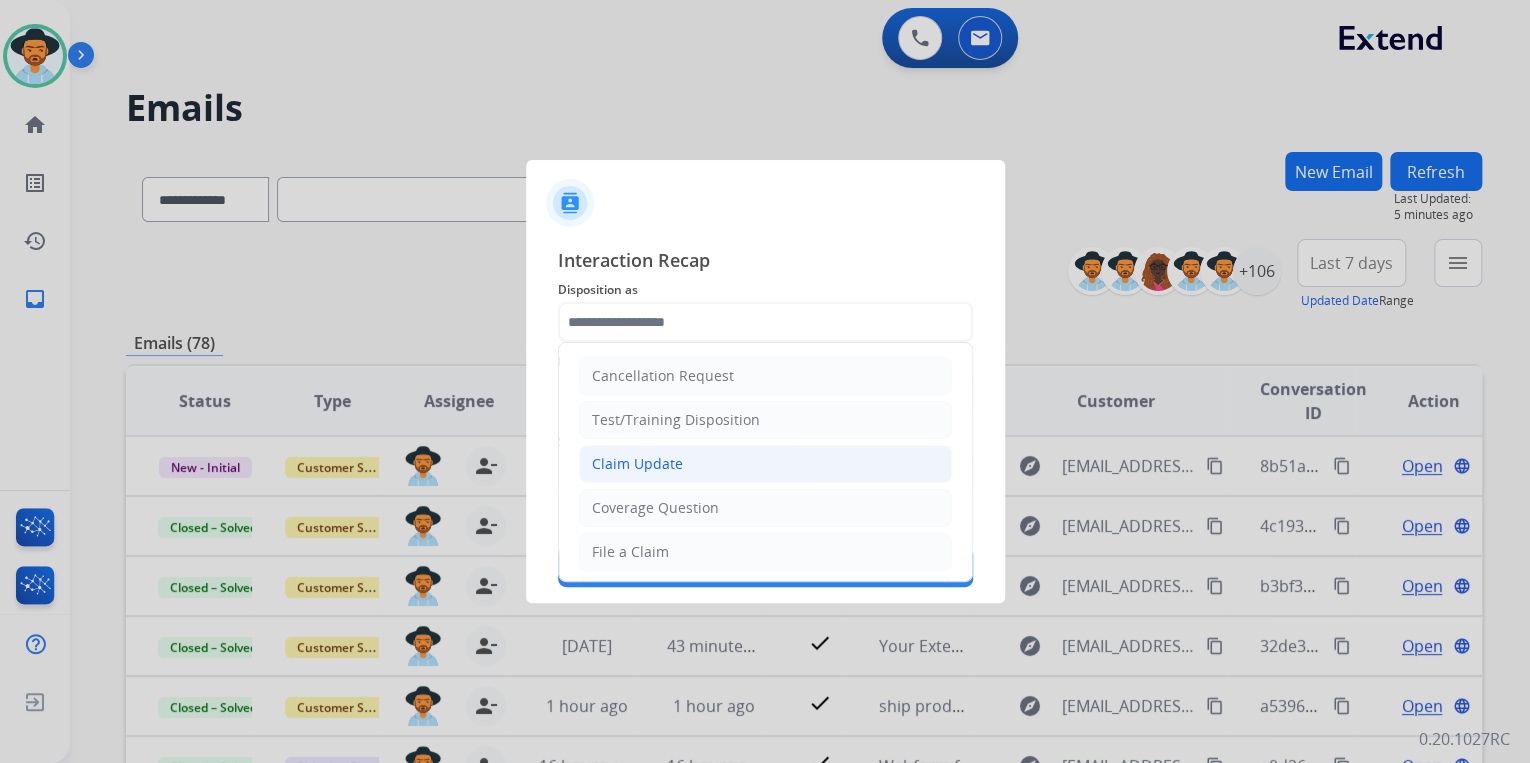 click on "Claim Update" 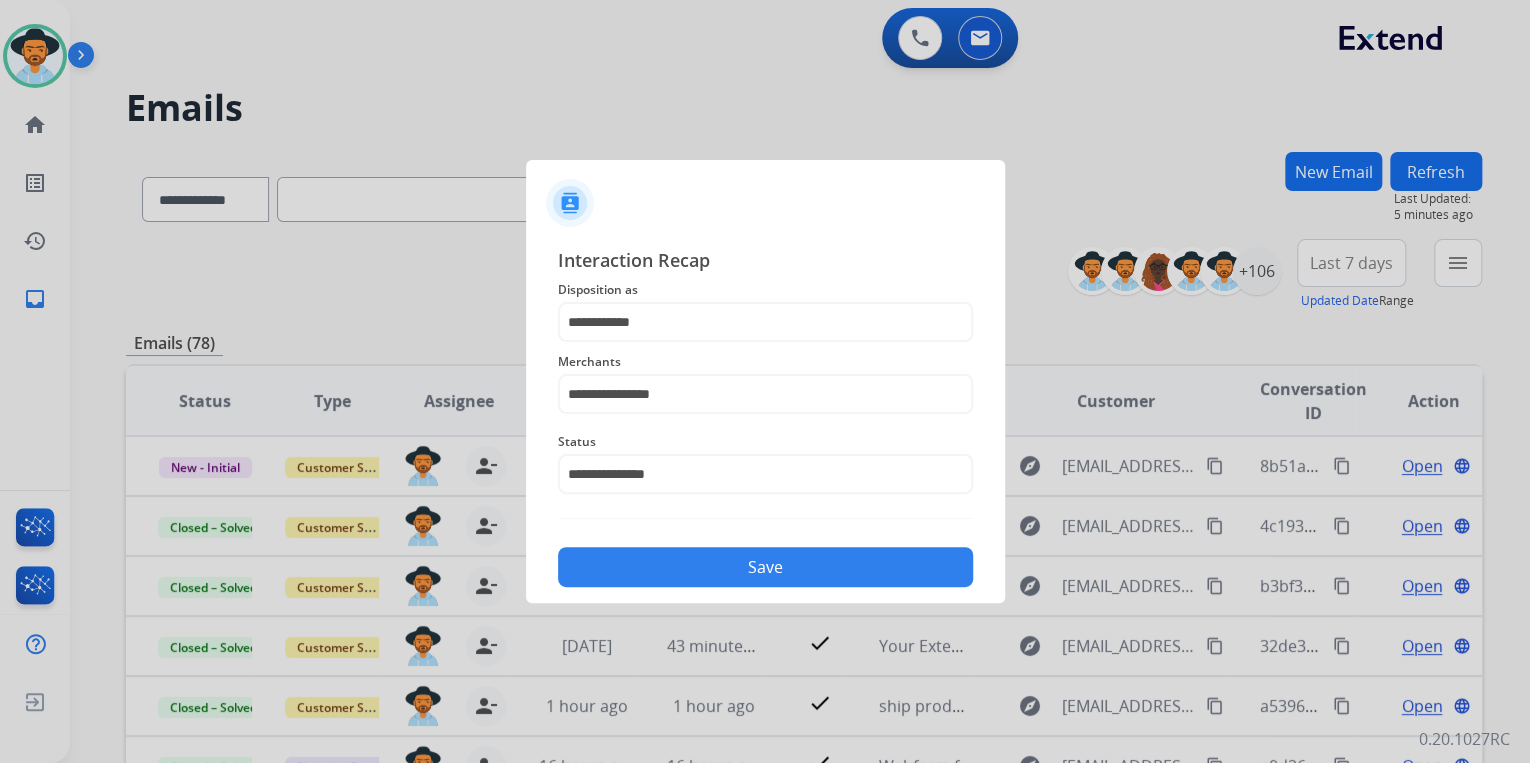 click on "Save" 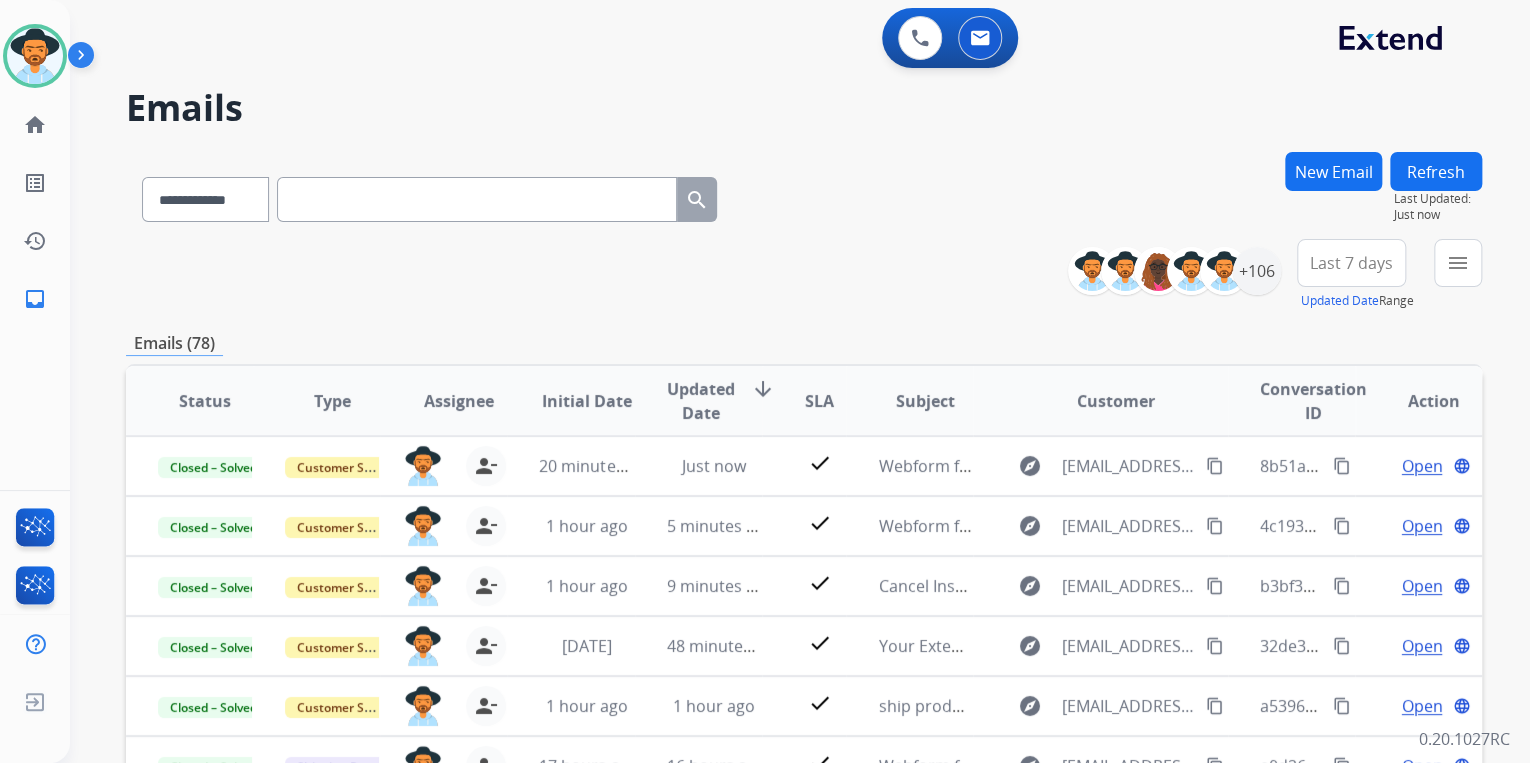 click on "**********" at bounding box center (804, 275) 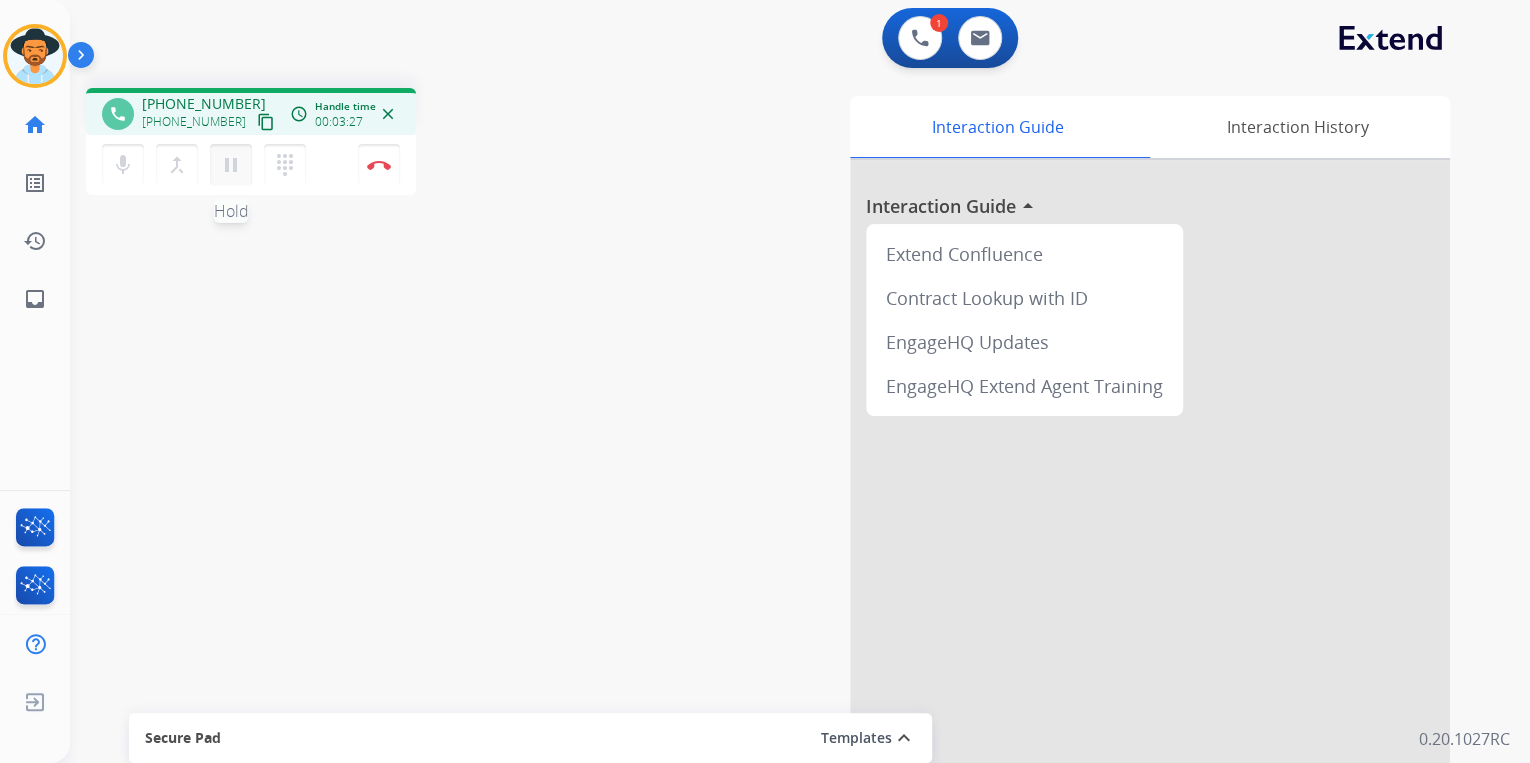 click on "pause" at bounding box center [231, 165] 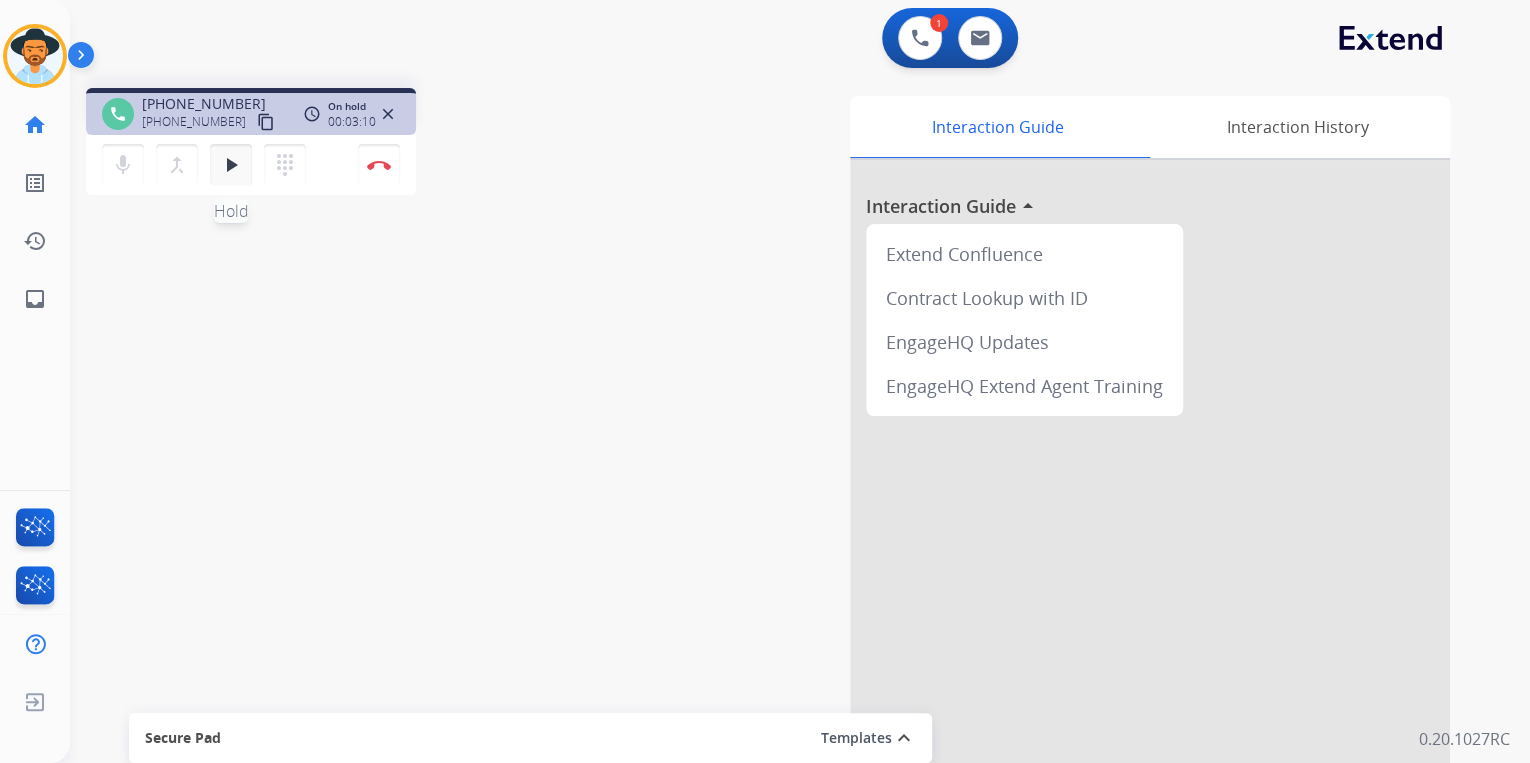 click on "play_arrow" at bounding box center (231, 165) 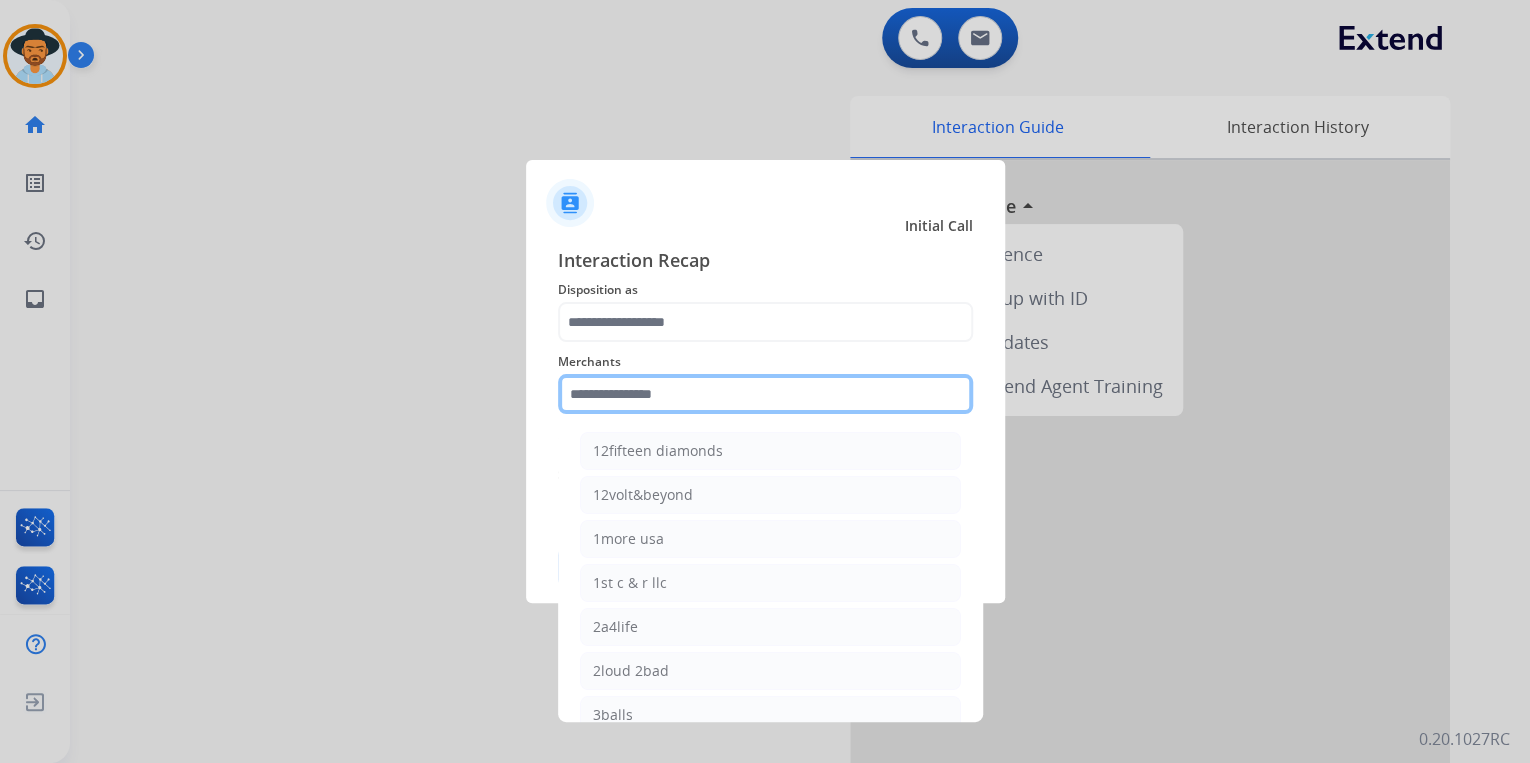 click 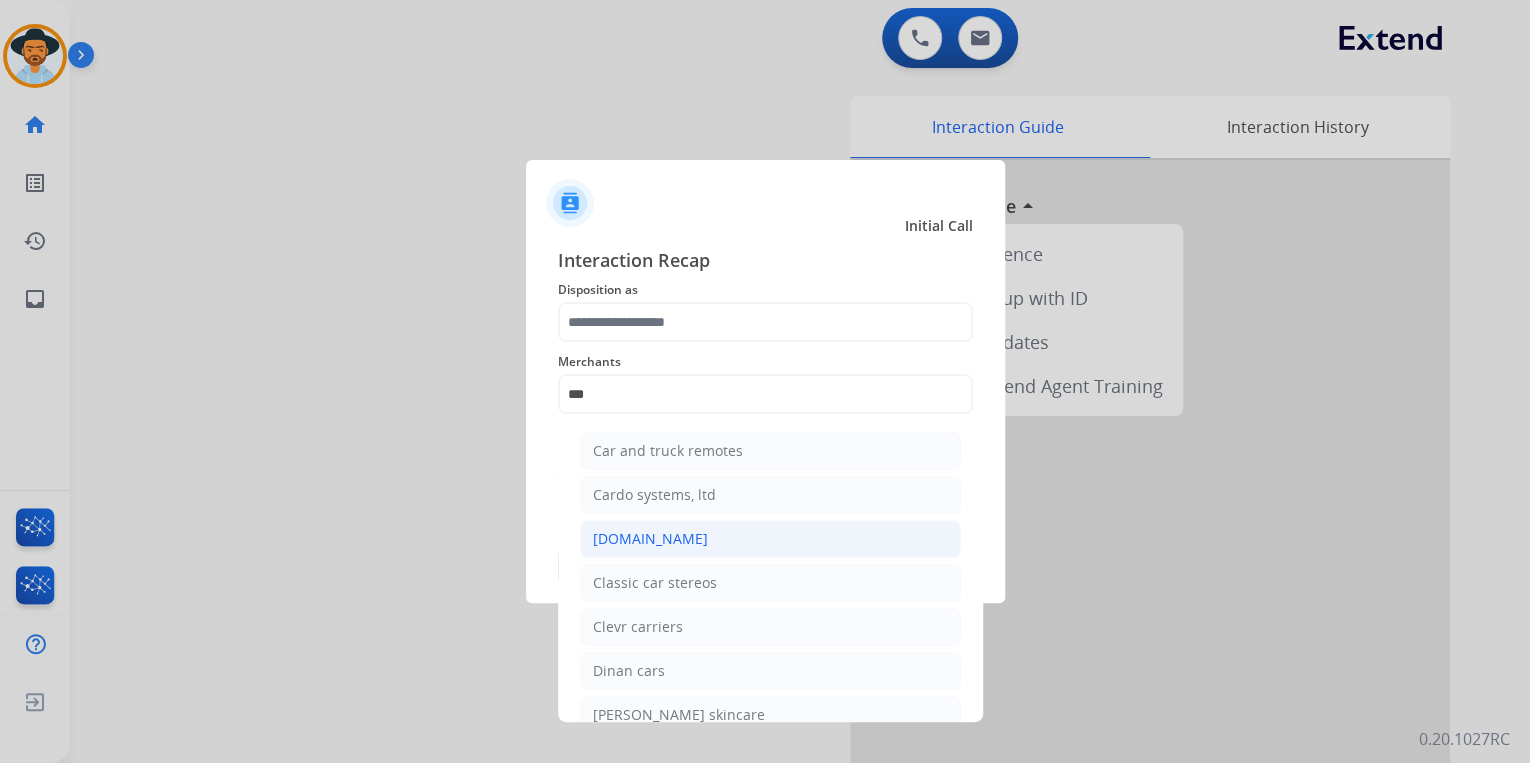click on "[DOMAIN_NAME]" 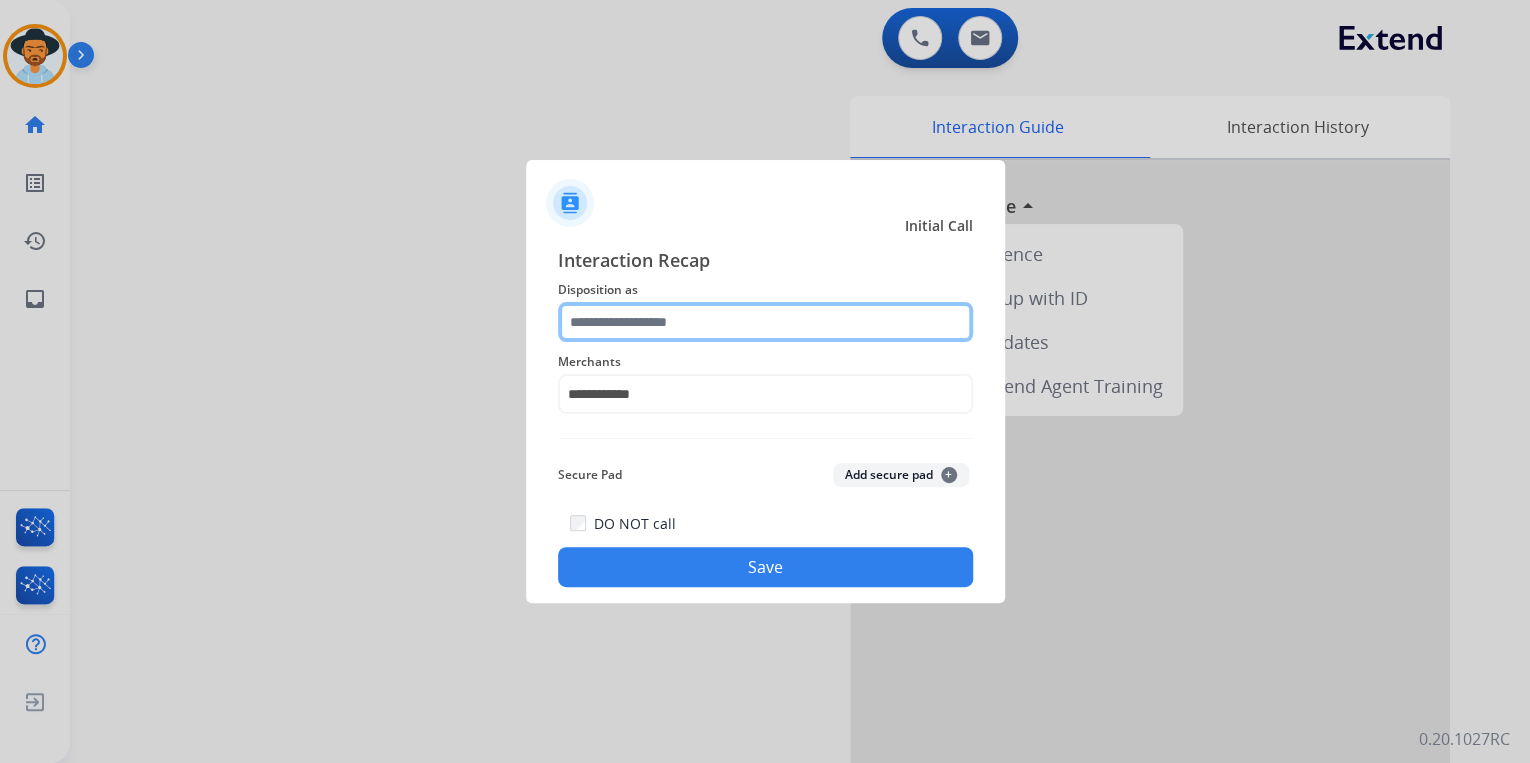 click 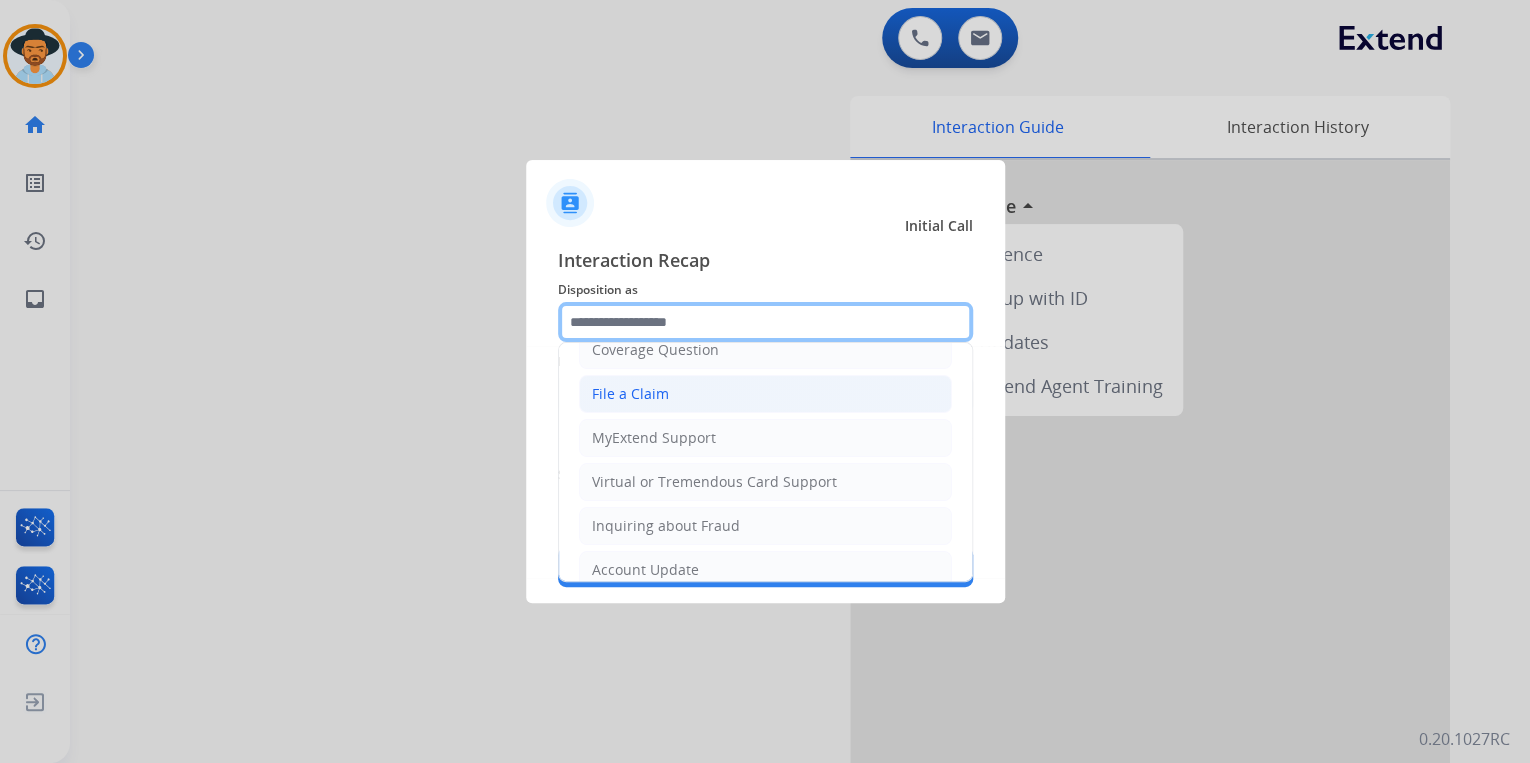 scroll, scrollTop: 160, scrollLeft: 0, axis: vertical 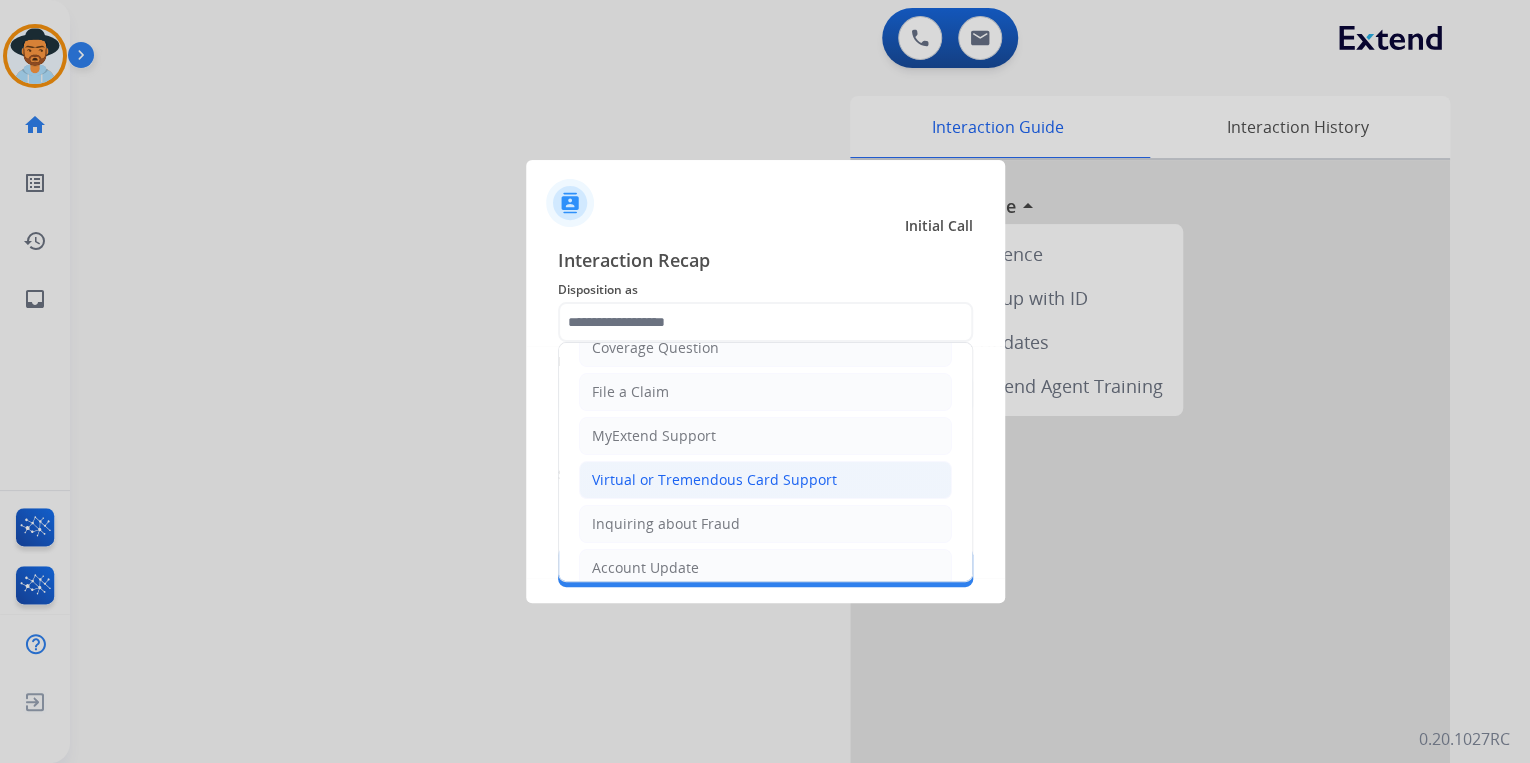 click on "Virtual or Tremendous Card Support" 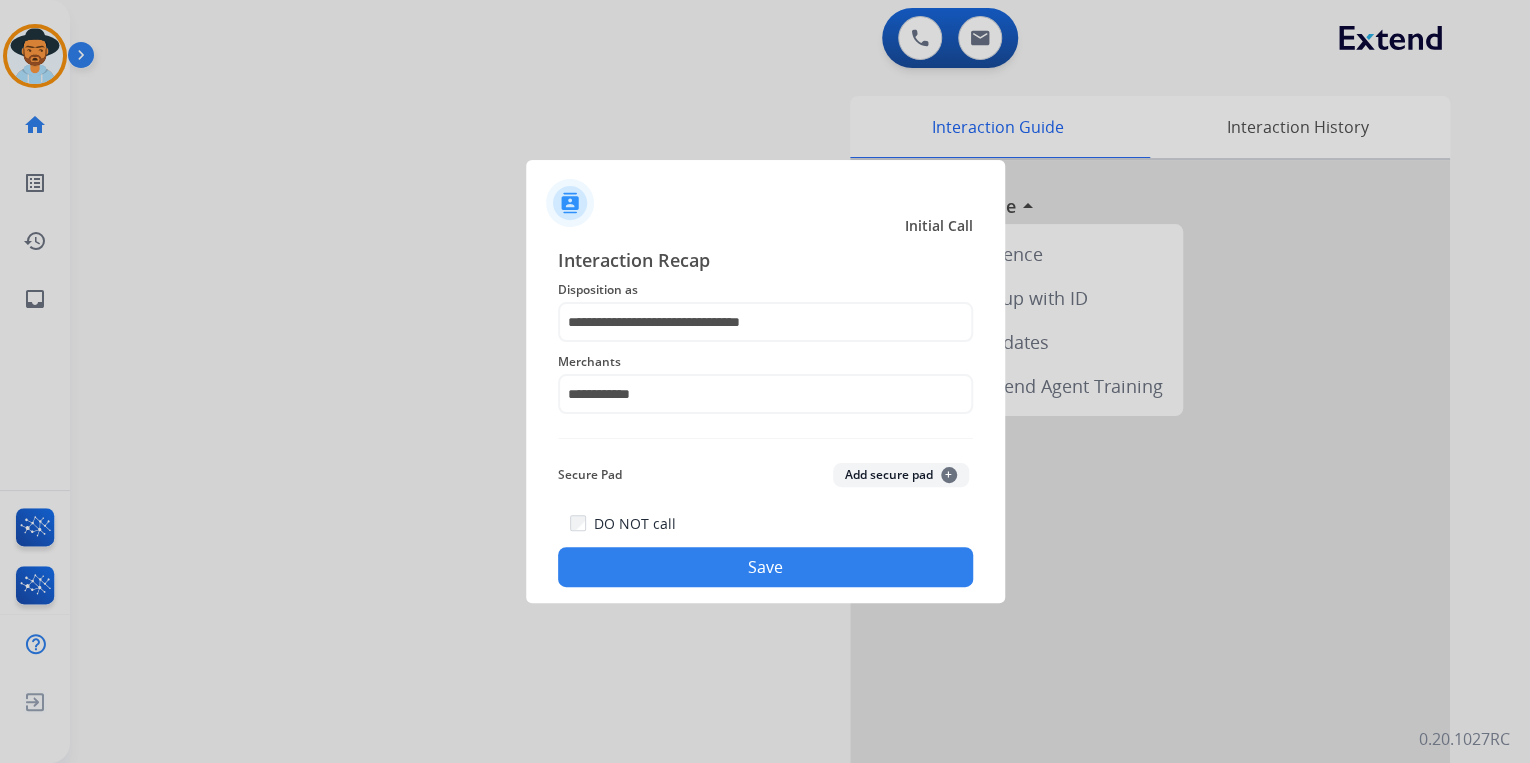 click on "Save" 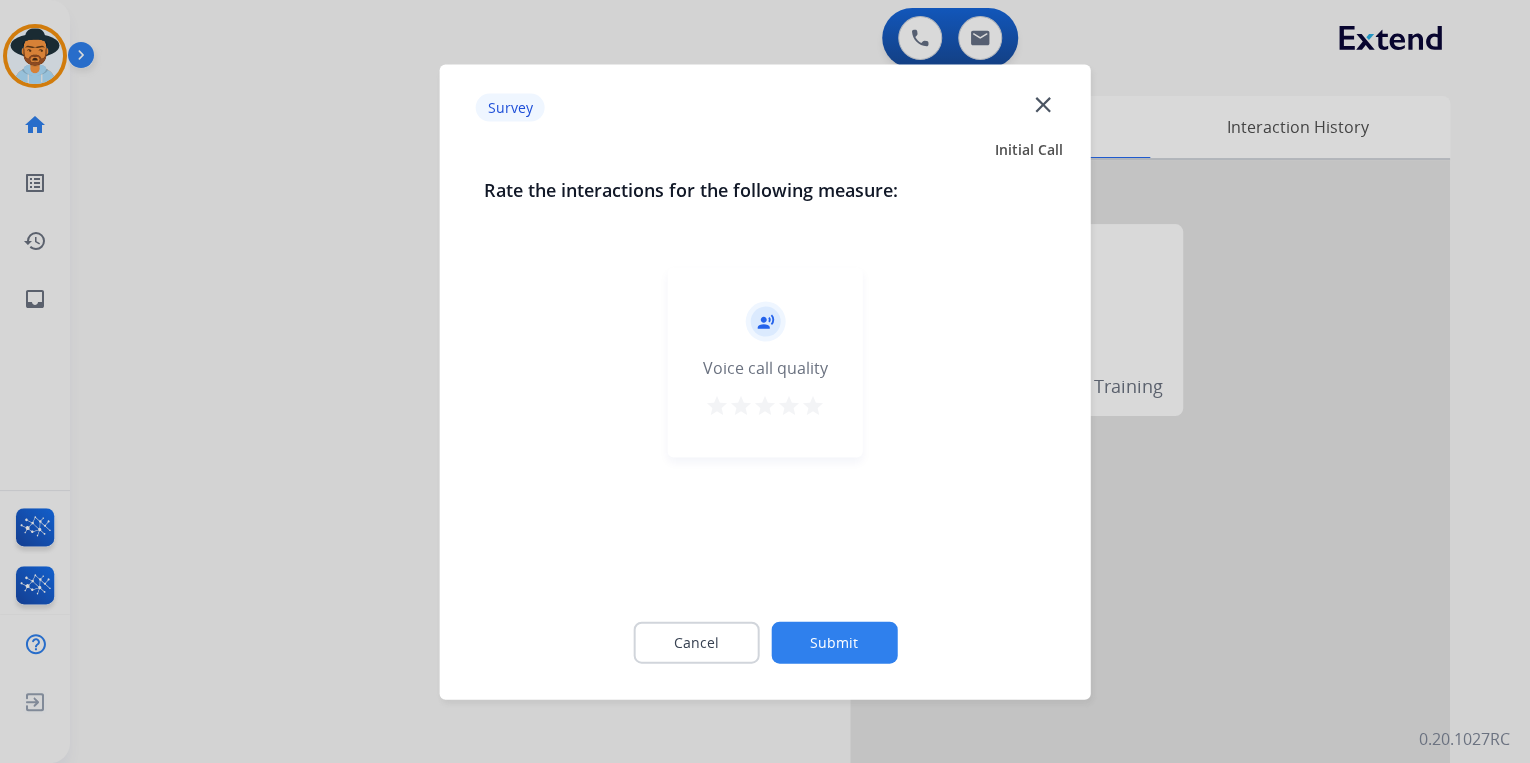 click on "star" at bounding box center [813, 405] 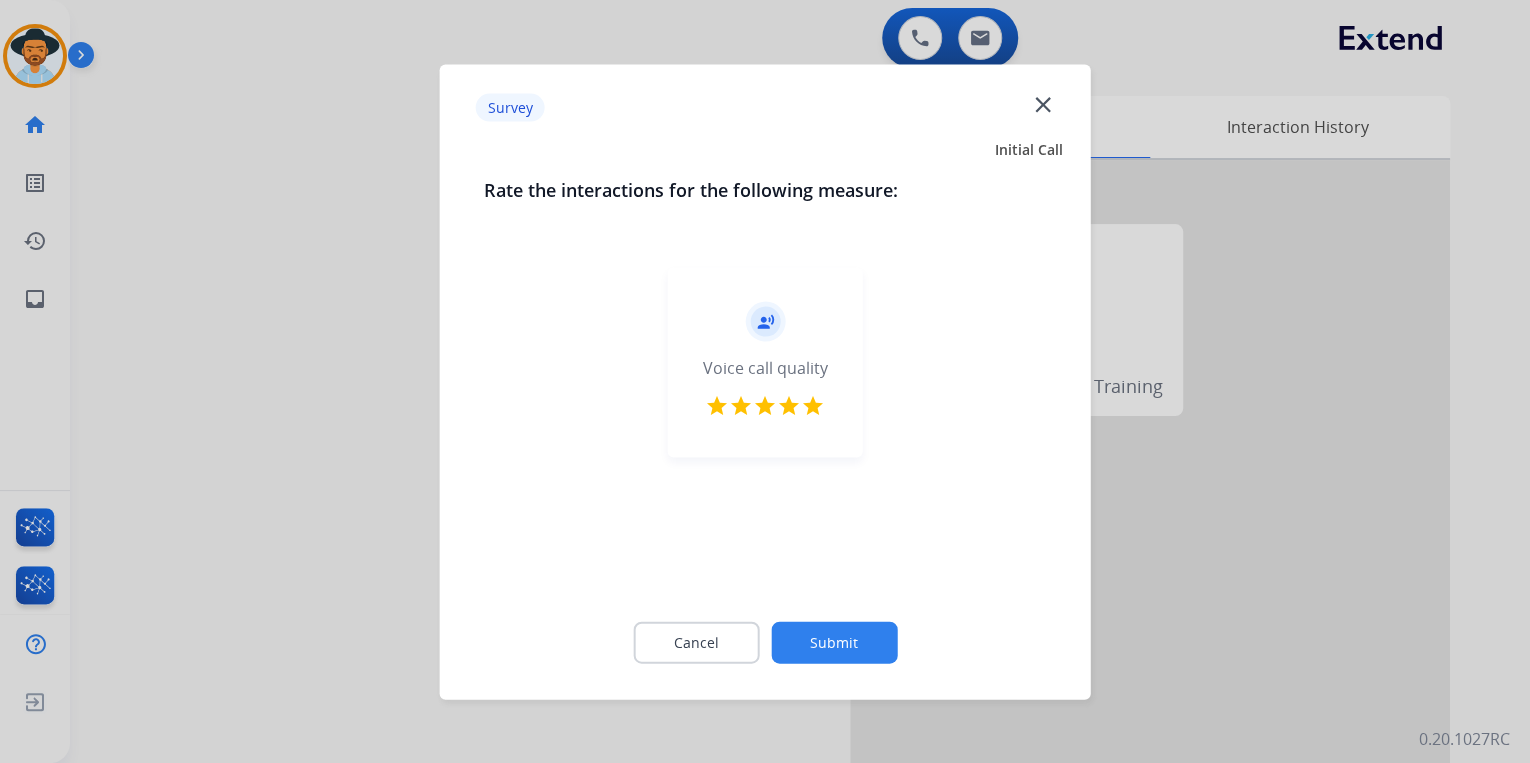 click on "Submit" 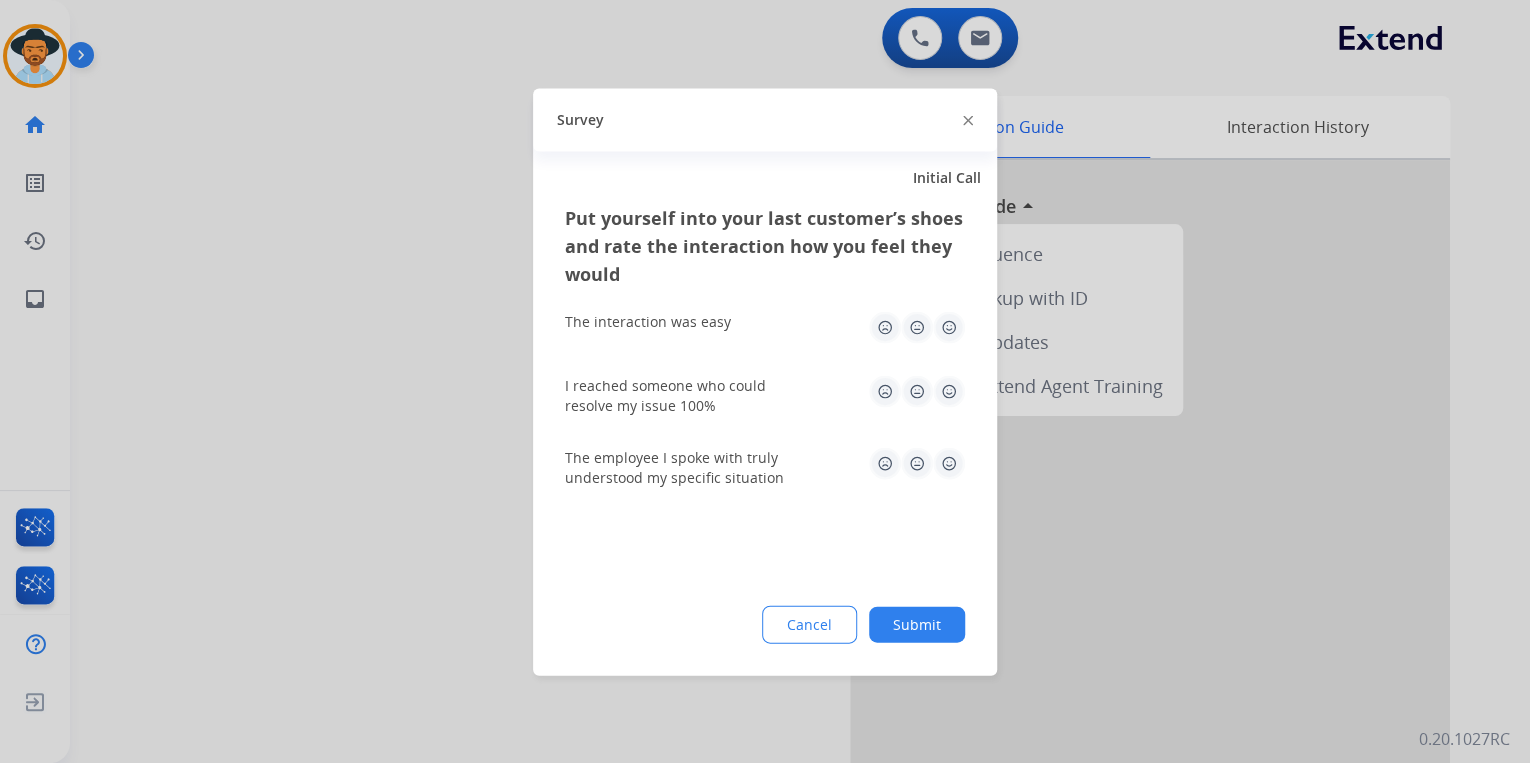 click 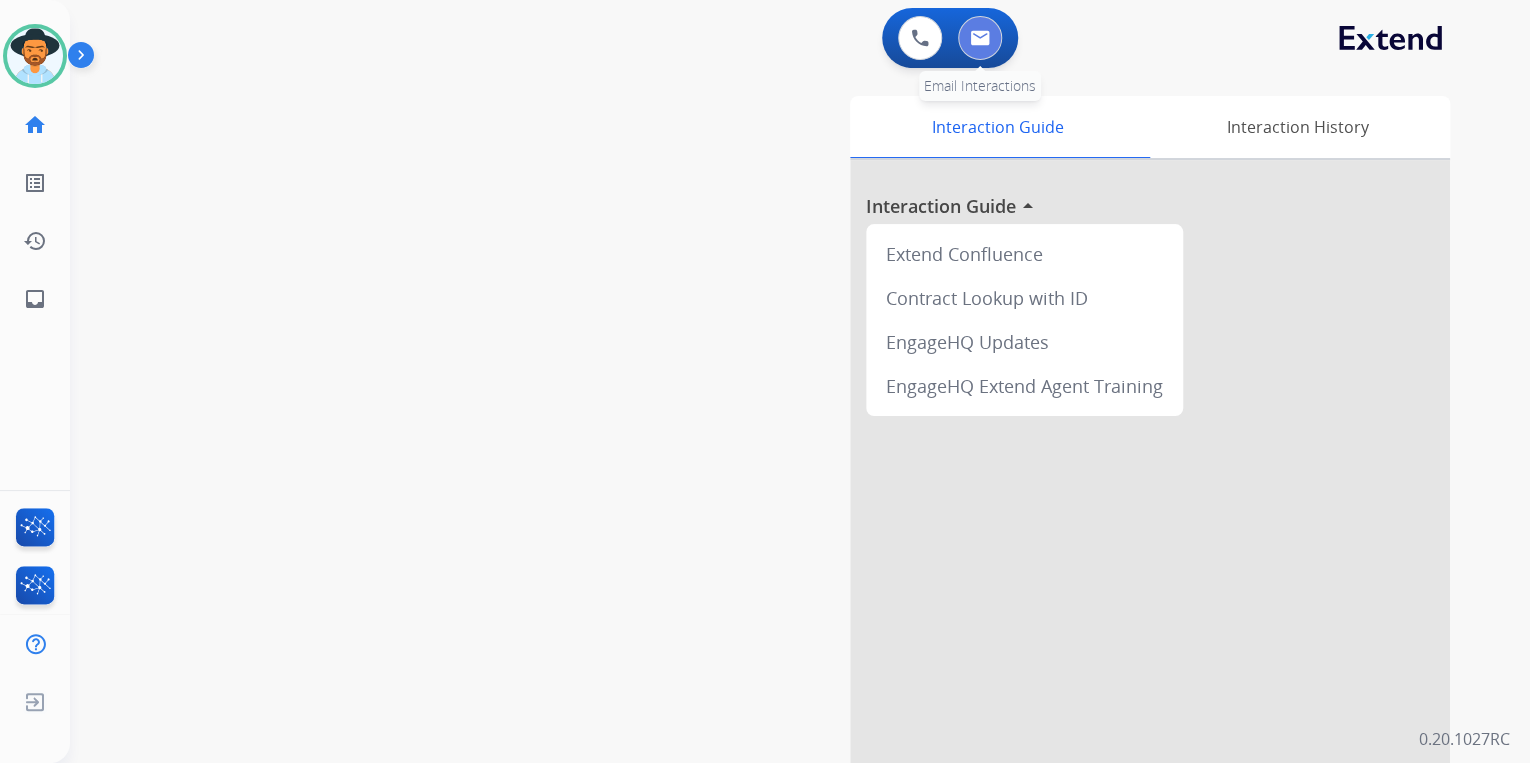 click at bounding box center (980, 38) 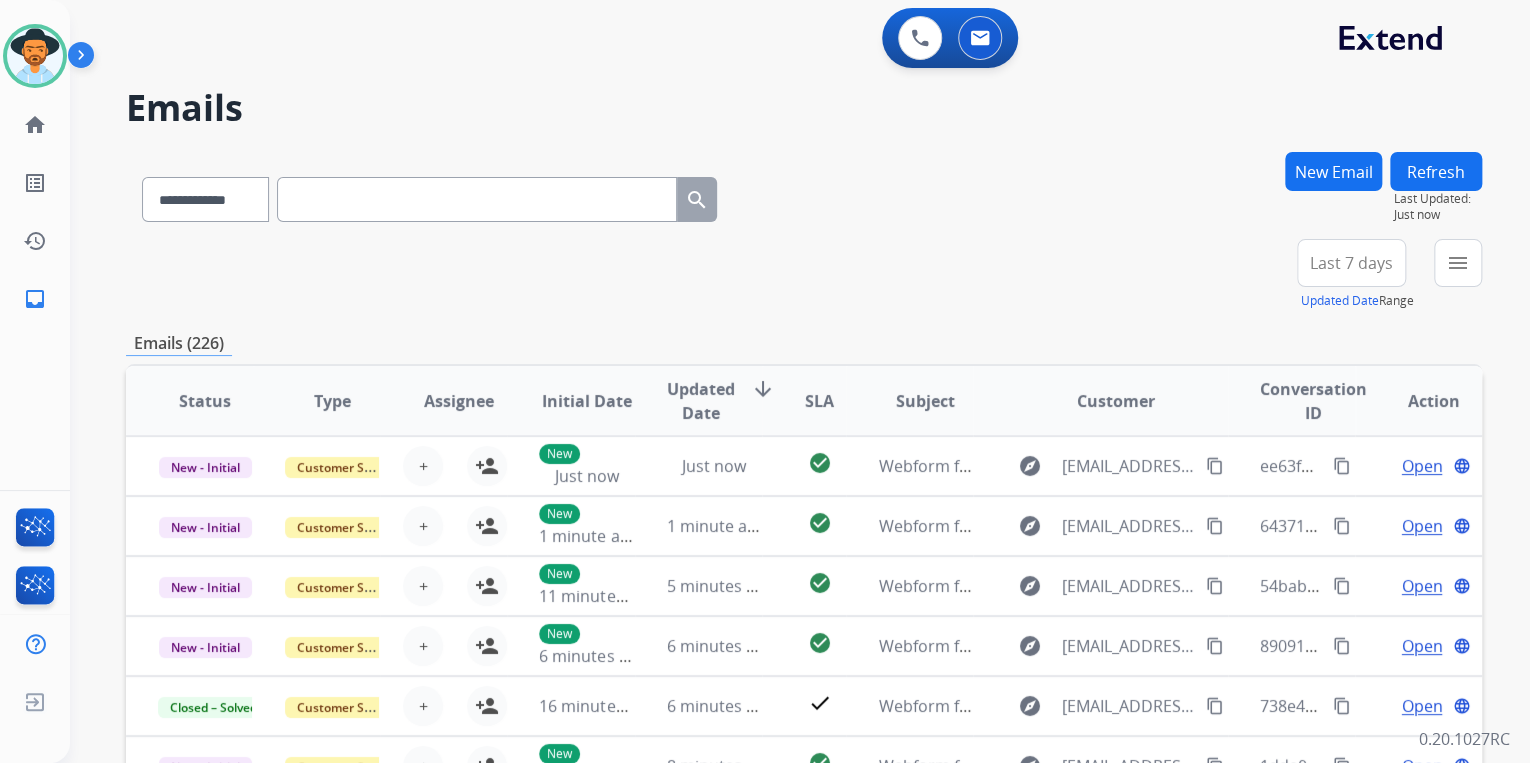 click at bounding box center [477, 199] 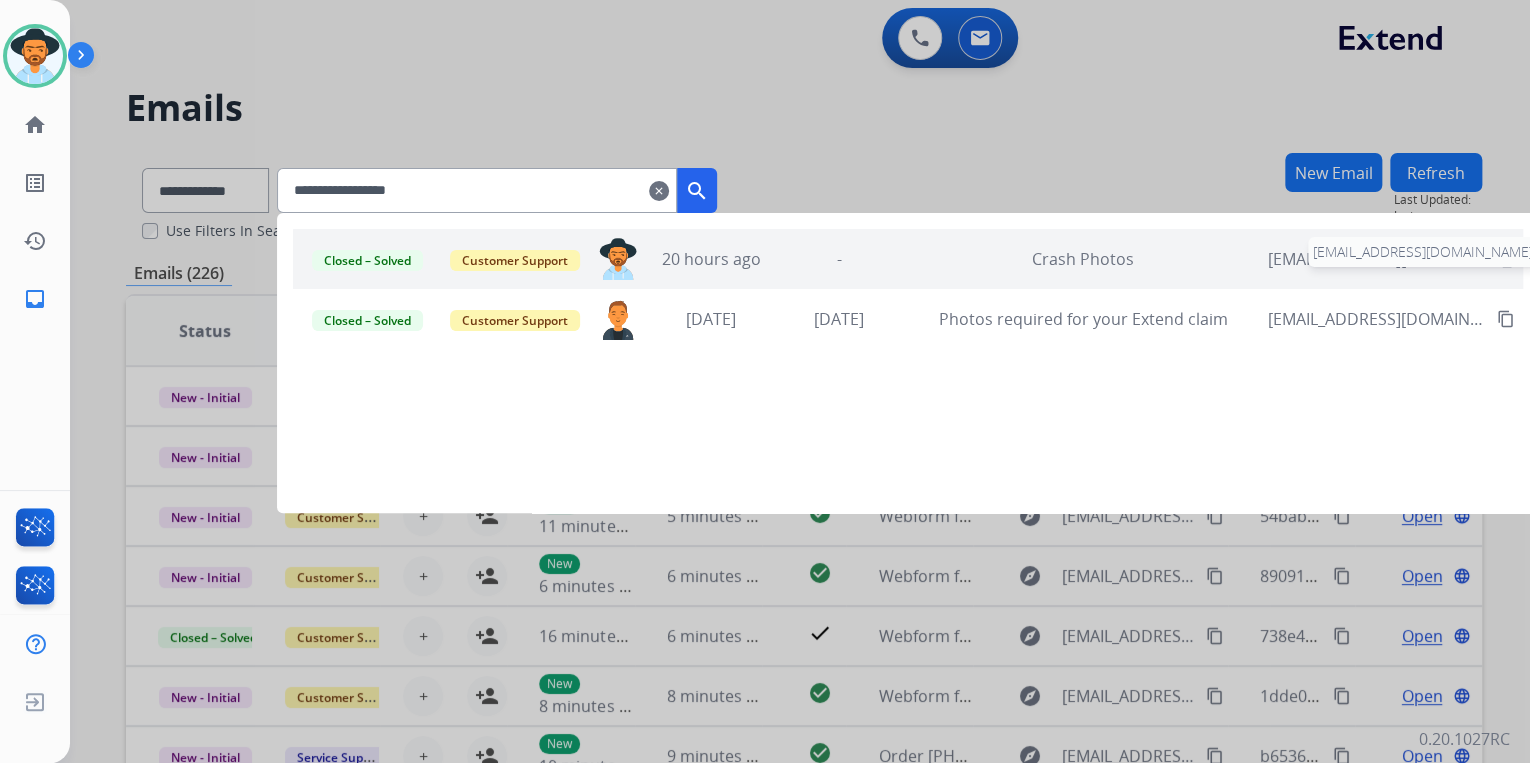 type on "**********" 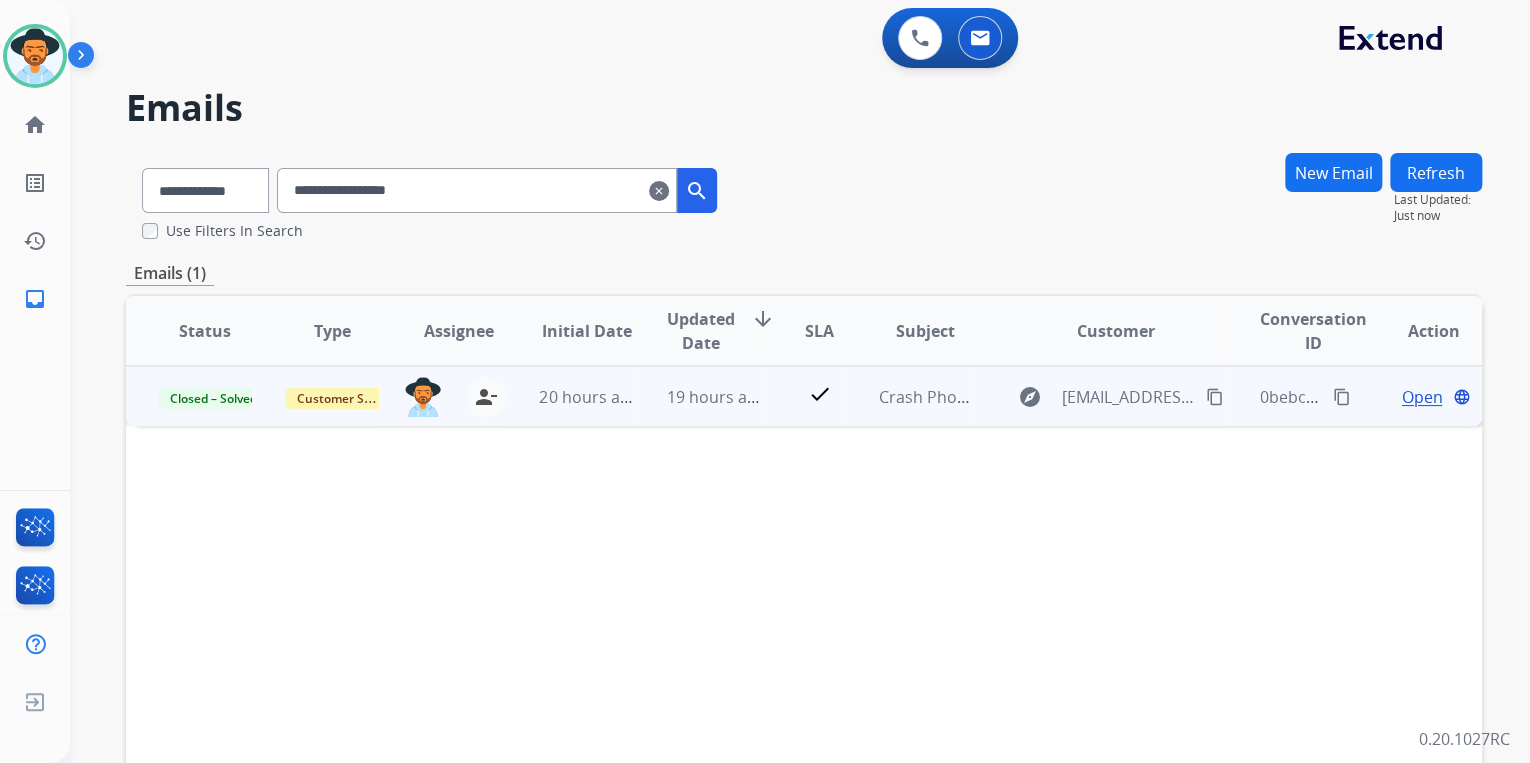click on "Open" at bounding box center (1421, 397) 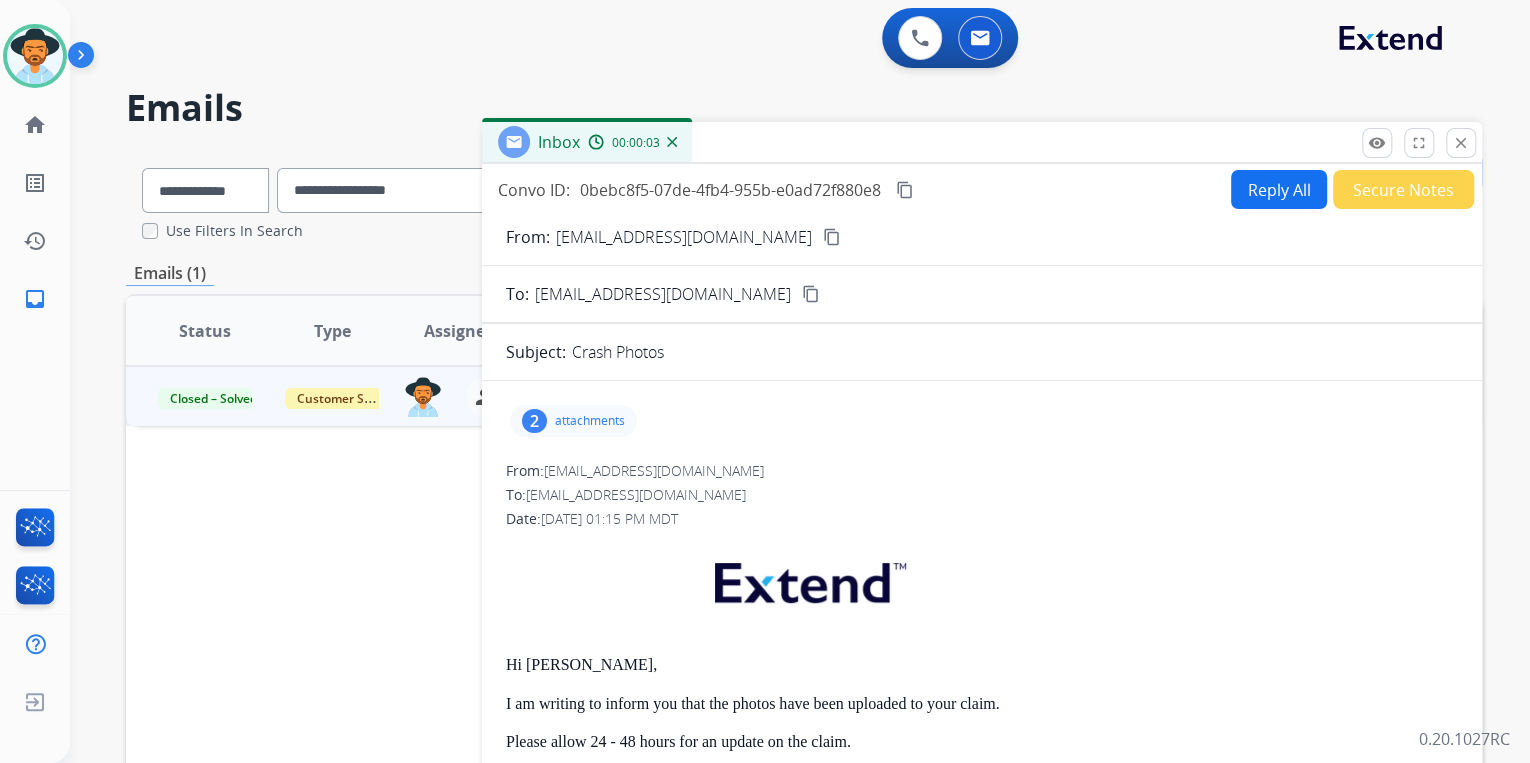 click on "Reply All" at bounding box center [1279, 189] 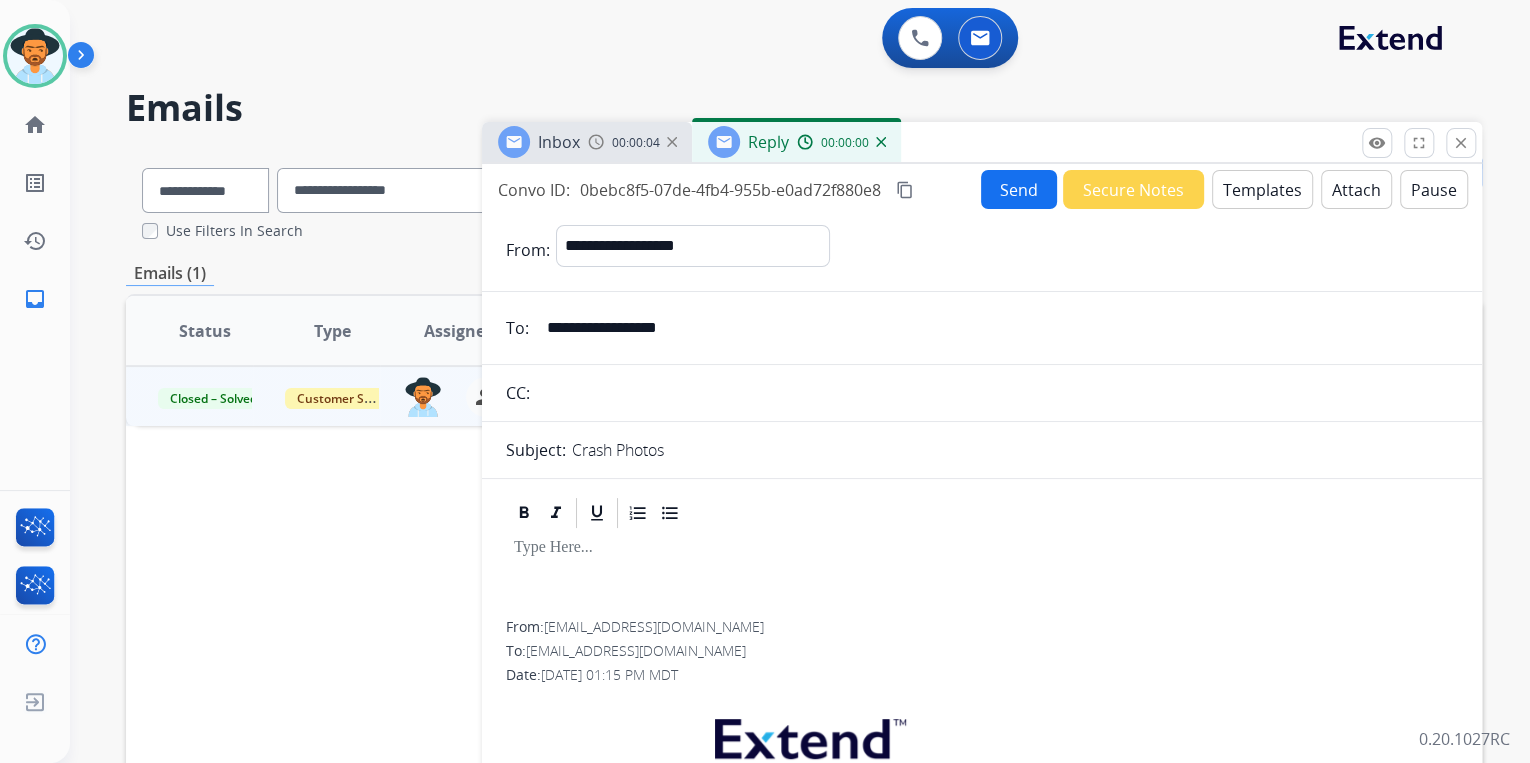 click on "Templates" at bounding box center (1262, 189) 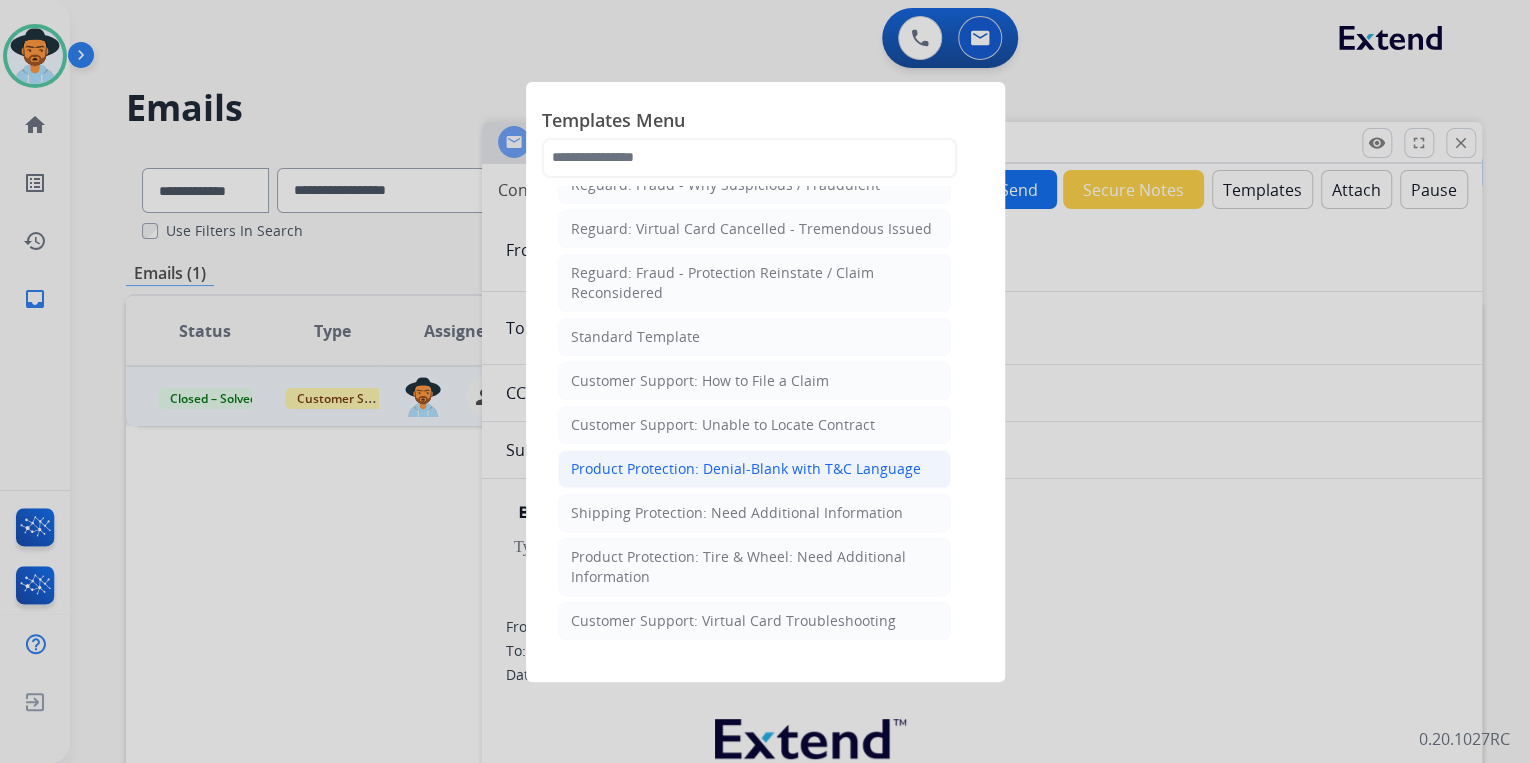 scroll, scrollTop: 320, scrollLeft: 0, axis: vertical 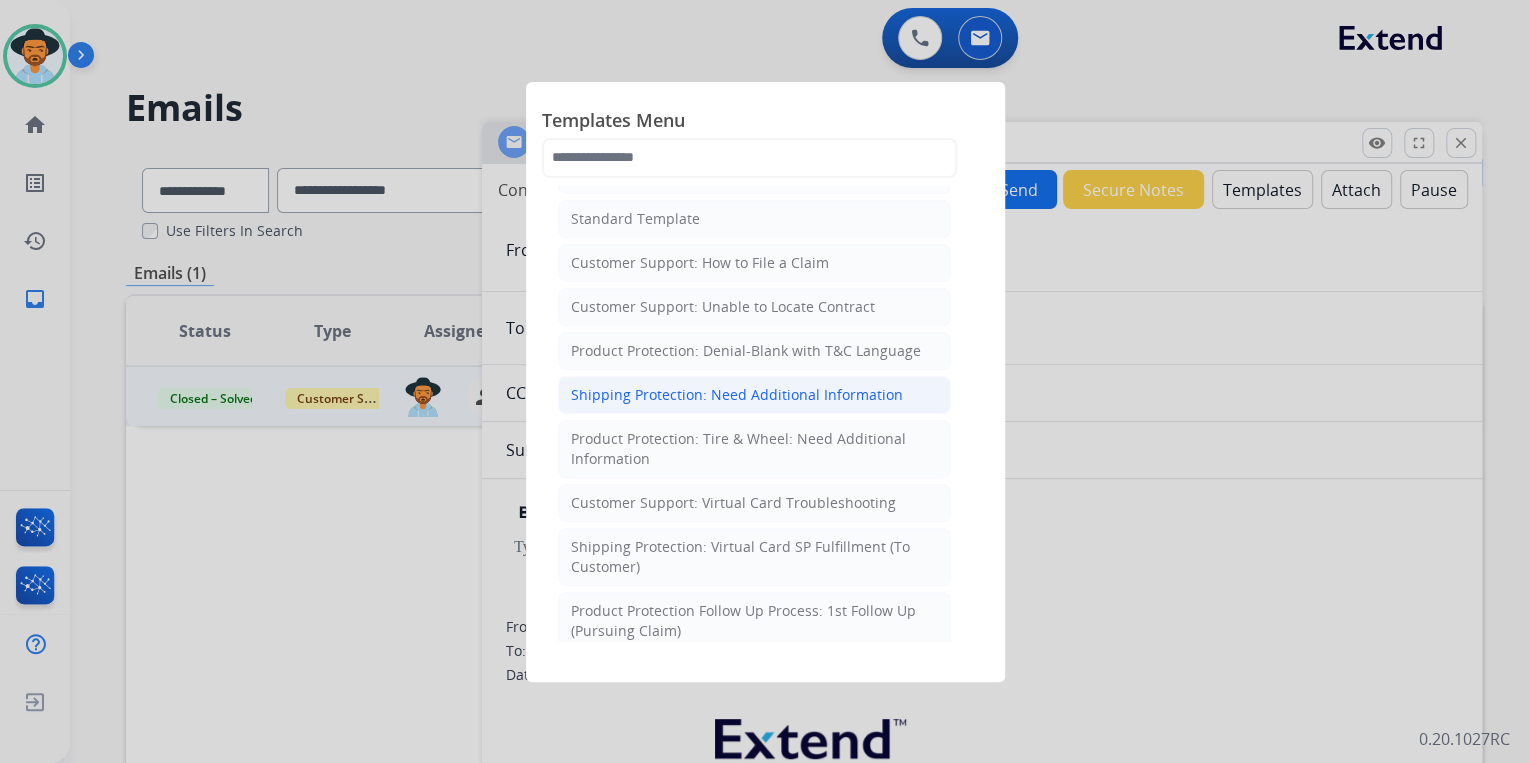 click on "Shipping Protection: Need Additional Information" 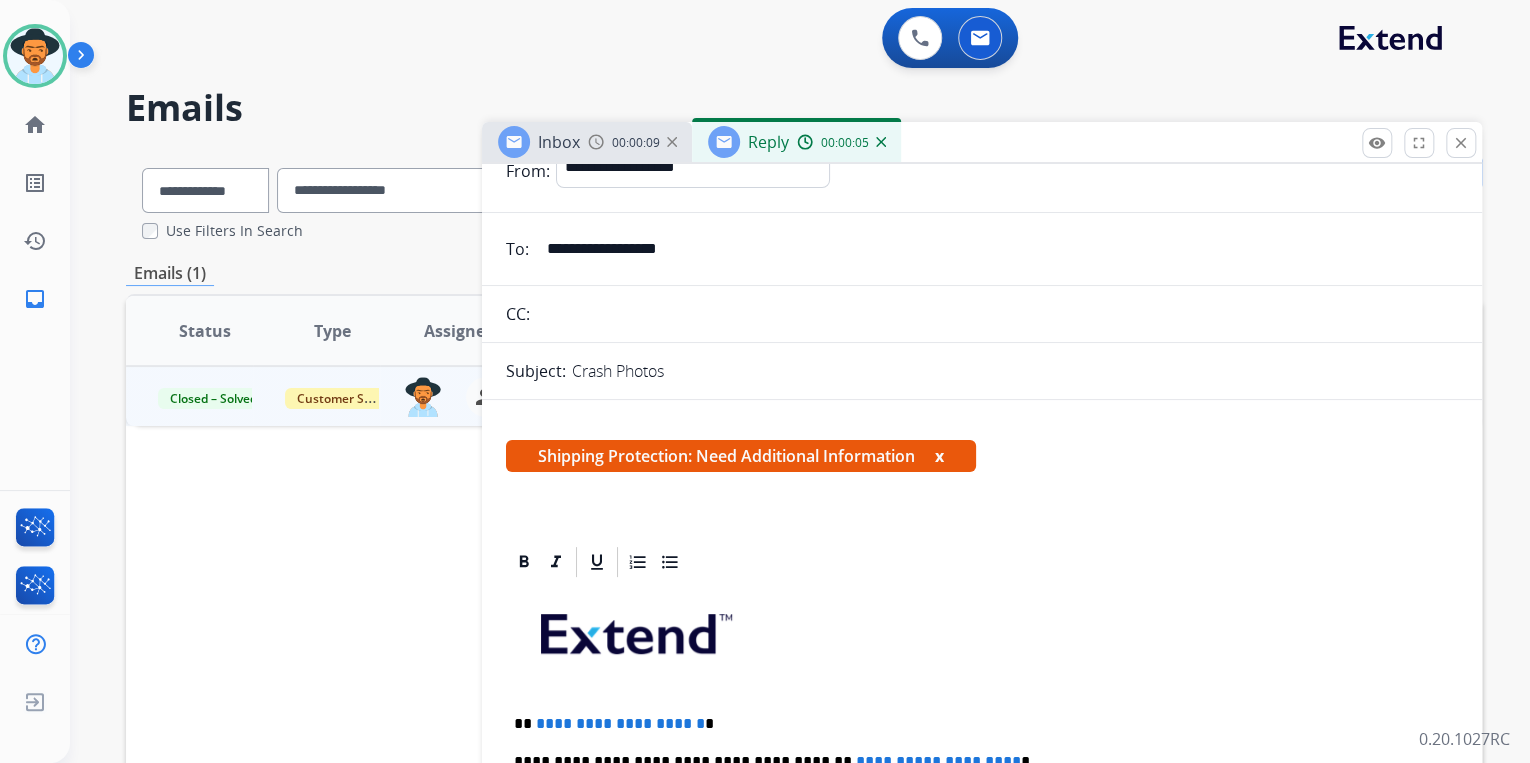 scroll, scrollTop: 320, scrollLeft: 0, axis: vertical 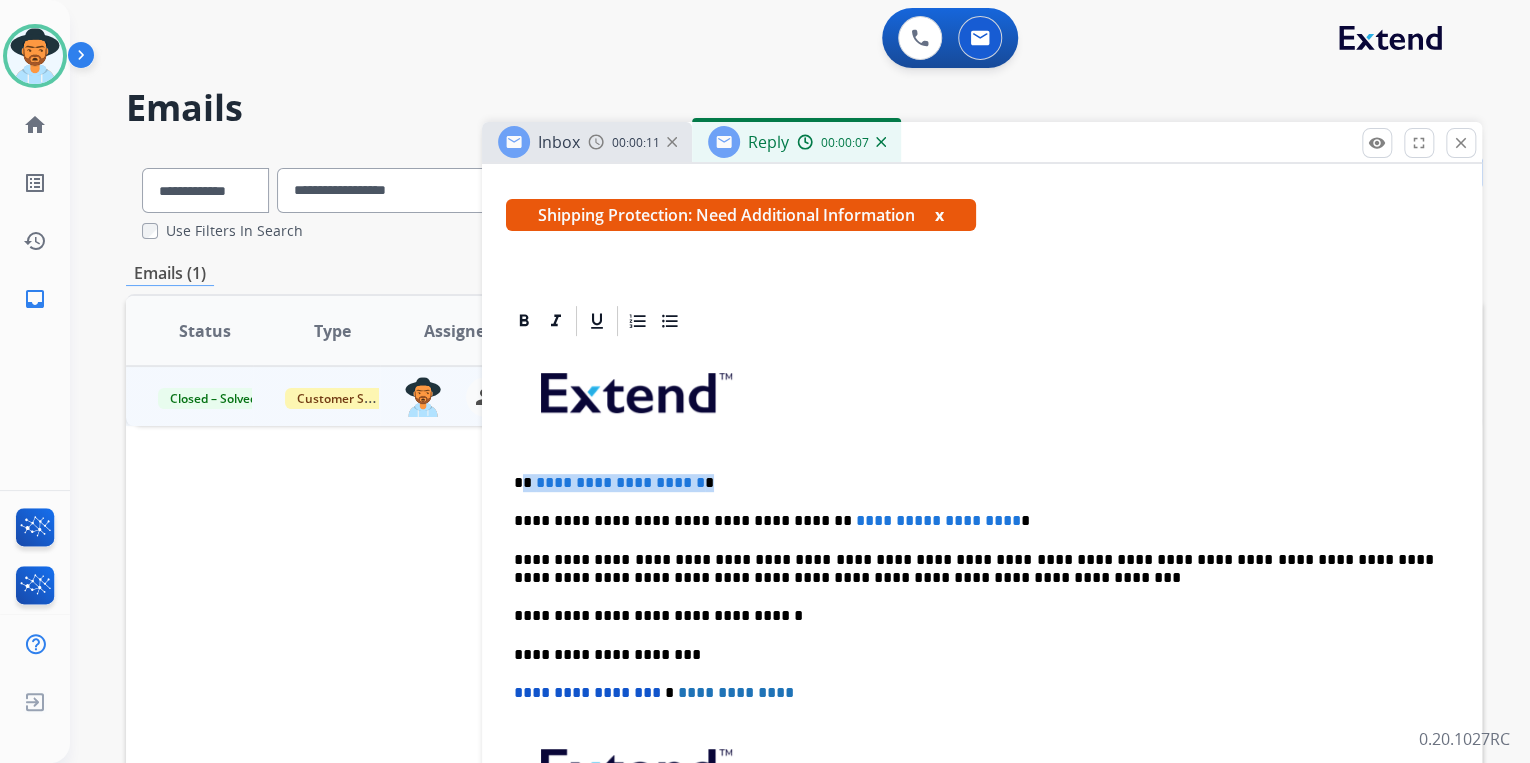 drag, startPoint x: 523, startPoint y: 479, endPoint x: 760, endPoint y: 468, distance: 237.25514 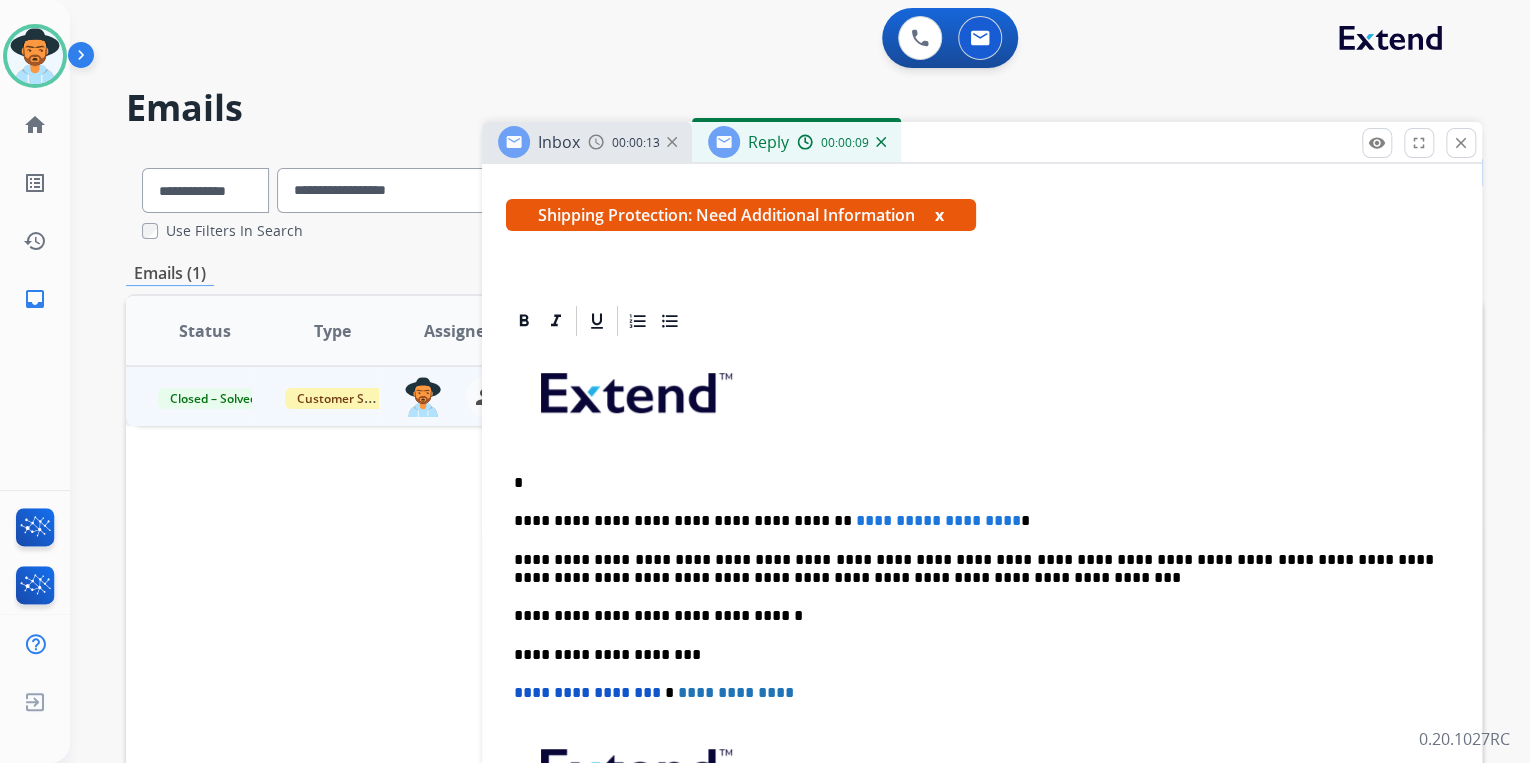 type 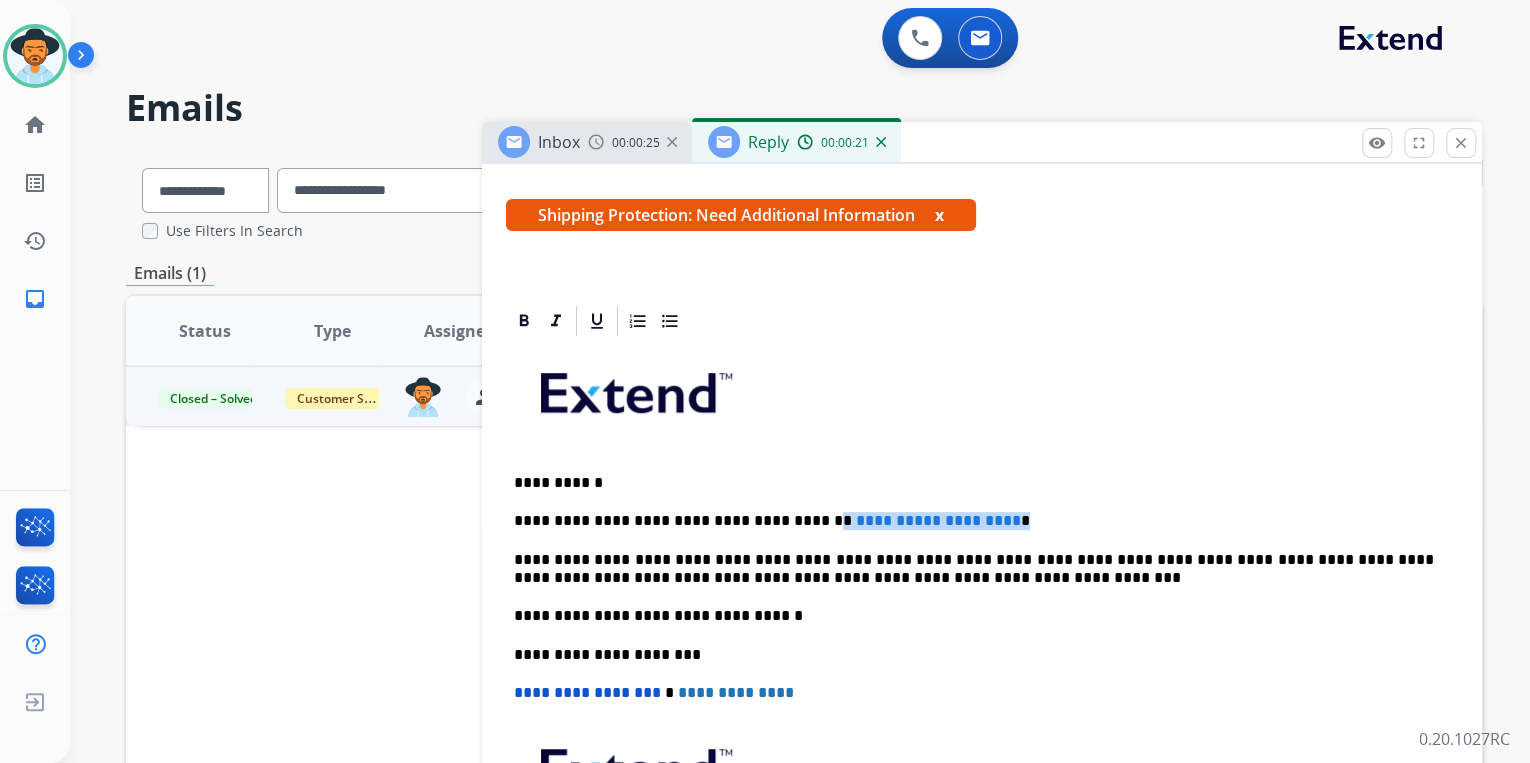 drag, startPoint x: 790, startPoint y: 519, endPoint x: 1048, endPoint y: 512, distance: 258.09494 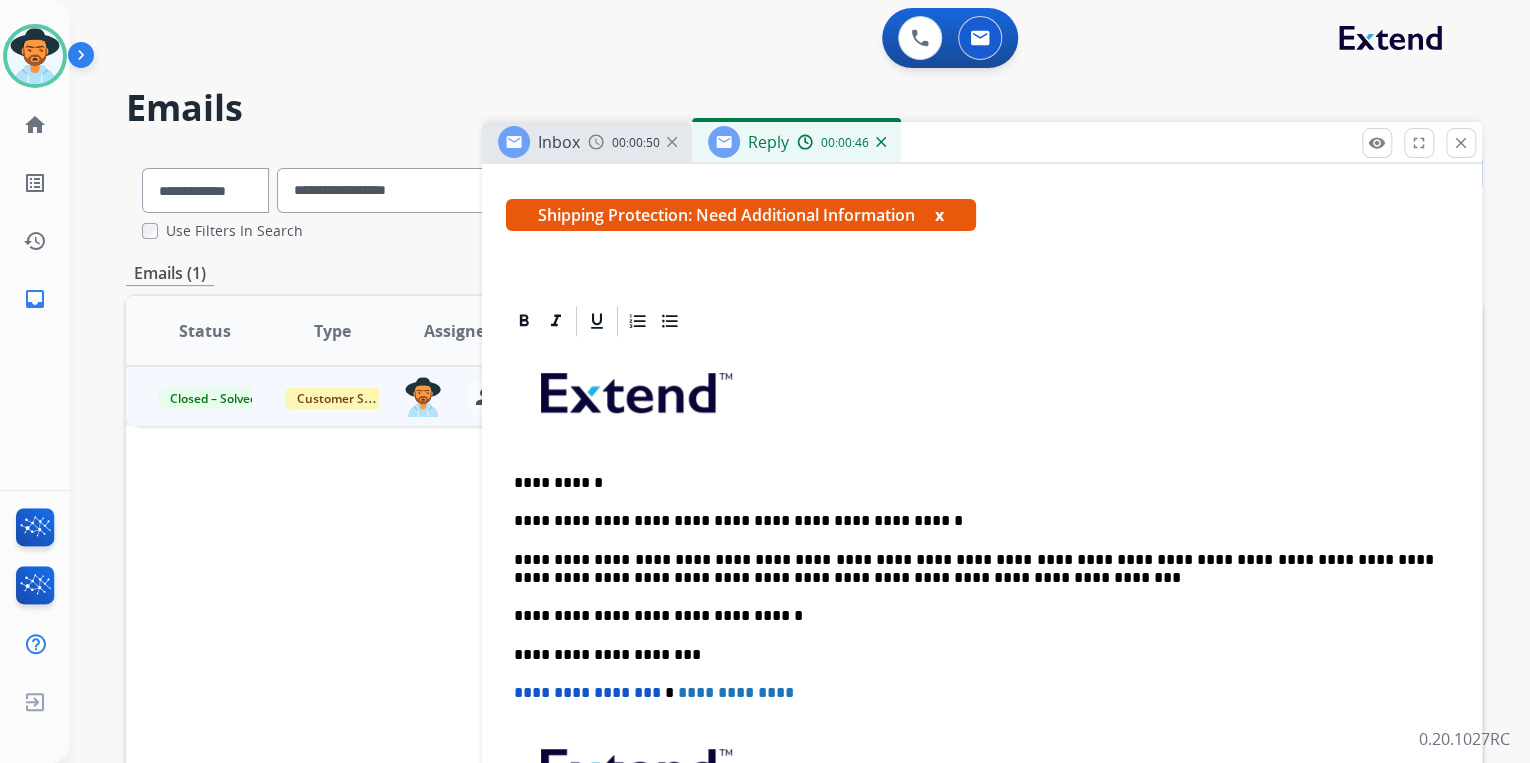 click on "**********" at bounding box center (974, 521) 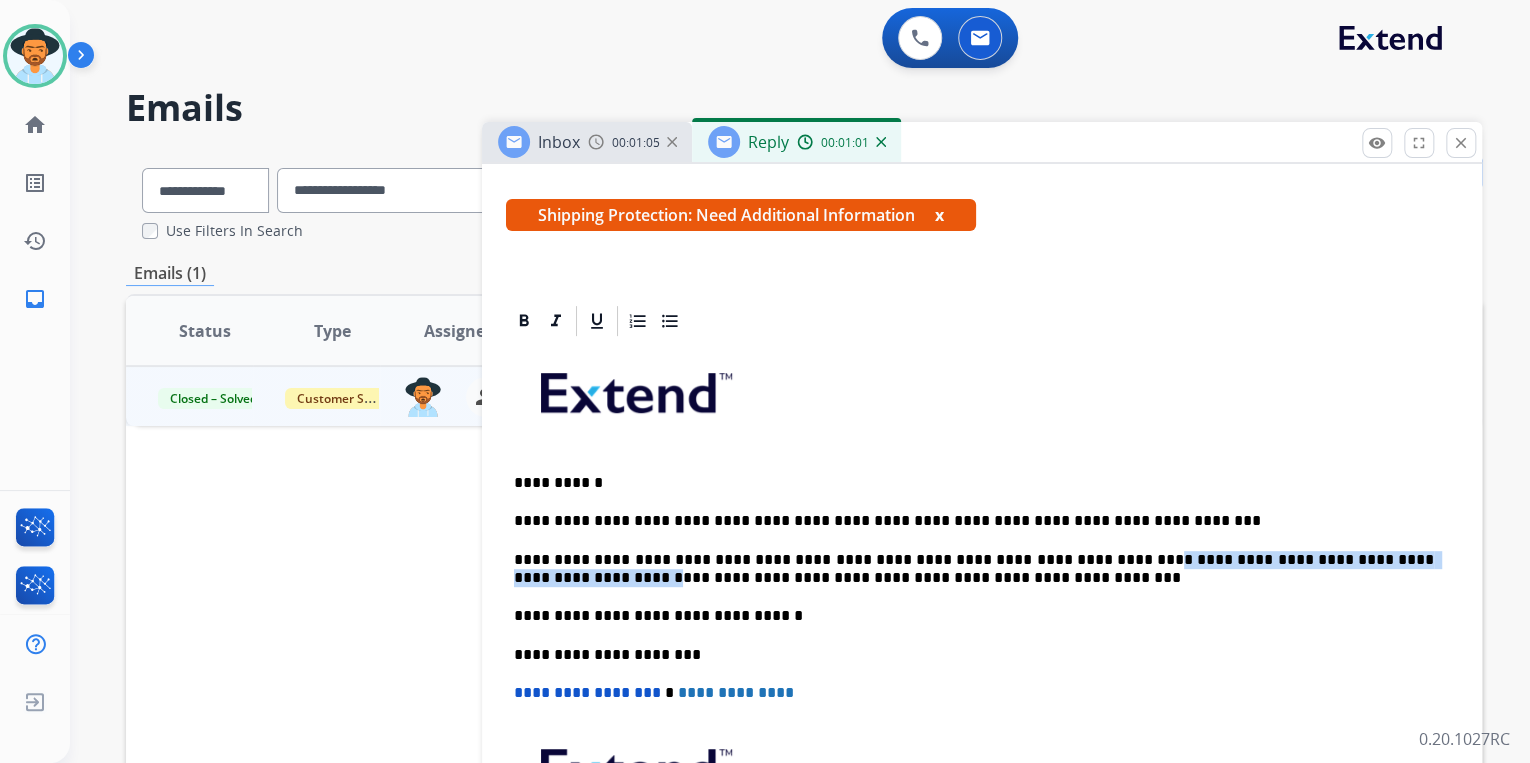drag, startPoint x: 1074, startPoint y: 559, endPoint x: 1435, endPoint y: 551, distance: 361.08862 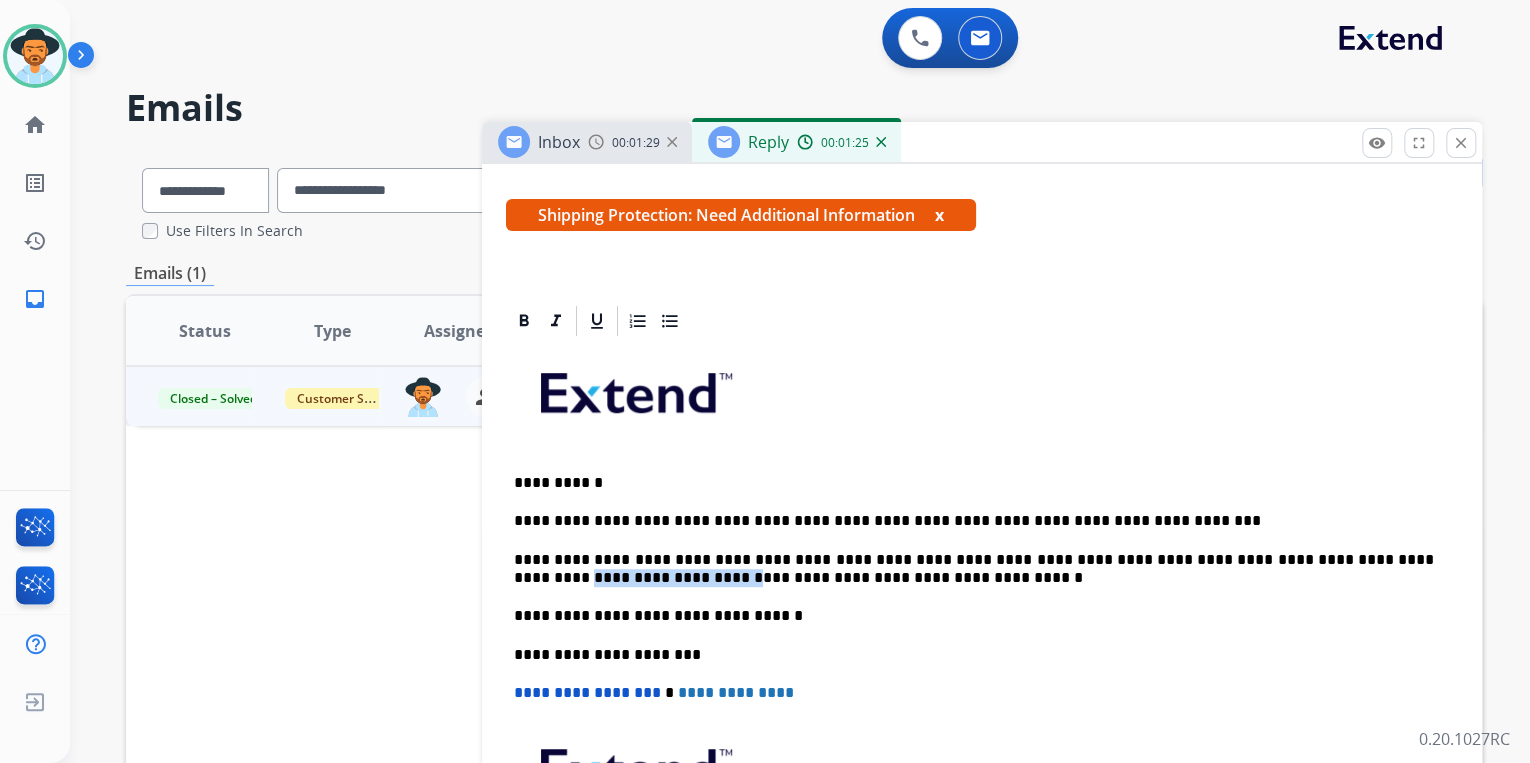 drag, startPoint x: 659, startPoint y: 579, endPoint x: 501, endPoint y: 581, distance: 158.01266 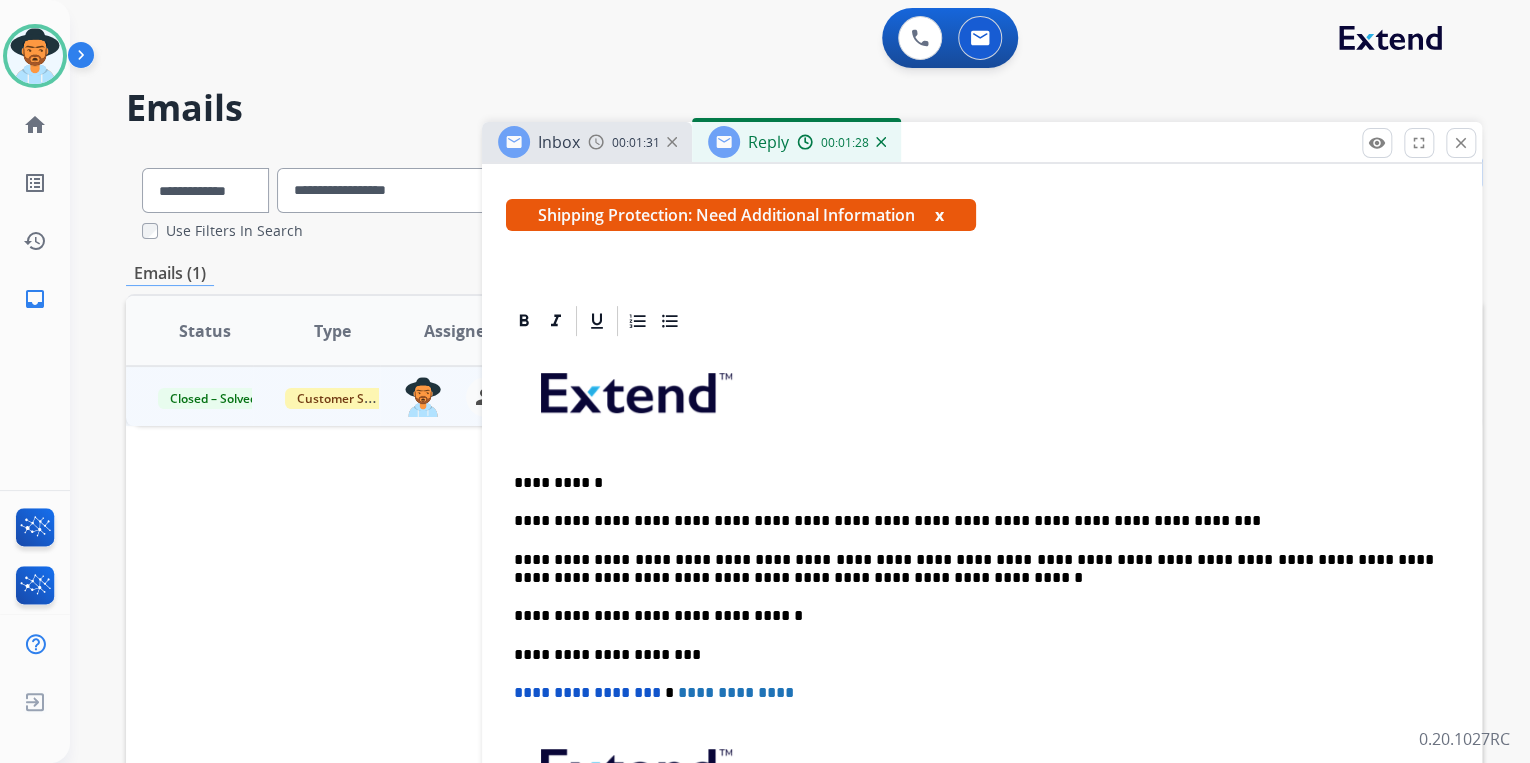 drag, startPoint x: 536, startPoint y: 584, endPoint x: 969, endPoint y: 425, distance: 461.27 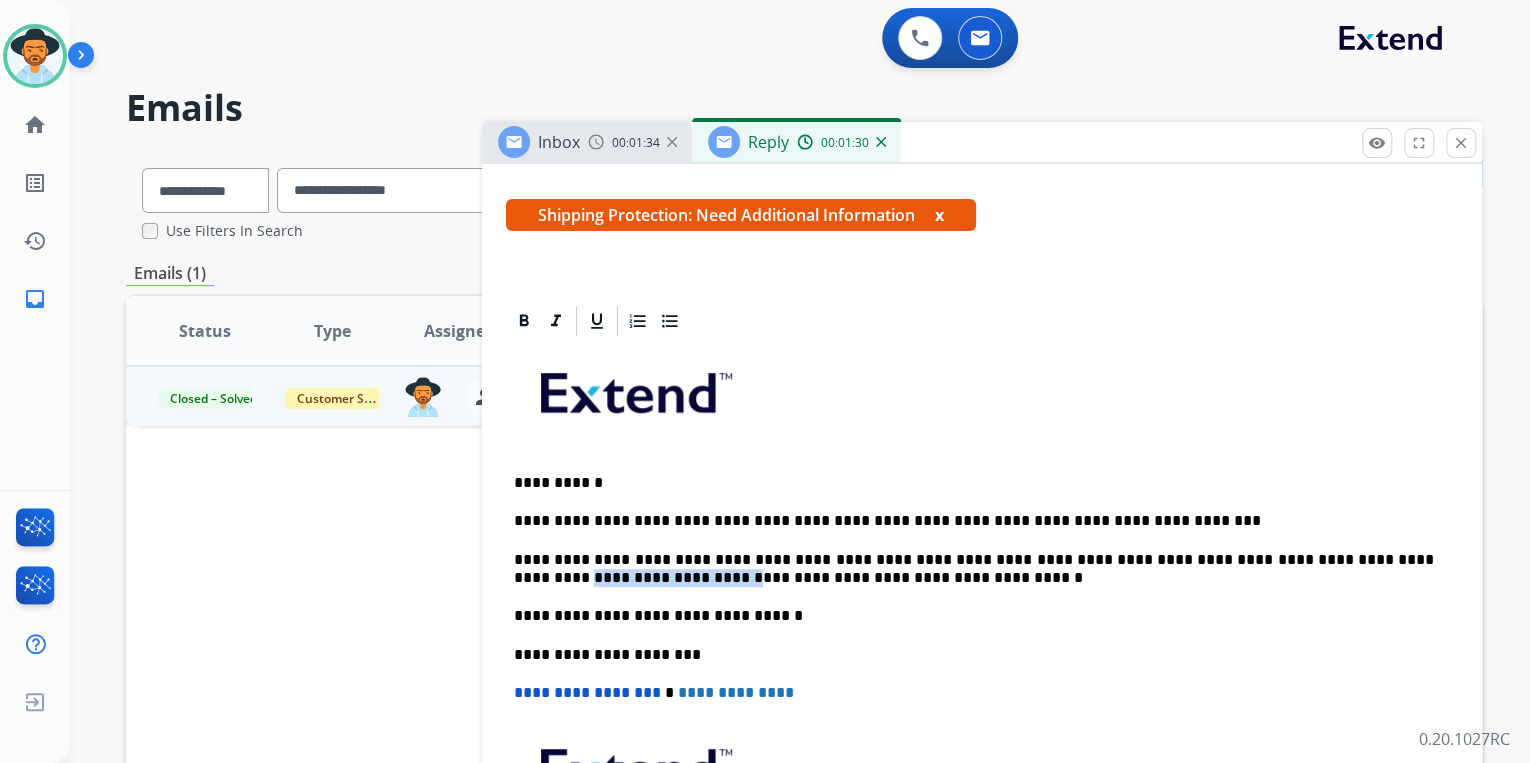 drag, startPoint x: 657, startPoint y: 572, endPoint x: 512, endPoint y: 572, distance: 145 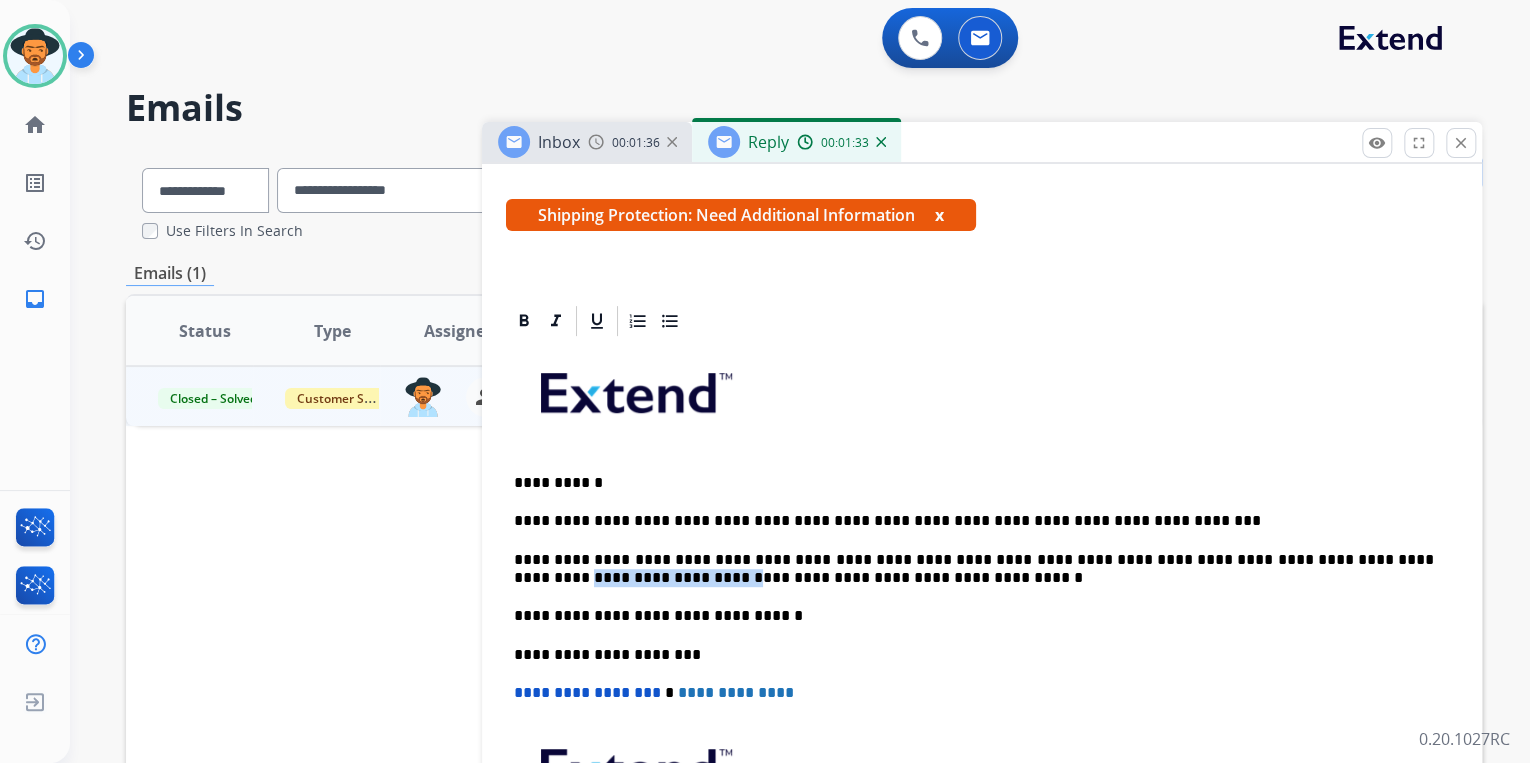 copy on "**********" 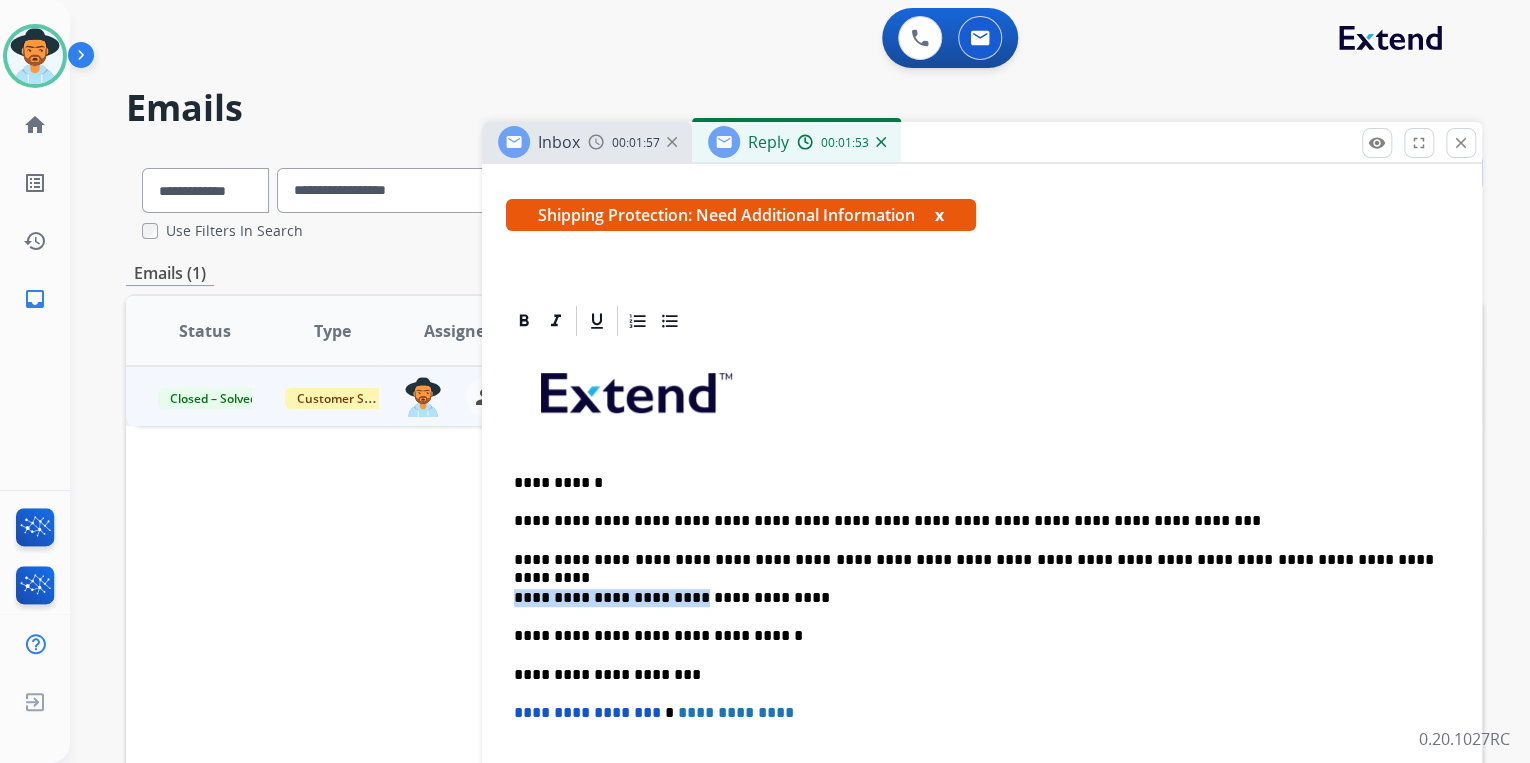 drag, startPoint x: 680, startPoint y: 595, endPoint x: 512, endPoint y: 587, distance: 168.19037 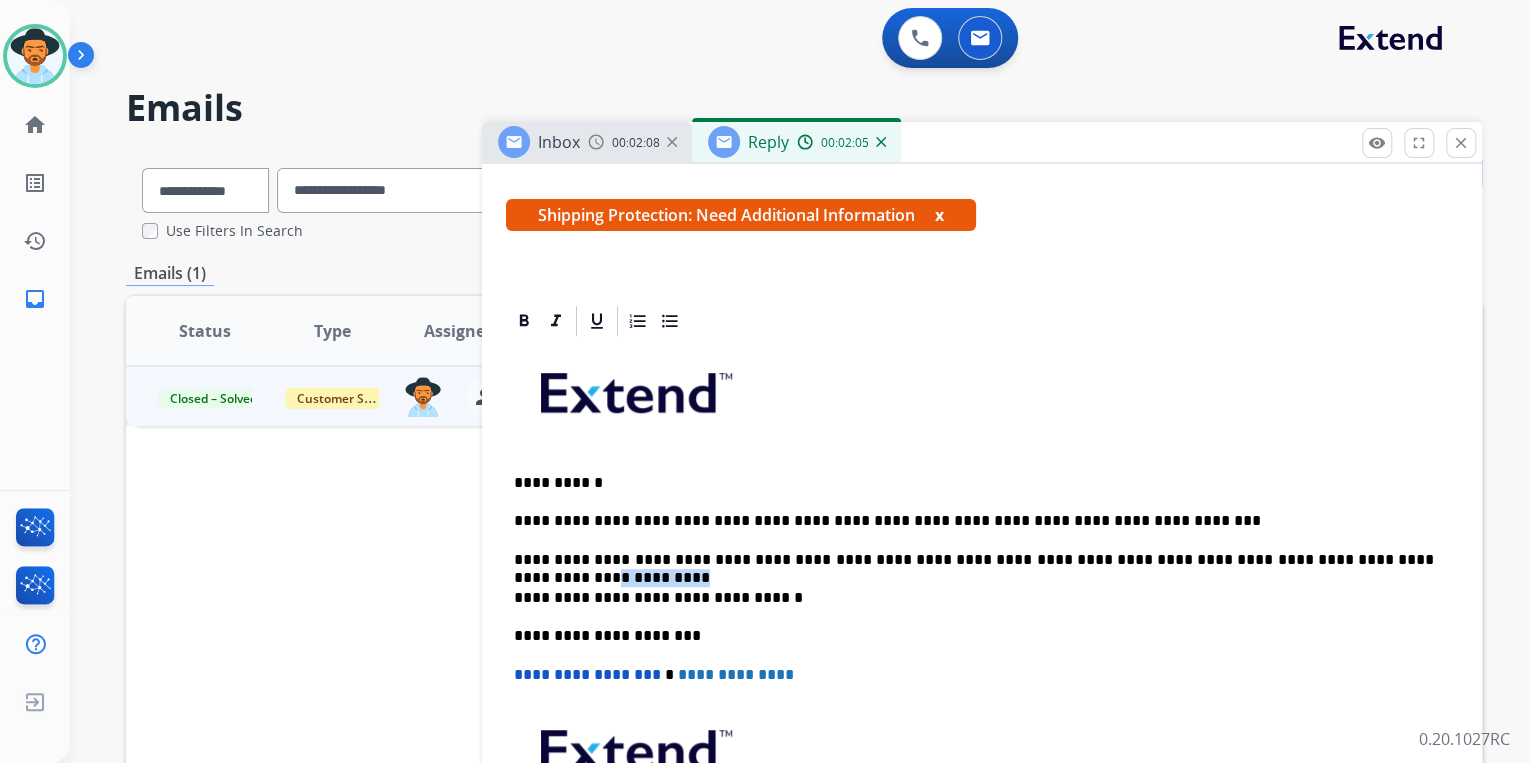 drag, startPoint x: 1349, startPoint y: 558, endPoint x: 1436, endPoint y: 553, distance: 87.14356 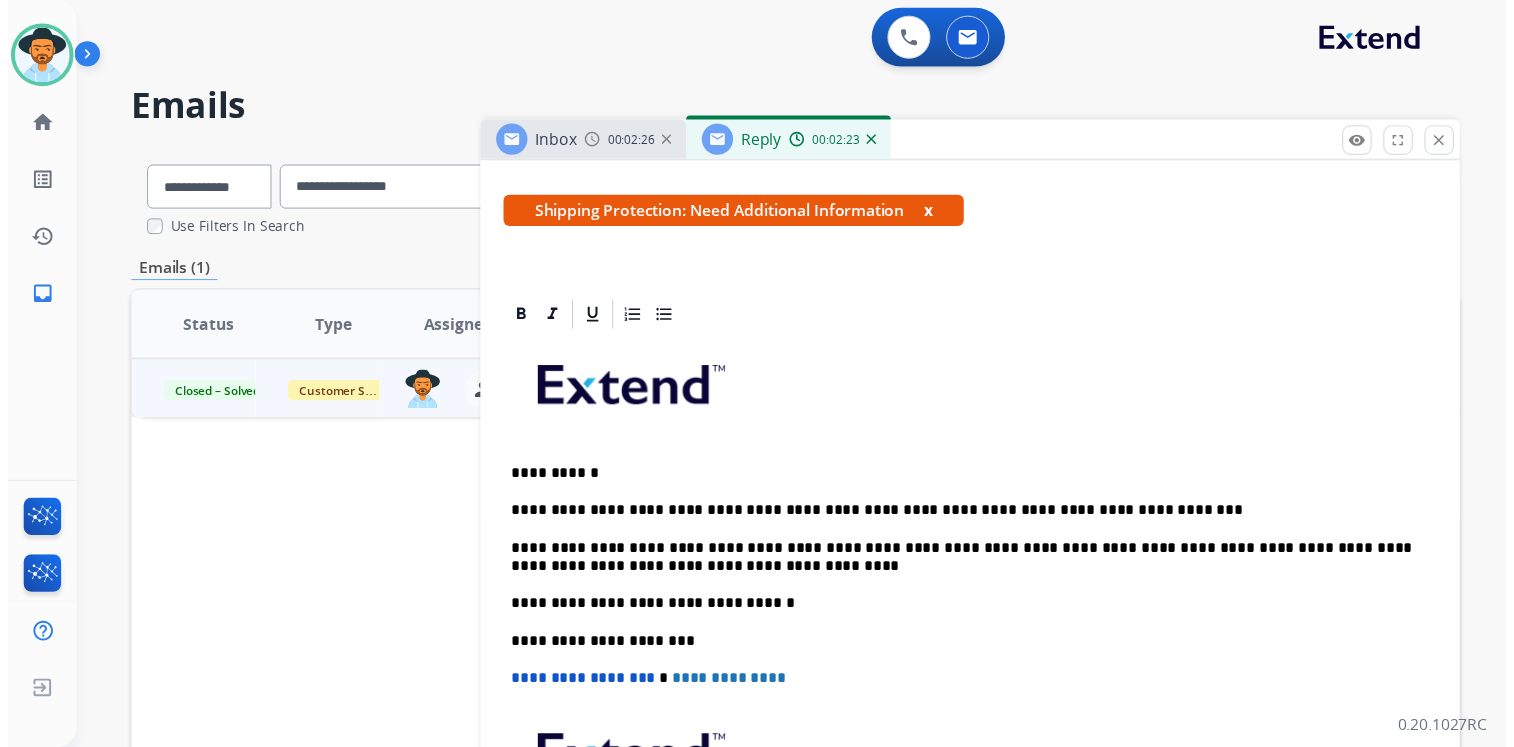 scroll, scrollTop: 0, scrollLeft: 0, axis: both 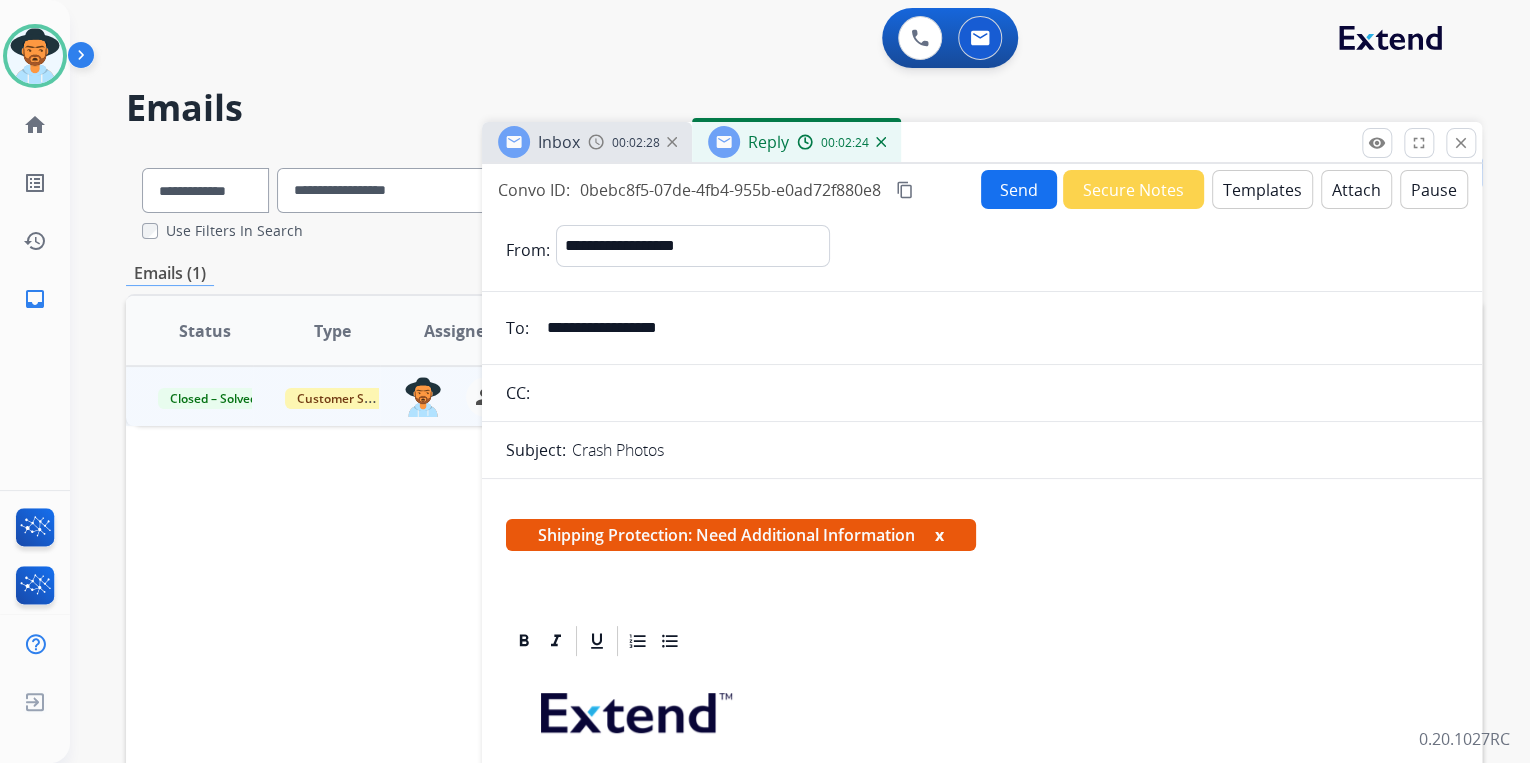 click on "Send" at bounding box center [1019, 189] 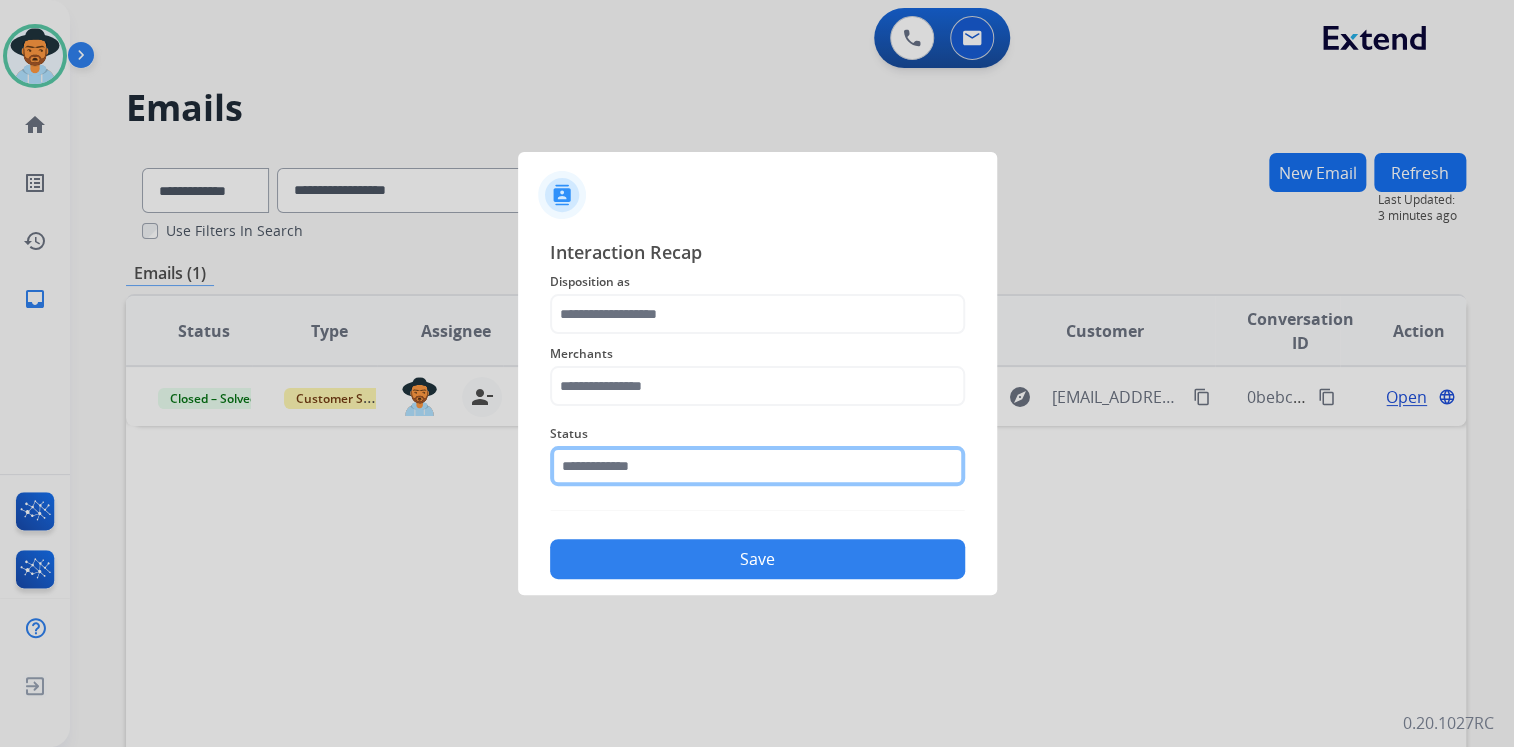 click 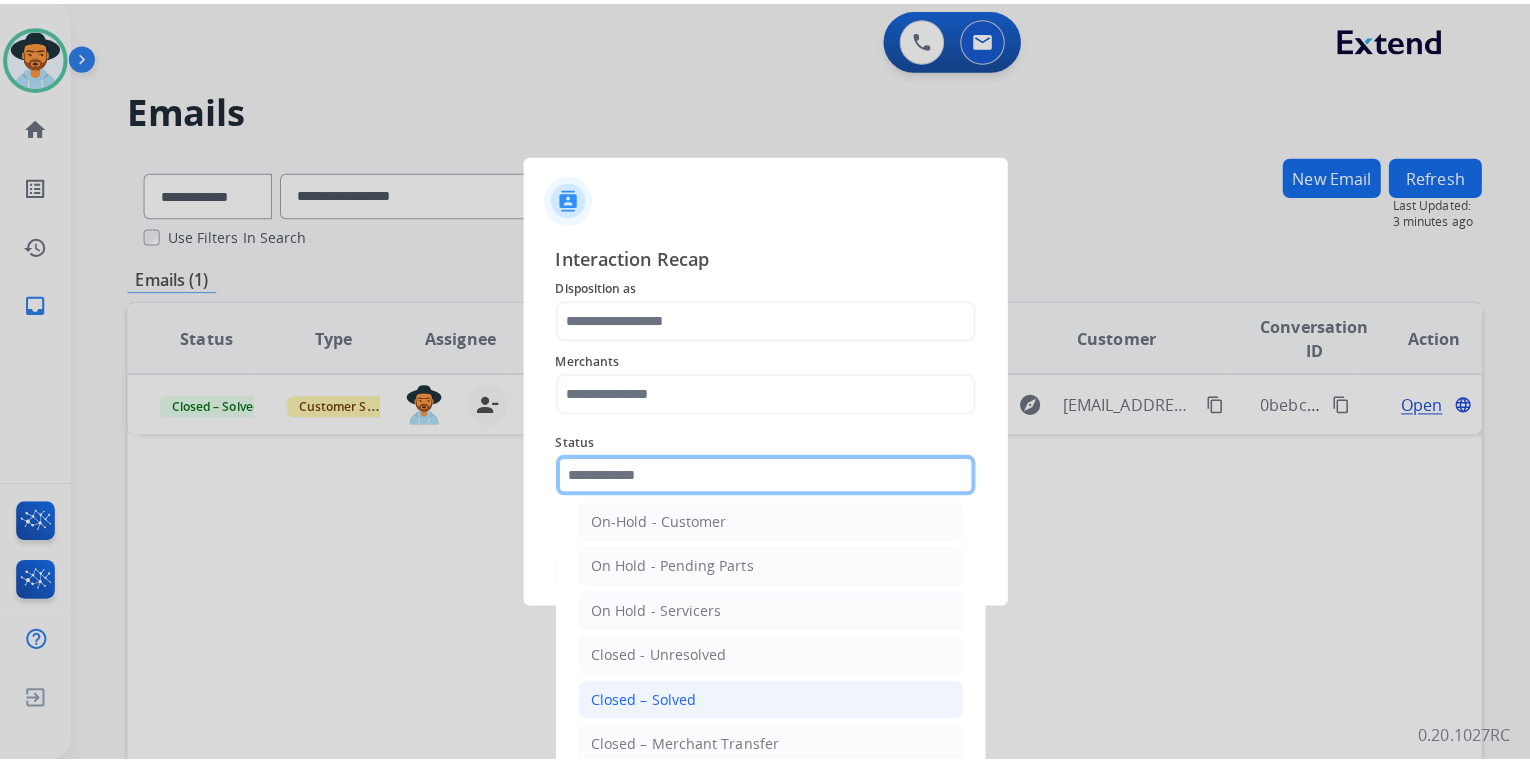 scroll, scrollTop: 116, scrollLeft: 0, axis: vertical 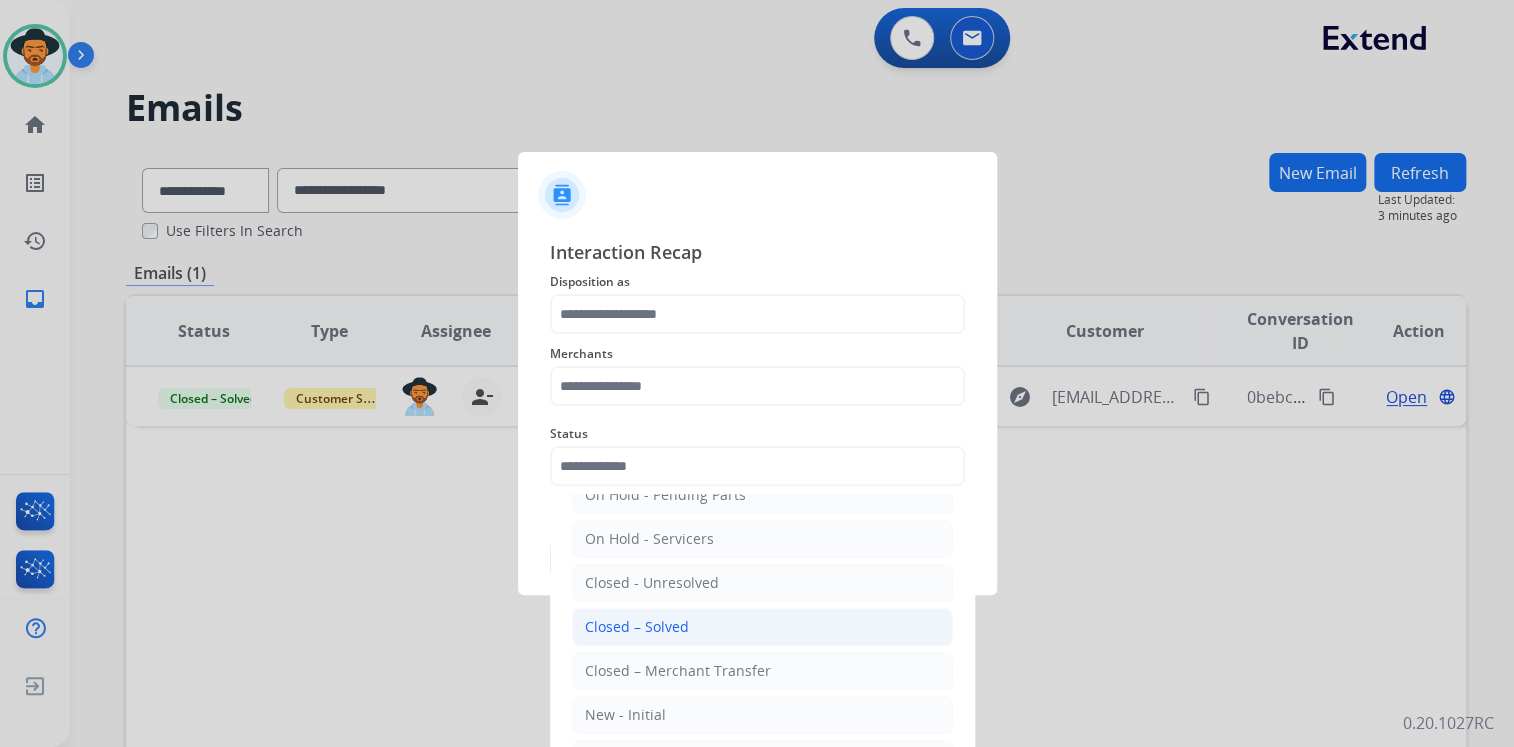drag, startPoint x: 670, startPoint y: 620, endPoint x: 642, endPoint y: 501, distance: 122.24974 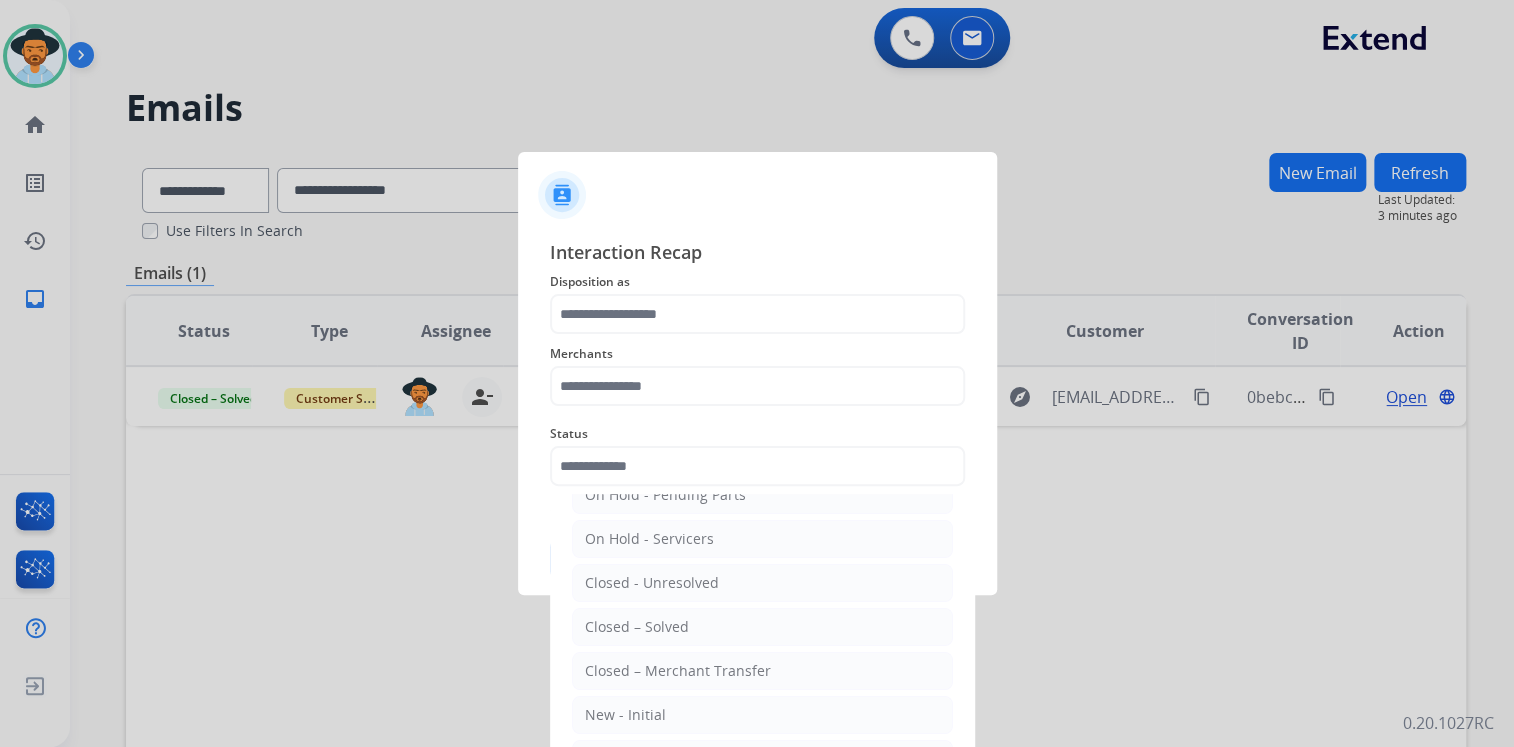 click on "Closed – Solved" 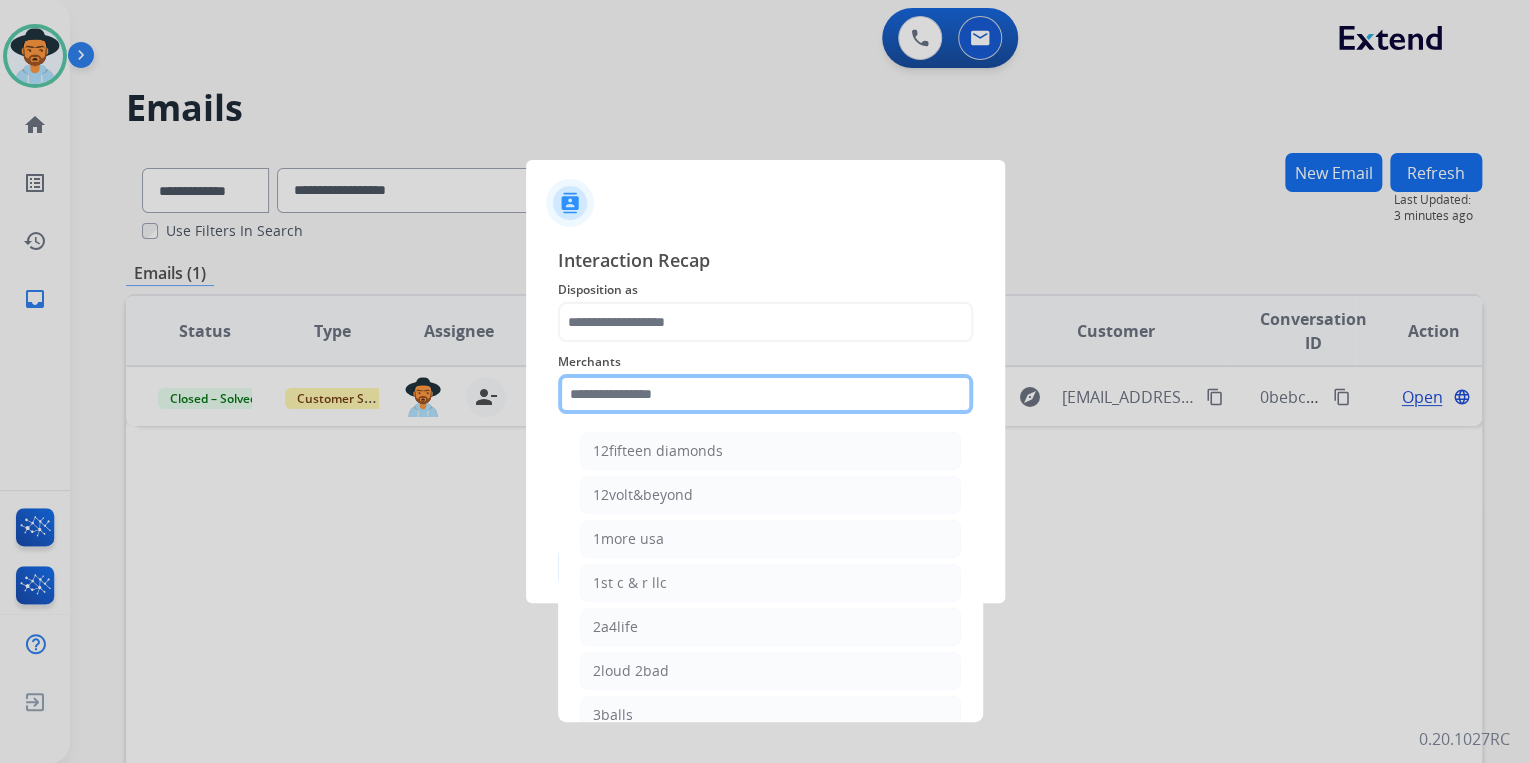 click 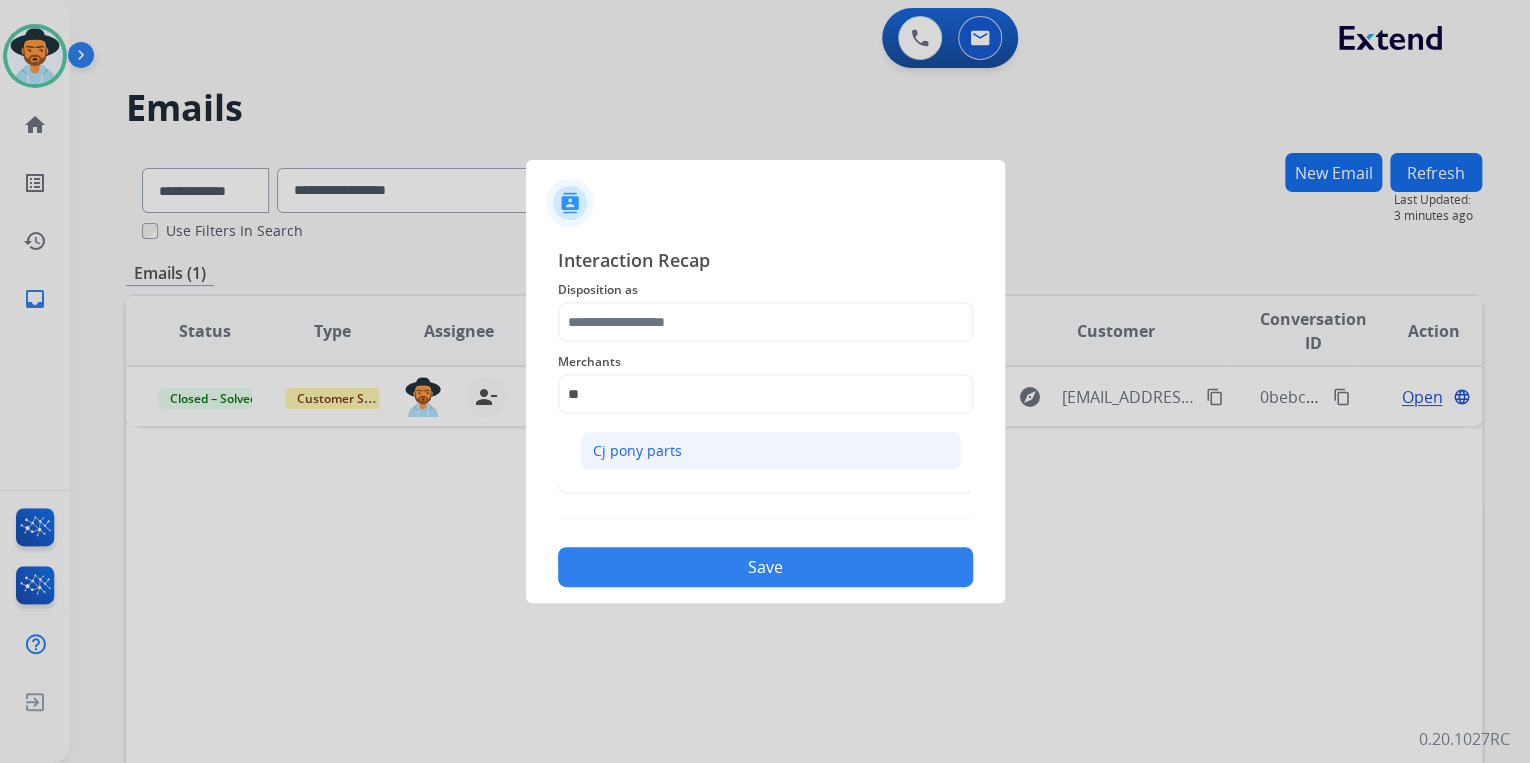 click on "Cj pony parts" 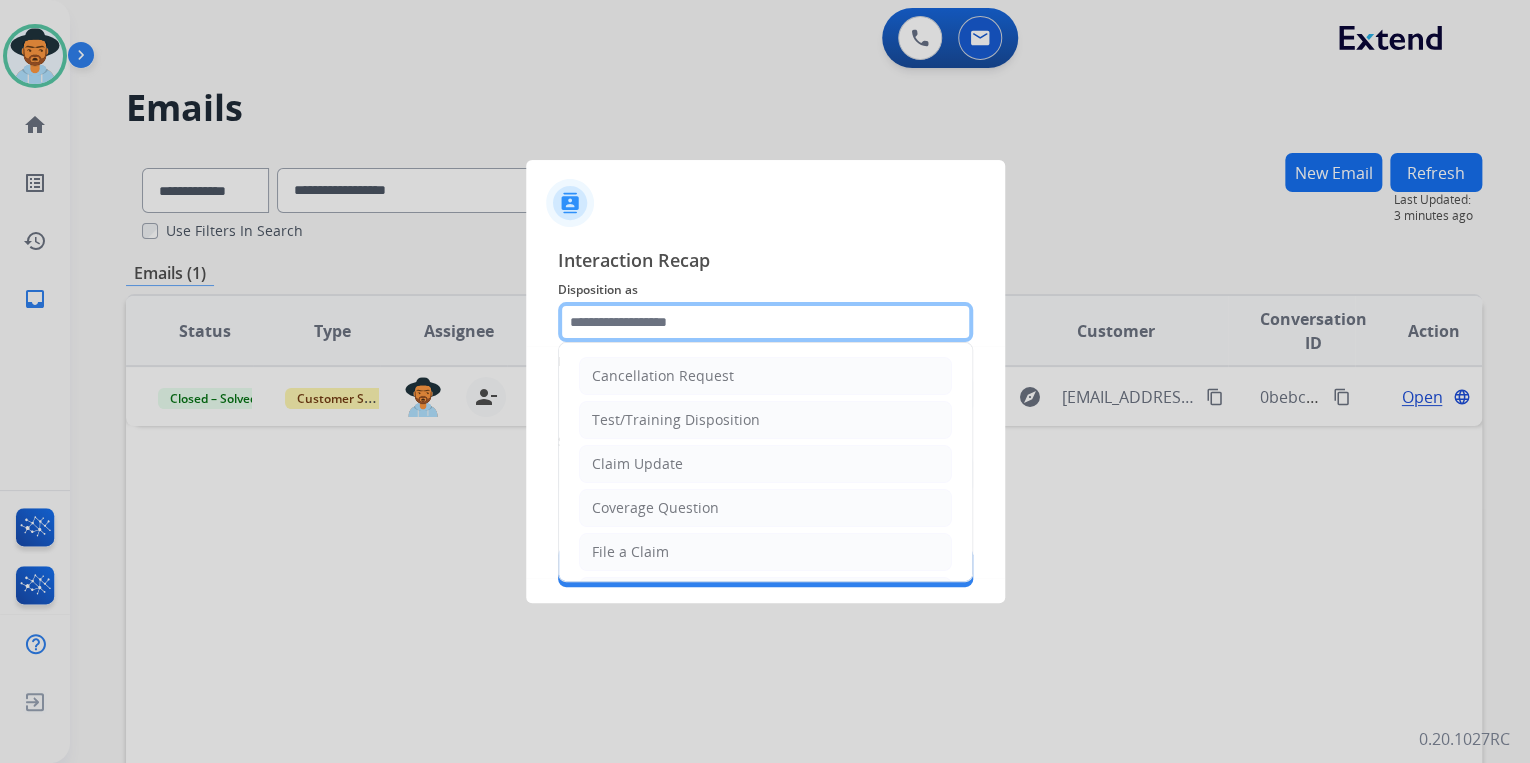 click 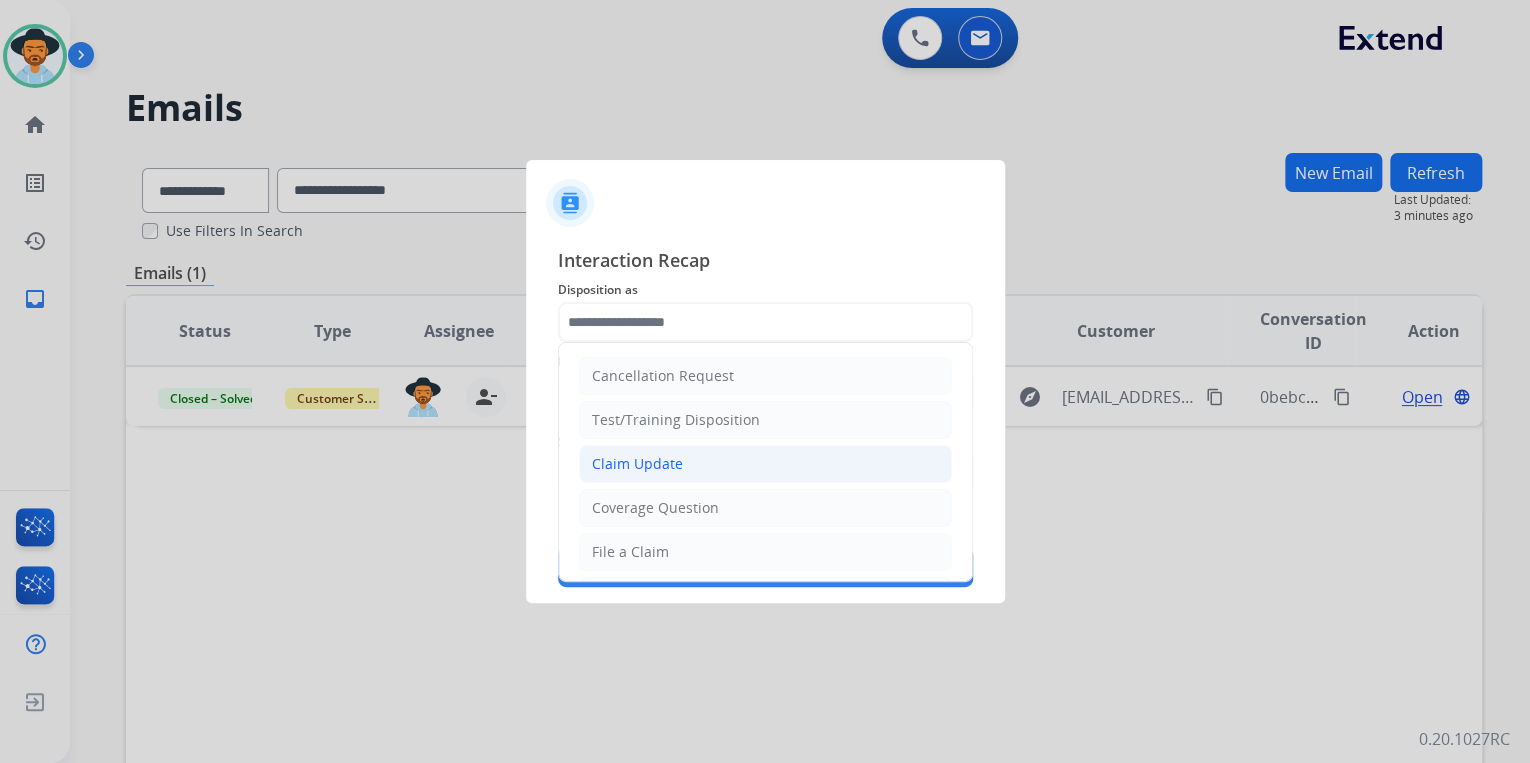 click on "Claim Update" 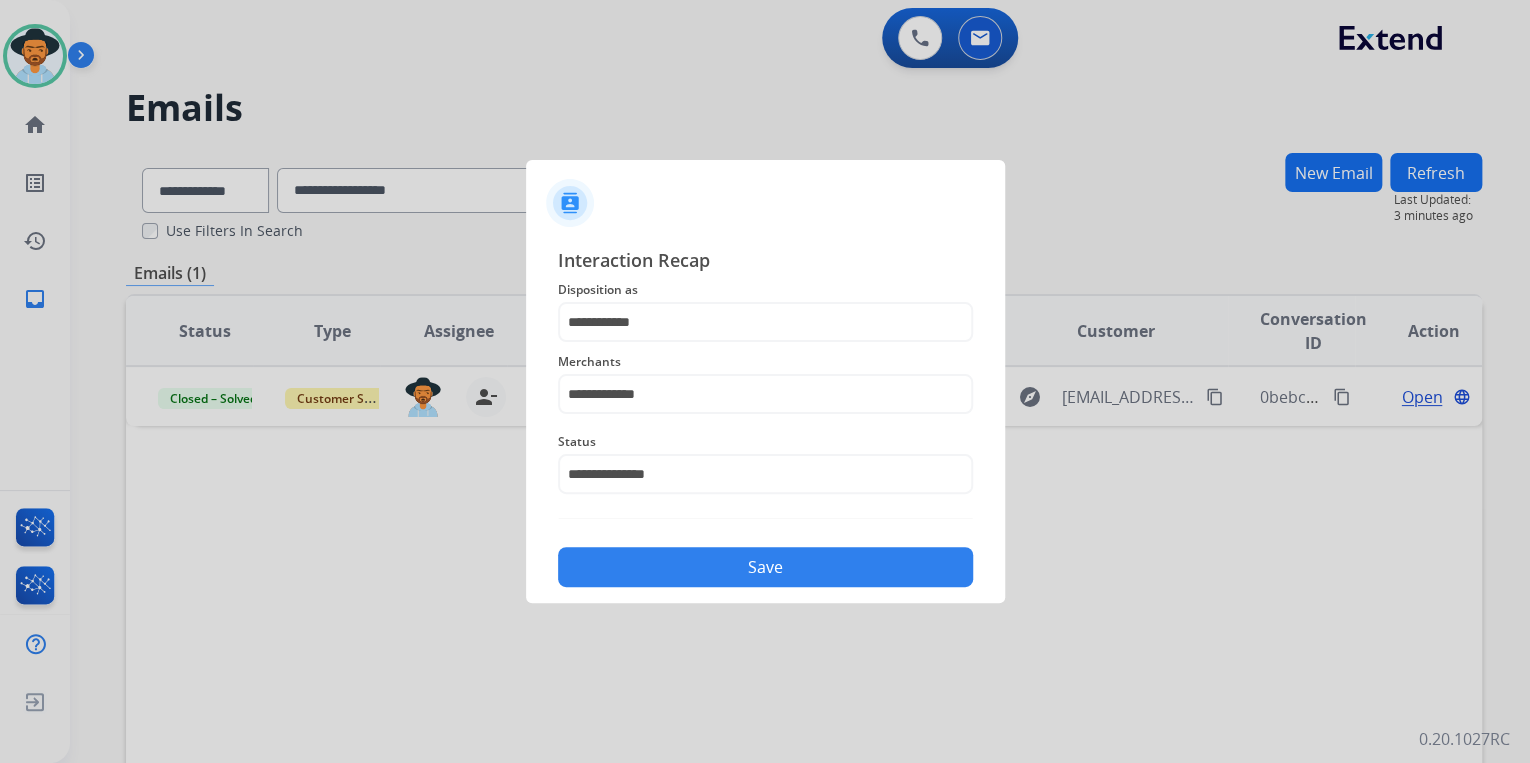 click on "Save" 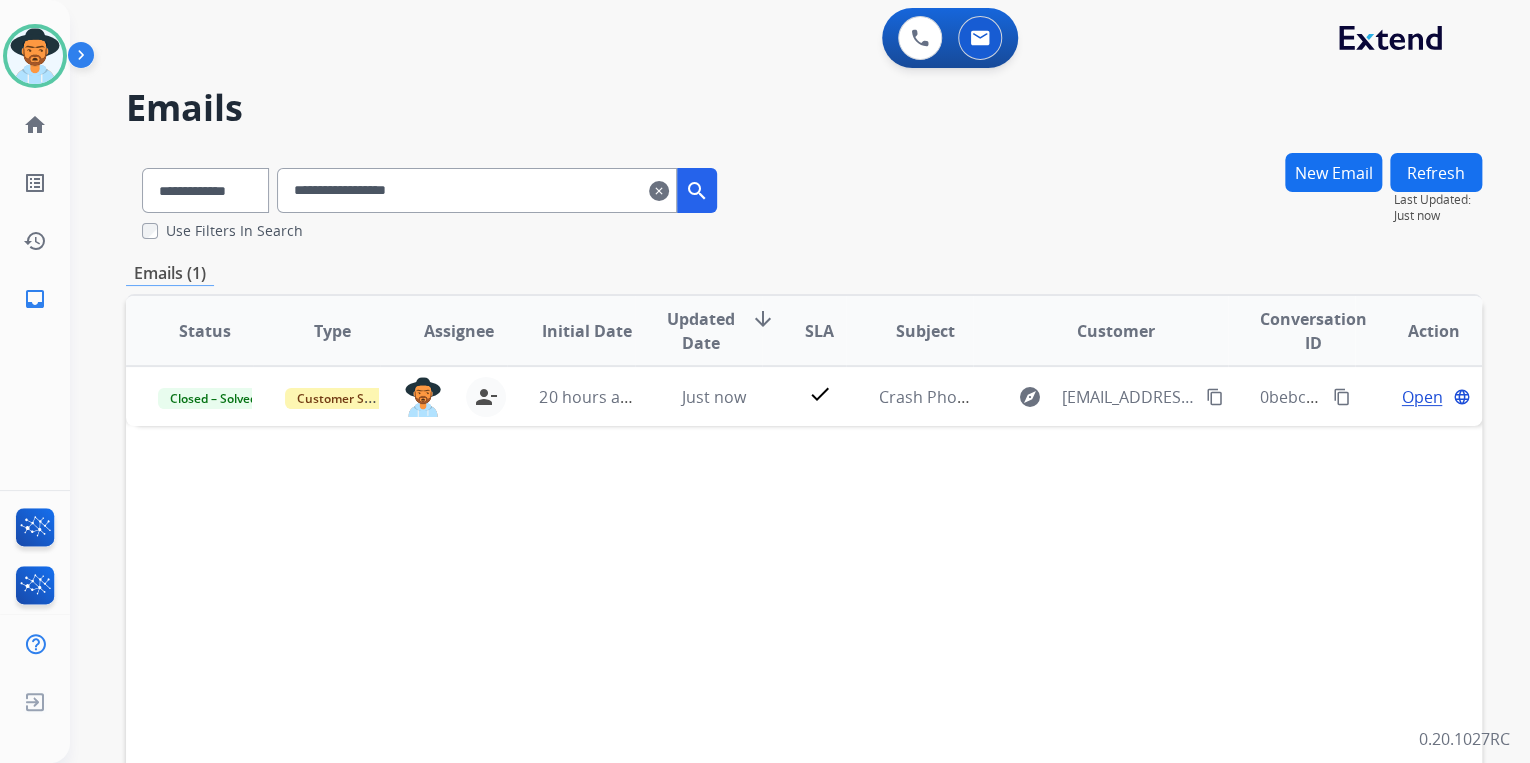 click on "**********" at bounding box center [804, 610] 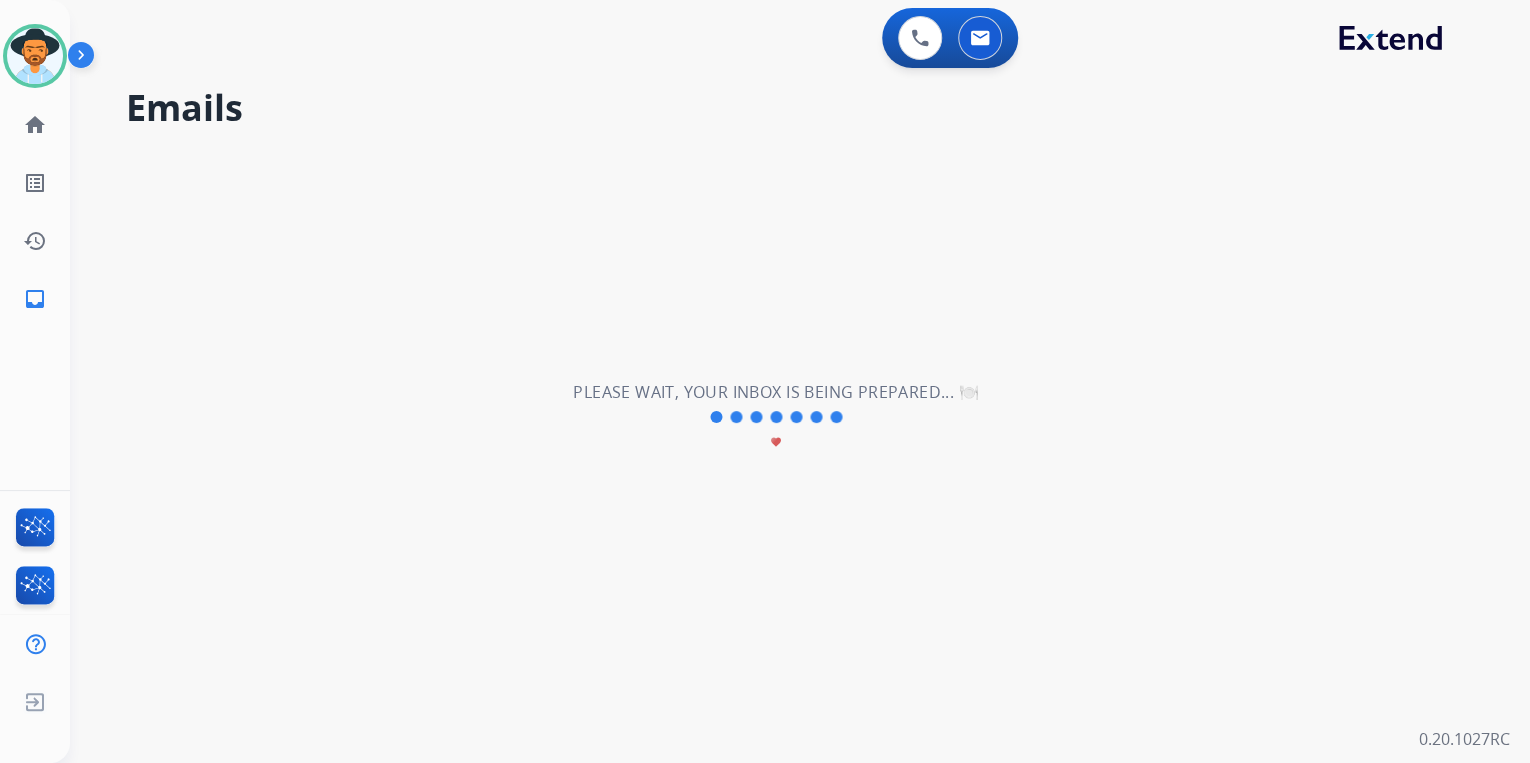 type 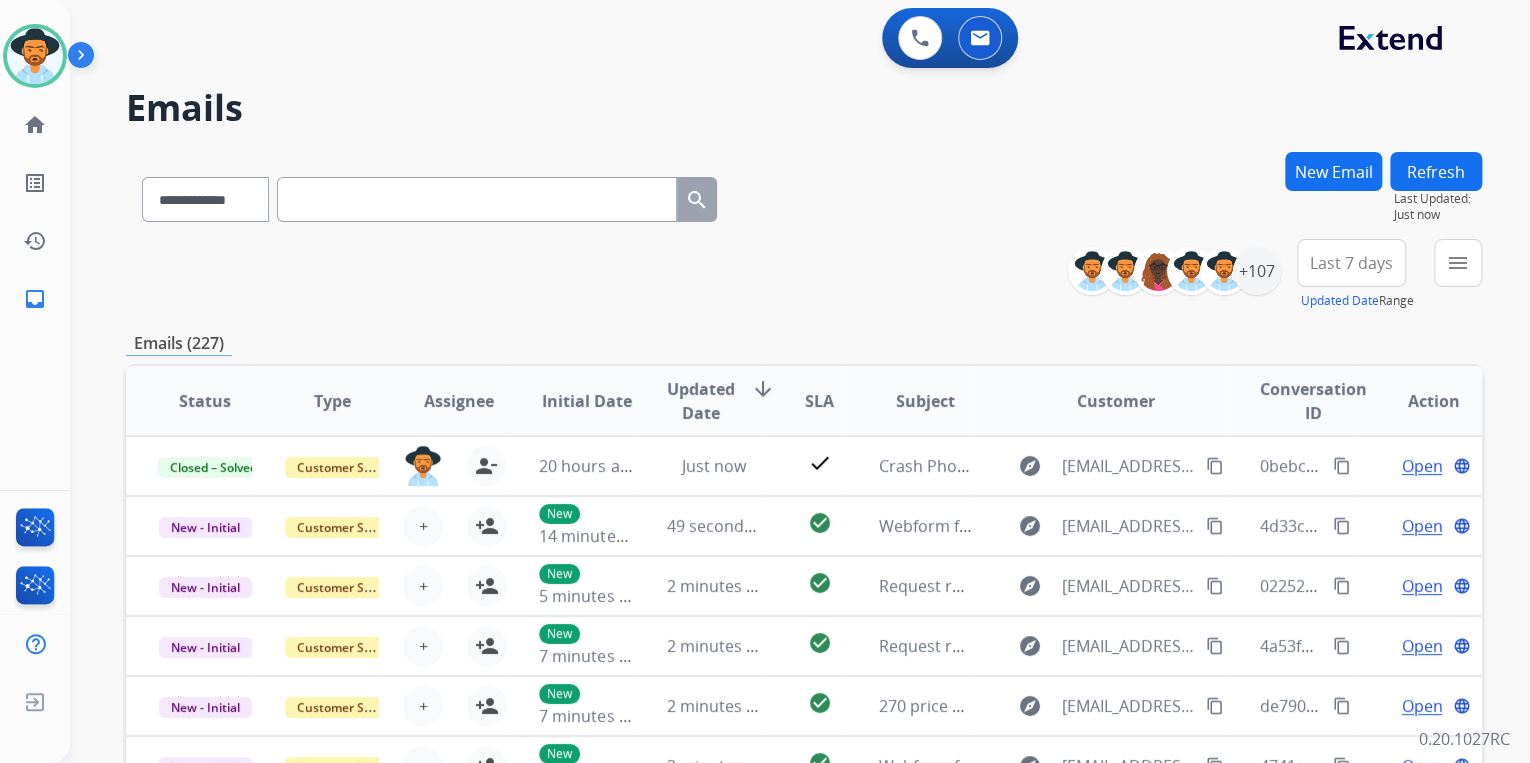 click on "**********" at bounding box center (804, 275) 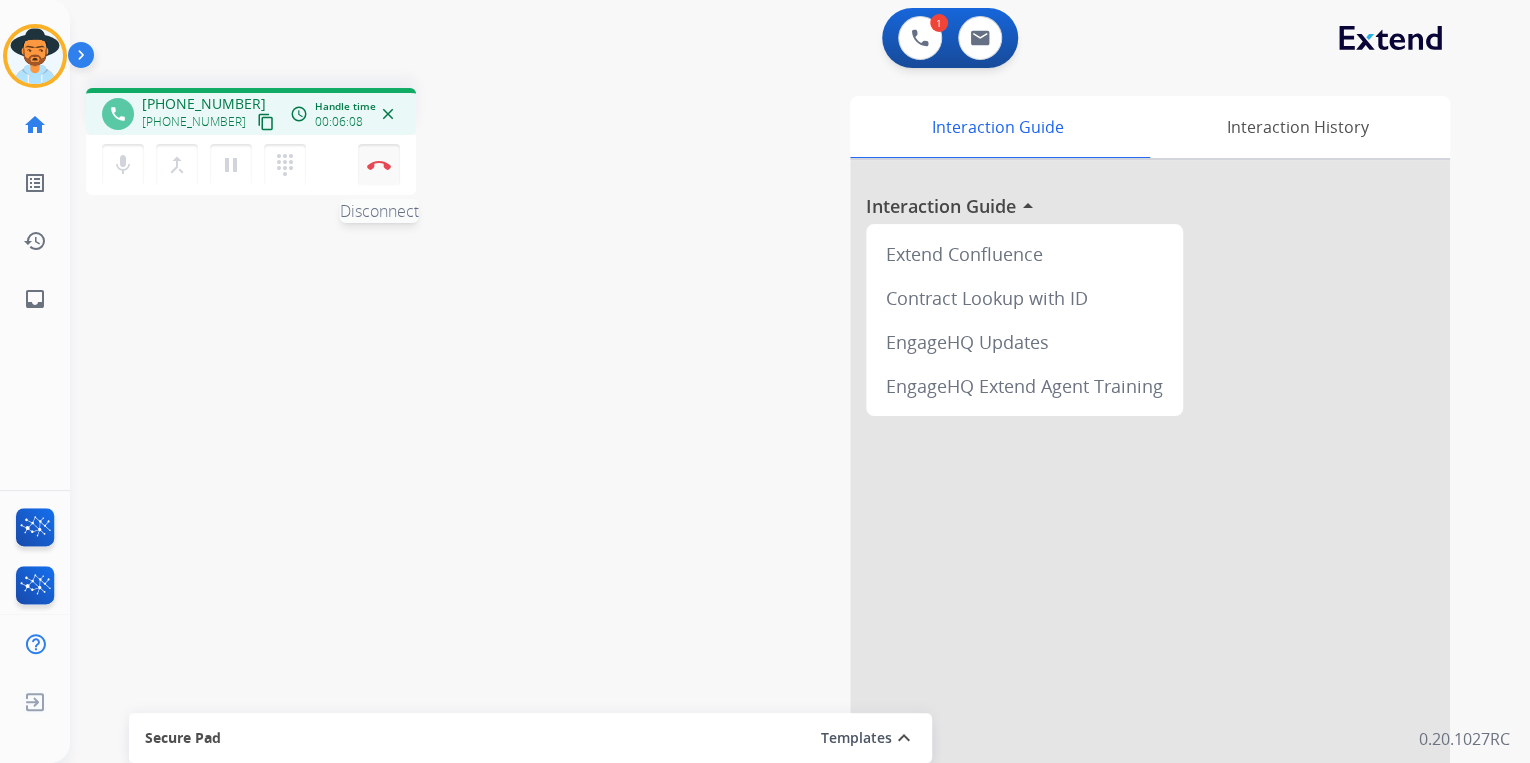click at bounding box center [379, 165] 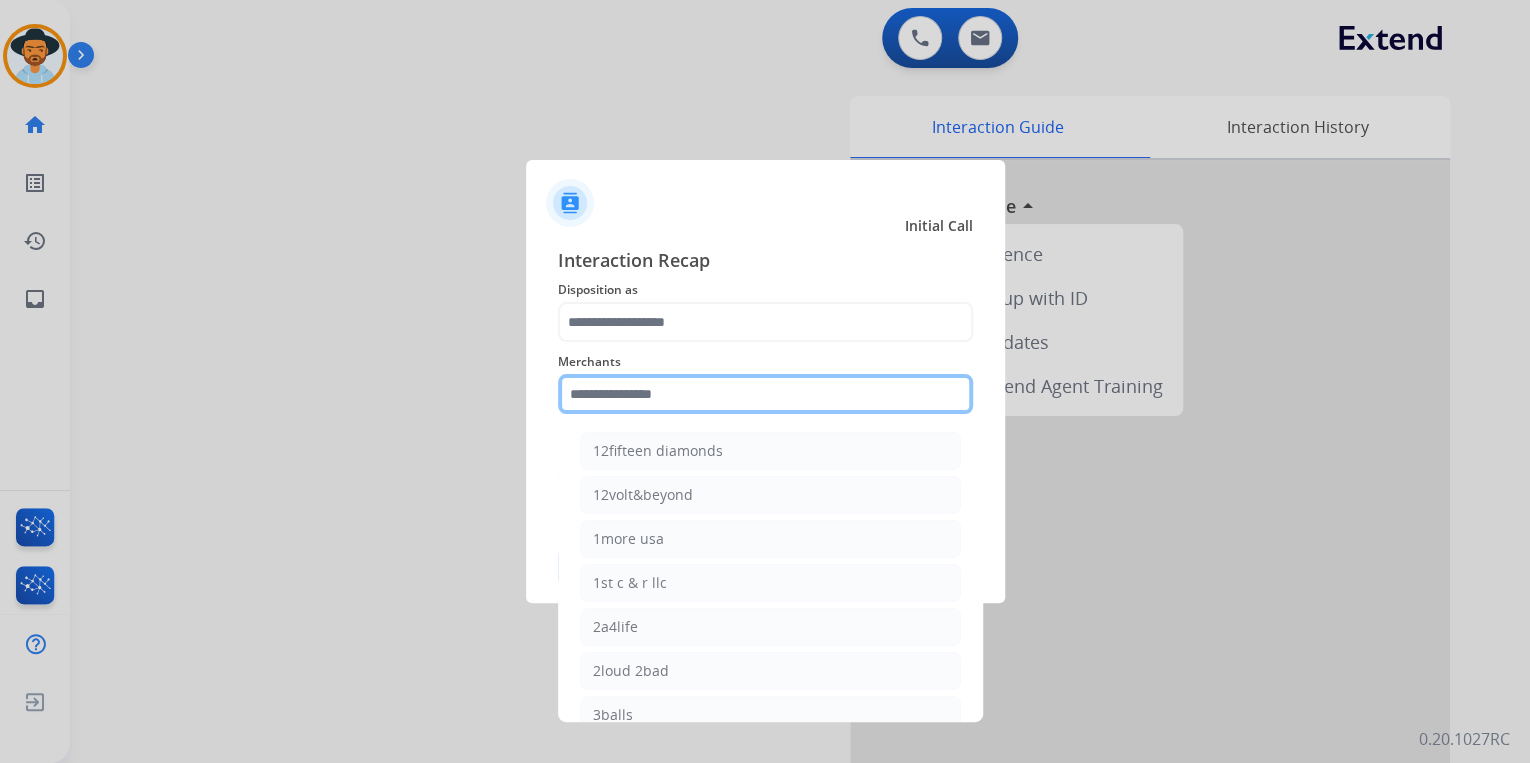 click 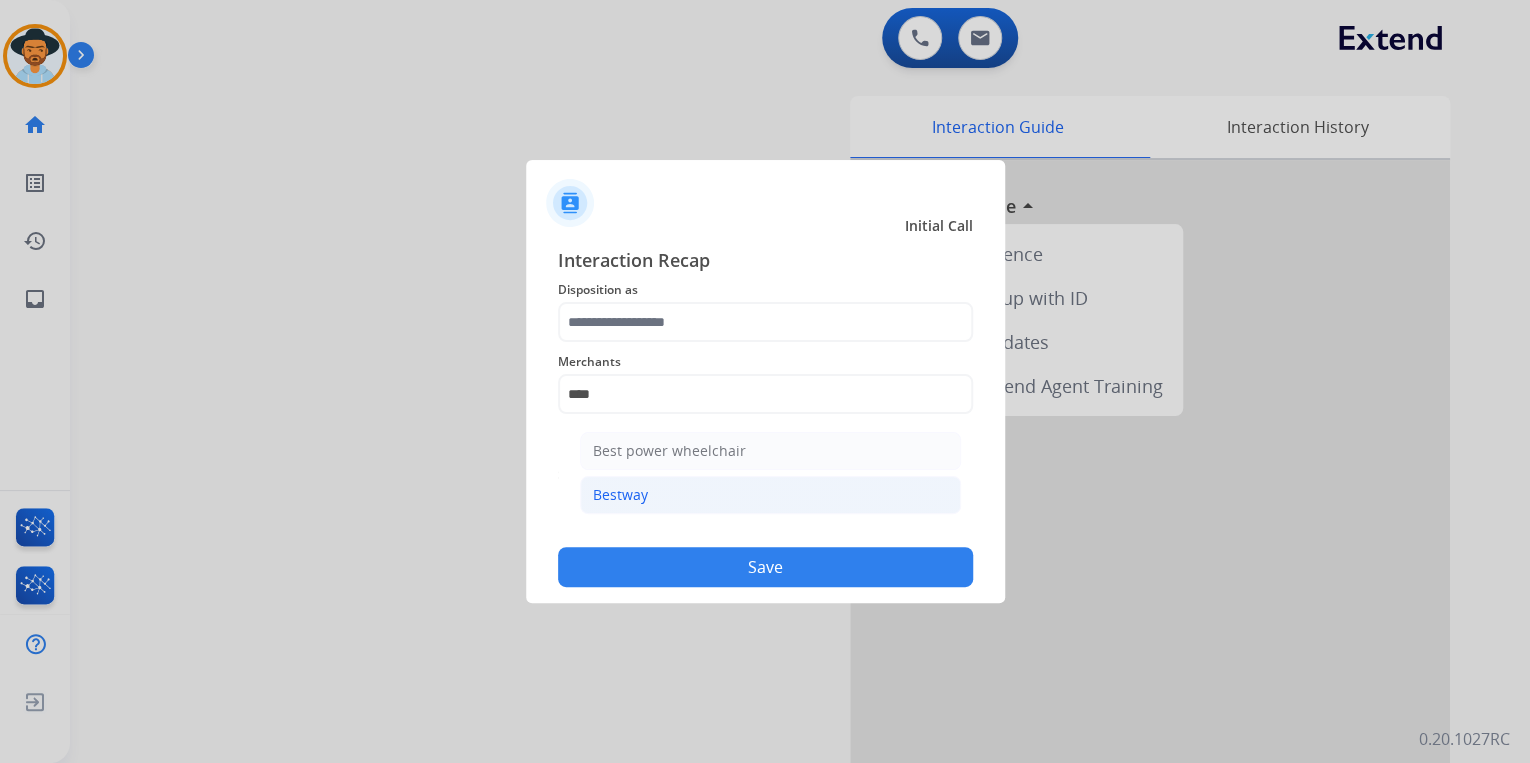 click on "Bestway" 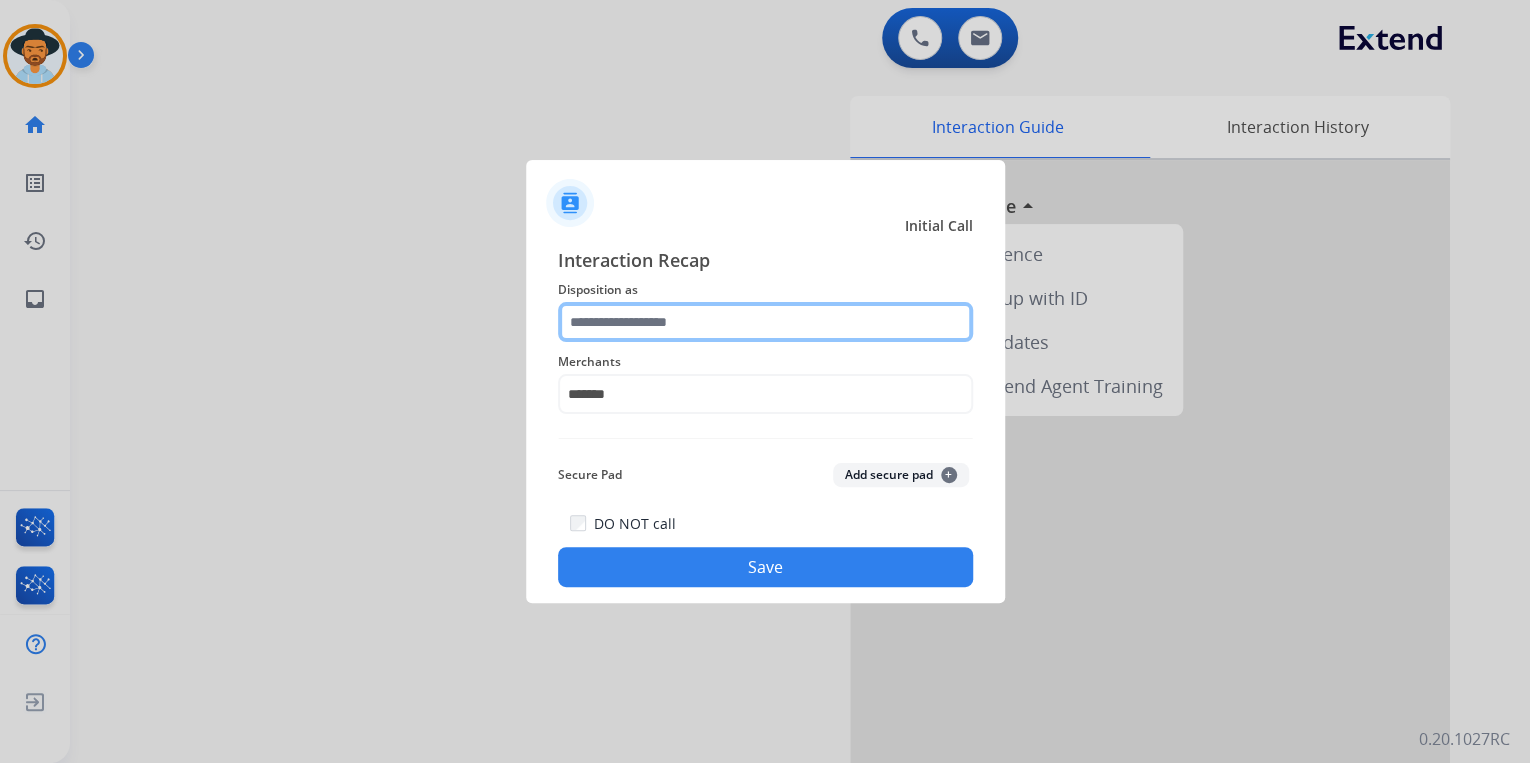 click 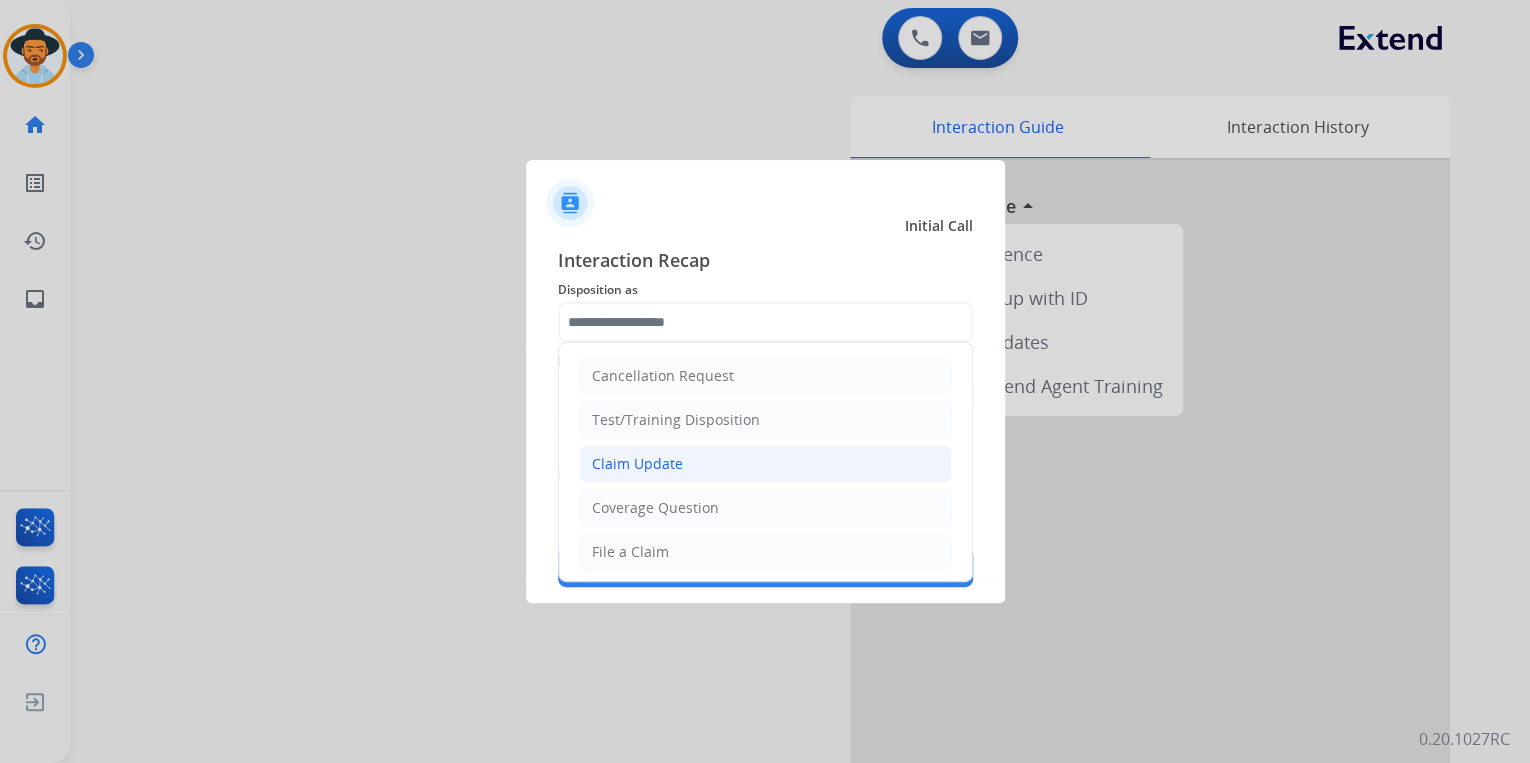 click on "Claim Update" 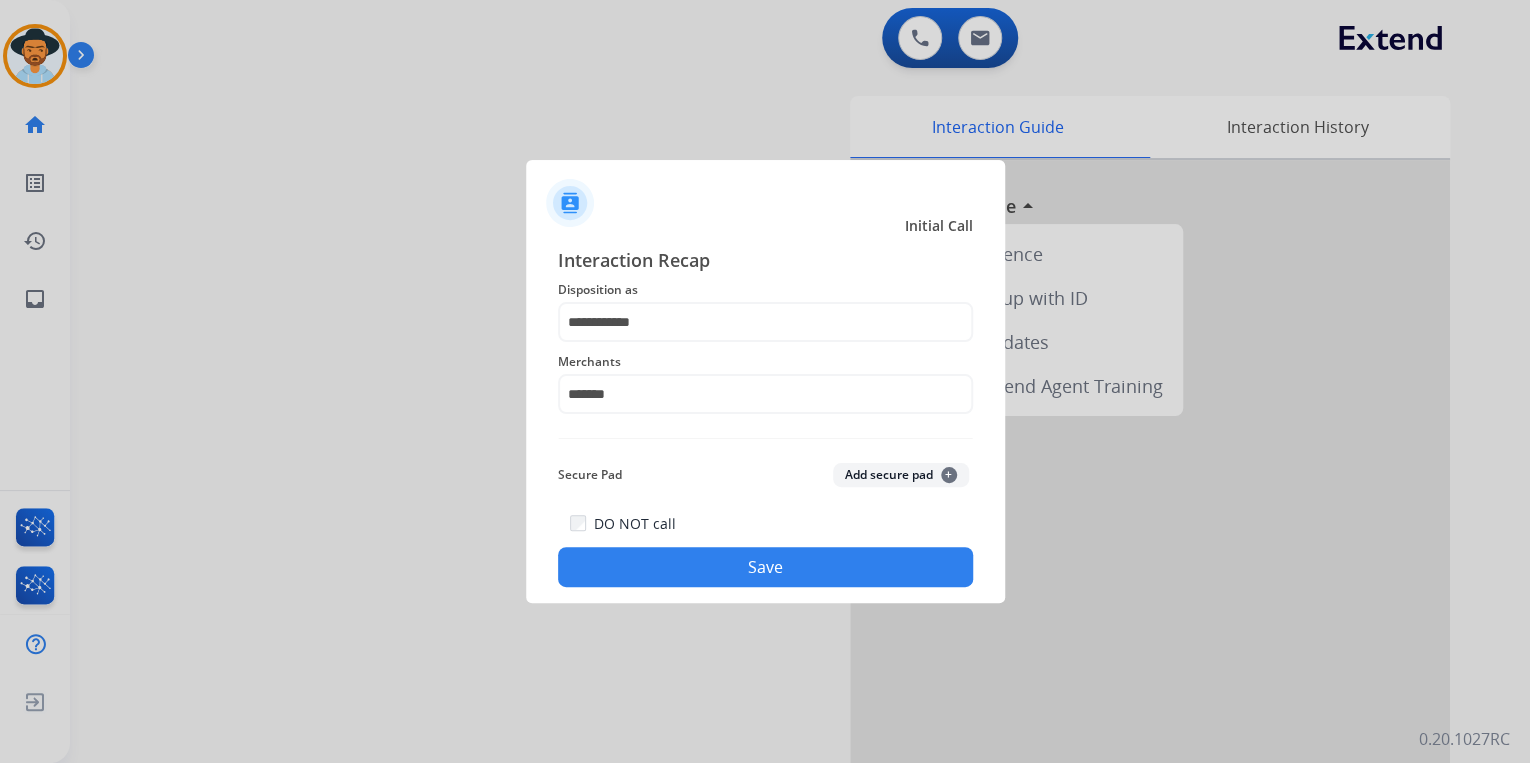 click on "Save" 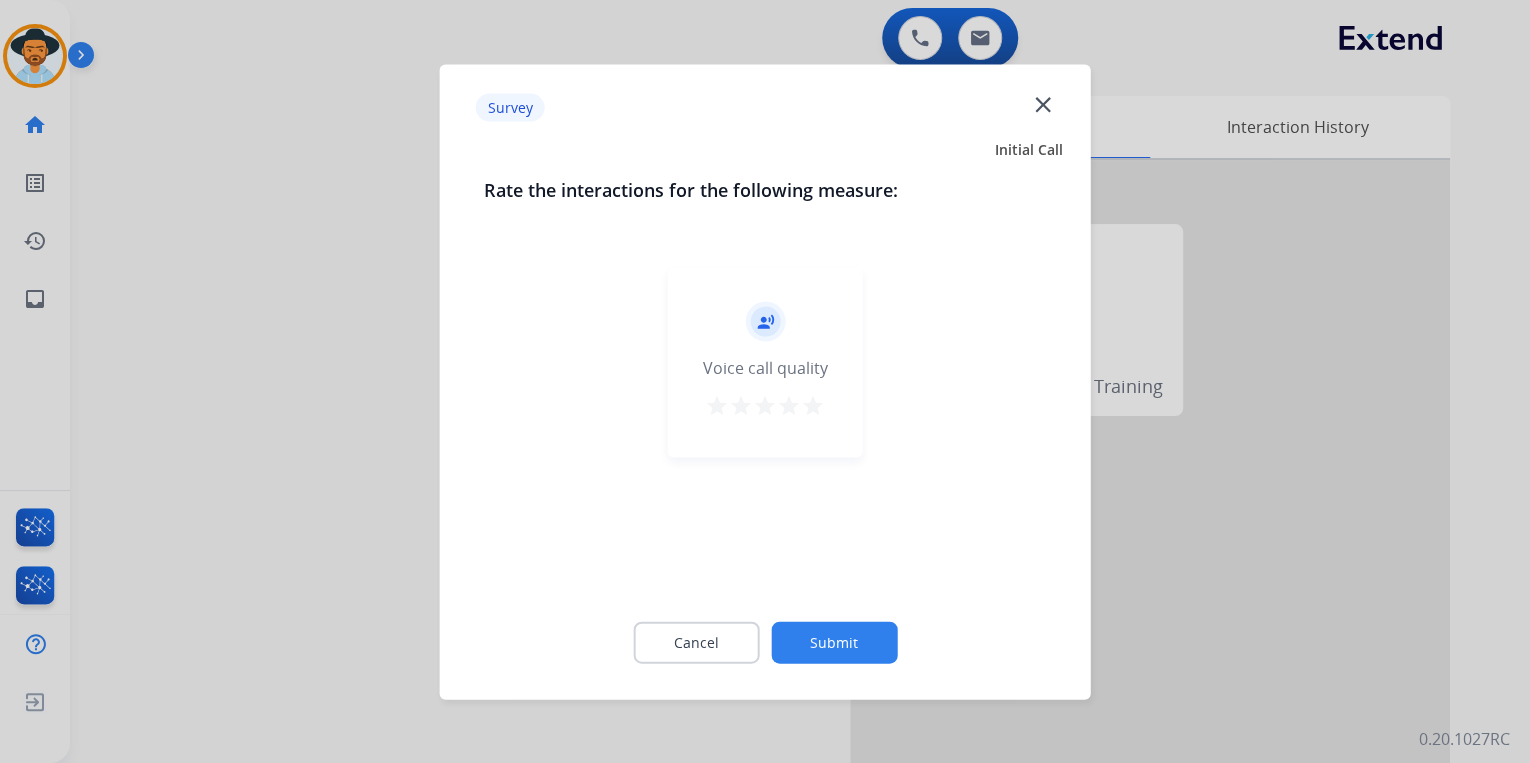 click on "star" at bounding box center (813, 405) 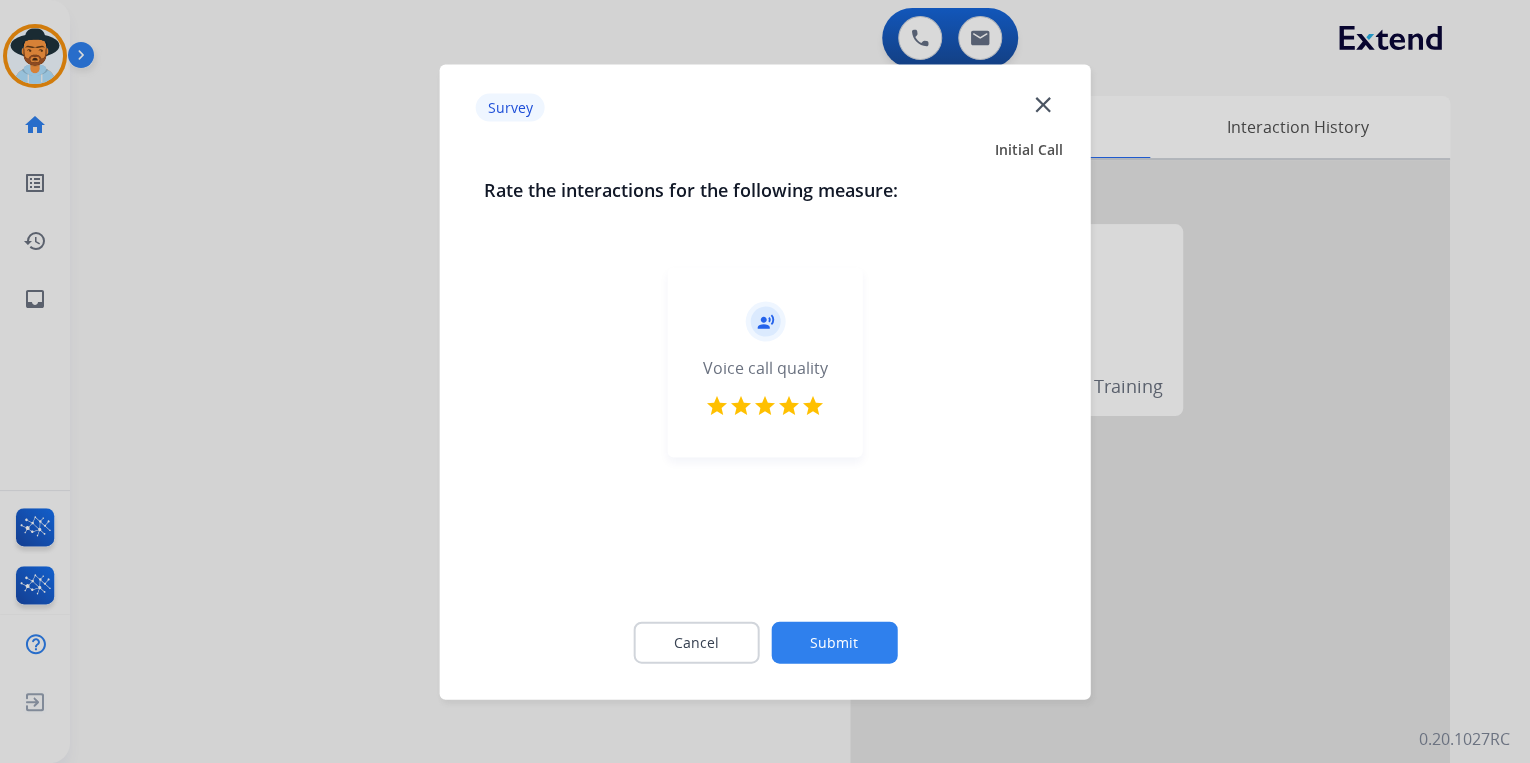 click on "Submit" 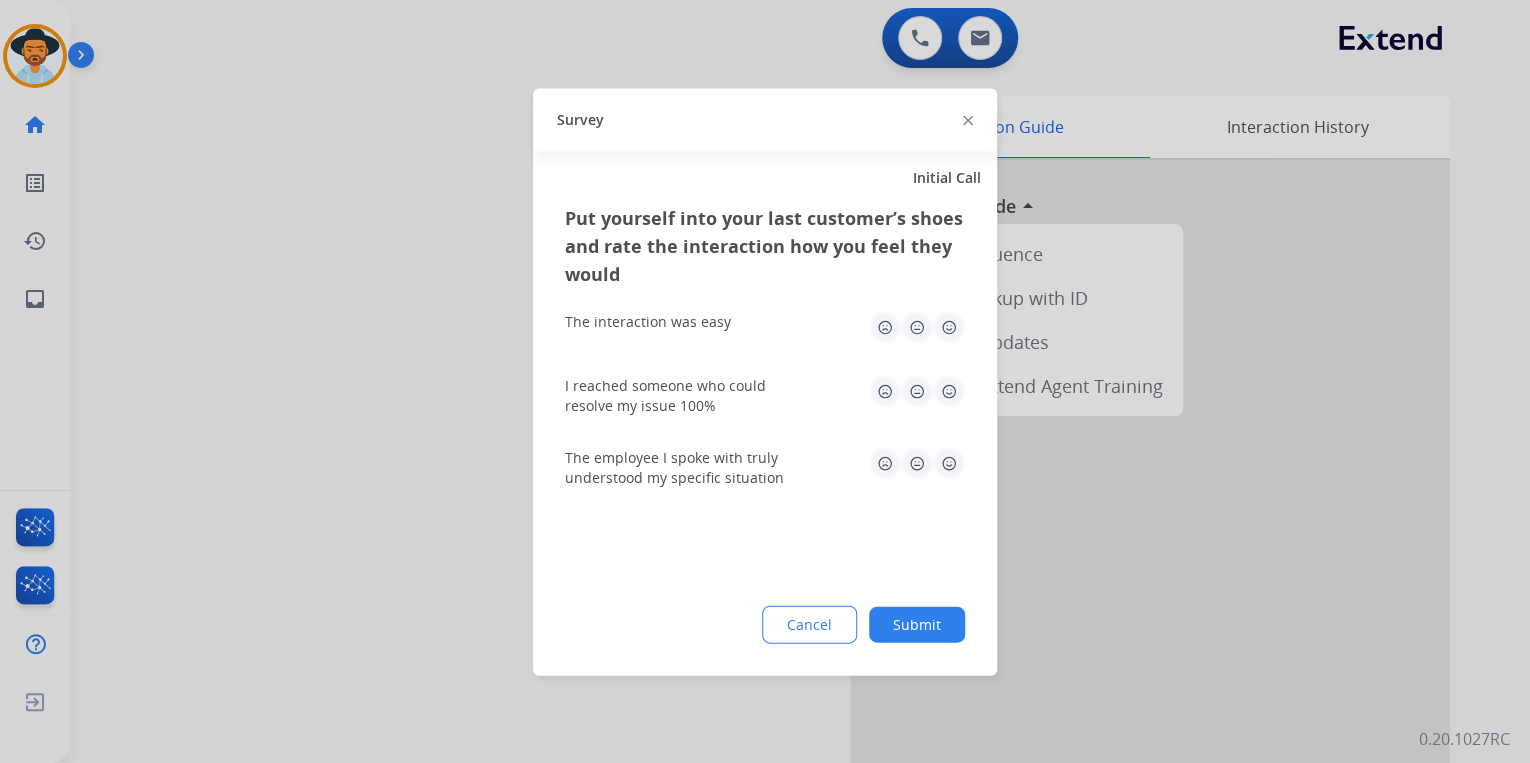 click 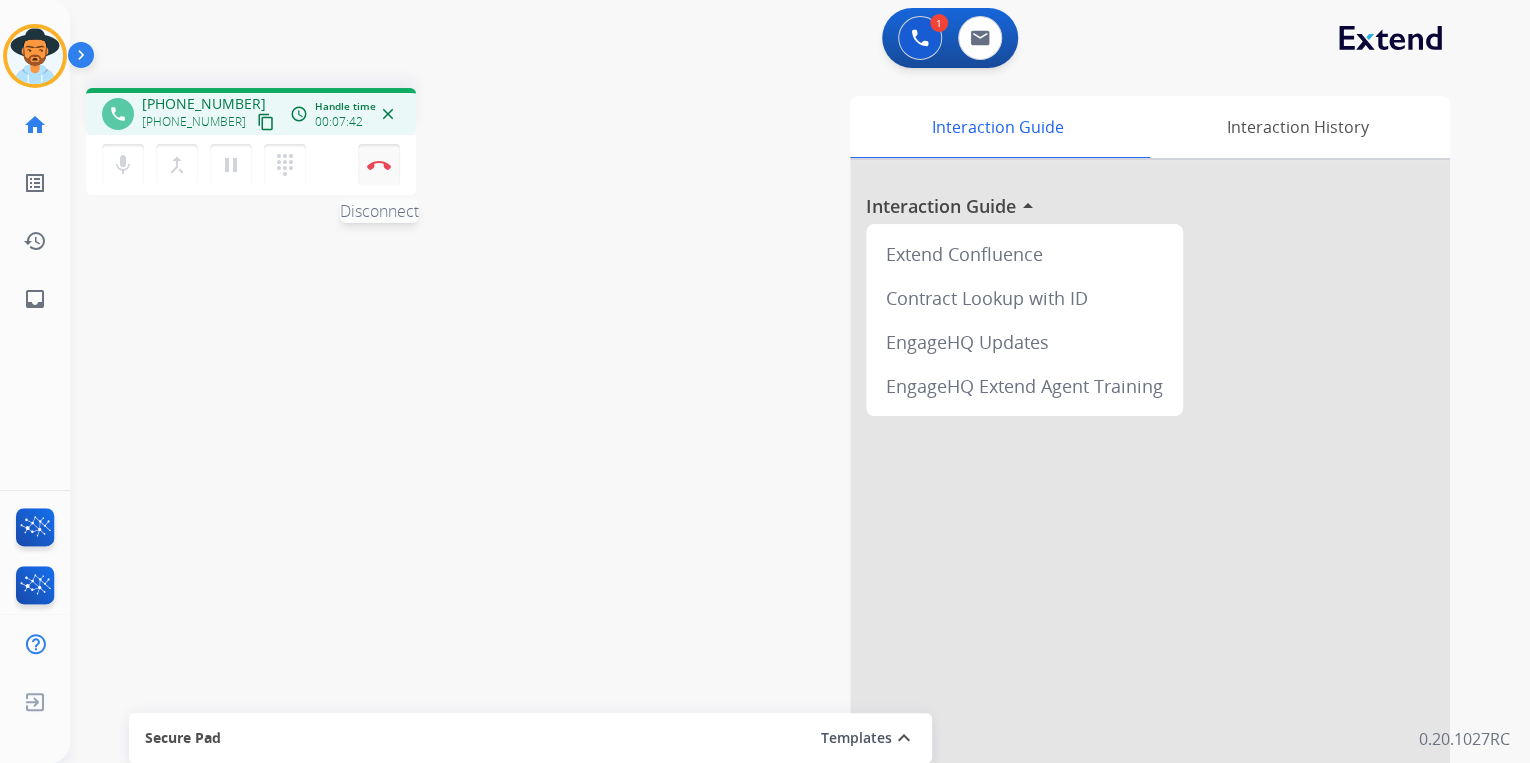 click at bounding box center [379, 165] 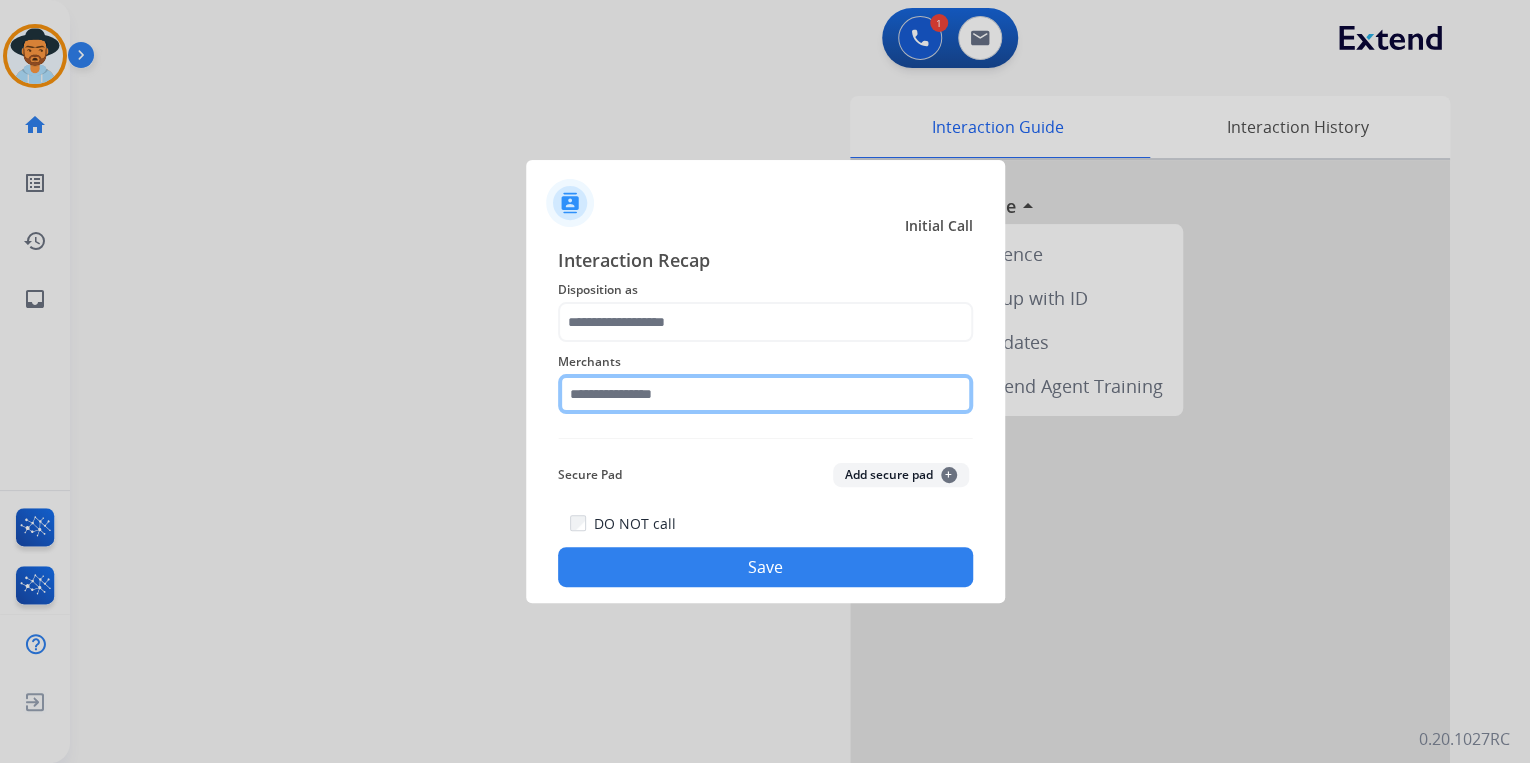 click 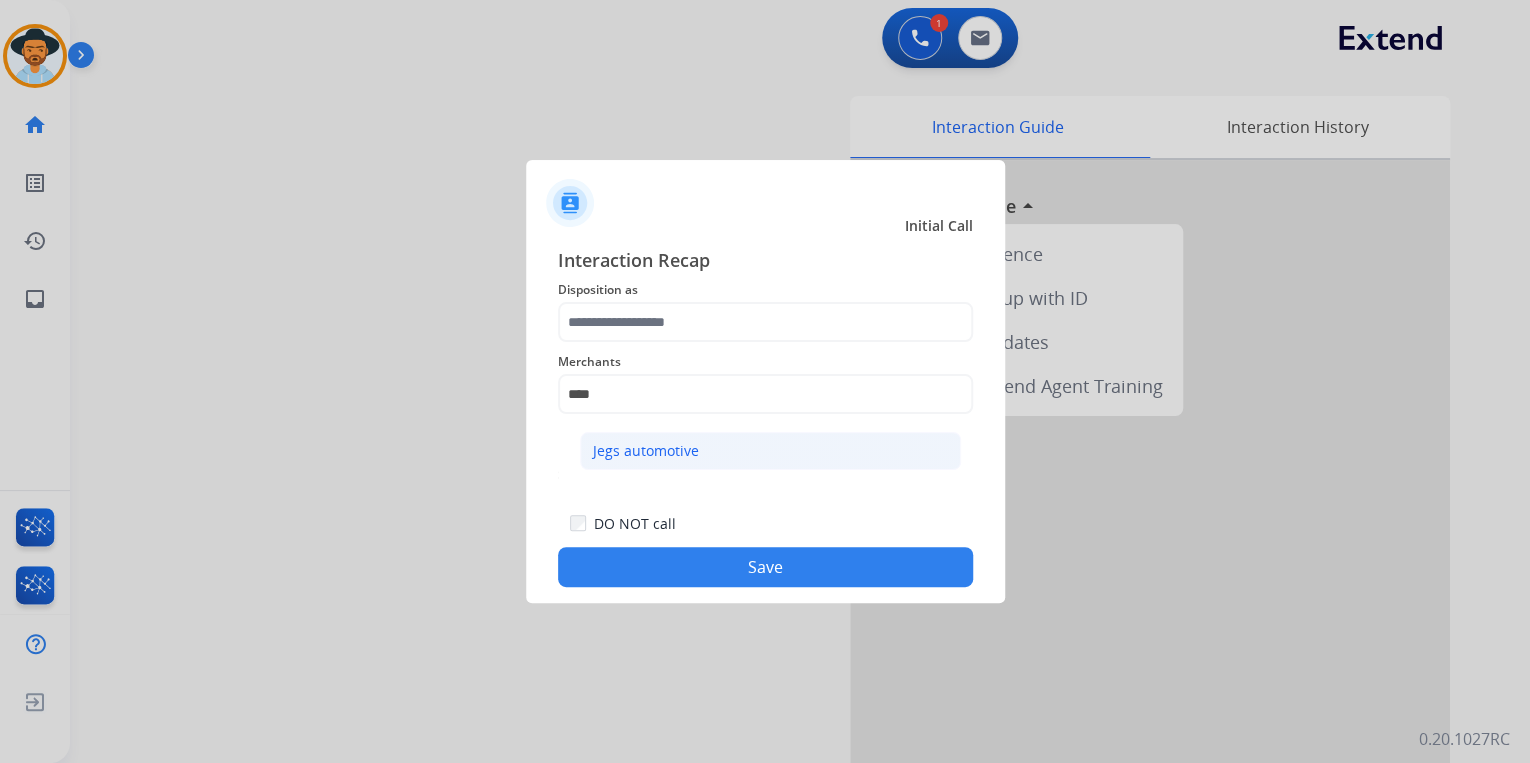 click on "Jegs automotive" 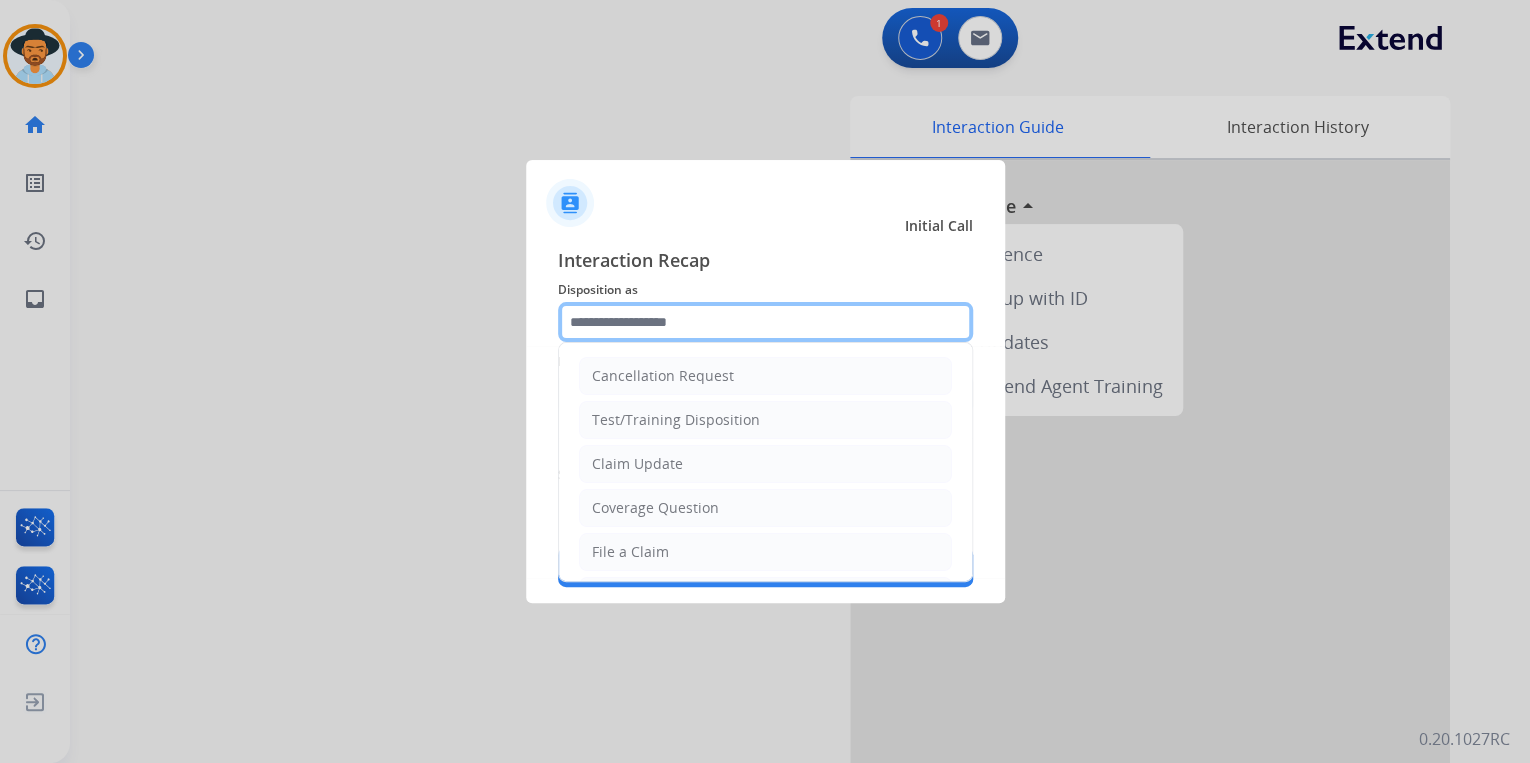 click 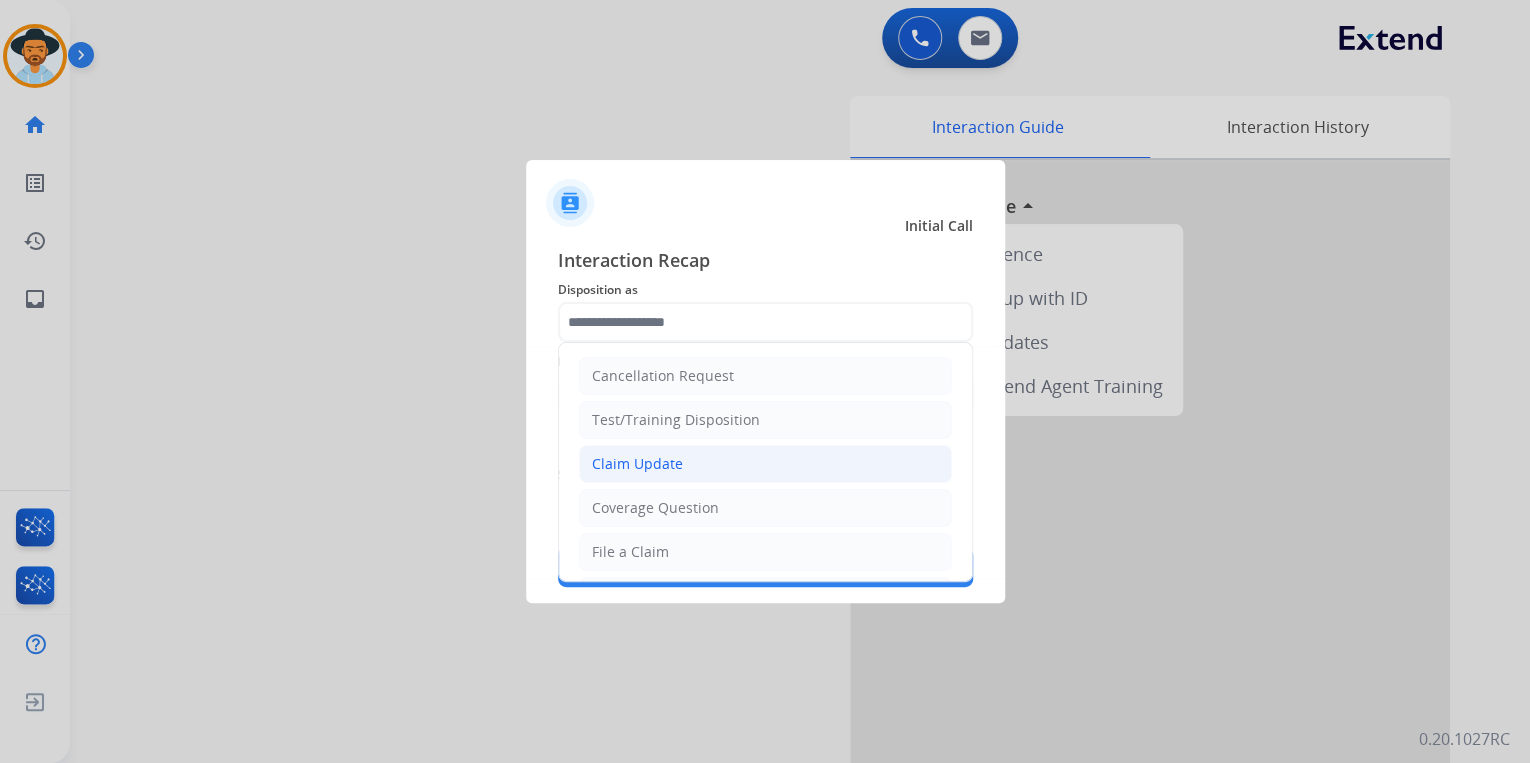 click on "Claim Update" 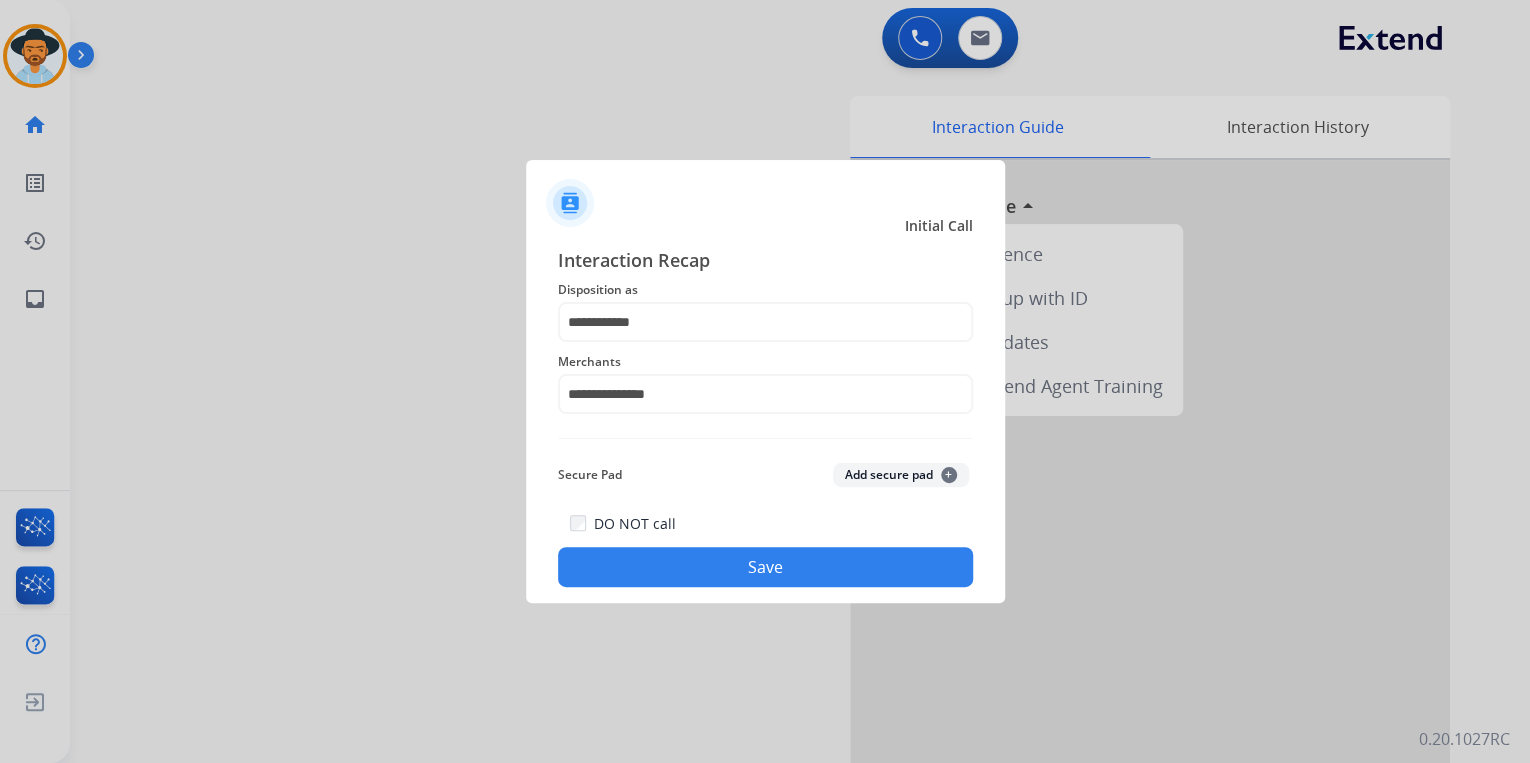 click on "Save" 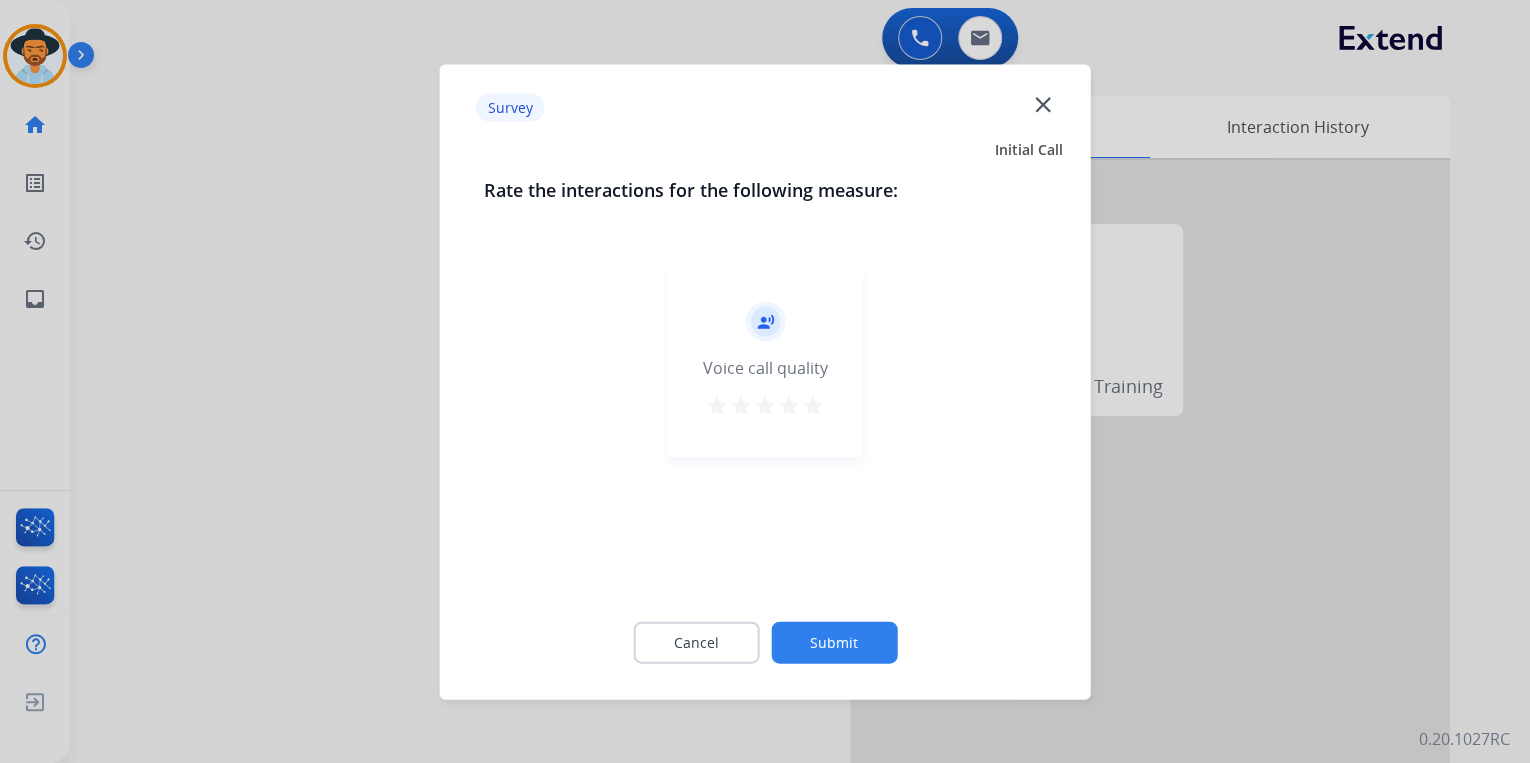 click on "star" at bounding box center (813, 405) 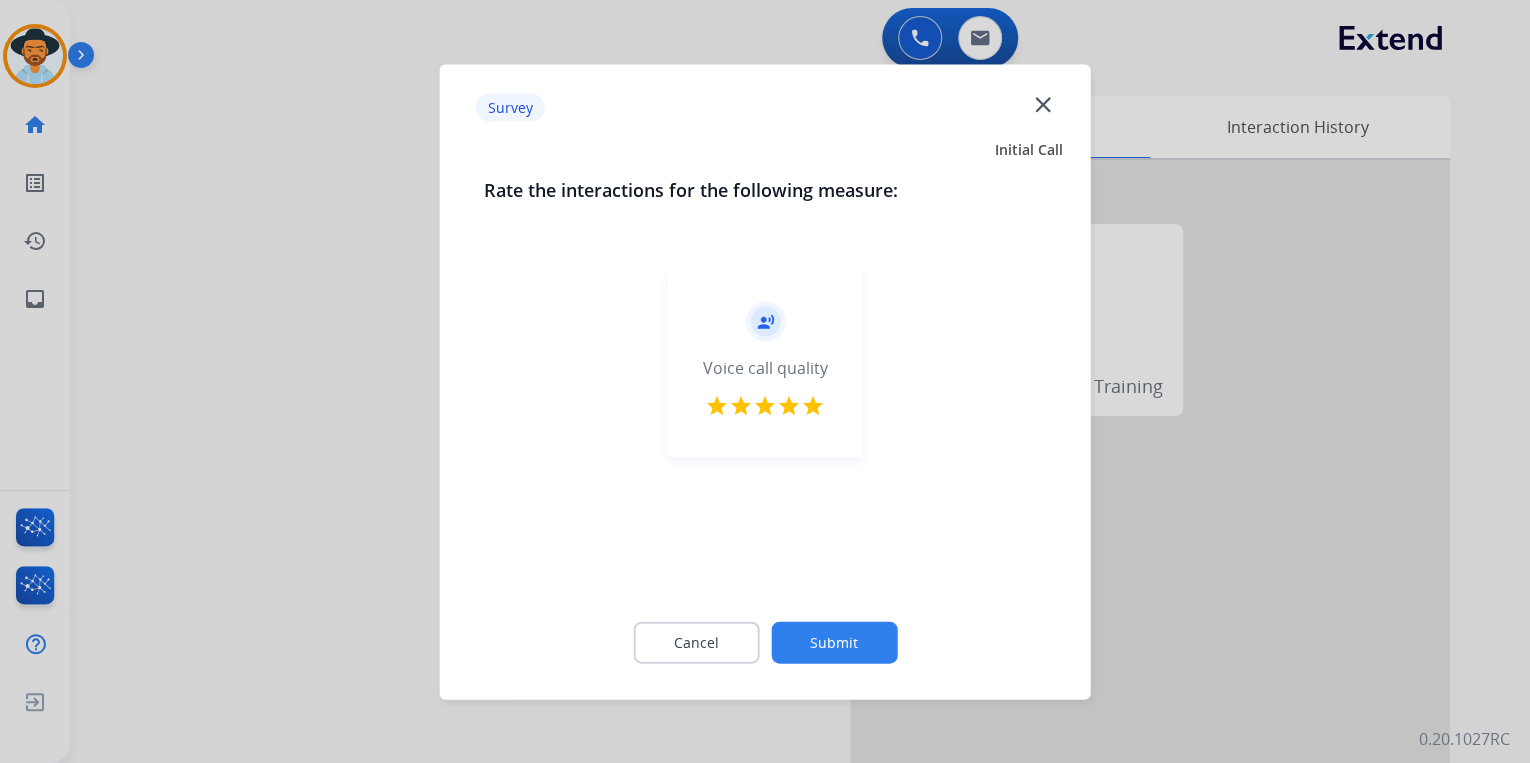 drag, startPoint x: 815, startPoint y: 648, endPoint x: 807, endPoint y: 637, distance: 13.601471 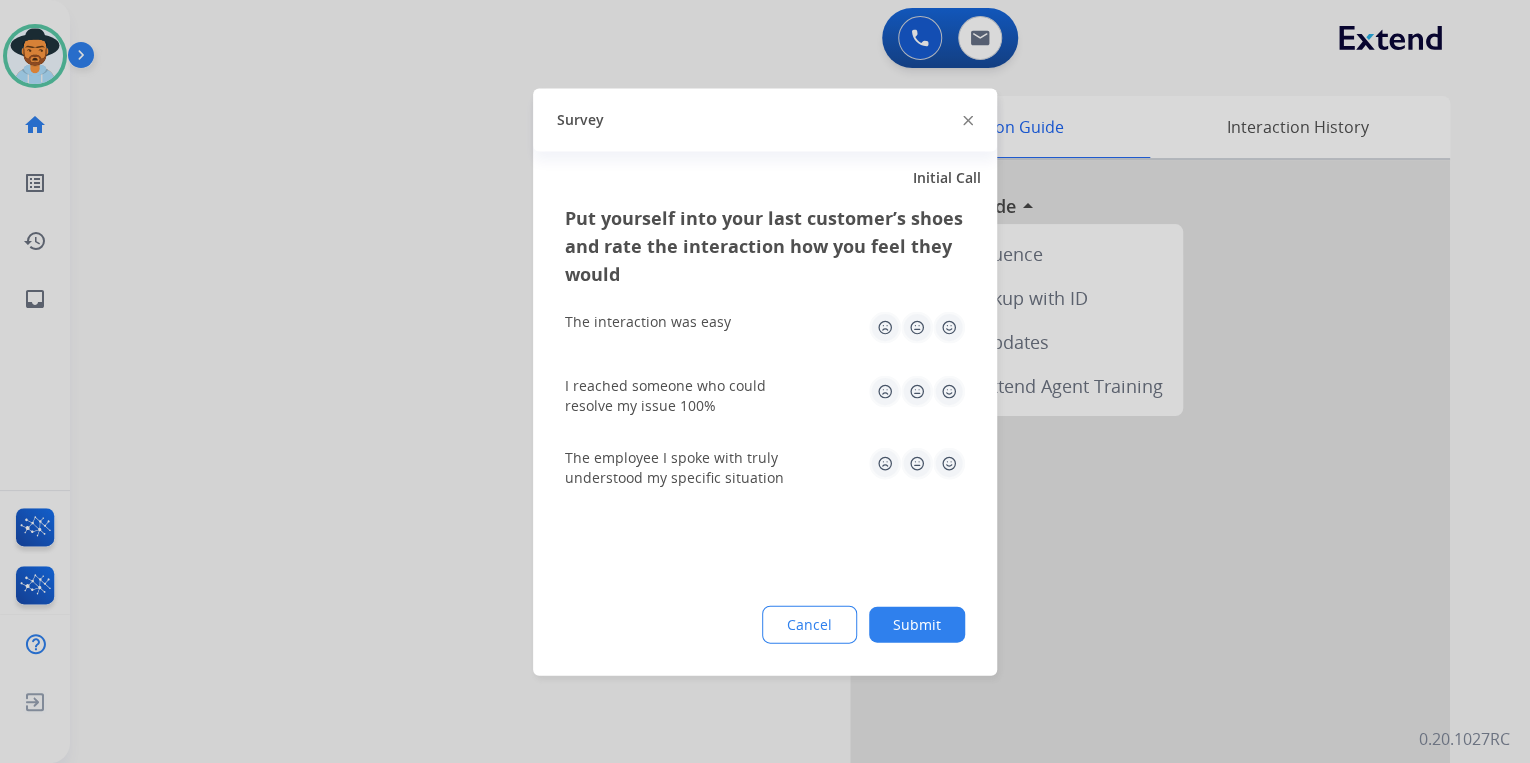 click on "Survey" 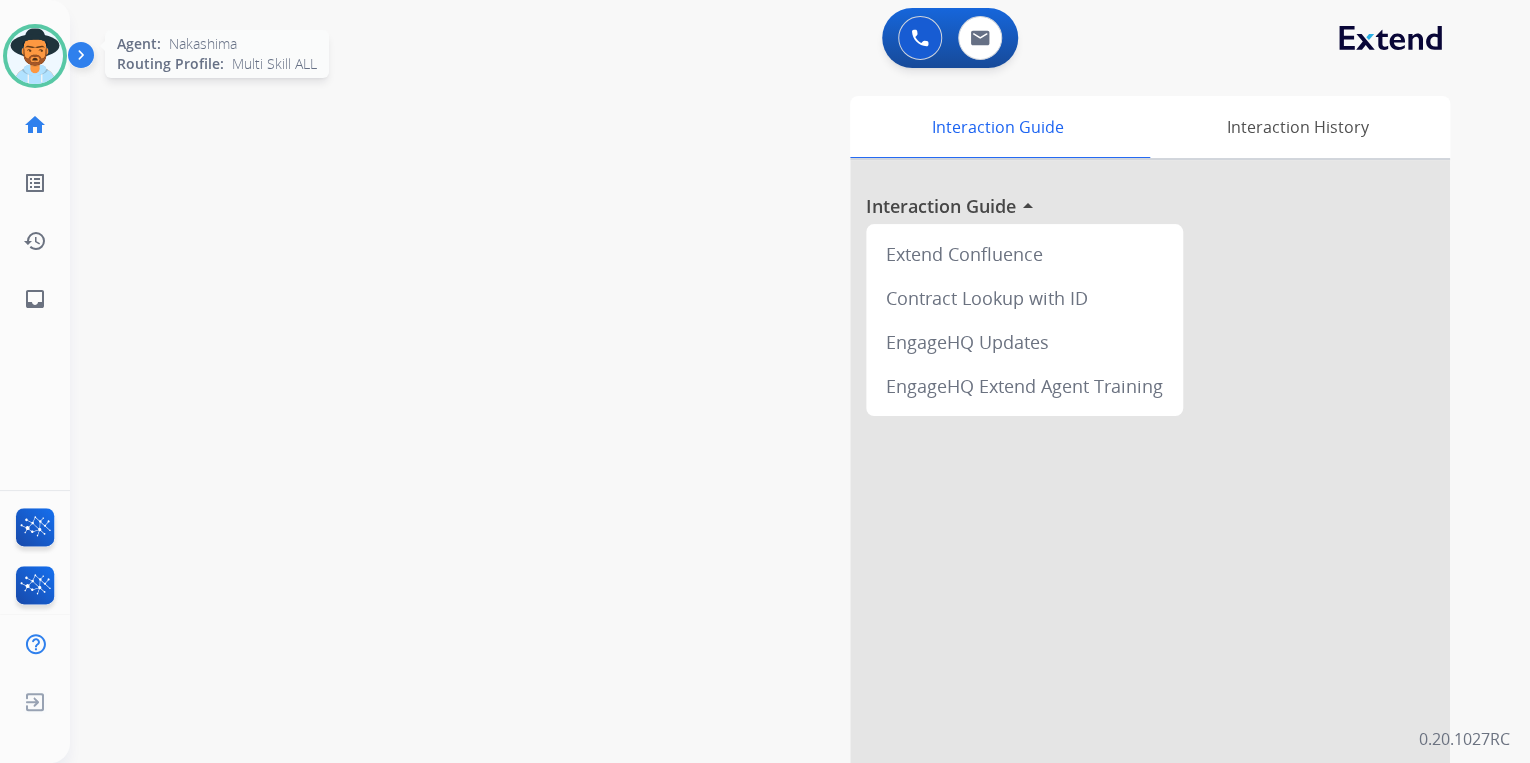 click at bounding box center [35, 56] 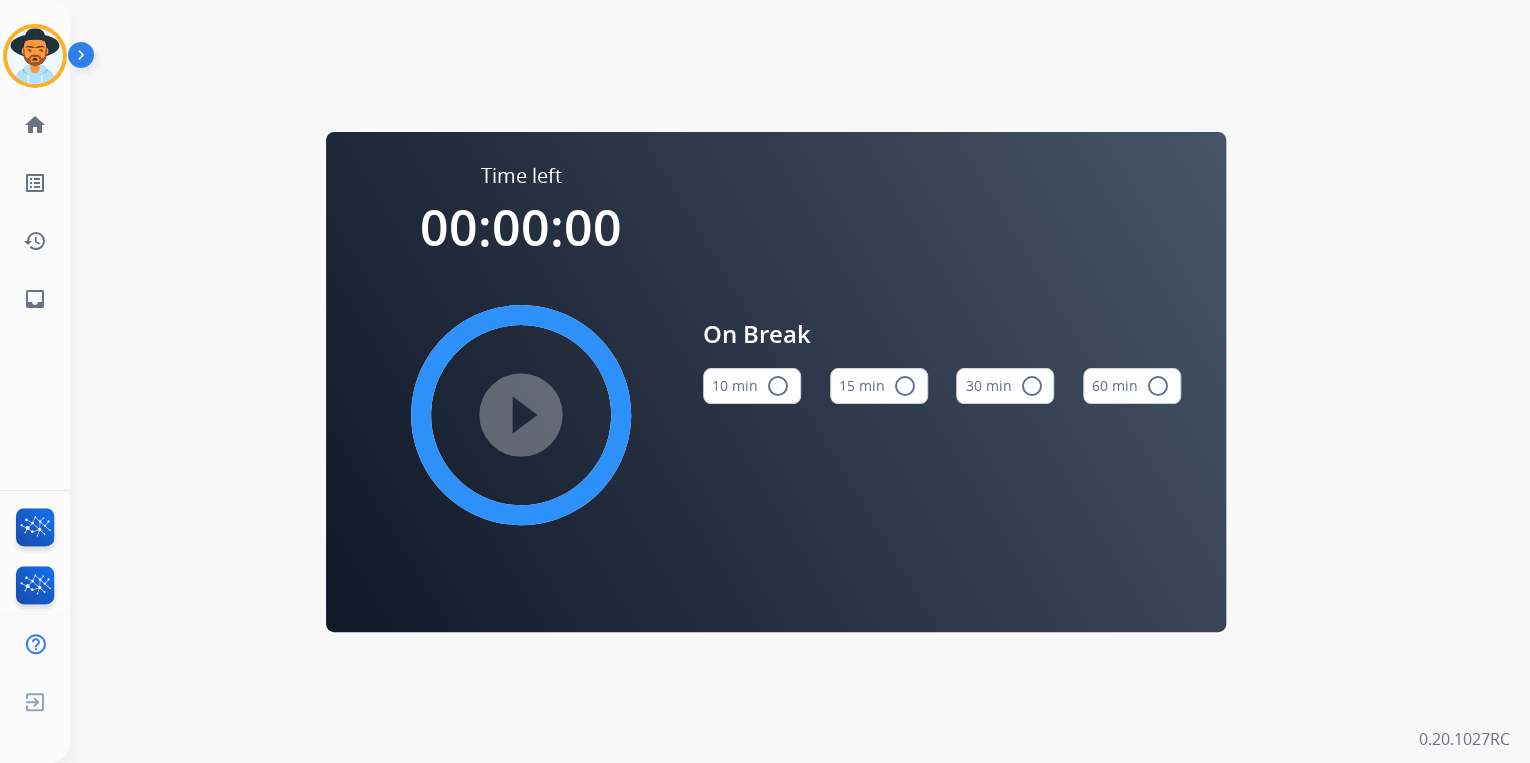click on "radio_button_unchecked" at bounding box center [905, 386] 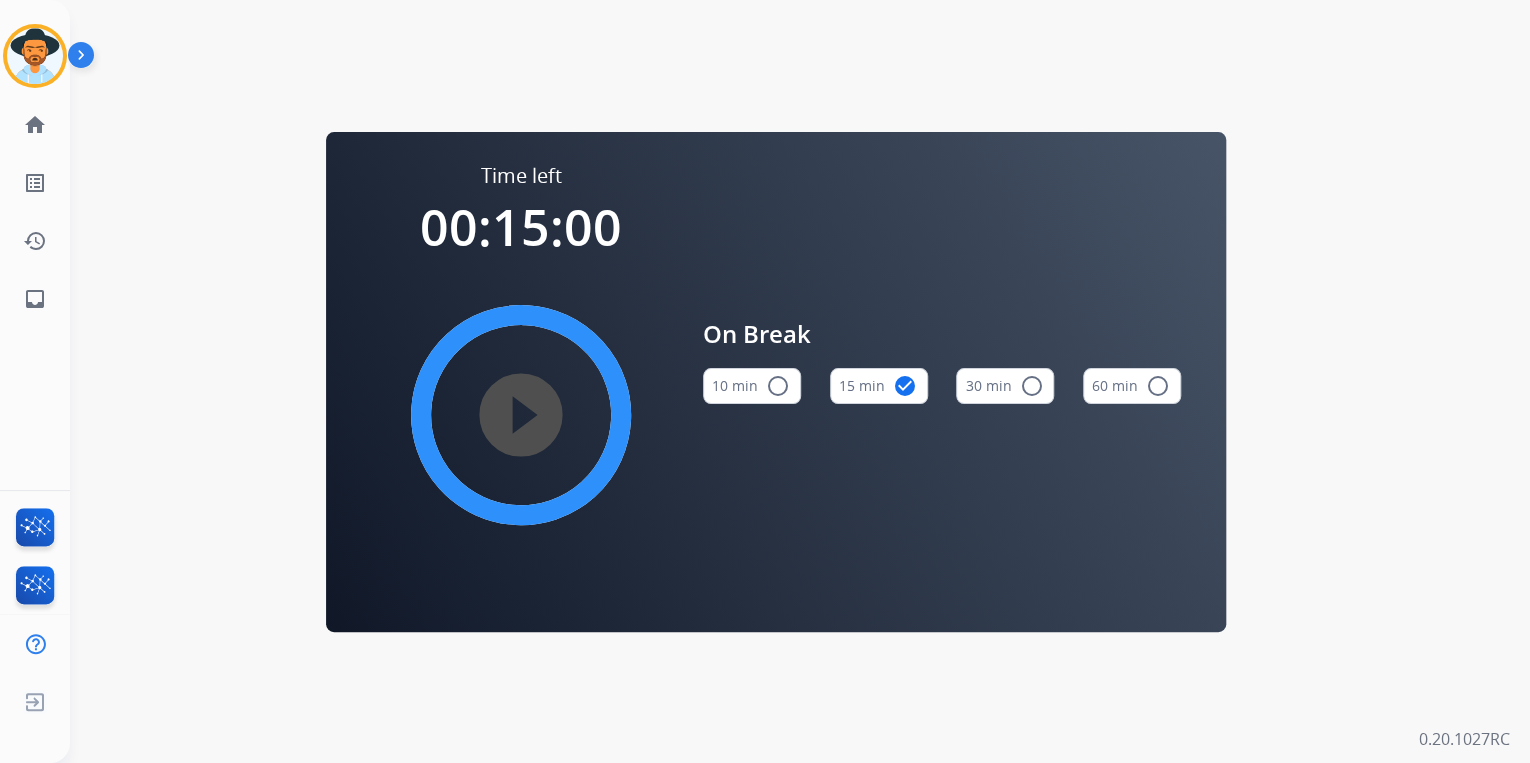 click on "play_circle_filled" at bounding box center [521, 415] 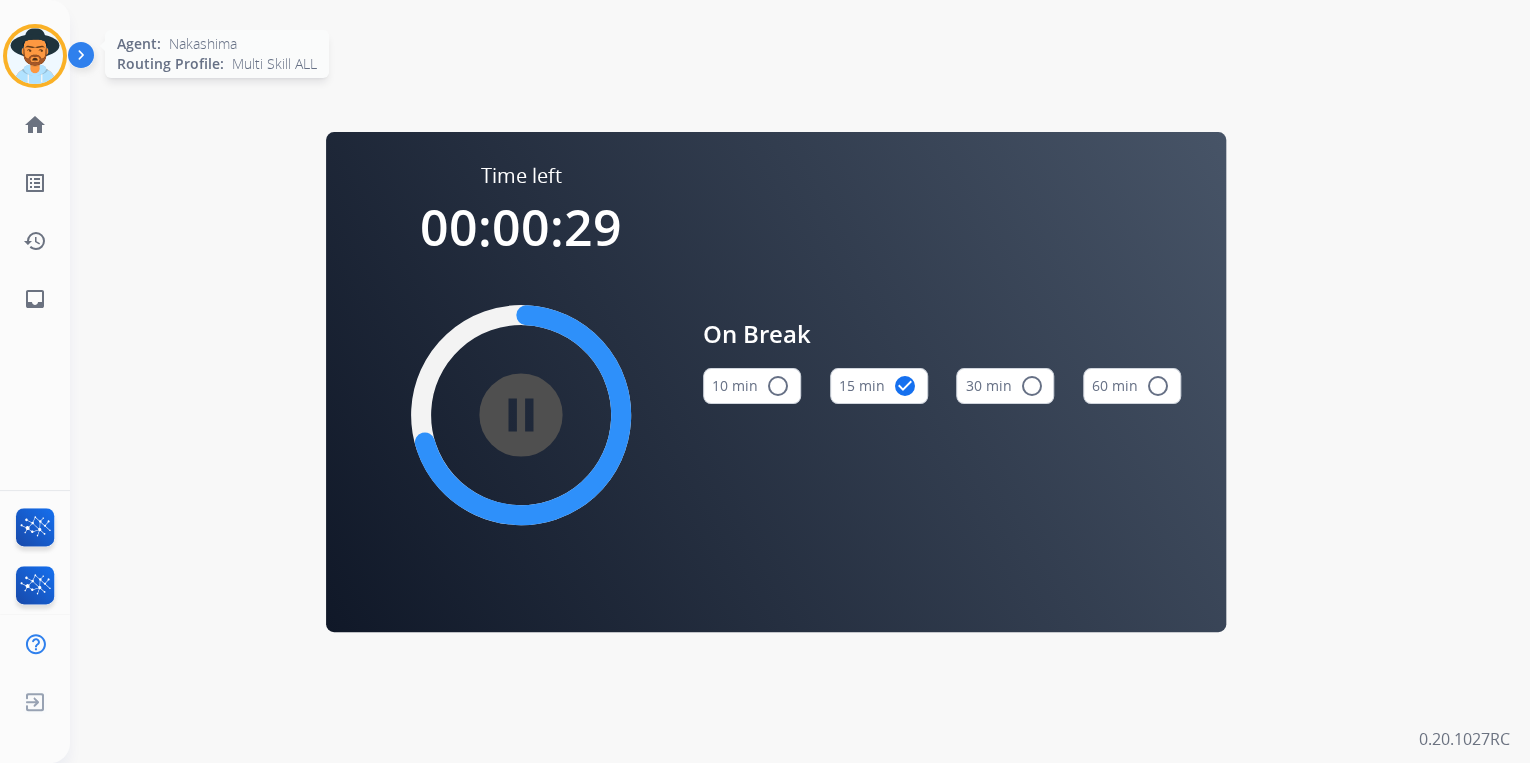 click at bounding box center [35, 56] 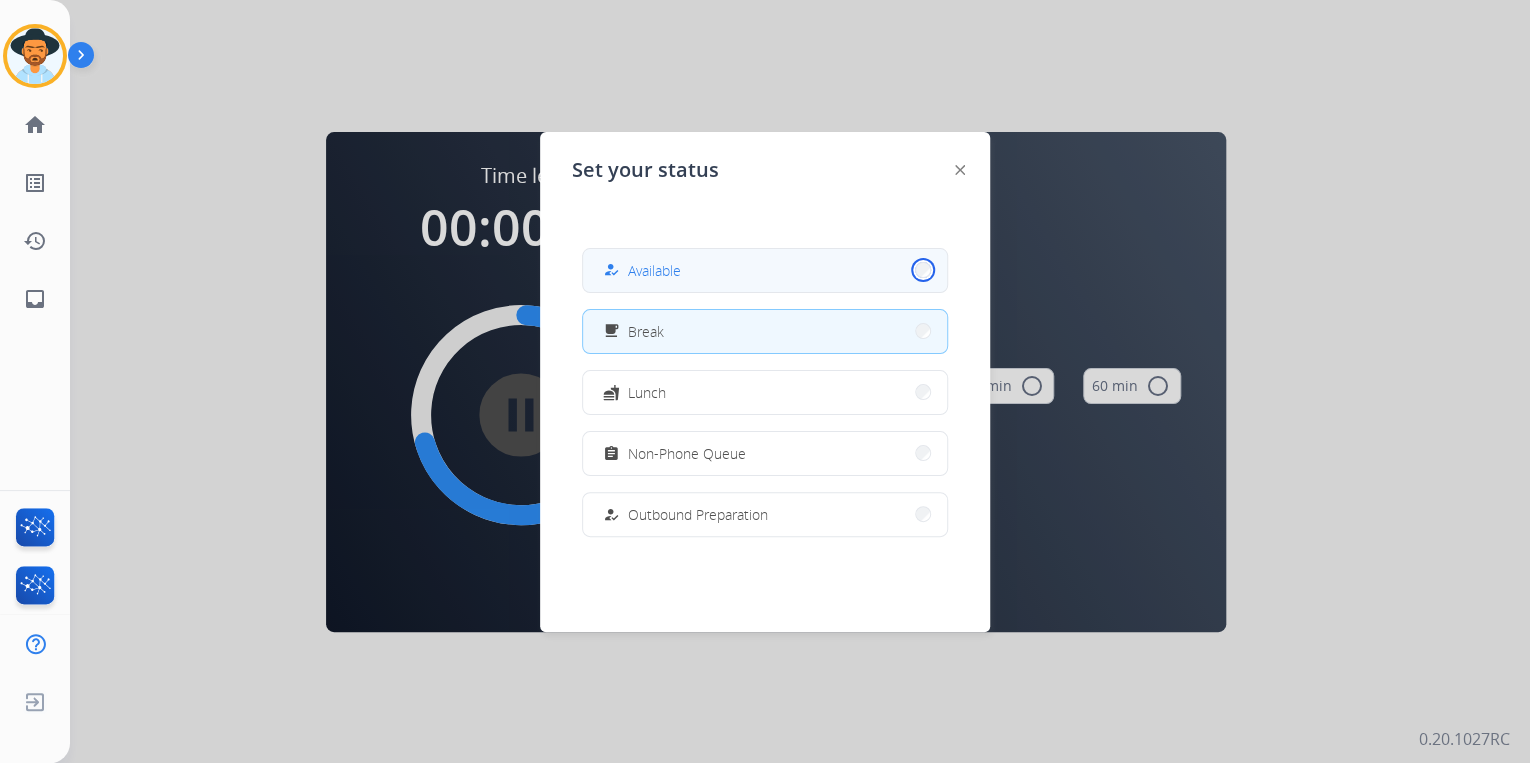 click on "how_to_reg Available" at bounding box center (765, 270) 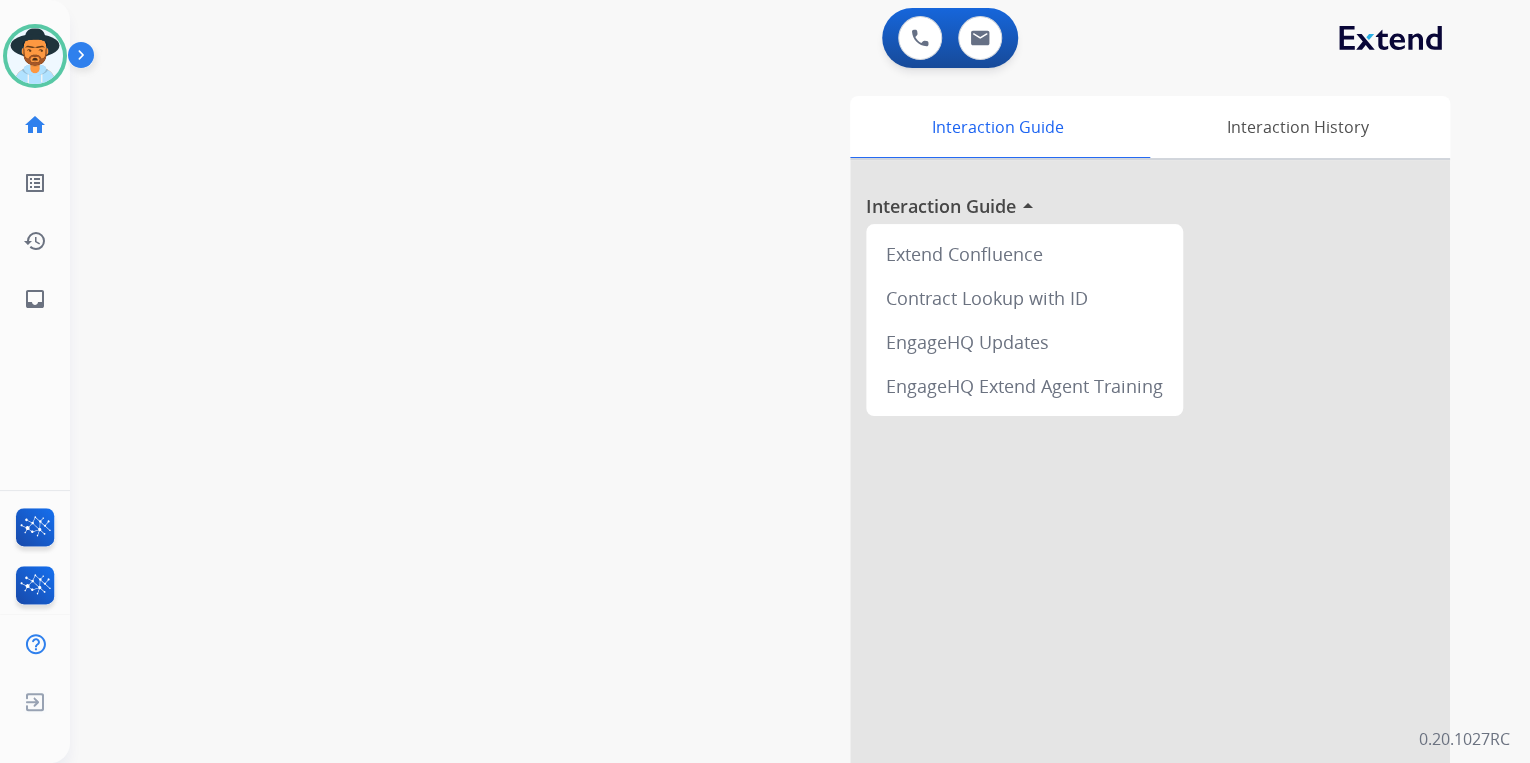 click on "Interaction Guide   Interaction History  Interaction Guide arrow_drop_up  Extend Confluence   Contract Lookup with ID   EngageHQ Updates   EngageHQ Extend Agent Training" at bounding box center (1032, 501) 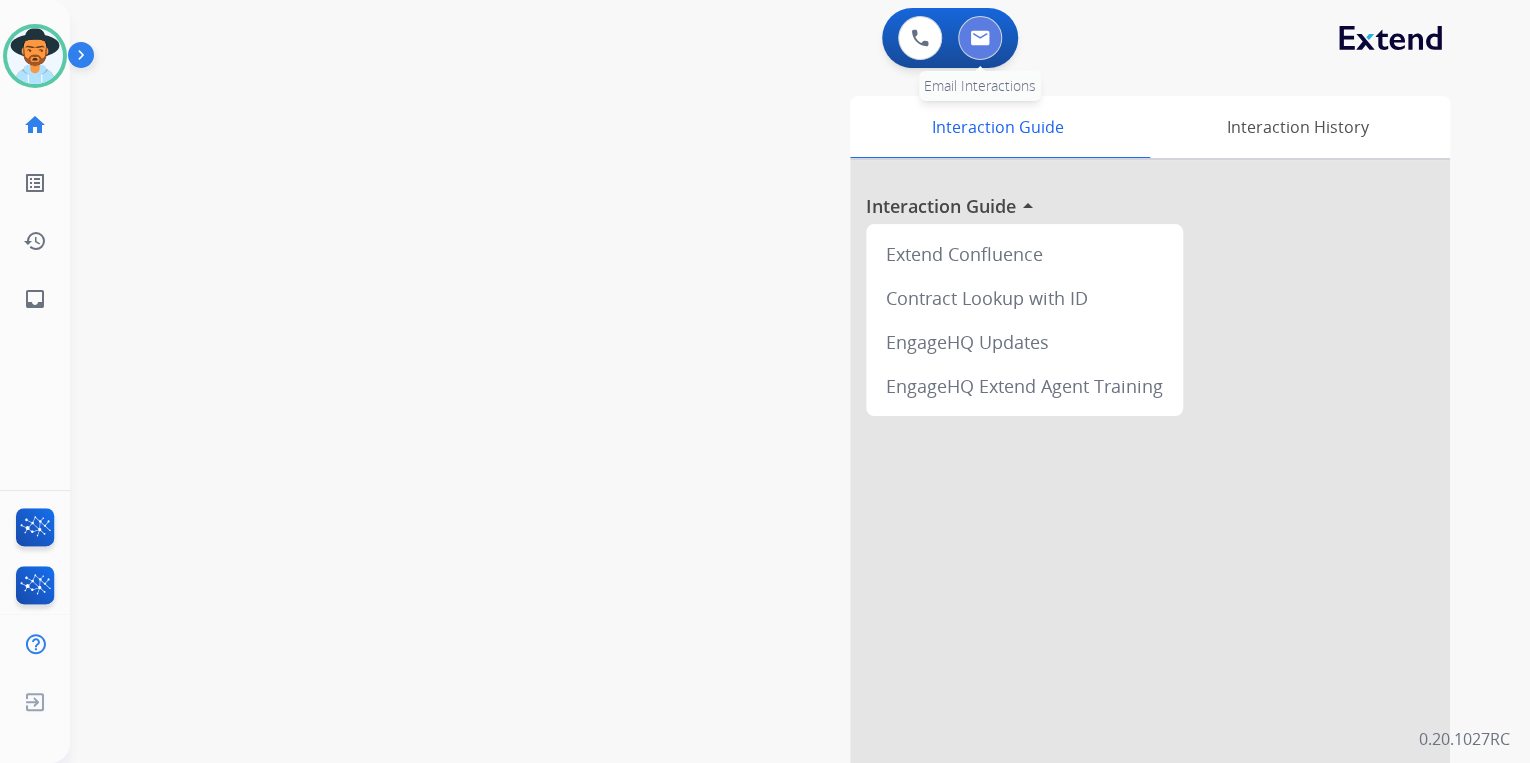 click at bounding box center [980, 38] 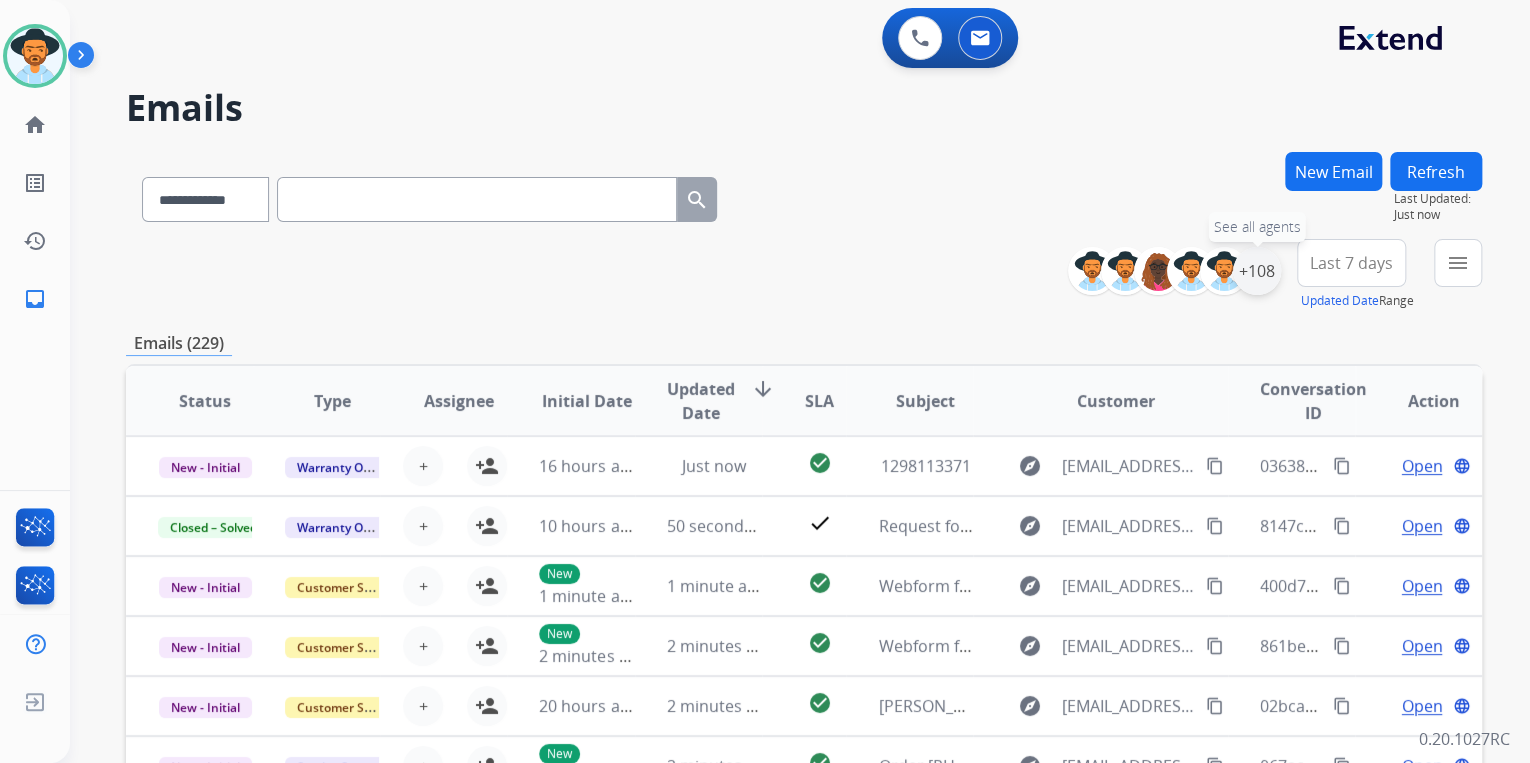 click on "+108" at bounding box center (1257, 271) 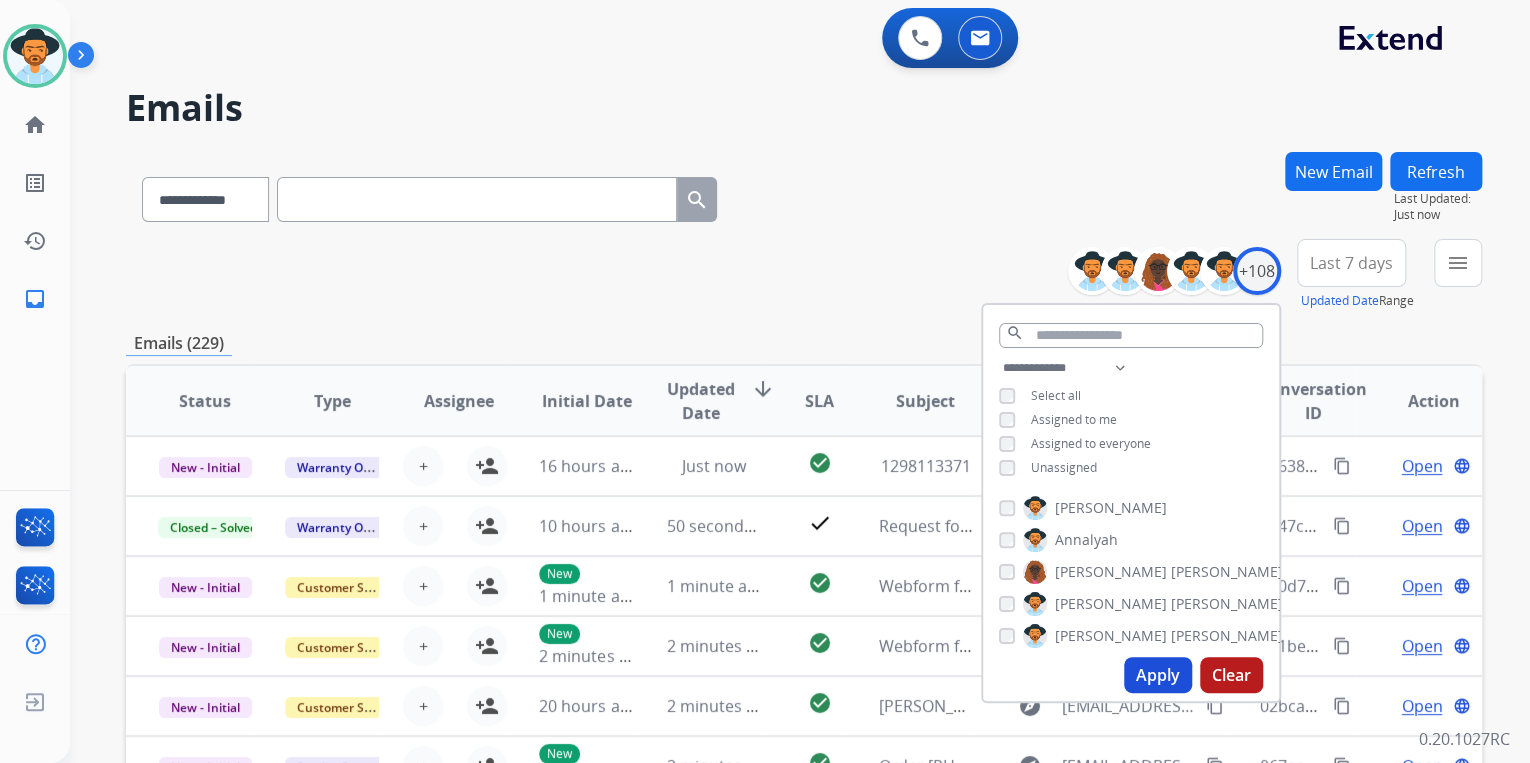 click on "Apply" at bounding box center [1158, 675] 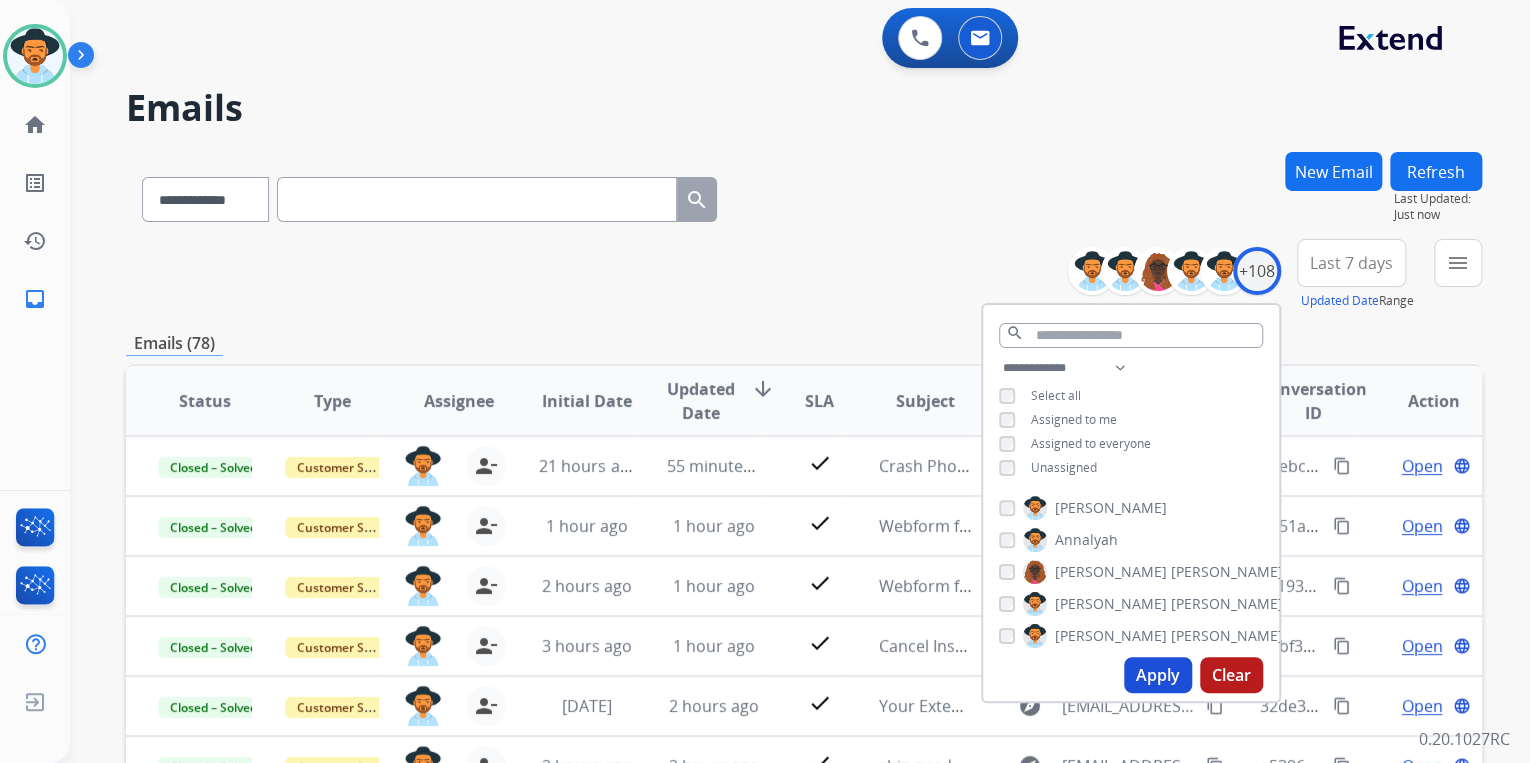 click on "**********" at bounding box center (804, 275) 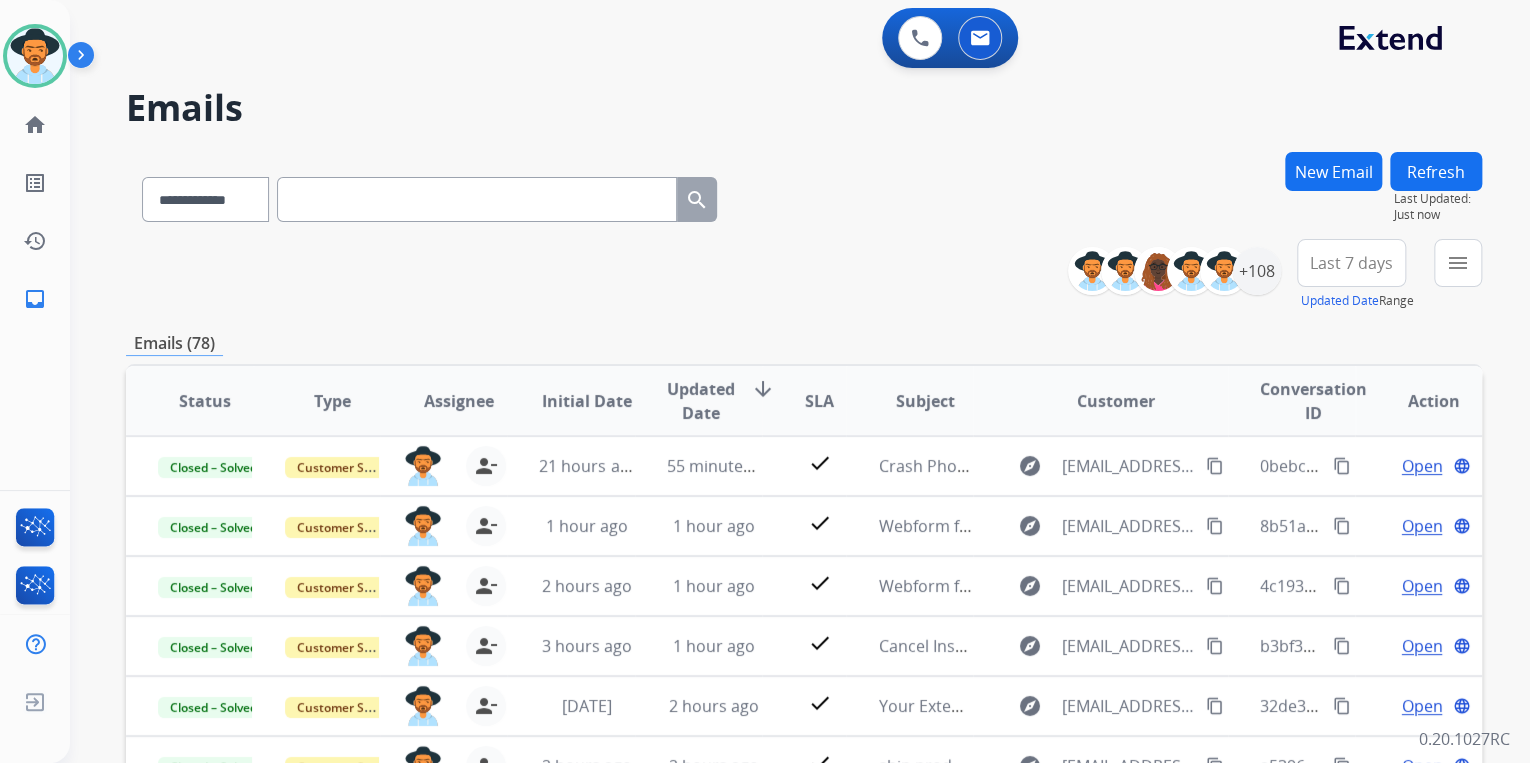 click on "New Email" at bounding box center (1333, 171) 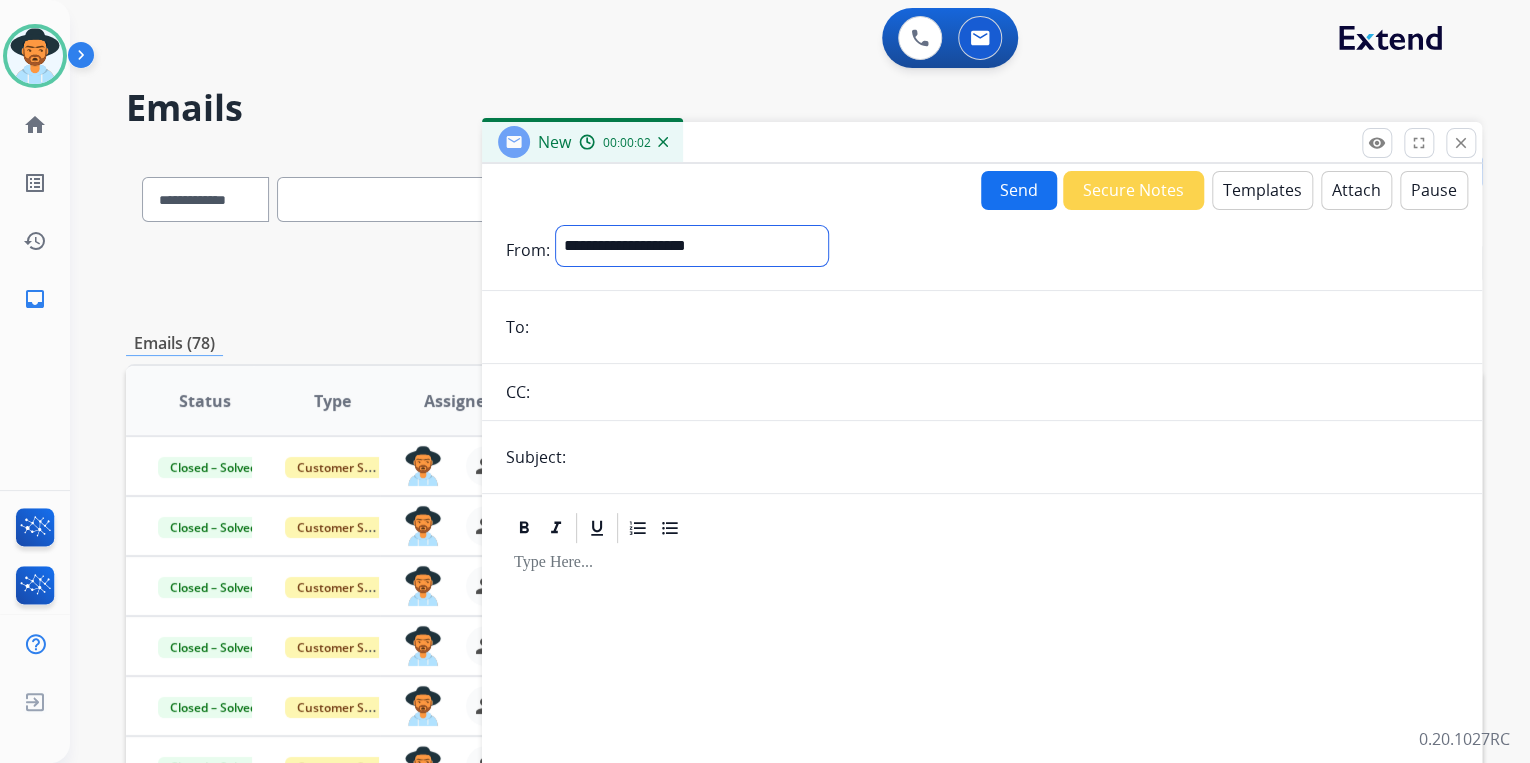 click on "**********" at bounding box center [692, 246] 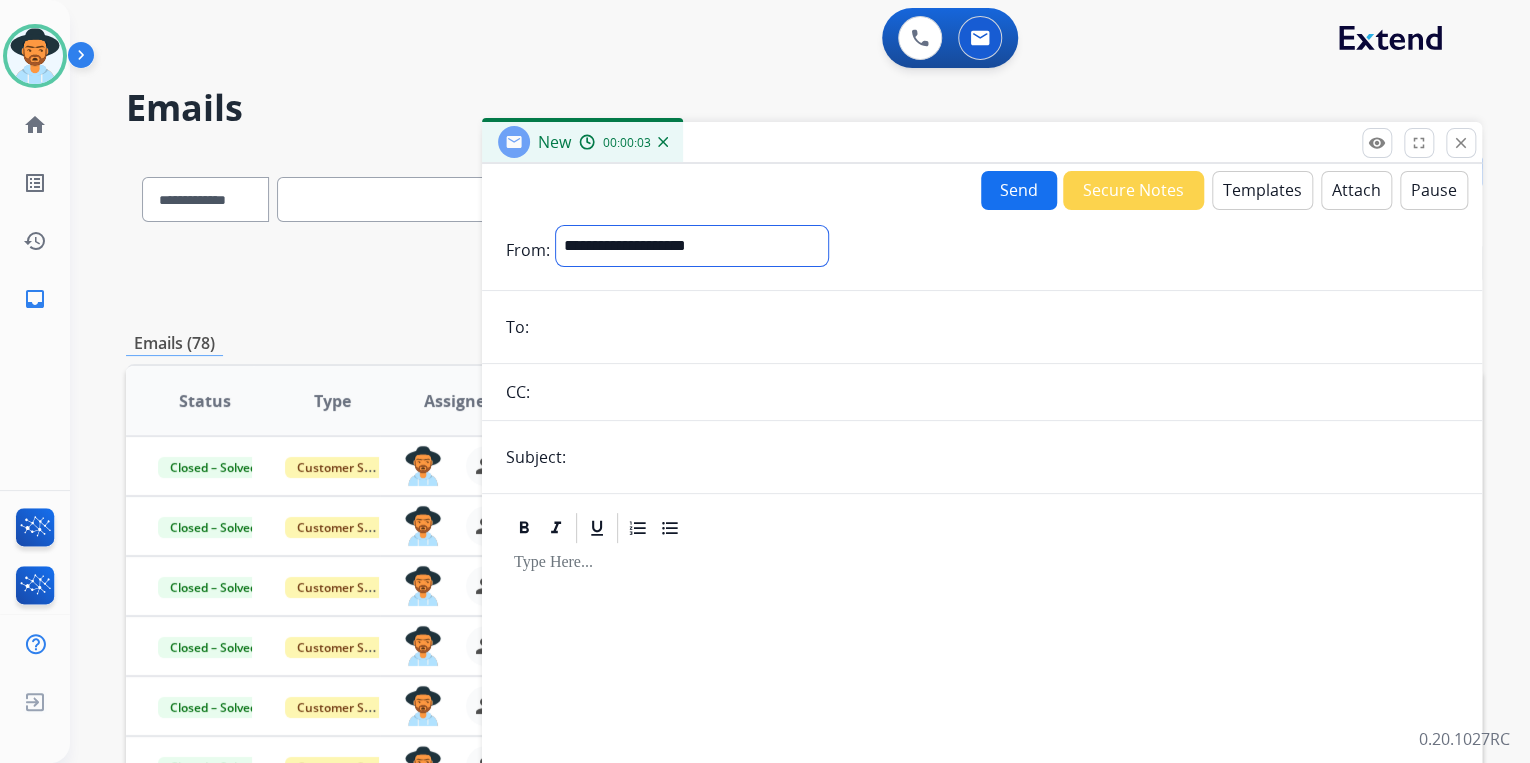 select on "**********" 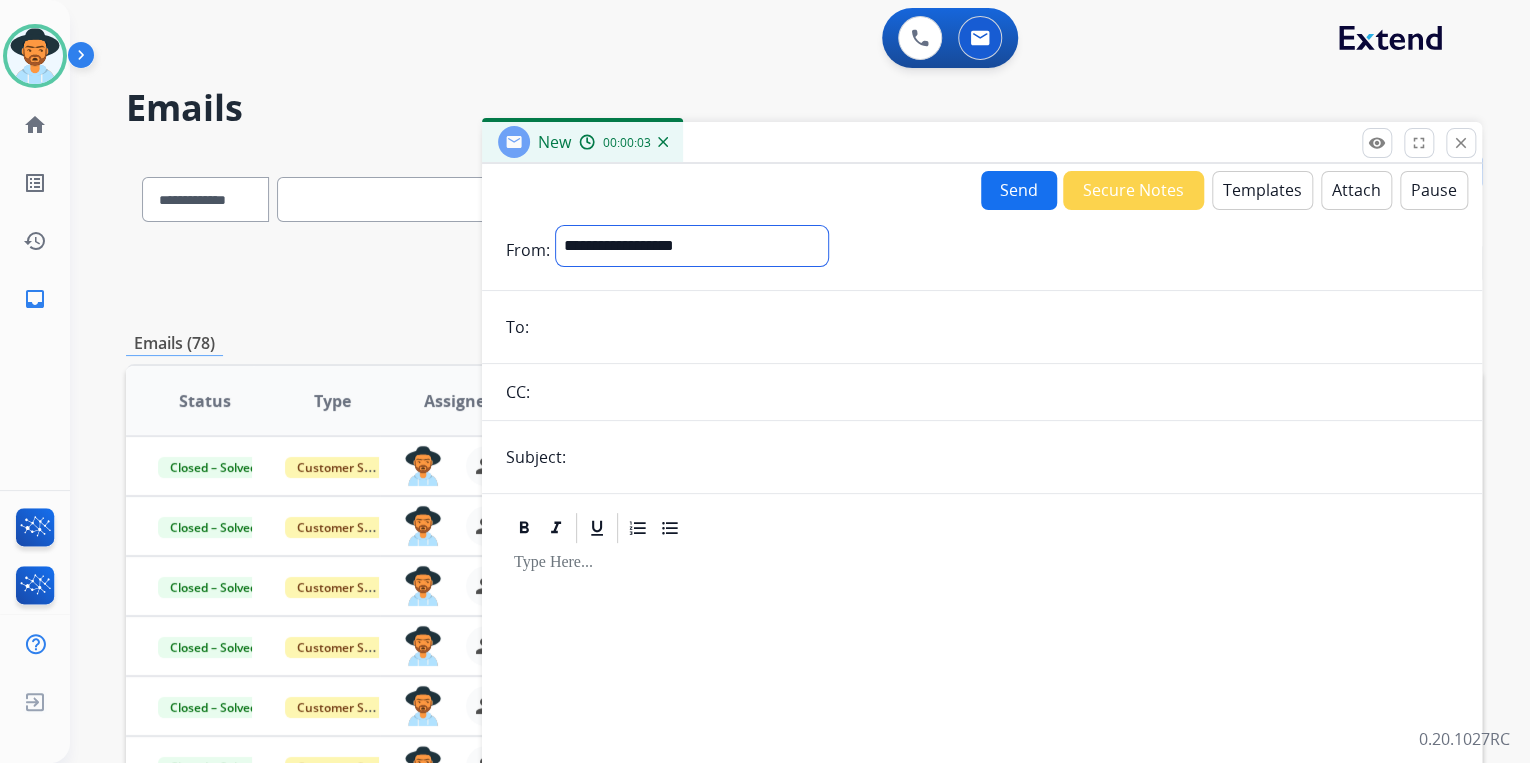 click on "**********" at bounding box center (692, 246) 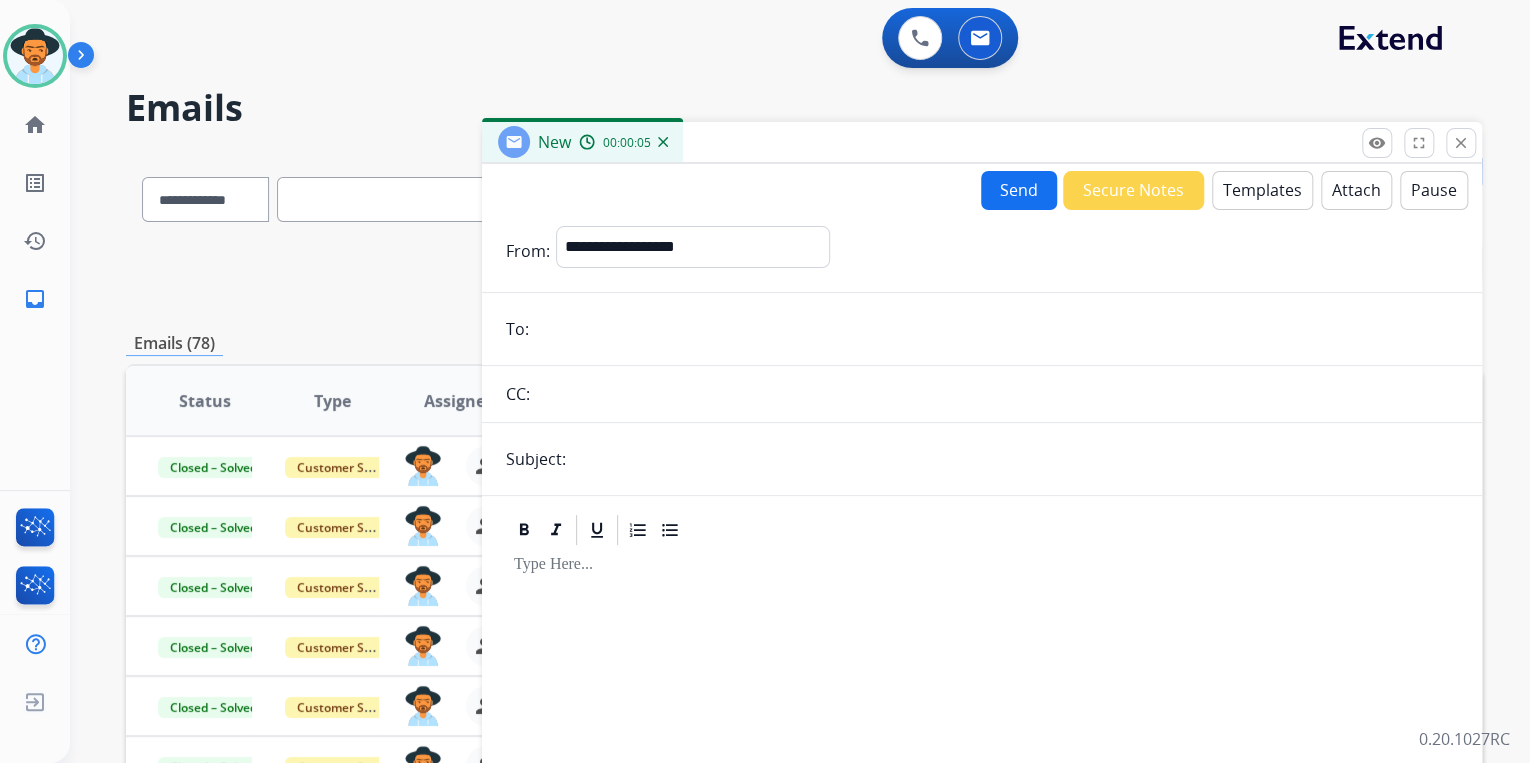 paste on "**********" 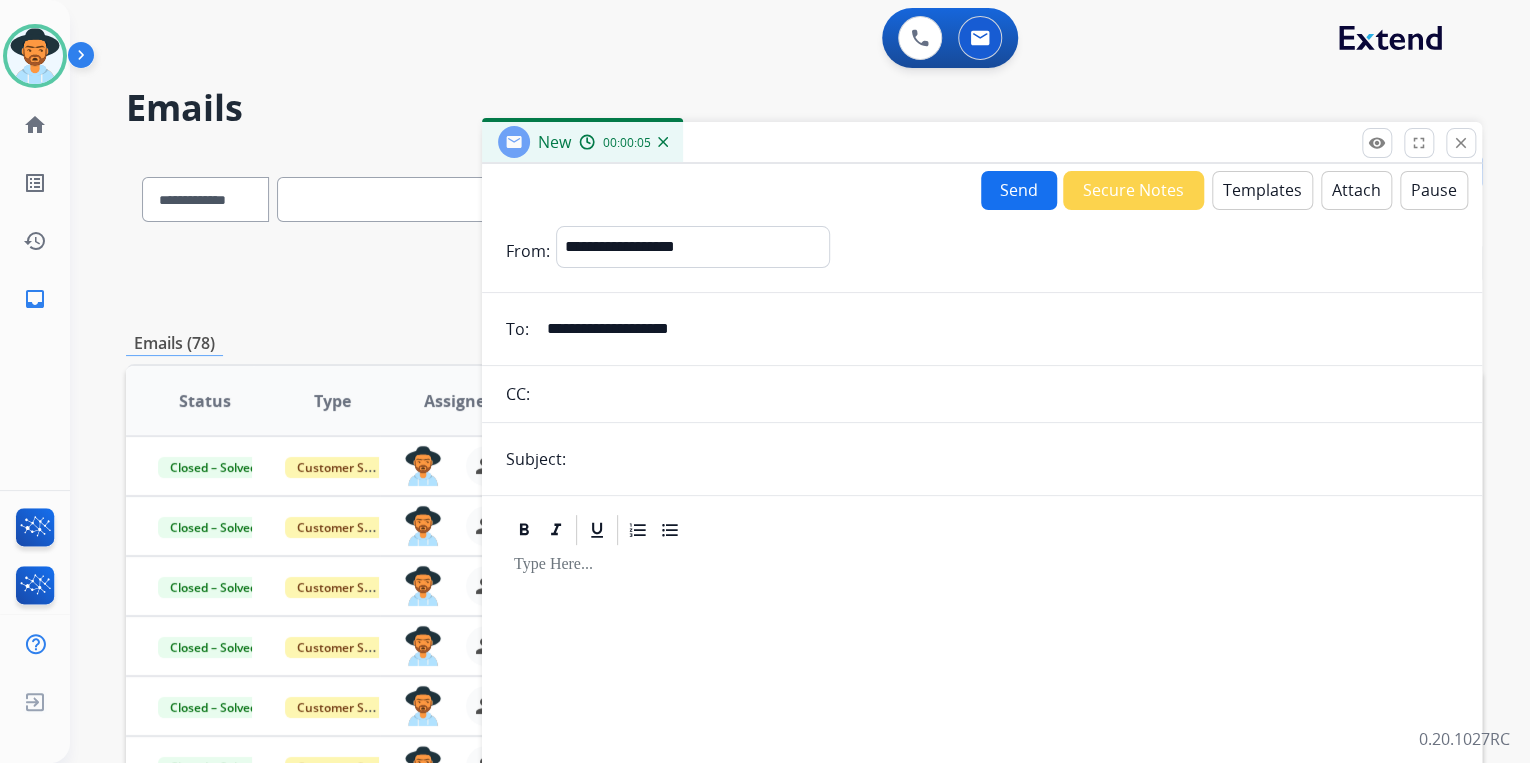 type on "**********" 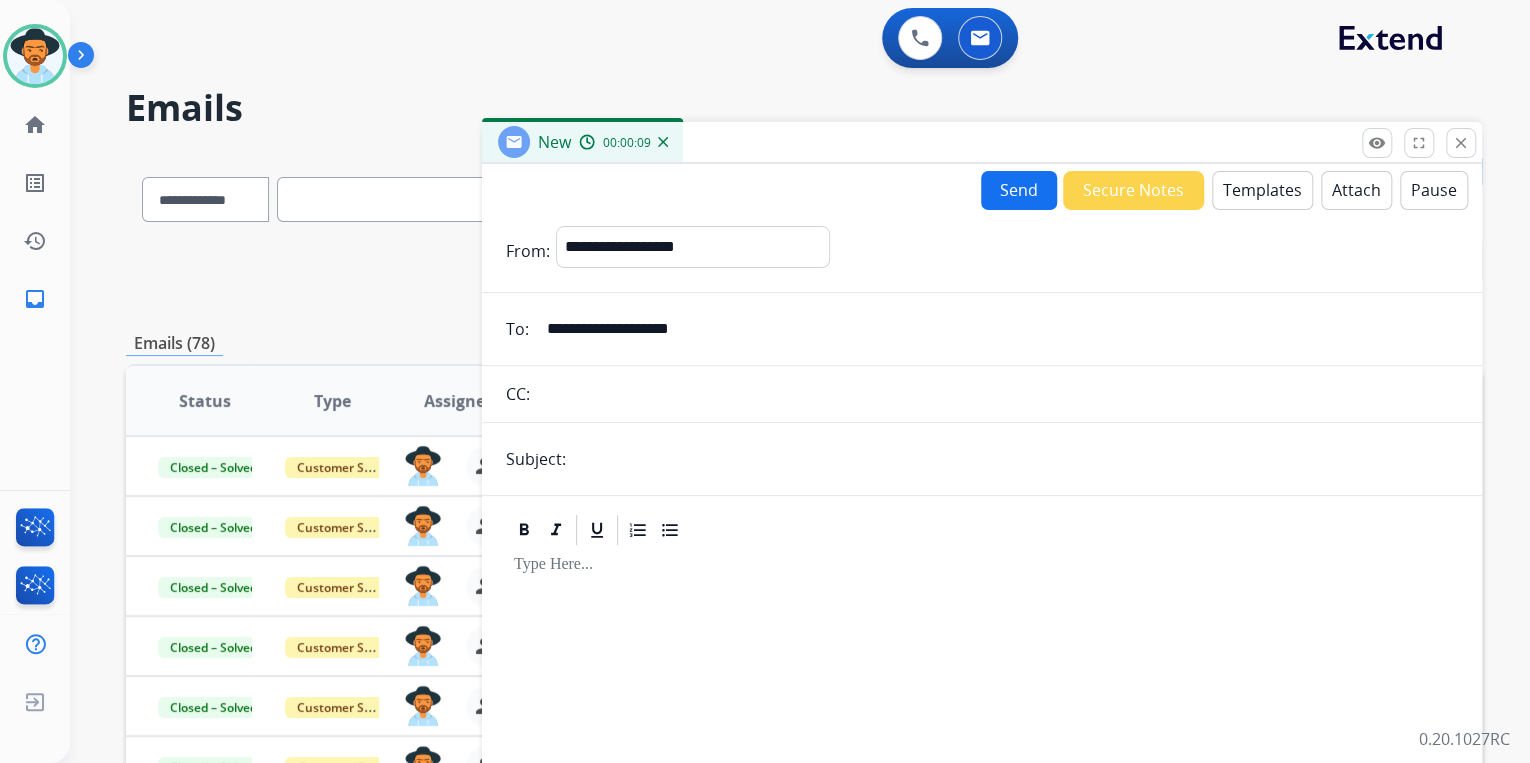 type on "**********" 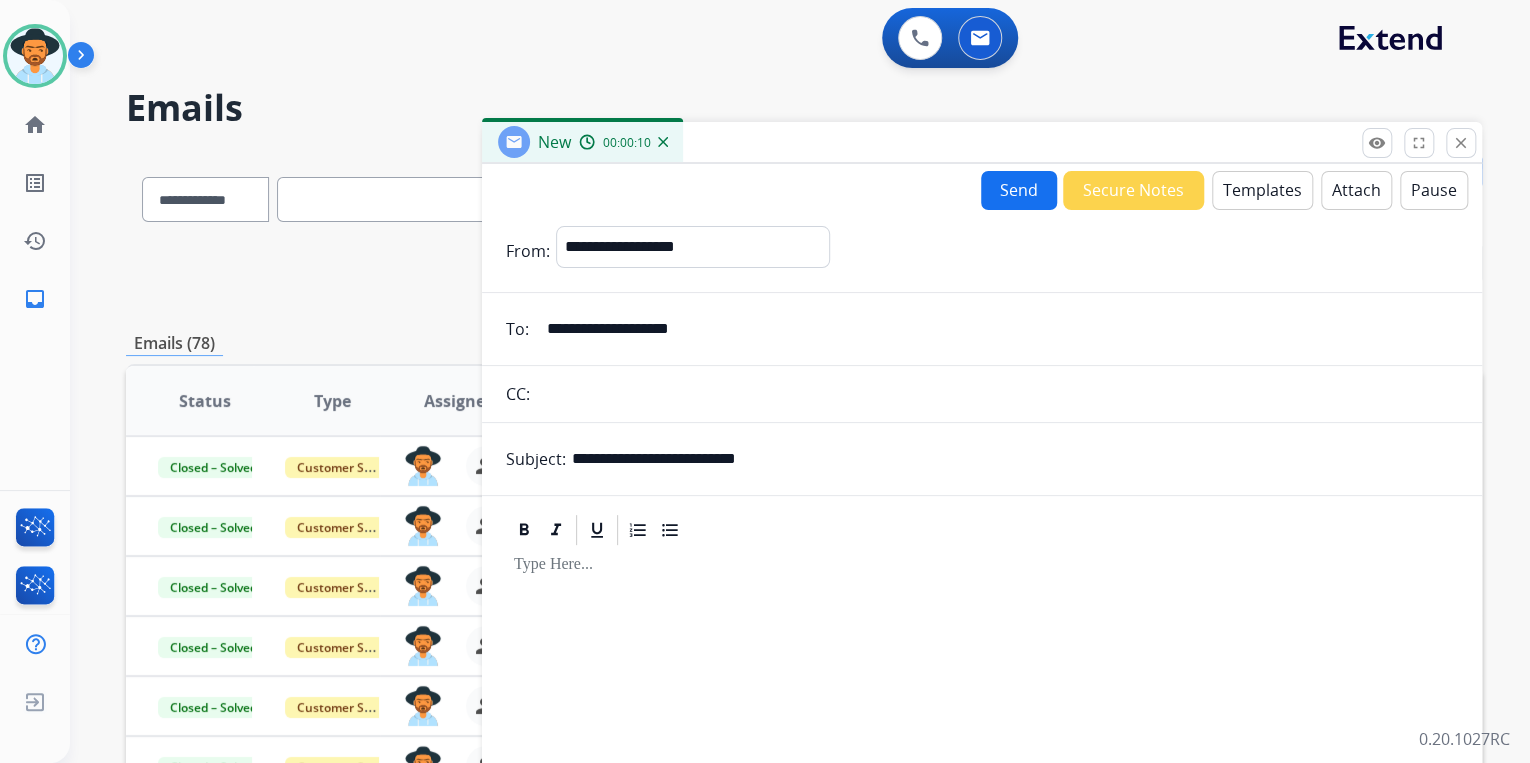 click on "Templates" at bounding box center [1262, 190] 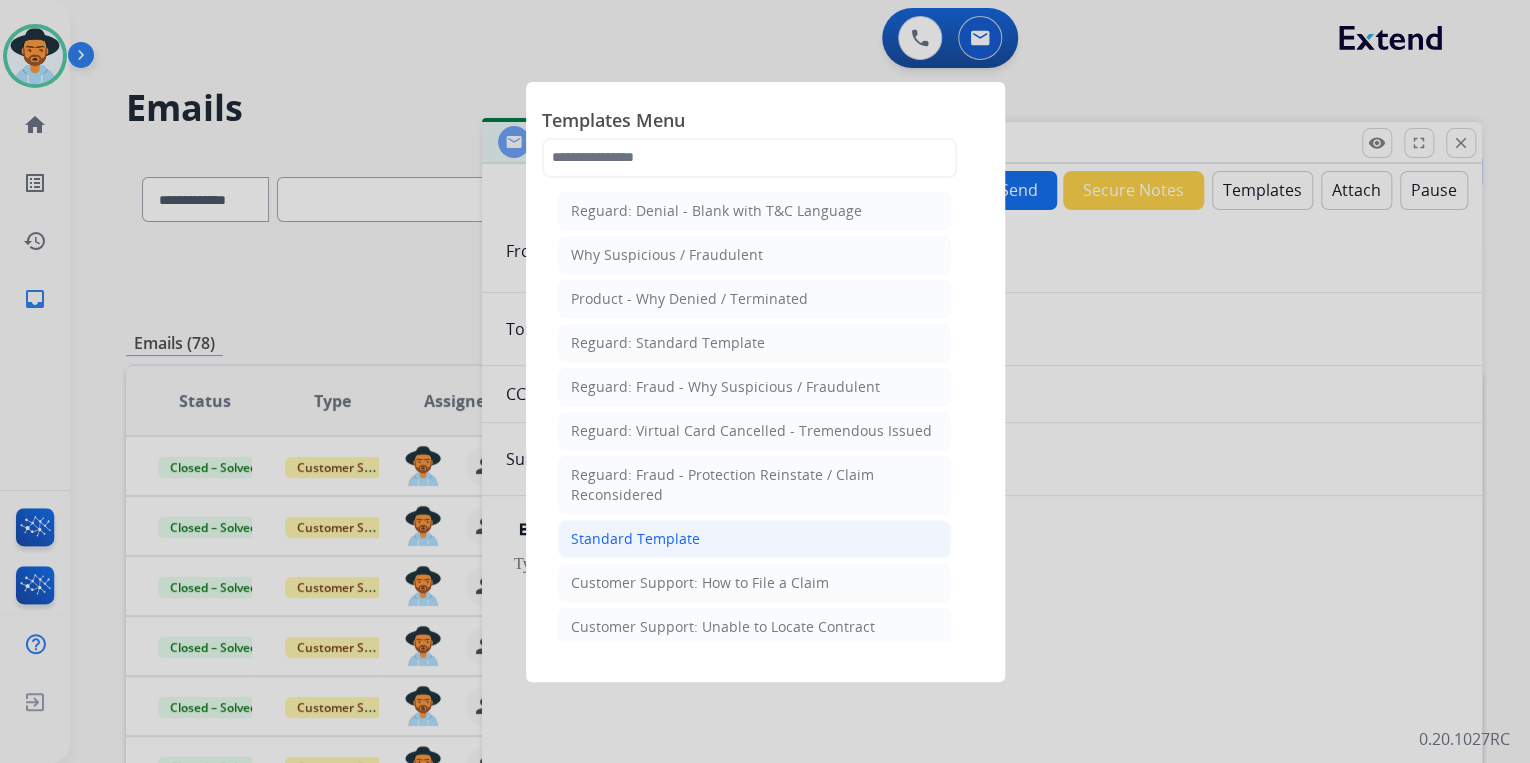 click on "Standard Template" 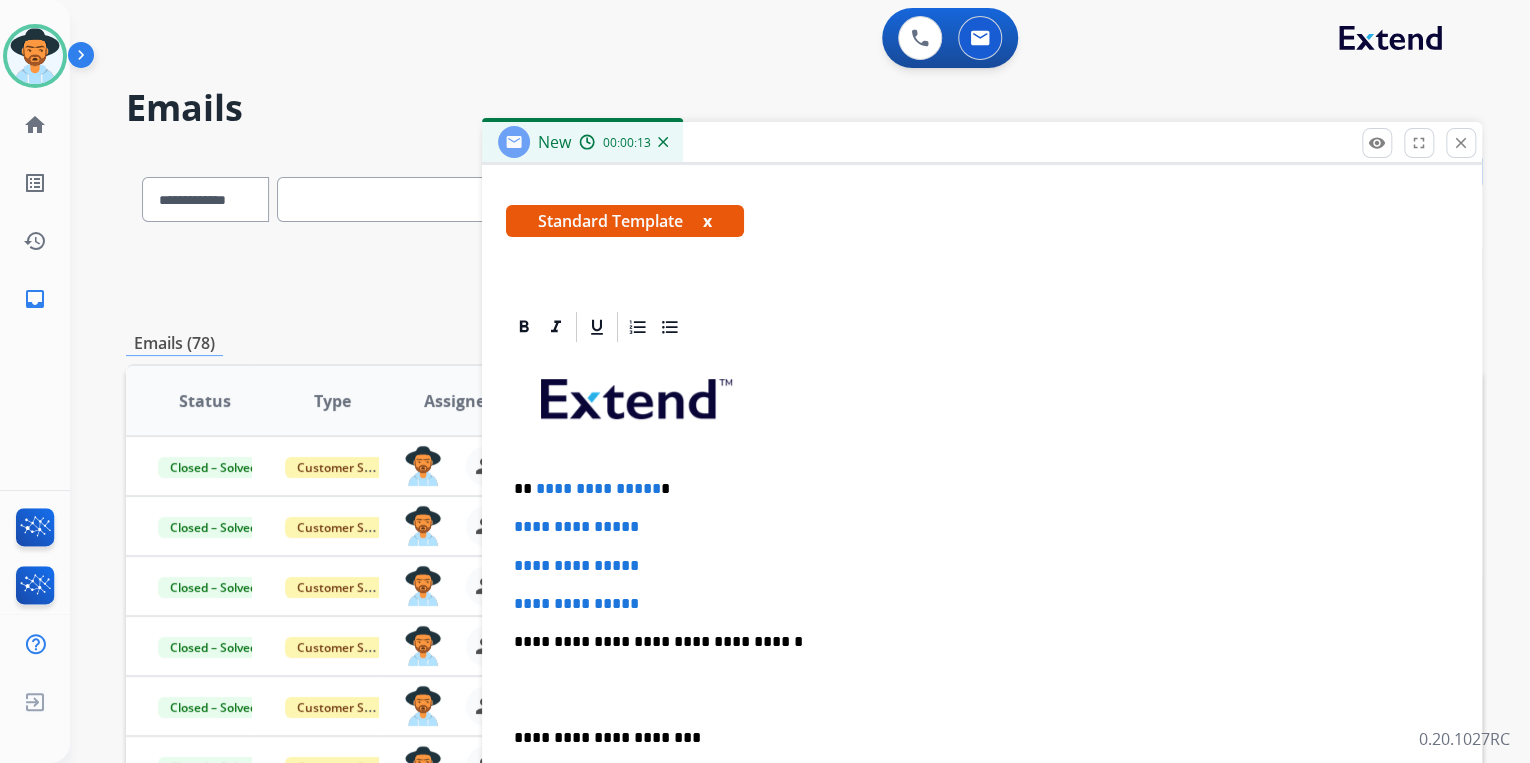 scroll, scrollTop: 400, scrollLeft: 0, axis: vertical 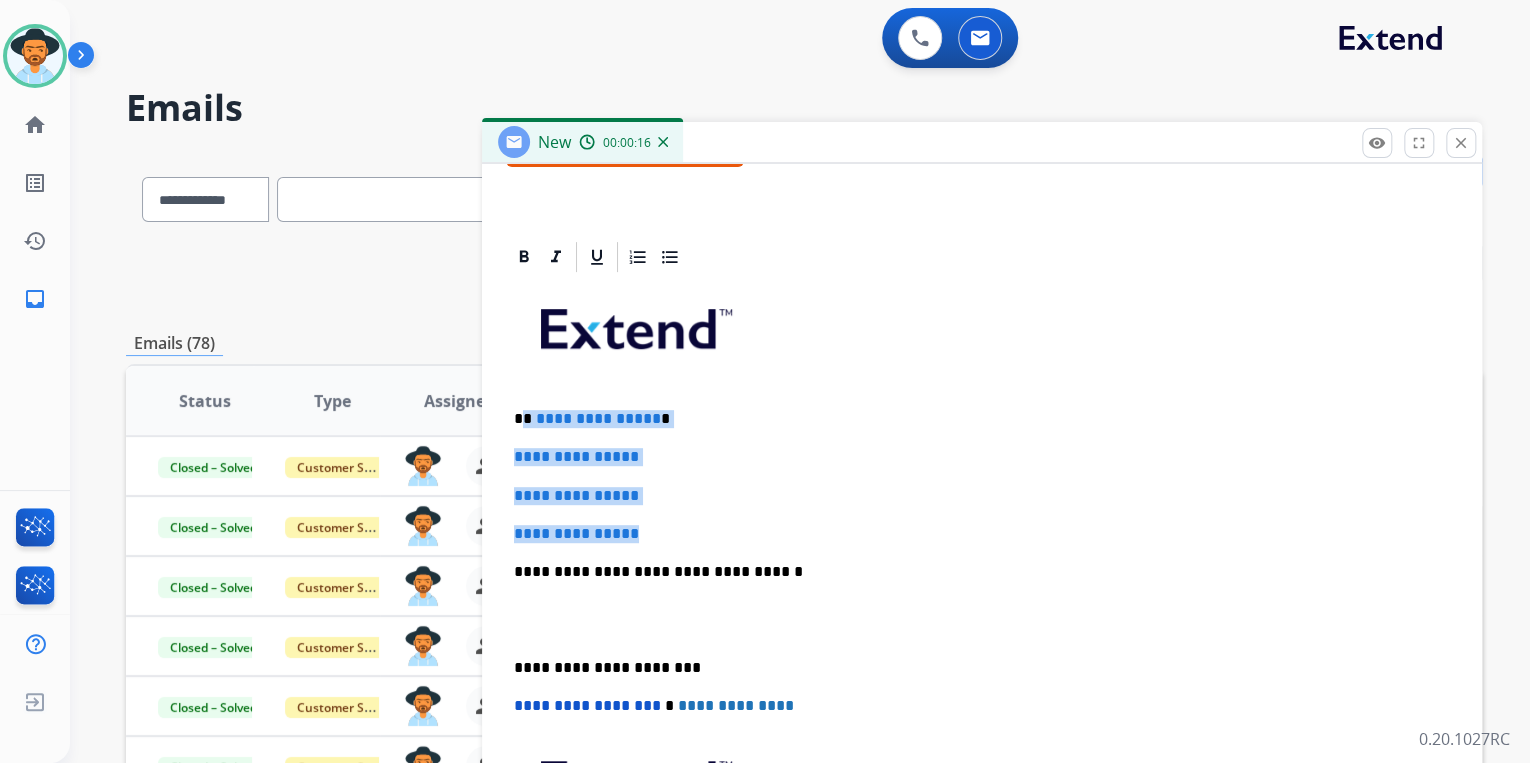 drag, startPoint x: 522, startPoint y: 414, endPoint x: 659, endPoint y: 512, distance: 168.44287 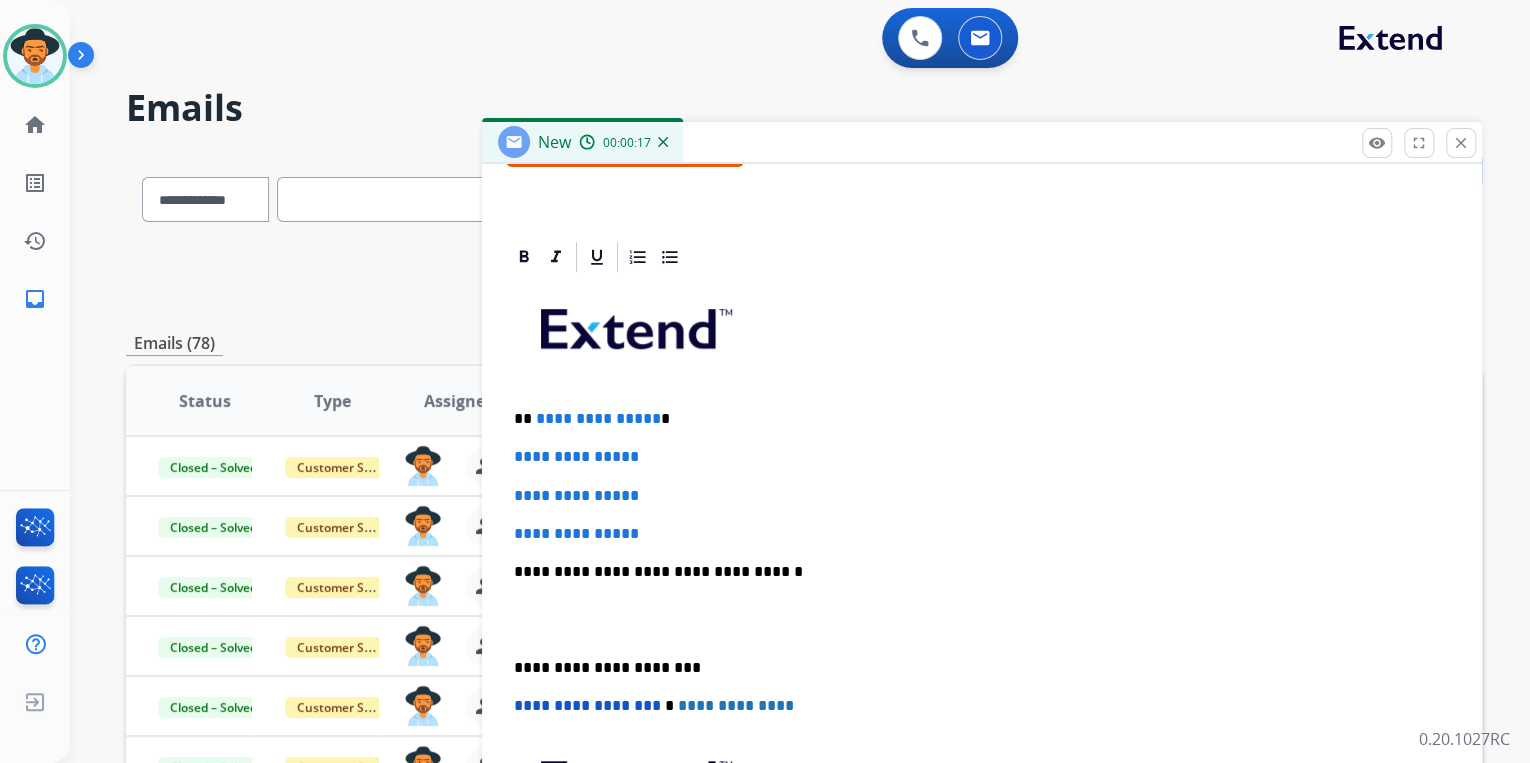 scroll, scrollTop: 344, scrollLeft: 0, axis: vertical 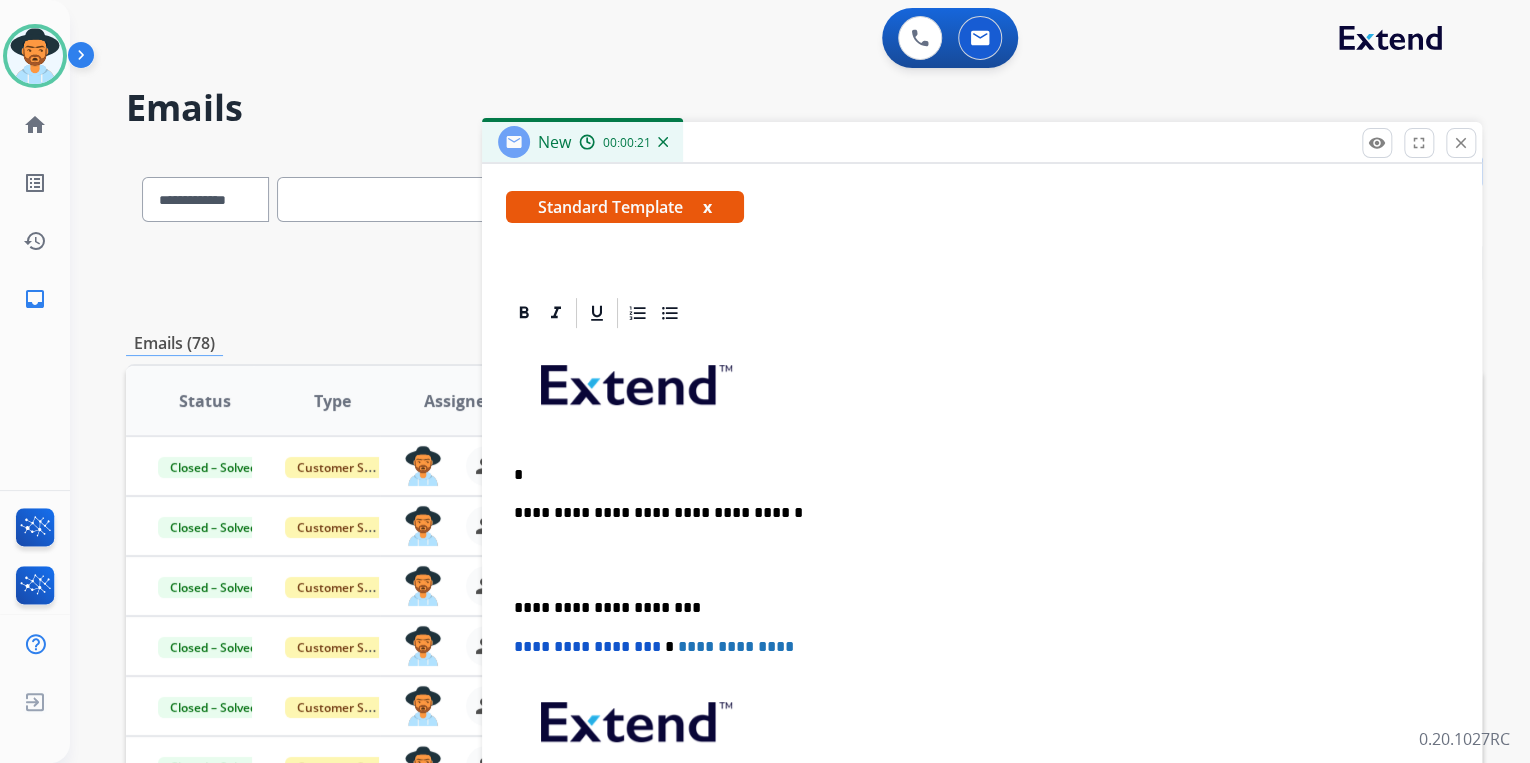type 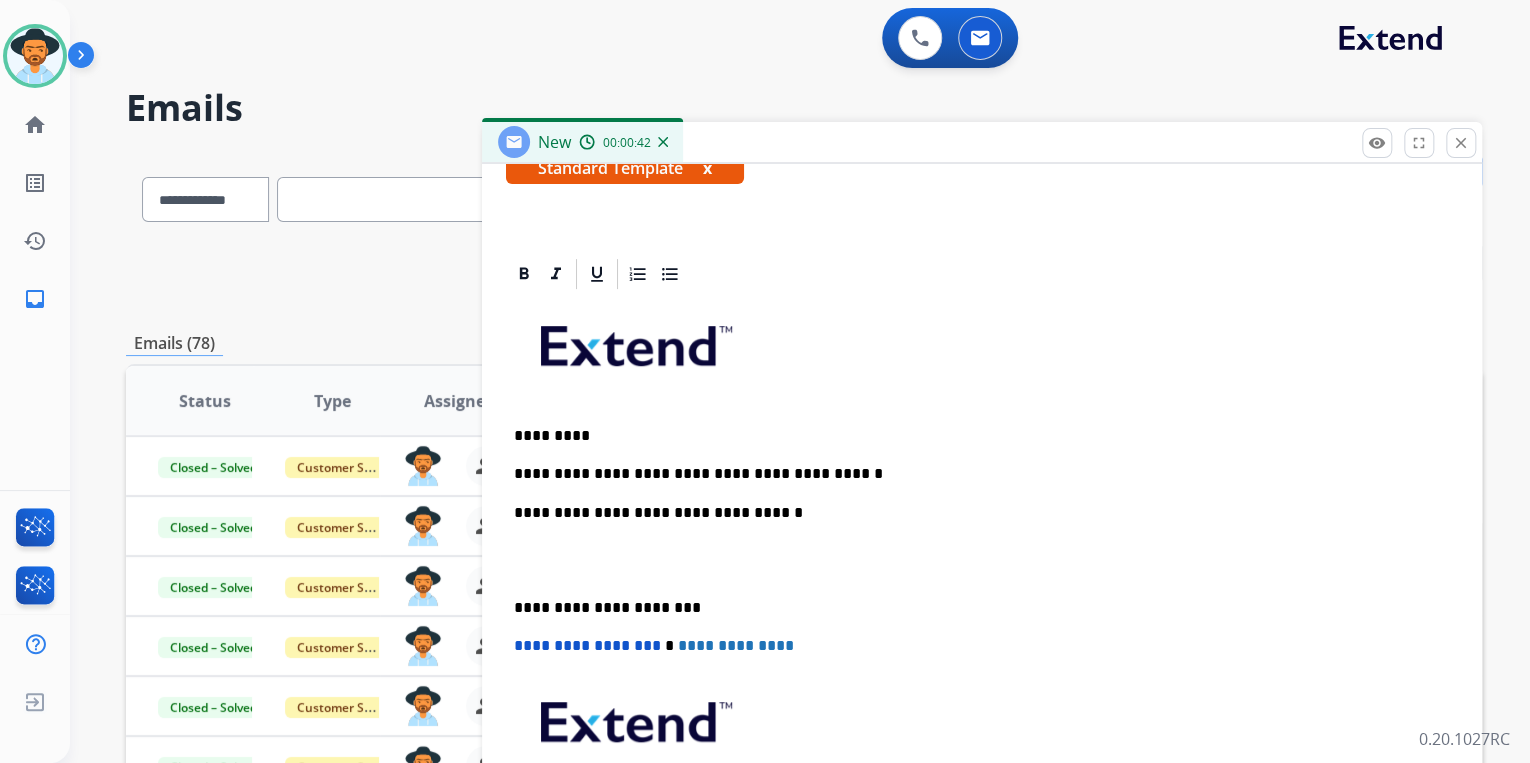 scroll, scrollTop: 400, scrollLeft: 0, axis: vertical 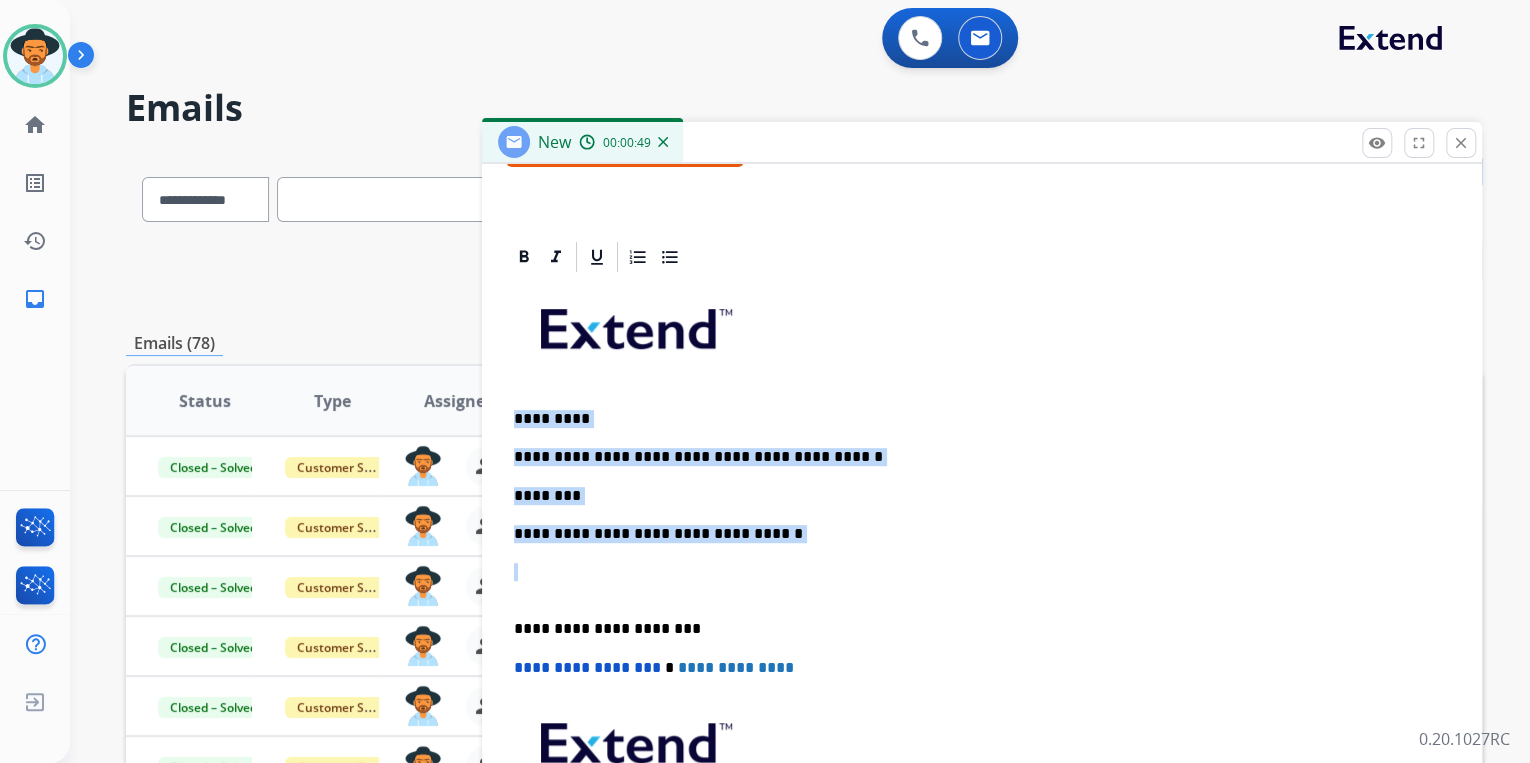 drag, startPoint x: 513, startPoint y: 412, endPoint x: 768, endPoint y: 546, distance: 288.06424 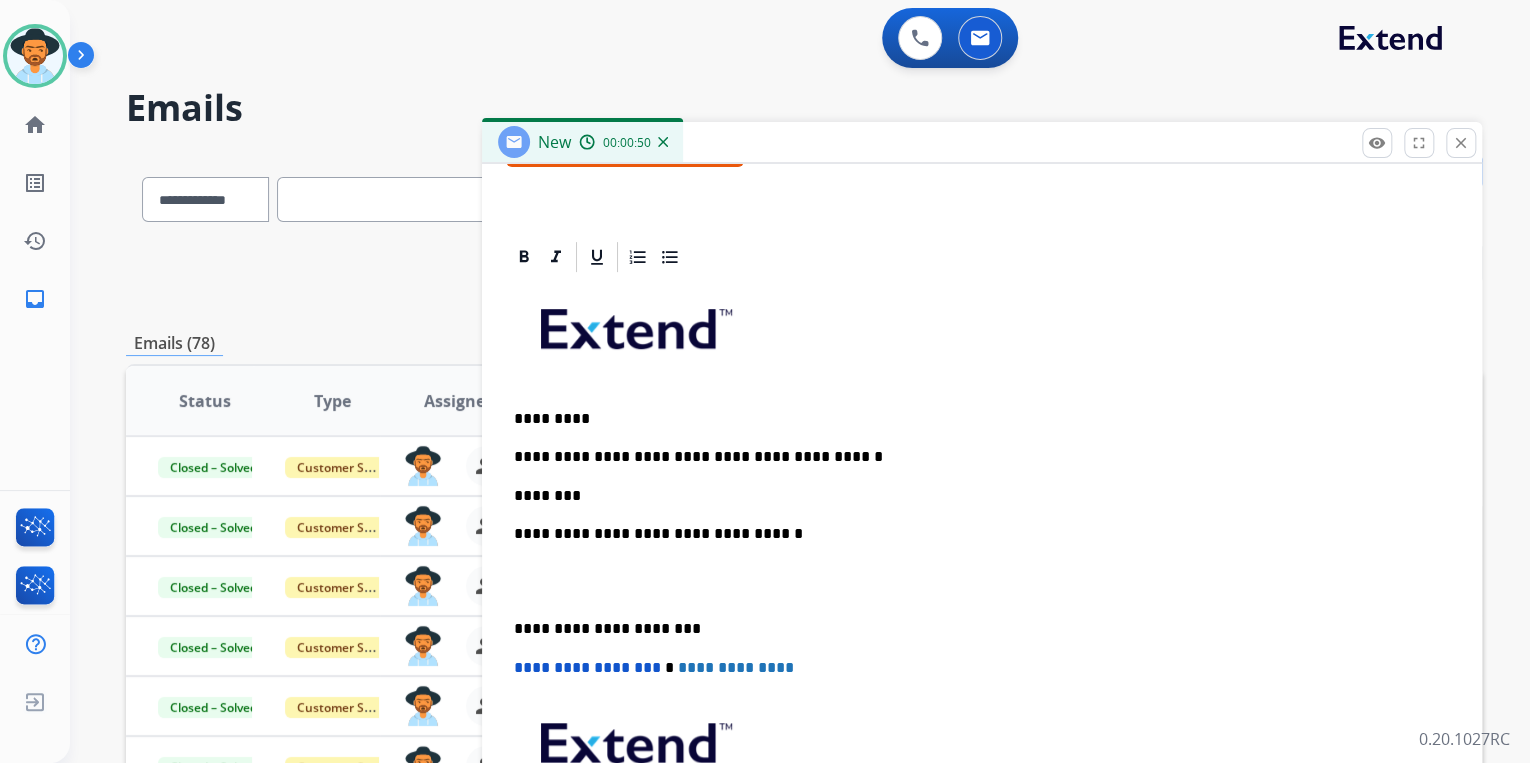 scroll, scrollTop: 268, scrollLeft: 0, axis: vertical 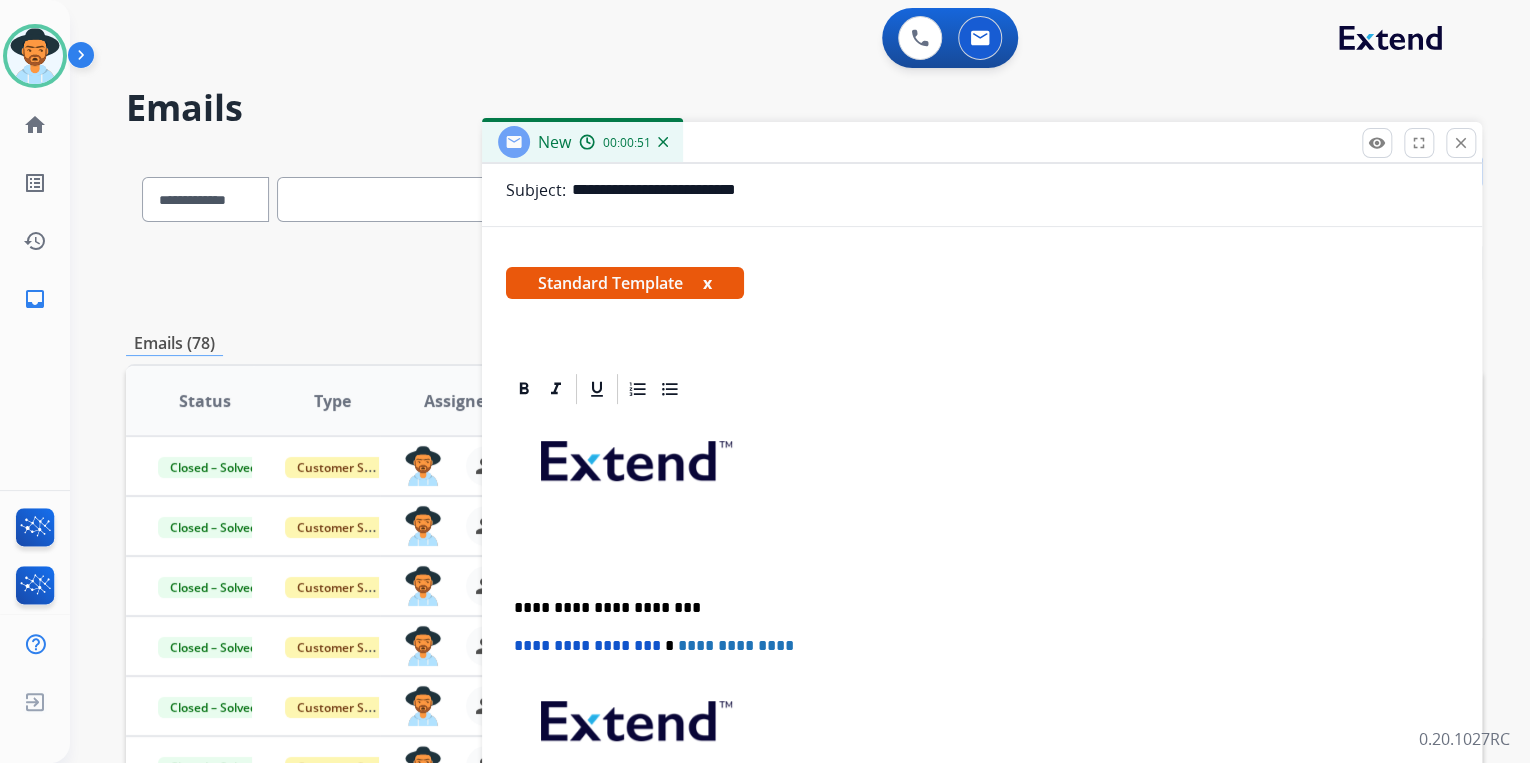 click on "x" at bounding box center (707, 283) 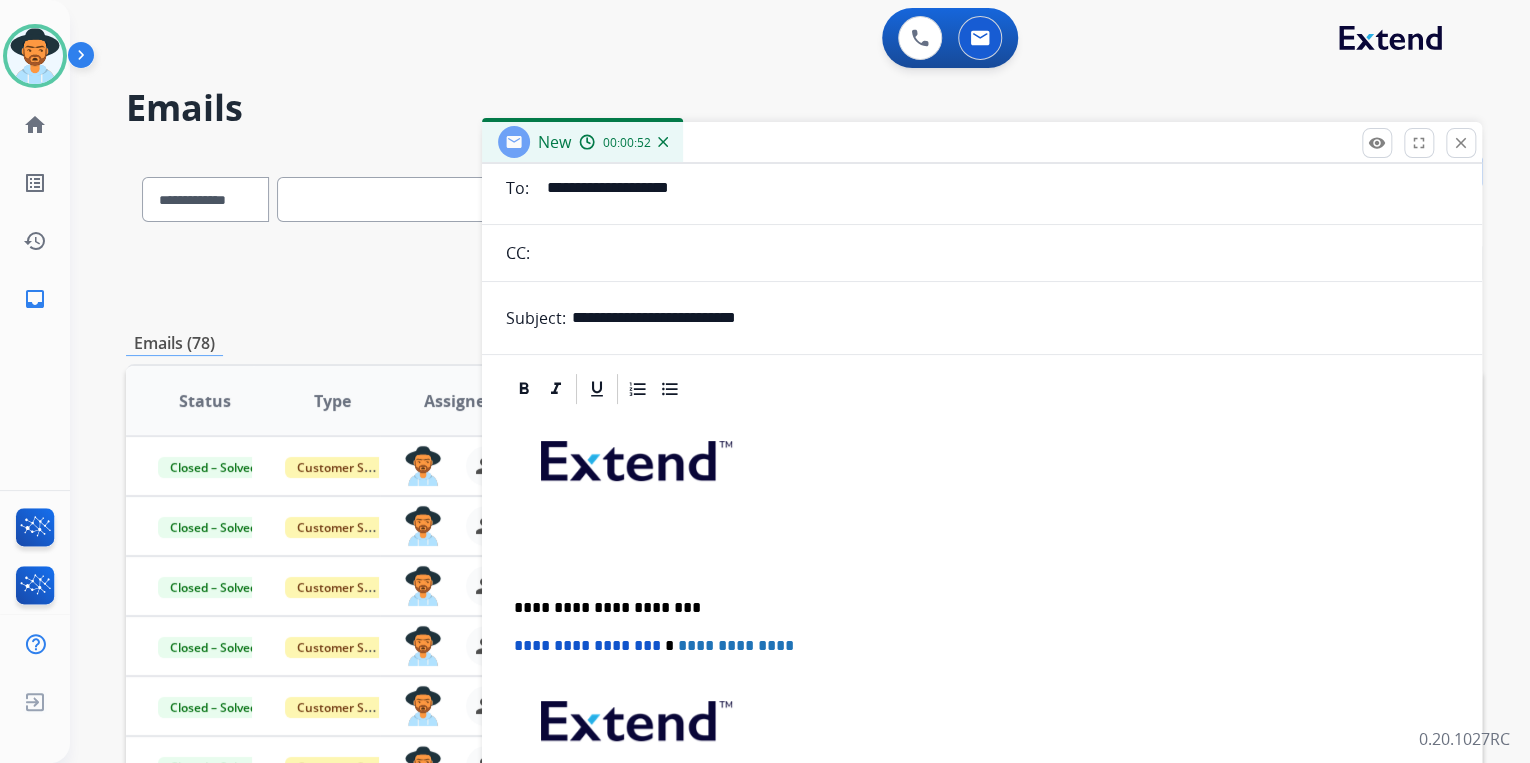 scroll, scrollTop: 0, scrollLeft: 0, axis: both 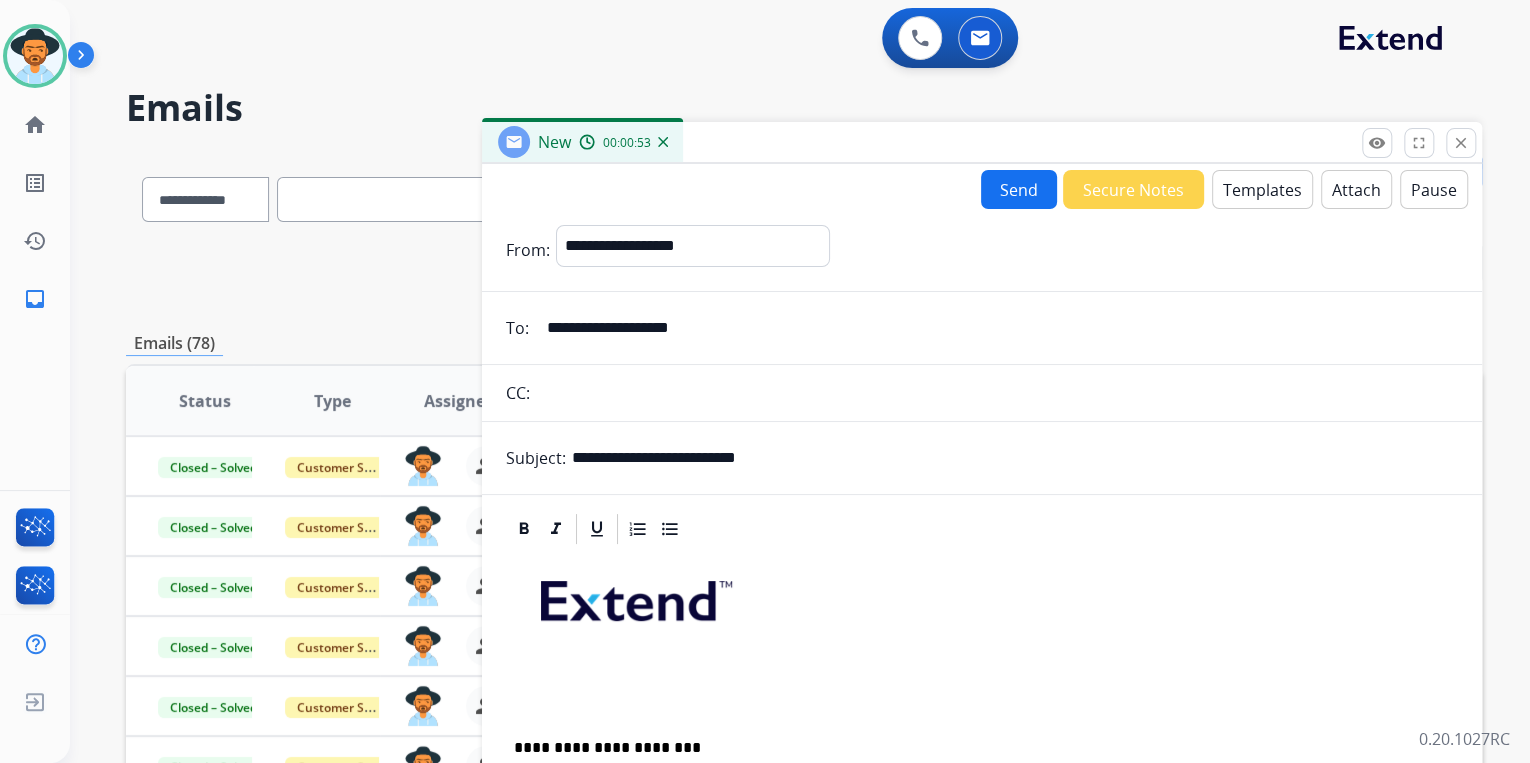 click on "Templates" at bounding box center (1262, 189) 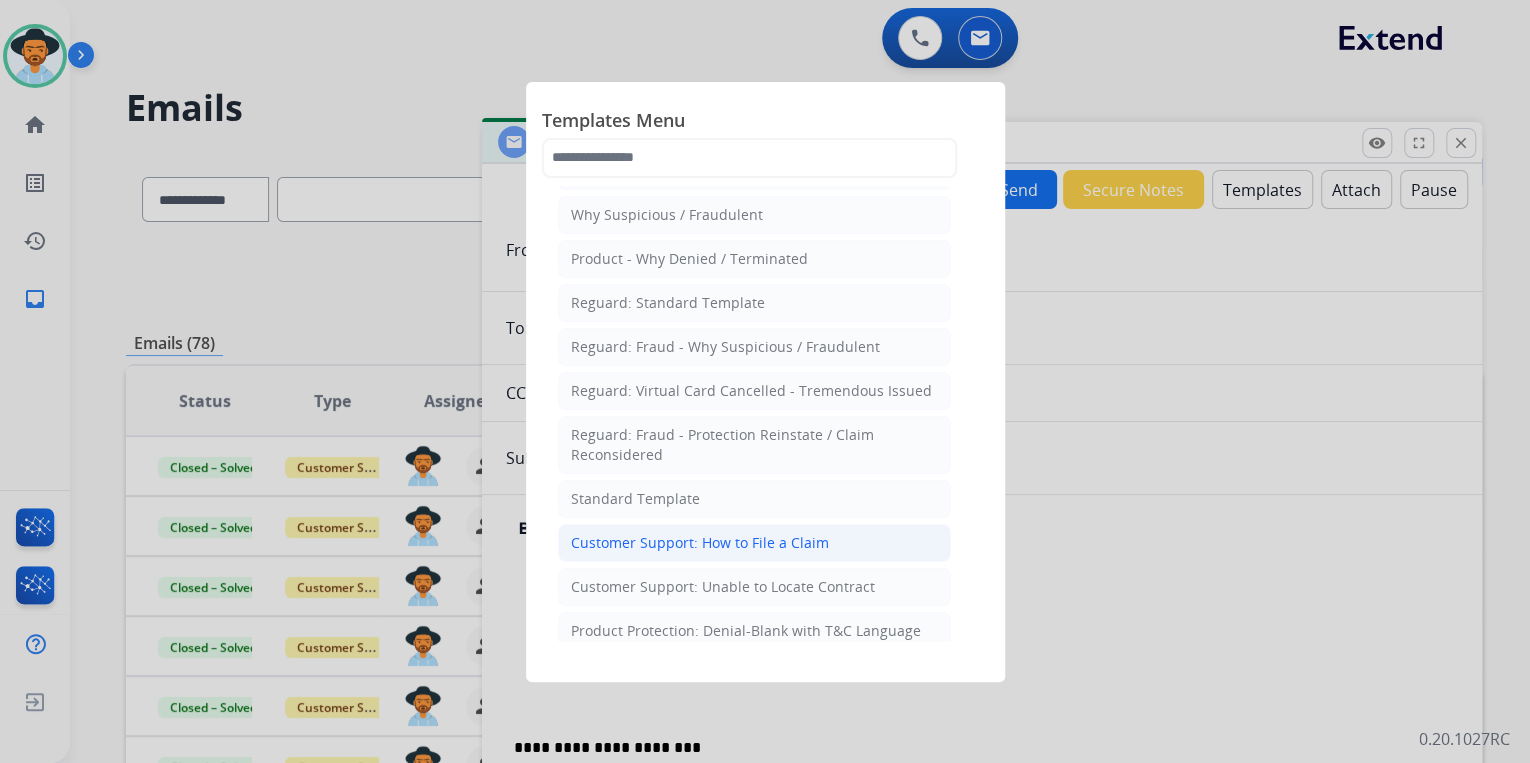 scroll, scrollTop: 160, scrollLeft: 0, axis: vertical 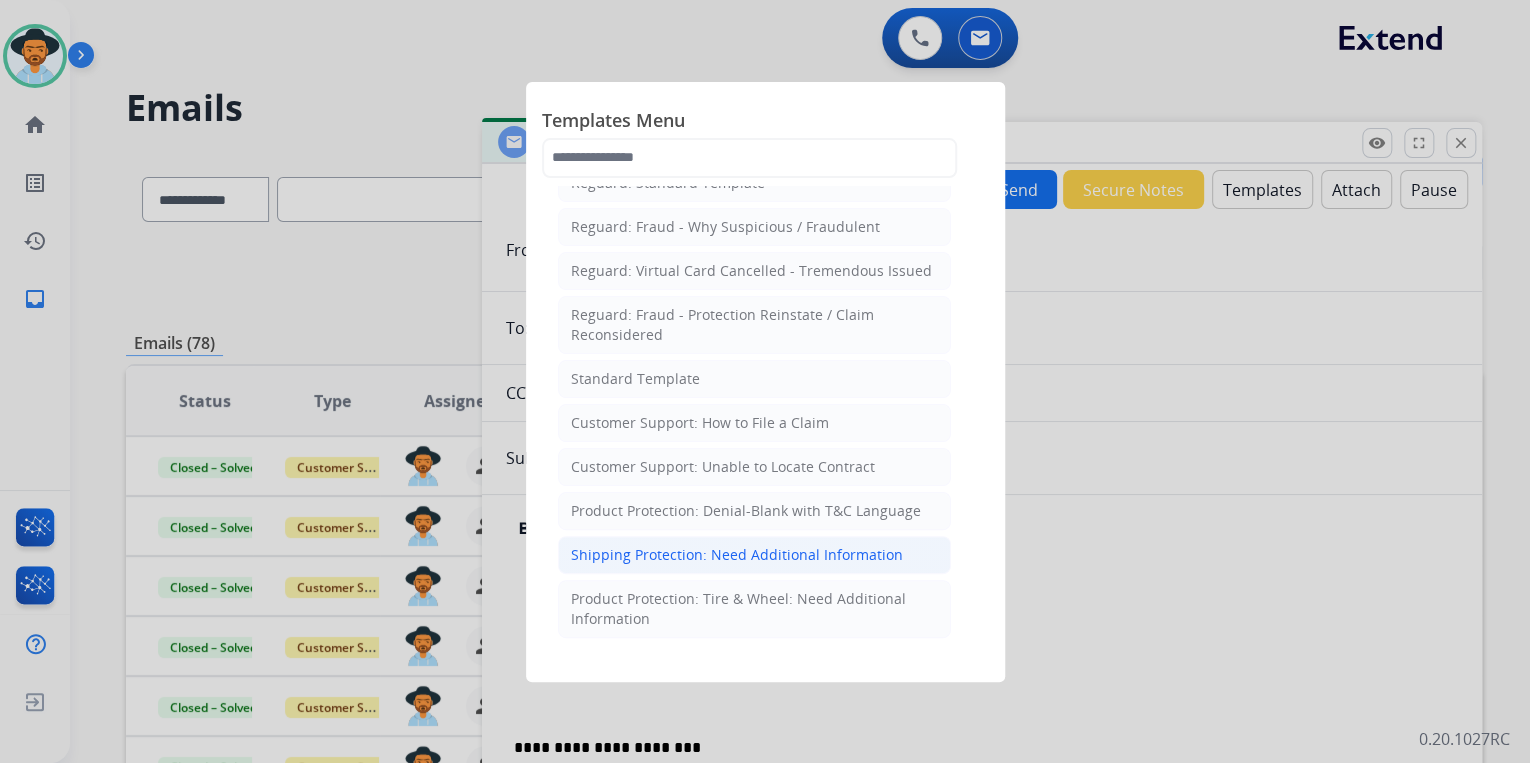 click on "Shipping Protection: Need Additional Information" 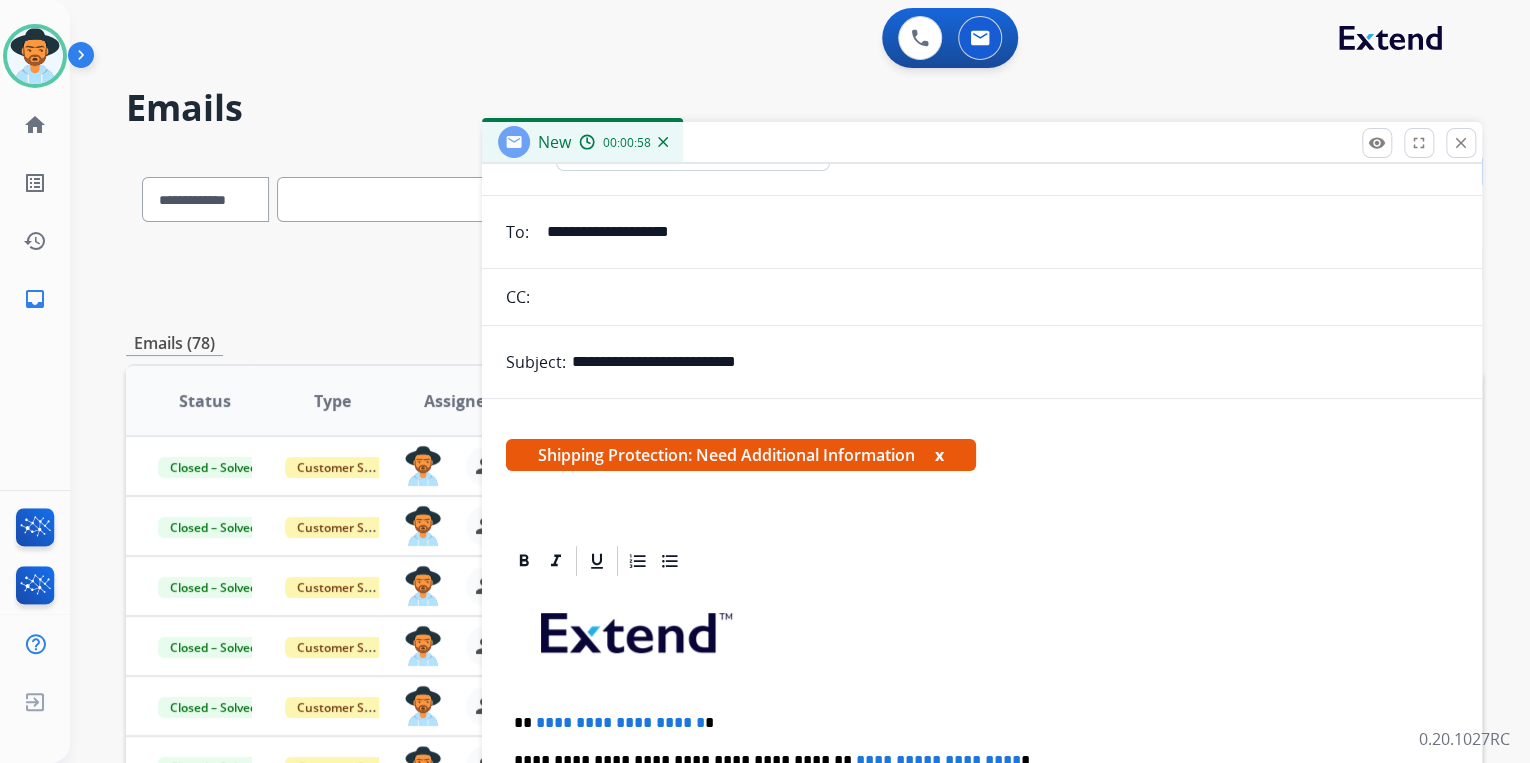 scroll, scrollTop: 383, scrollLeft: 0, axis: vertical 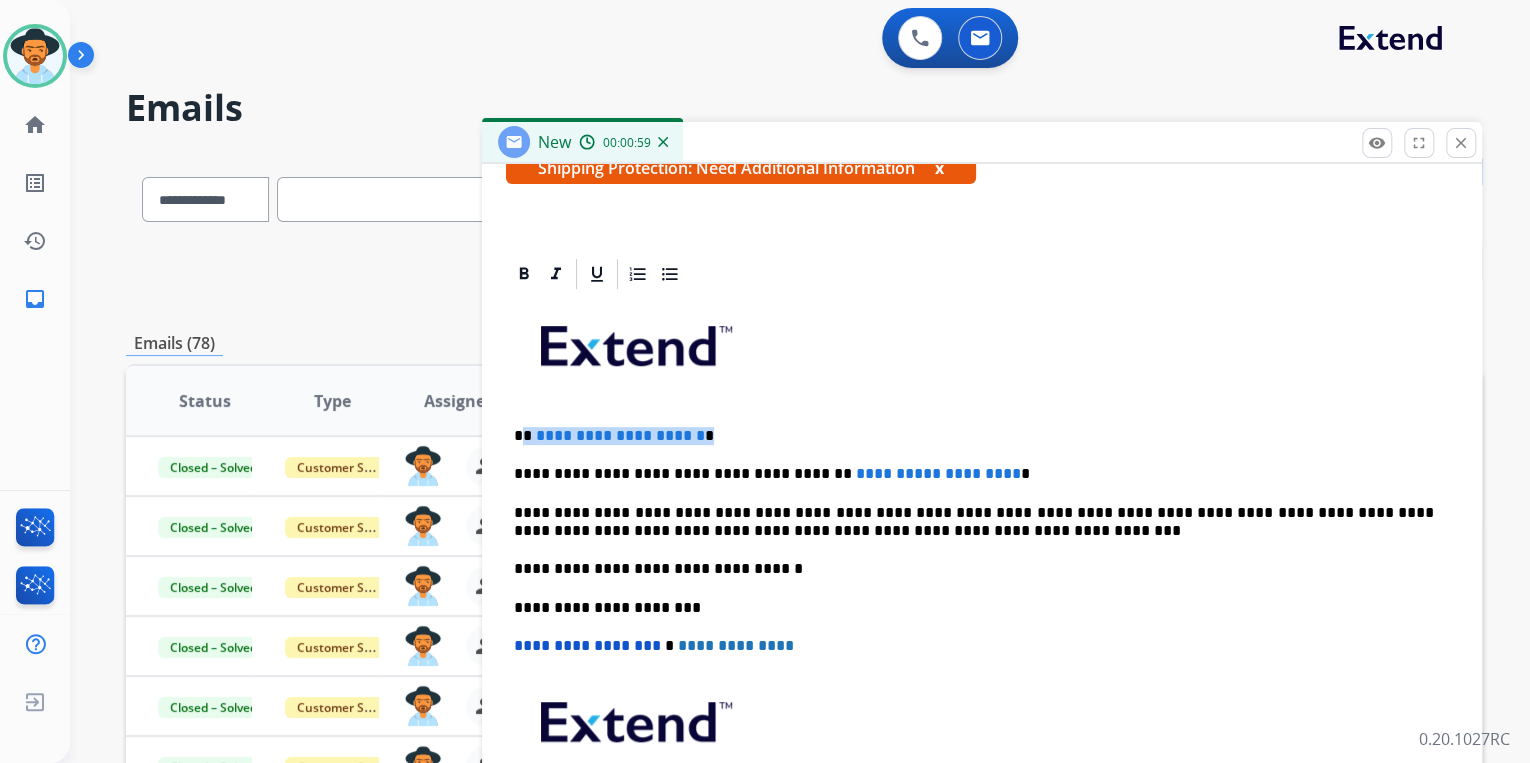 drag, startPoint x: 520, startPoint y: 431, endPoint x: 832, endPoint y: 431, distance: 312 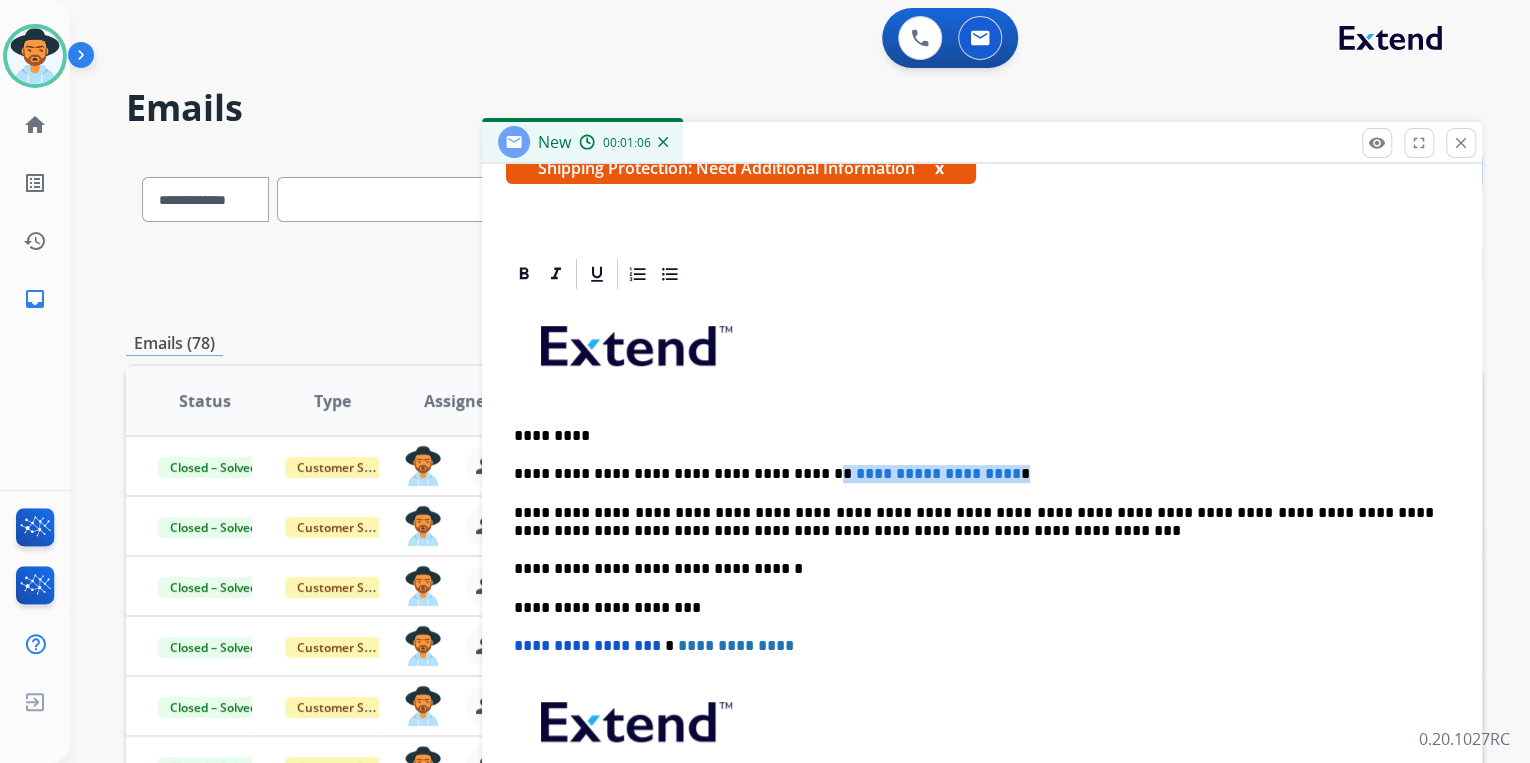 drag, startPoint x: 790, startPoint y: 475, endPoint x: 1039, endPoint y: 470, distance: 249.0502 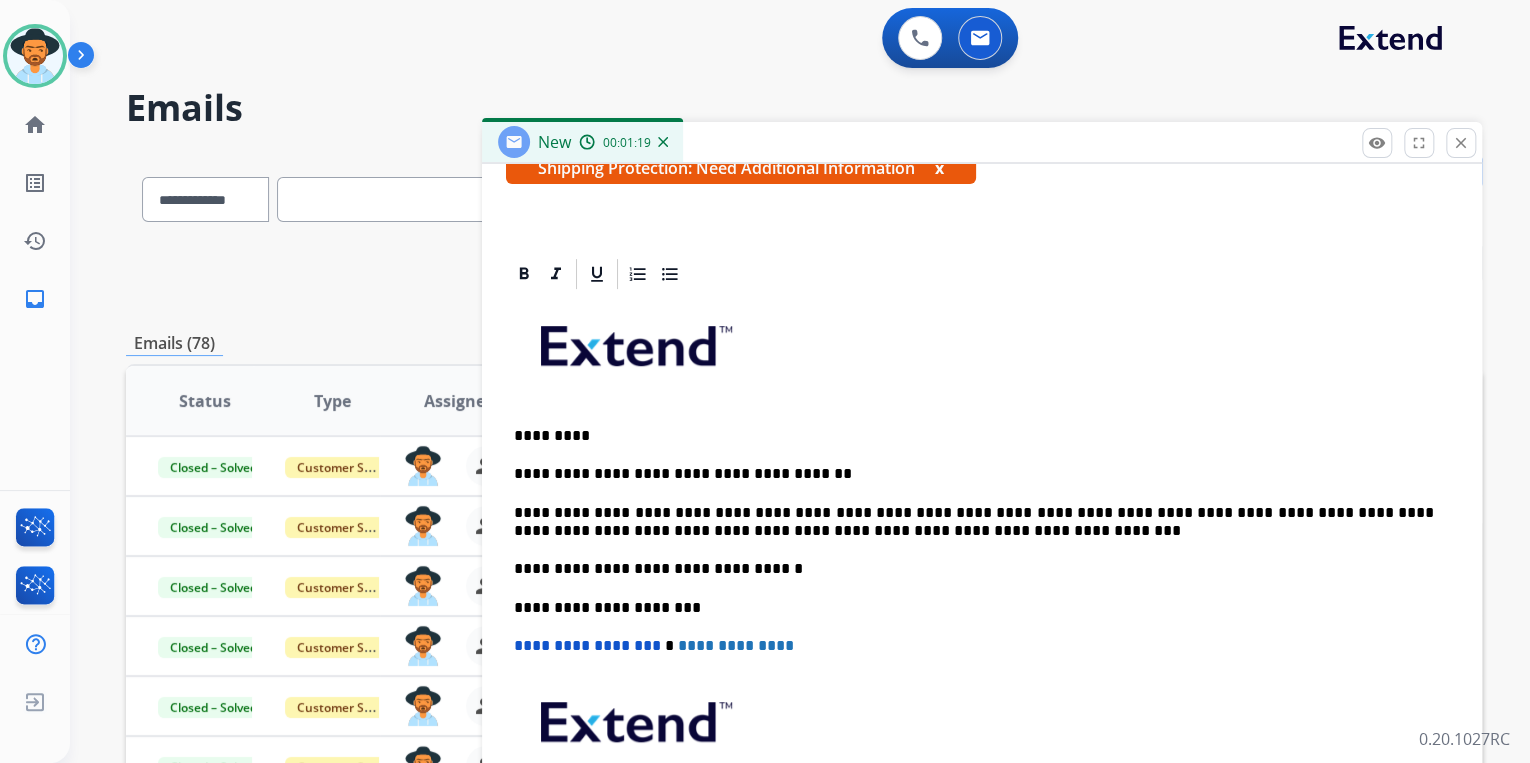 click on "**********" at bounding box center [982, 597] 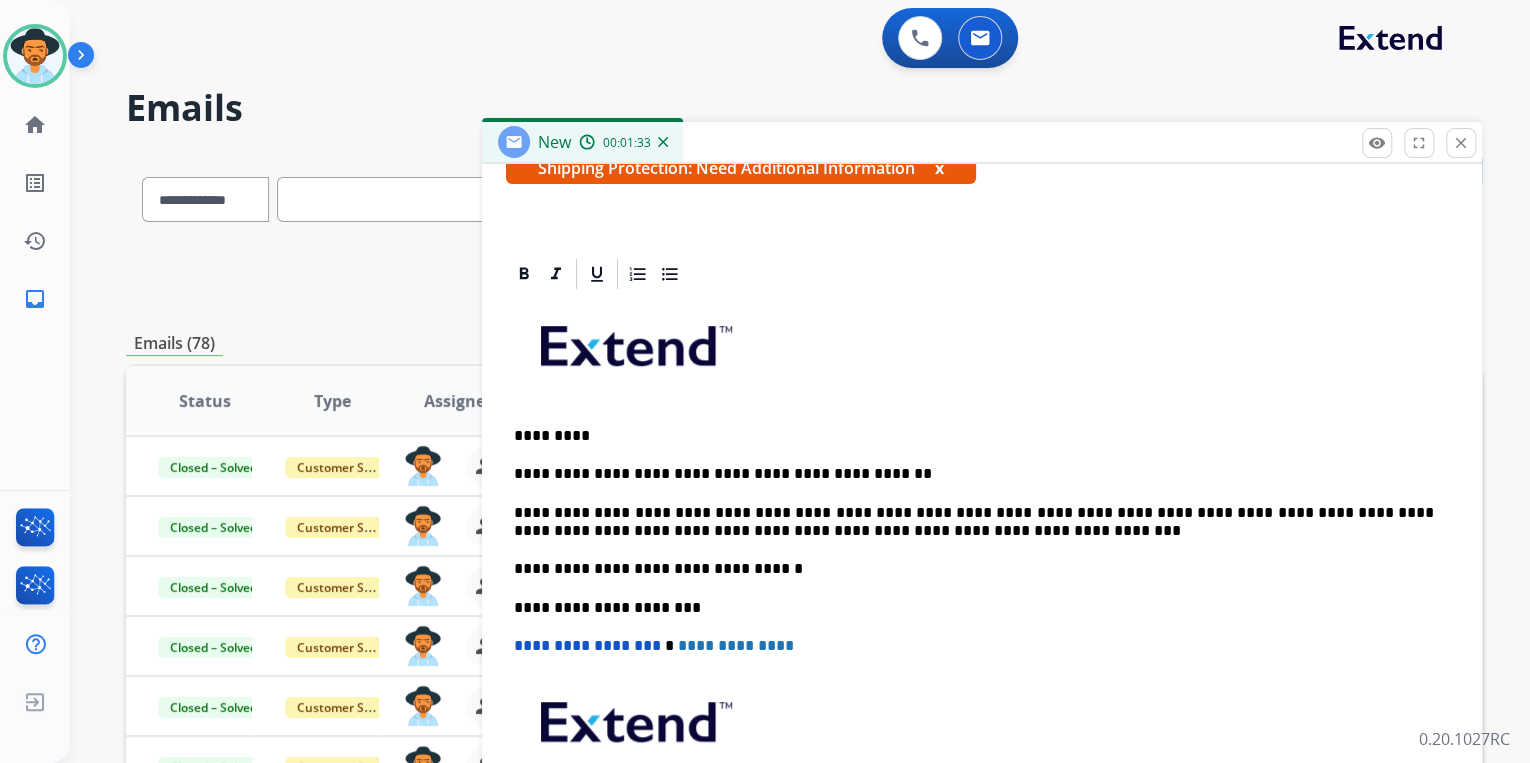 click on "**********" at bounding box center (974, 474) 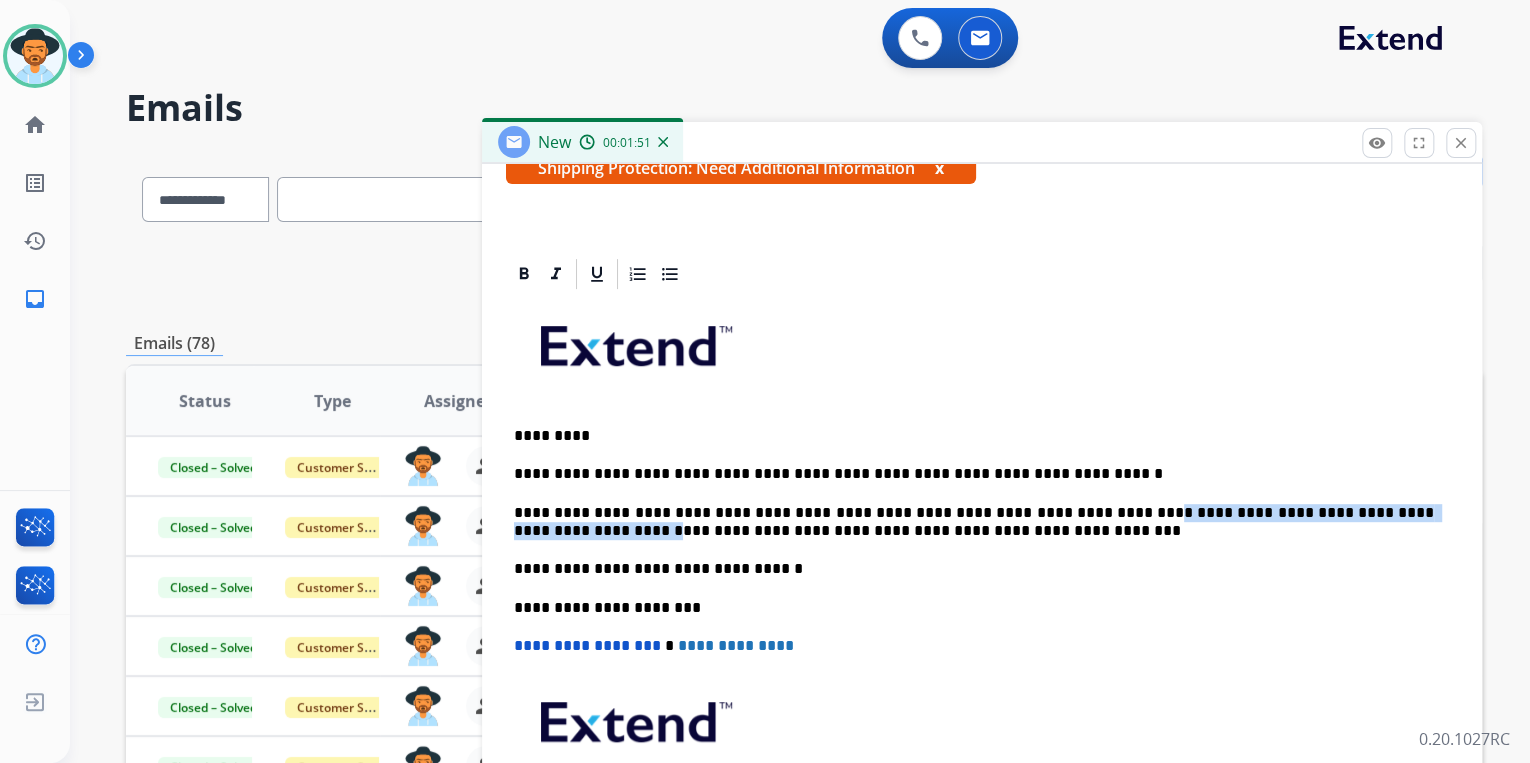 drag, startPoint x: 1072, startPoint y: 513, endPoint x: 1435, endPoint y: 501, distance: 363.1983 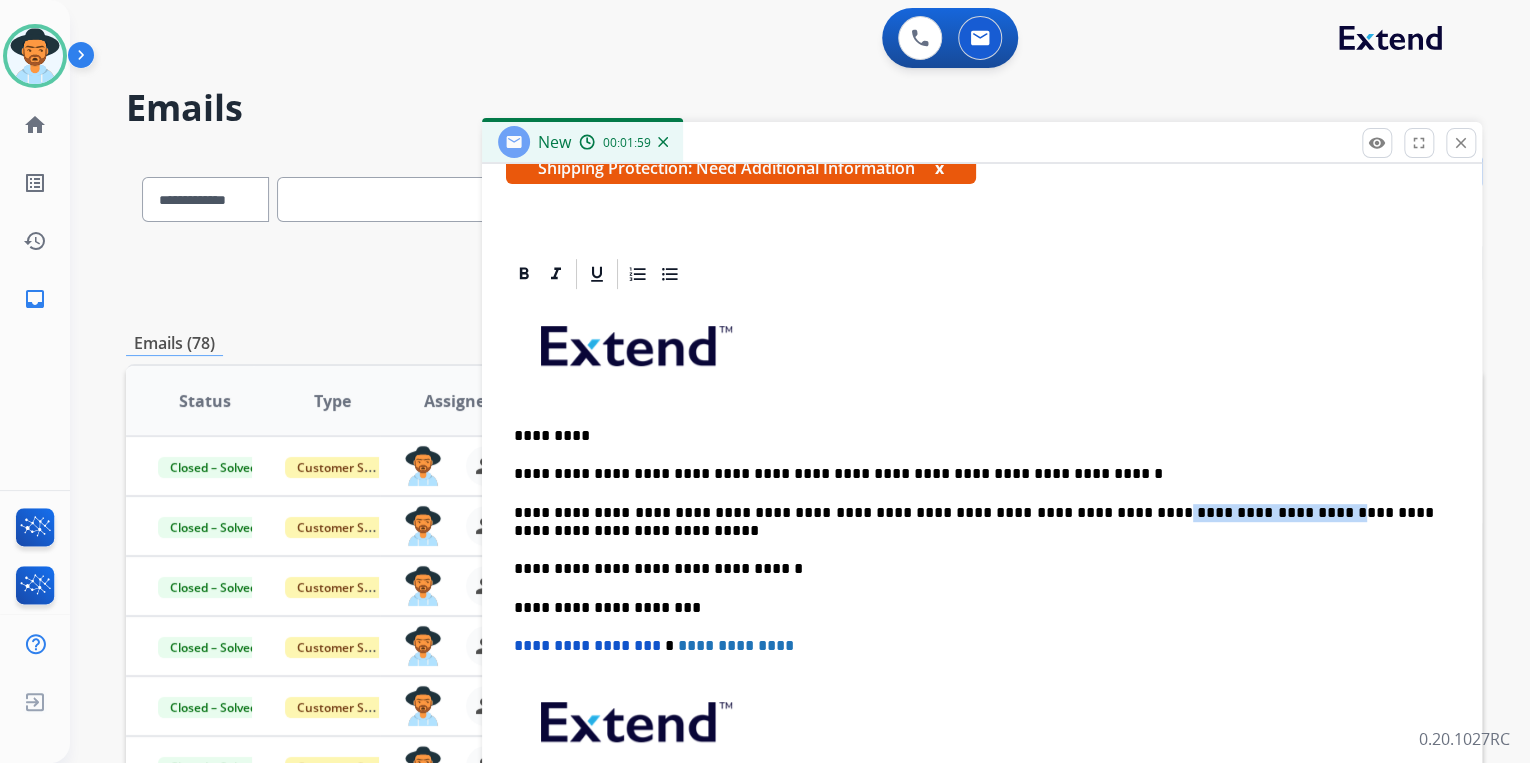 drag, startPoint x: 1084, startPoint y: 507, endPoint x: 1236, endPoint y: 509, distance: 152.01315 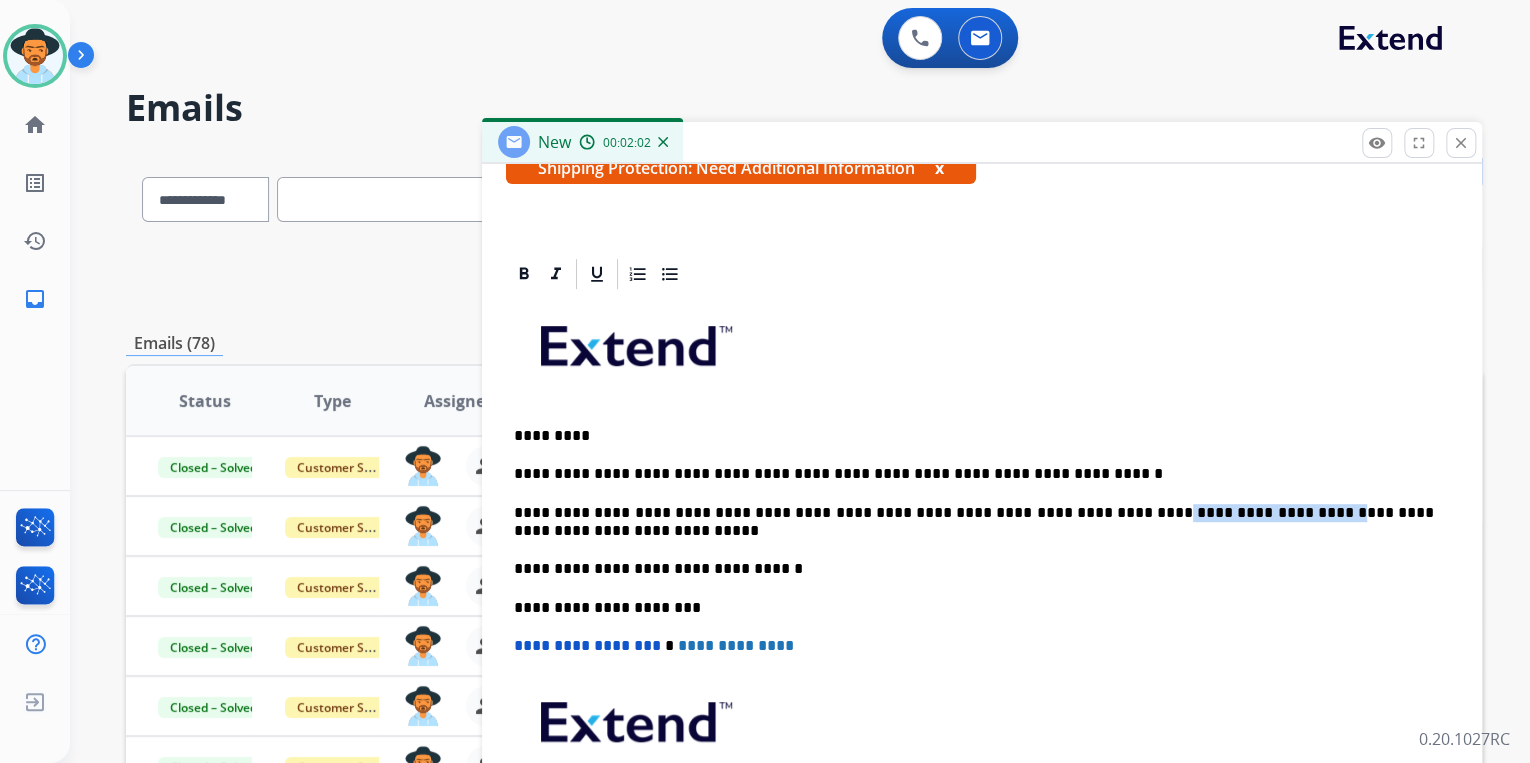 copy on "**********" 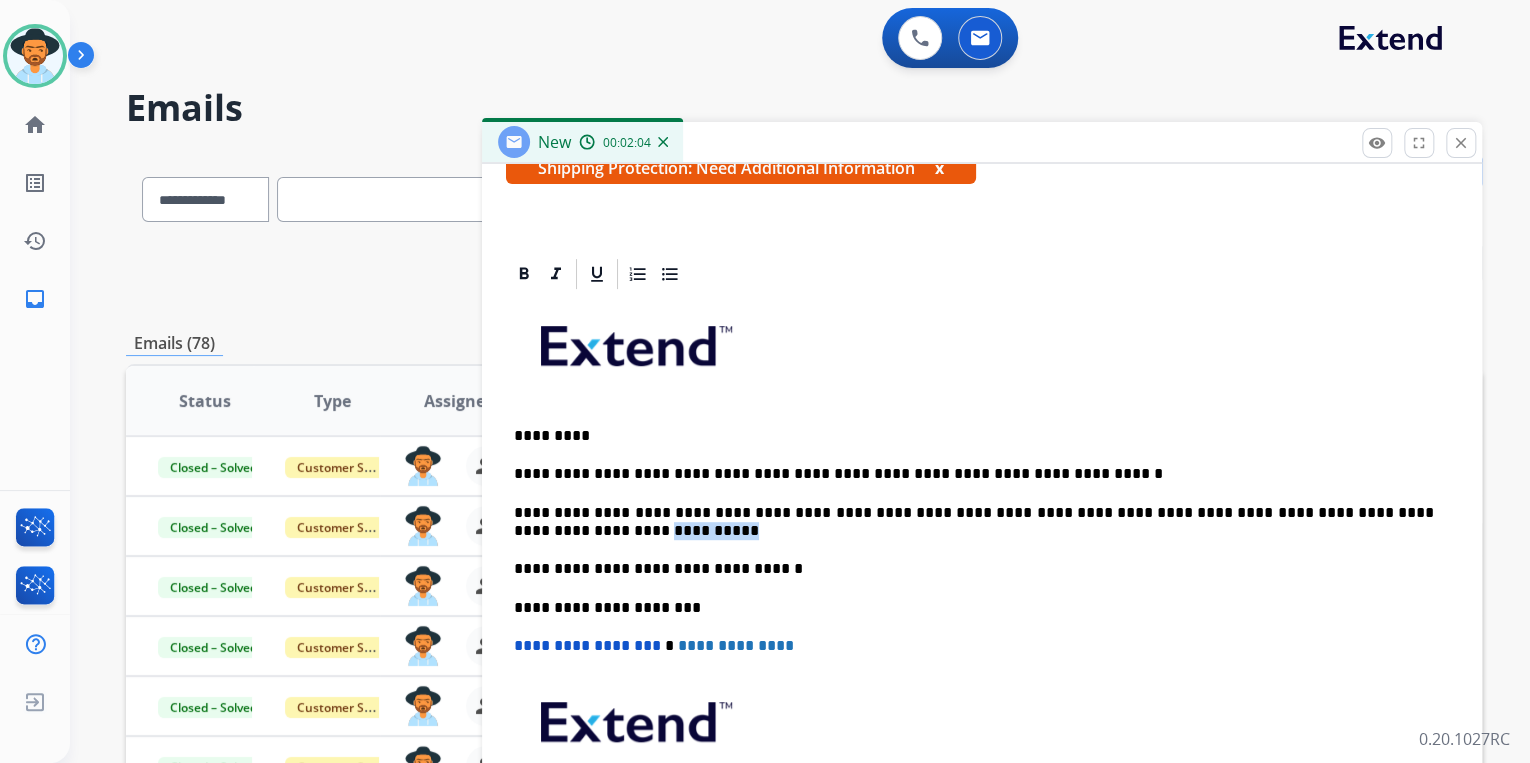 drag, startPoint x: 589, startPoint y: 533, endPoint x: 504, endPoint y: 533, distance: 85 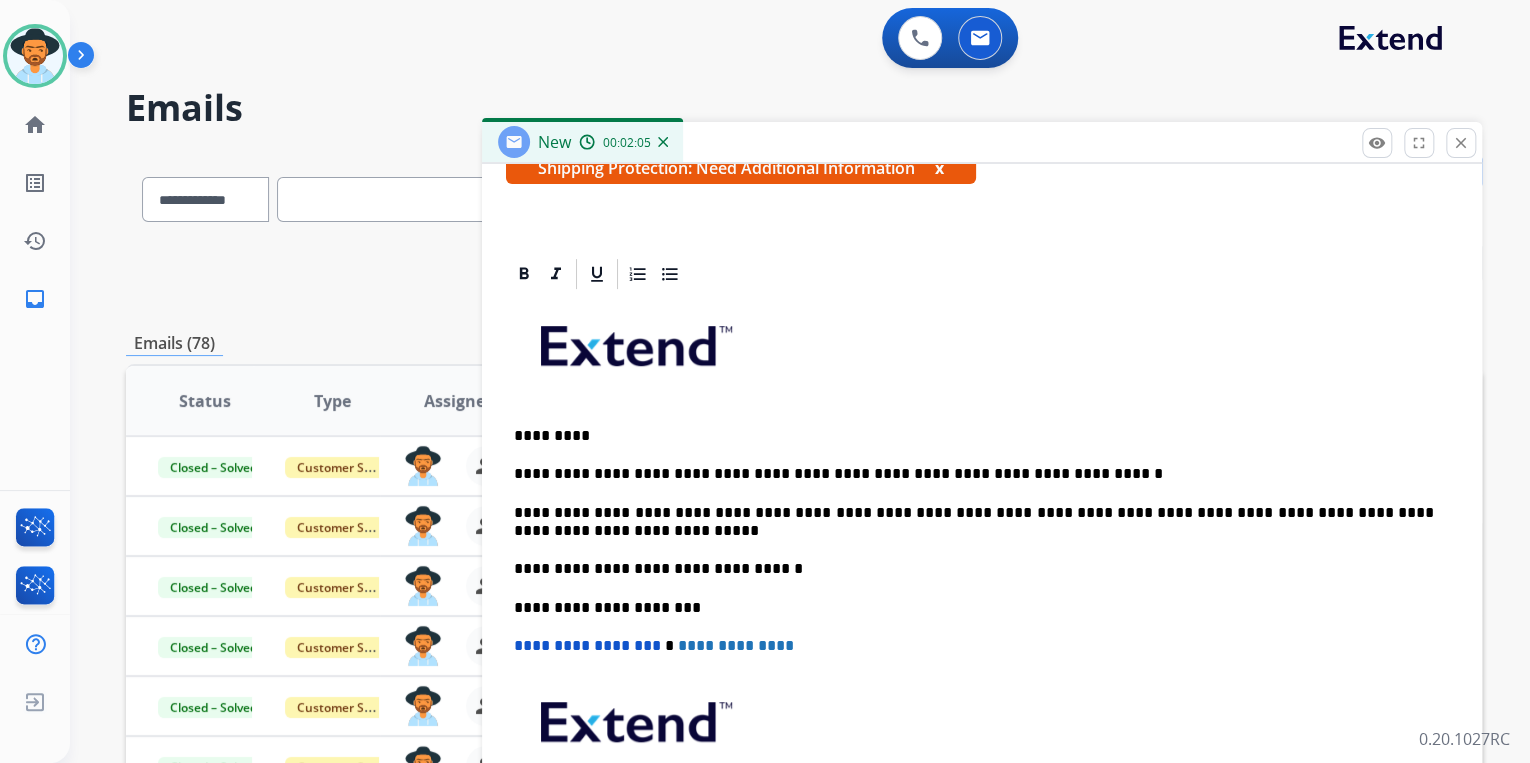 scroll, scrollTop: 364, scrollLeft: 0, axis: vertical 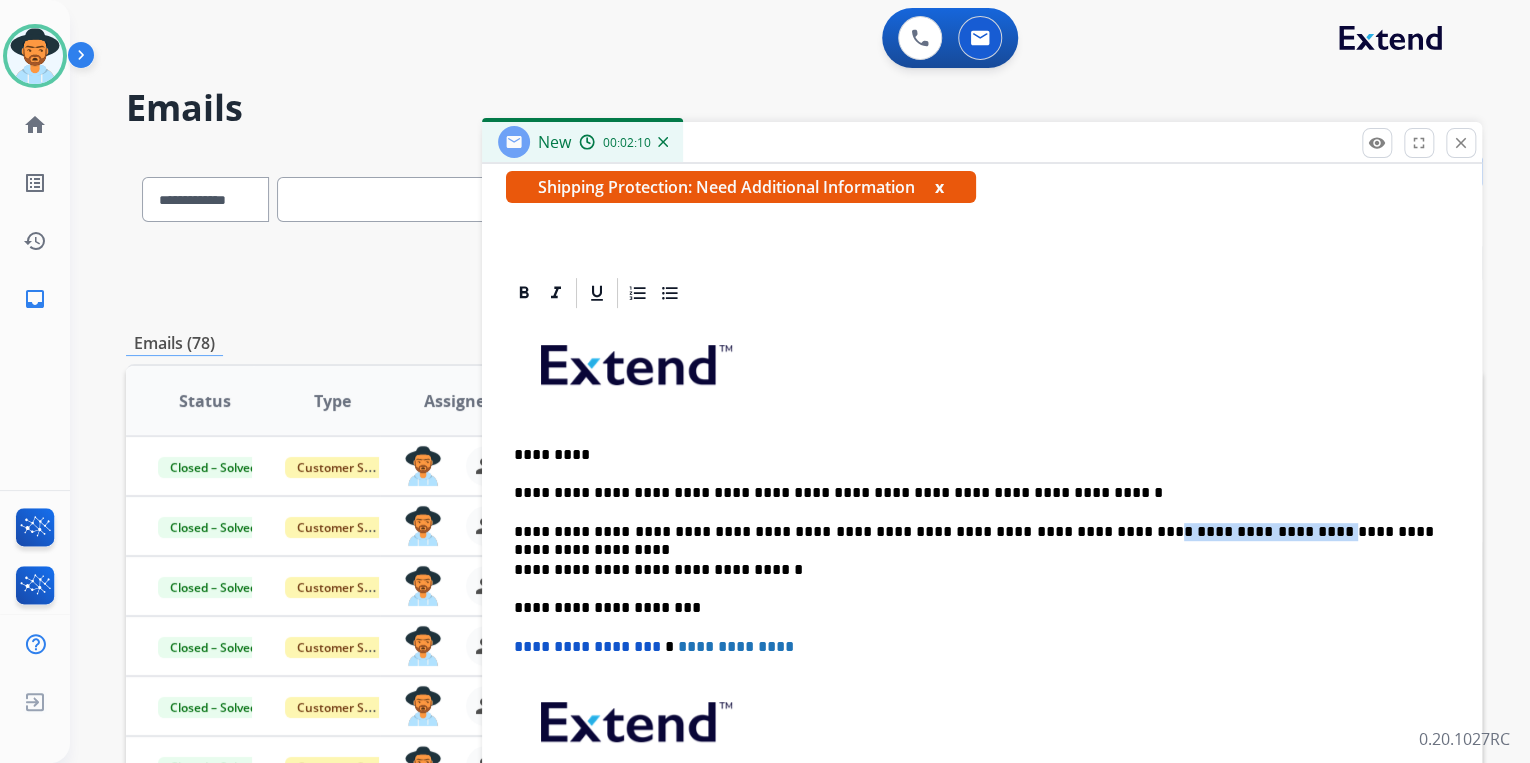 drag, startPoint x: 1207, startPoint y: 530, endPoint x: 1060, endPoint y: 529, distance: 147.0034 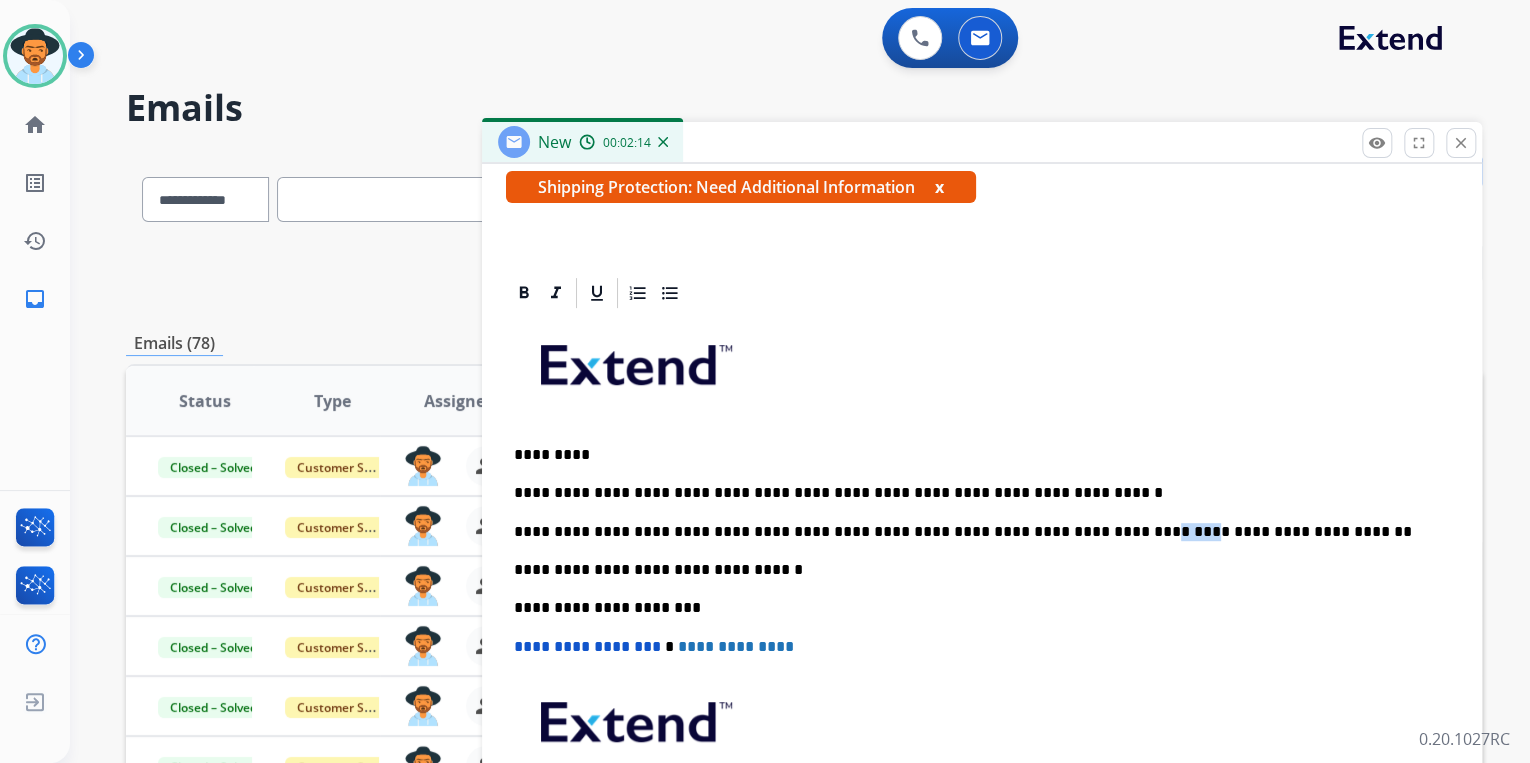 drag, startPoint x: 1090, startPoint y: 528, endPoint x: 1059, endPoint y: 533, distance: 31.400637 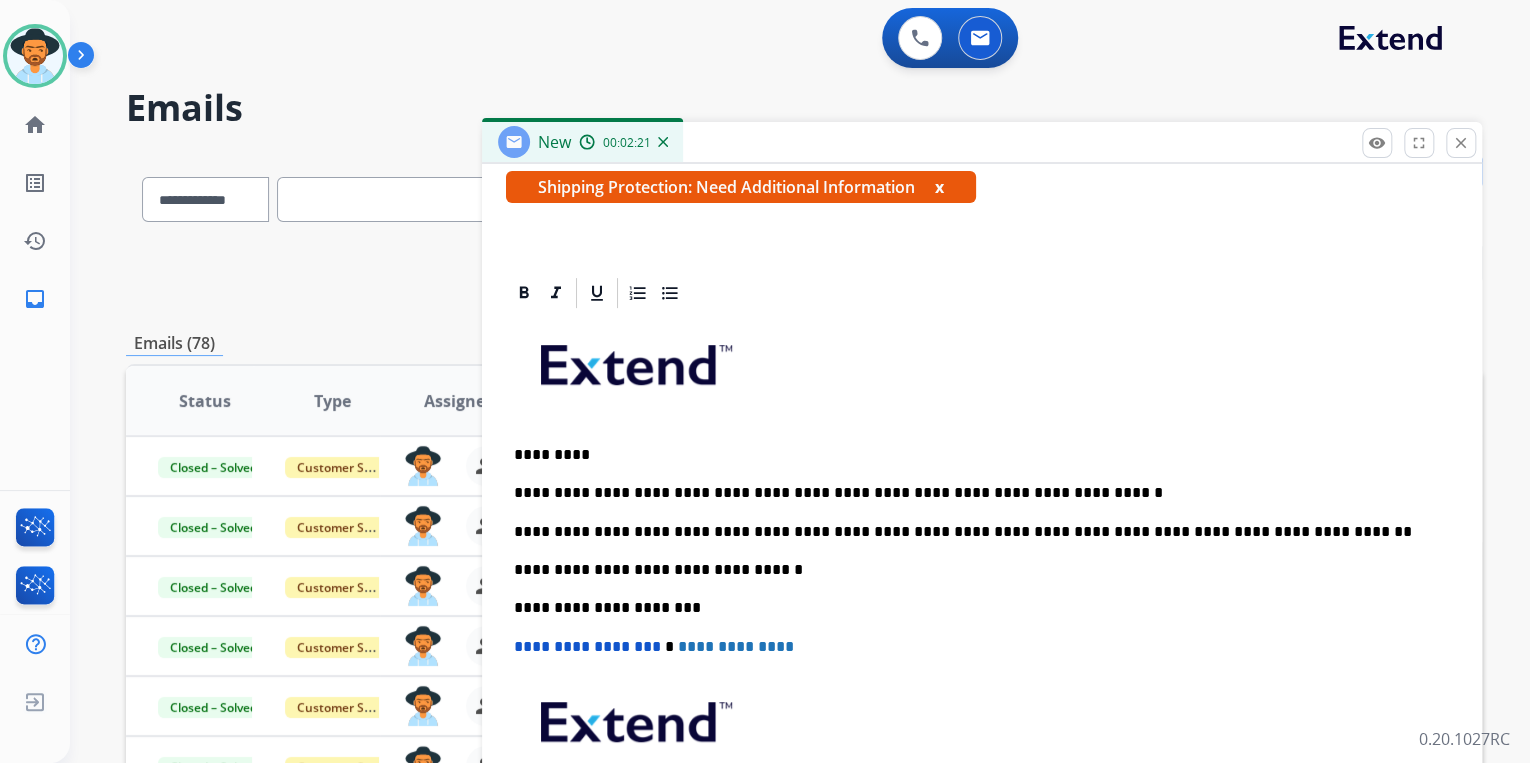 click on "**********" at bounding box center (974, 532) 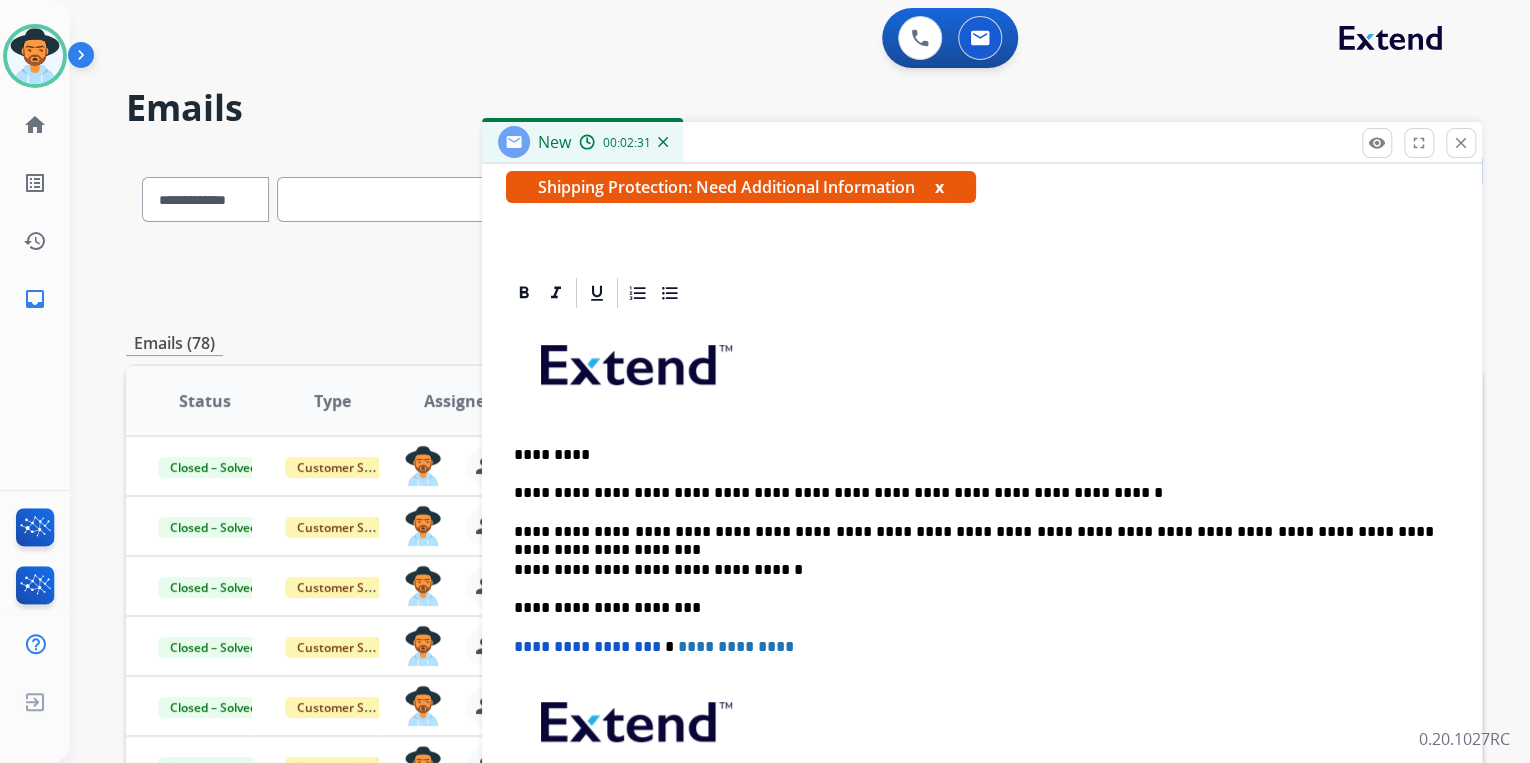 scroll, scrollTop: 383, scrollLeft: 0, axis: vertical 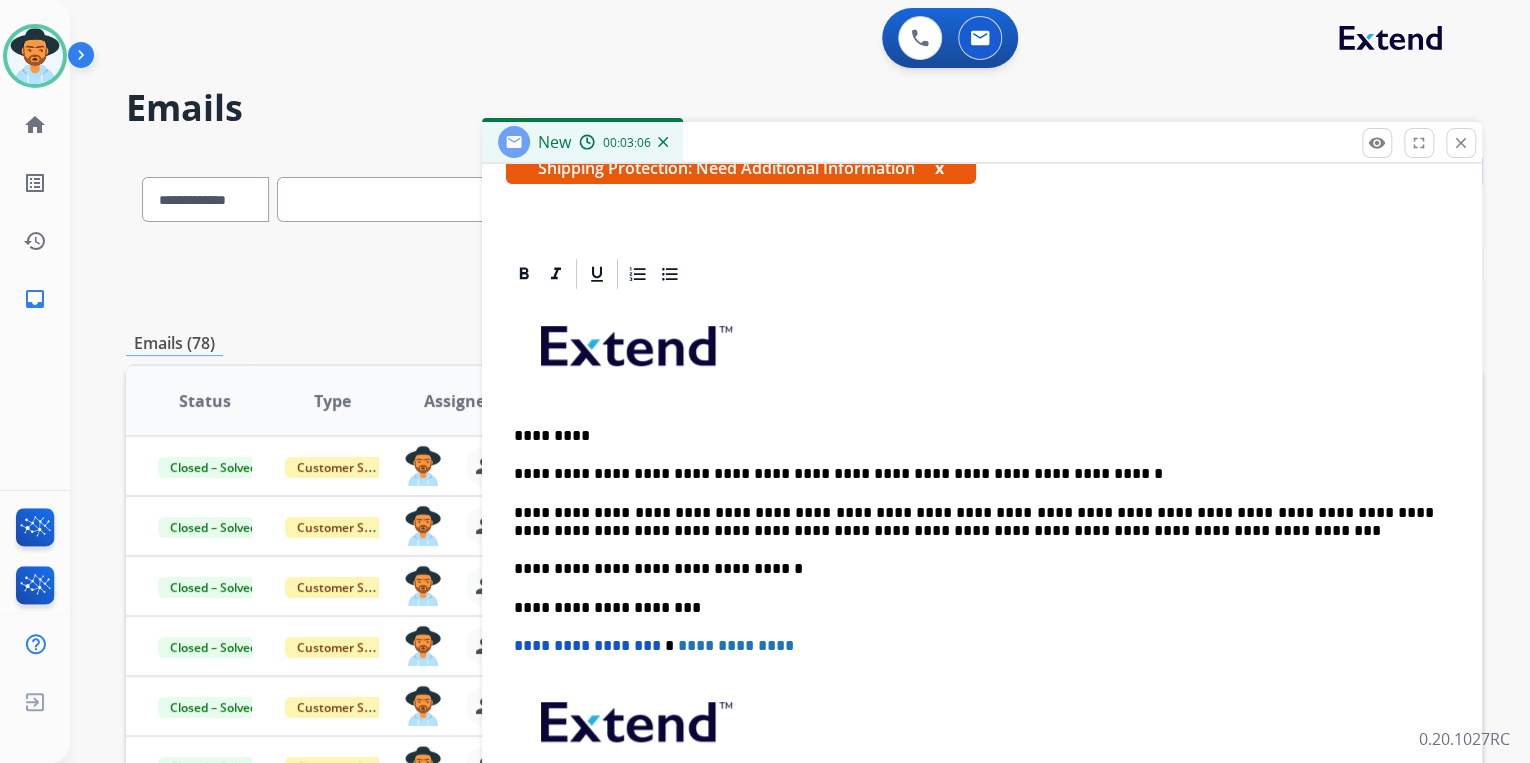 click on "**********" at bounding box center [974, 522] 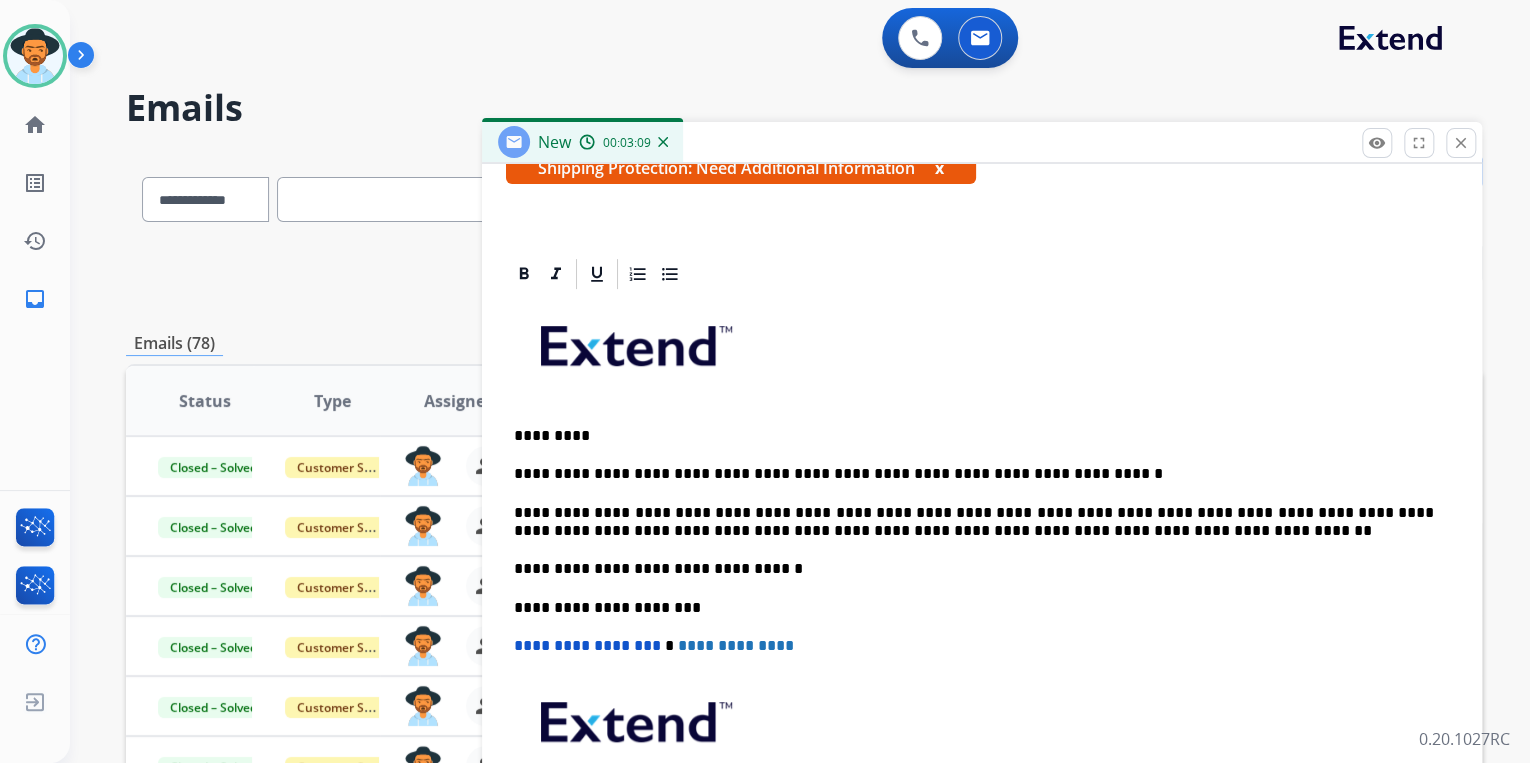 click on "**********" at bounding box center (974, 522) 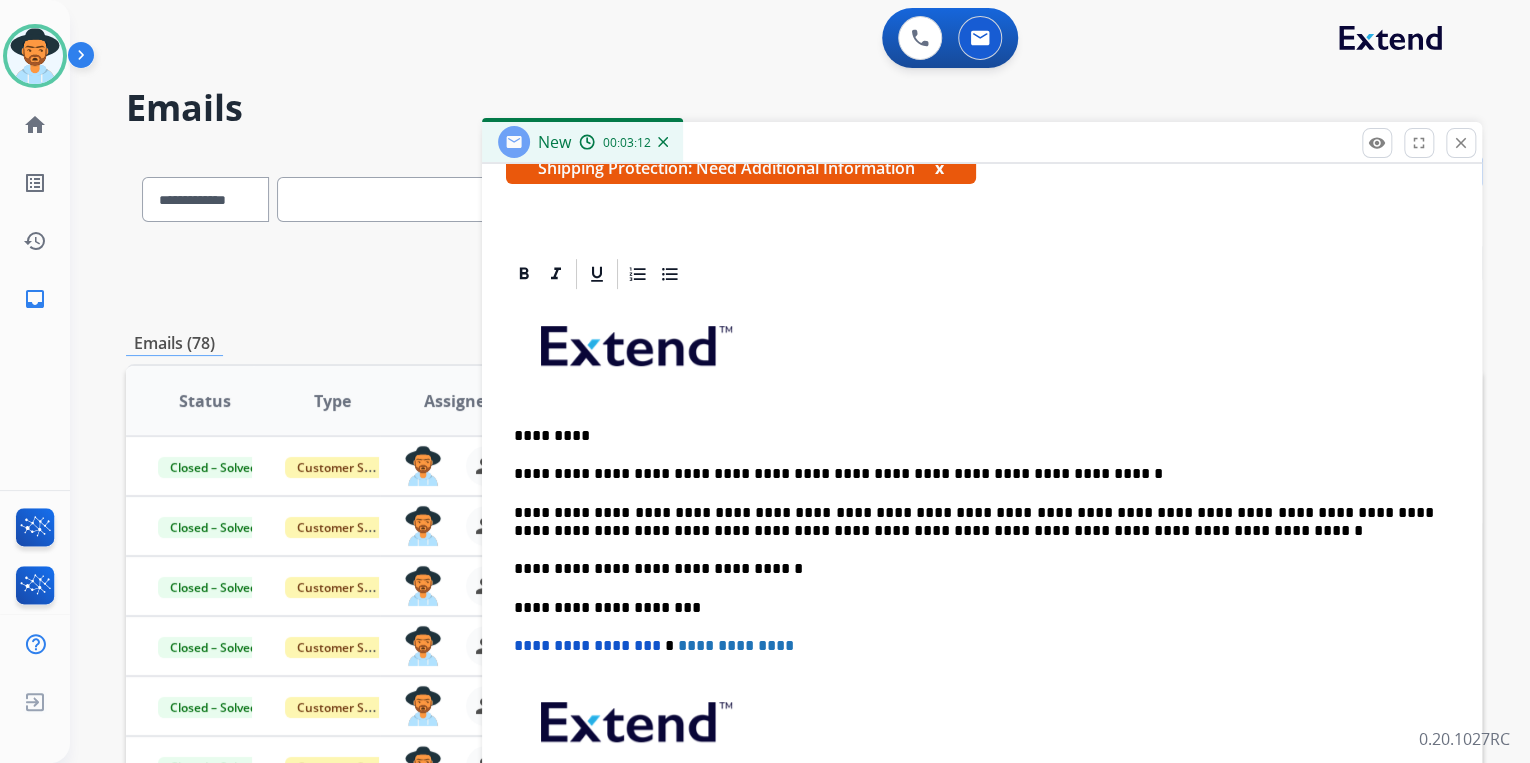 click on "**********" at bounding box center [974, 522] 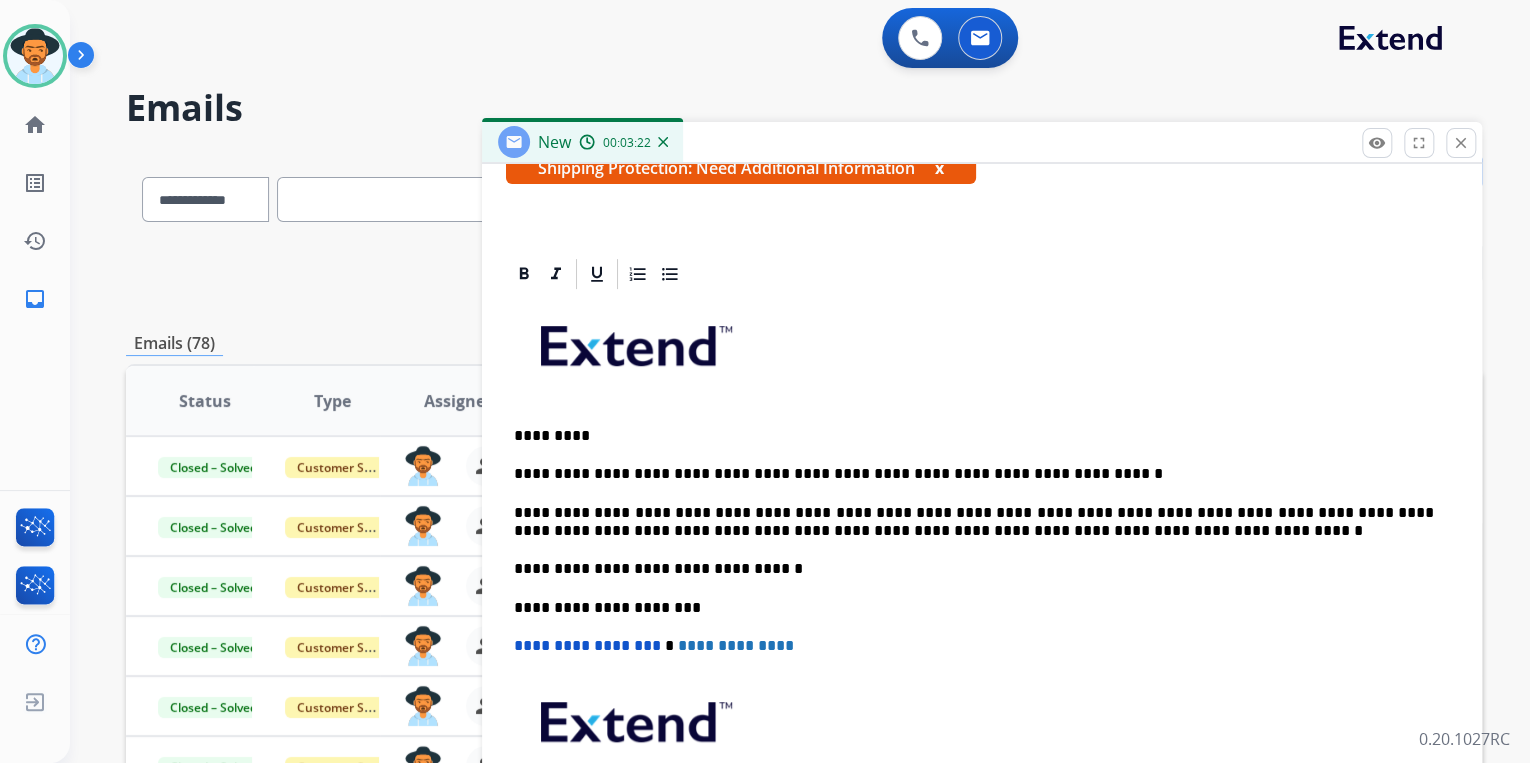 click on "**********" at bounding box center [974, 522] 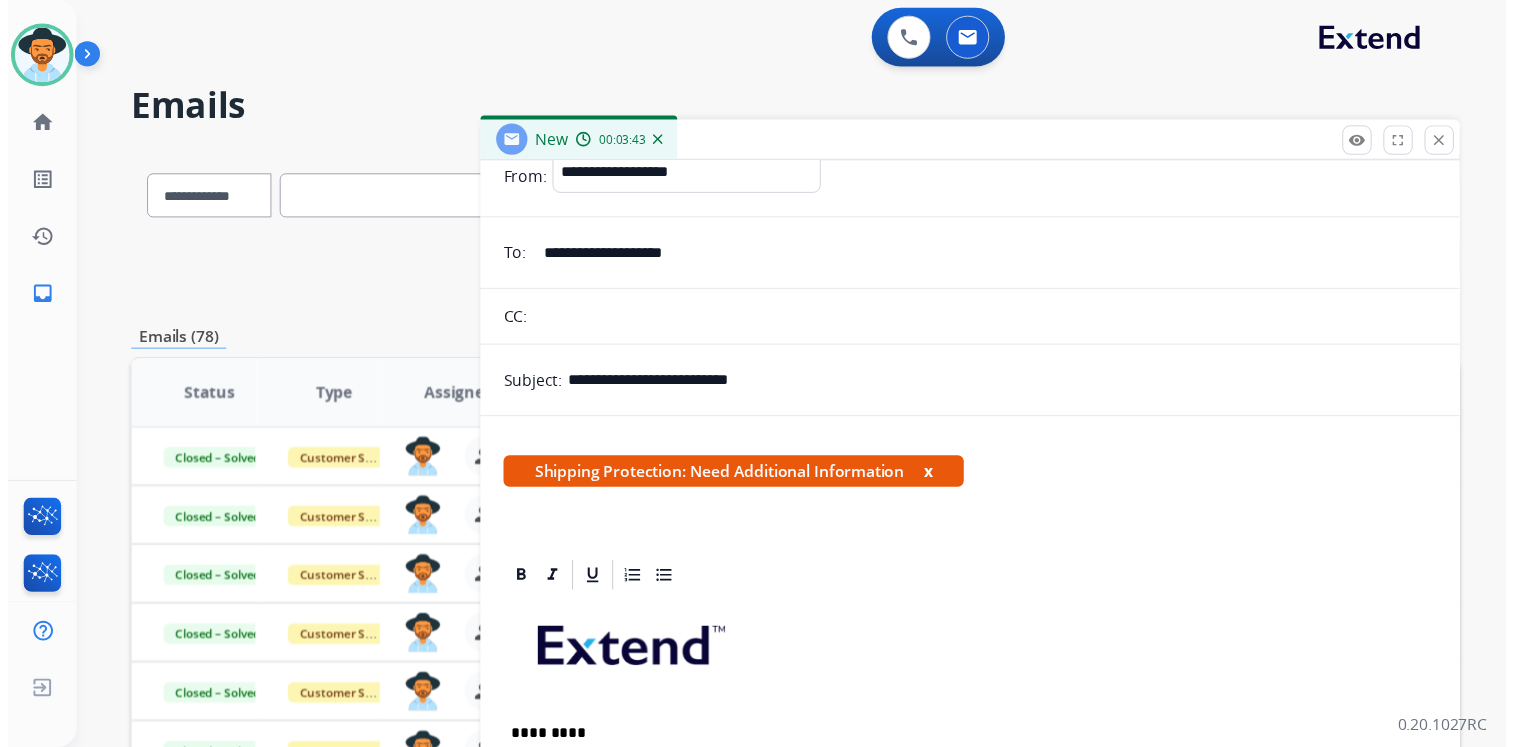 scroll, scrollTop: 0, scrollLeft: 0, axis: both 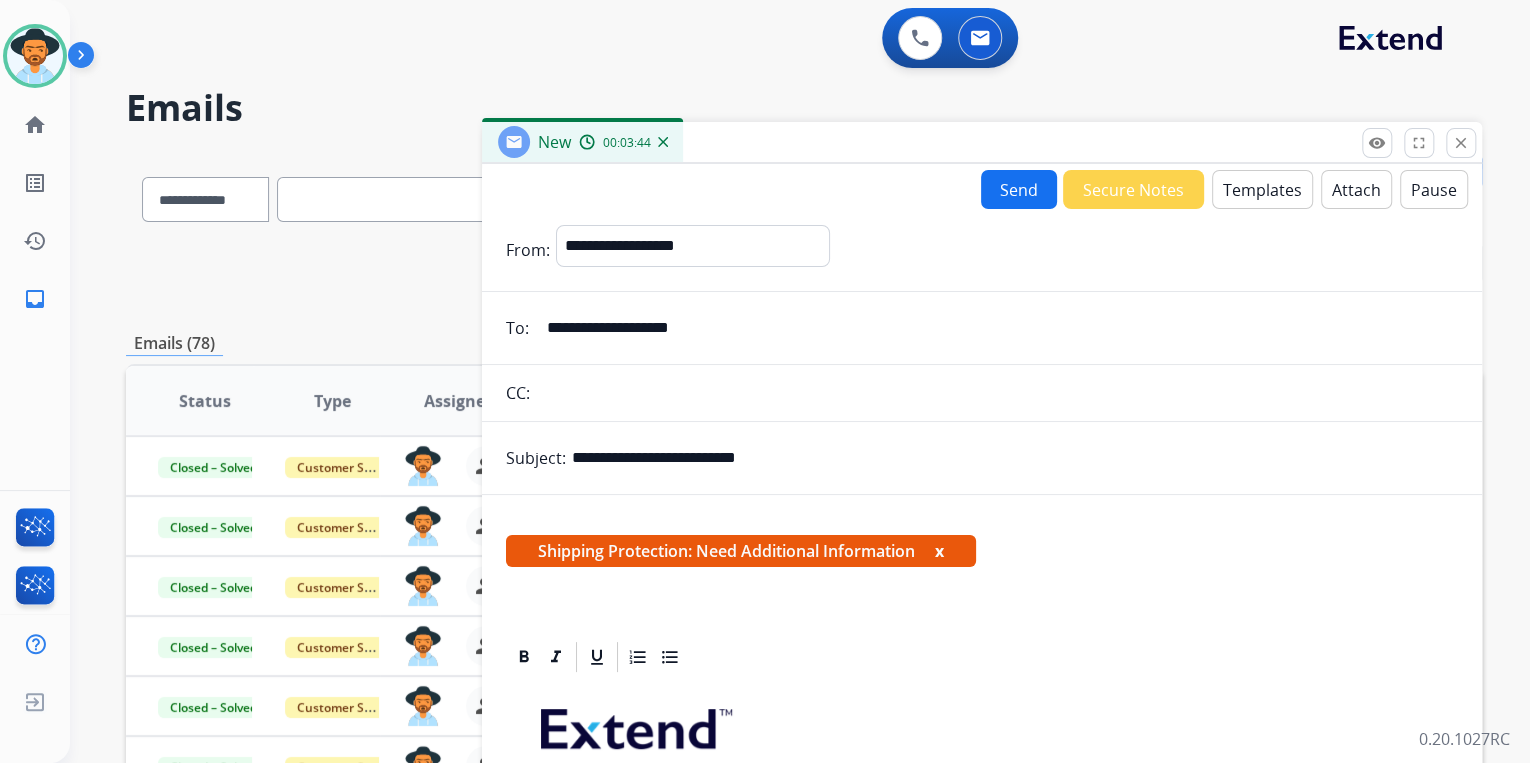 click on "Send" at bounding box center [1019, 189] 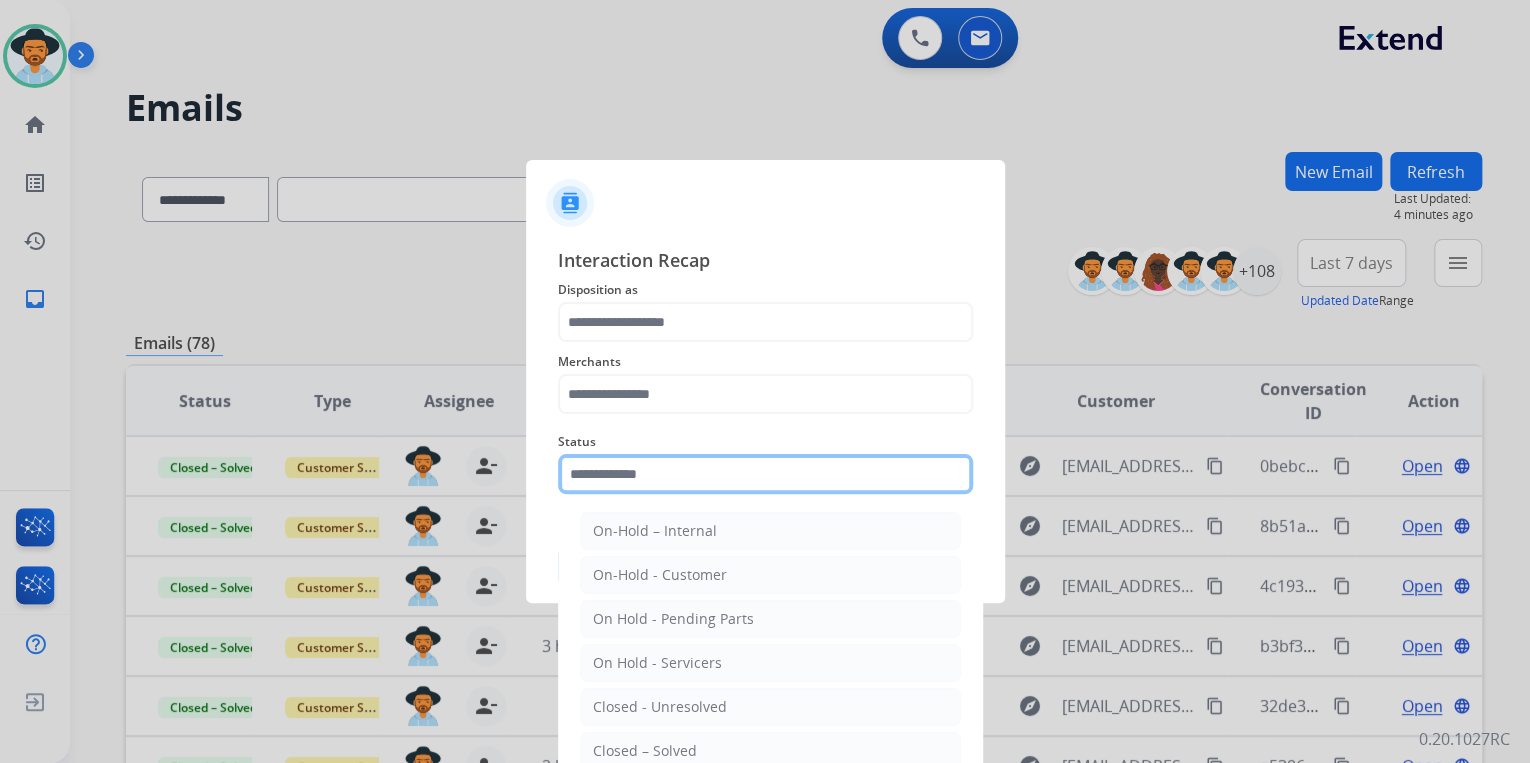 click 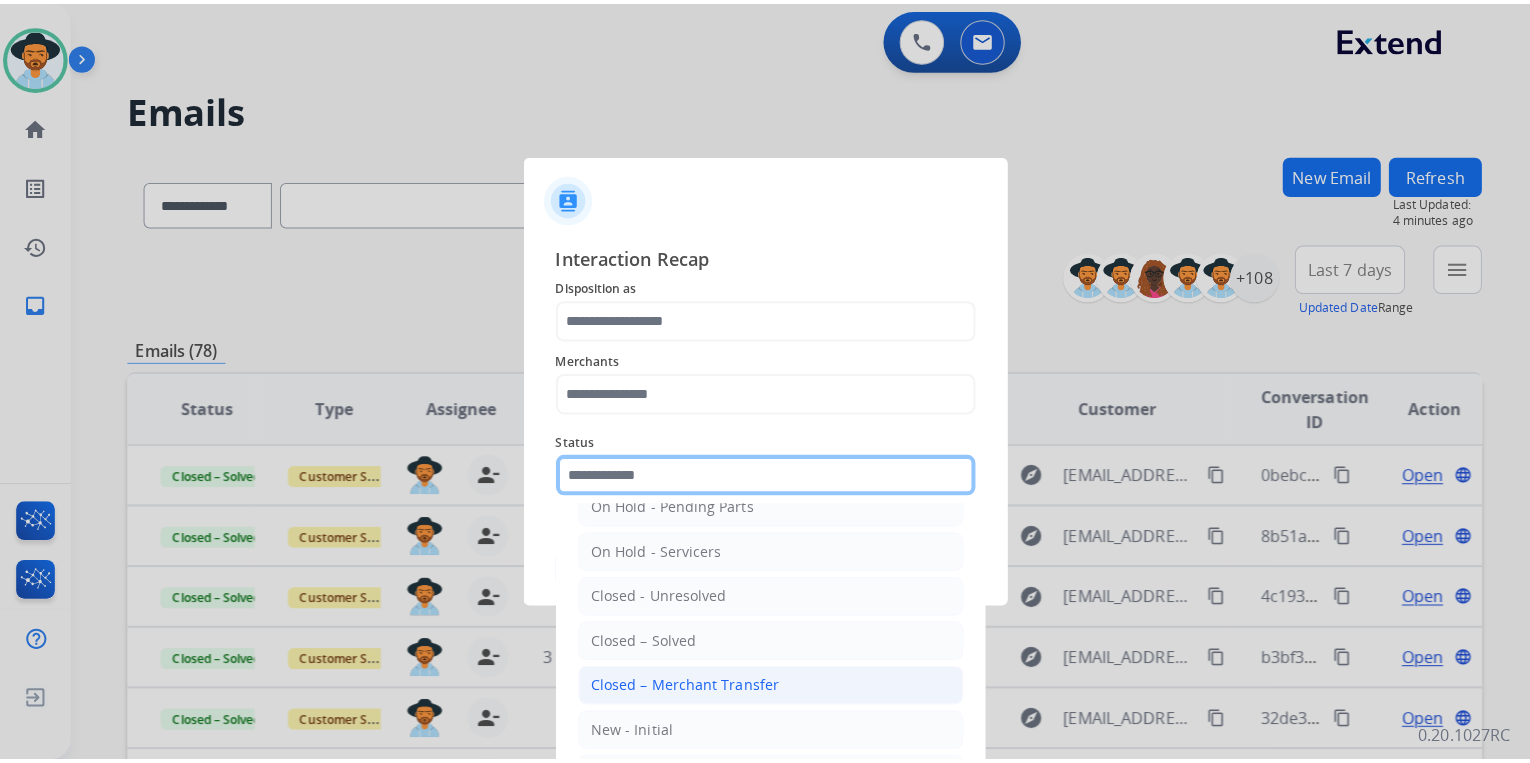 scroll, scrollTop: 116, scrollLeft: 0, axis: vertical 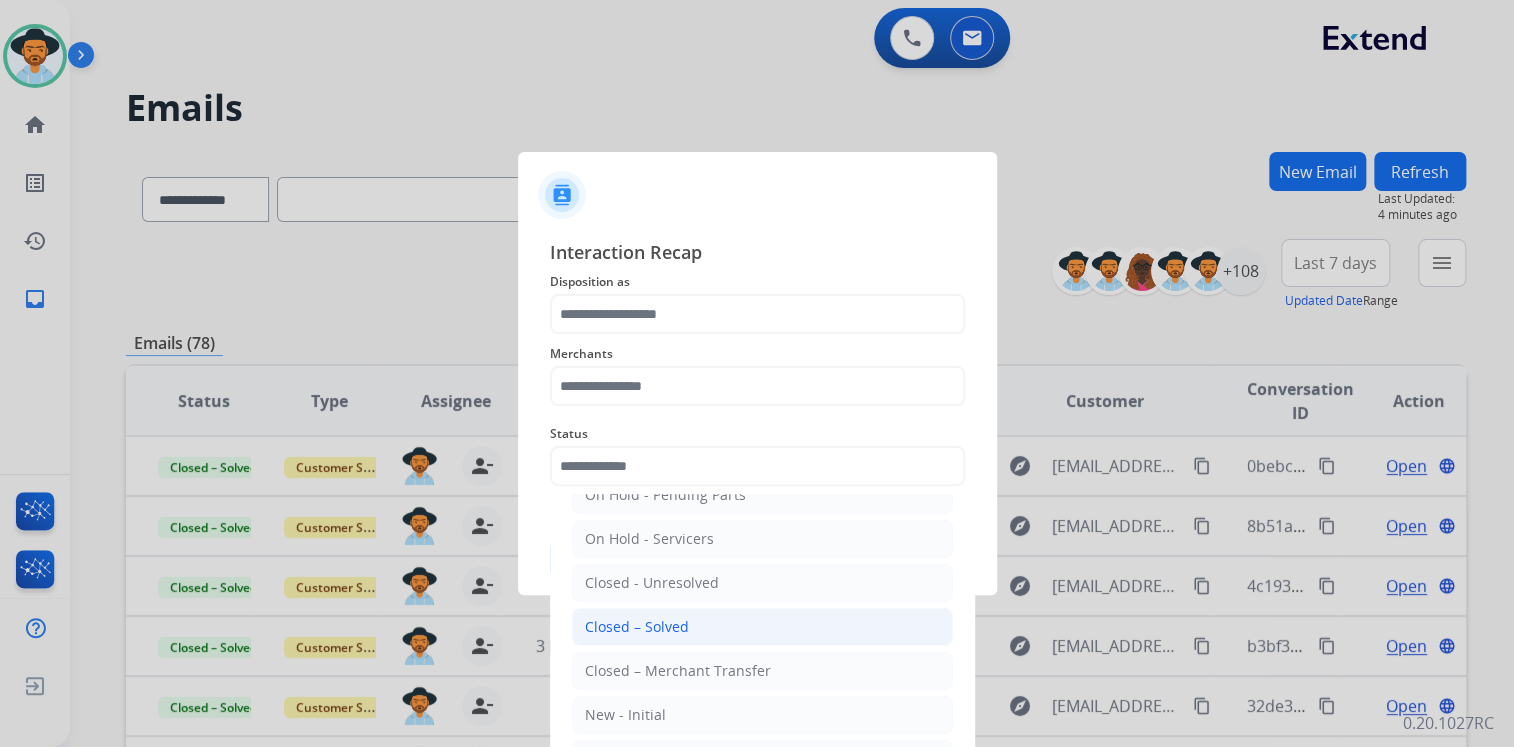 drag, startPoint x: 692, startPoint y: 626, endPoint x: 620, endPoint y: 508, distance: 138.23169 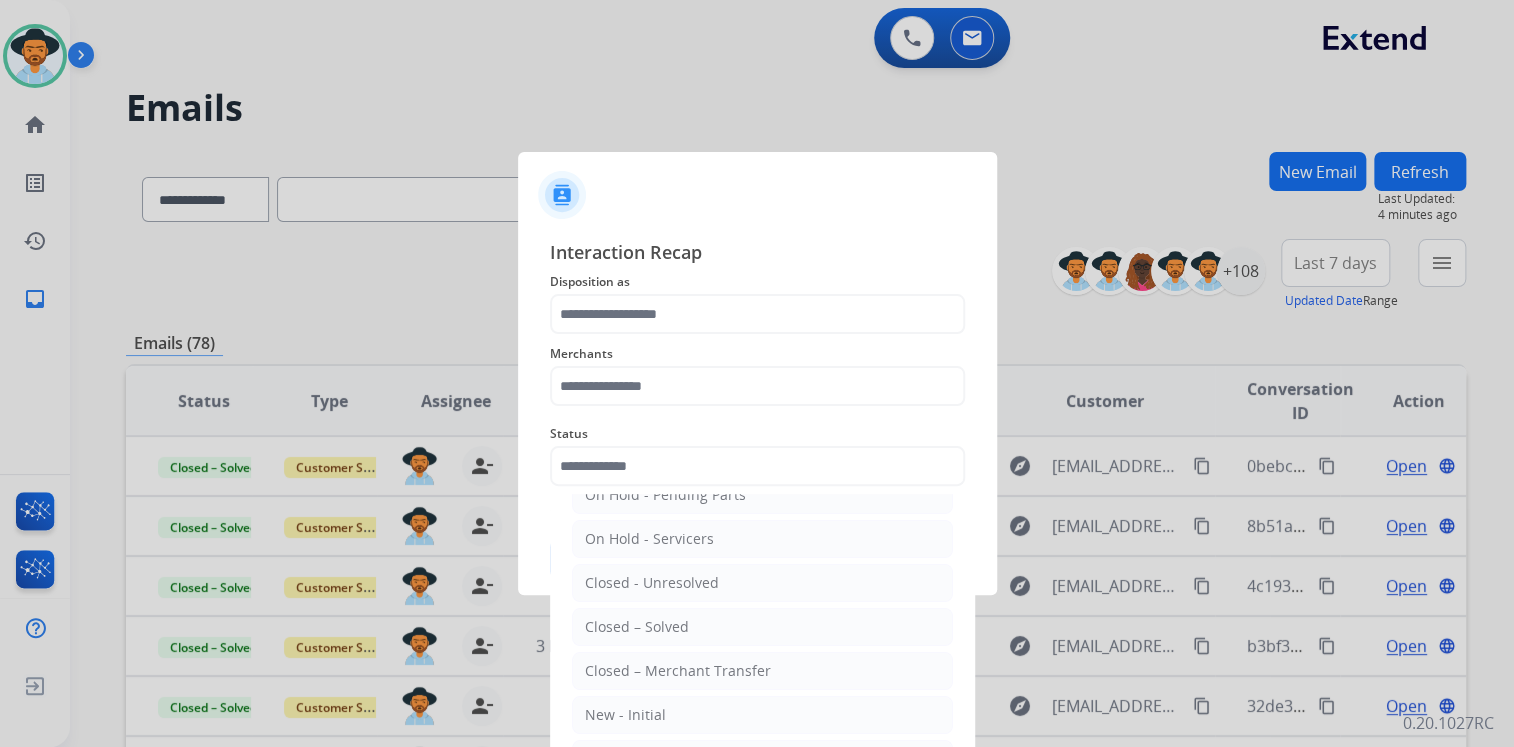 type on "**********" 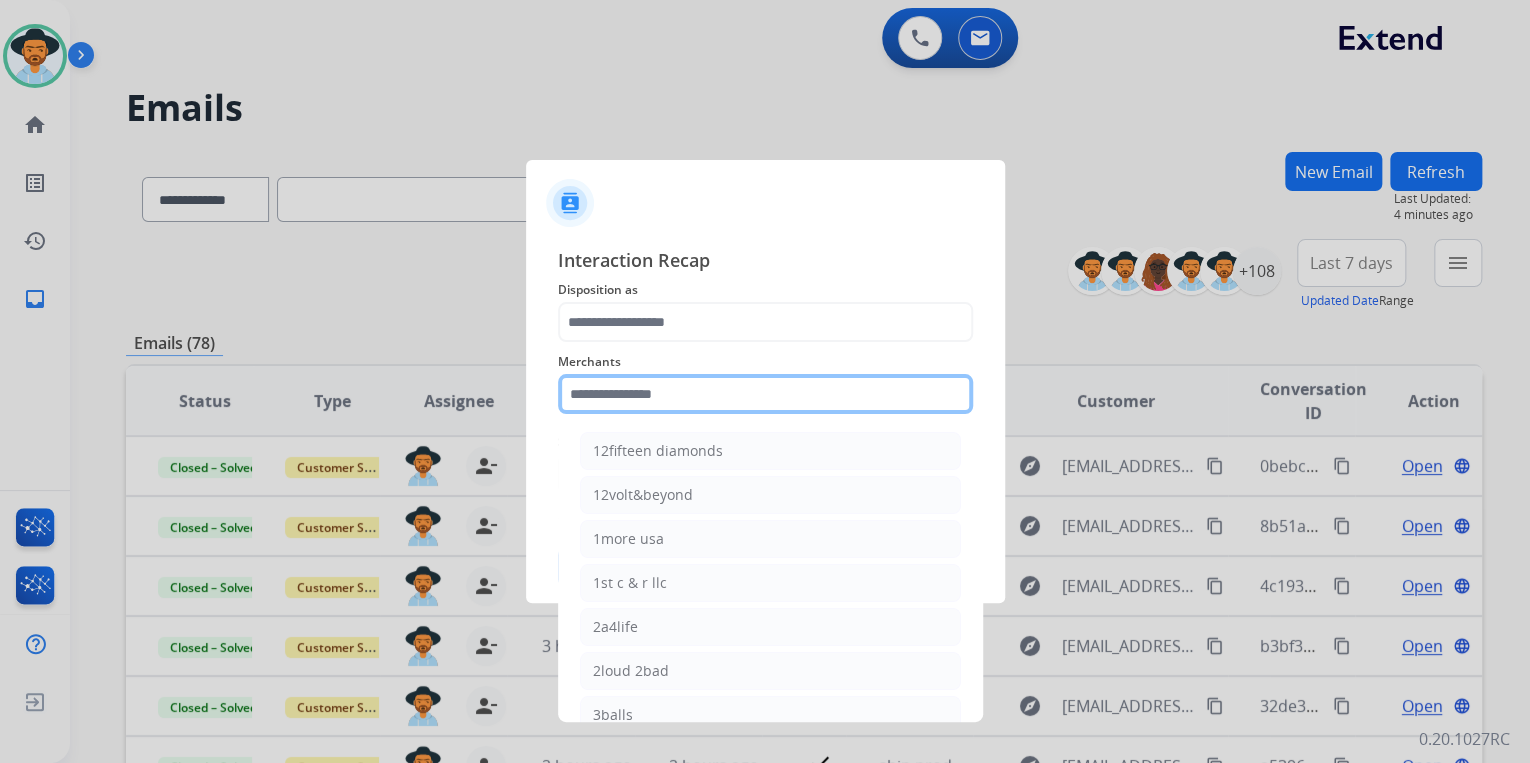 click 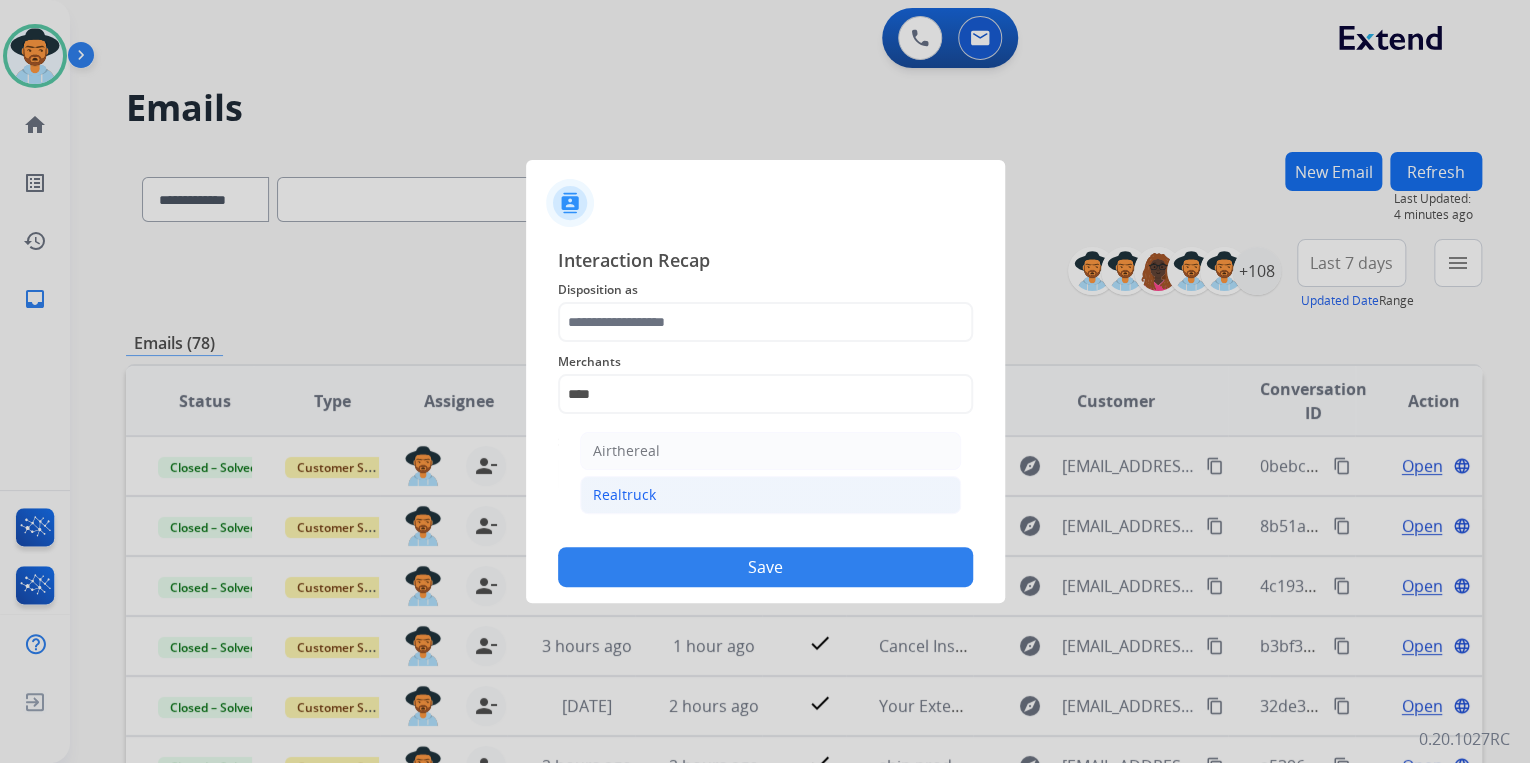 click on "Realtruck" 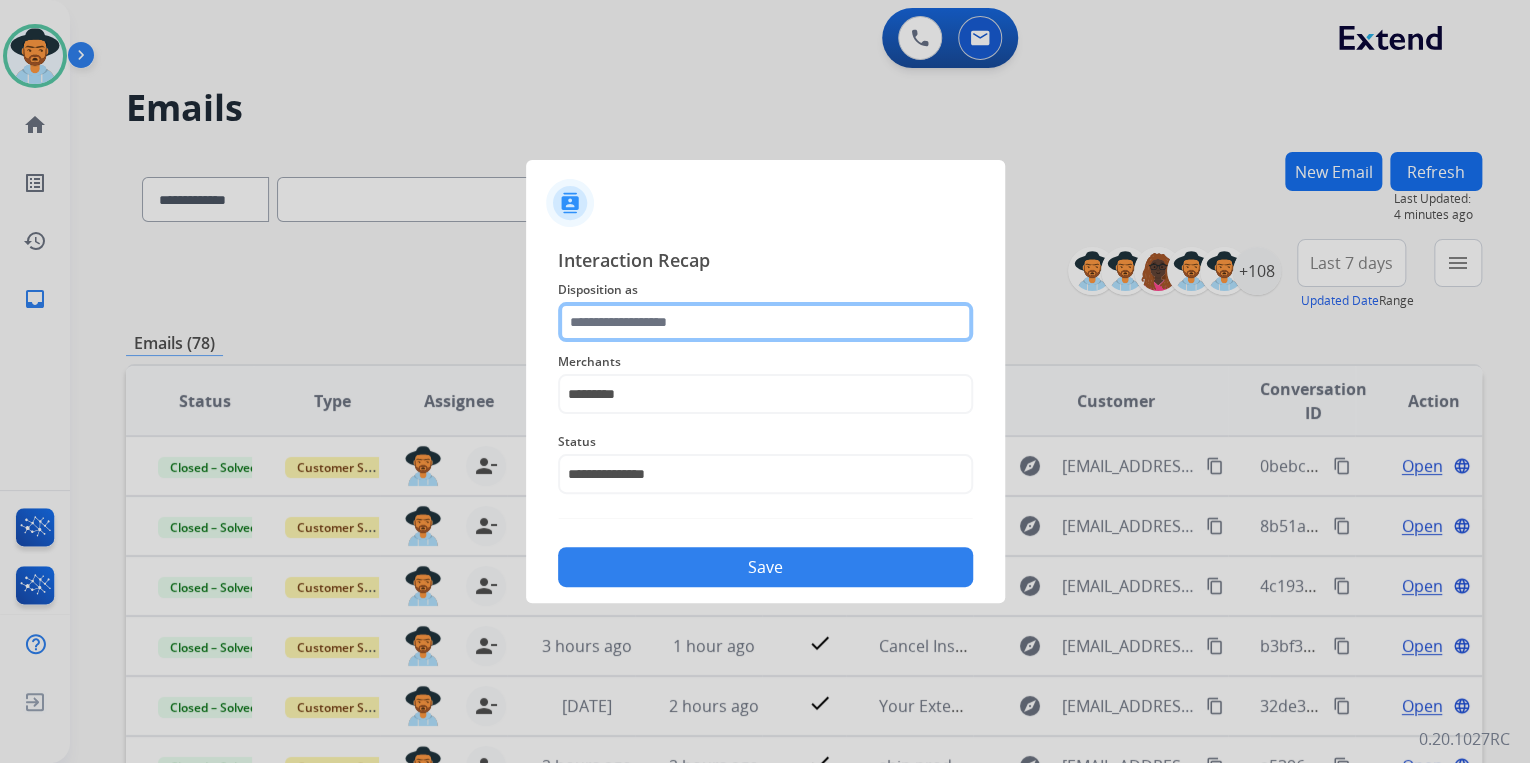 click 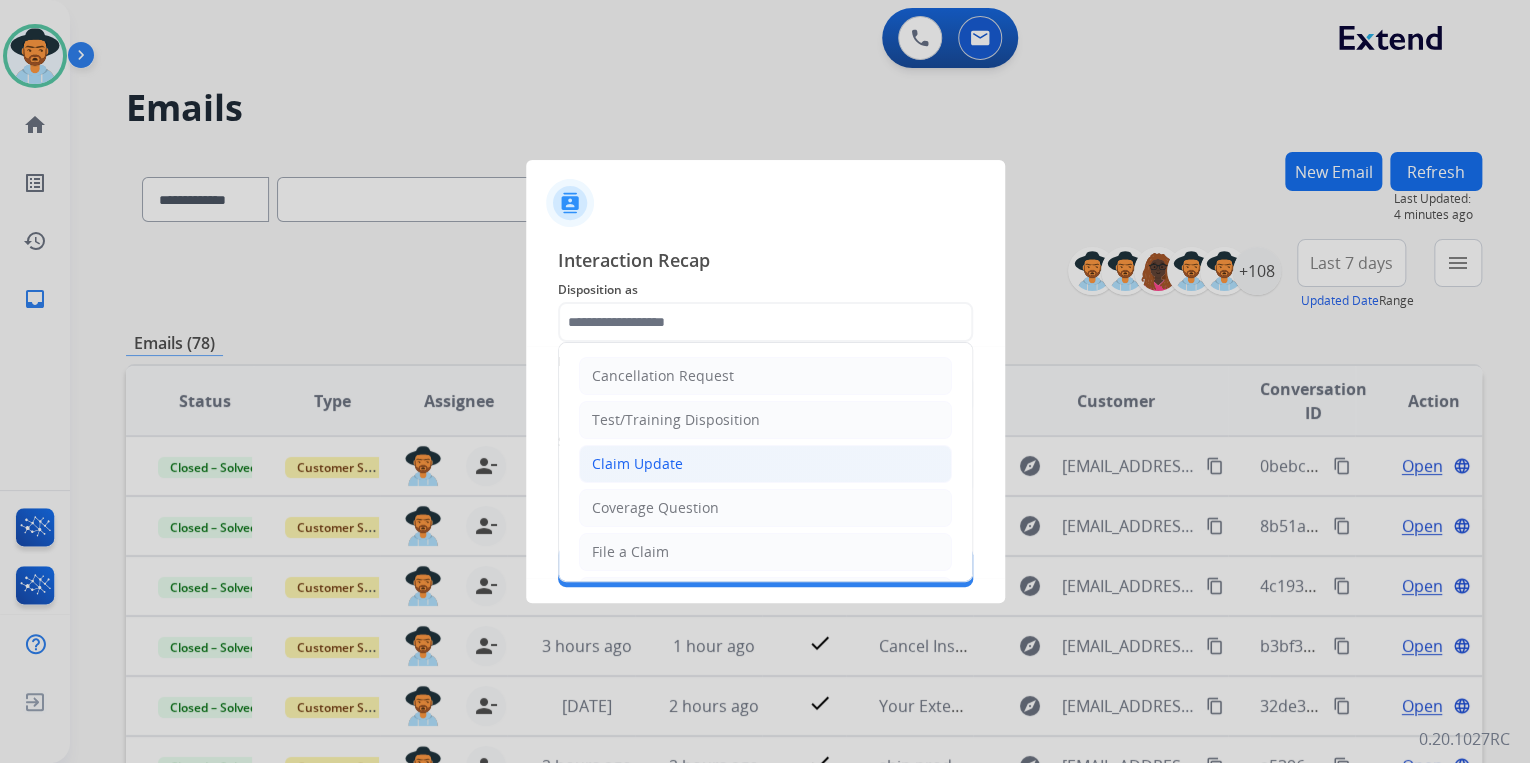click on "Claim Update" 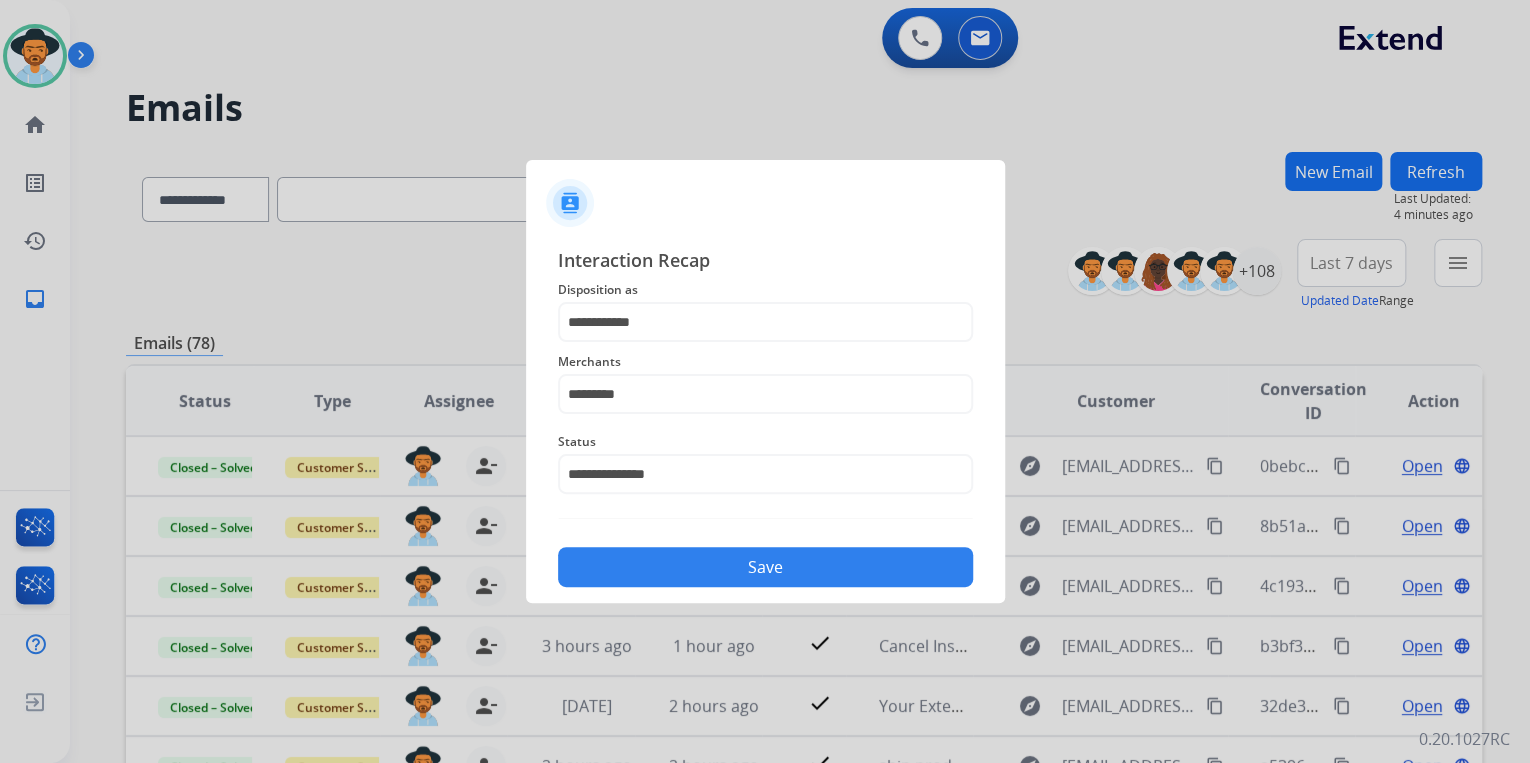 click on "Save" 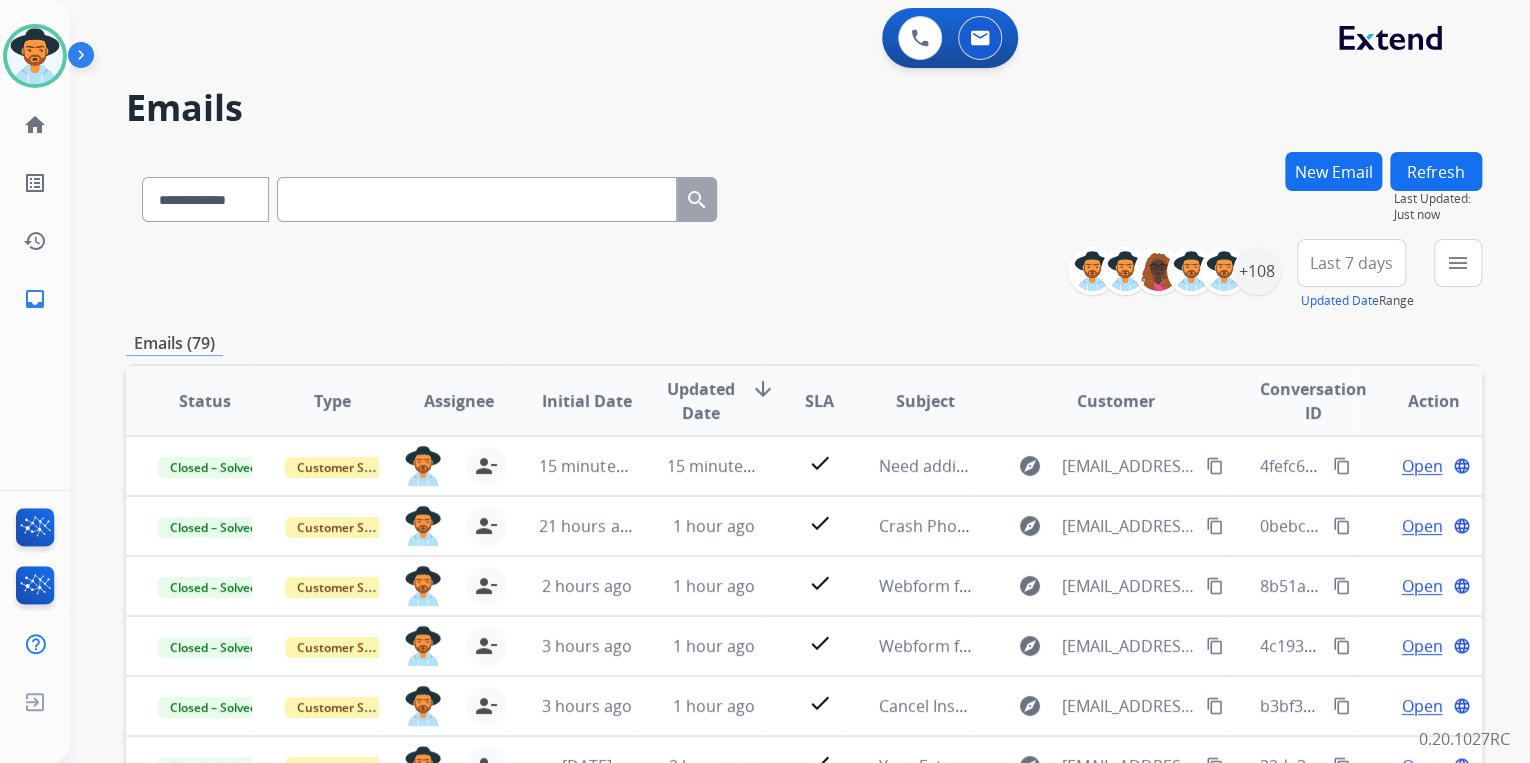 click on "Emails (79)" at bounding box center [804, 343] 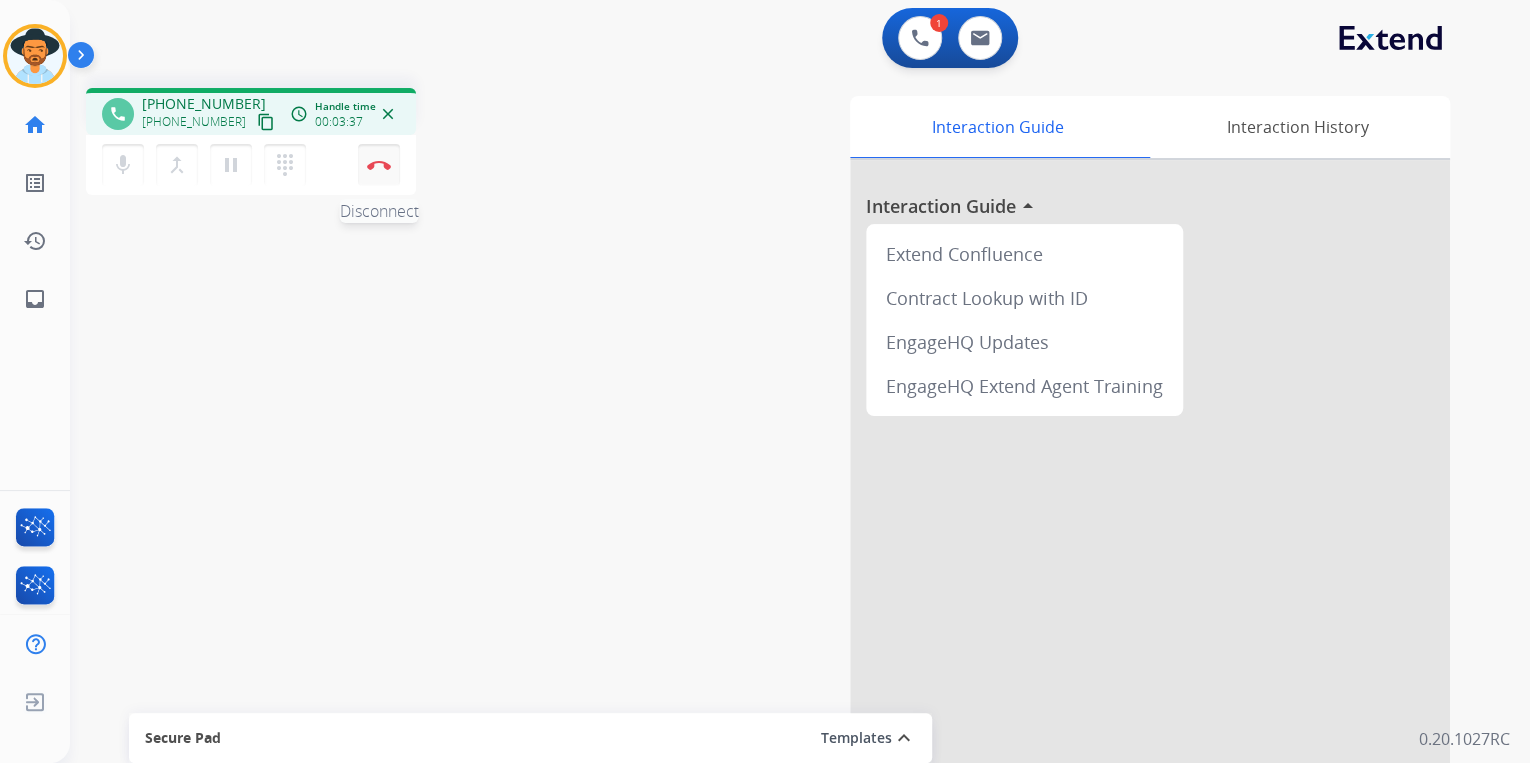 click on "Disconnect" at bounding box center (379, 165) 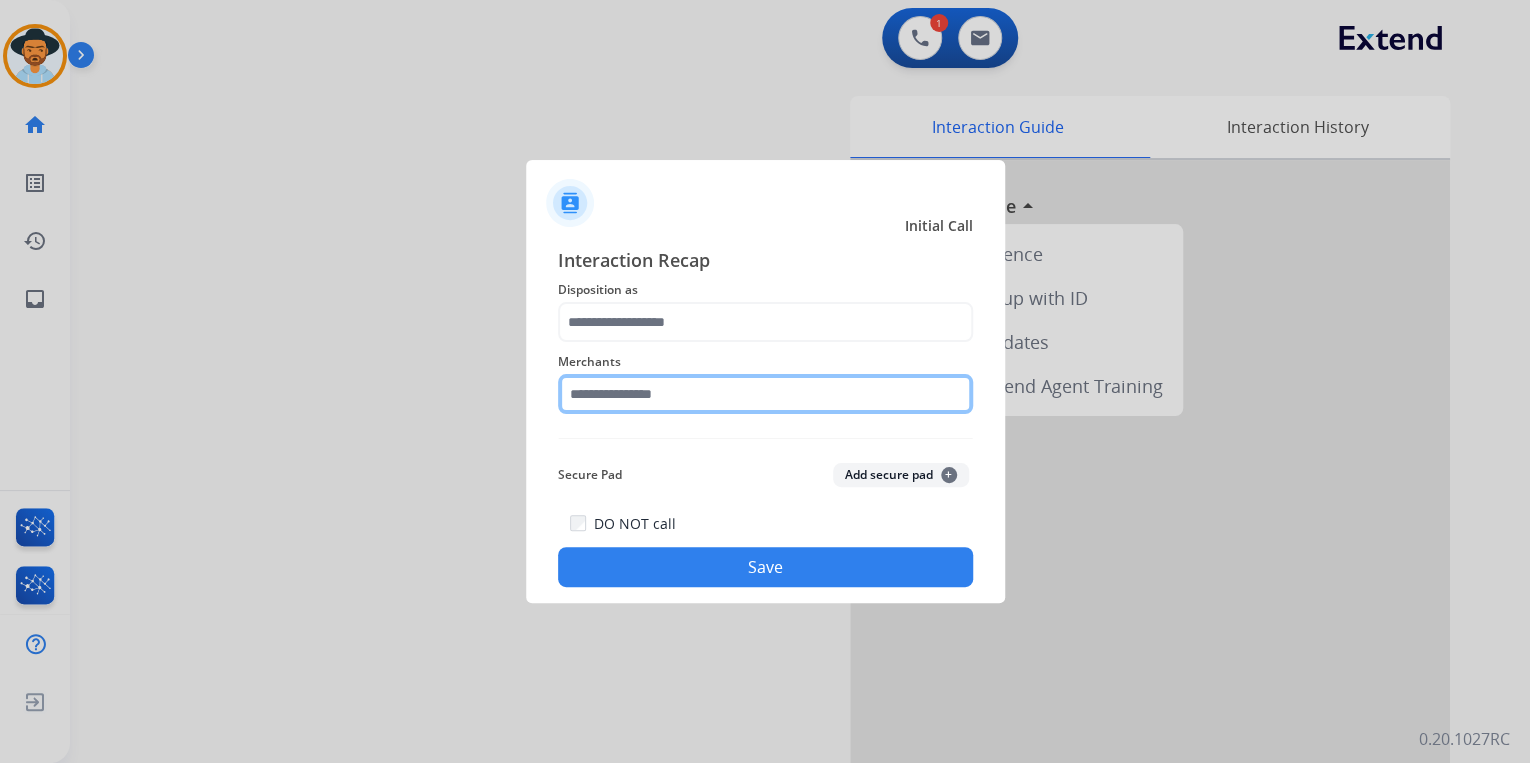 click 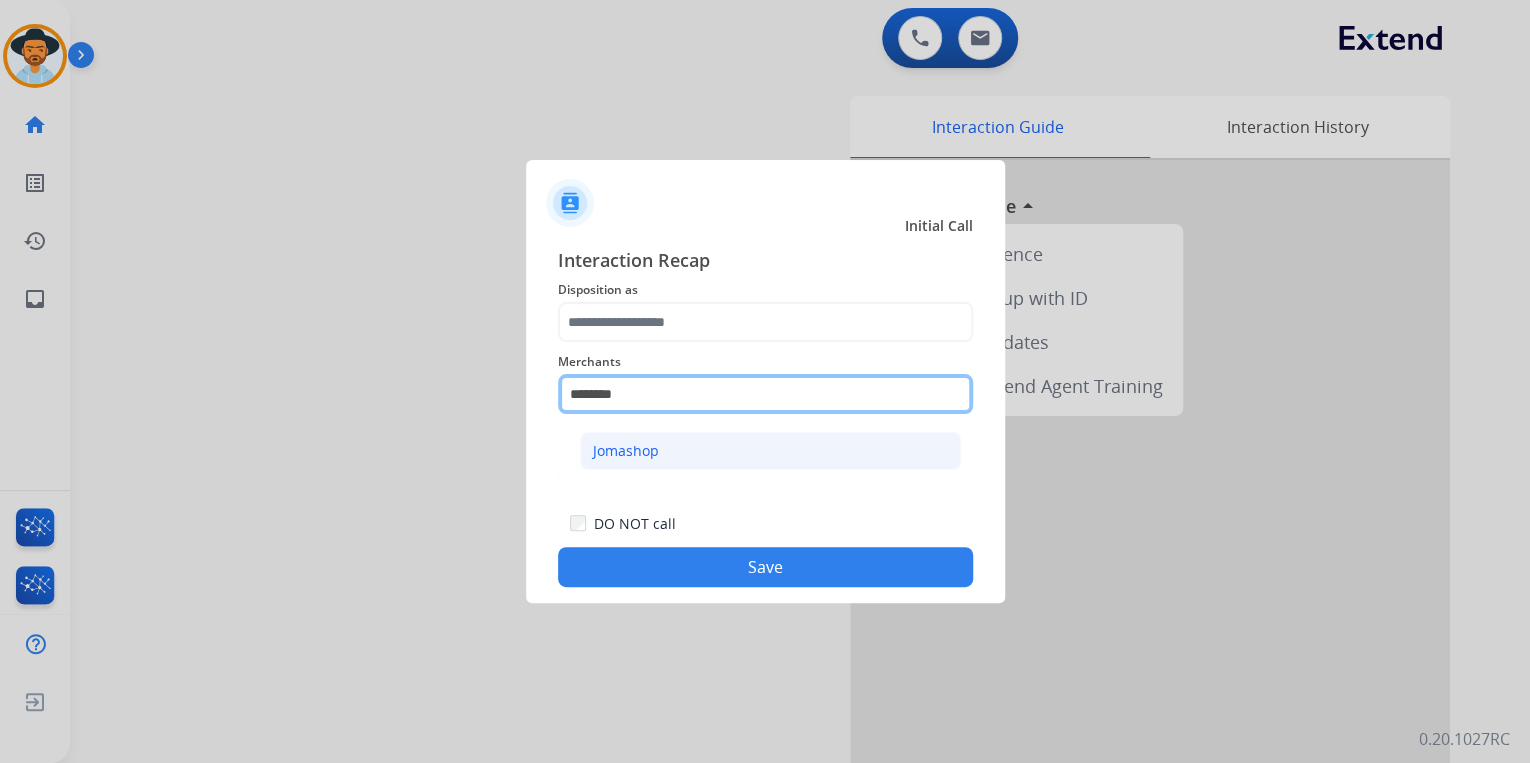 type on "********" 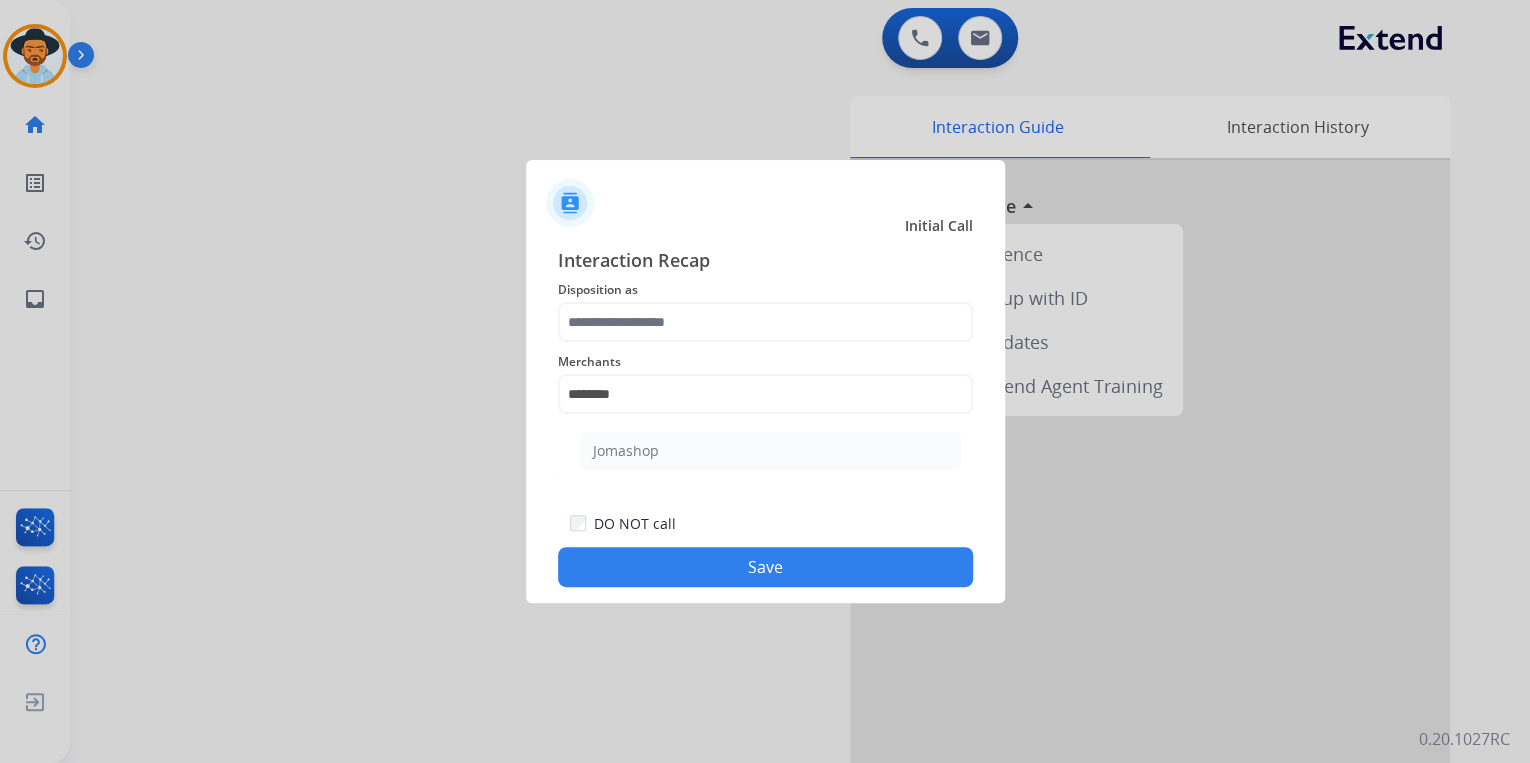 drag, startPoint x: 628, startPoint y: 451, endPoint x: 622, endPoint y: 424, distance: 27.658634 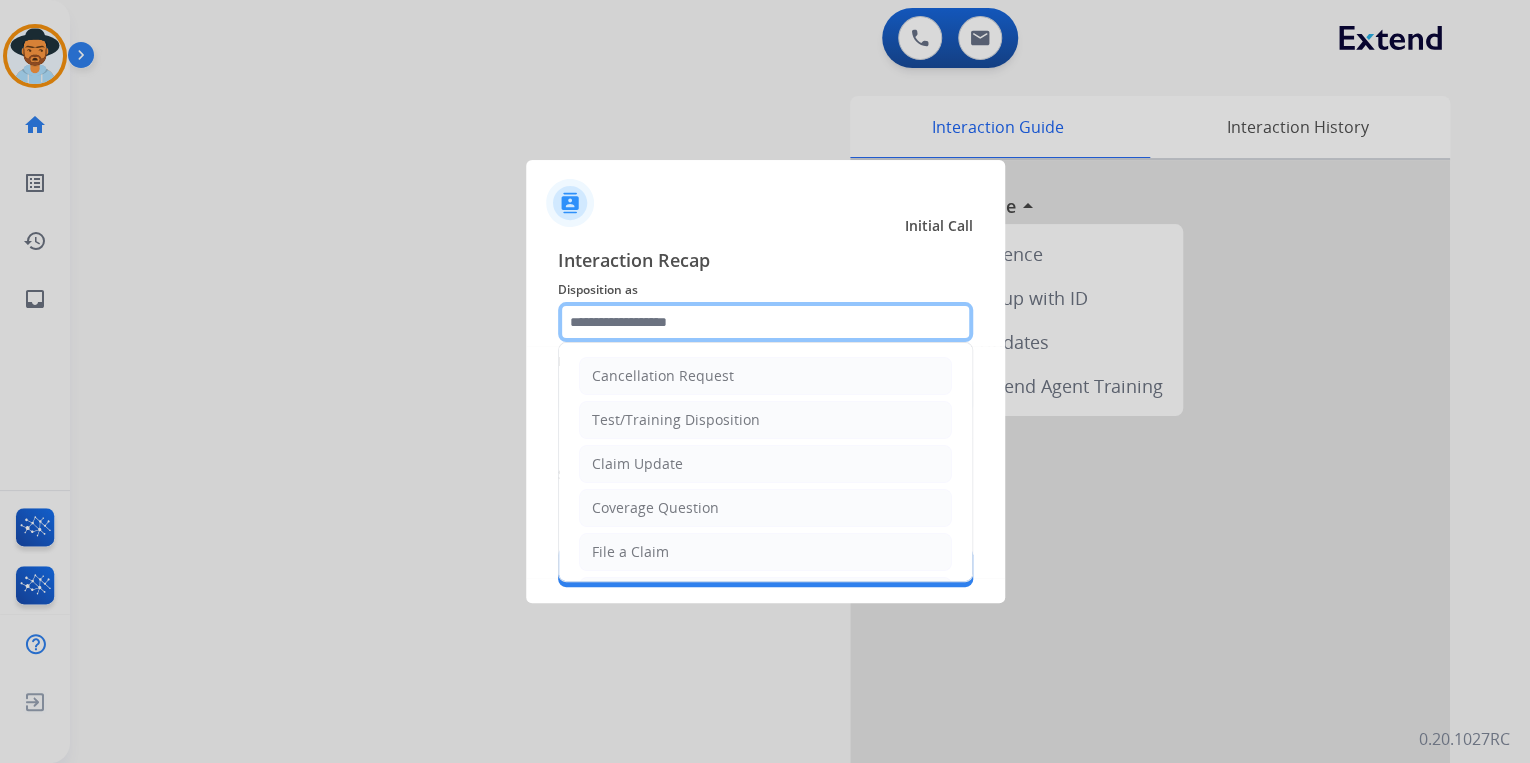 click 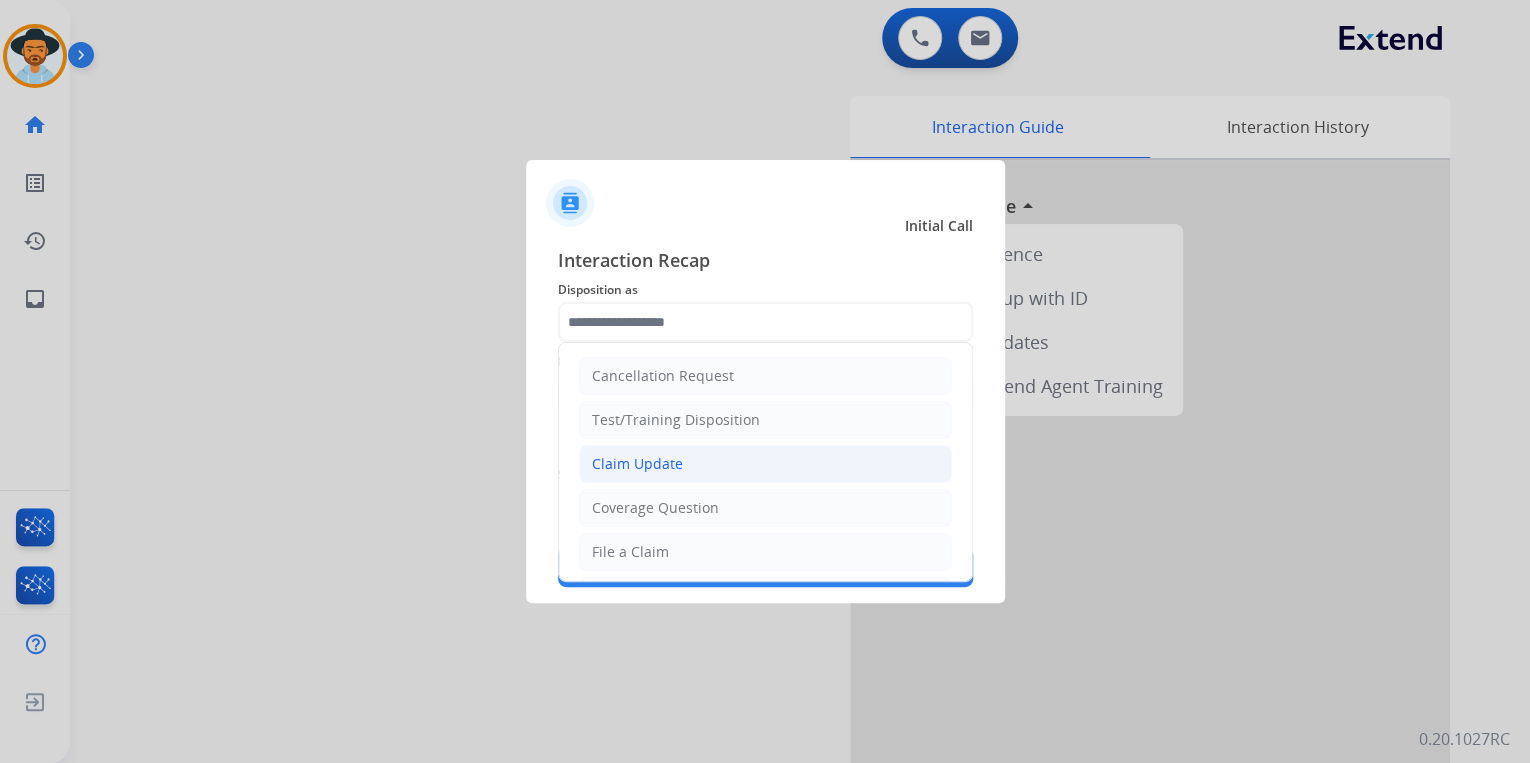 click on "Claim Update" 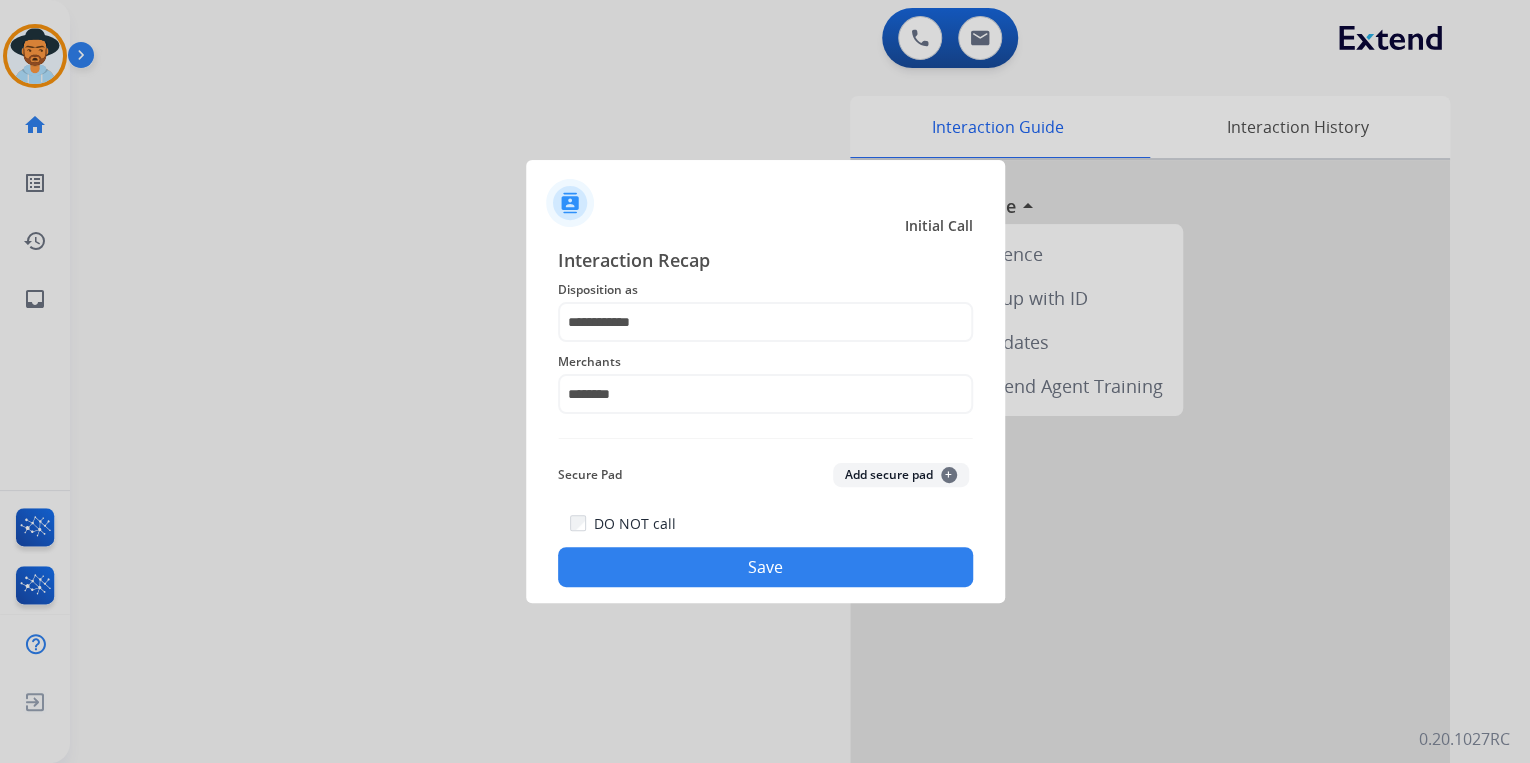 click on "Save" 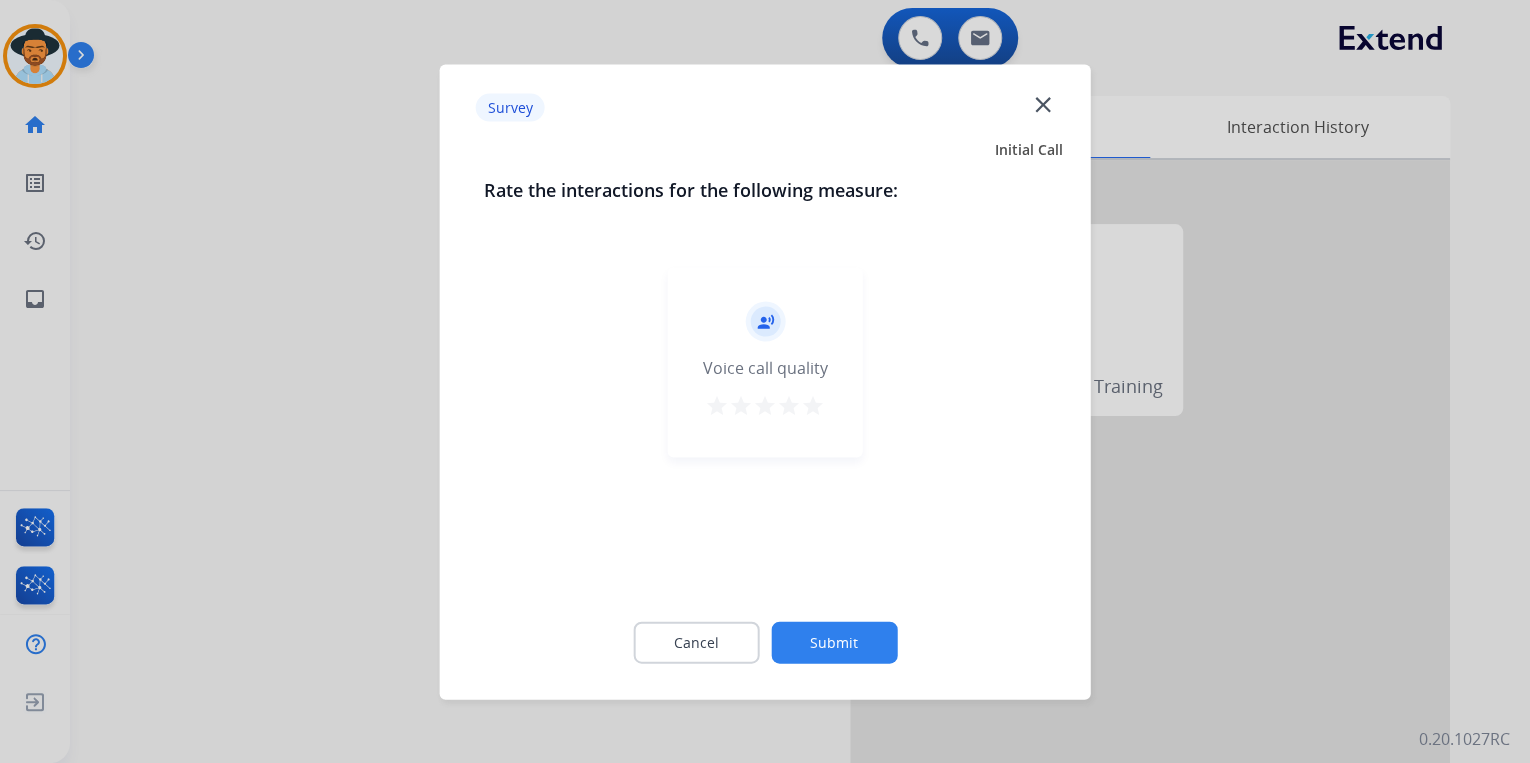 click on "star" at bounding box center (813, 405) 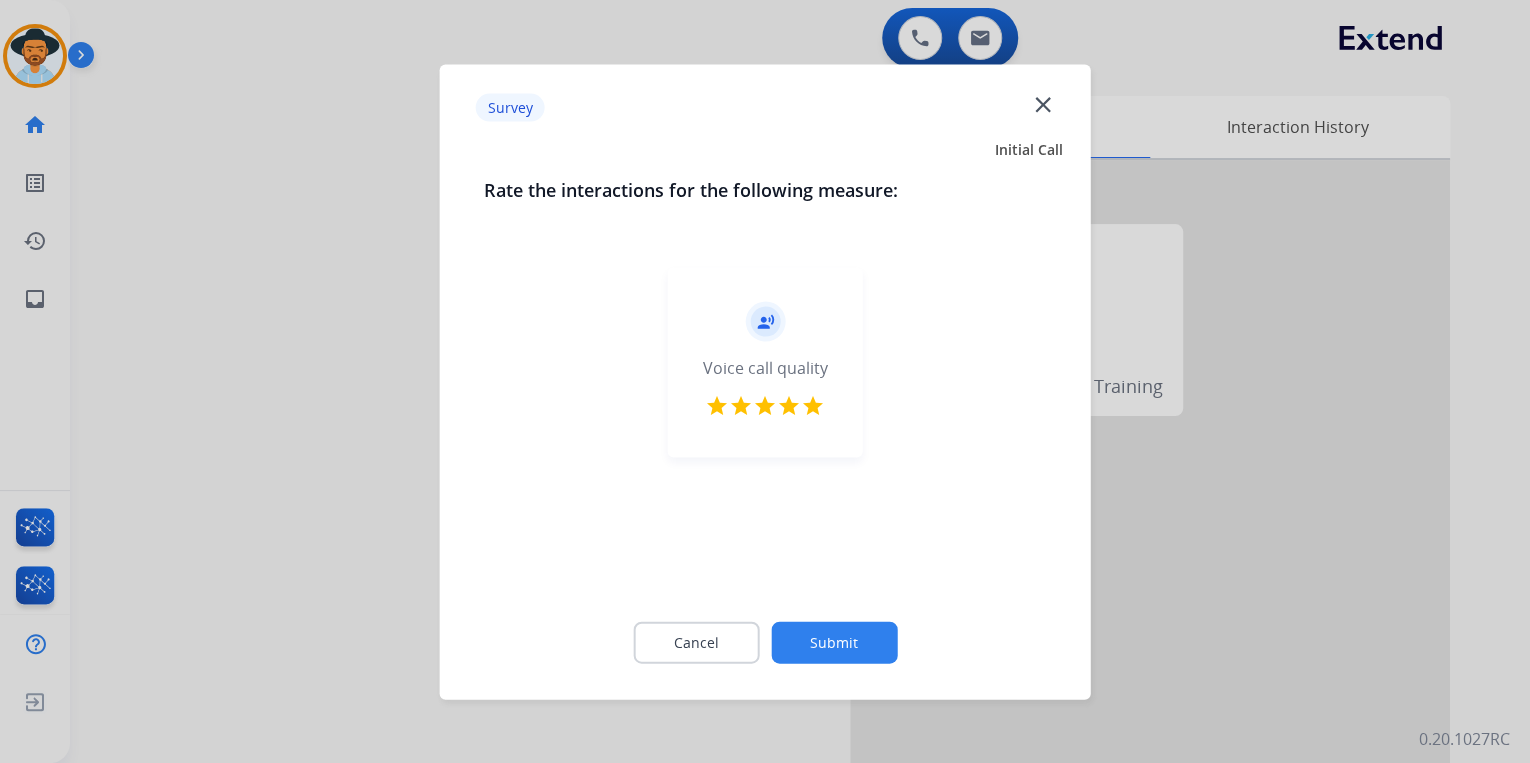 click on "Submit" 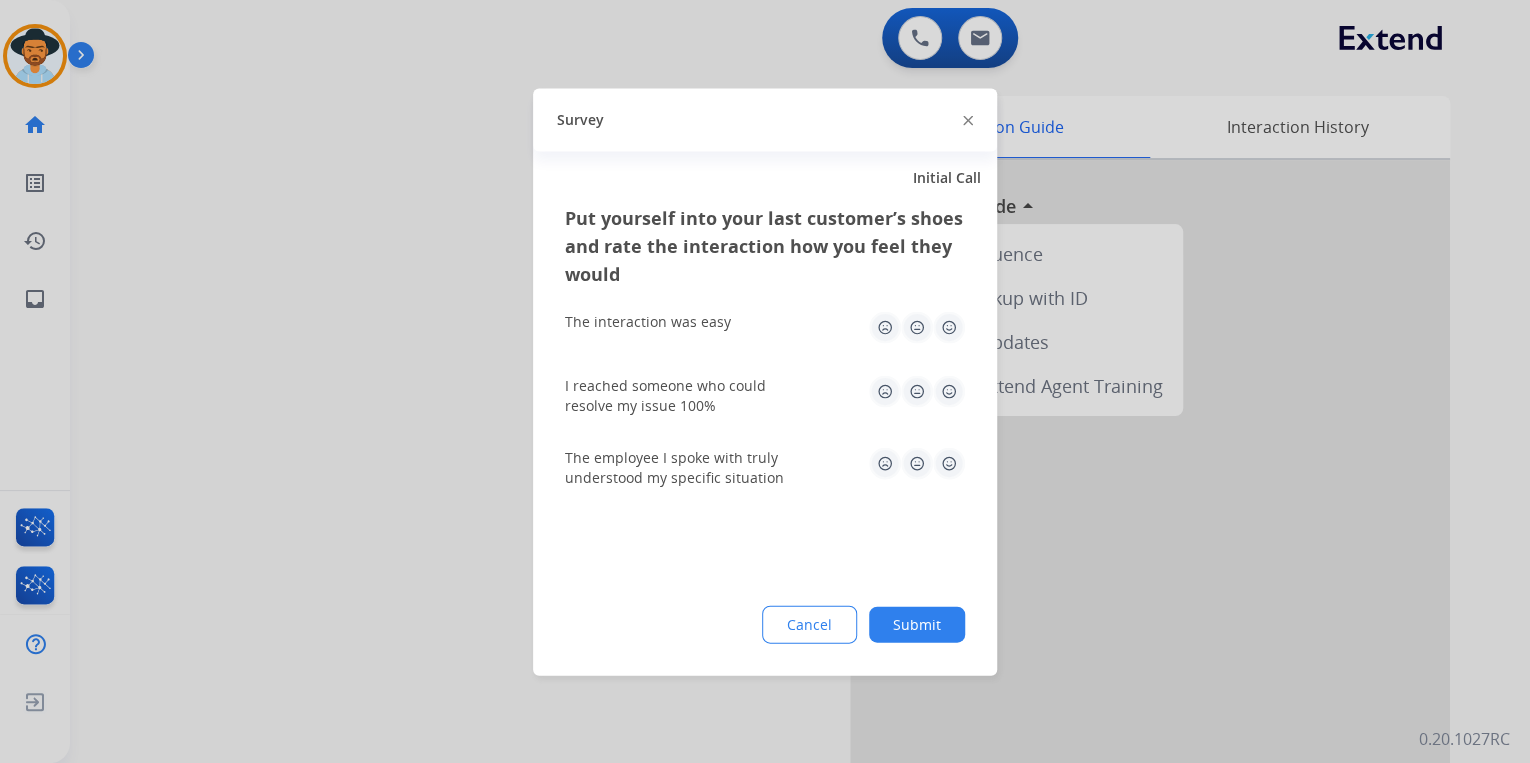 click 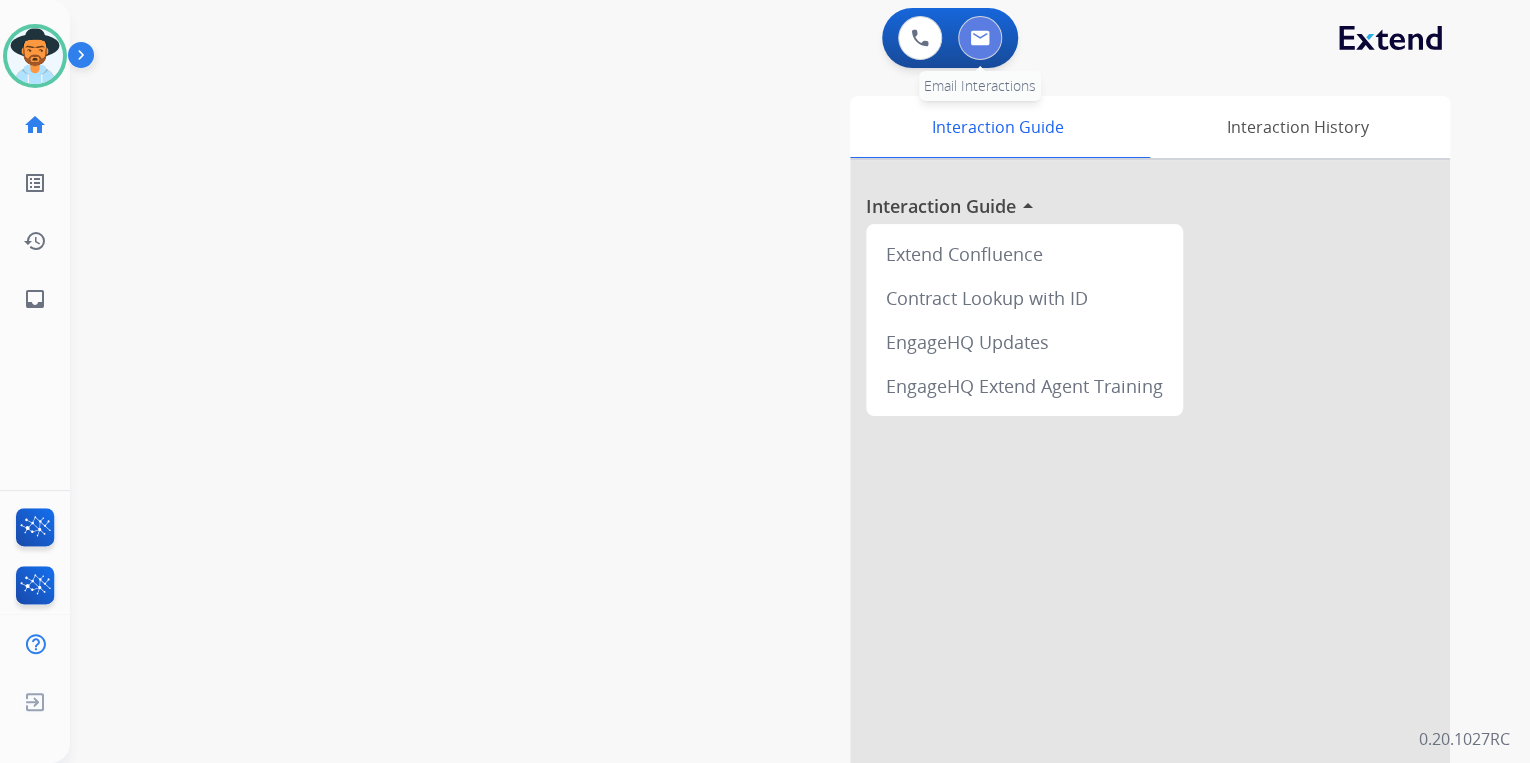 click at bounding box center (980, 38) 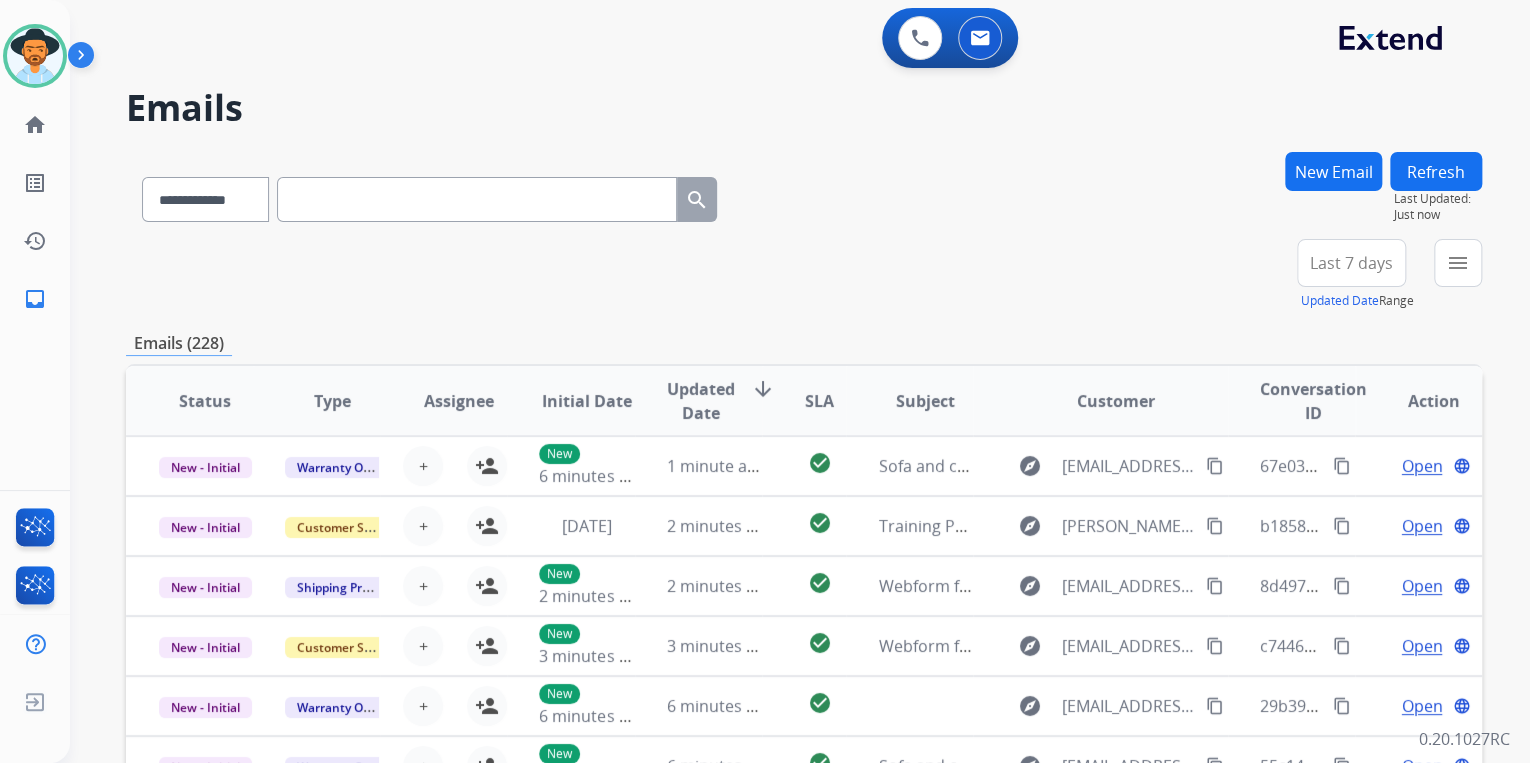 click on "**********" at bounding box center [804, 275] 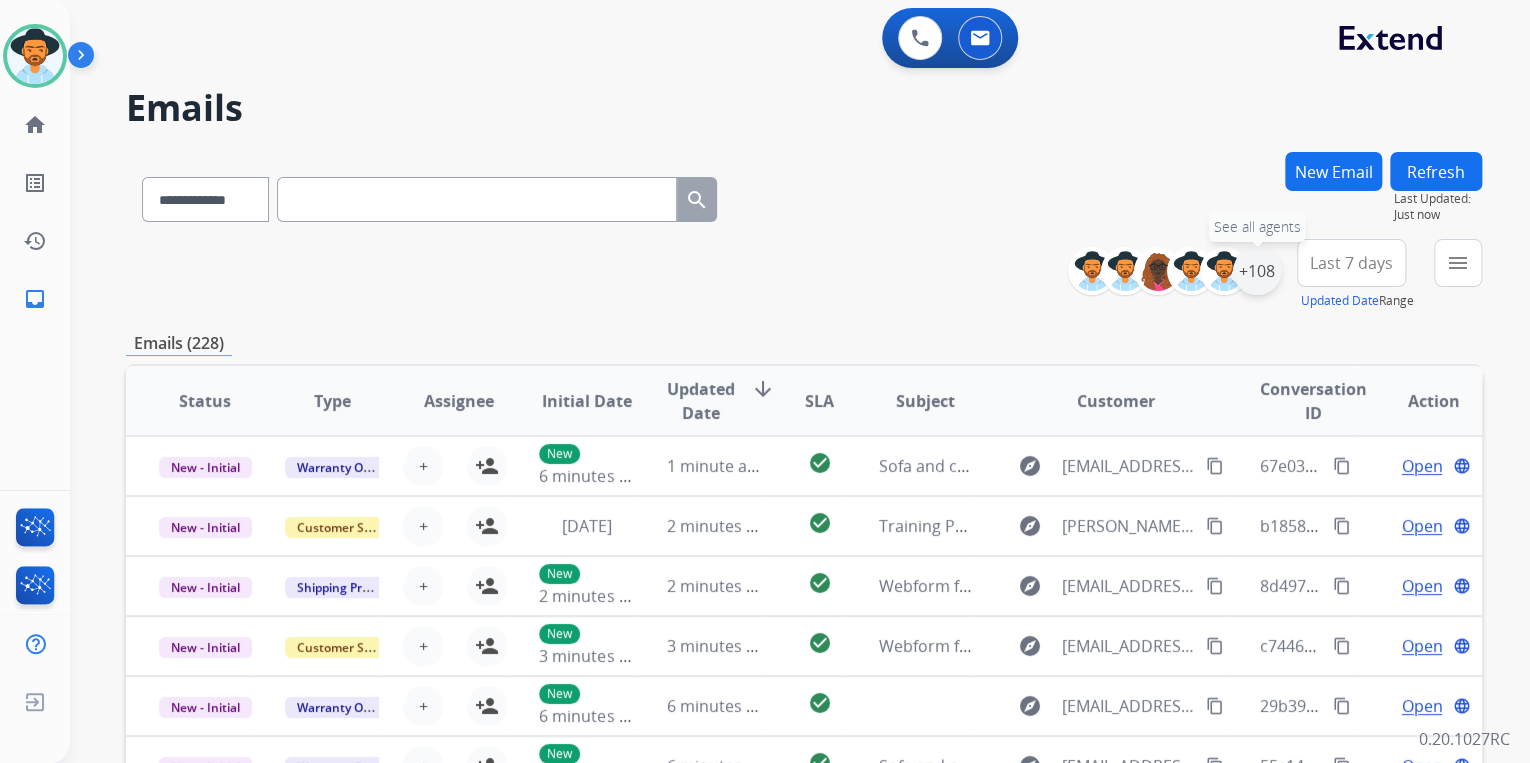 click on "+108" at bounding box center [1257, 271] 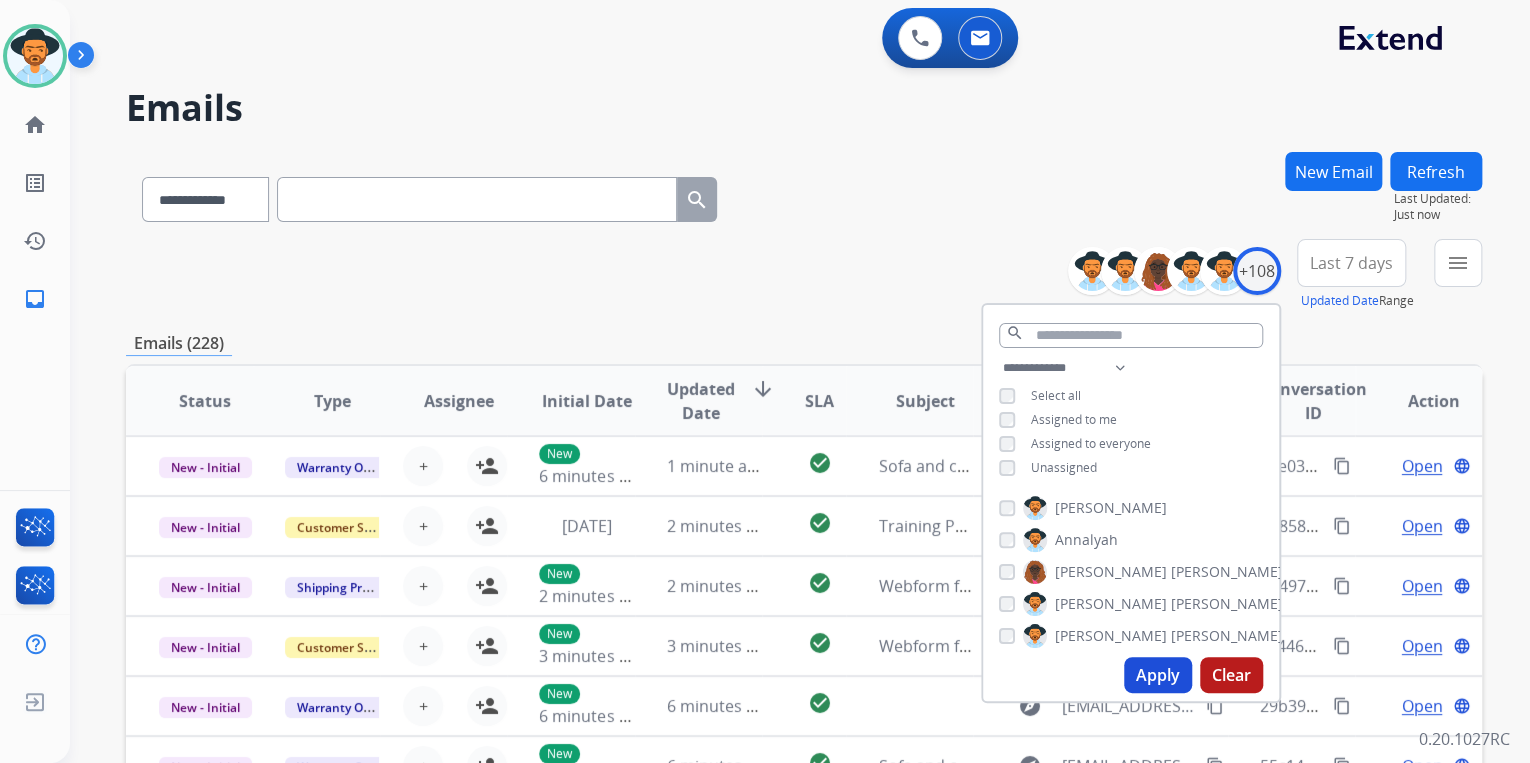 drag, startPoint x: 1156, startPoint y: 680, endPoint x: 1169, endPoint y: 615, distance: 66.287254 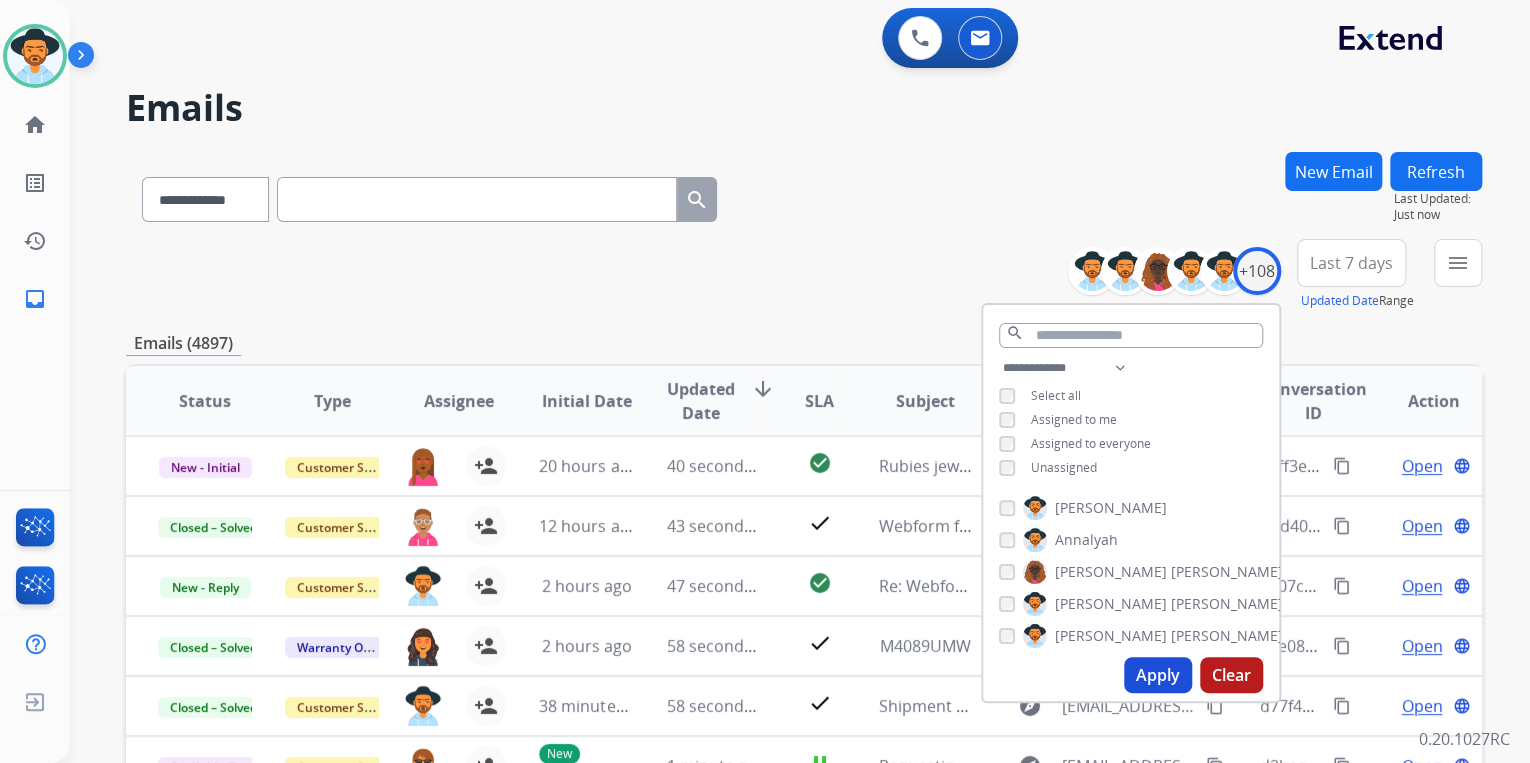 click on "**********" at bounding box center [804, 275] 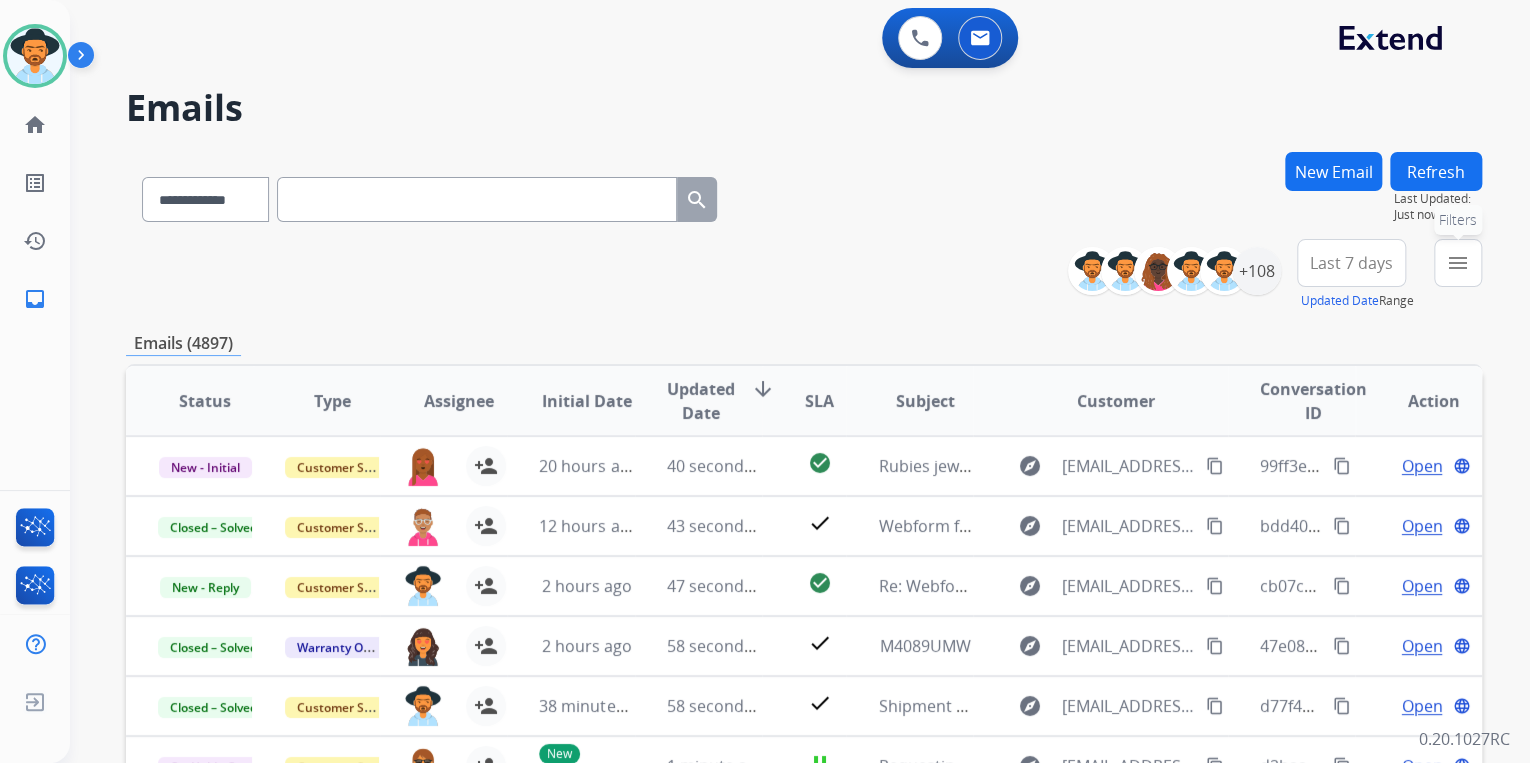 click on "menu" at bounding box center [1458, 263] 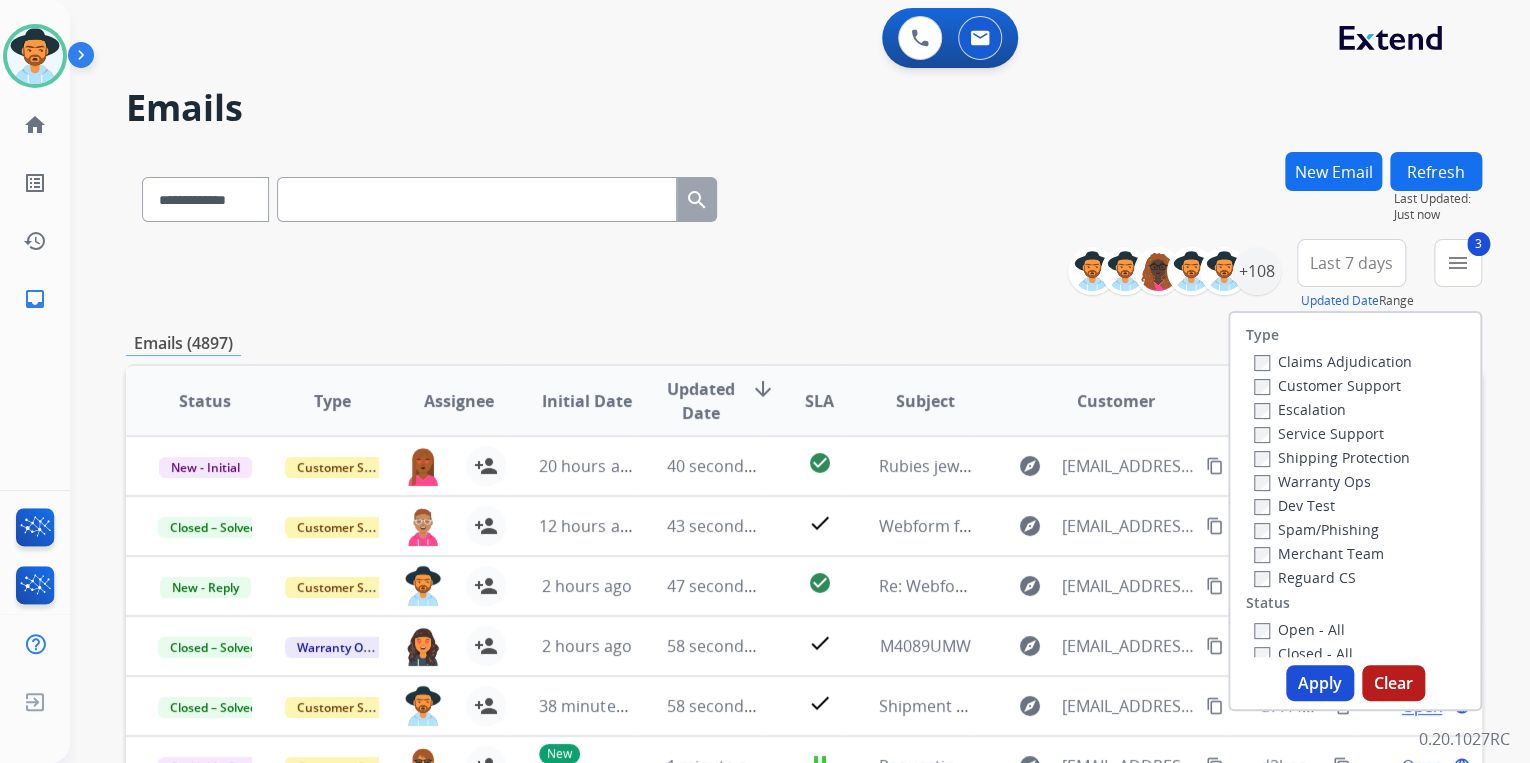 click on "Apply" at bounding box center [1320, 683] 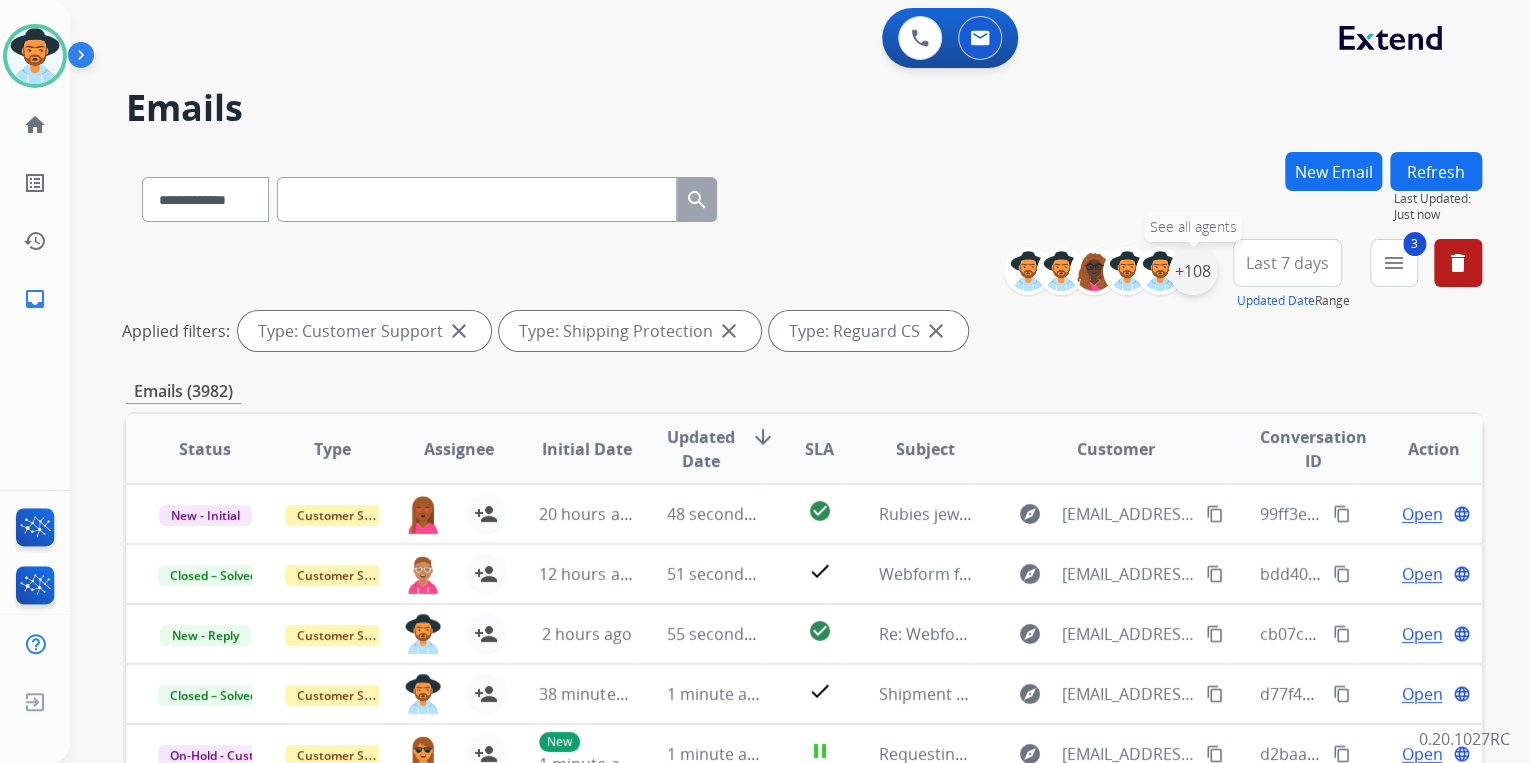 click on "+108" at bounding box center [1193, 271] 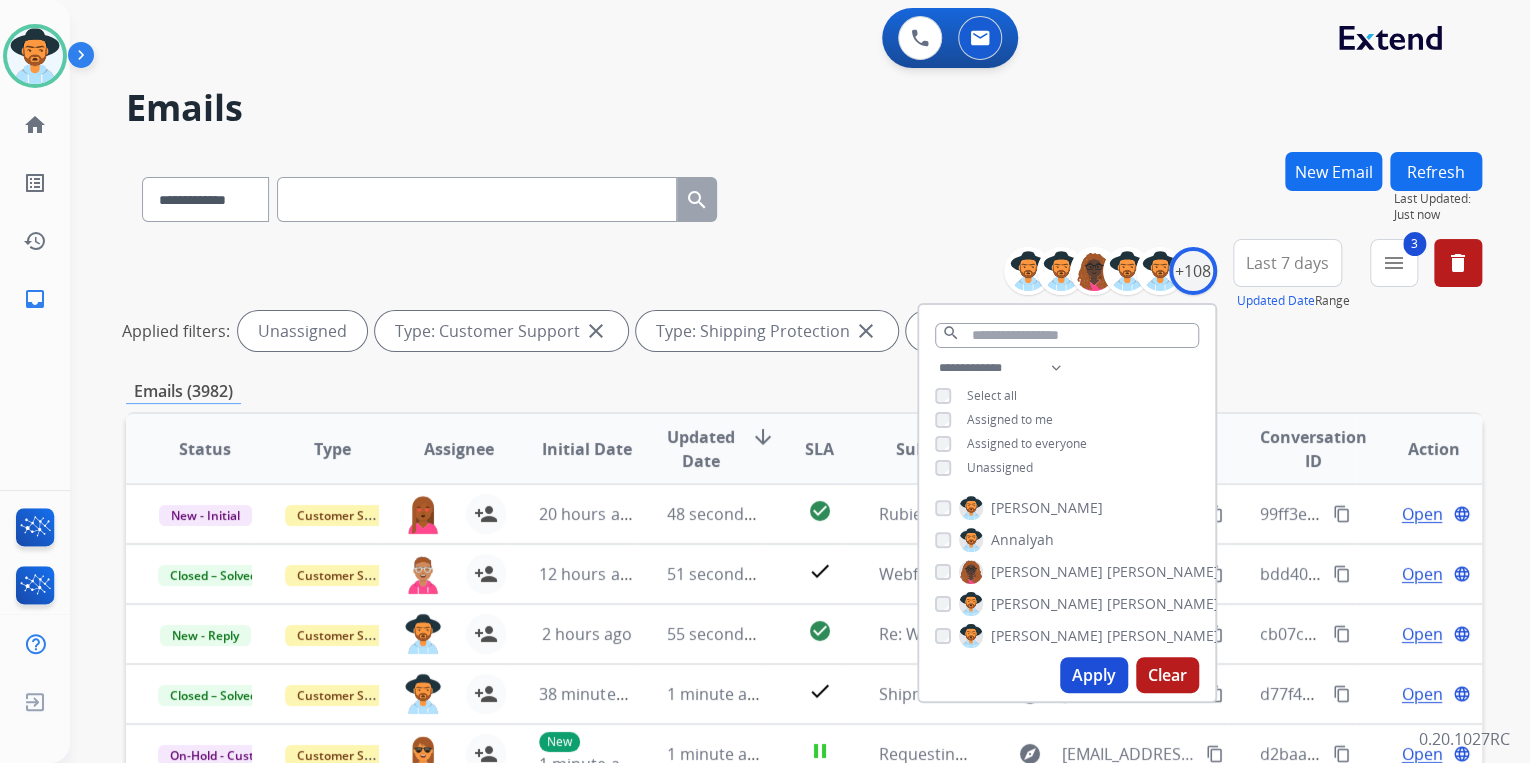 click on "Apply" at bounding box center [1094, 675] 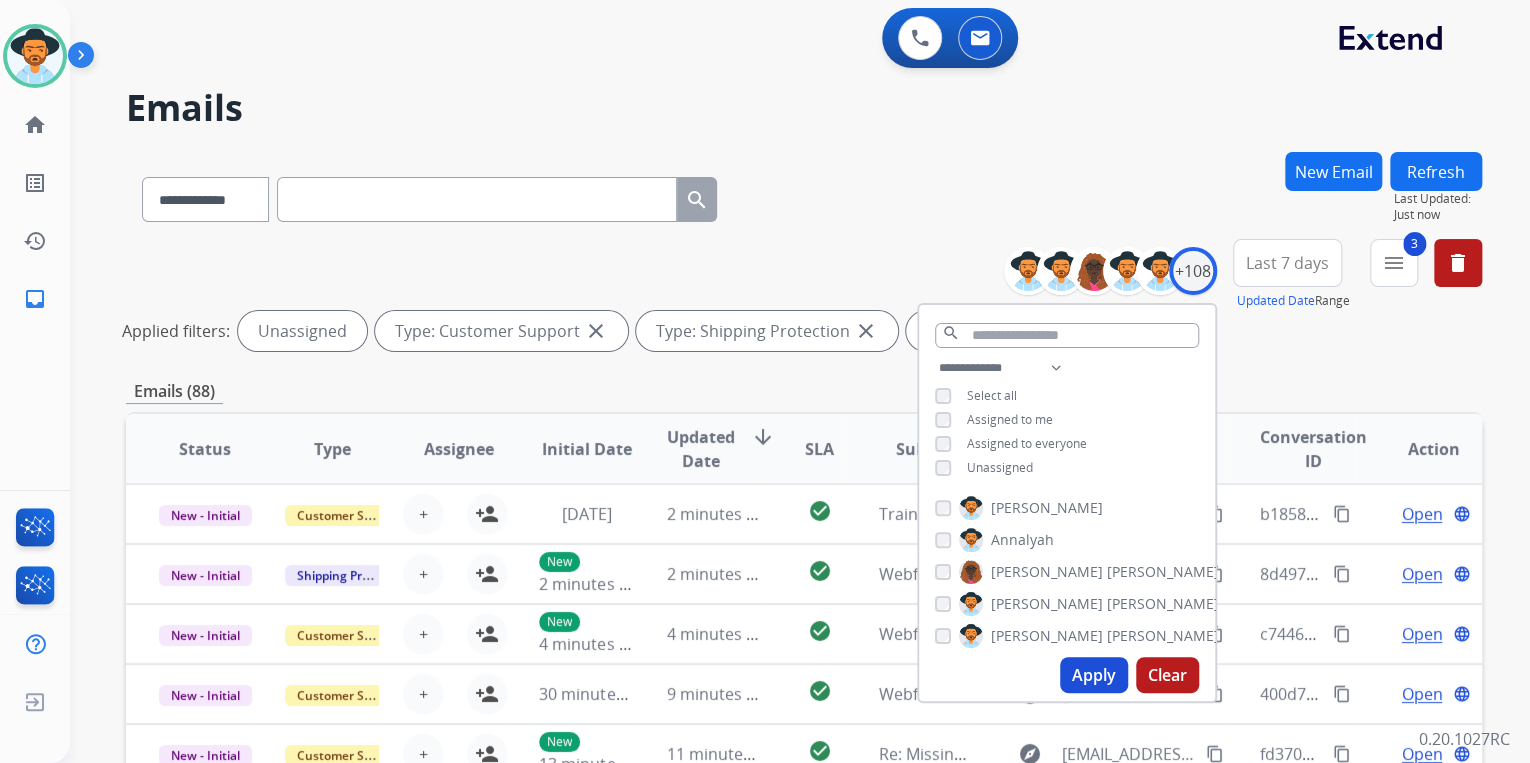 click on "**********" at bounding box center [804, 299] 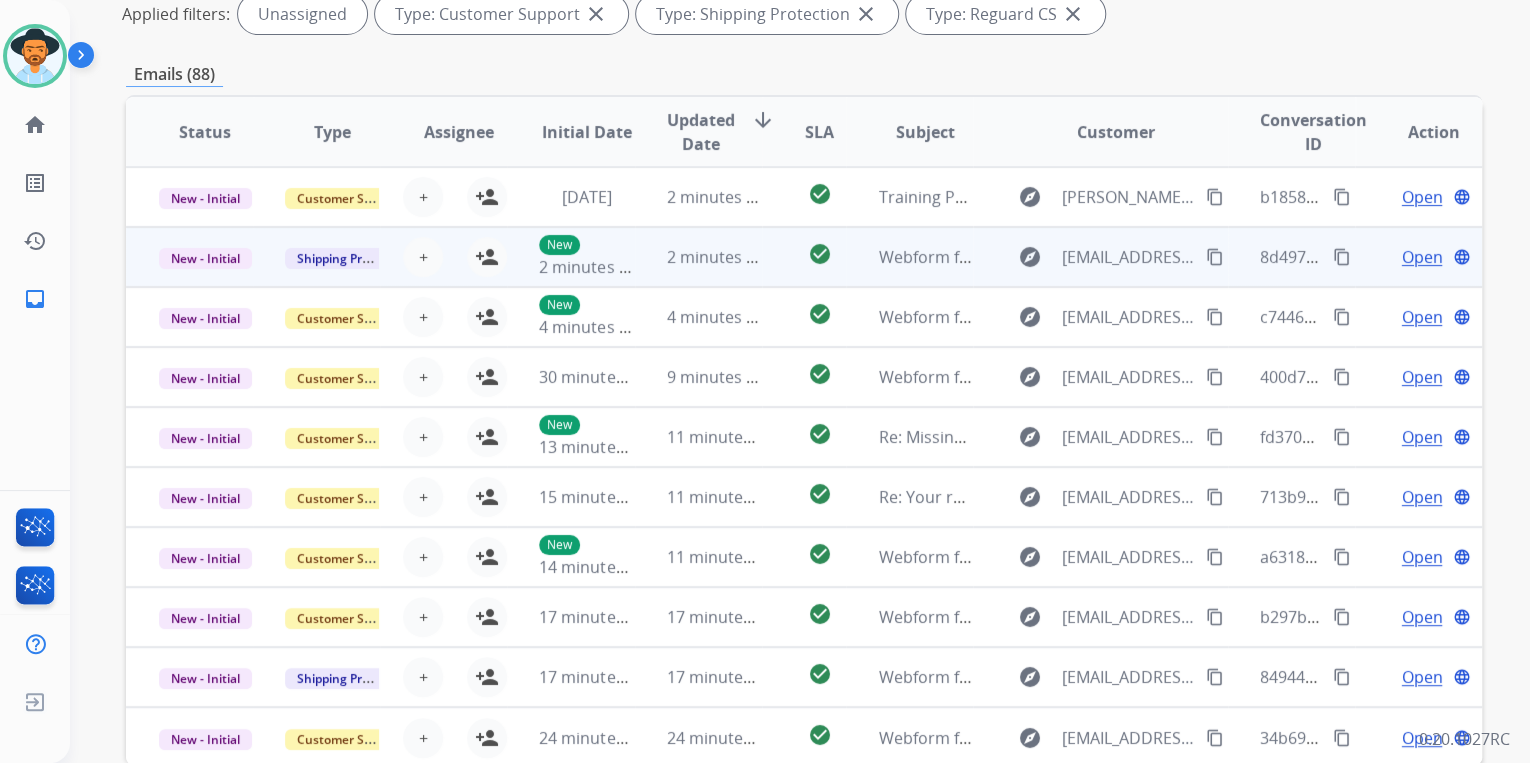scroll, scrollTop: 240, scrollLeft: 0, axis: vertical 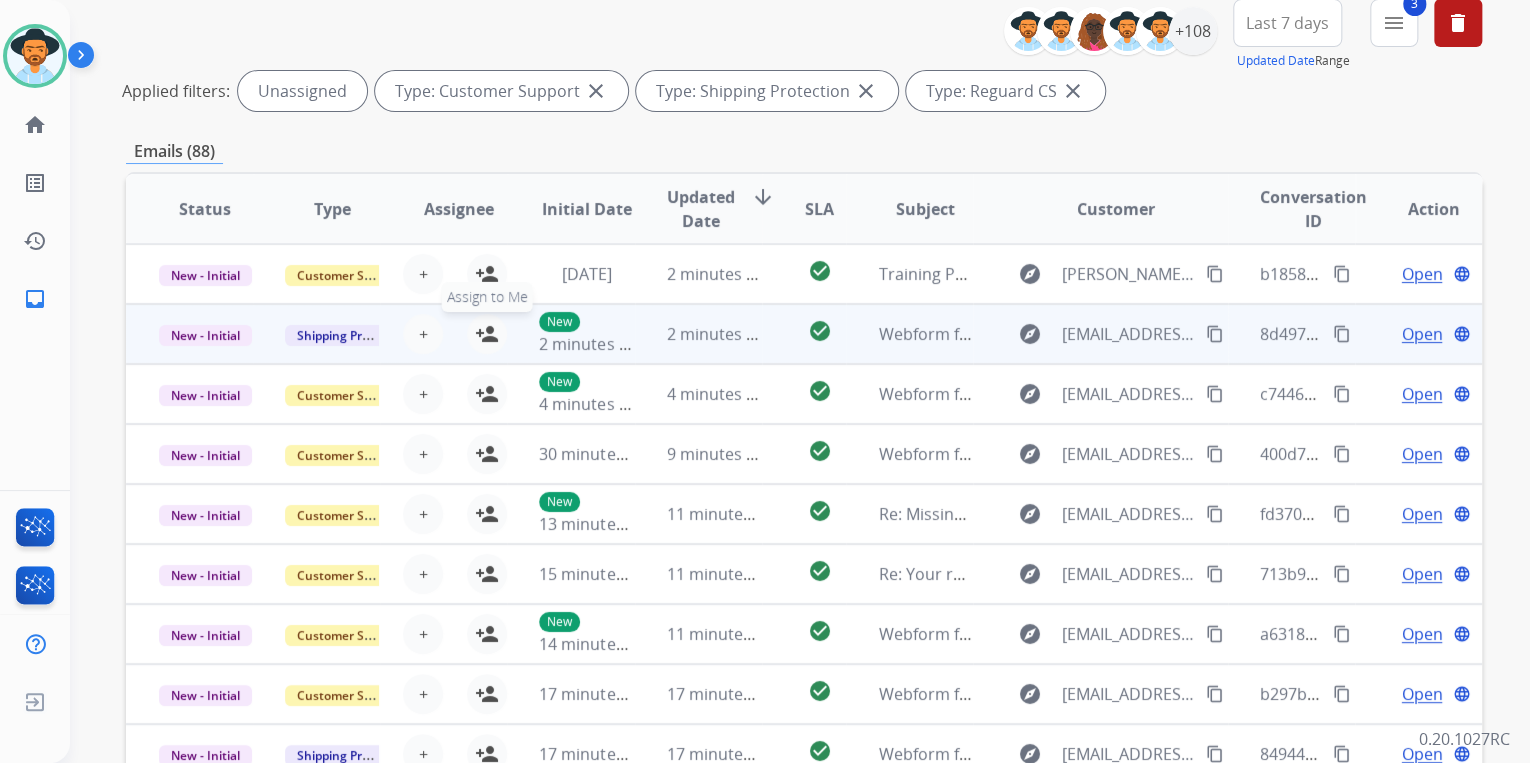 click on "person_add" at bounding box center (487, 334) 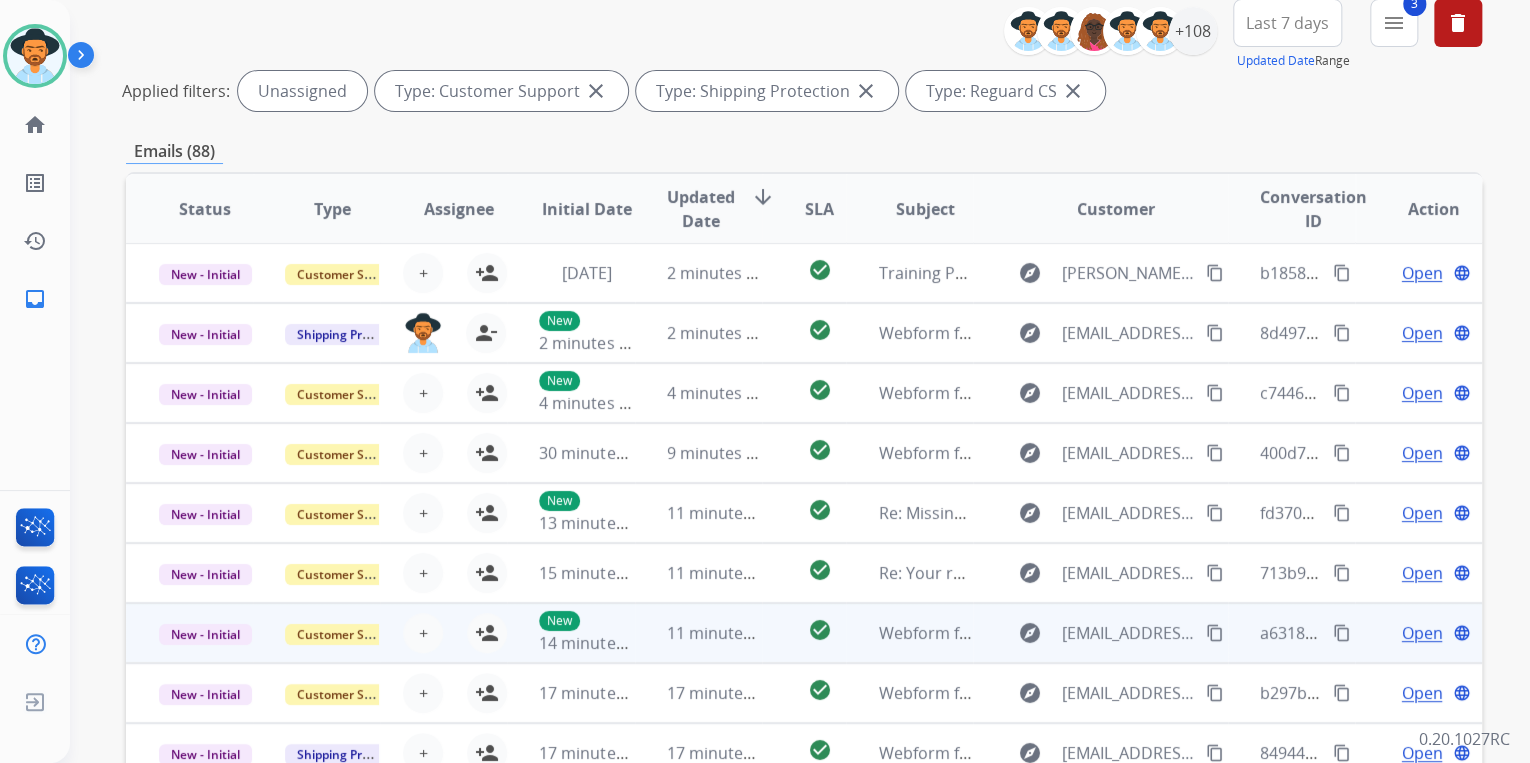 scroll, scrollTop: 0, scrollLeft: 0, axis: both 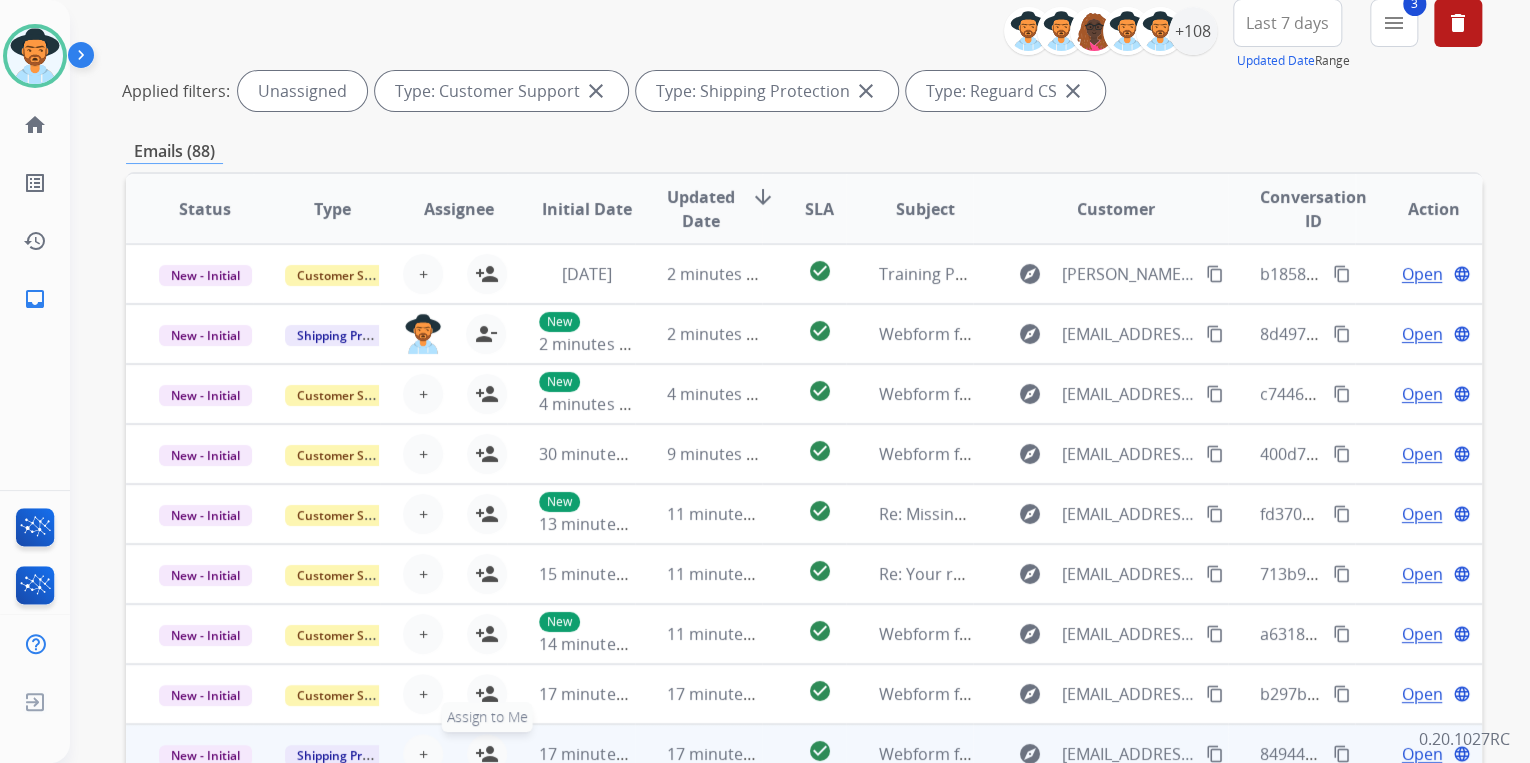 click on "person_add" at bounding box center (487, 754) 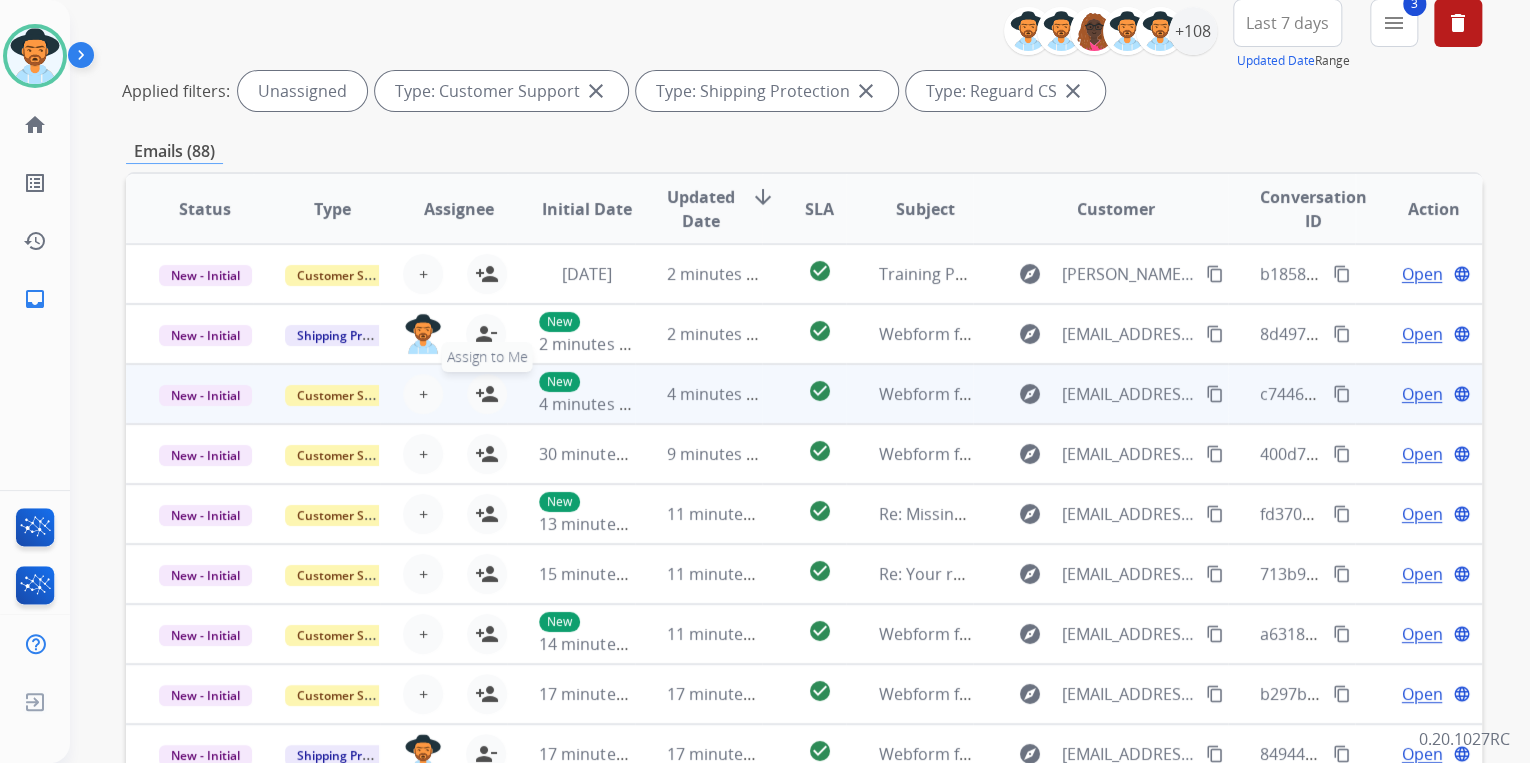 click on "person_add" at bounding box center [487, 394] 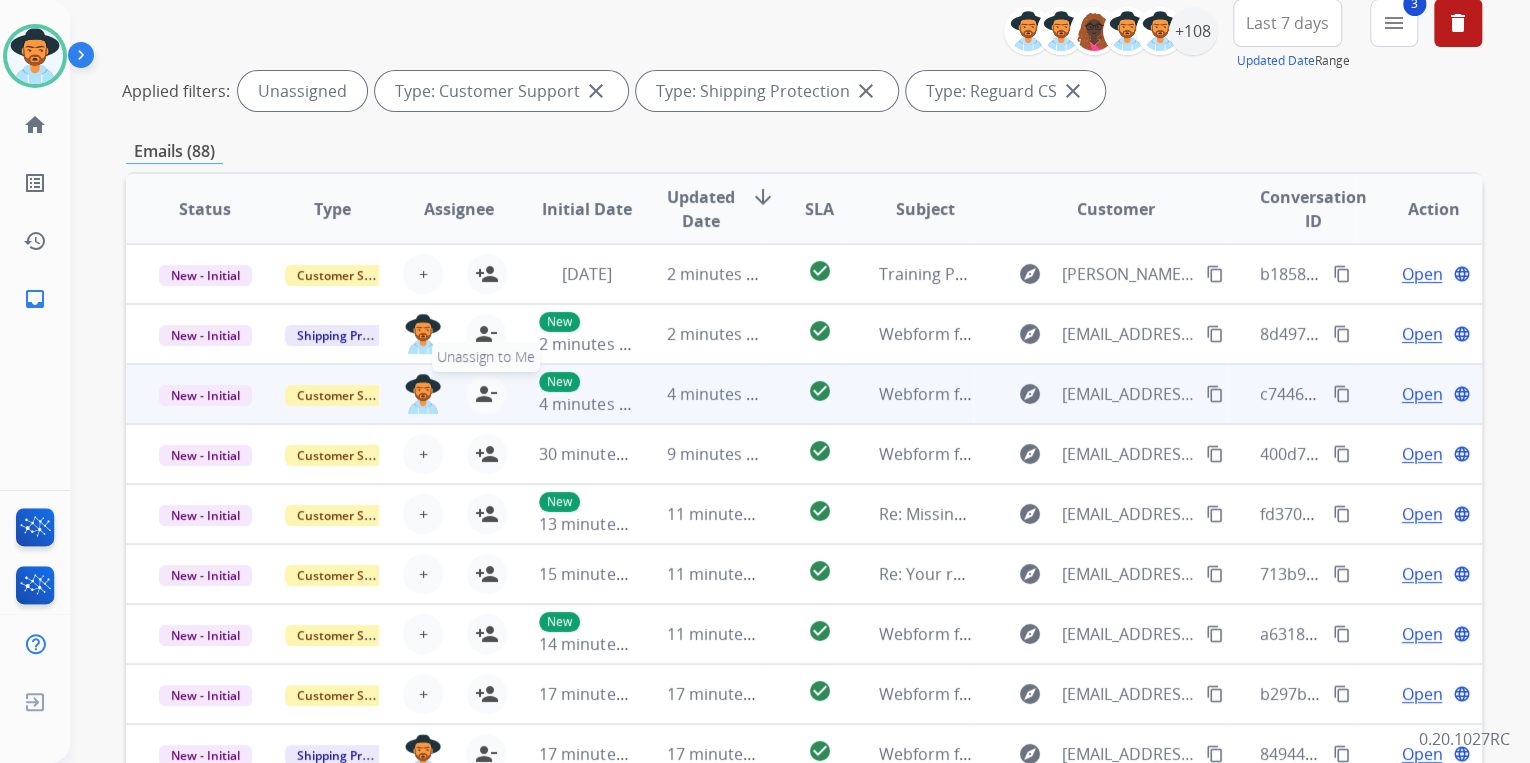 scroll, scrollTop: 1, scrollLeft: 0, axis: vertical 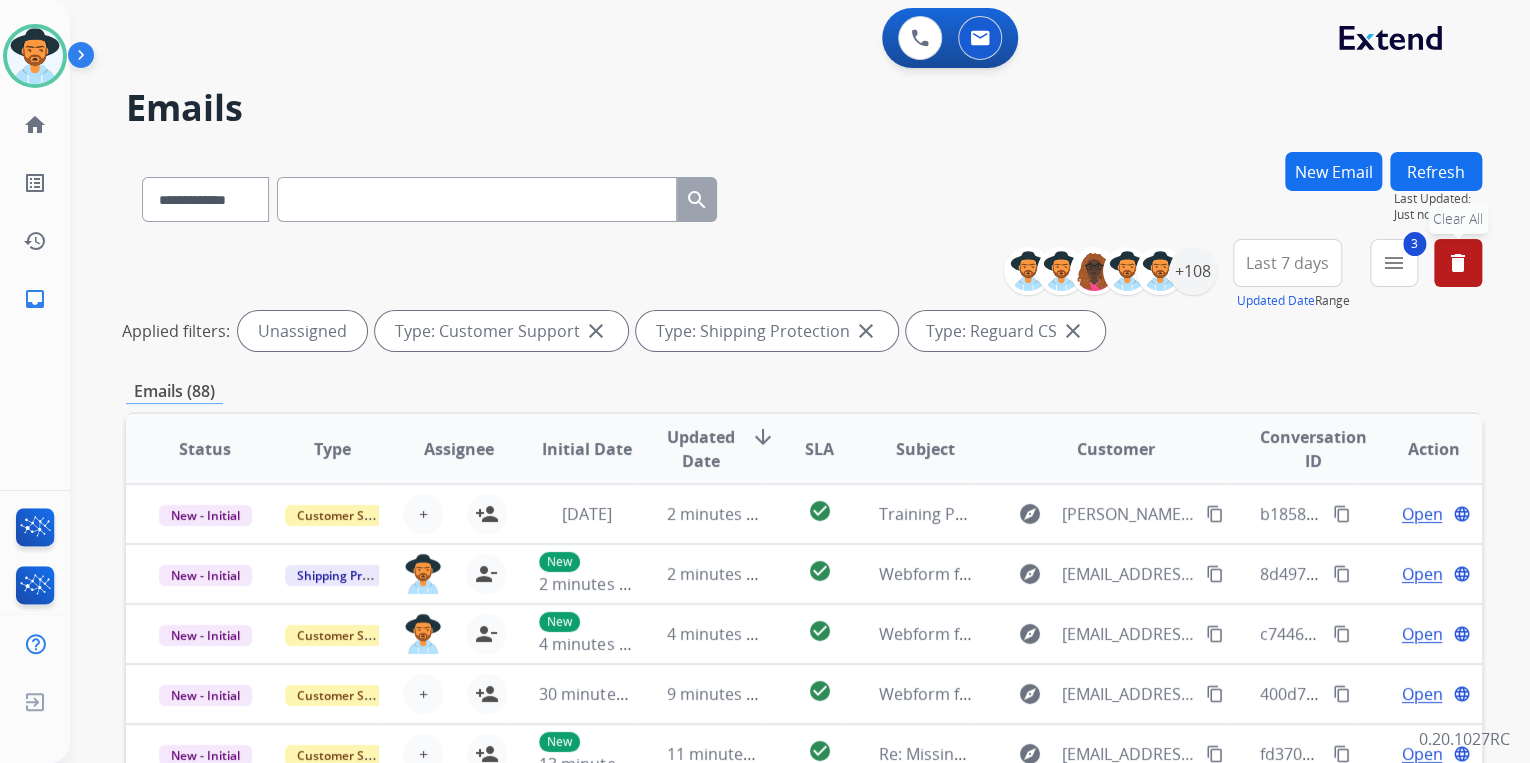 click on "delete  Clear All" at bounding box center (1458, 263) 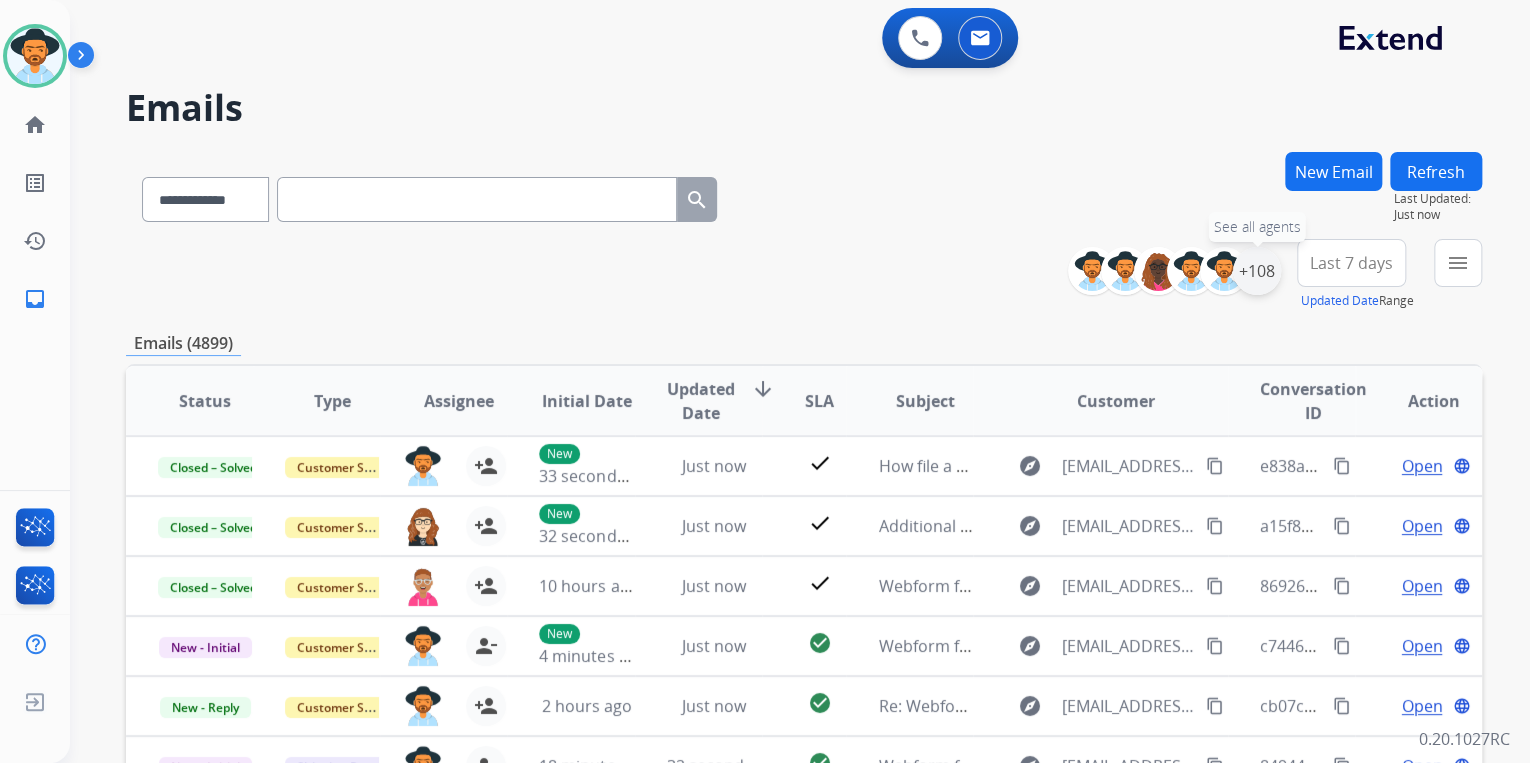 click on "+108" at bounding box center (1257, 271) 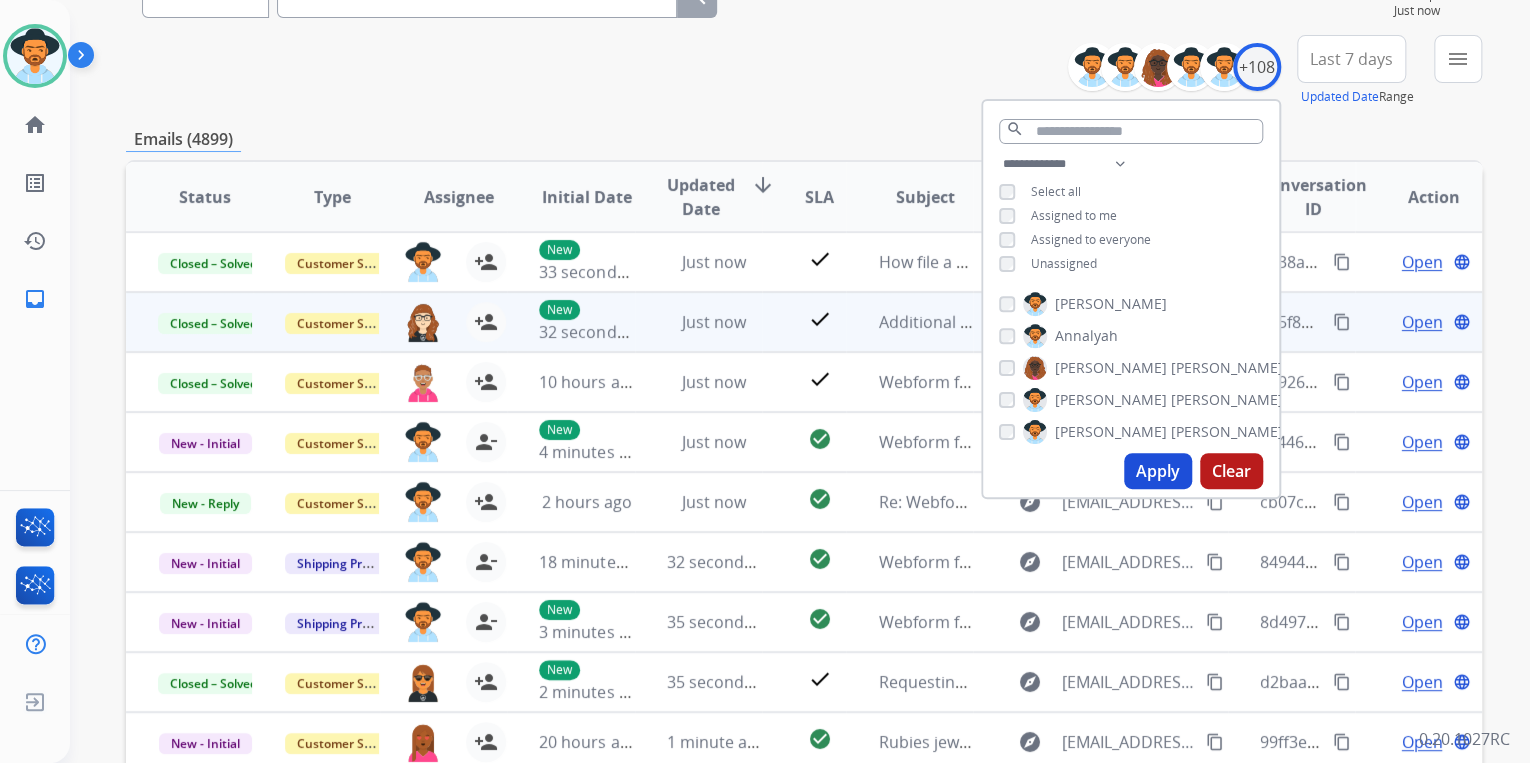 scroll, scrollTop: 240, scrollLeft: 0, axis: vertical 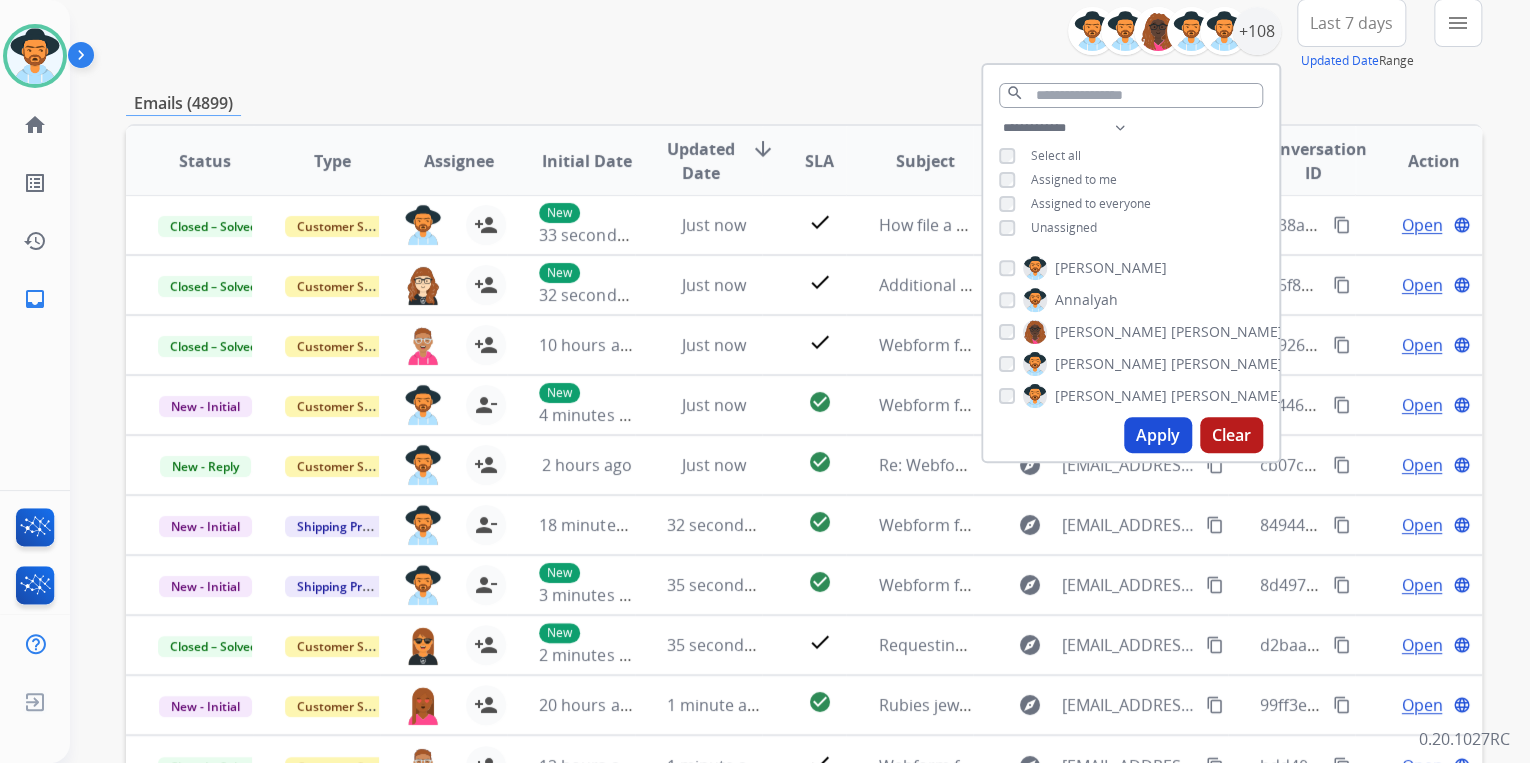 click on "Apply" at bounding box center (1158, 435) 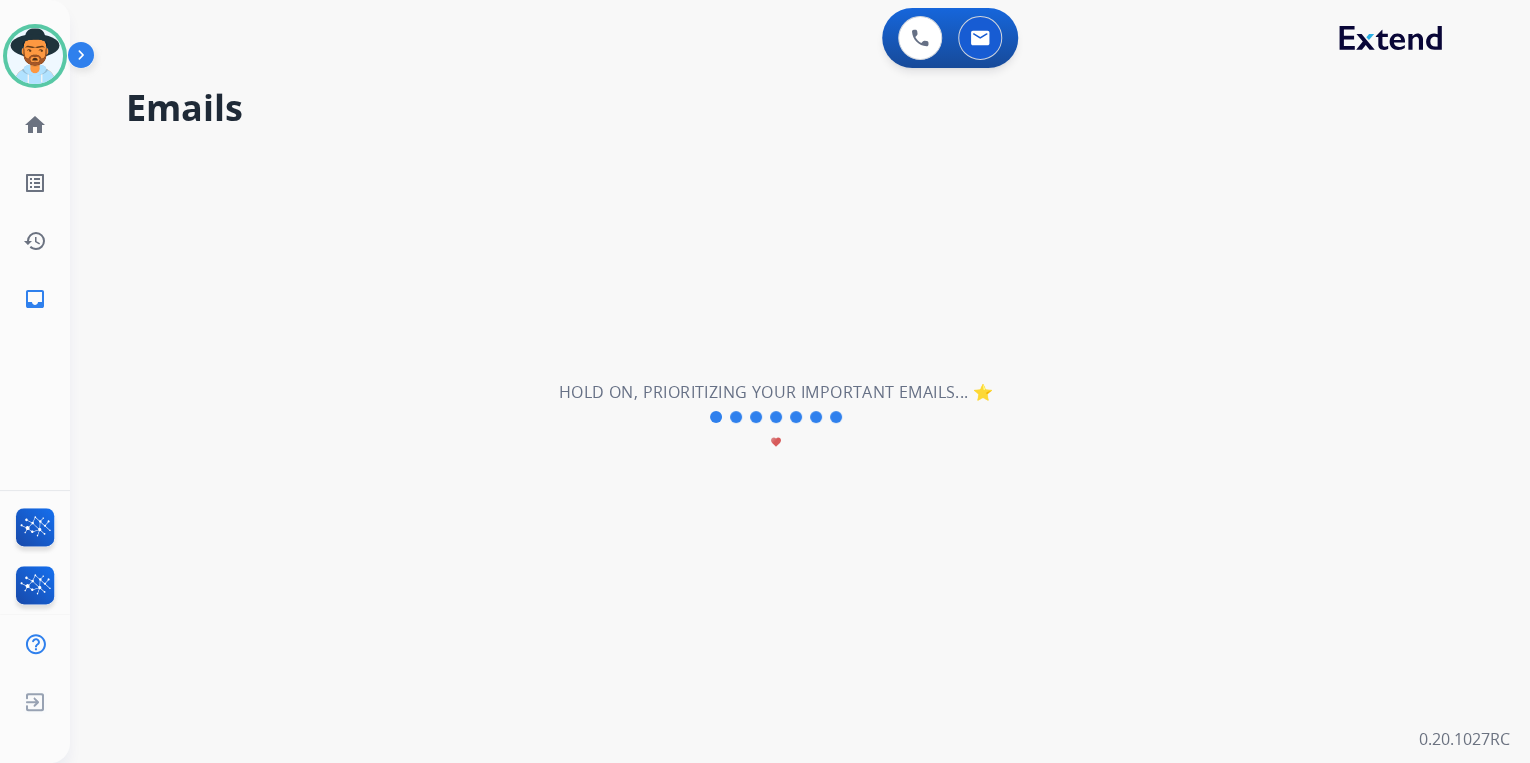 scroll, scrollTop: 0, scrollLeft: 0, axis: both 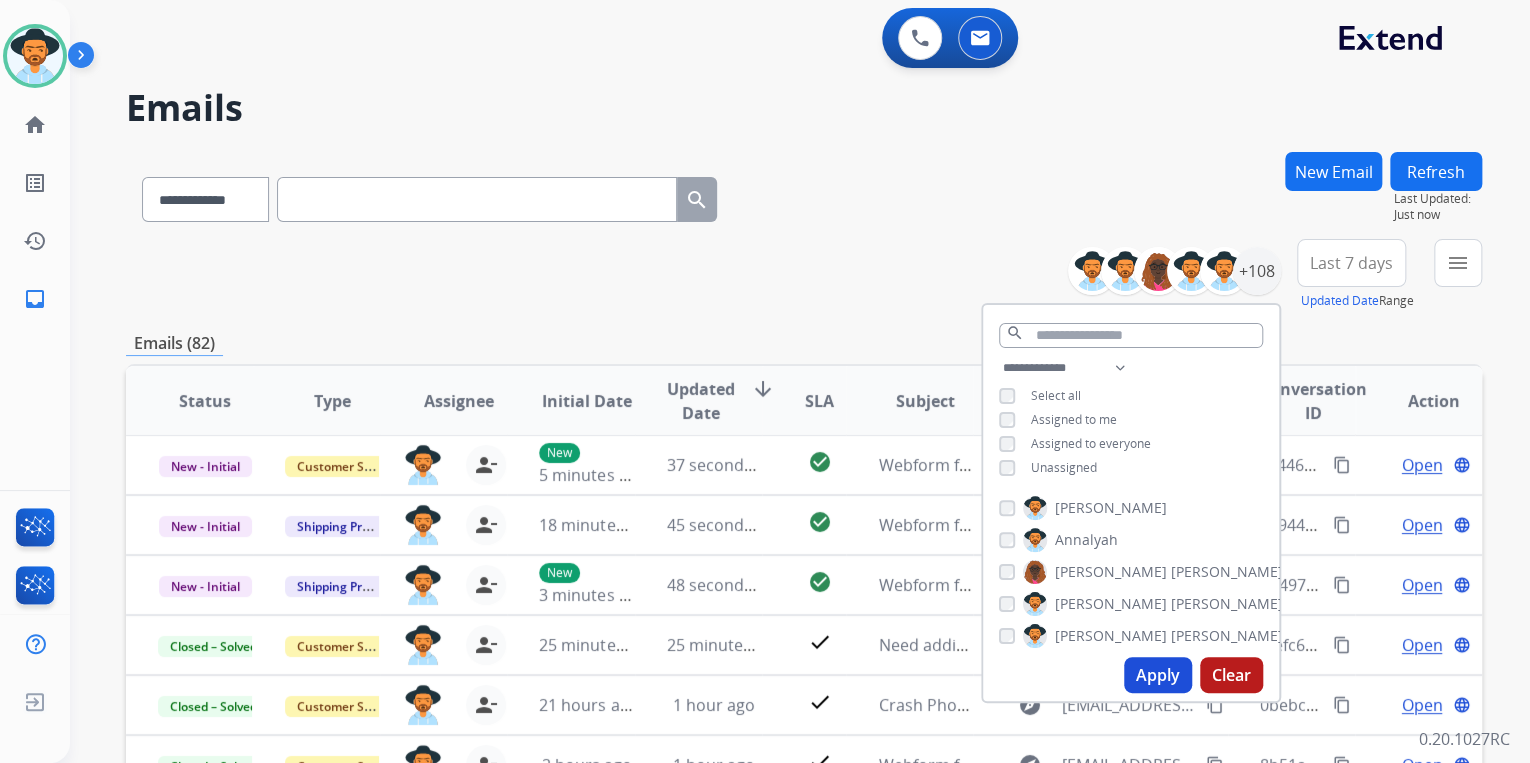 click on "**********" at bounding box center [804, 275] 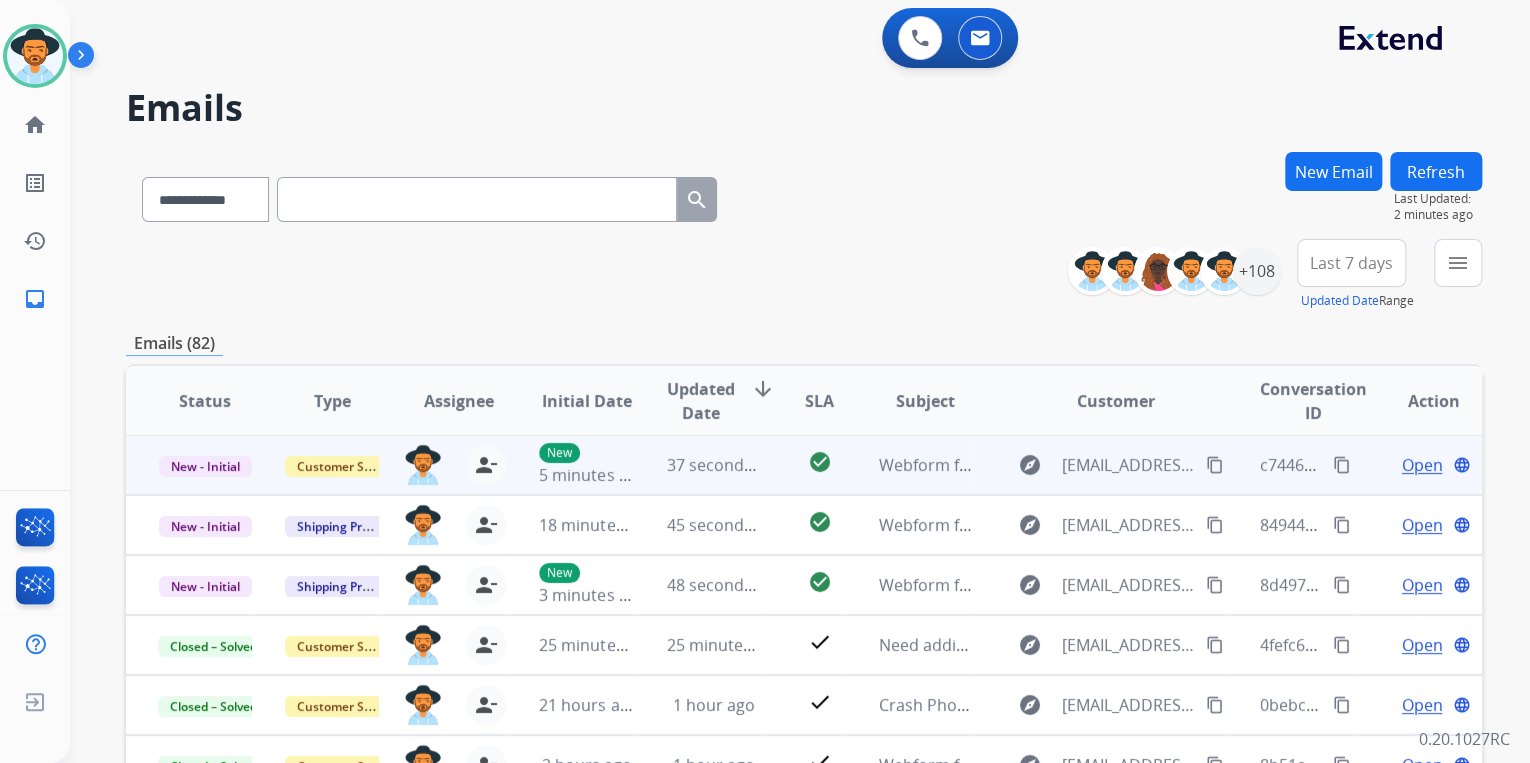 click on "content_copy" at bounding box center (1342, 465) 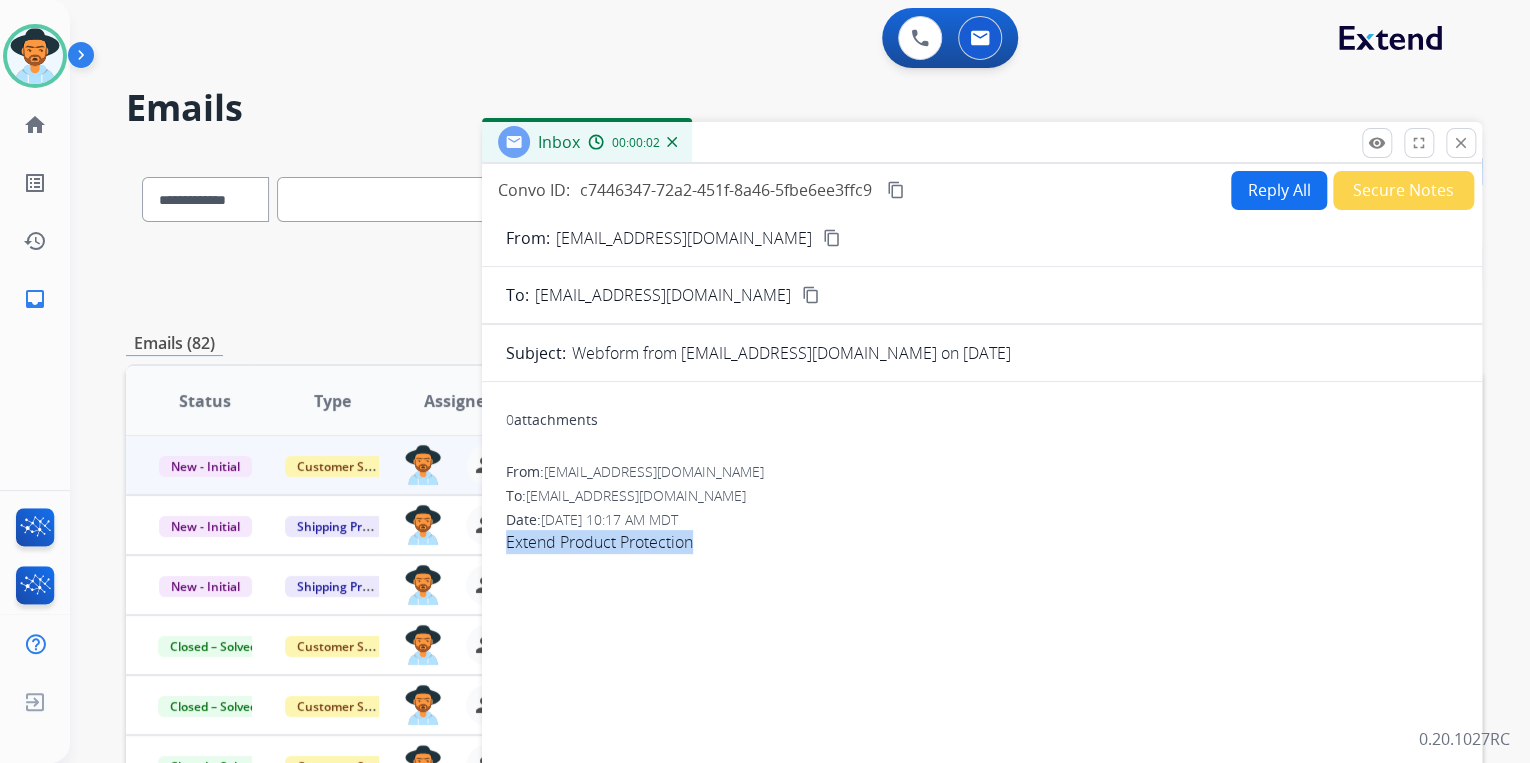 drag, startPoint x: 508, startPoint y: 546, endPoint x: 693, endPoint y: 537, distance: 185.2188 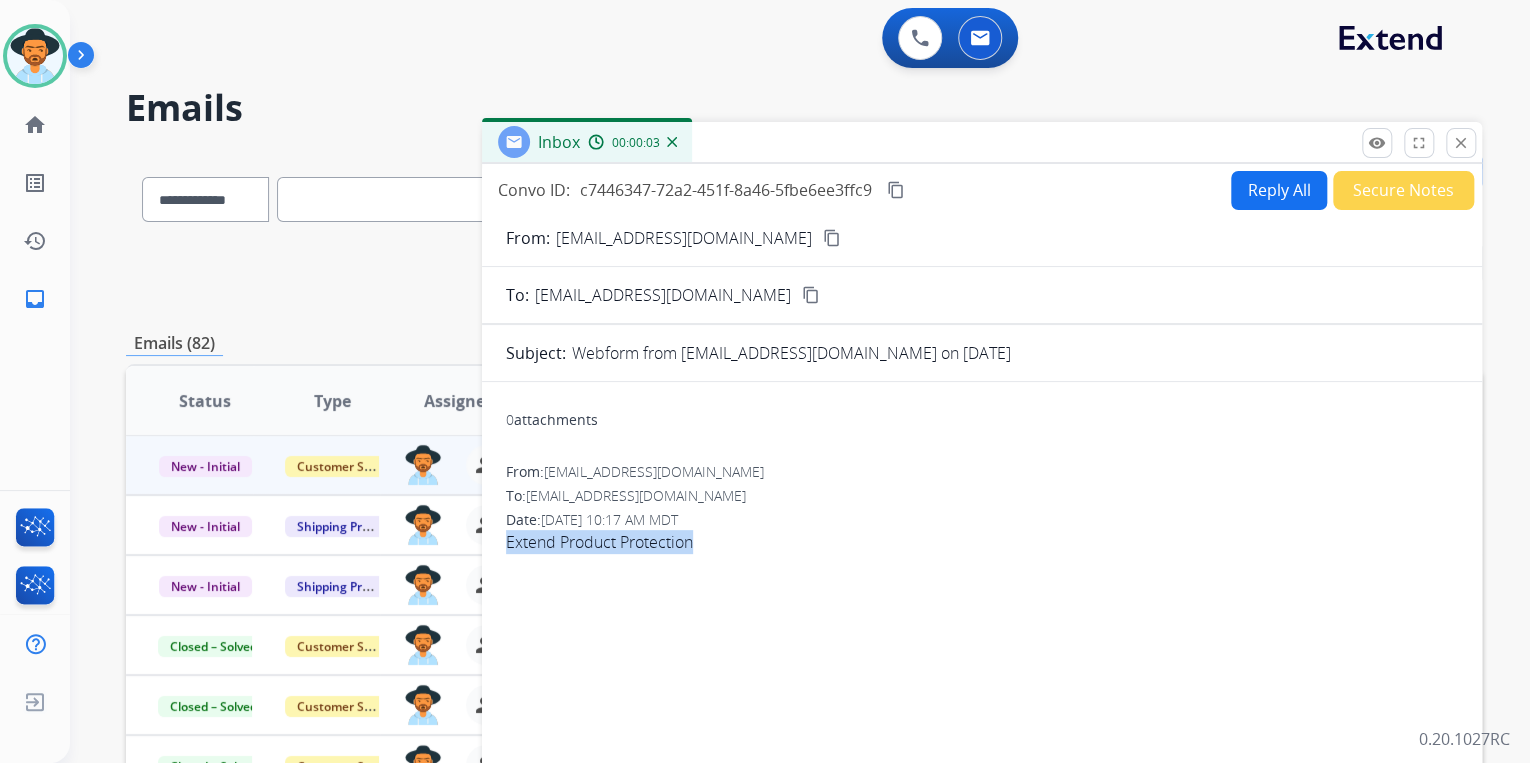 drag, startPoint x: 693, startPoint y: 537, endPoint x: 672, endPoint y: 539, distance: 21.095022 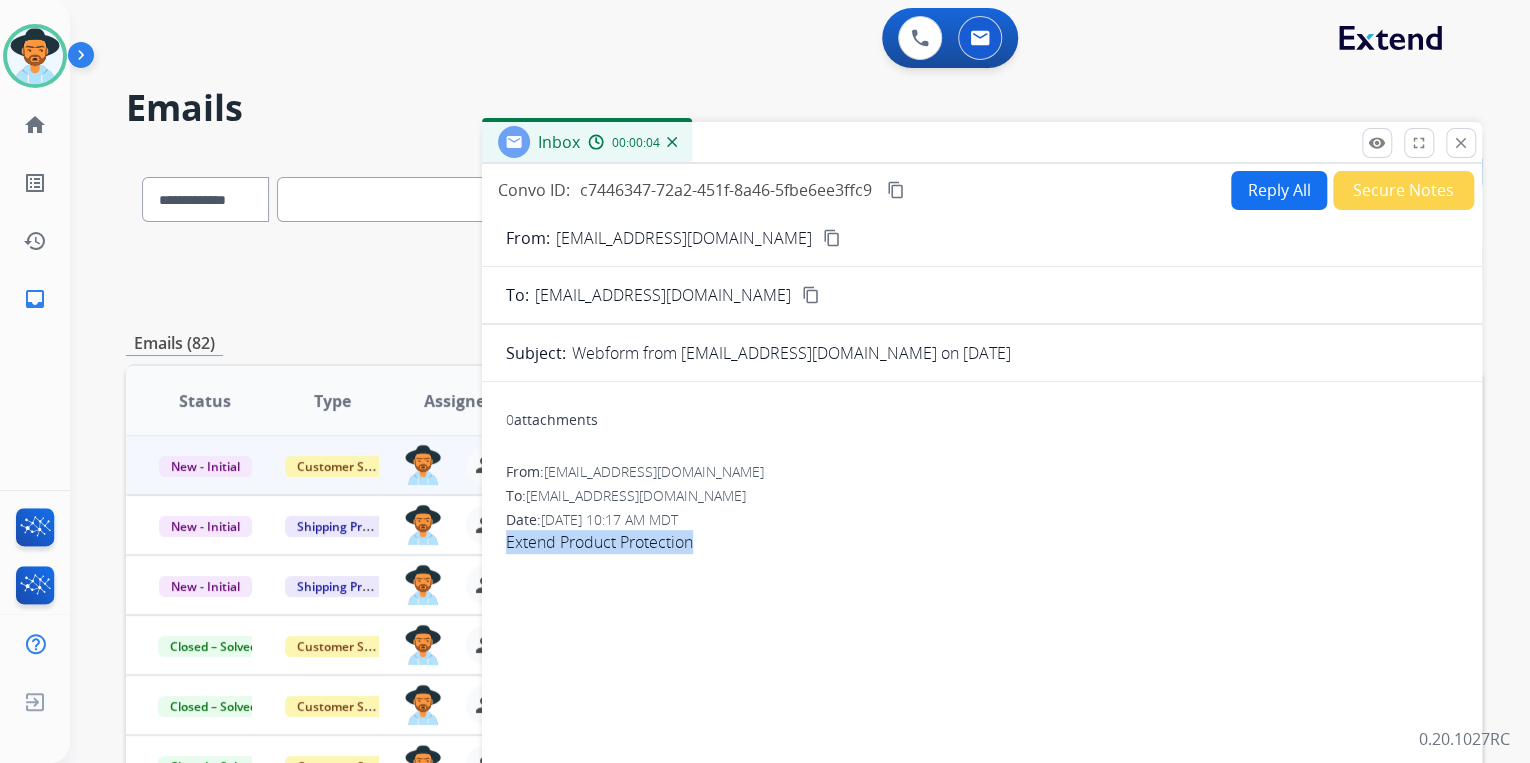 copy on "Extend Product Protection" 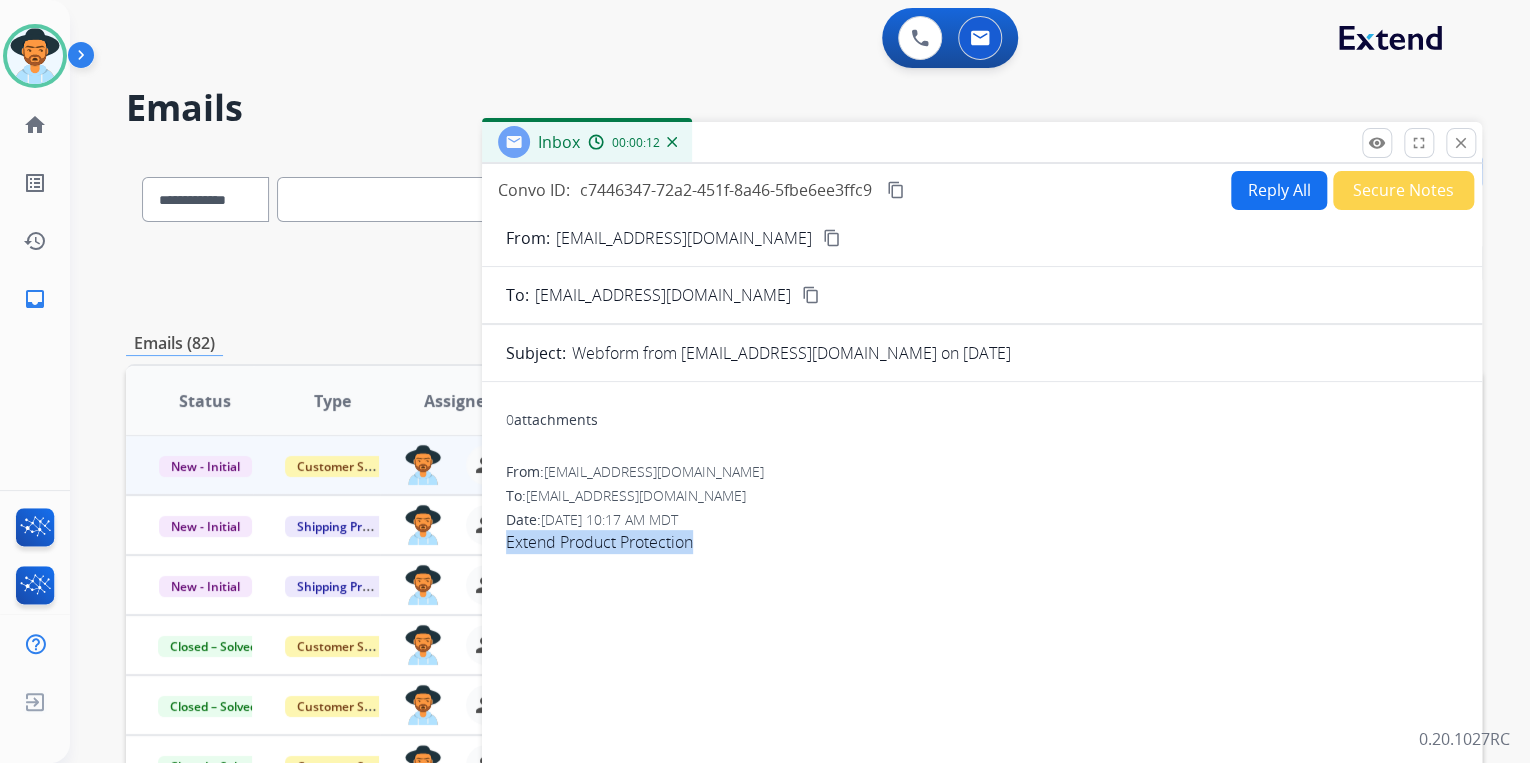 click on "content_copy" at bounding box center [832, 238] 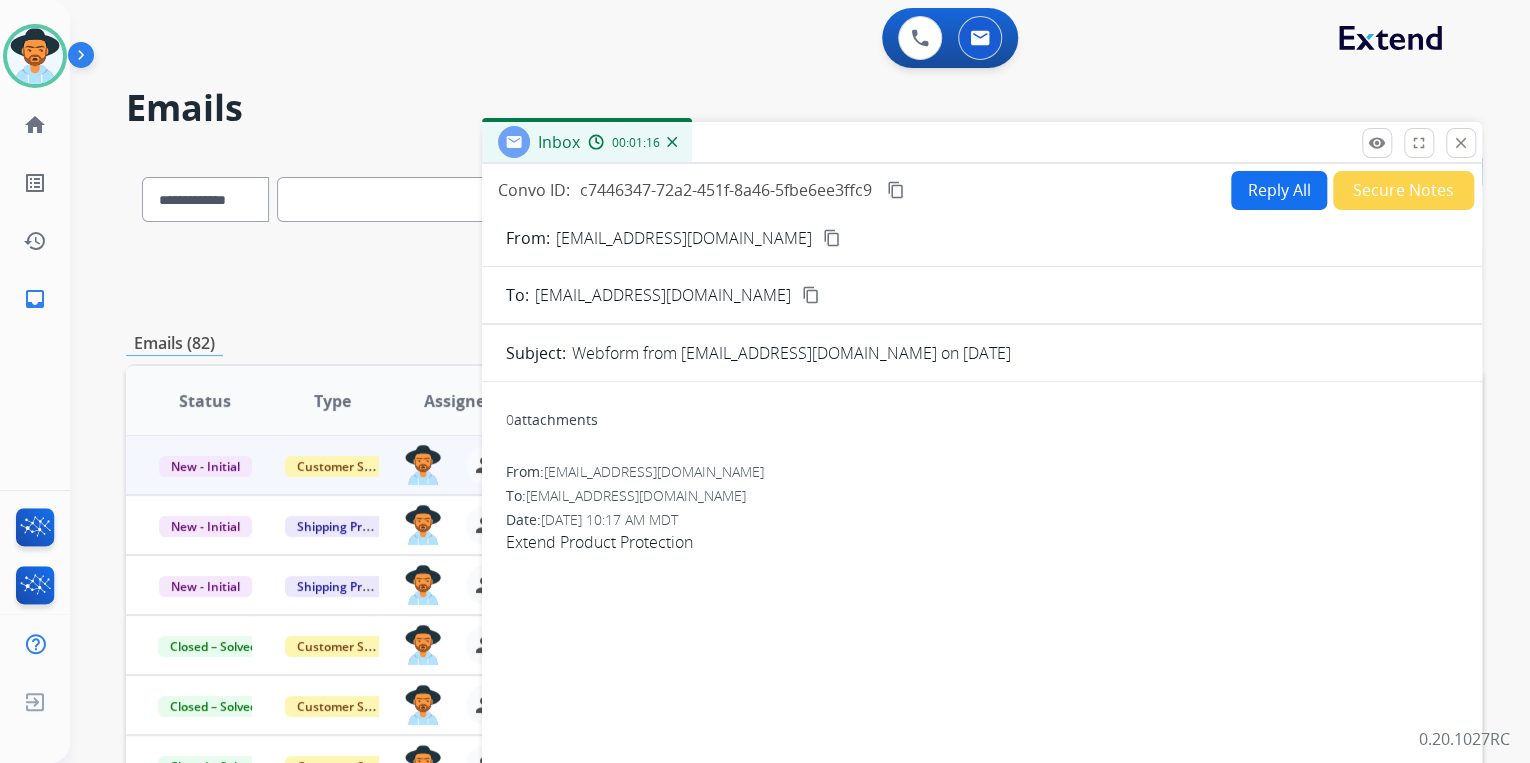 click on "From:  [EMAIL_ADDRESS][DOMAIN_NAME]" at bounding box center (982, 472) 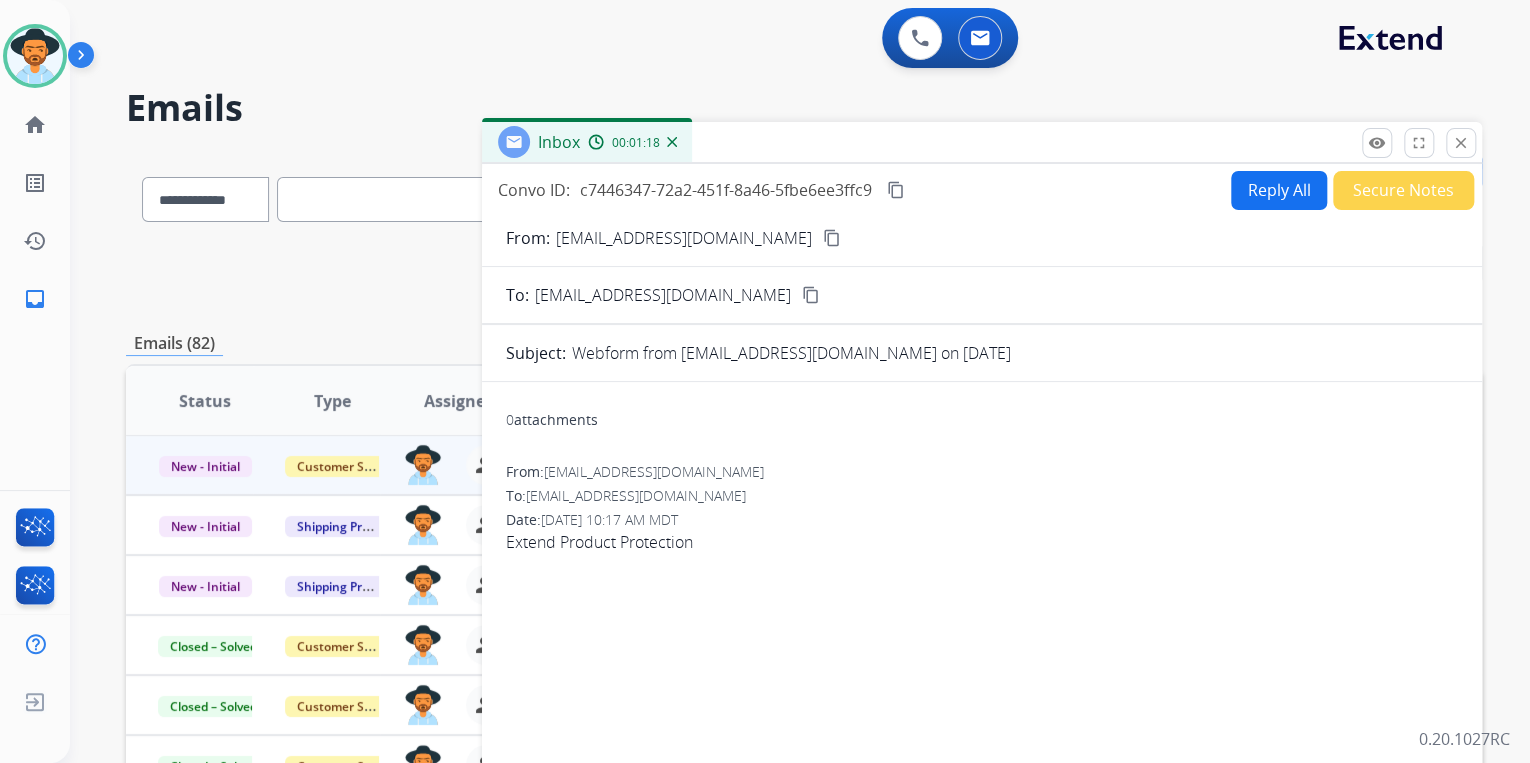 click on "Reply All" at bounding box center (1279, 190) 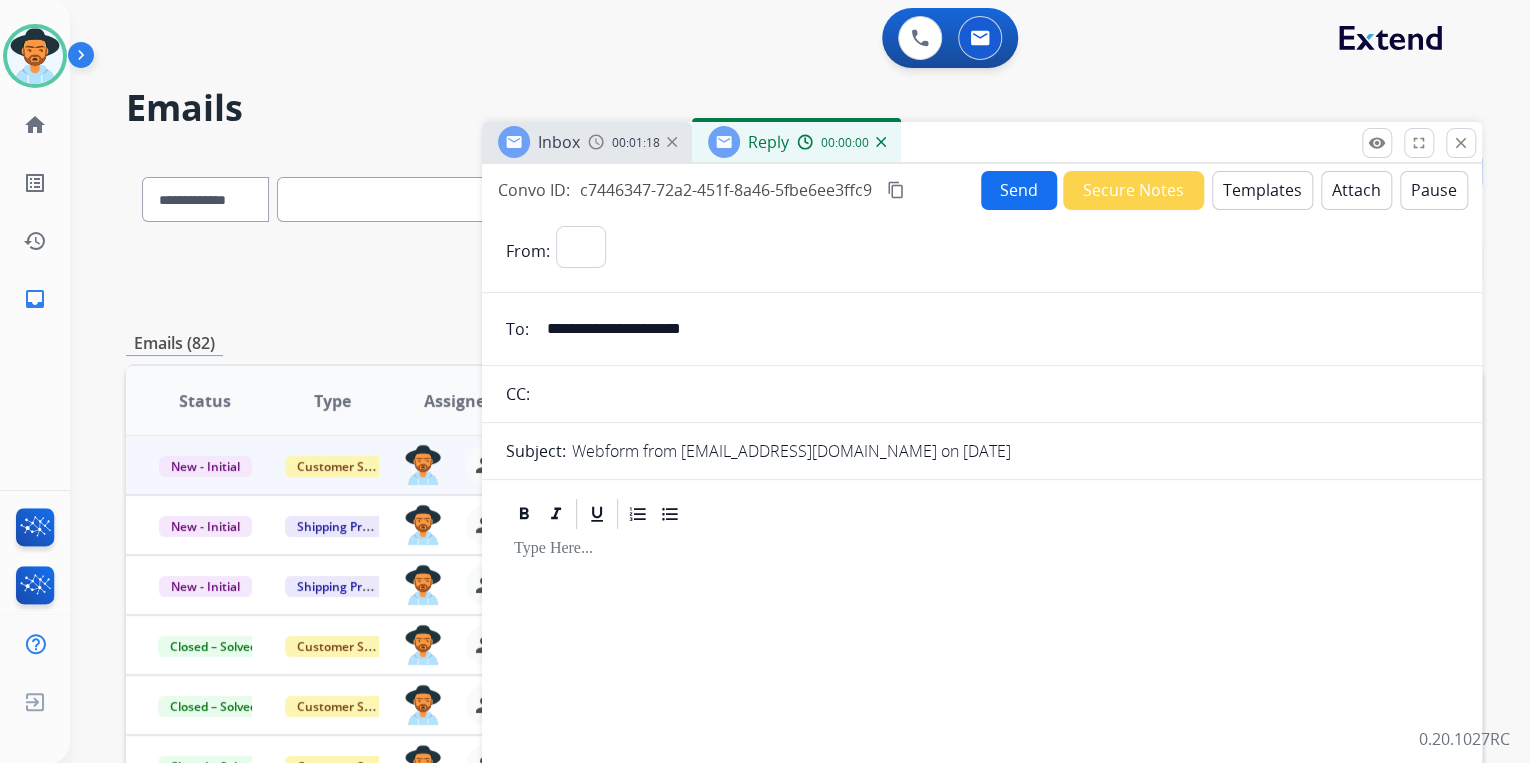 select on "**********" 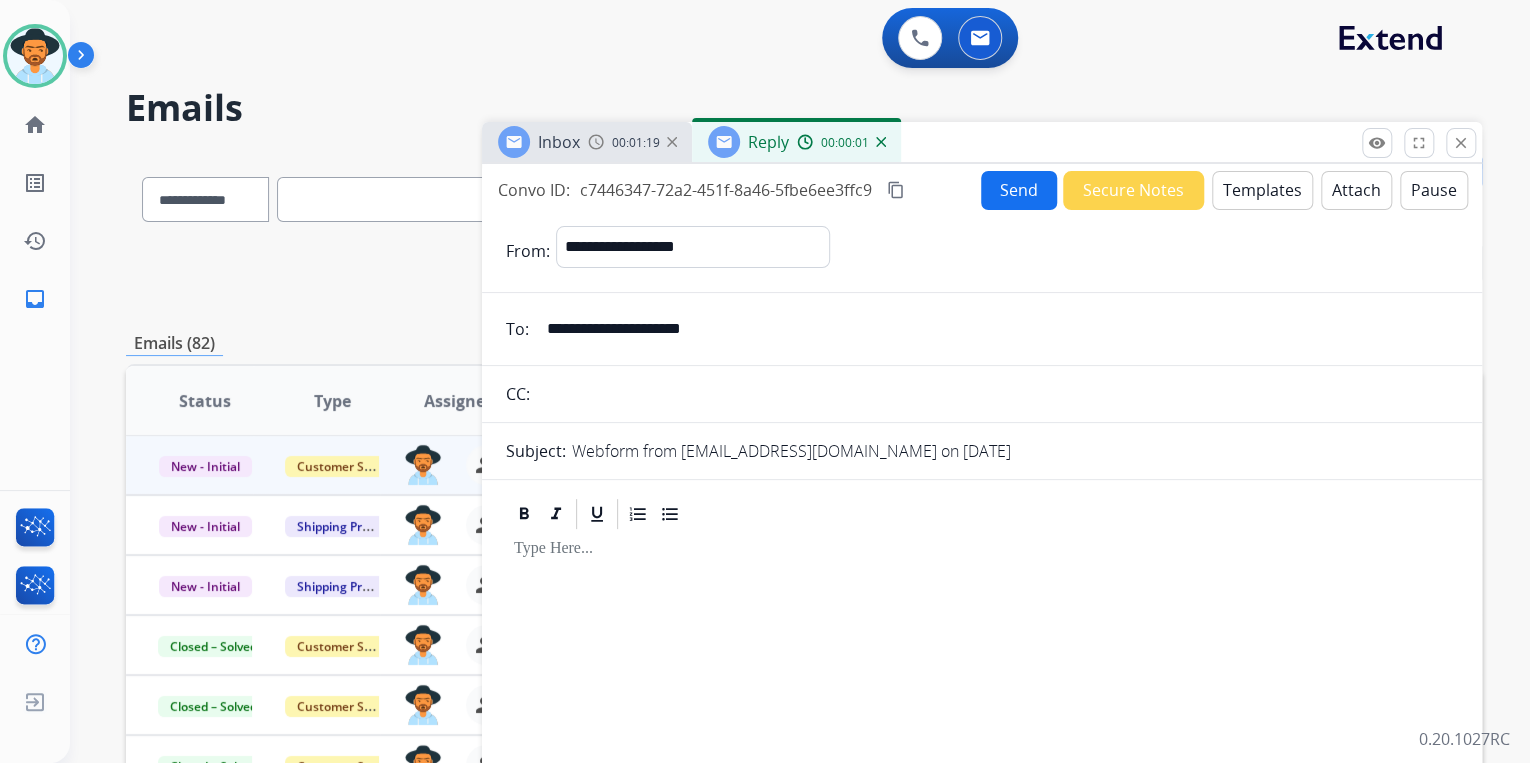 click on "Templates" at bounding box center [1262, 190] 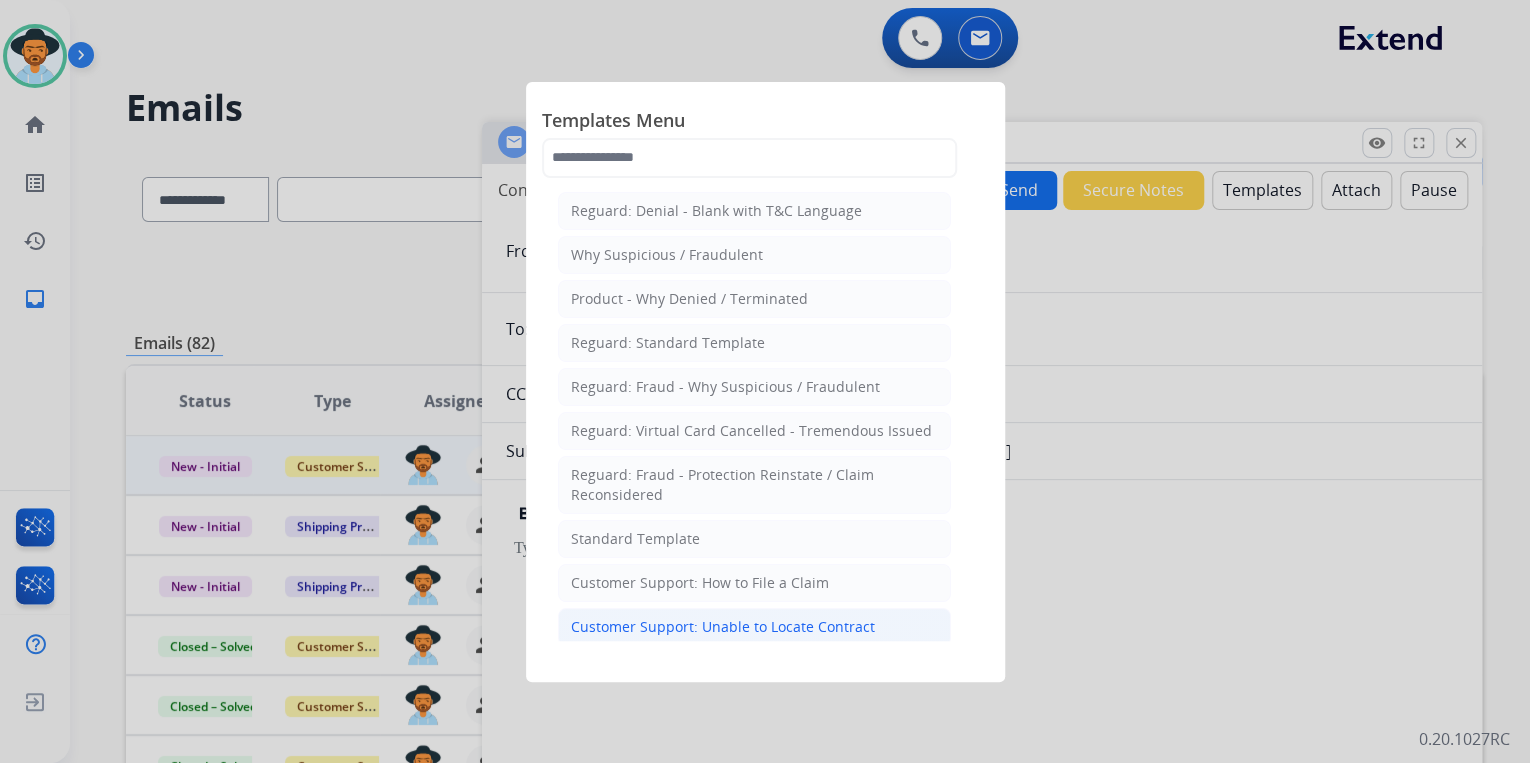 click on "Customer Support: Unable to Locate Contract" 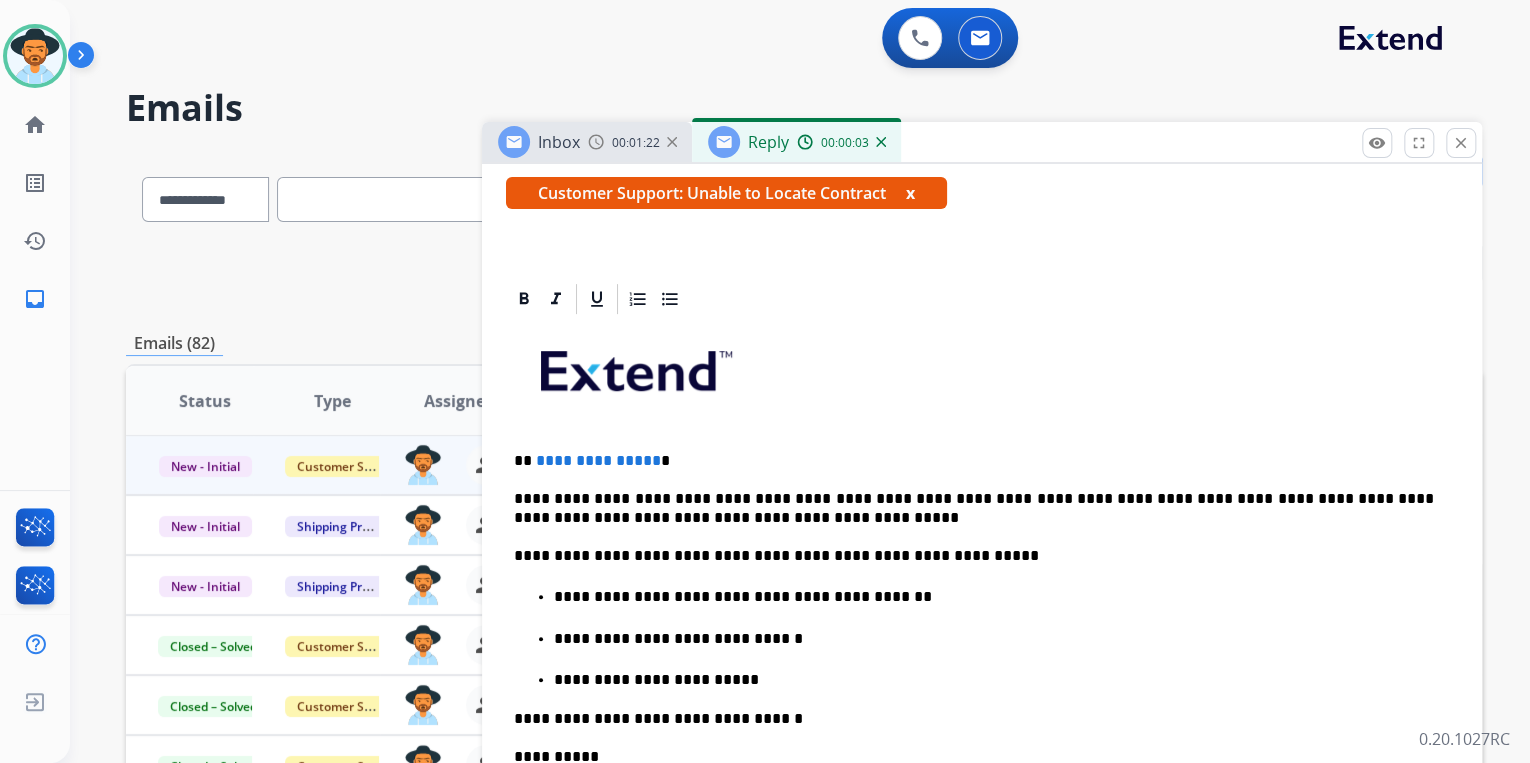 scroll, scrollTop: 400, scrollLeft: 0, axis: vertical 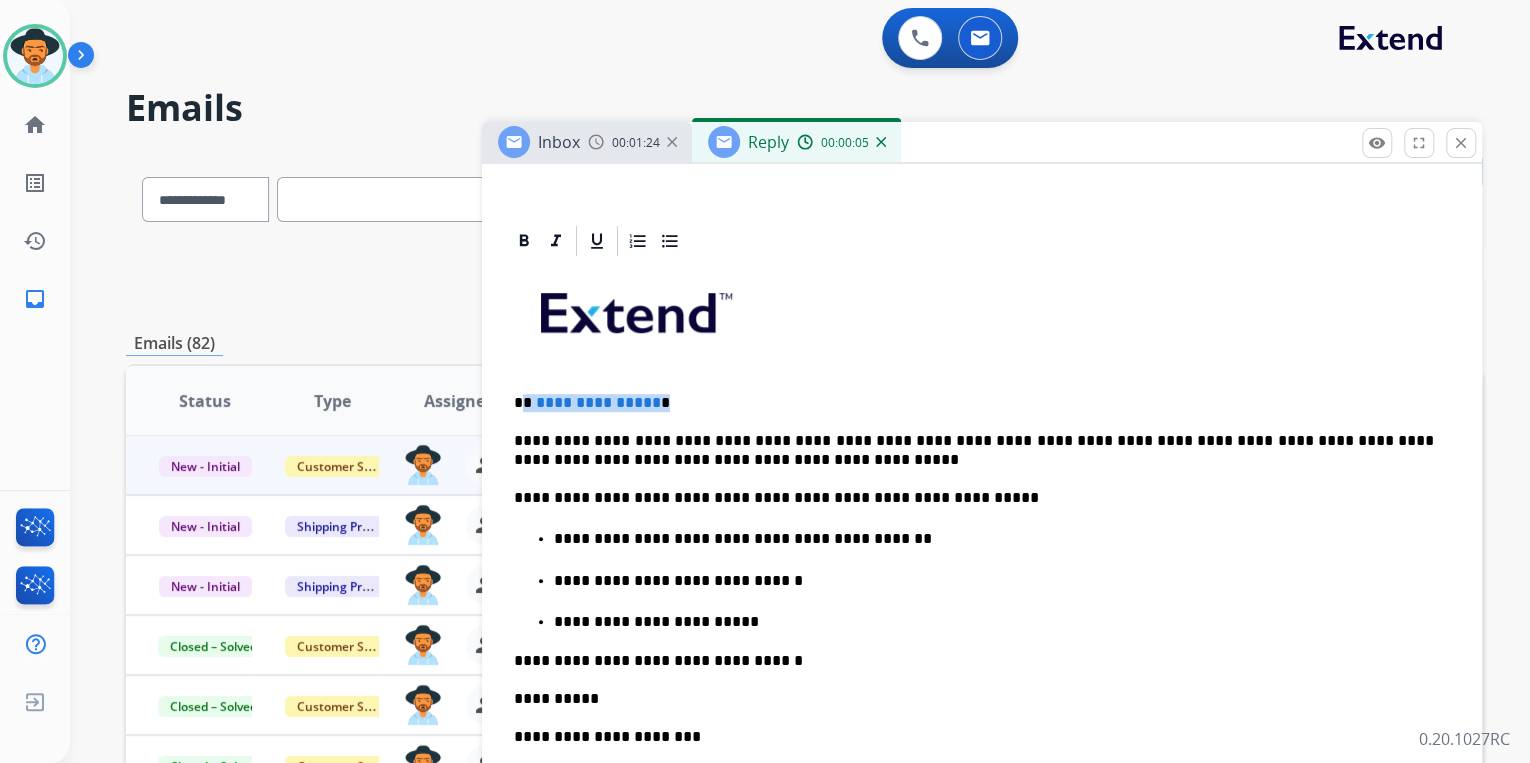 drag, startPoint x: 524, startPoint y: 402, endPoint x: 668, endPoint y: 402, distance: 144 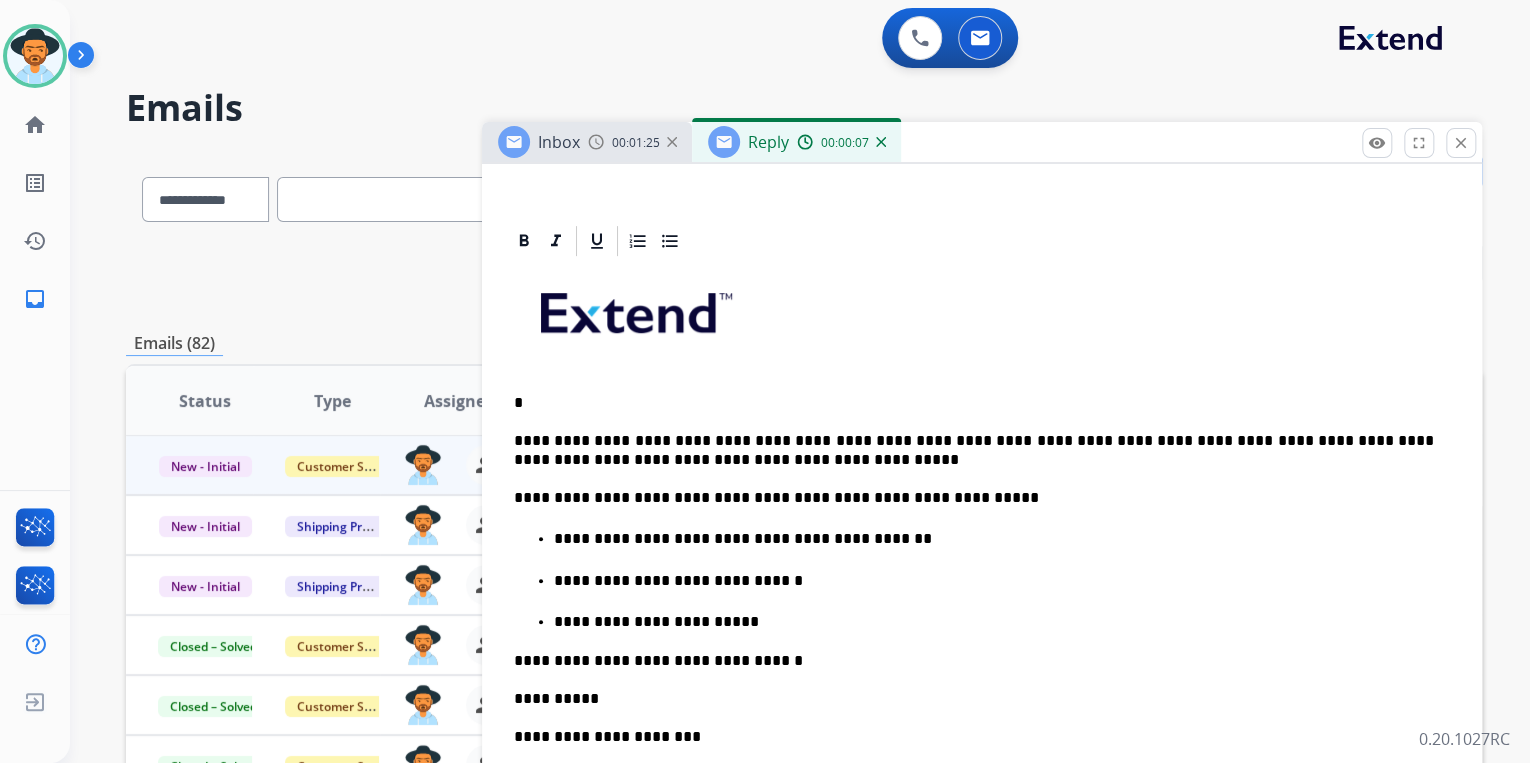 type 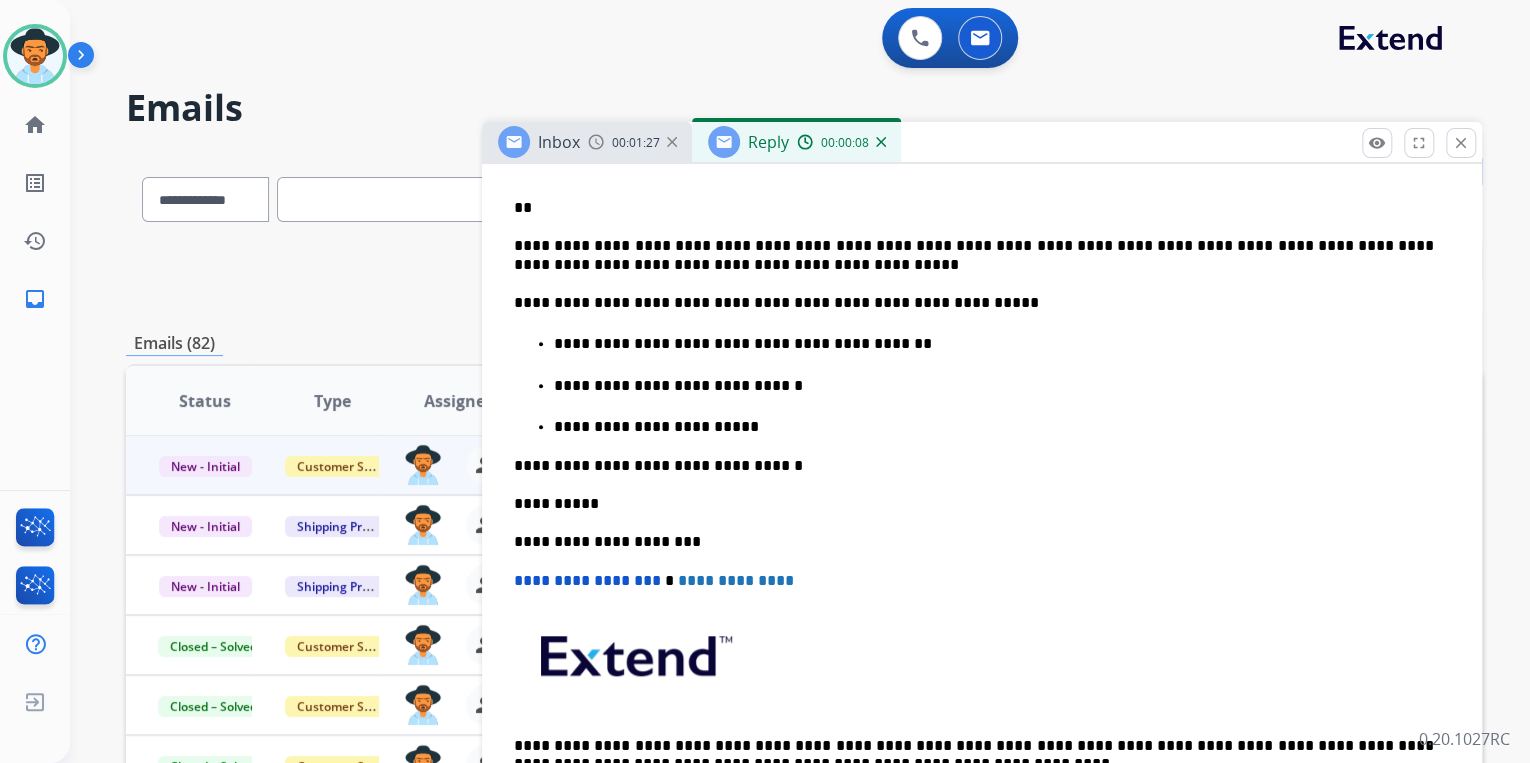 scroll, scrollTop: 638, scrollLeft: 0, axis: vertical 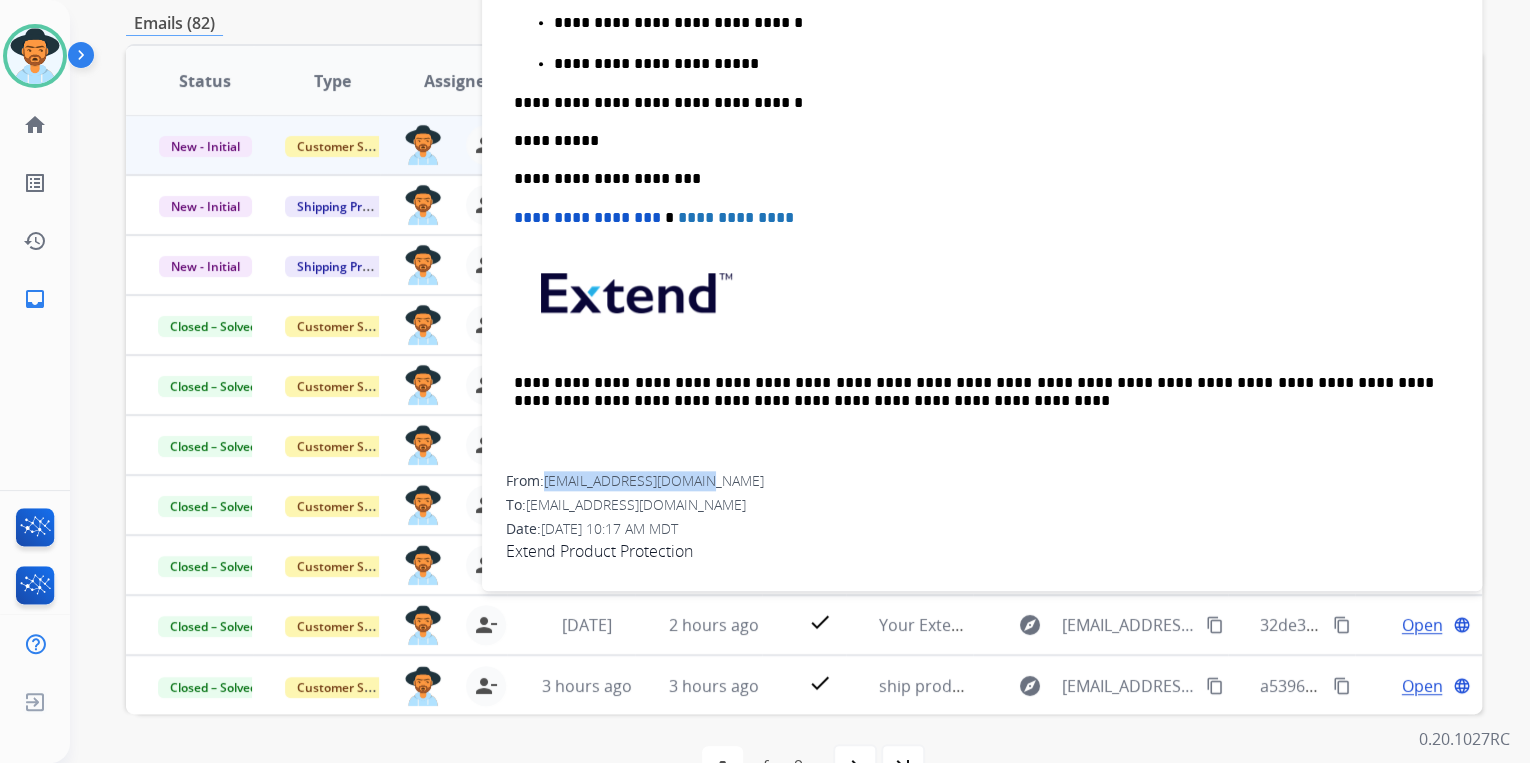 drag, startPoint x: 710, startPoint y: 479, endPoint x: 548, endPoint y: 484, distance: 162.07715 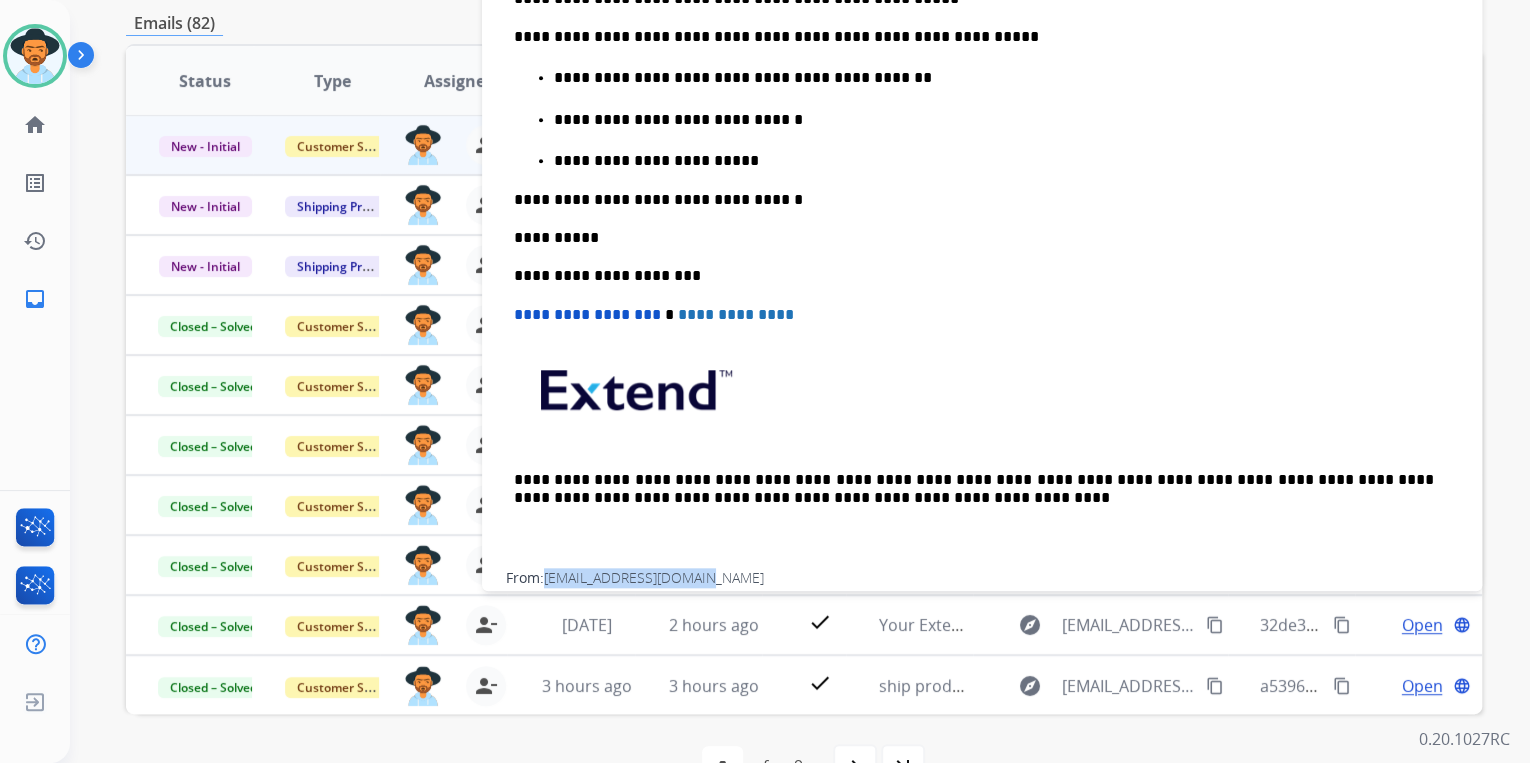 scroll, scrollTop: 318, scrollLeft: 0, axis: vertical 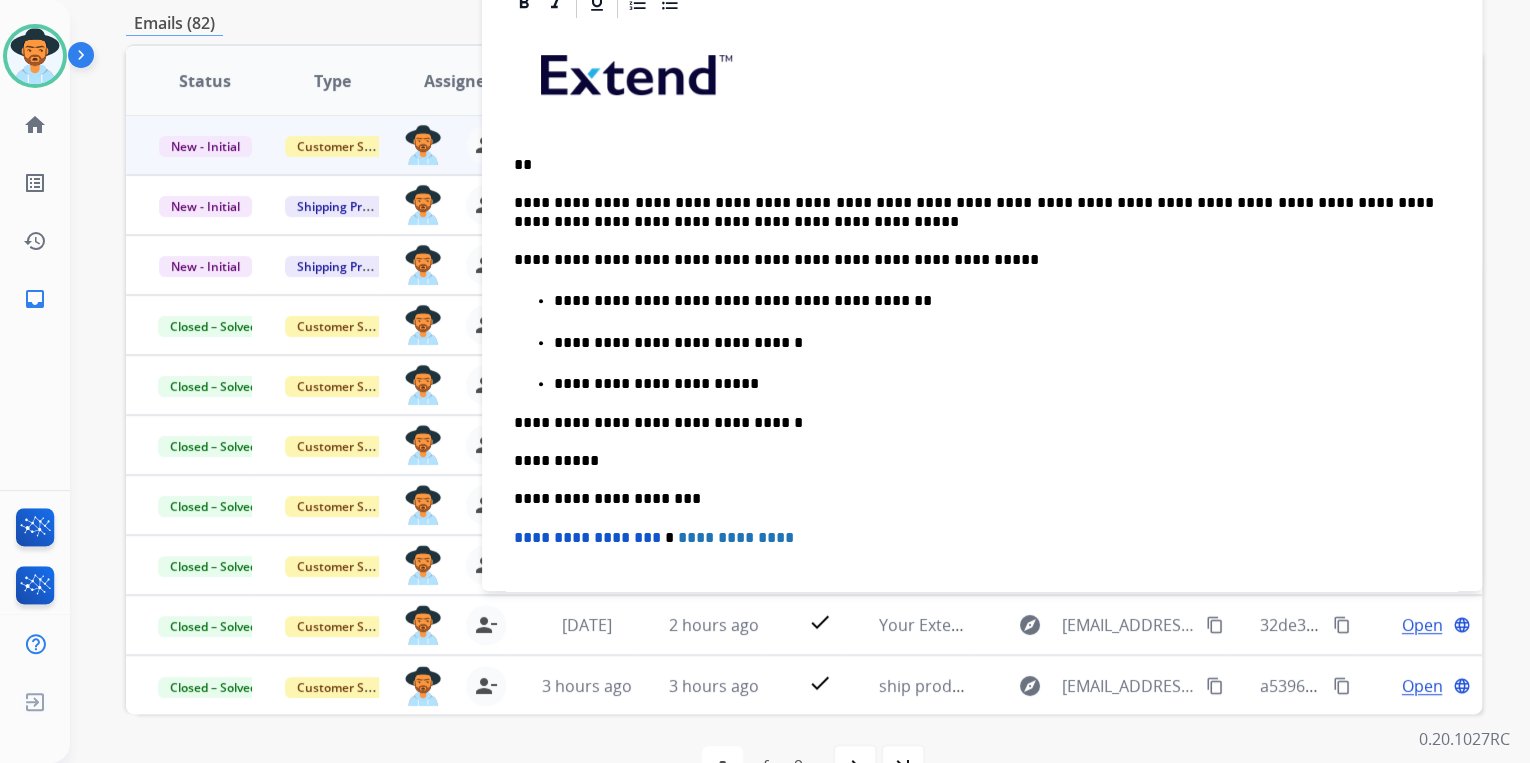 click on "**" at bounding box center (974, 165) 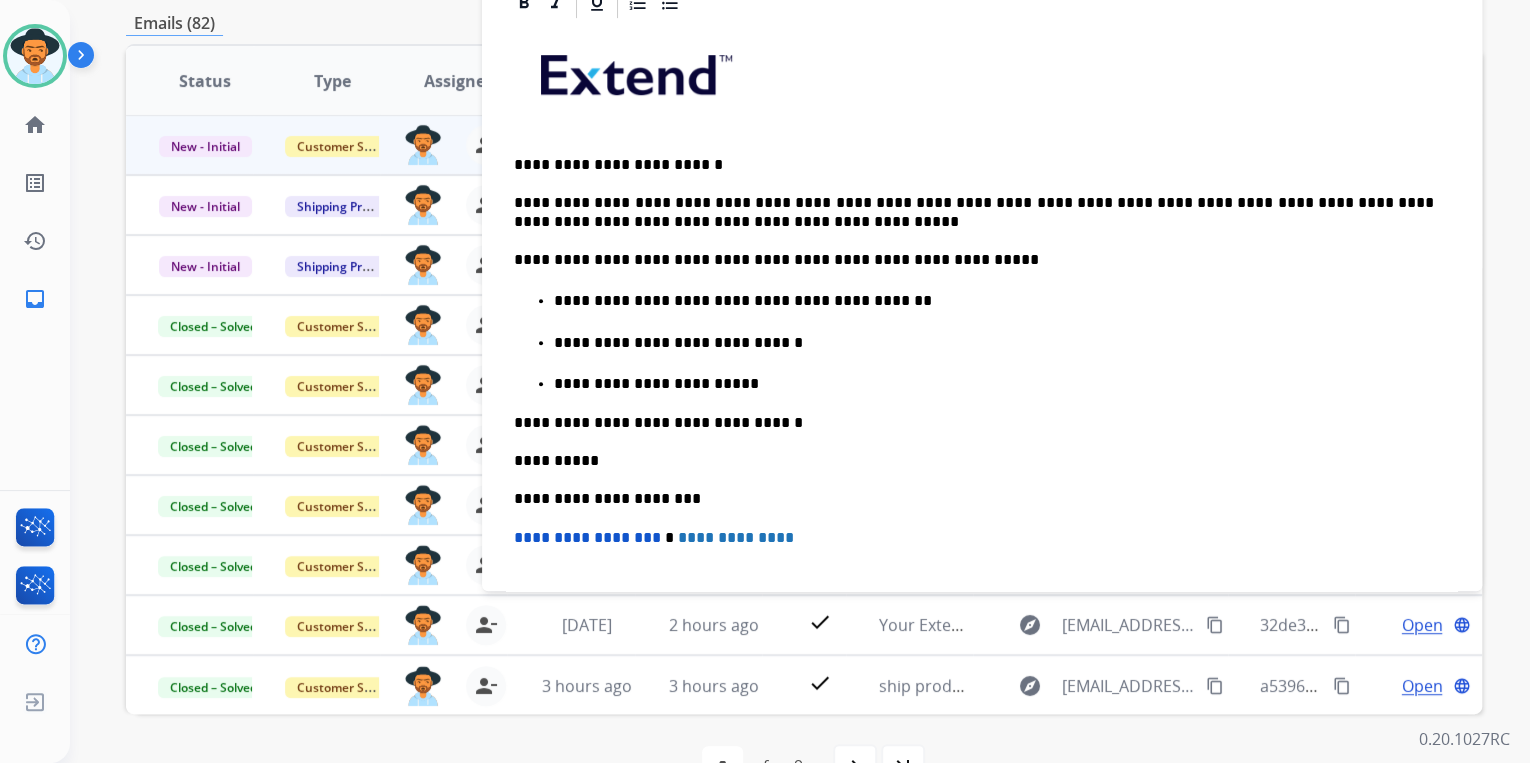 click on "**********" at bounding box center [994, 384] 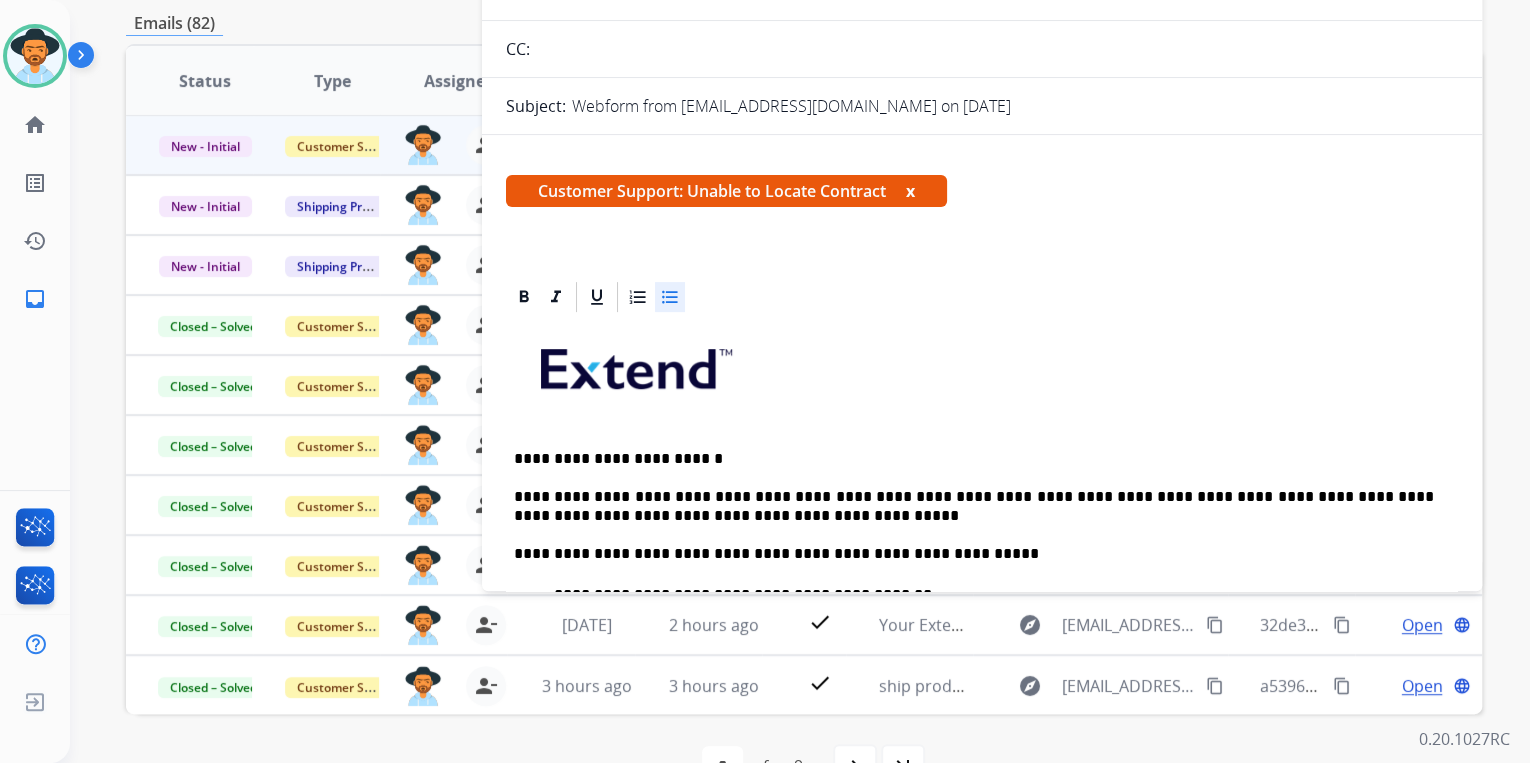 scroll, scrollTop: 0, scrollLeft: 0, axis: both 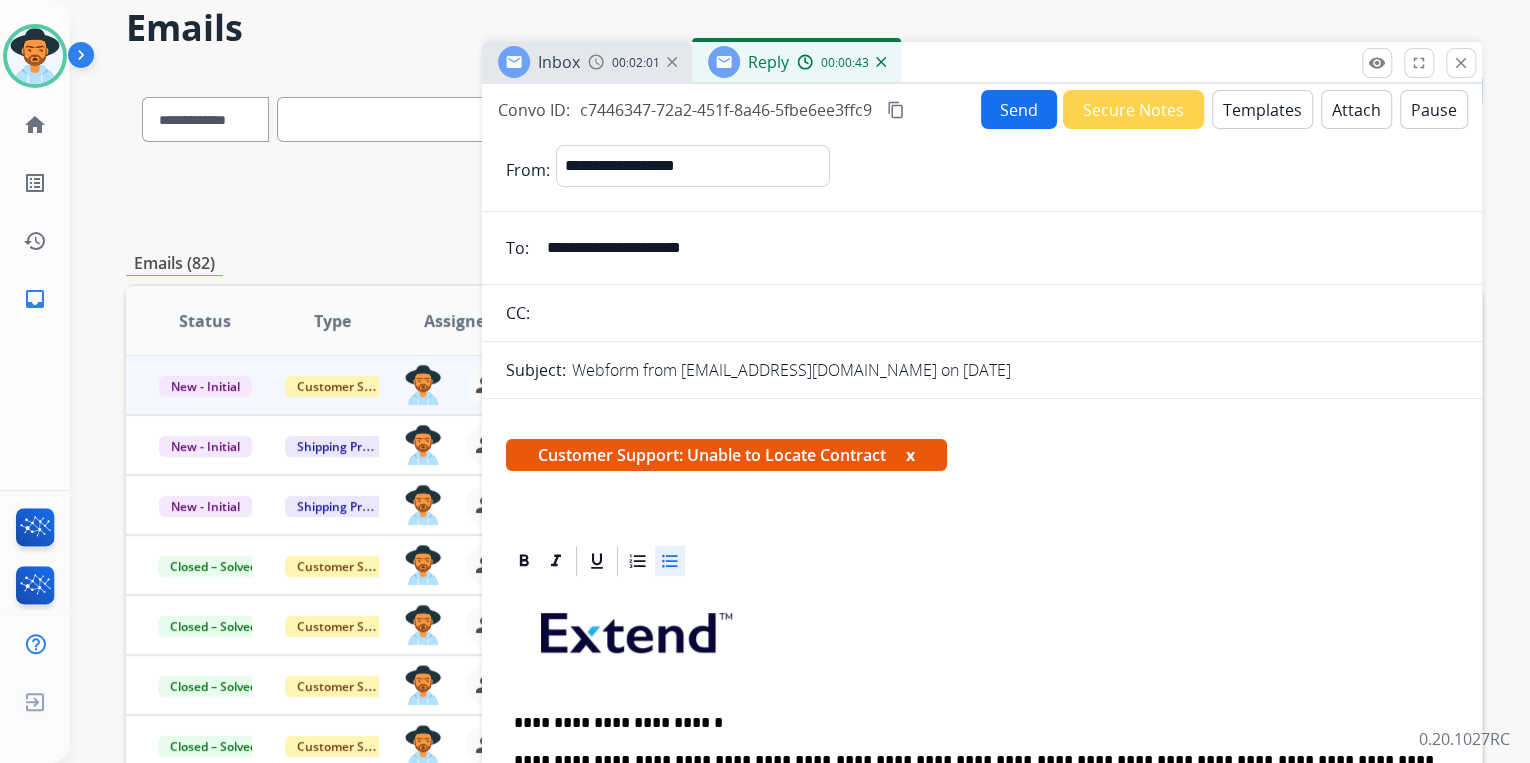 click on "Send" at bounding box center [1019, 109] 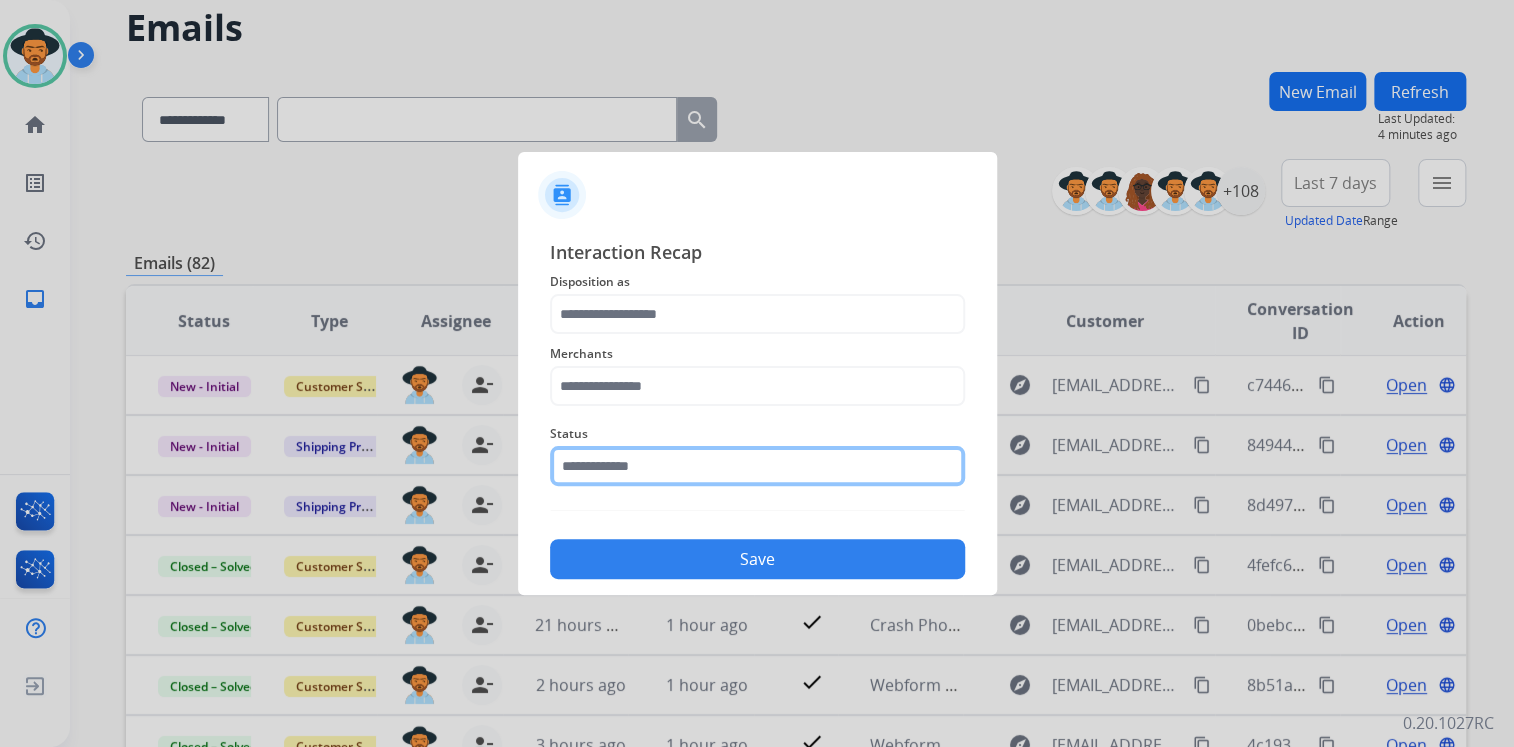 click 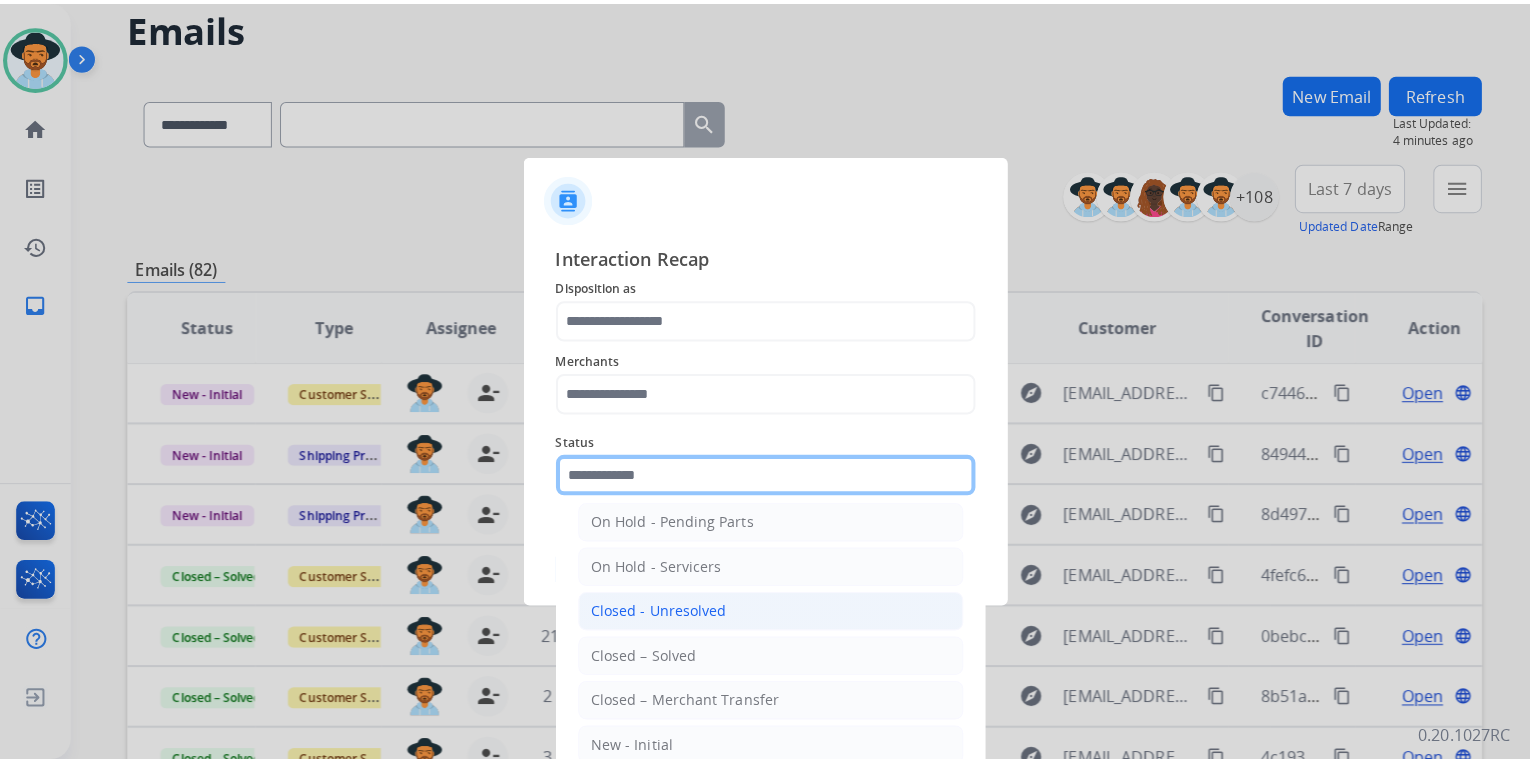 scroll, scrollTop: 116, scrollLeft: 0, axis: vertical 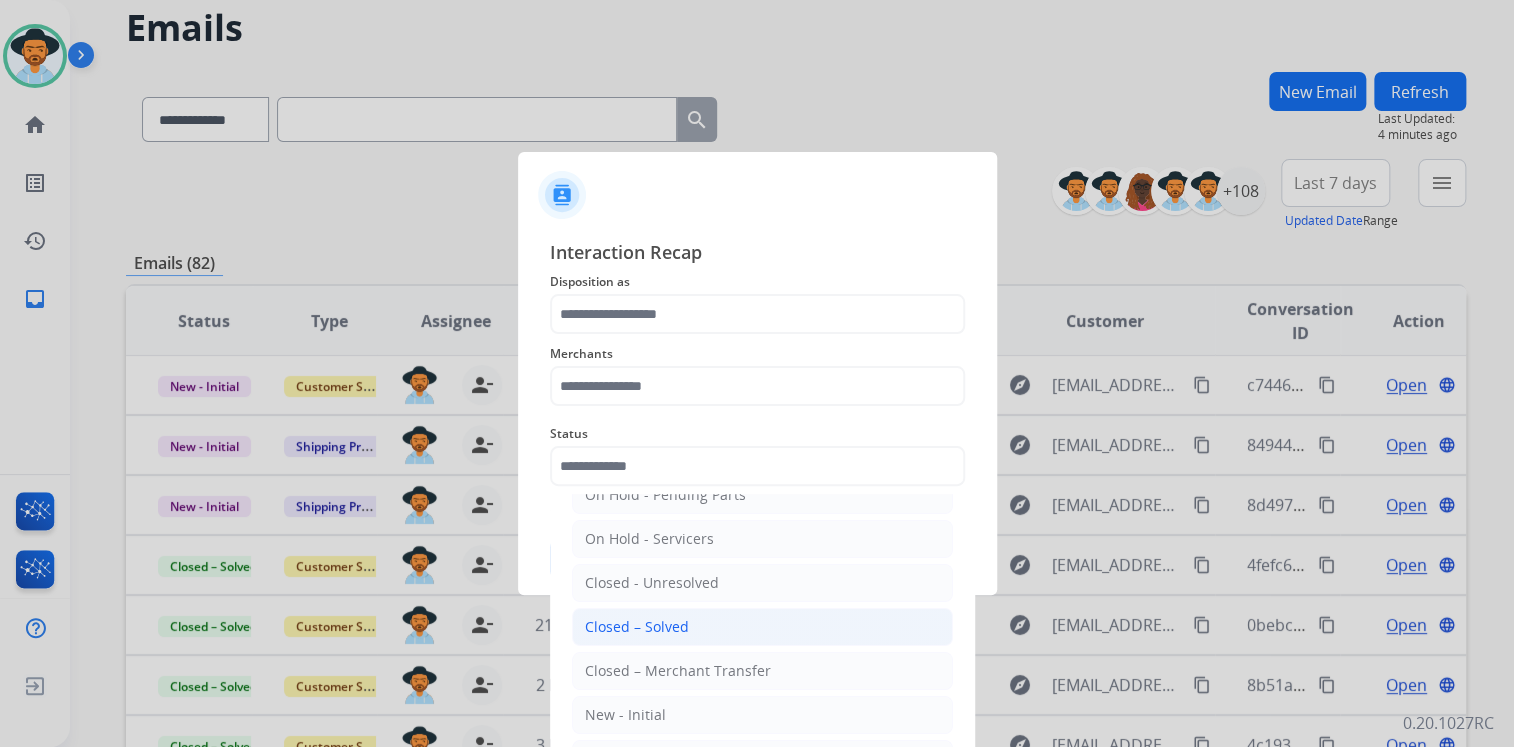 drag, startPoint x: 654, startPoint y: 614, endPoint x: 633, endPoint y: 491, distance: 124.77981 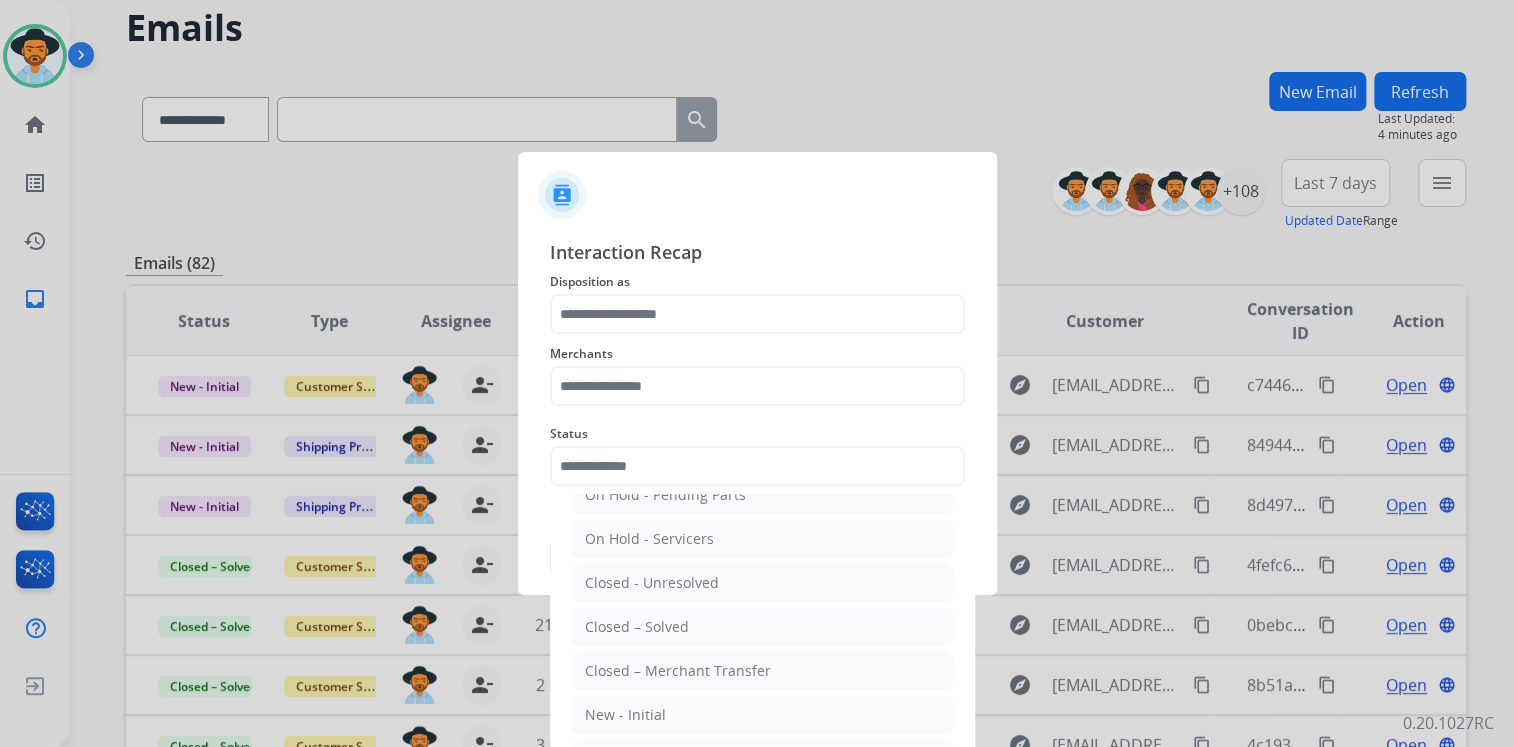 type on "**********" 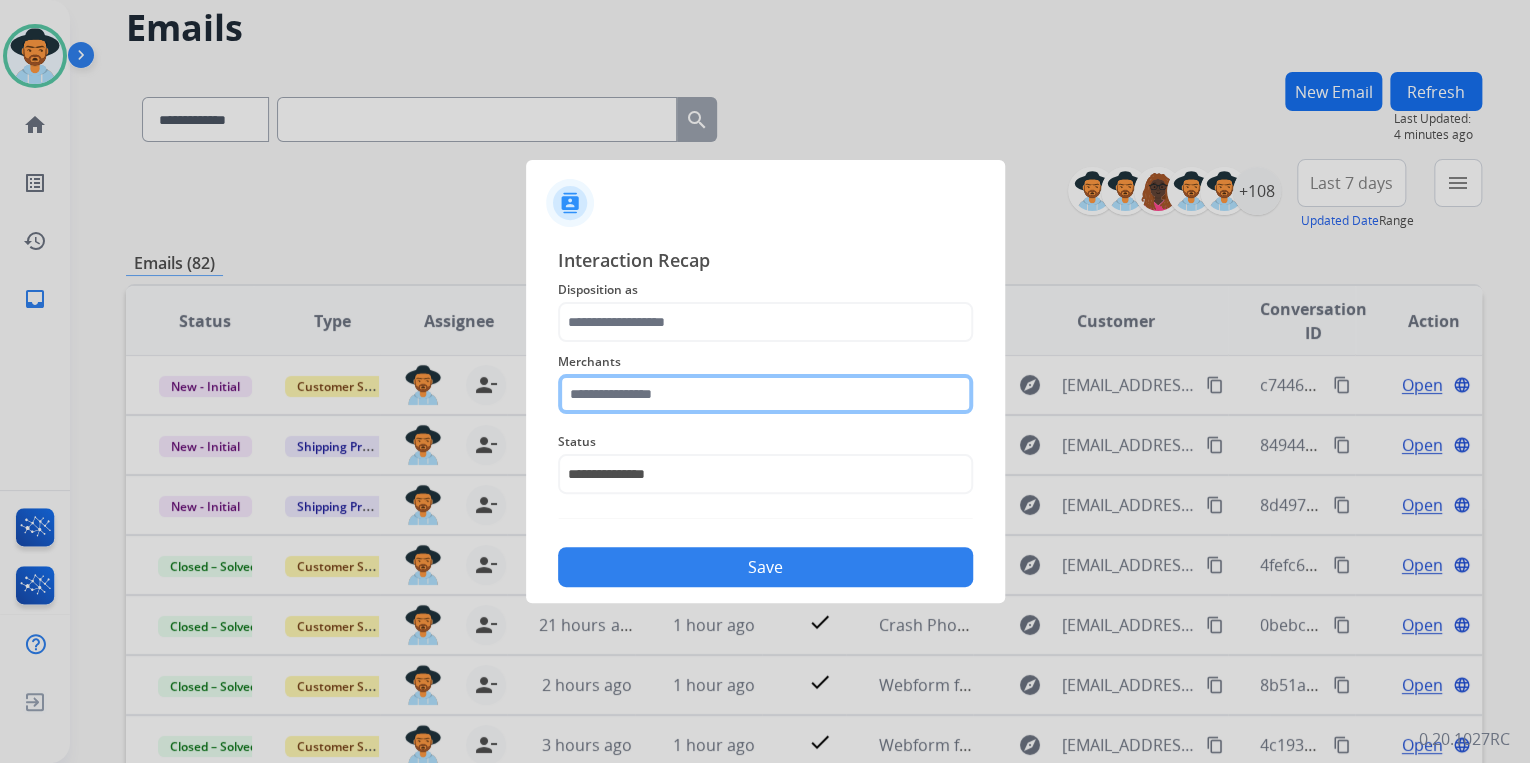click 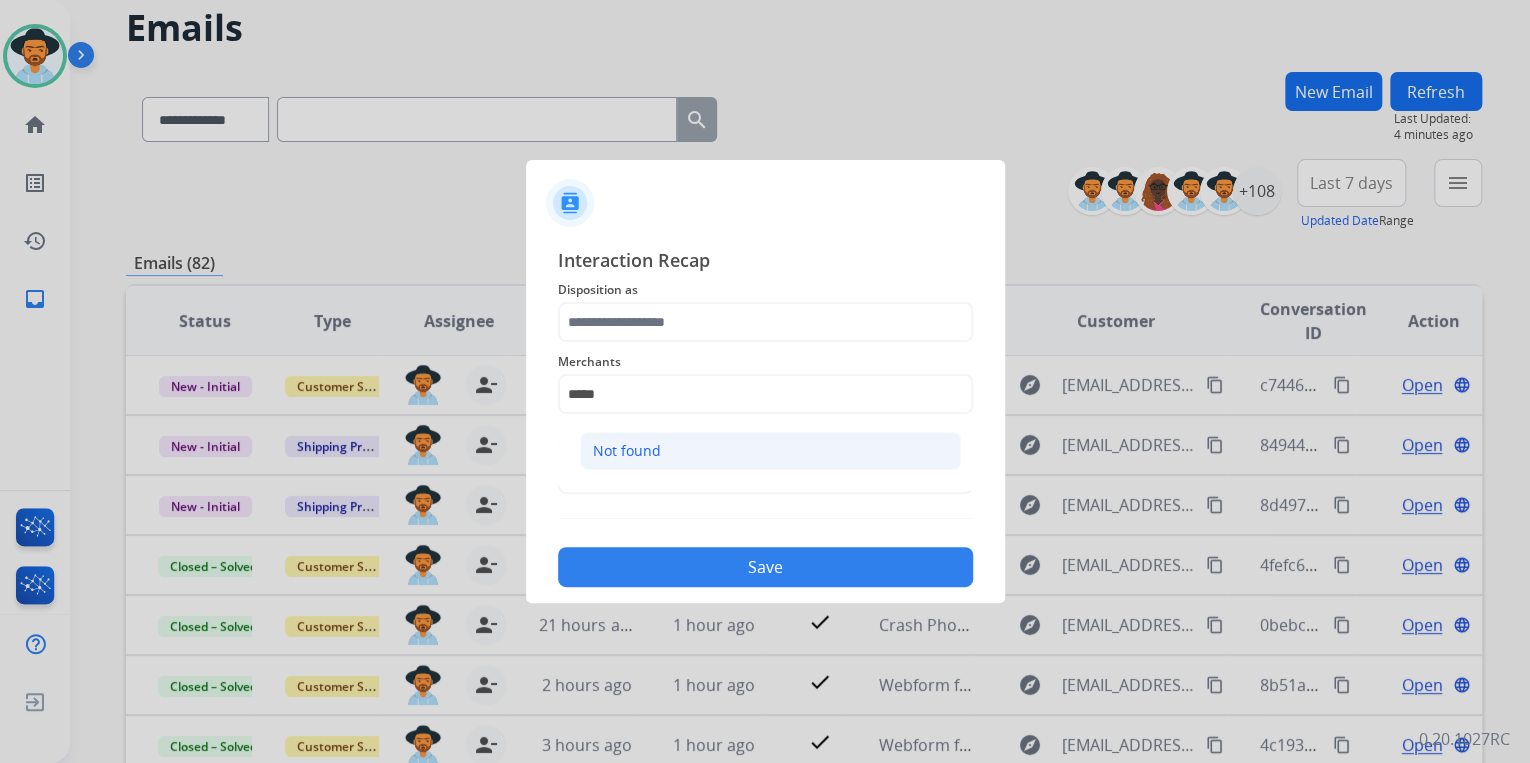 click on "Not found" 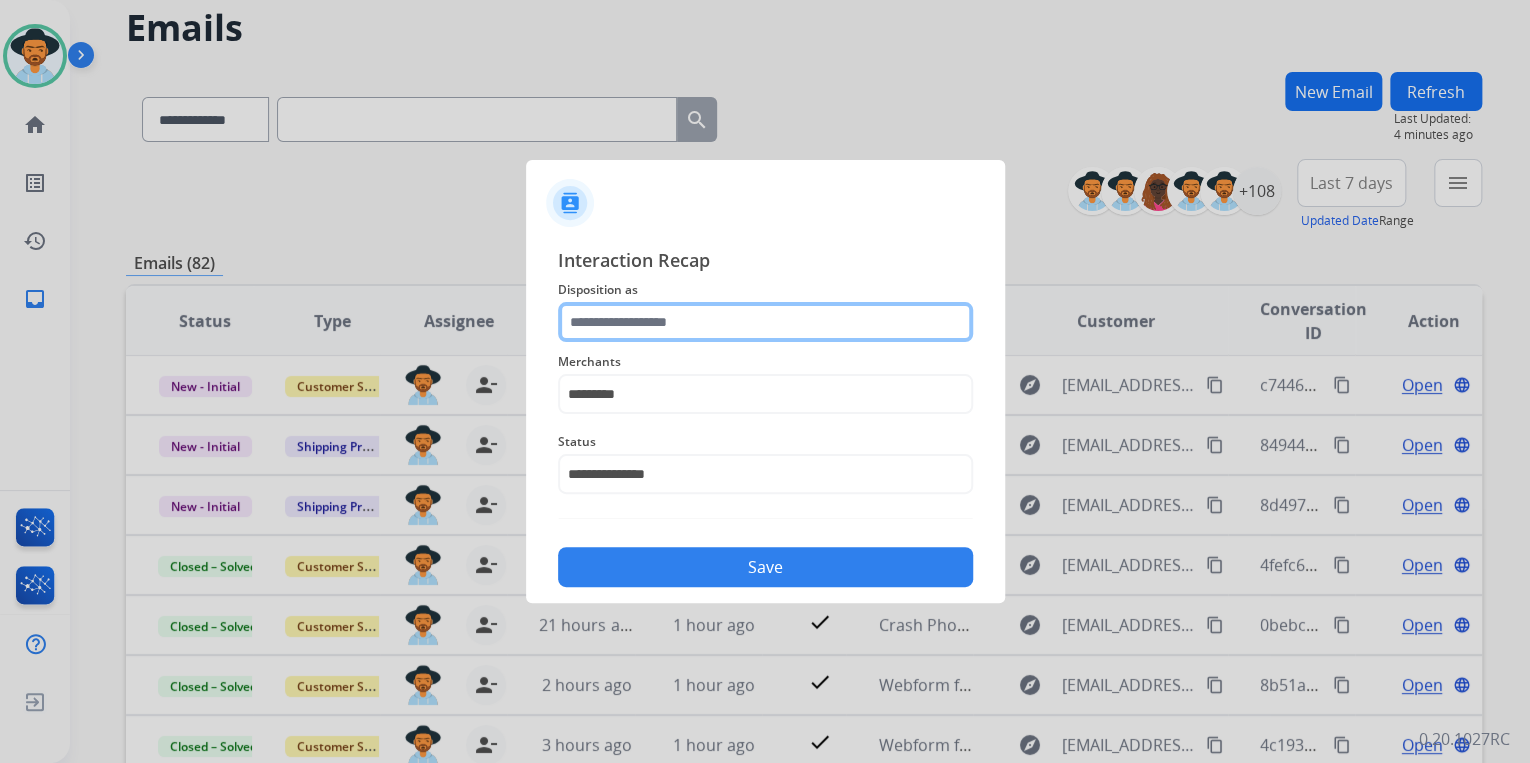 click 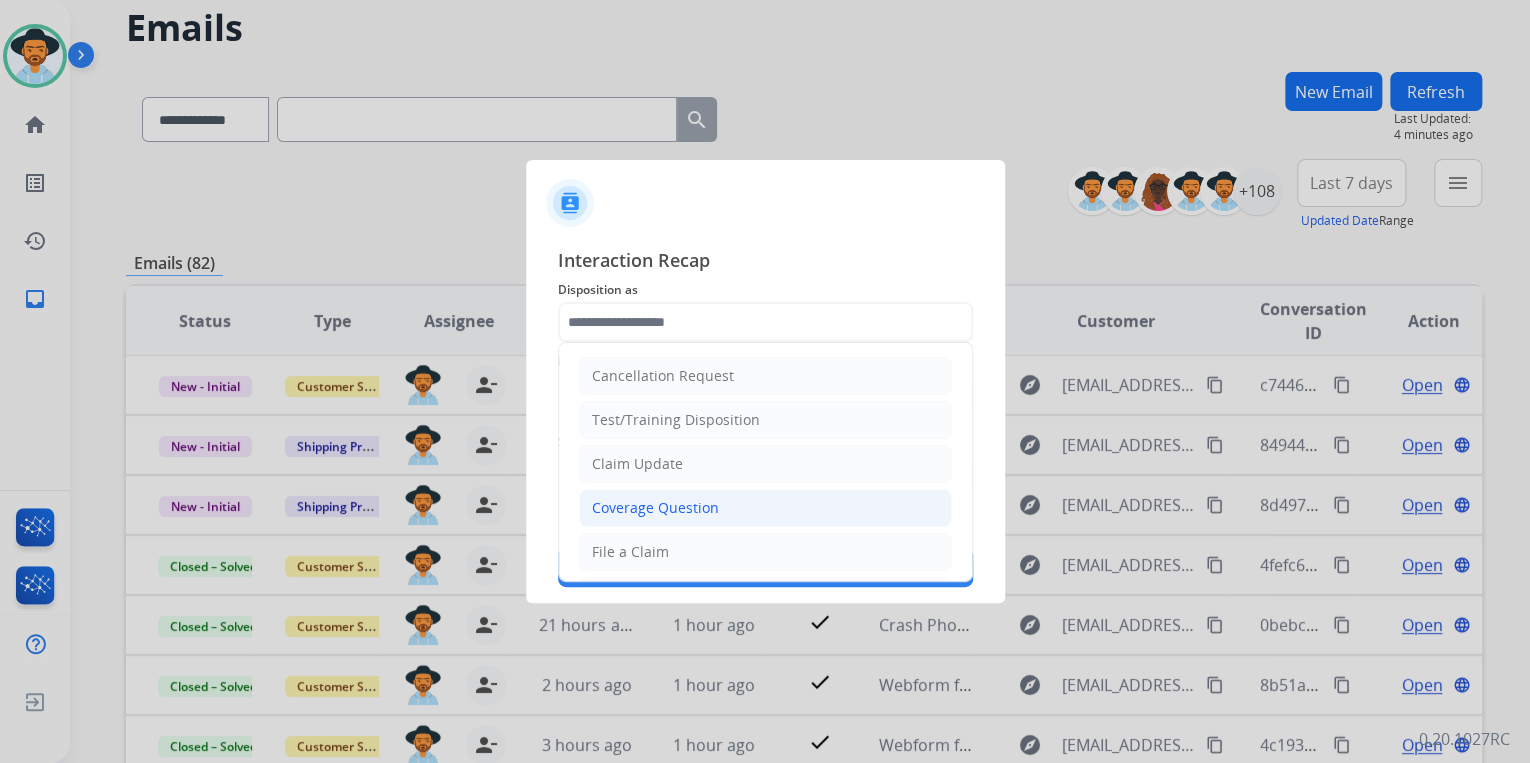 click on "Coverage Question" 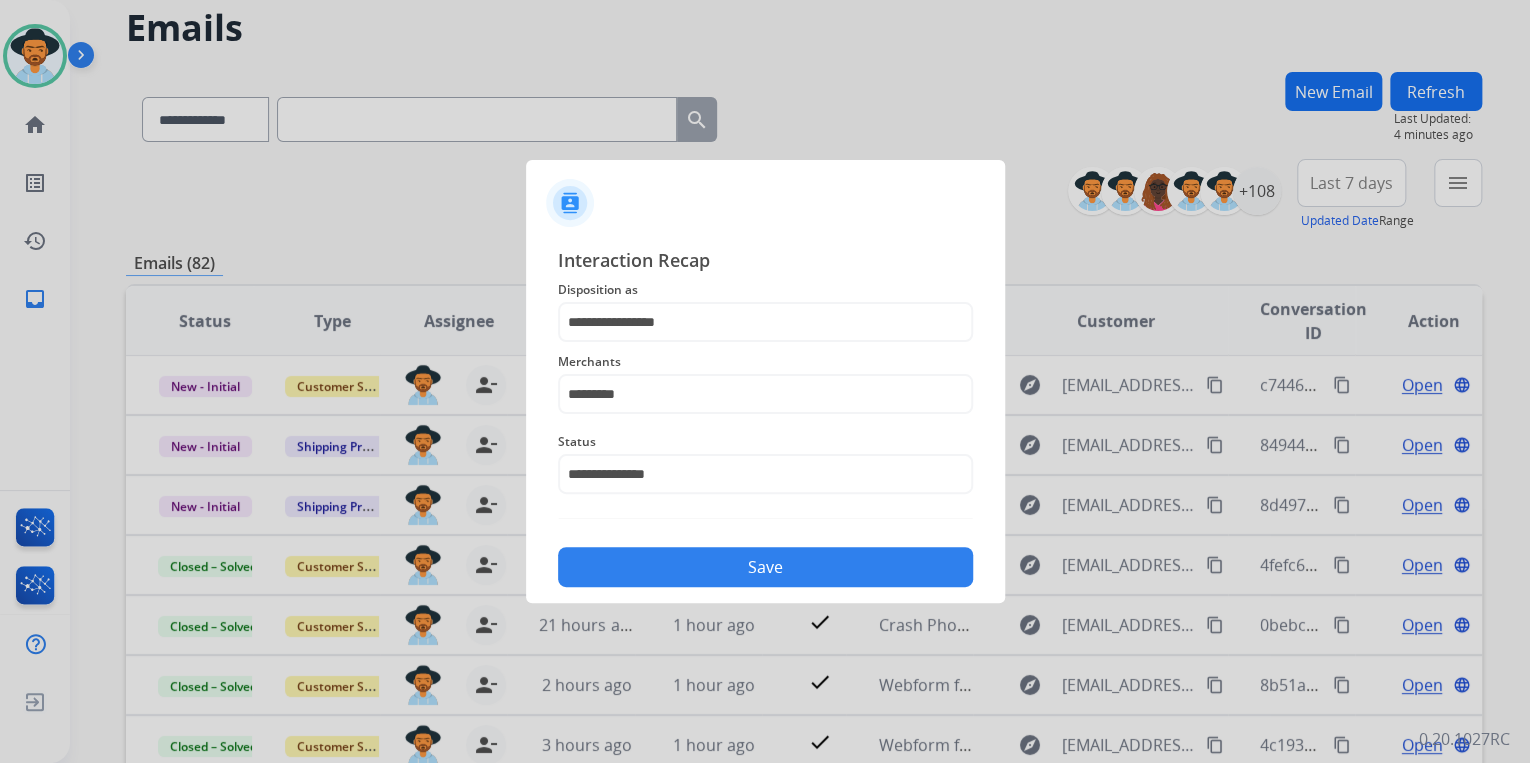 click on "Save" 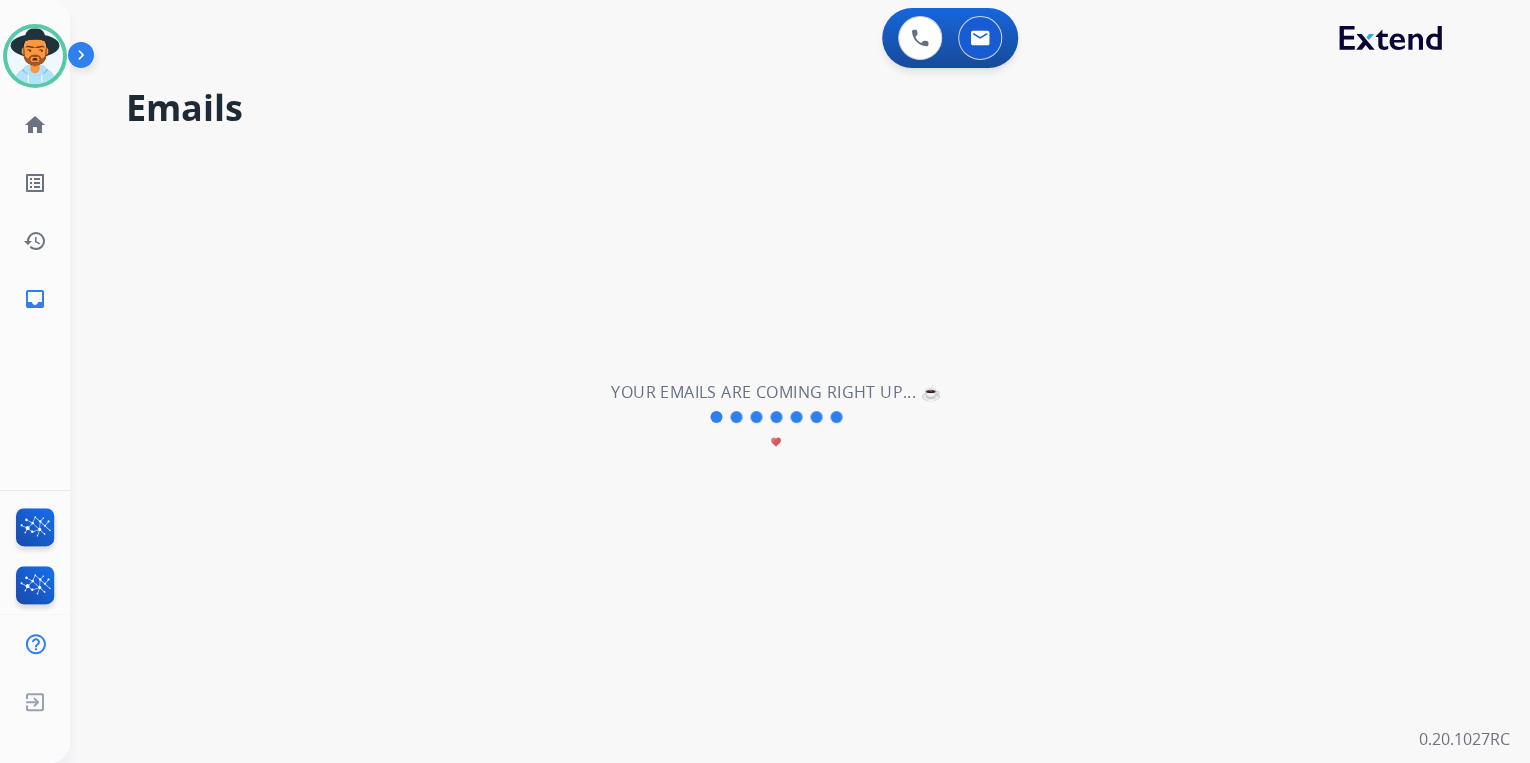 scroll, scrollTop: 0, scrollLeft: 0, axis: both 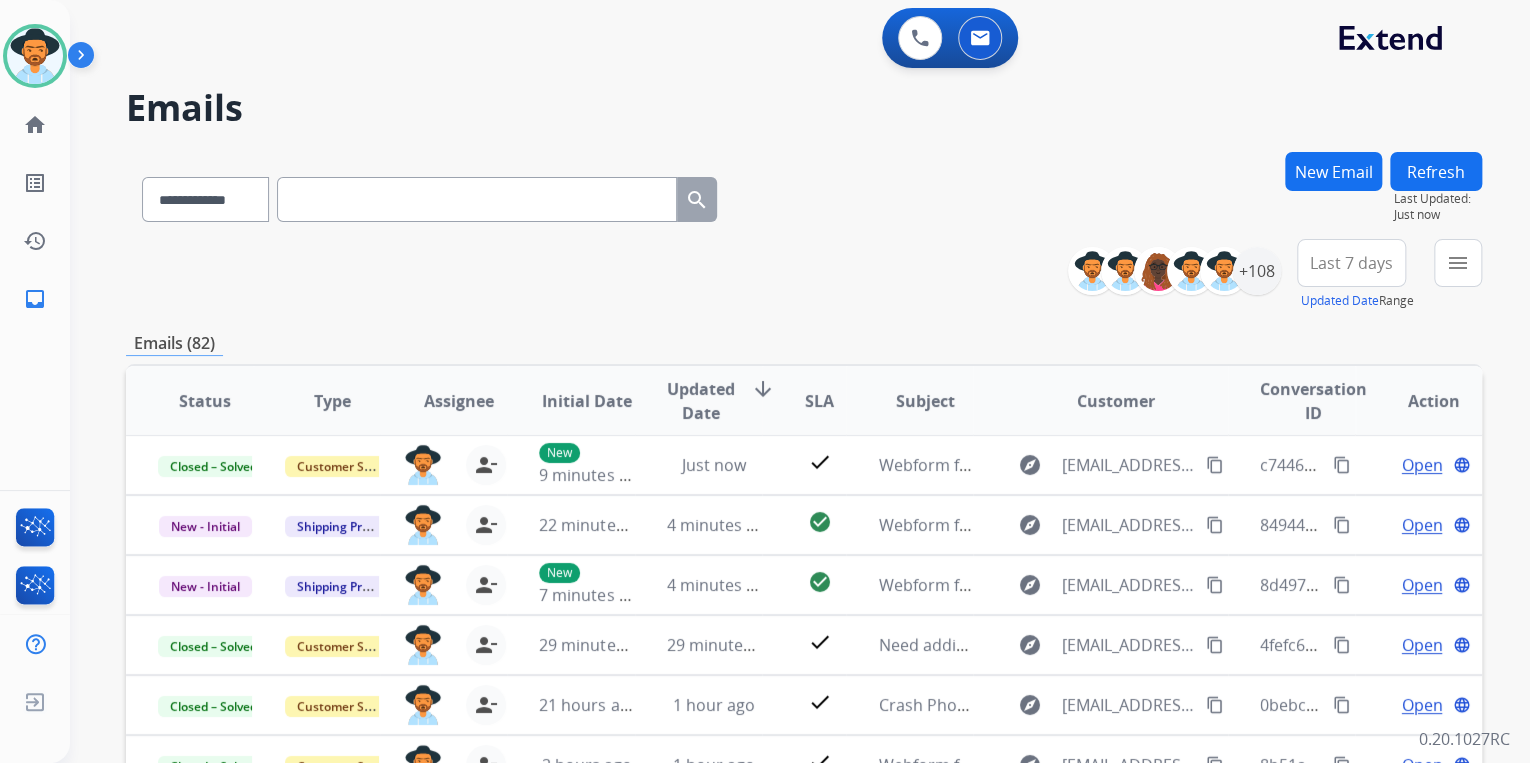 click on "**********" at bounding box center (804, 275) 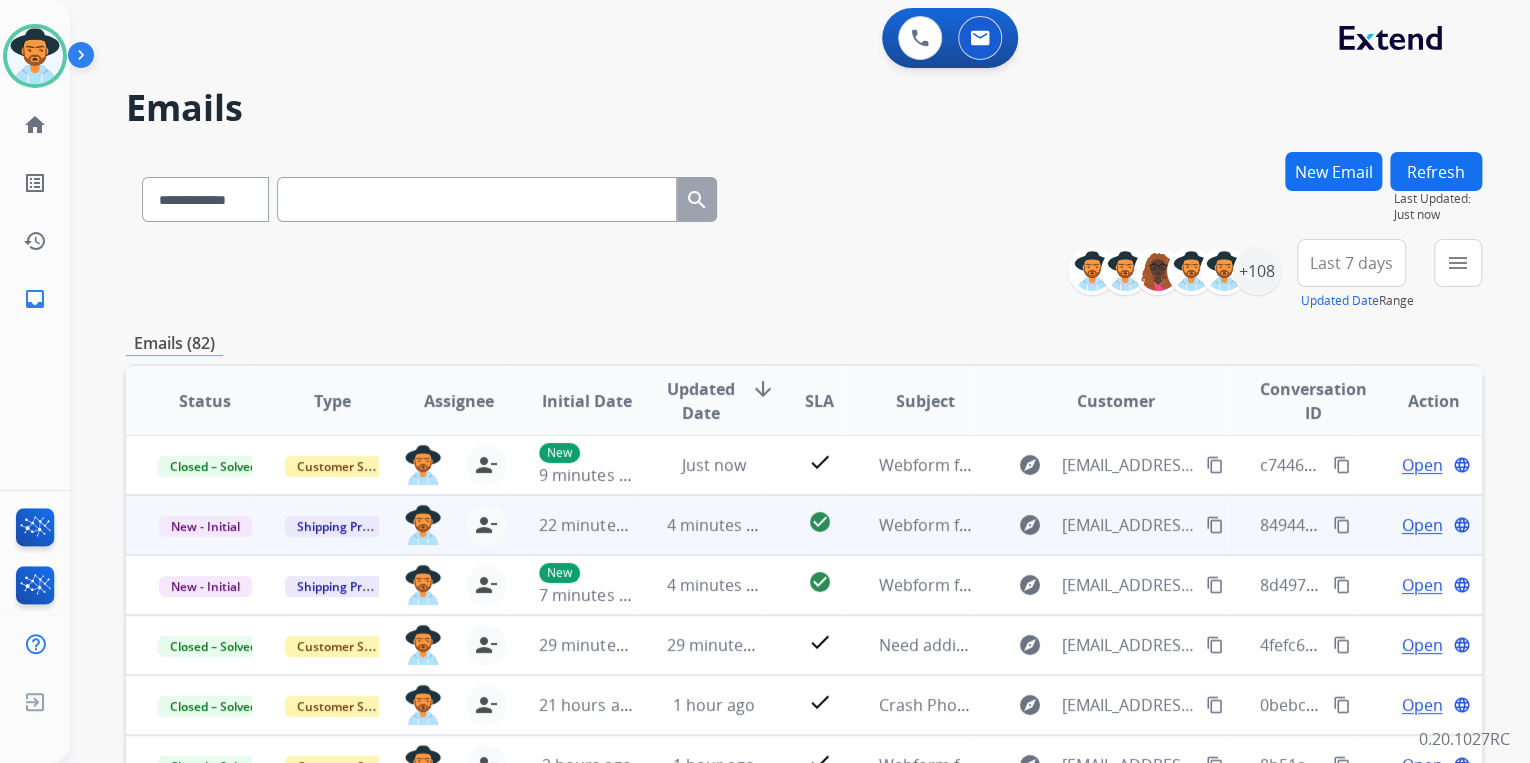 click on "content_copy" at bounding box center [1342, 525] 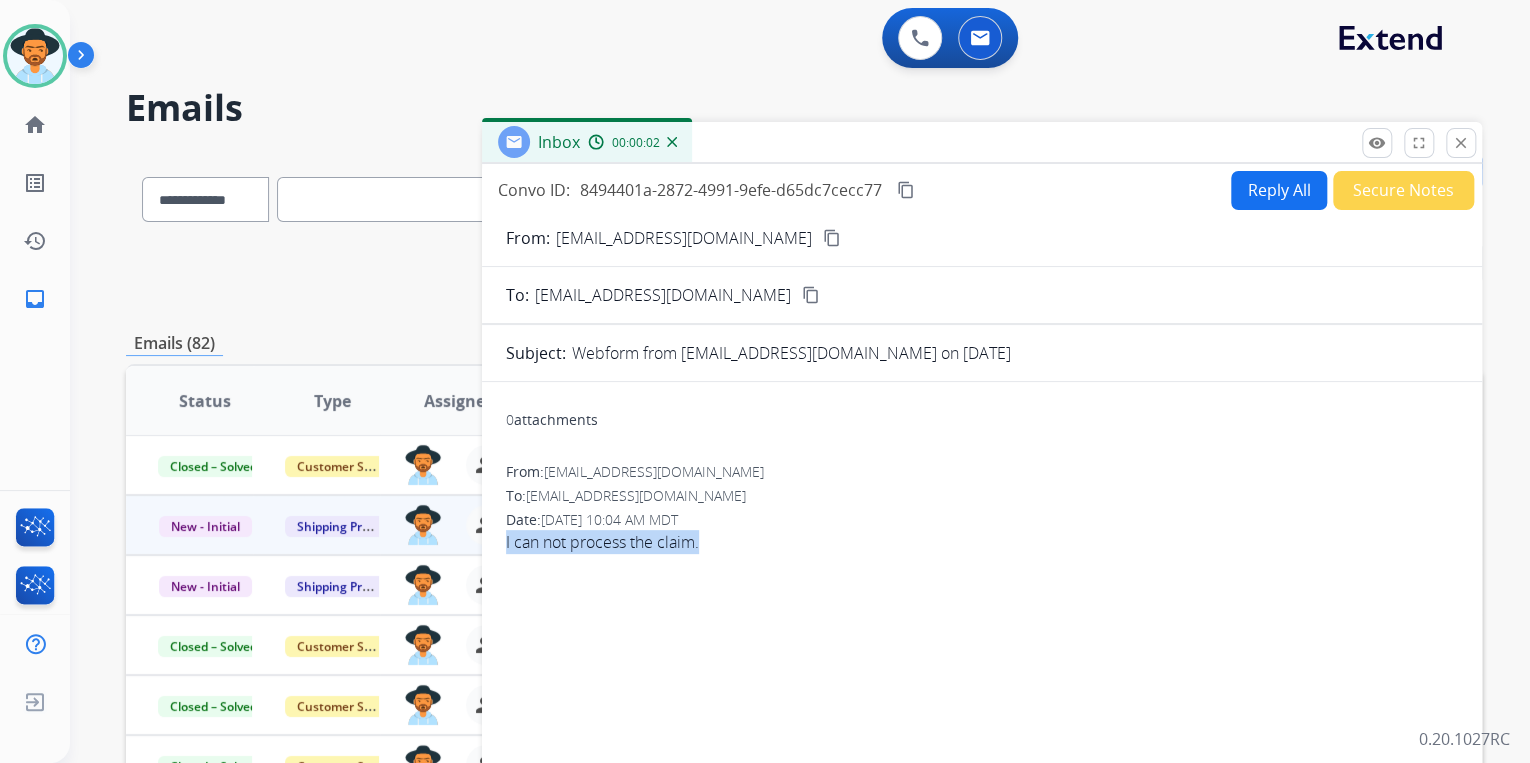 drag, startPoint x: 702, startPoint y: 546, endPoint x: 503, endPoint y: 550, distance: 199.04019 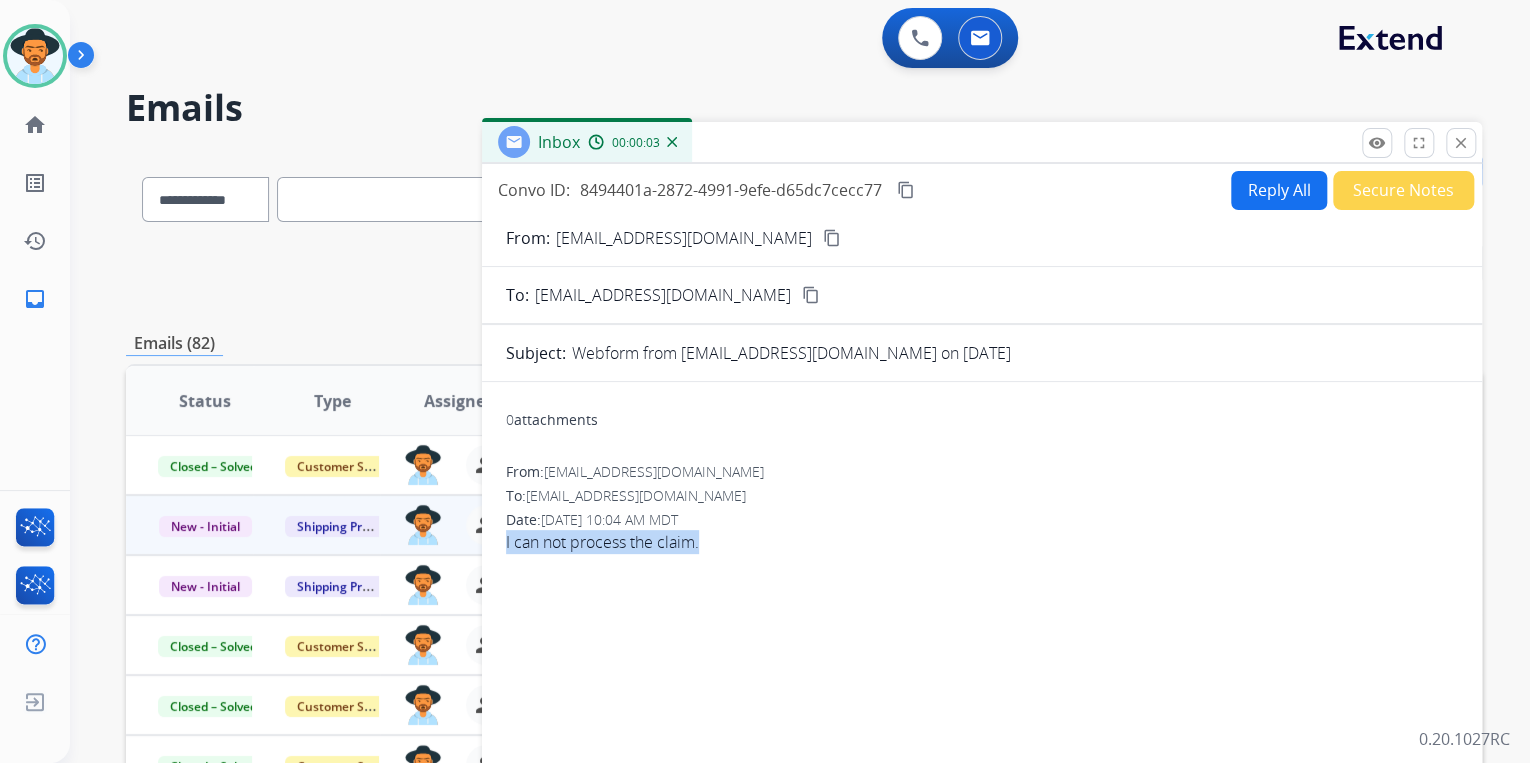 drag, startPoint x: 503, startPoint y: 550, endPoint x: 517, endPoint y: 541, distance: 16.643316 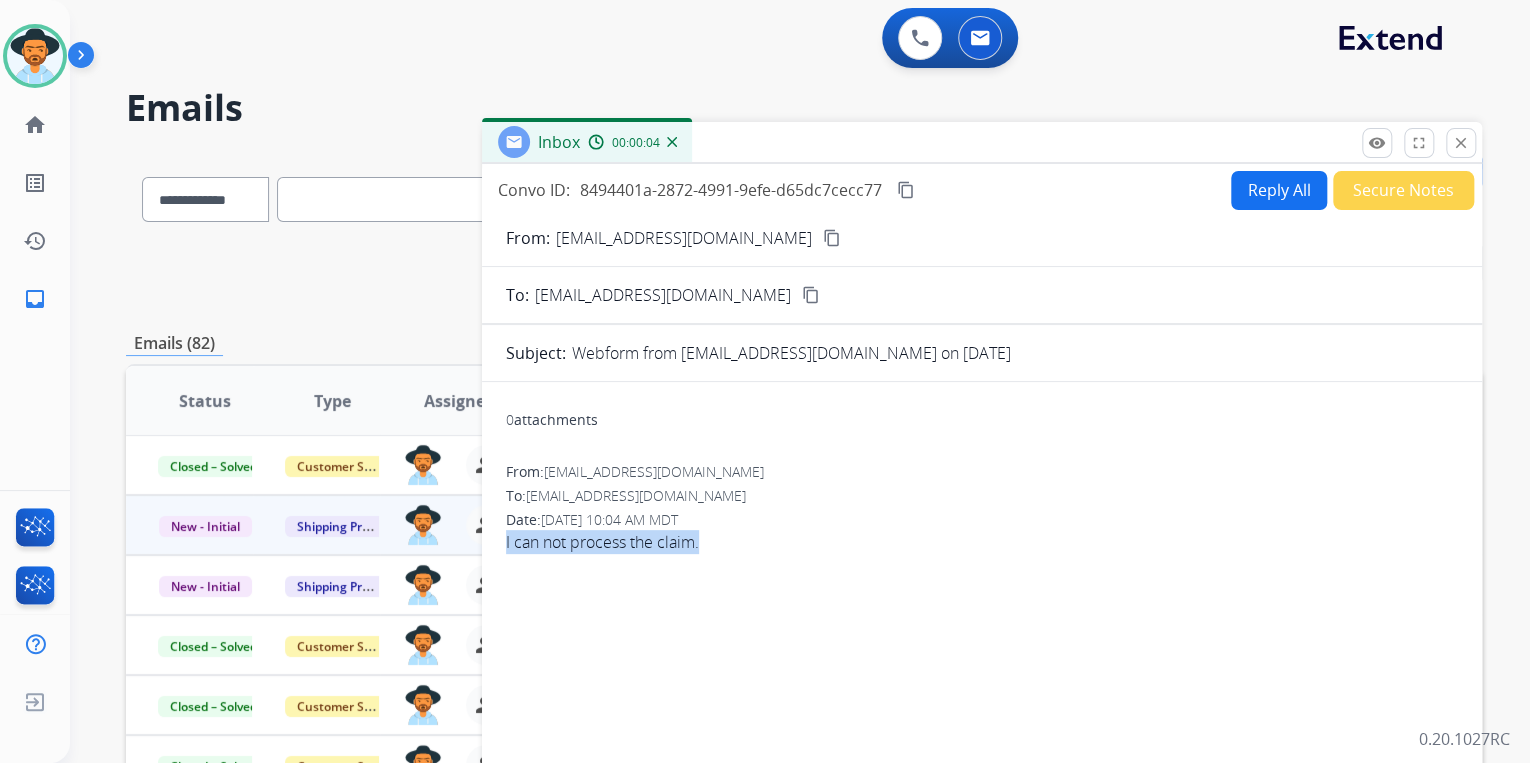 copy on "I can not process the claim." 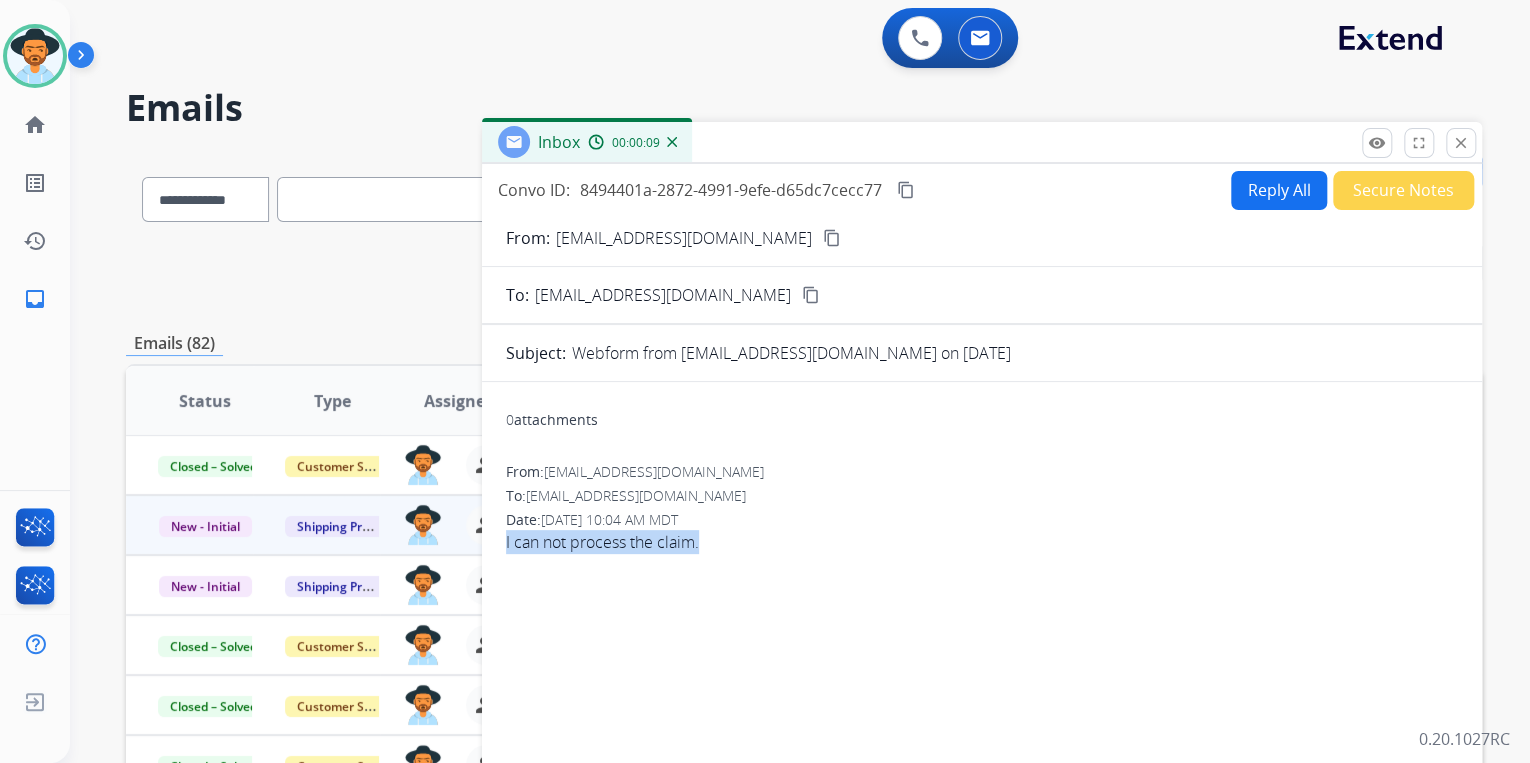 drag, startPoint x: 904, startPoint y: 549, endPoint x: 900, endPoint y: 538, distance: 11.7046995 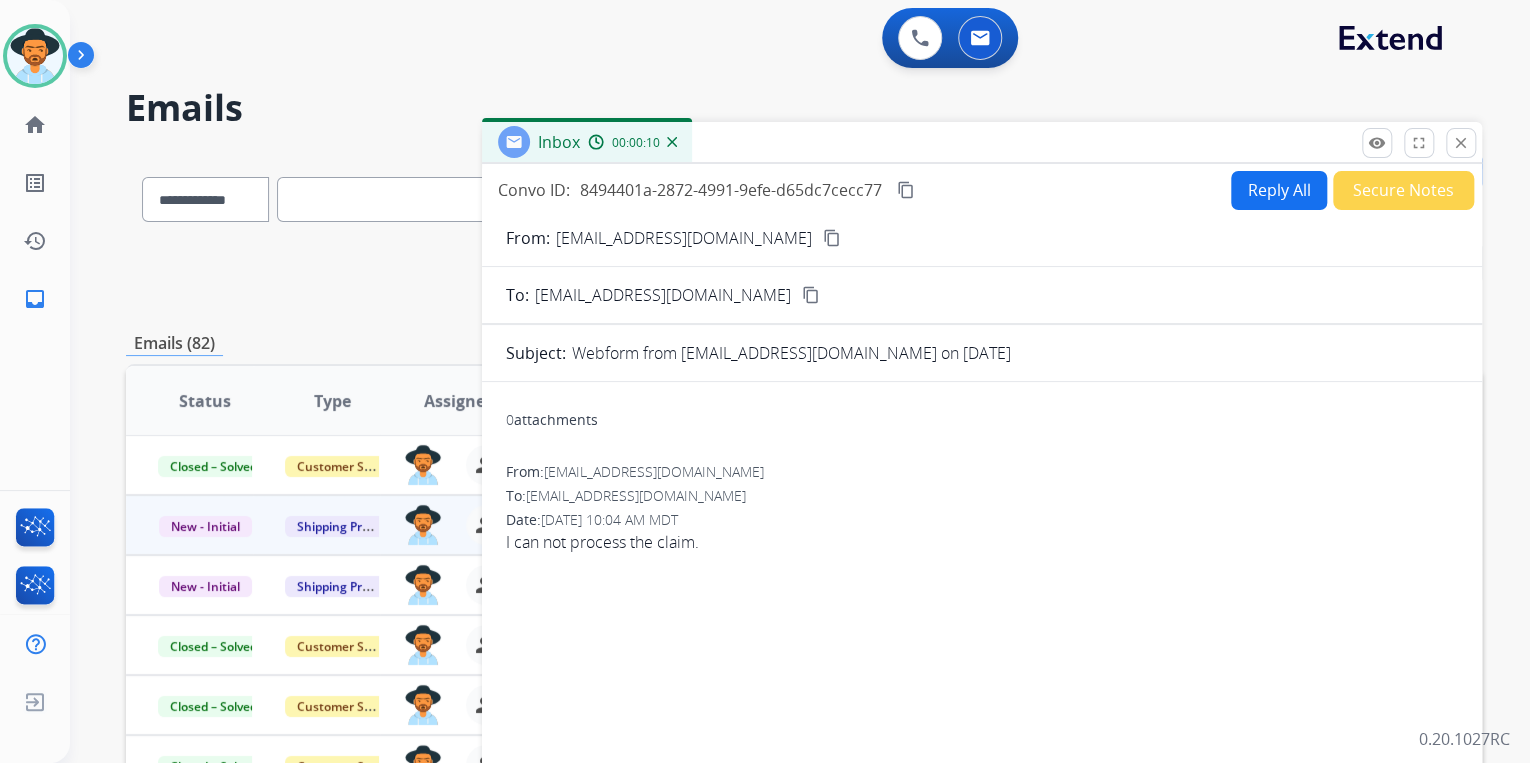 click on "content_copy" at bounding box center (832, 238) 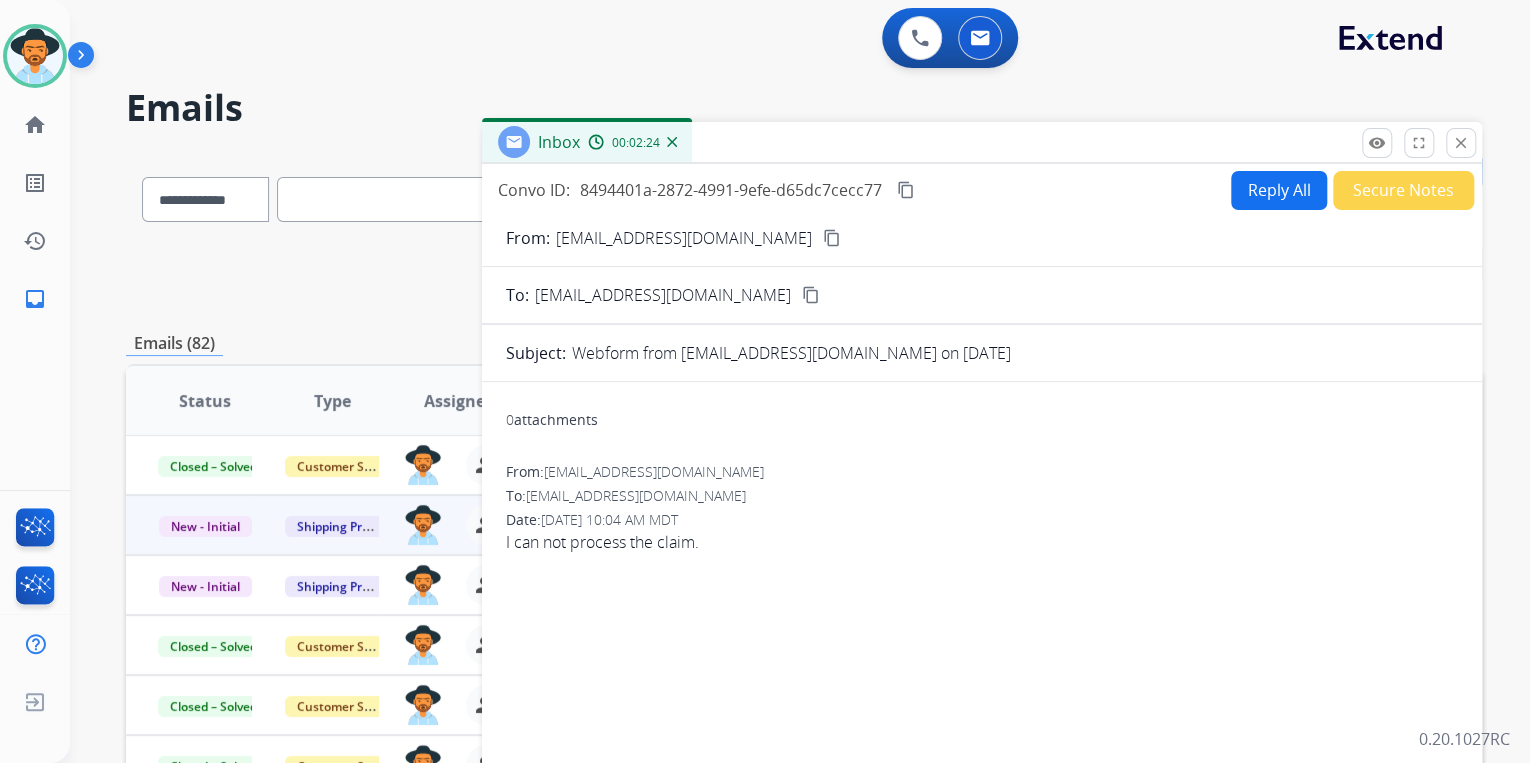 click on "Reply All" at bounding box center [1279, 190] 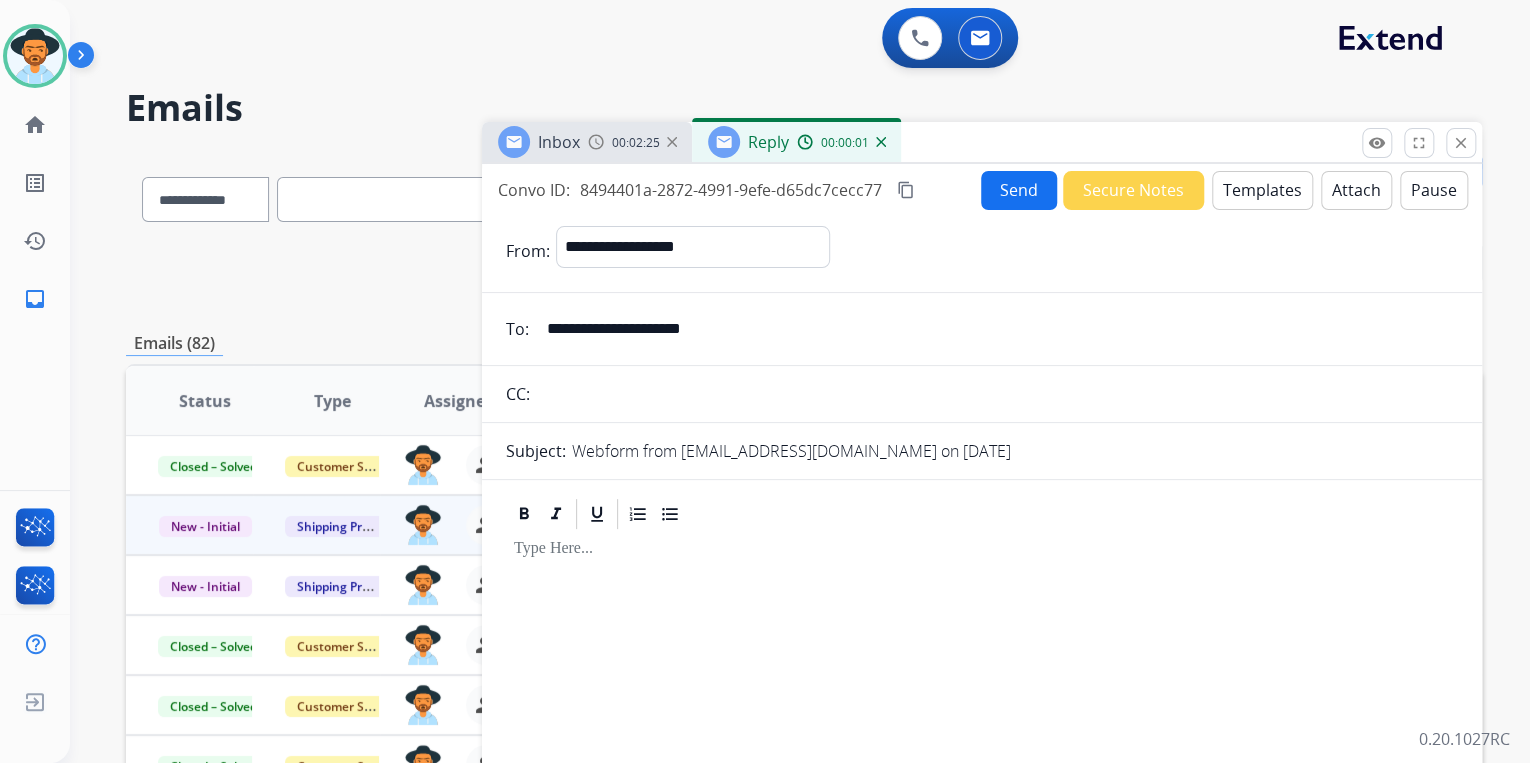 click on "Templates" at bounding box center [1262, 190] 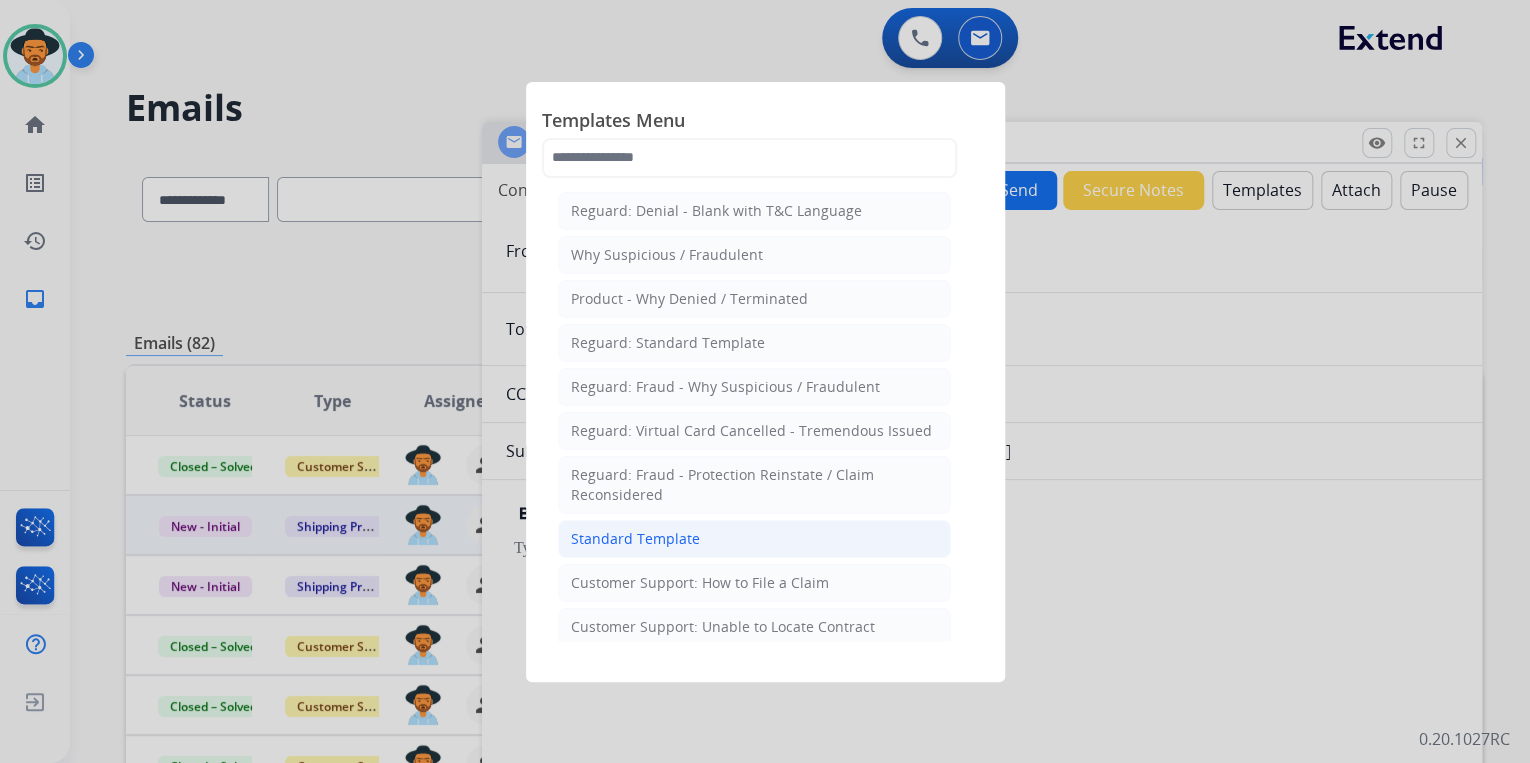 click on "Standard Template" 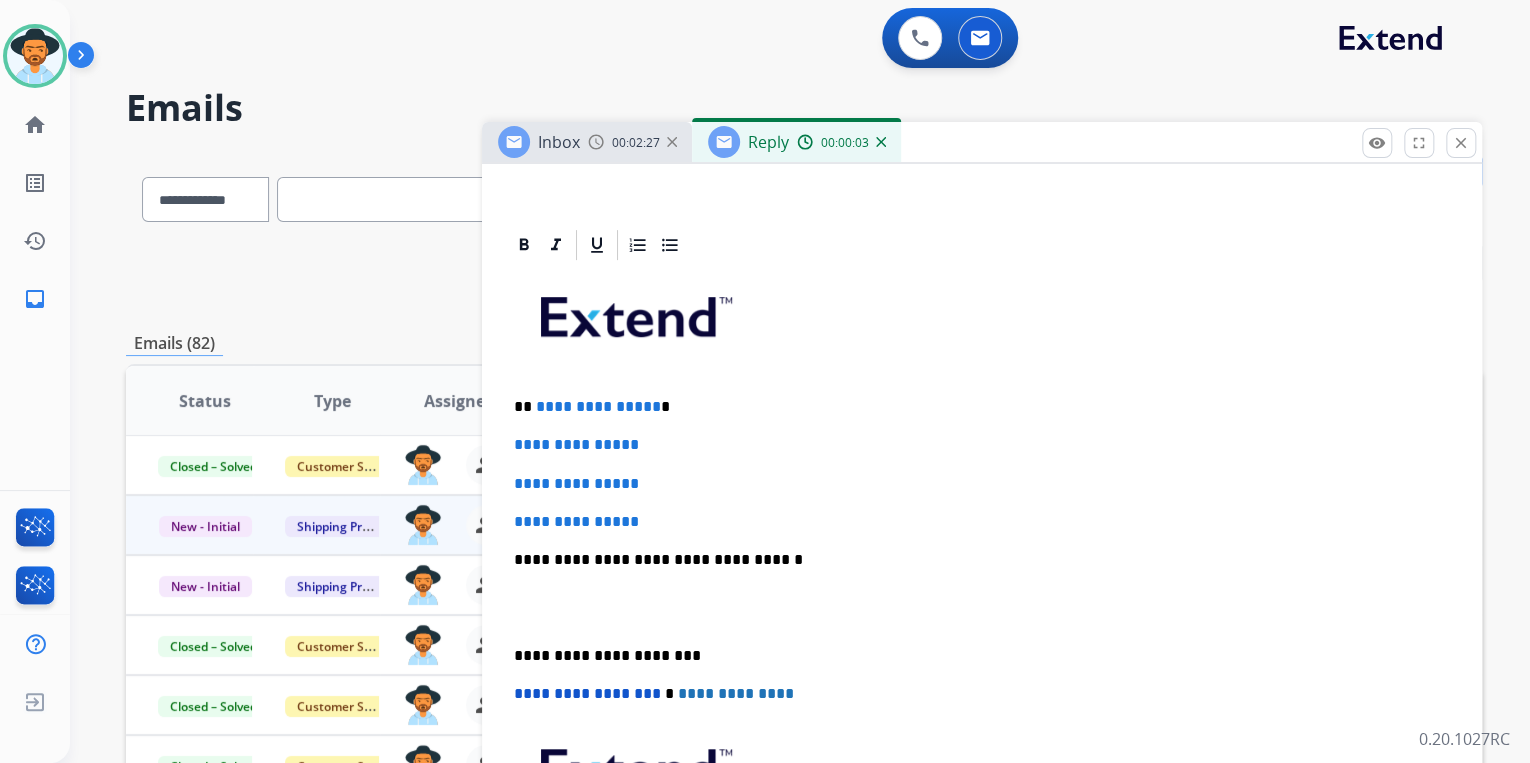 scroll, scrollTop: 400, scrollLeft: 0, axis: vertical 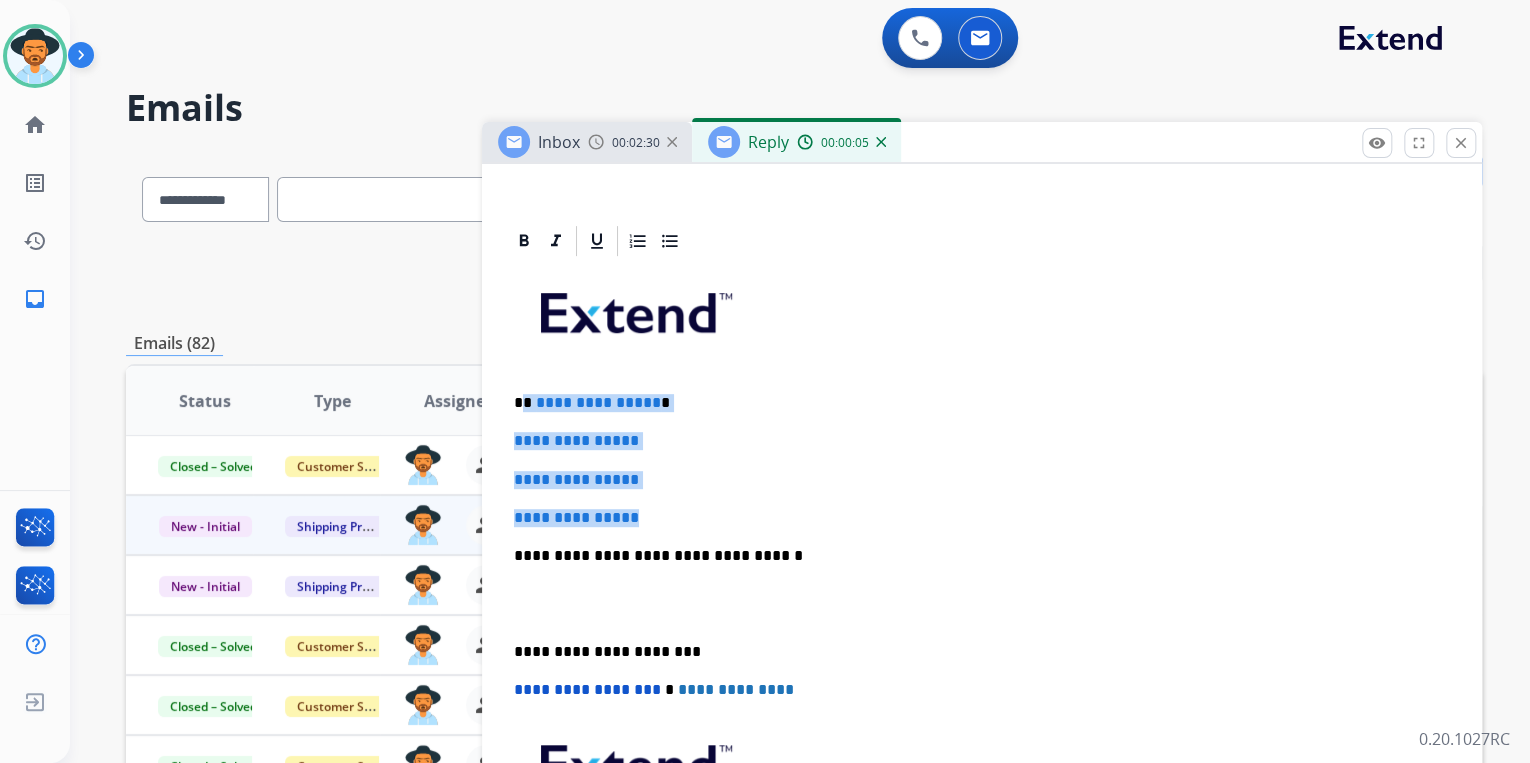 drag, startPoint x: 521, startPoint y: 400, endPoint x: 660, endPoint y: 516, distance: 181.04419 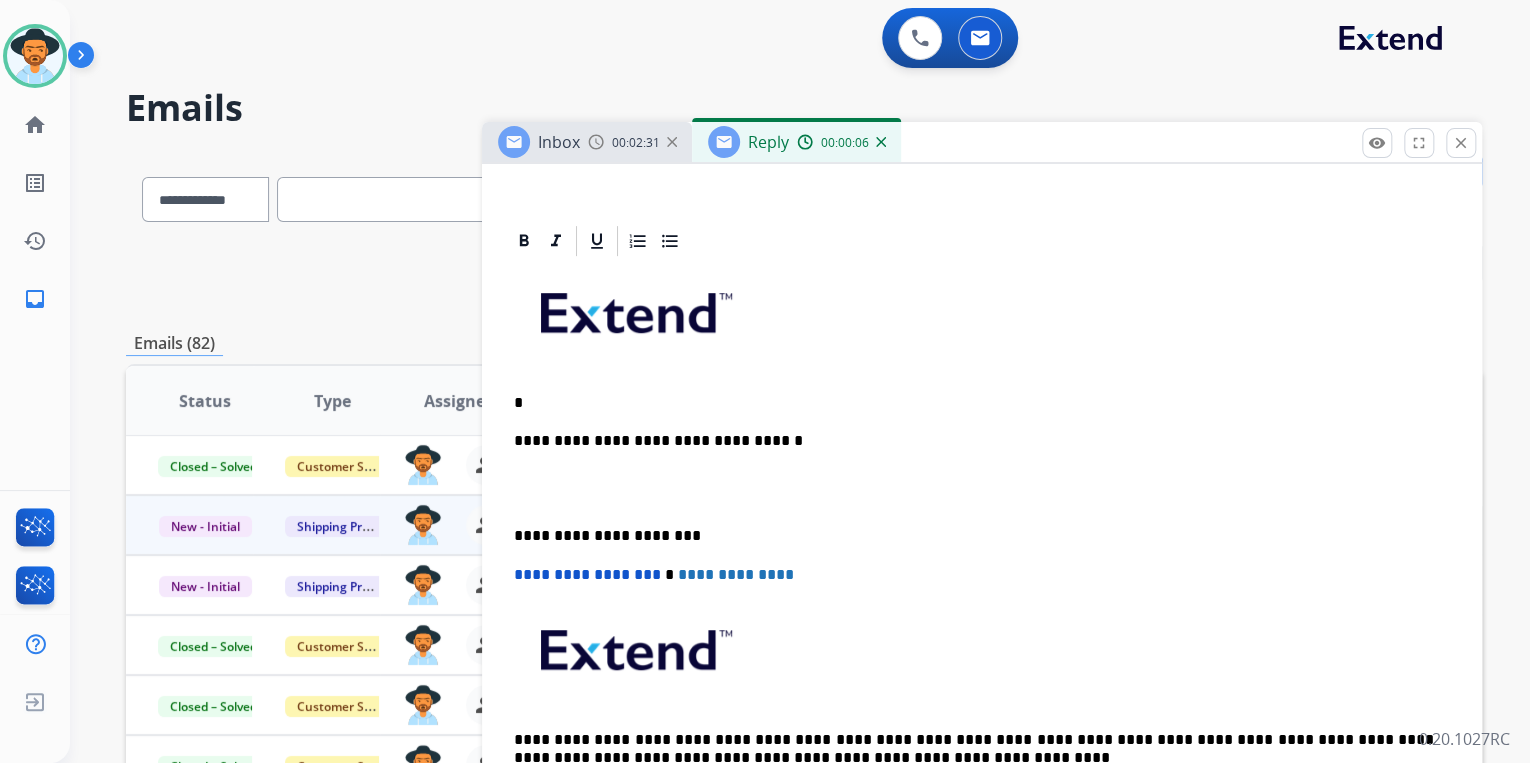 type 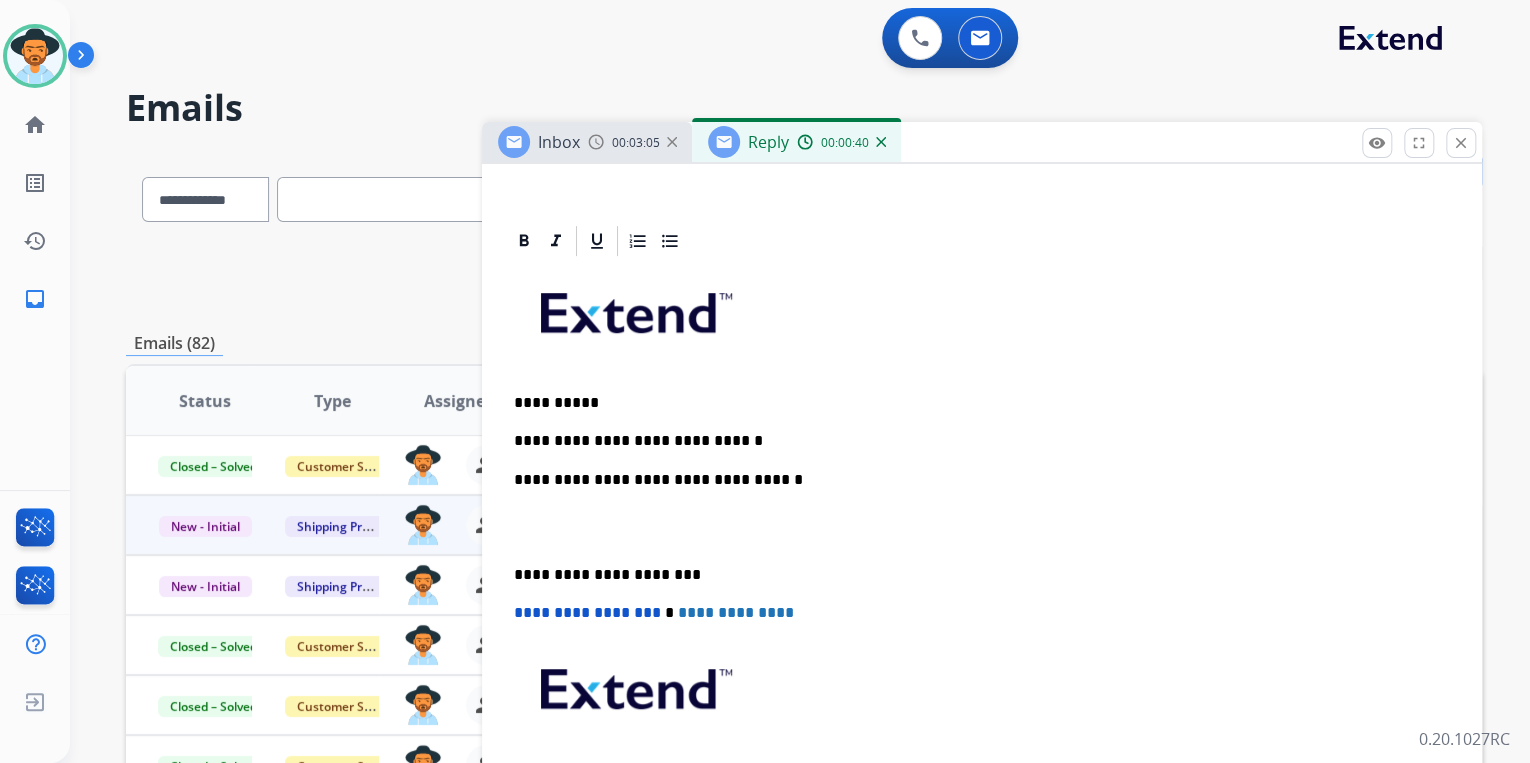 click on "**********" at bounding box center [974, 441] 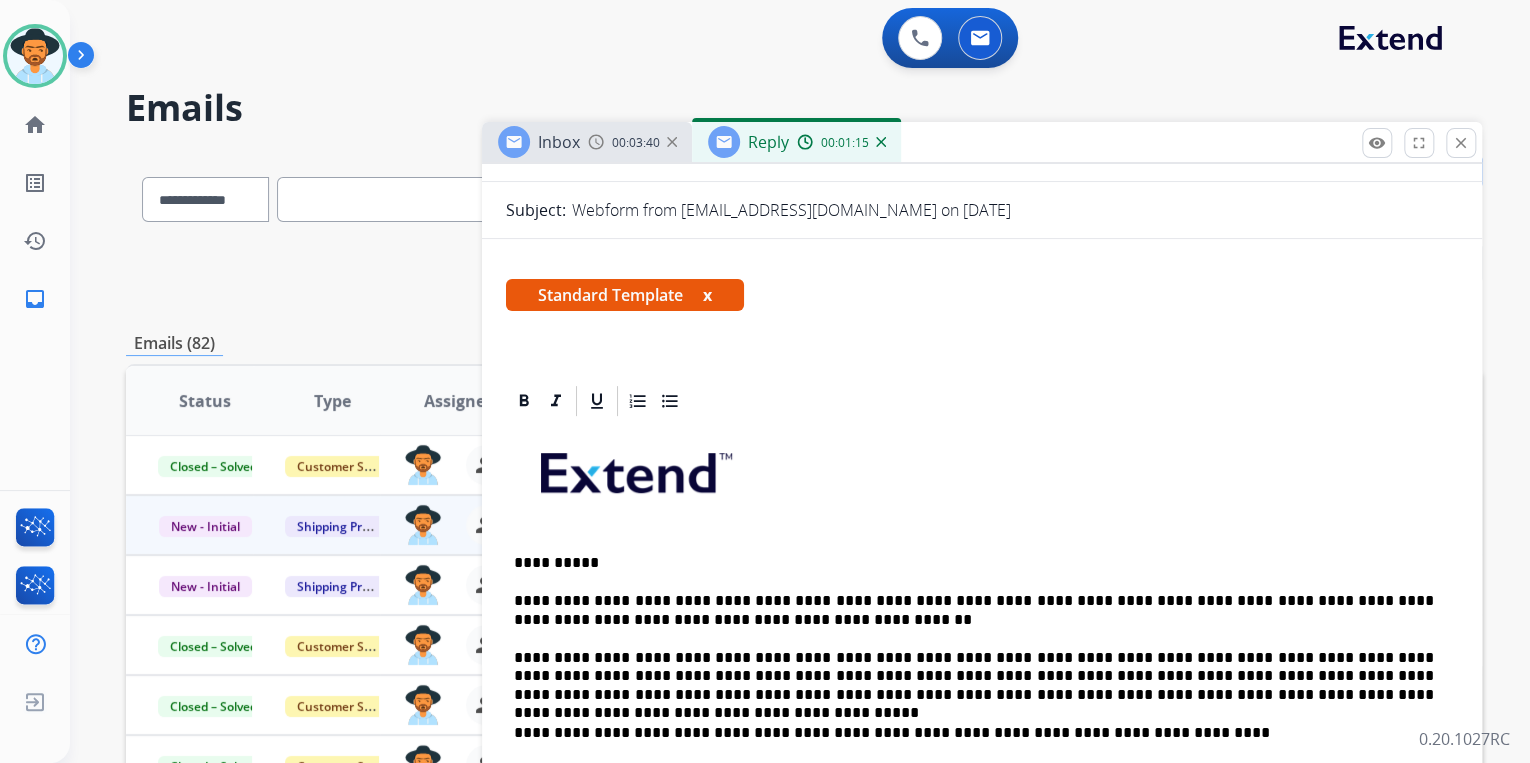 scroll, scrollTop: 80, scrollLeft: 0, axis: vertical 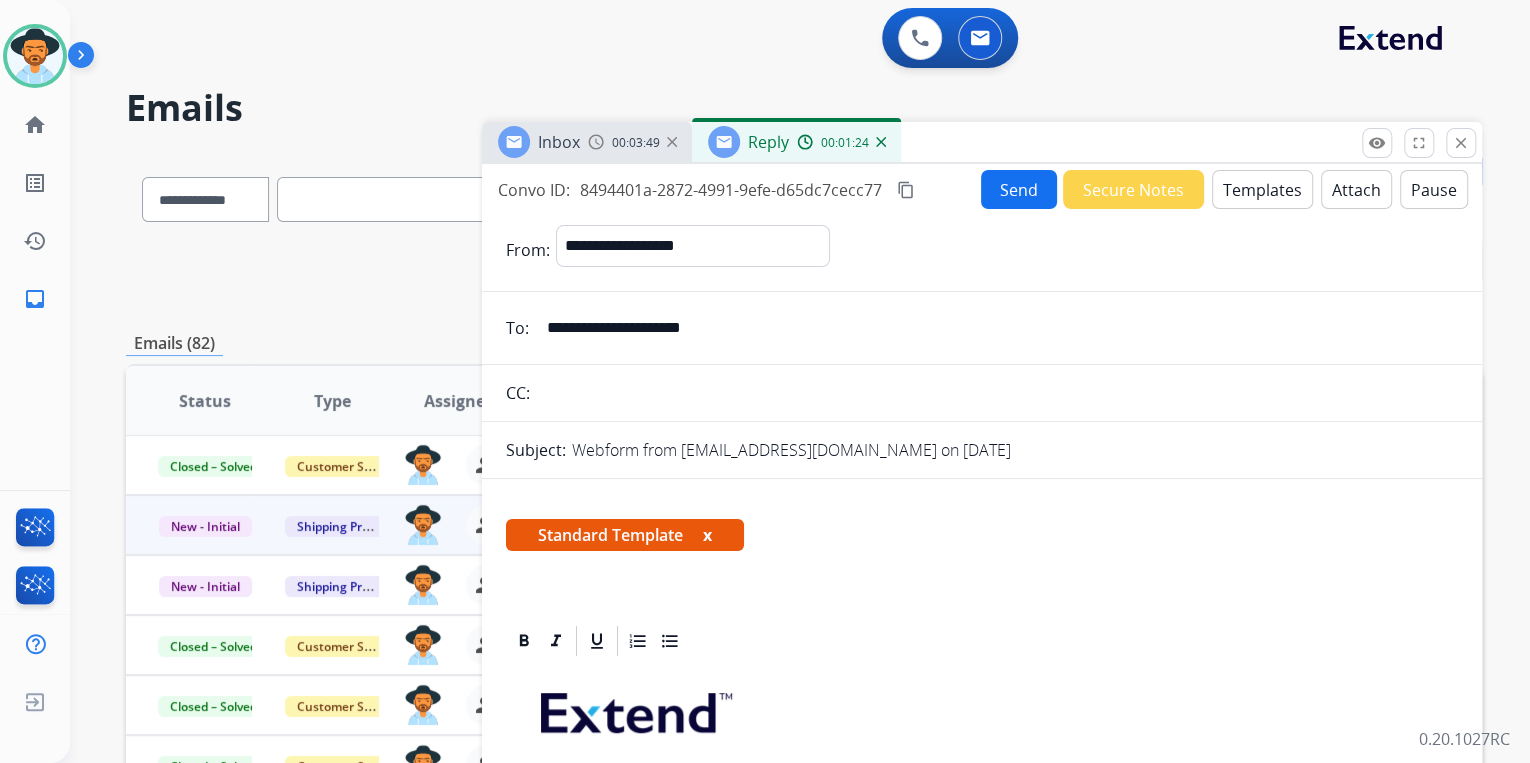 click on "Send" at bounding box center (1019, 189) 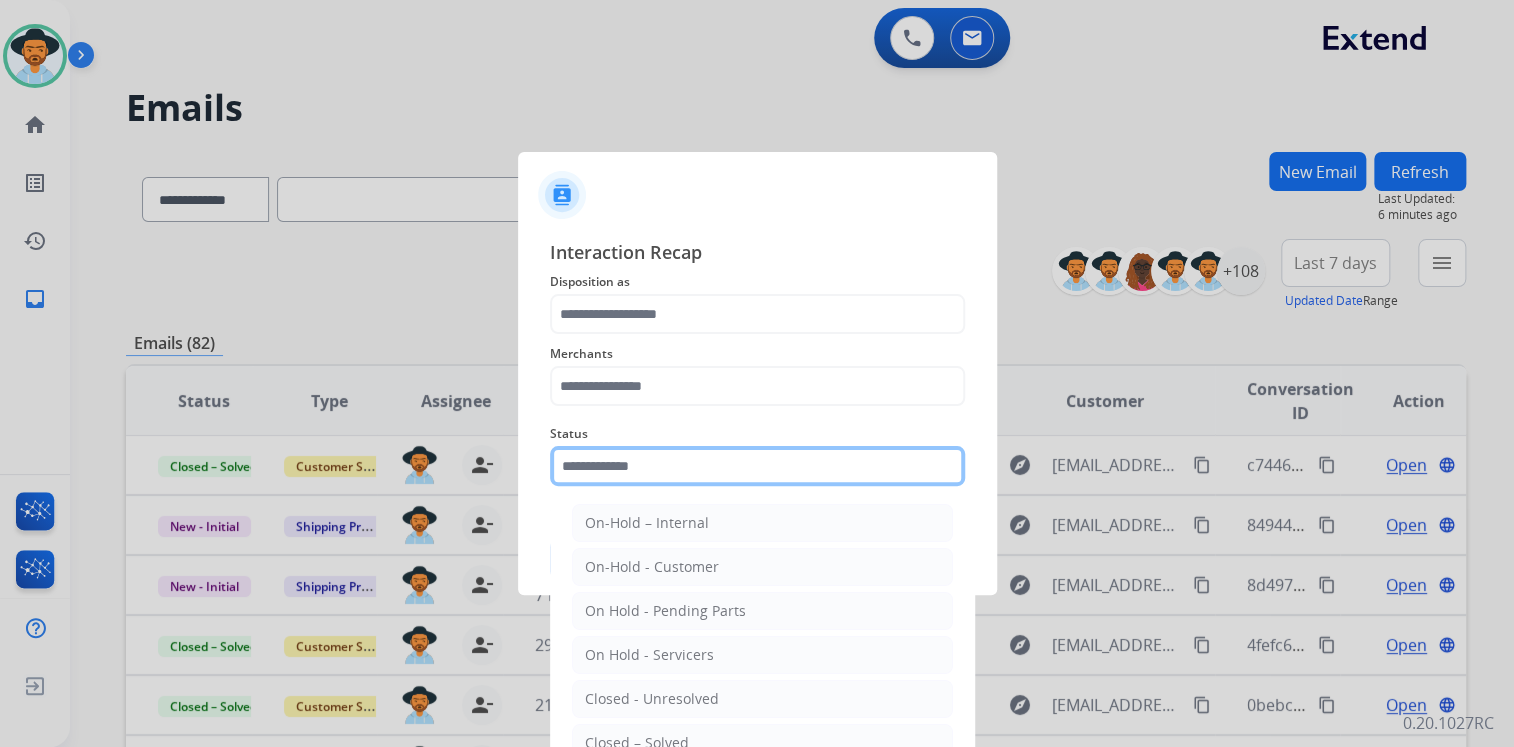 click 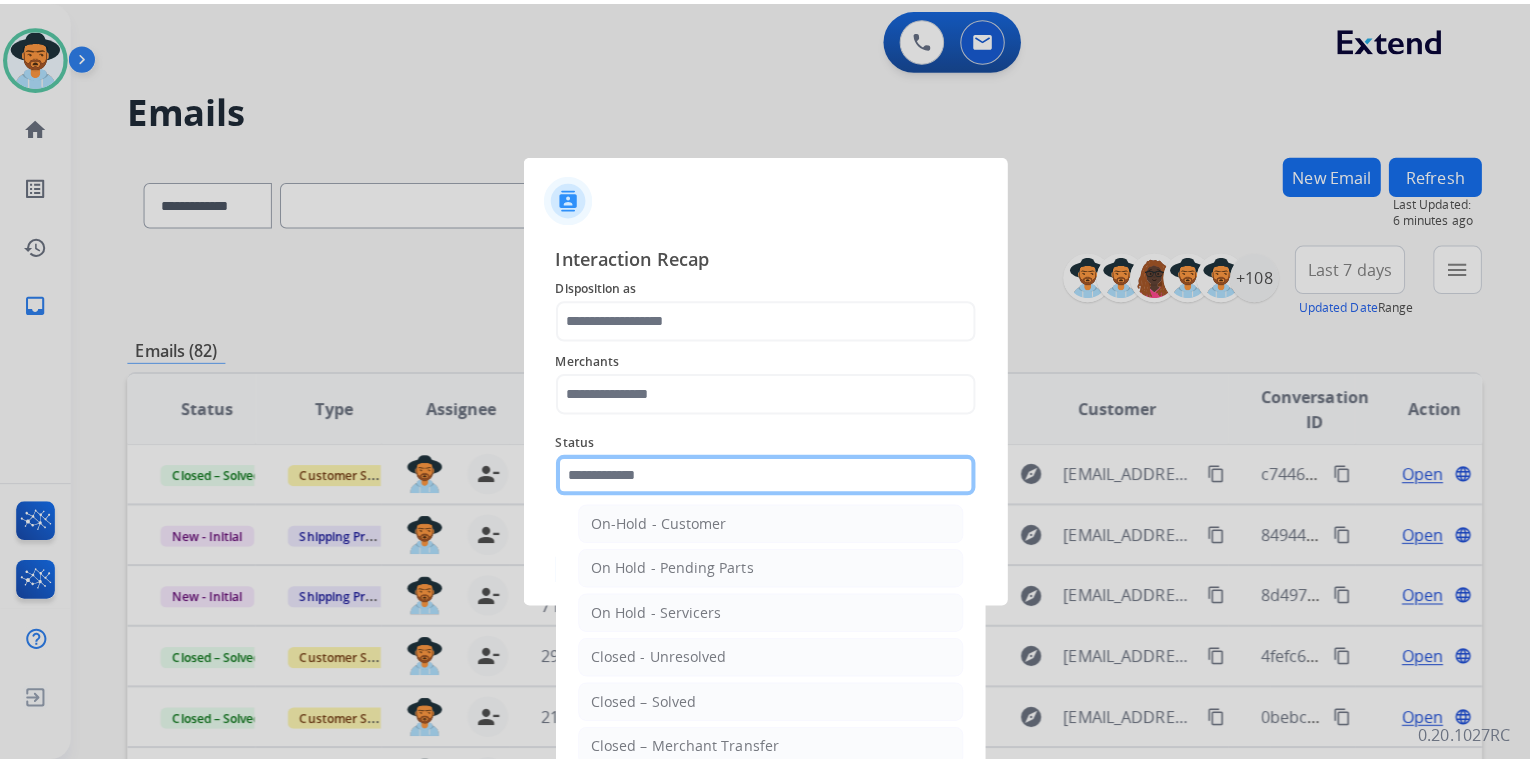 scroll, scrollTop: 116, scrollLeft: 0, axis: vertical 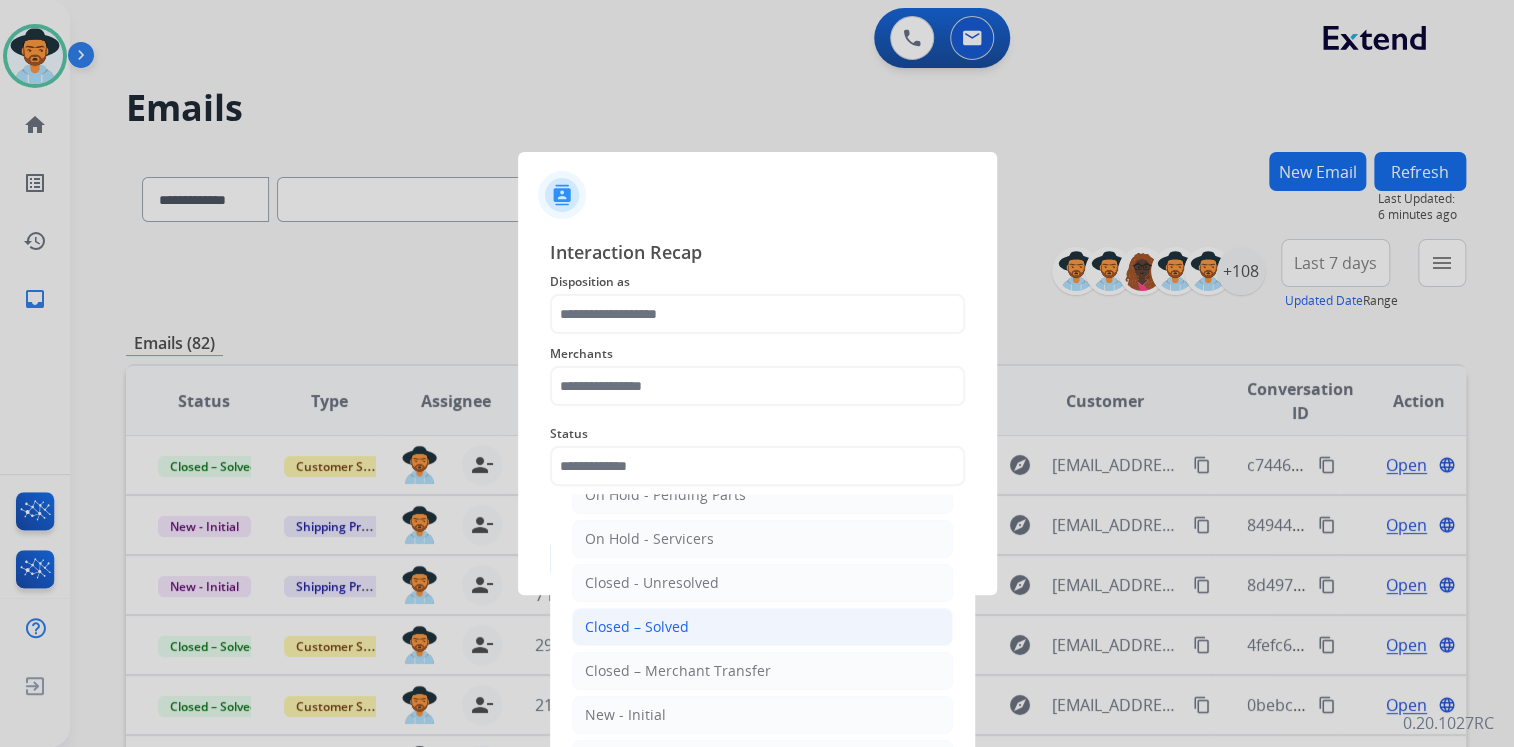 drag, startPoint x: 671, startPoint y: 618, endPoint x: 635, endPoint y: 500, distance: 123.36936 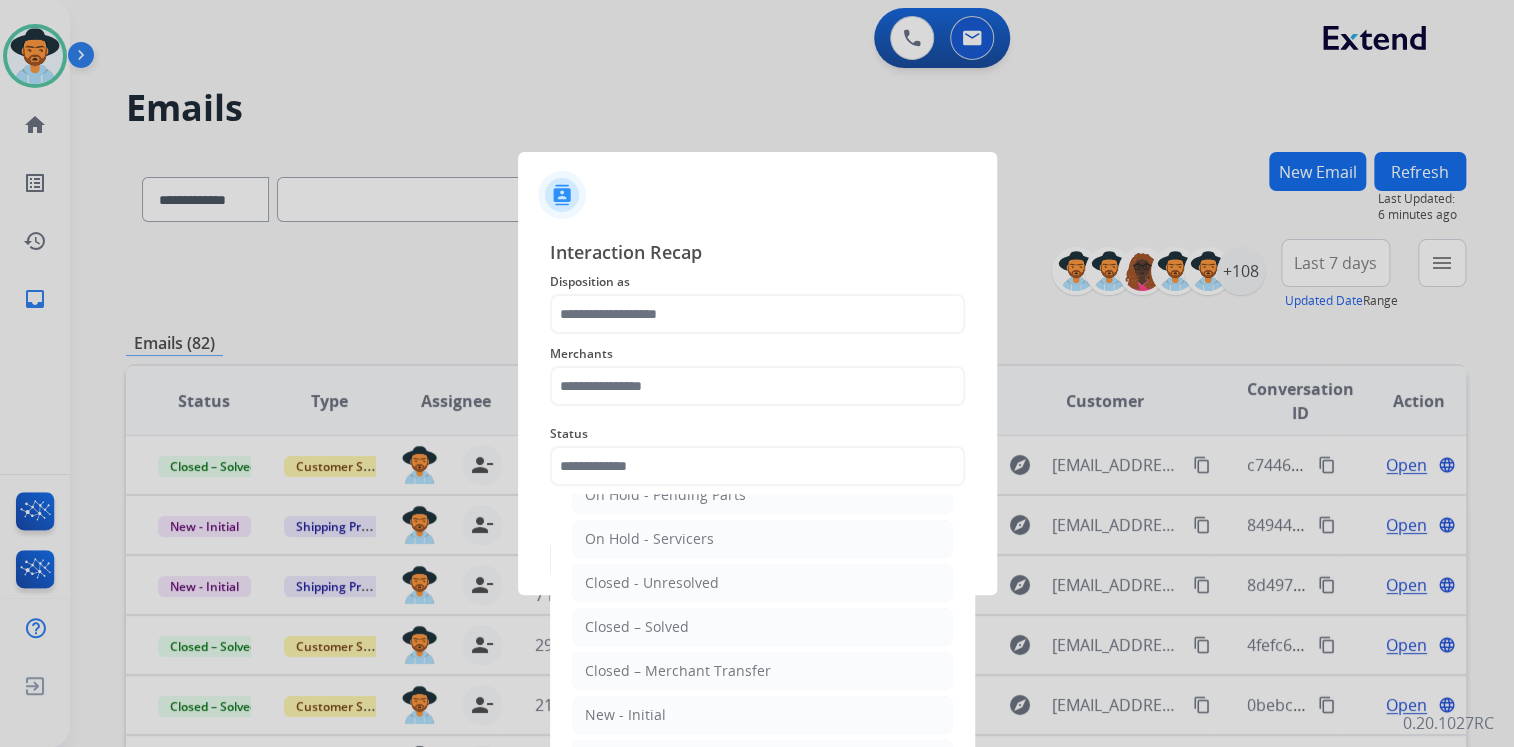 type on "**********" 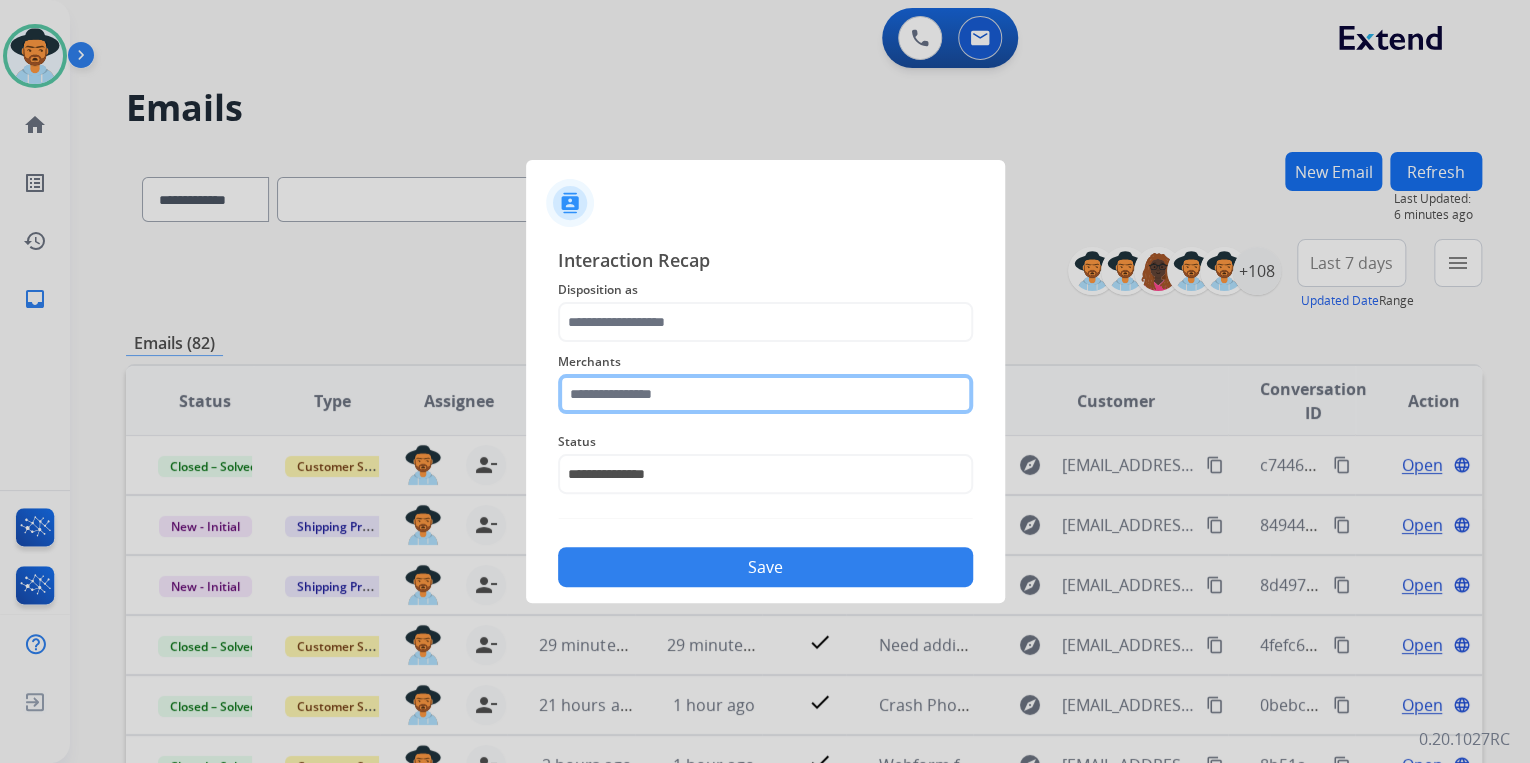 click 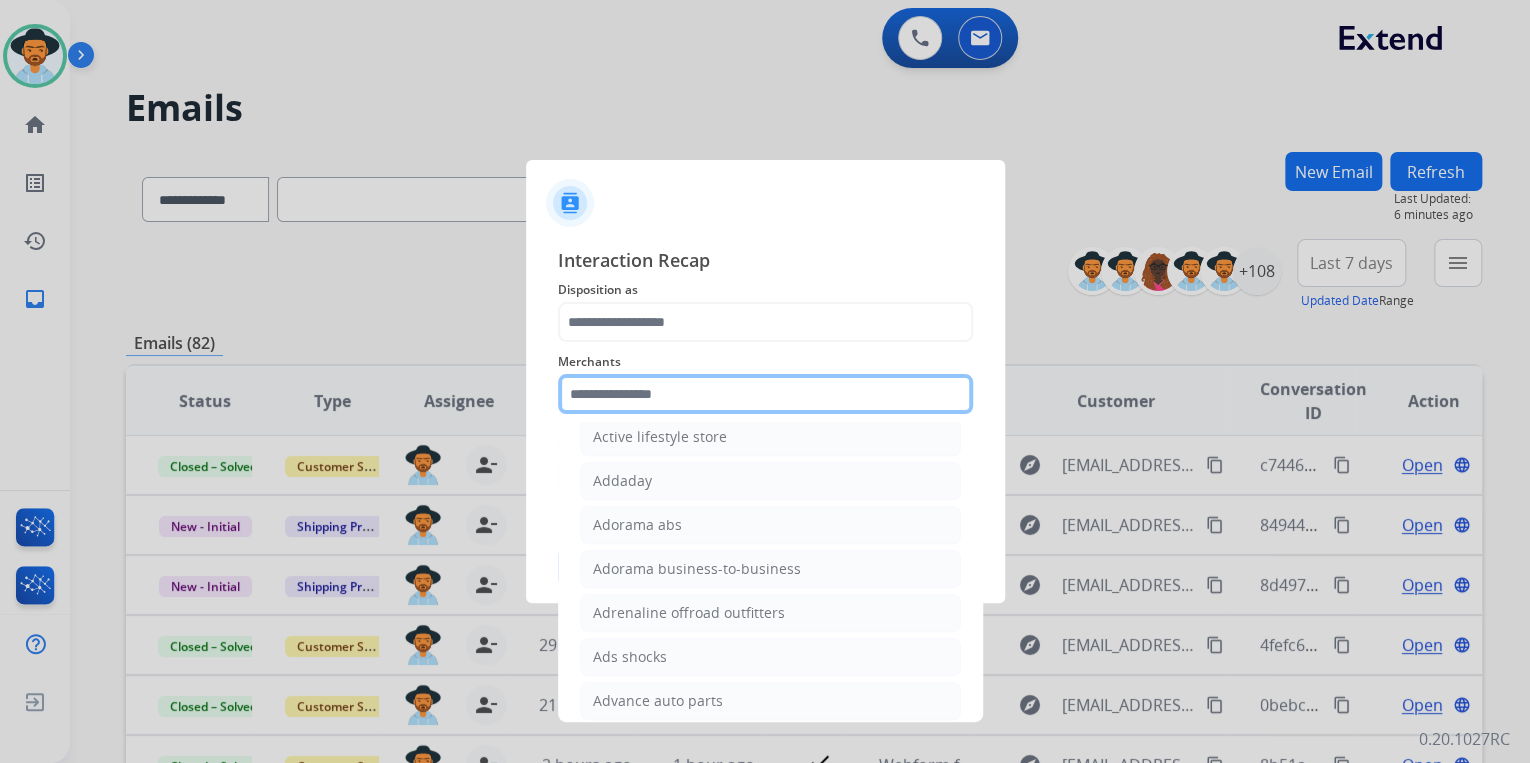 scroll, scrollTop: 320, scrollLeft: 0, axis: vertical 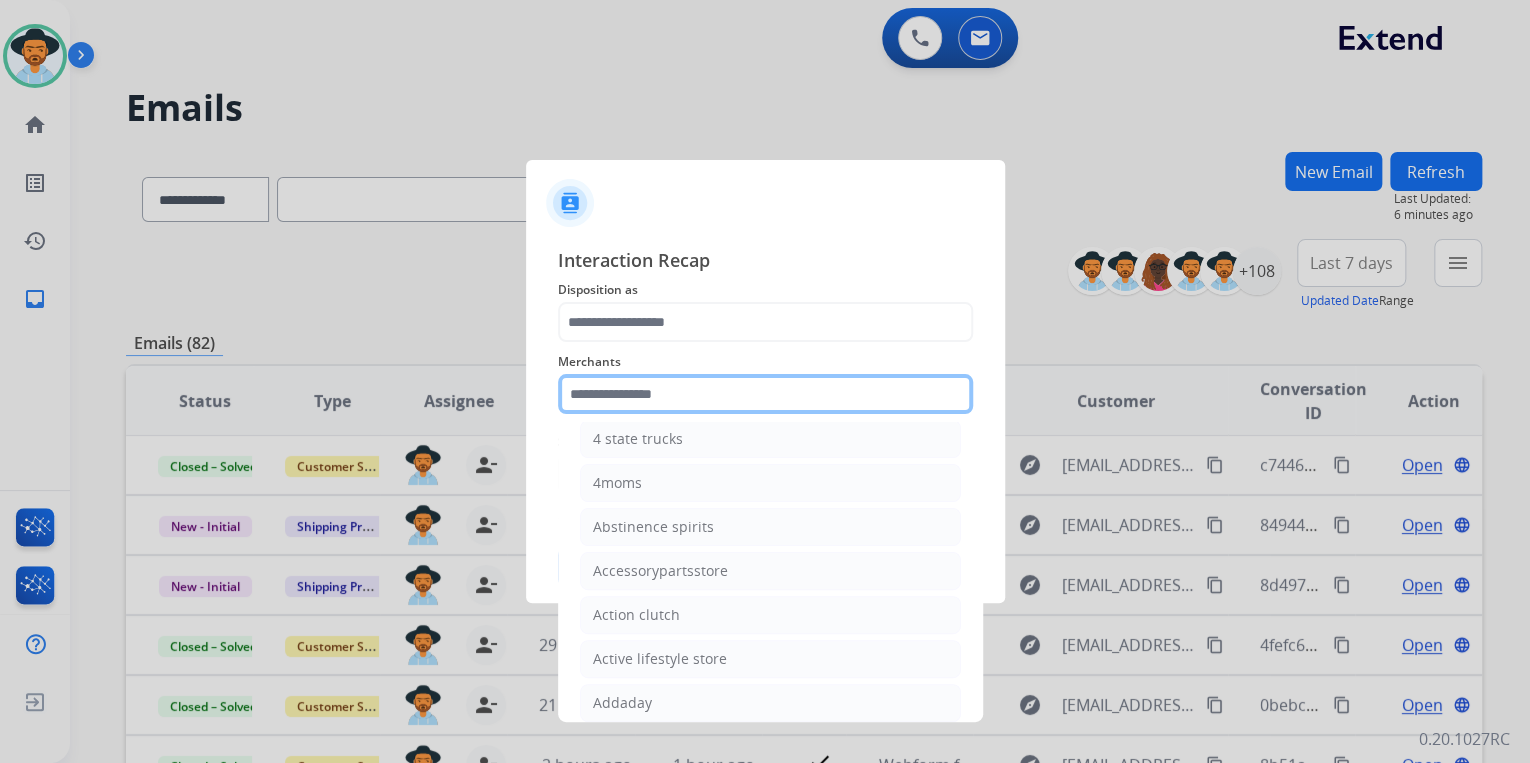 click 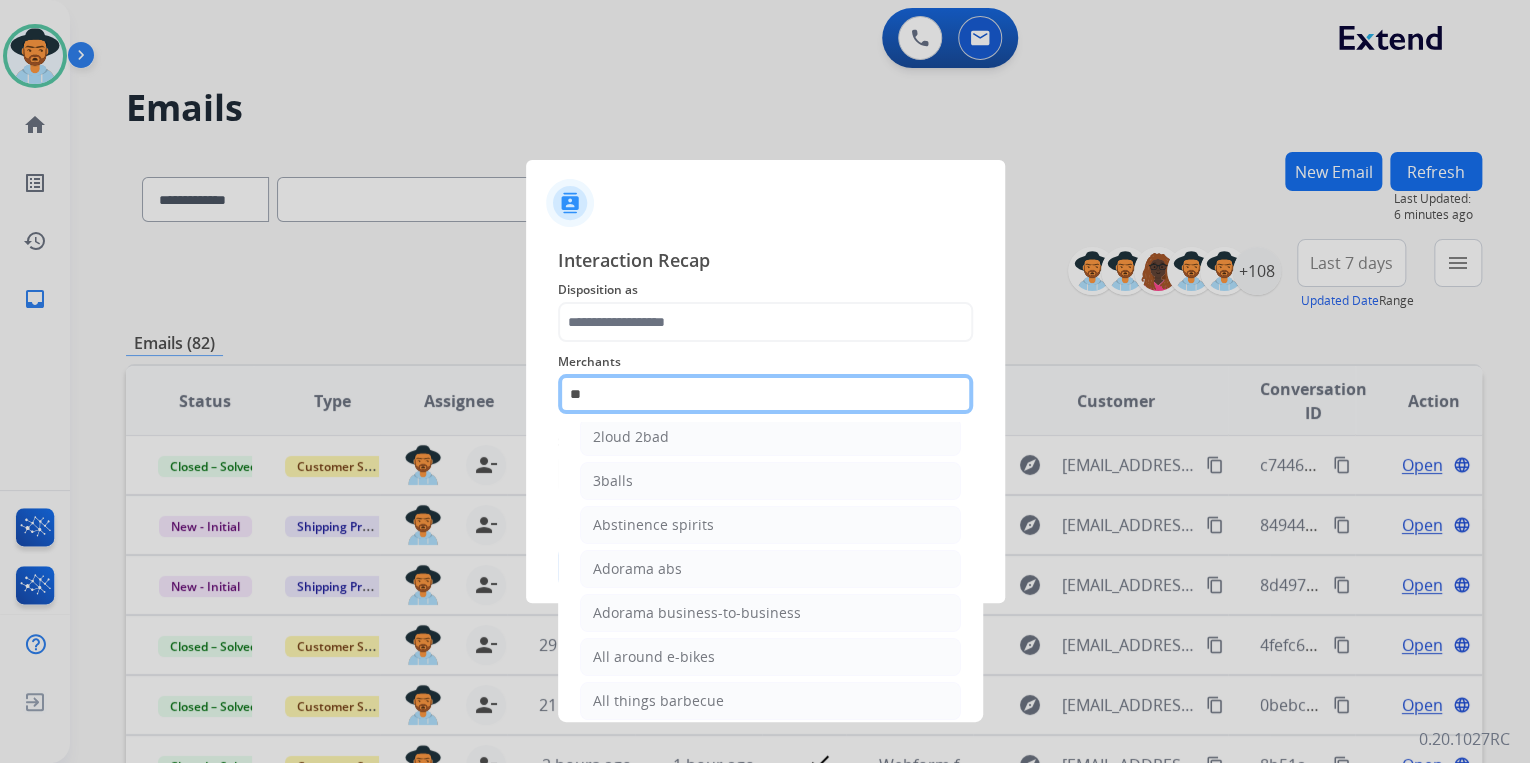 scroll, scrollTop: 0, scrollLeft: 0, axis: both 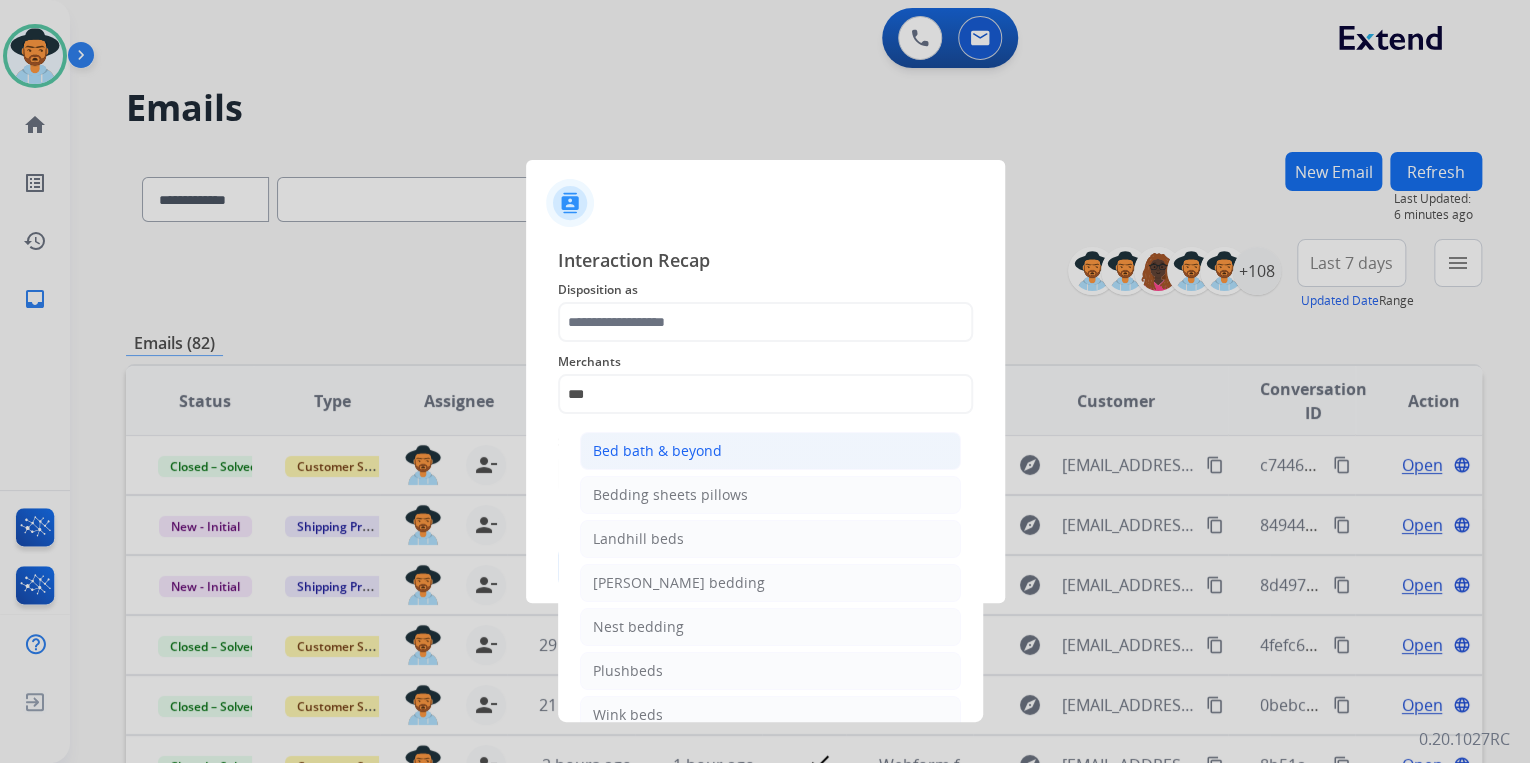 click on "Bed bath & beyond" 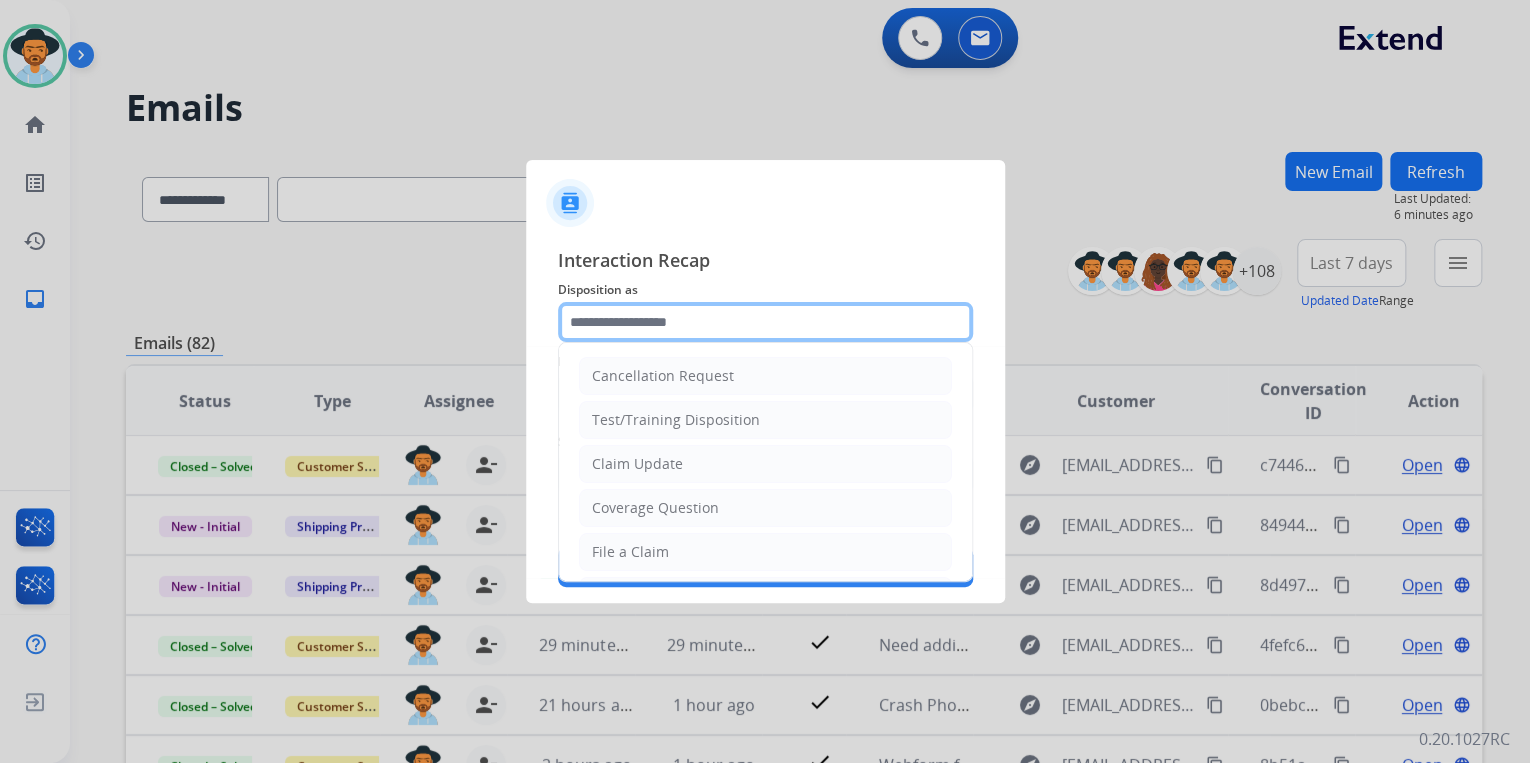 click 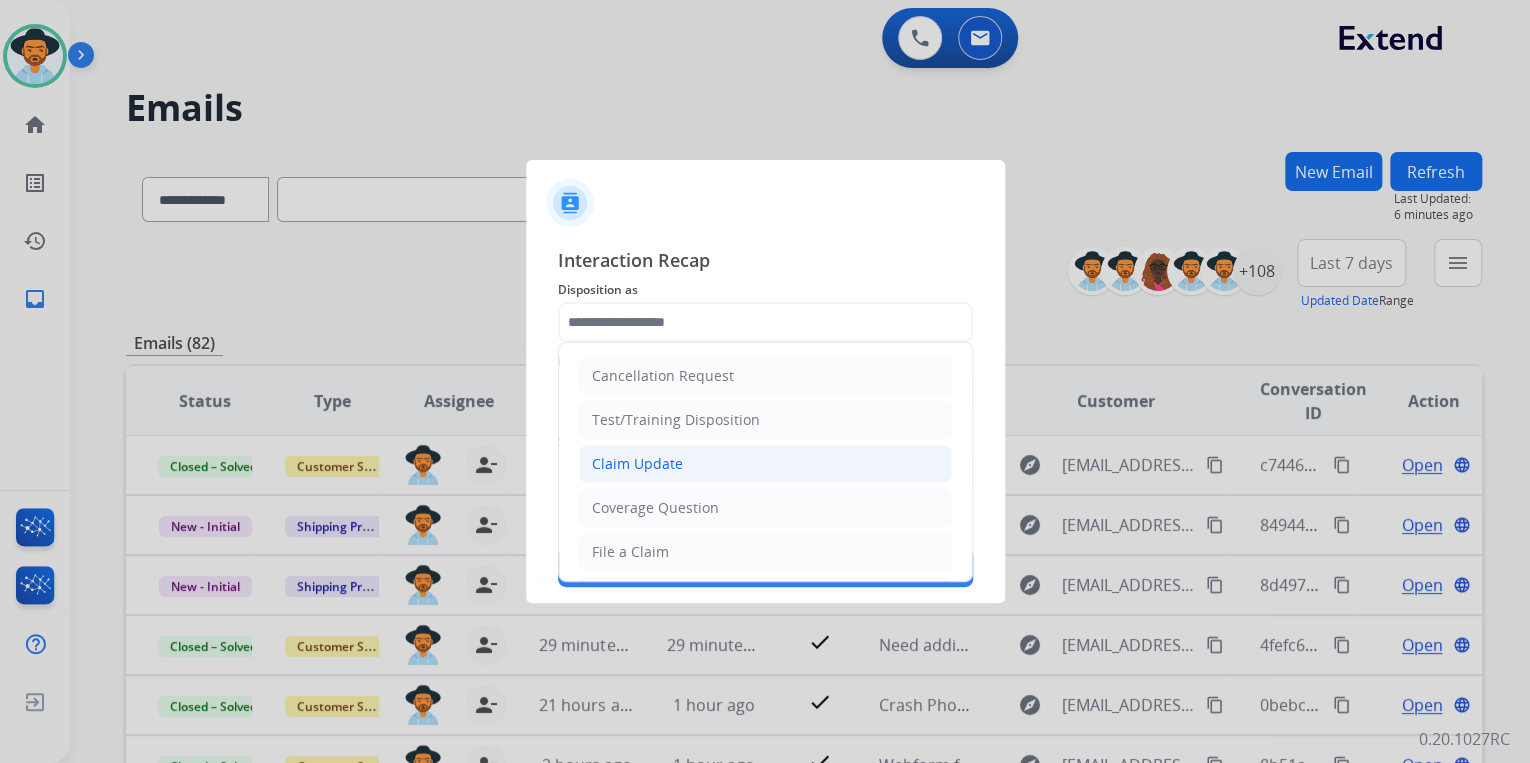 click on "Claim Update" 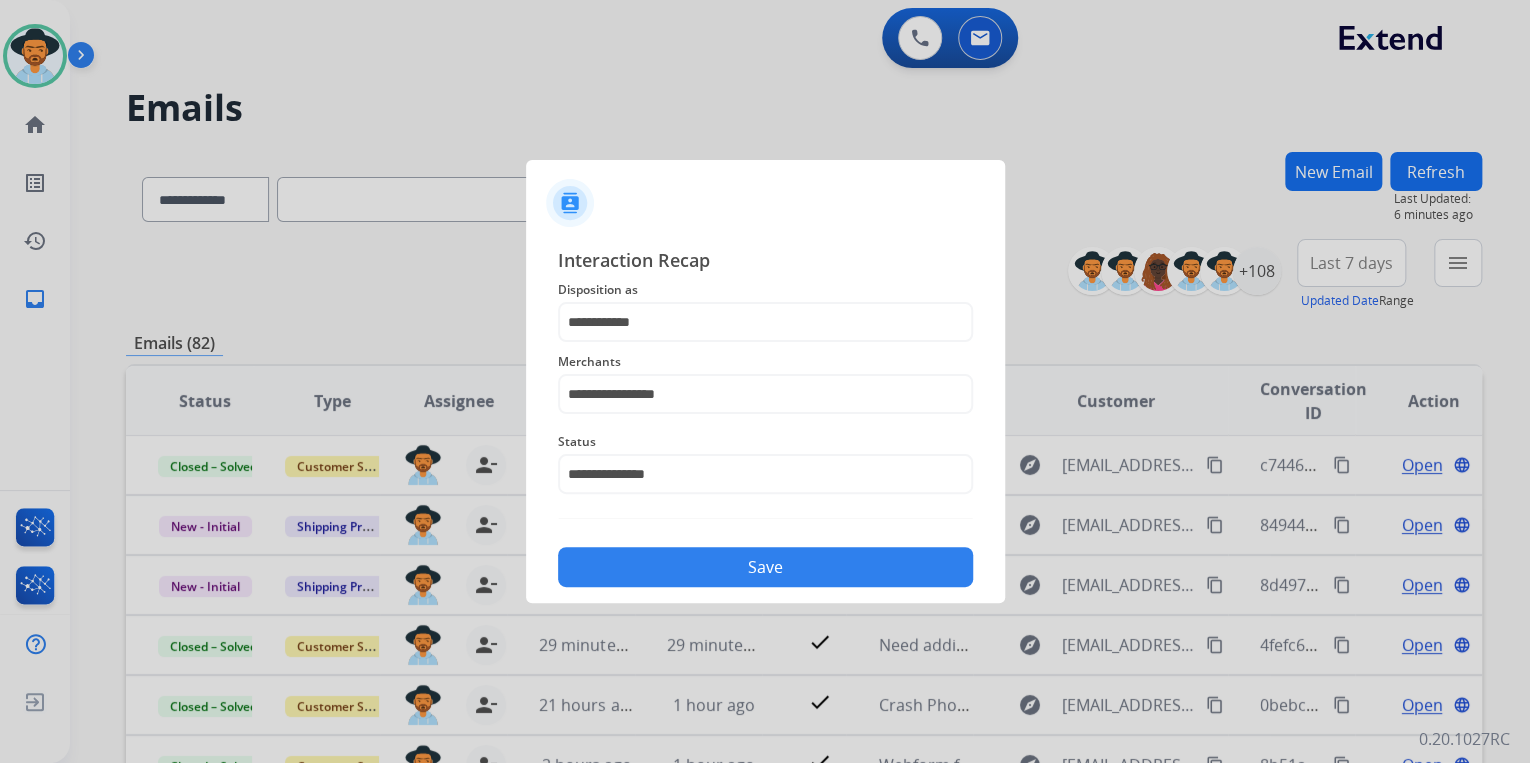 click on "Save" 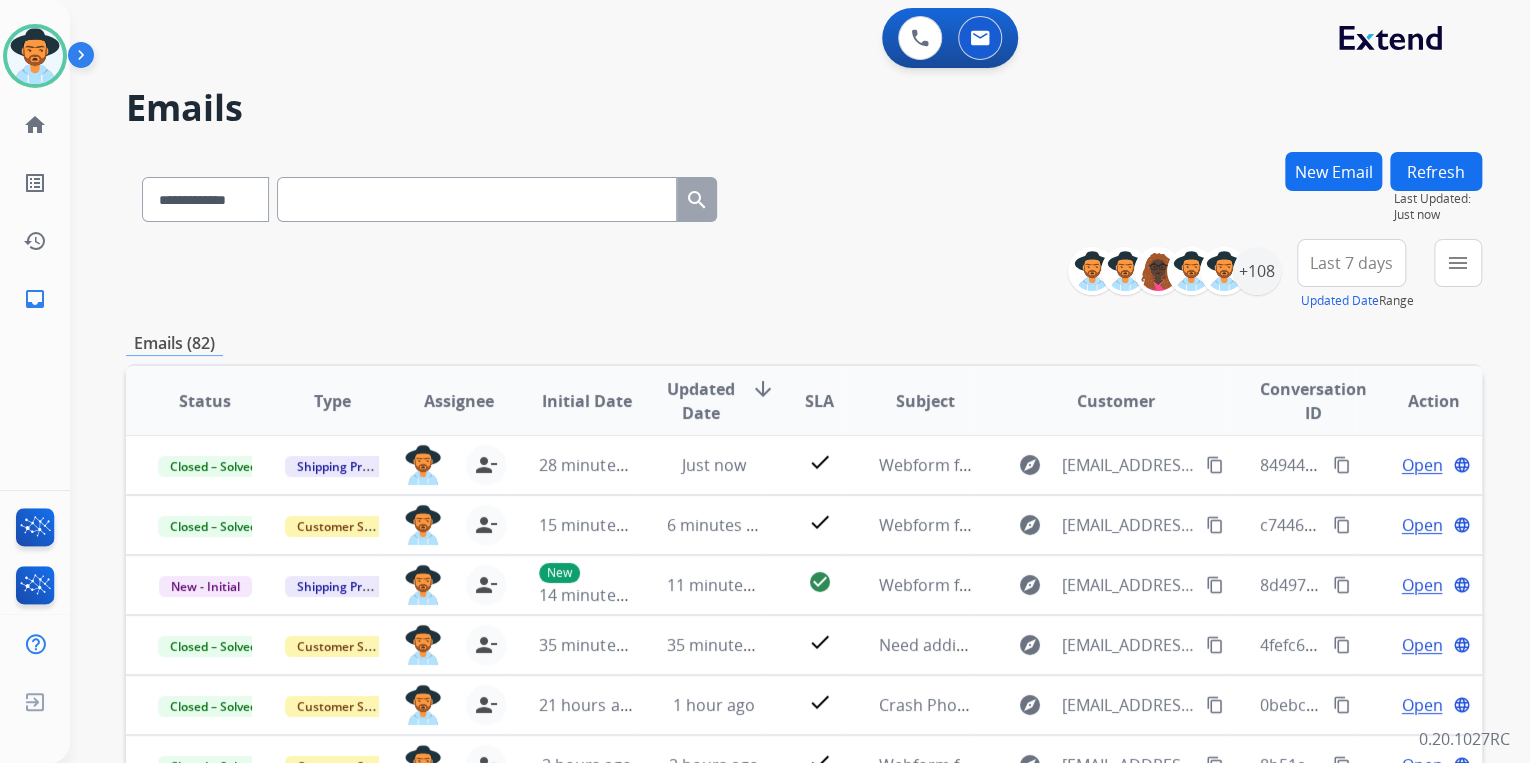 click on "**********" at bounding box center (804, 275) 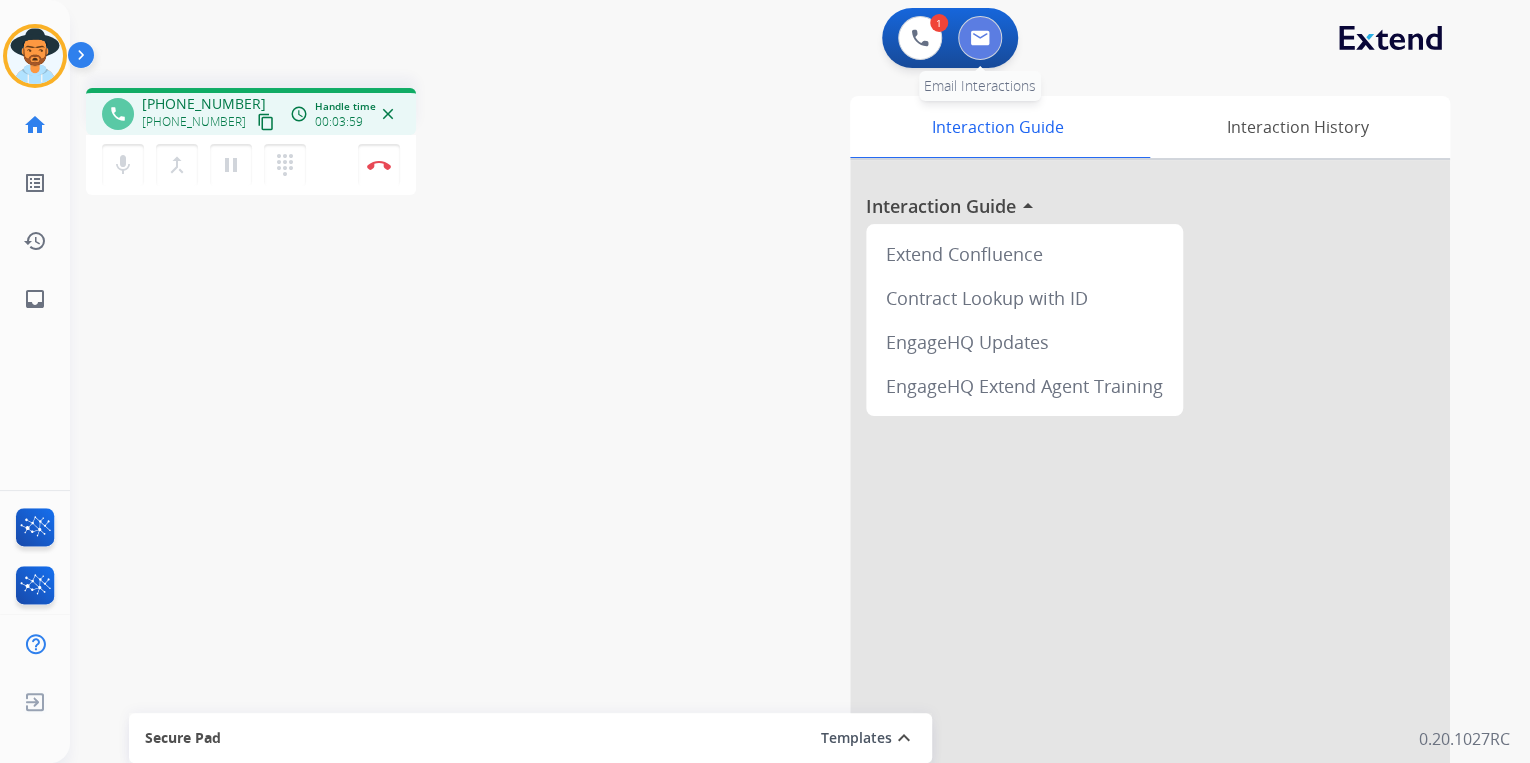 click at bounding box center (980, 38) 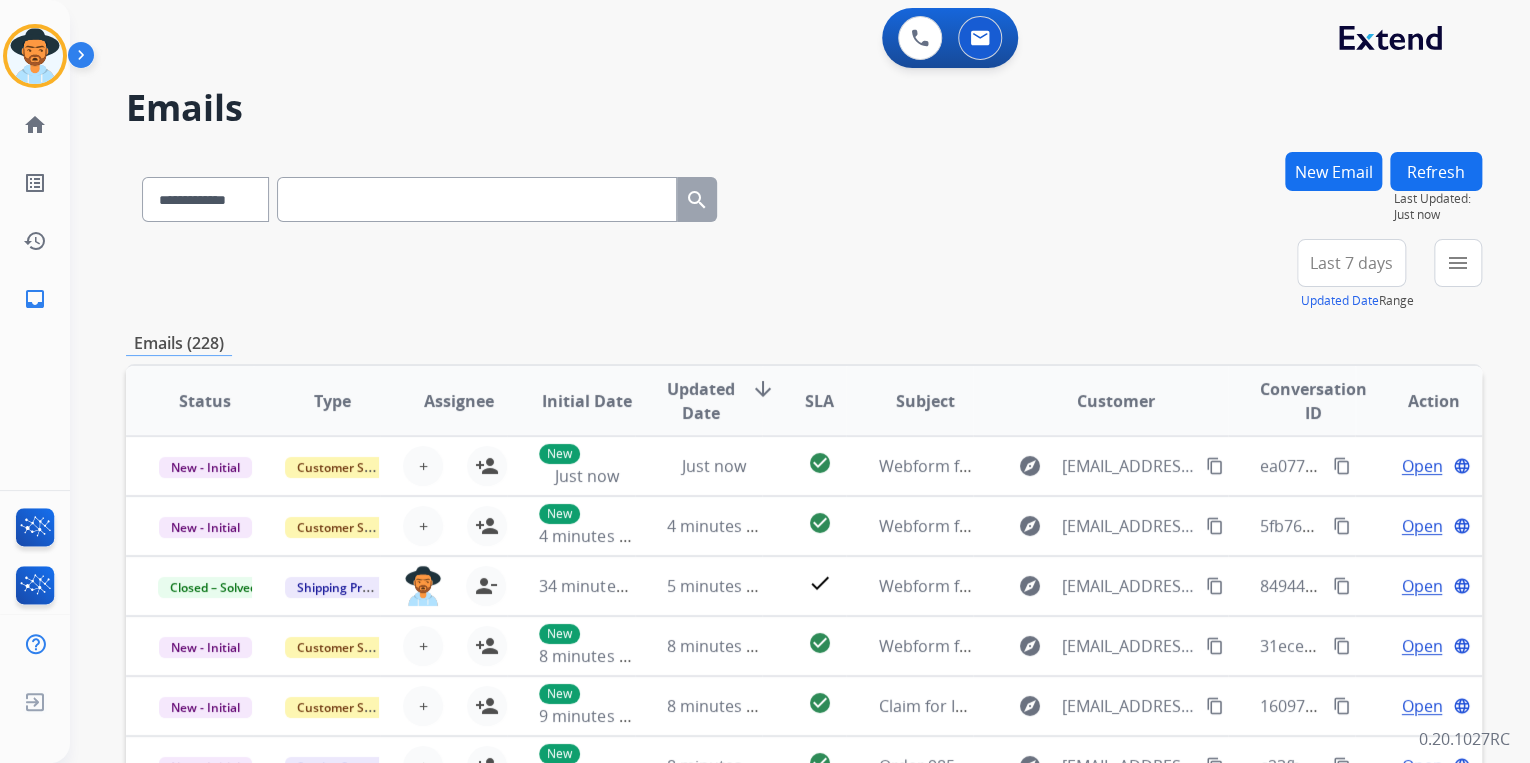 click at bounding box center [477, 199] 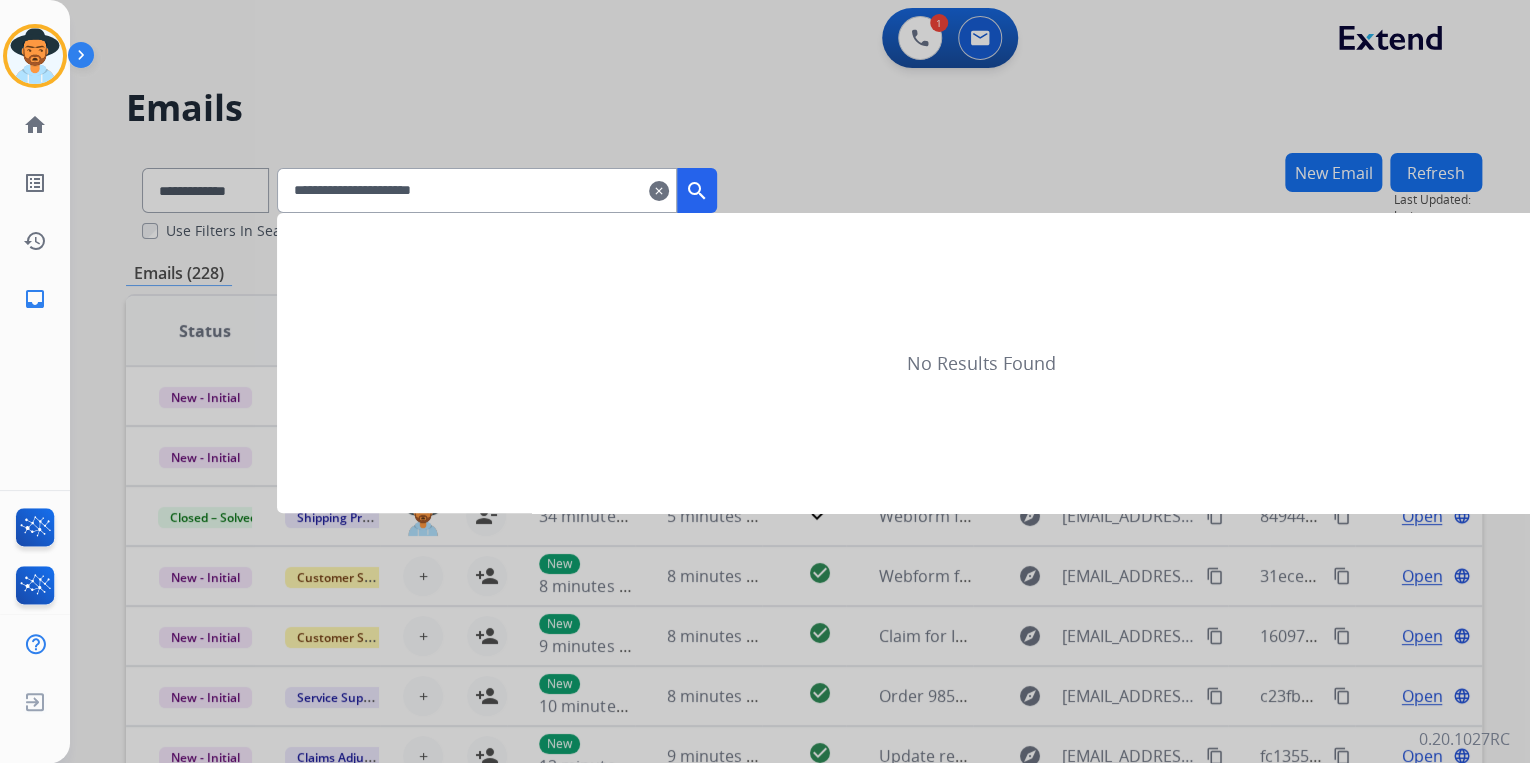 type on "**********" 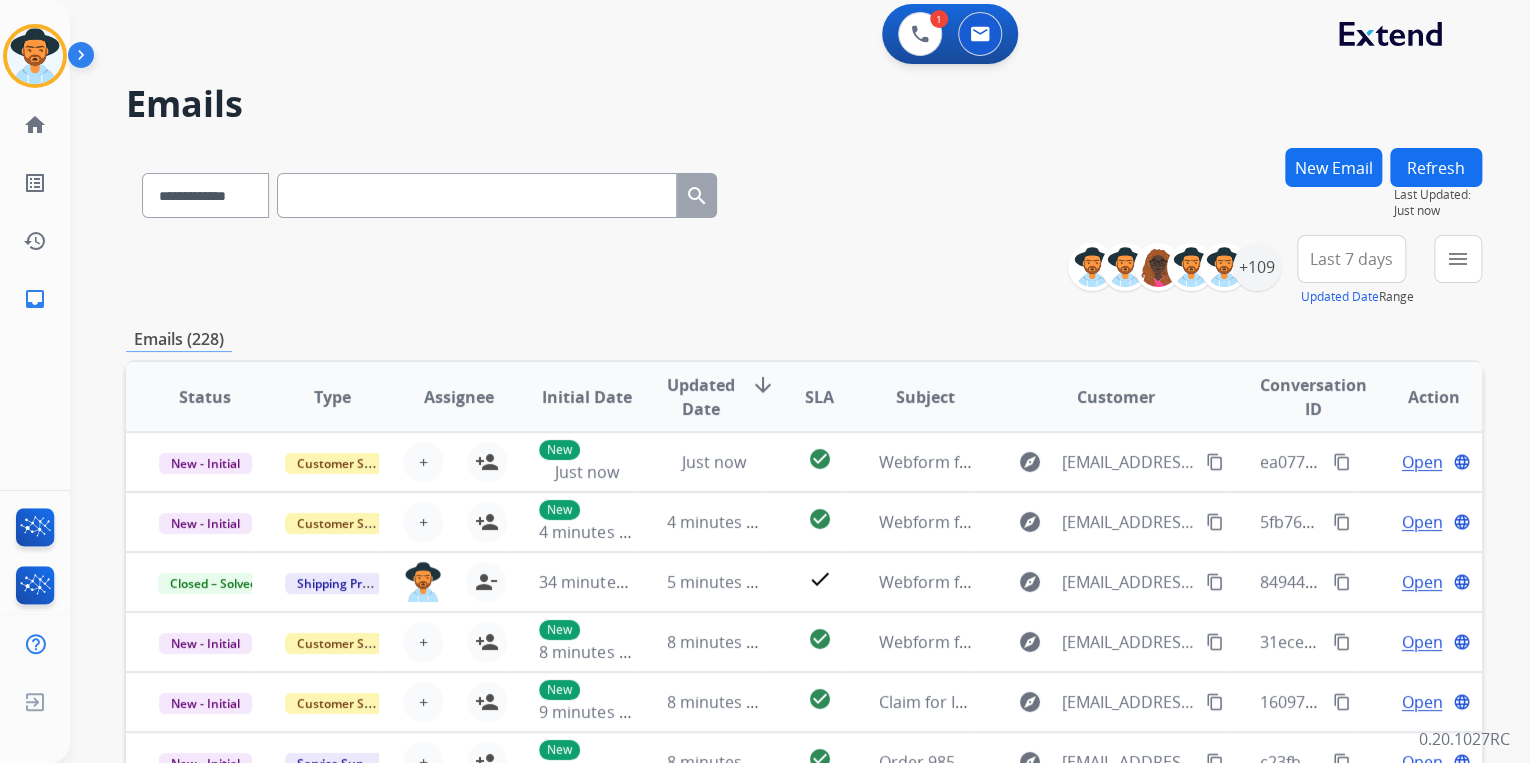 scroll, scrollTop: 0, scrollLeft: 0, axis: both 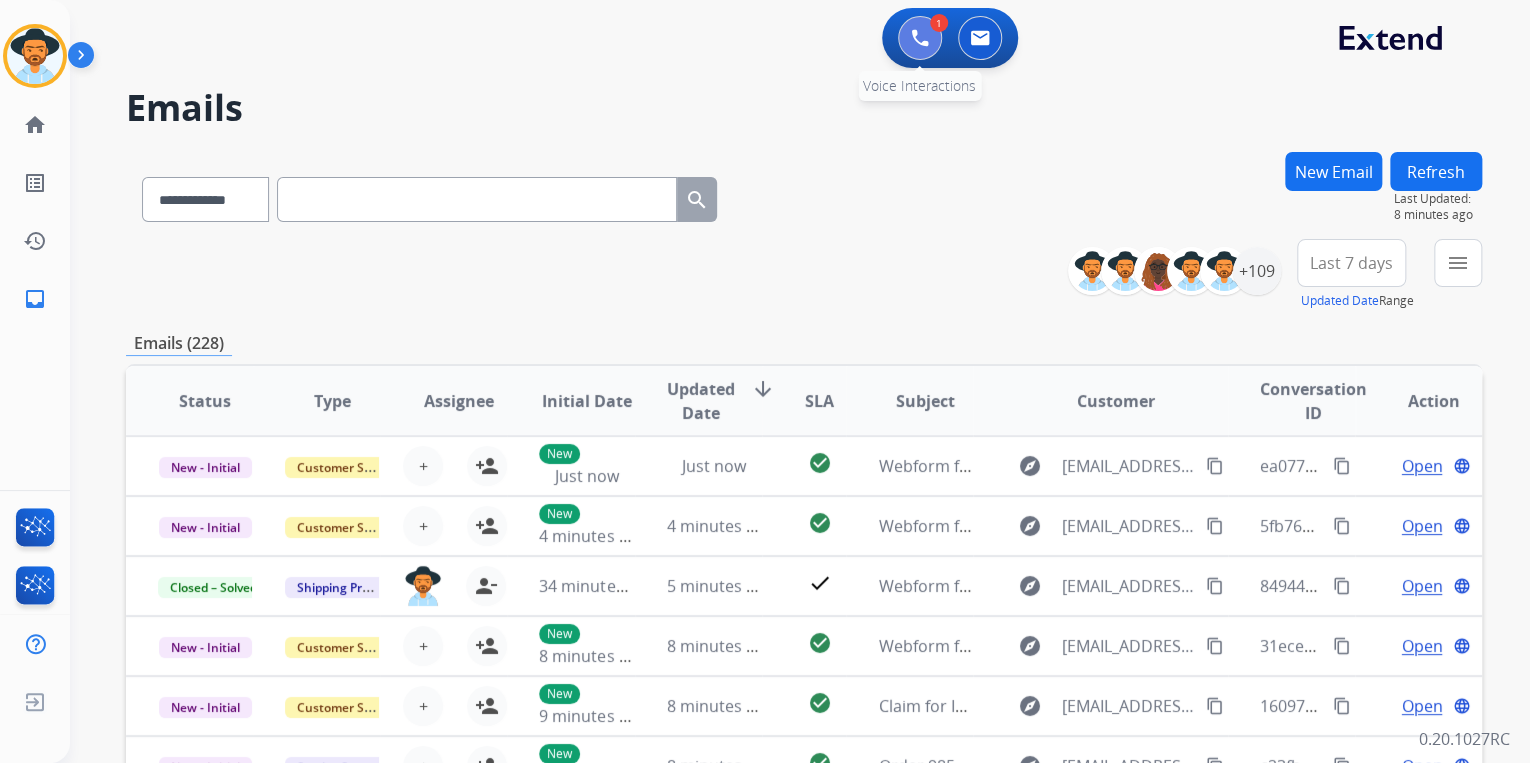 click at bounding box center [920, 38] 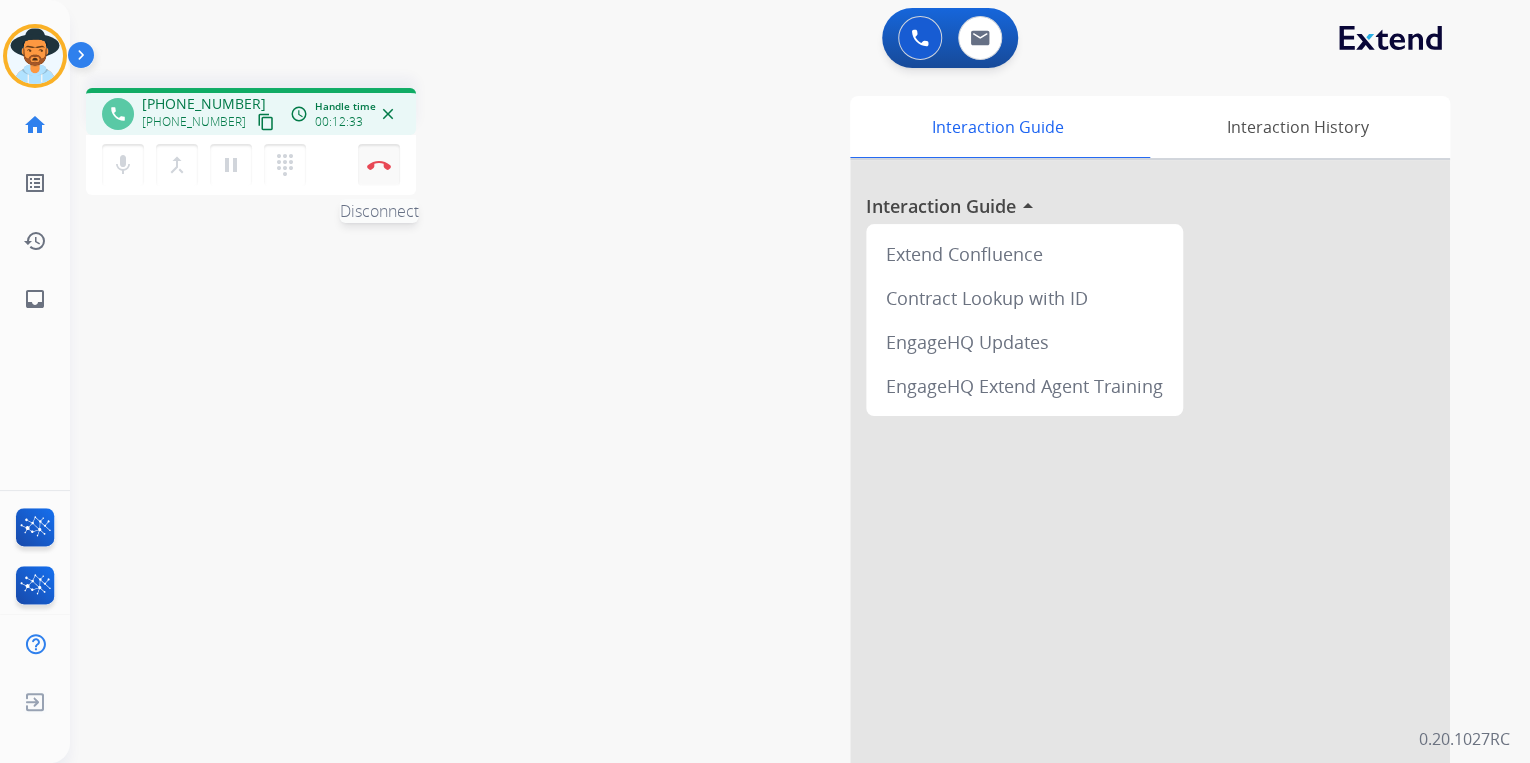 click on "Disconnect" at bounding box center [379, 165] 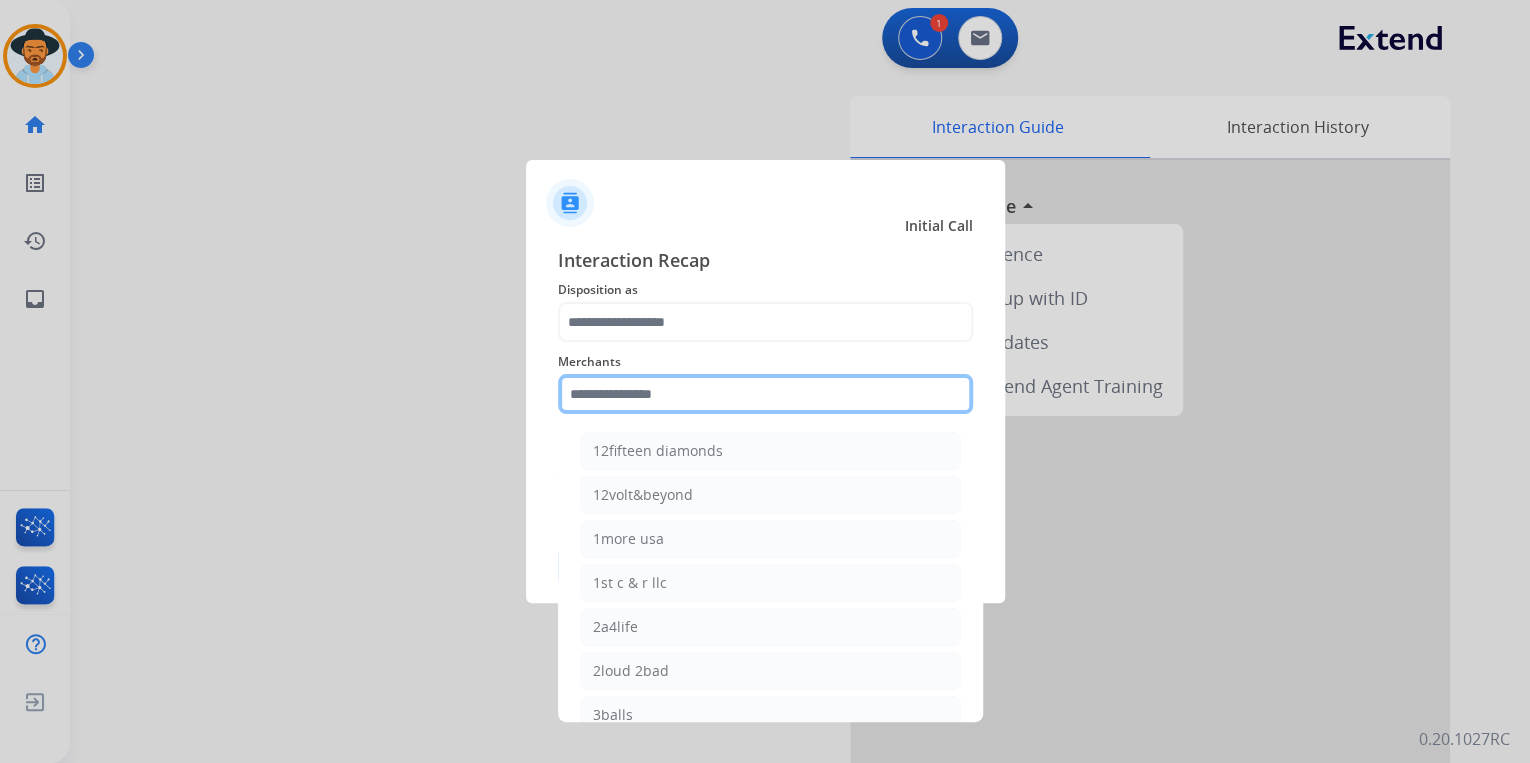 click 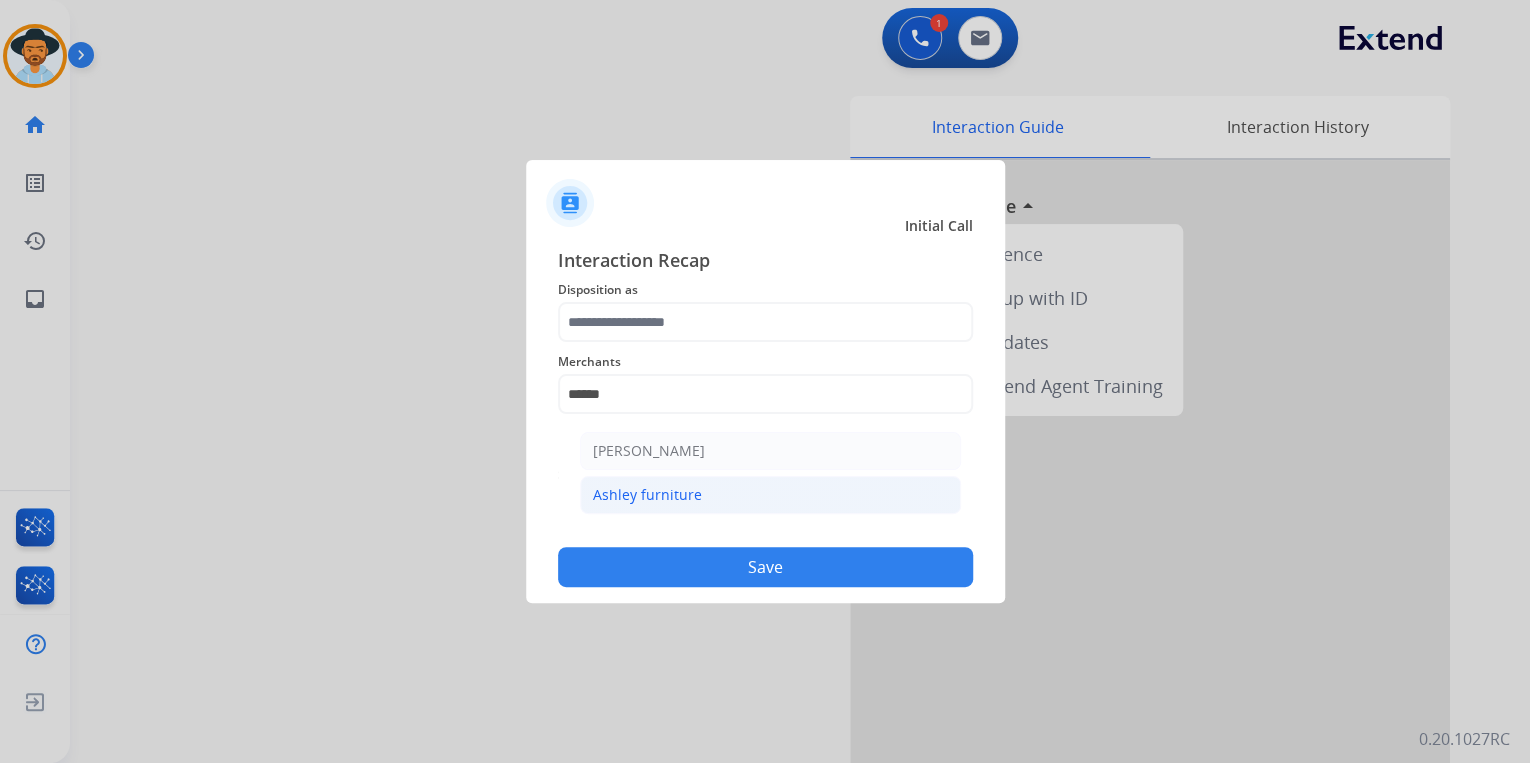 click on "Ashley furniture" 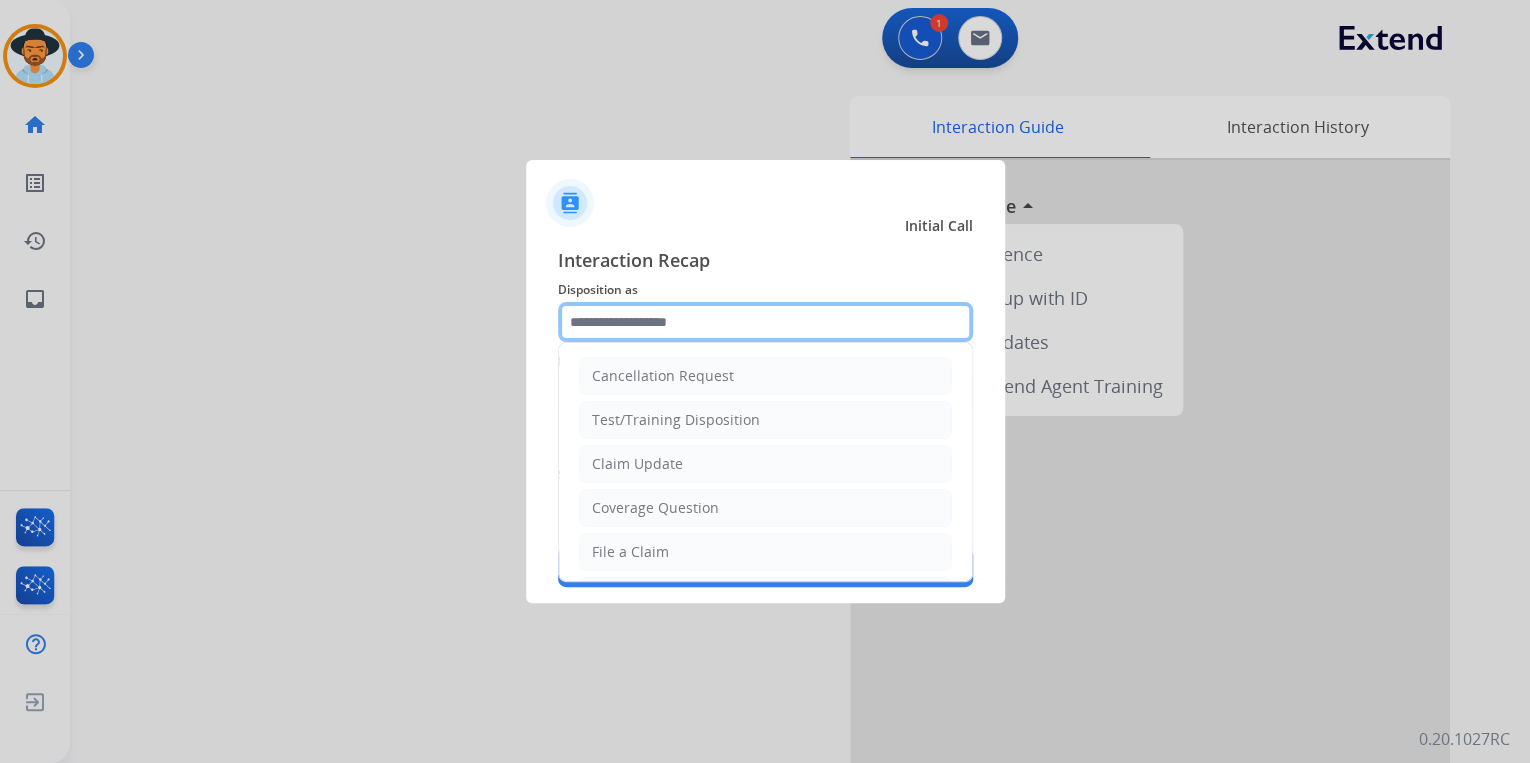 click 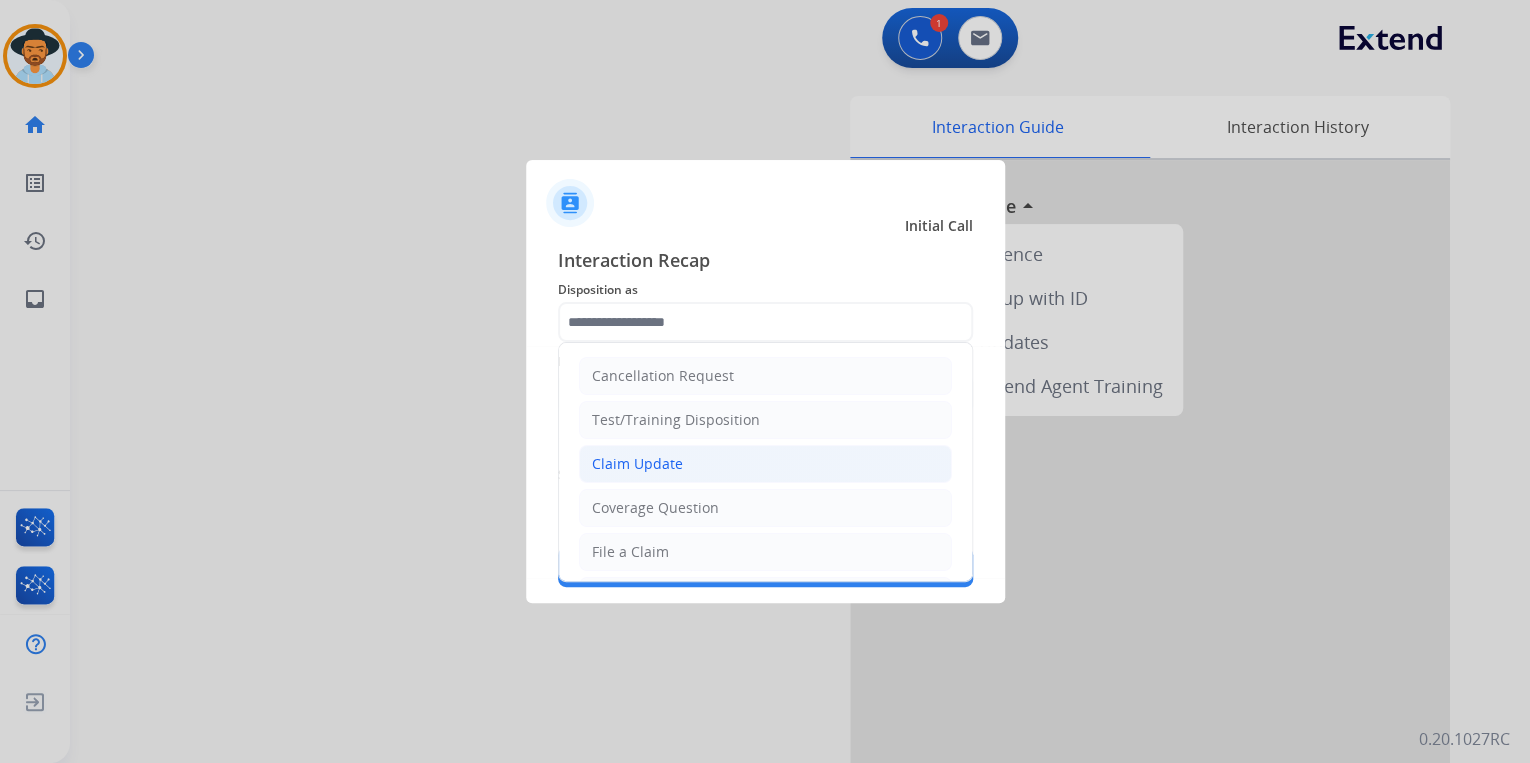 click on "Claim Update" 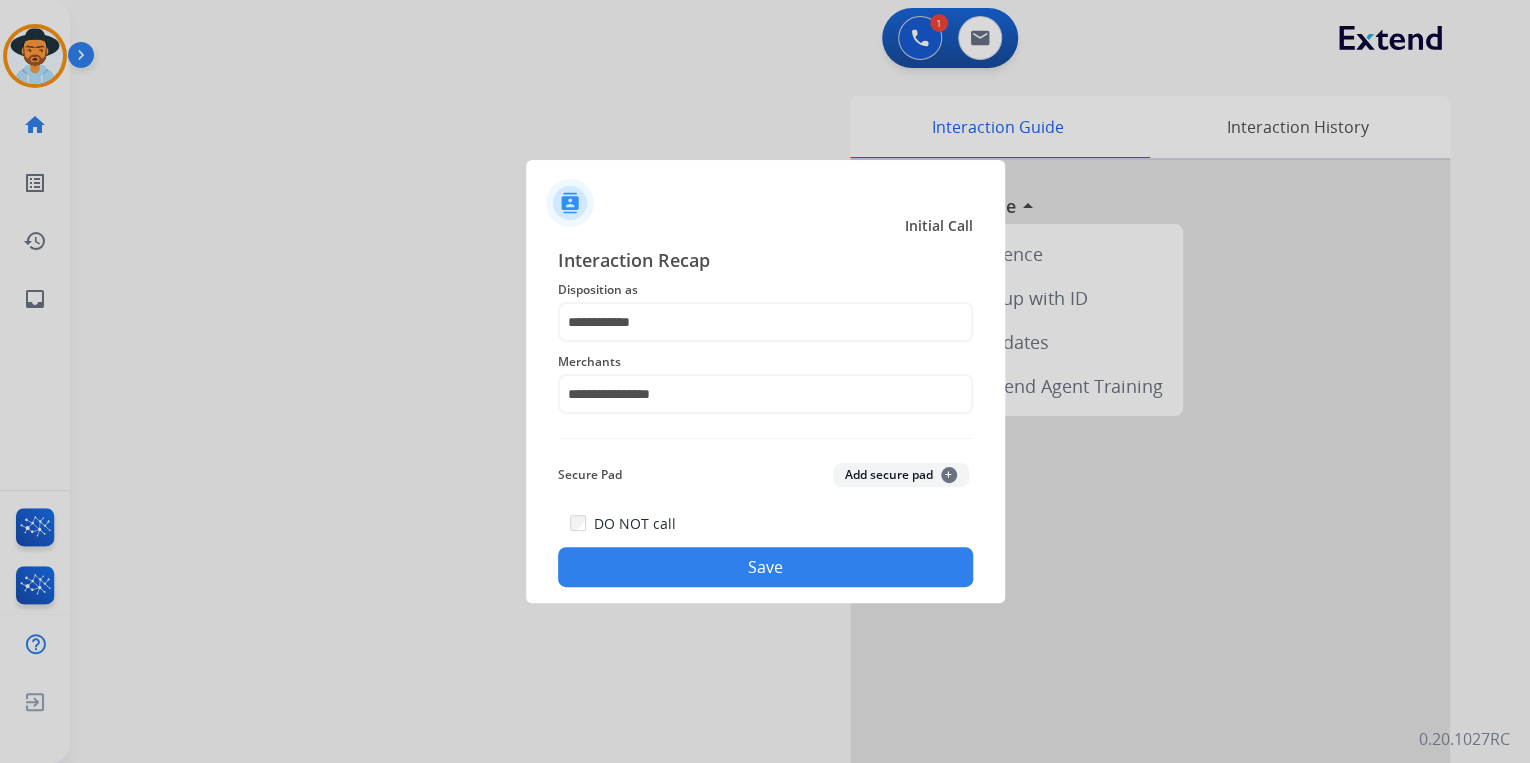 click on "Save" 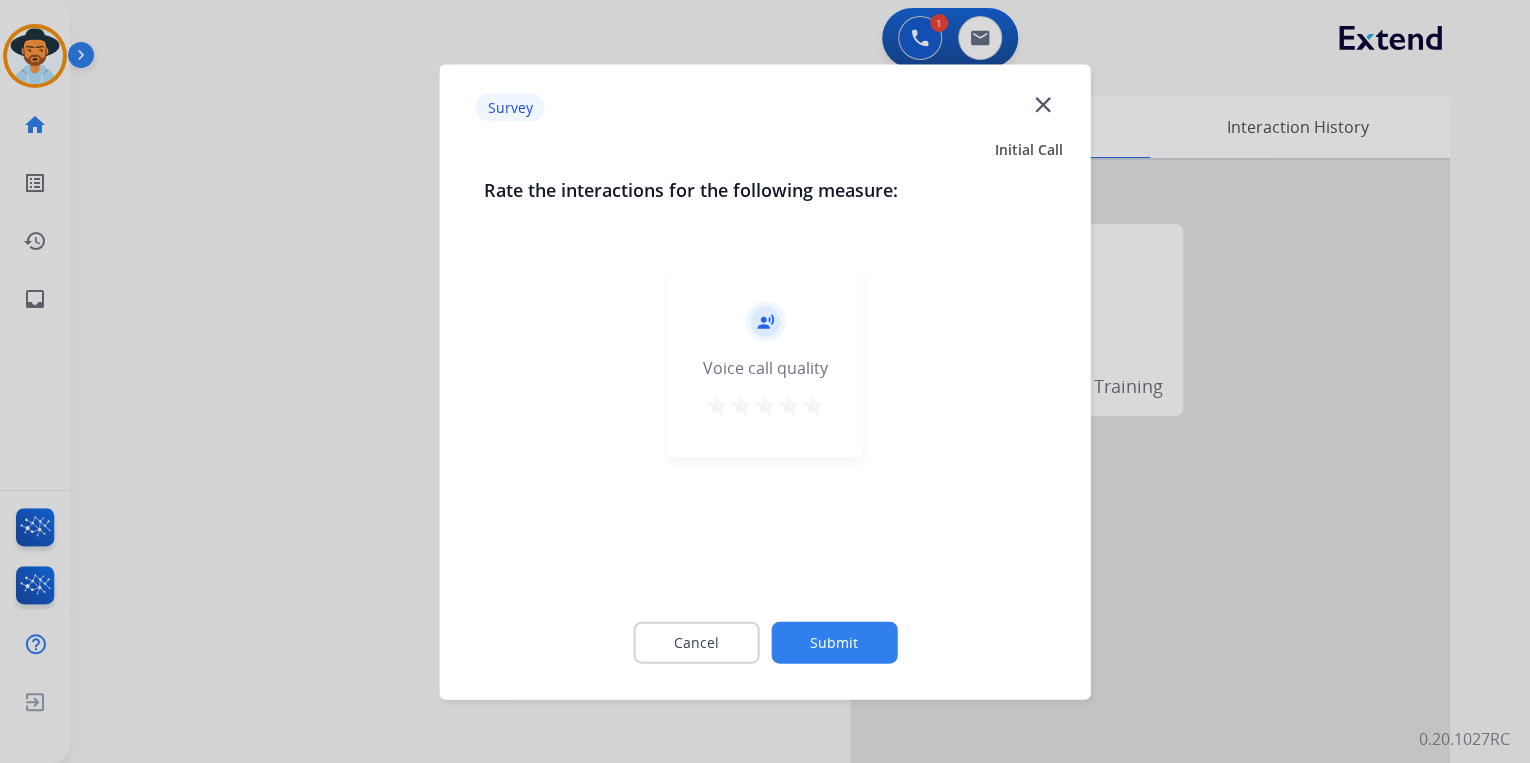 click on "star" at bounding box center (813, 405) 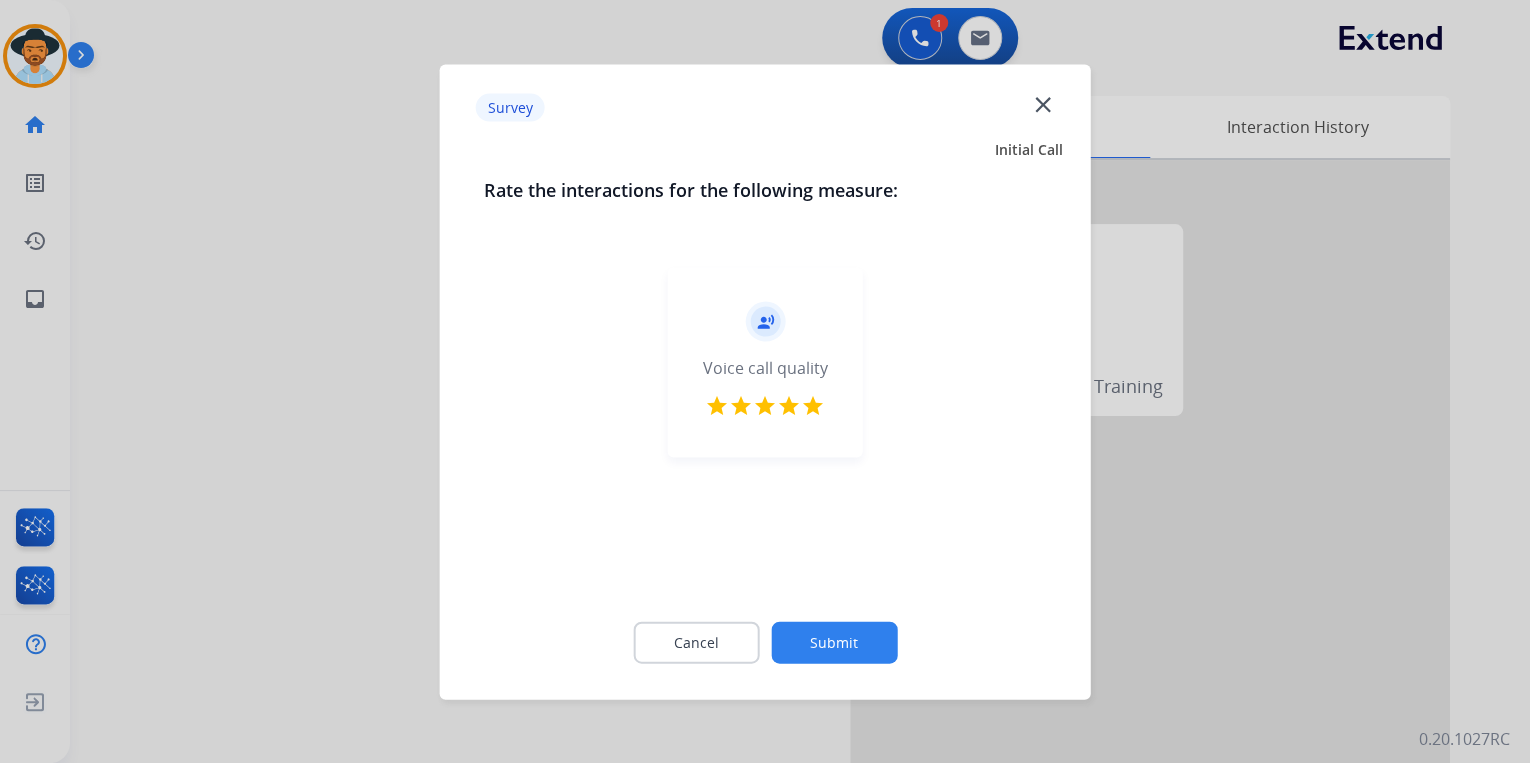 click on "Submit" 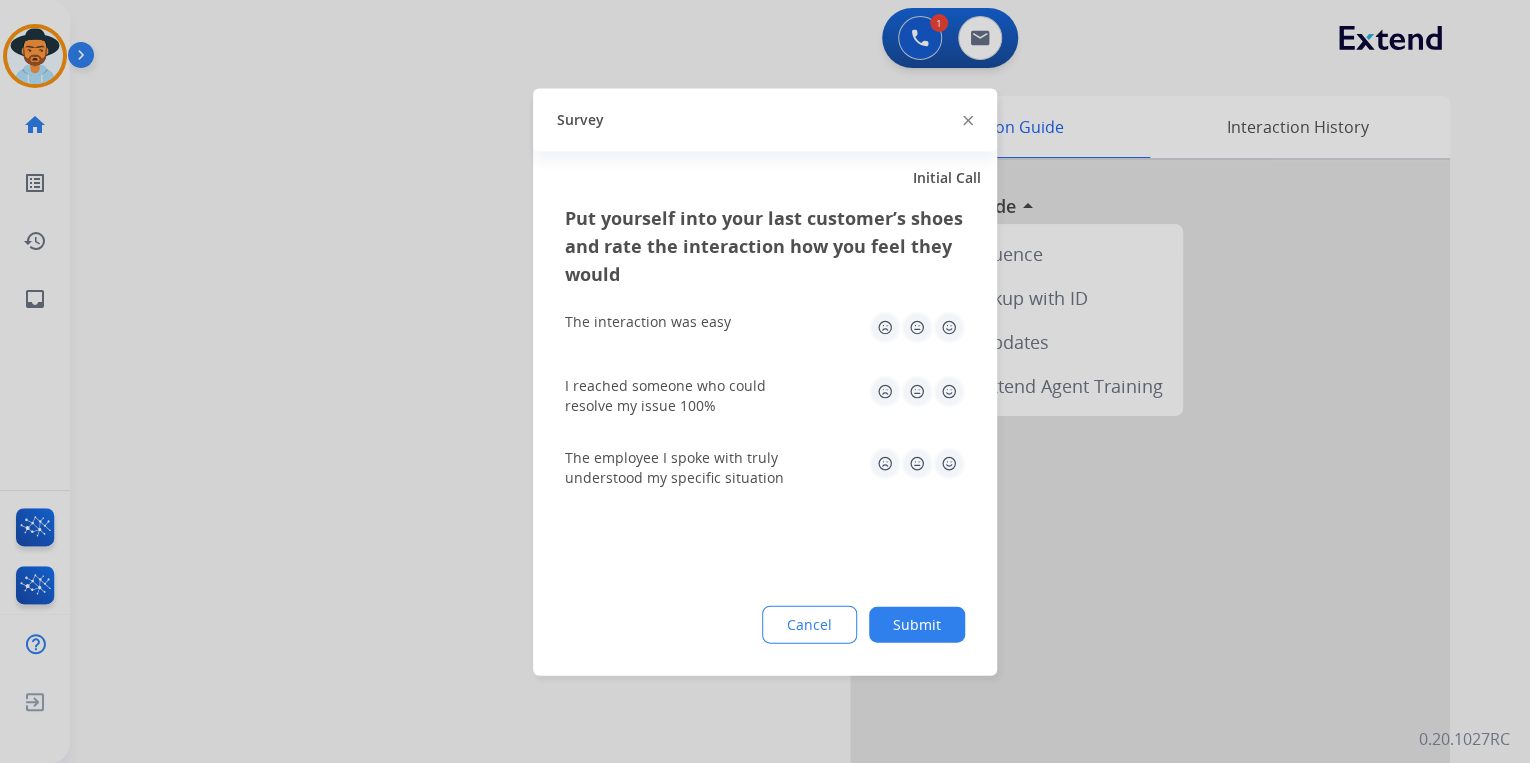 click 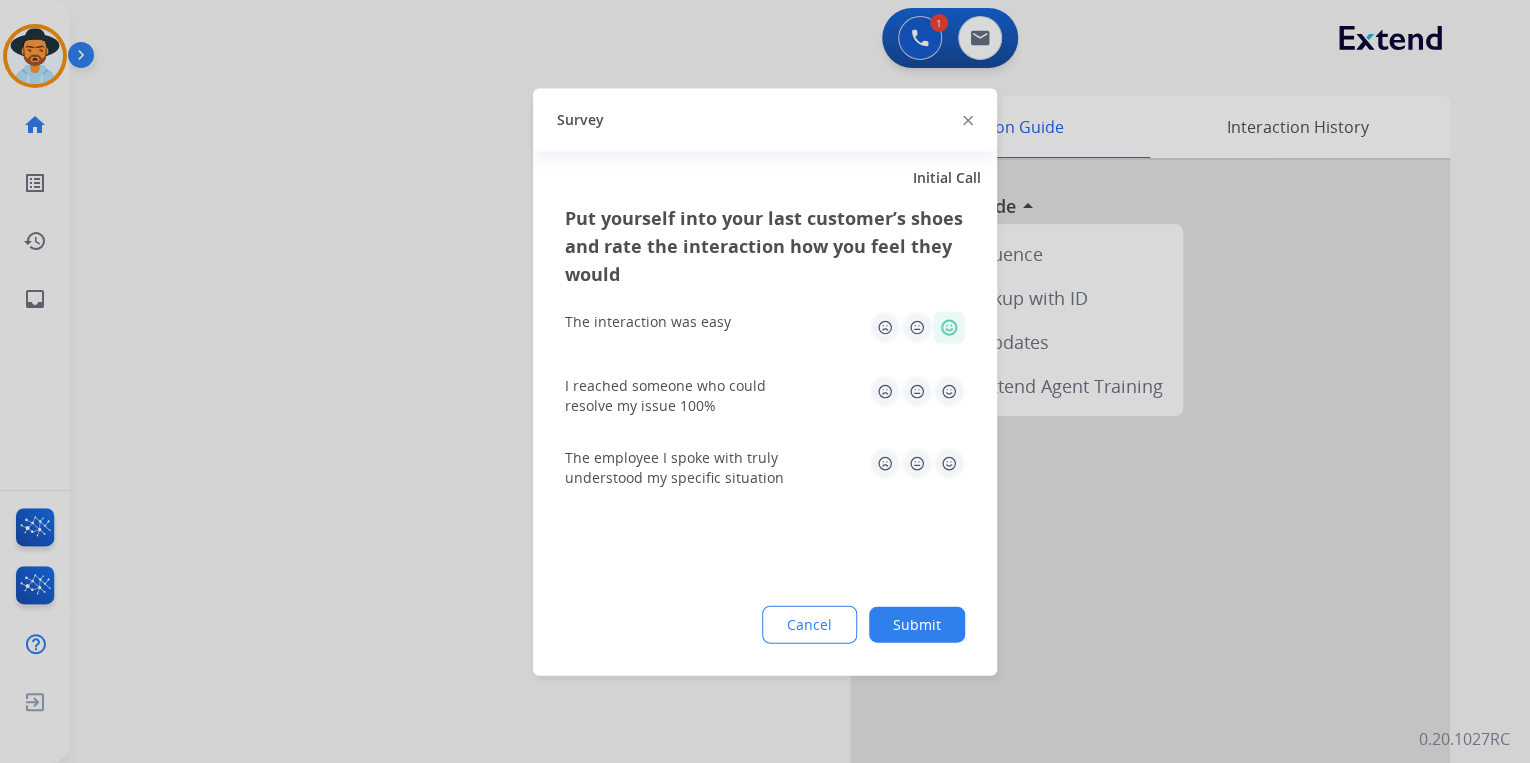 click 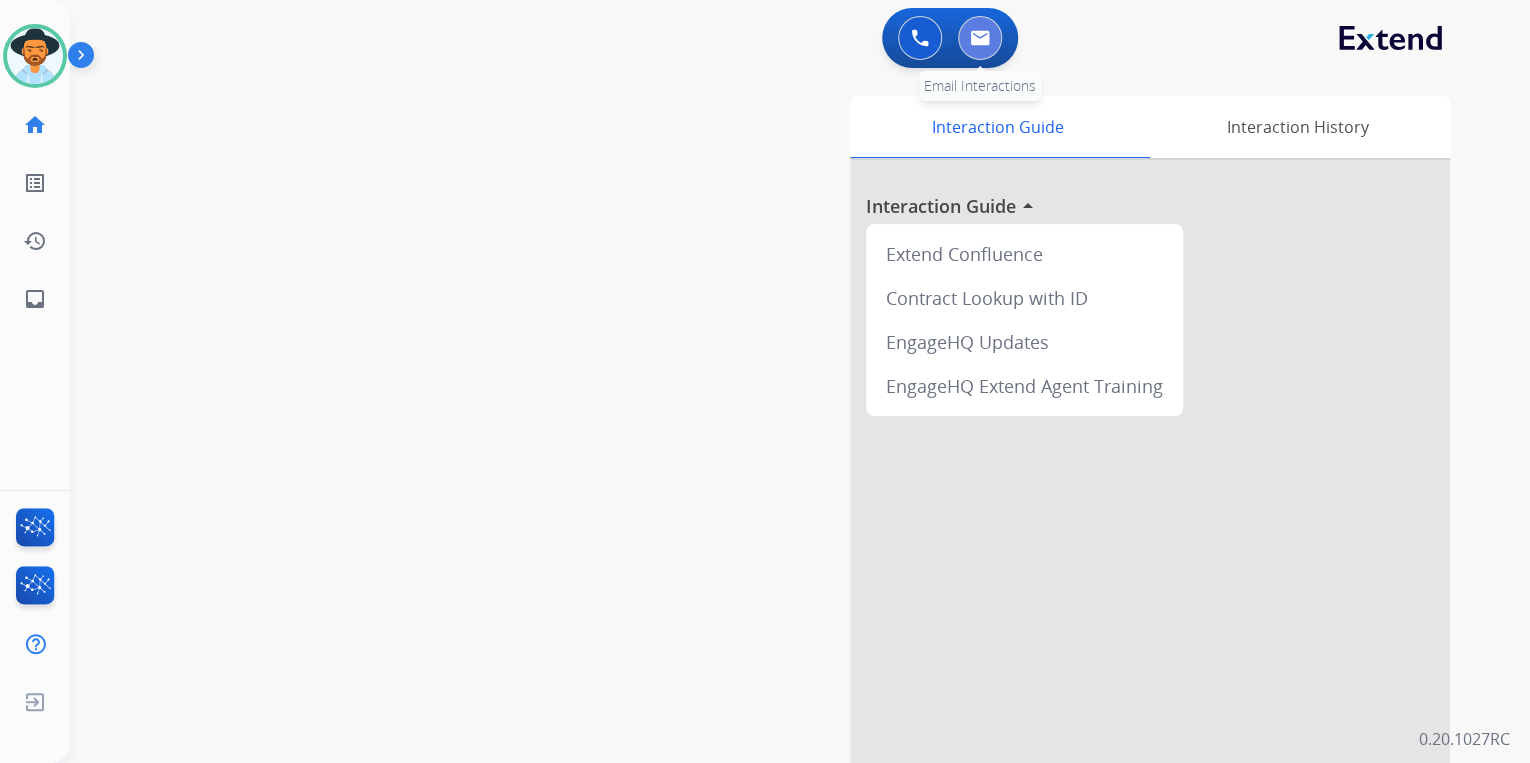 click at bounding box center [980, 38] 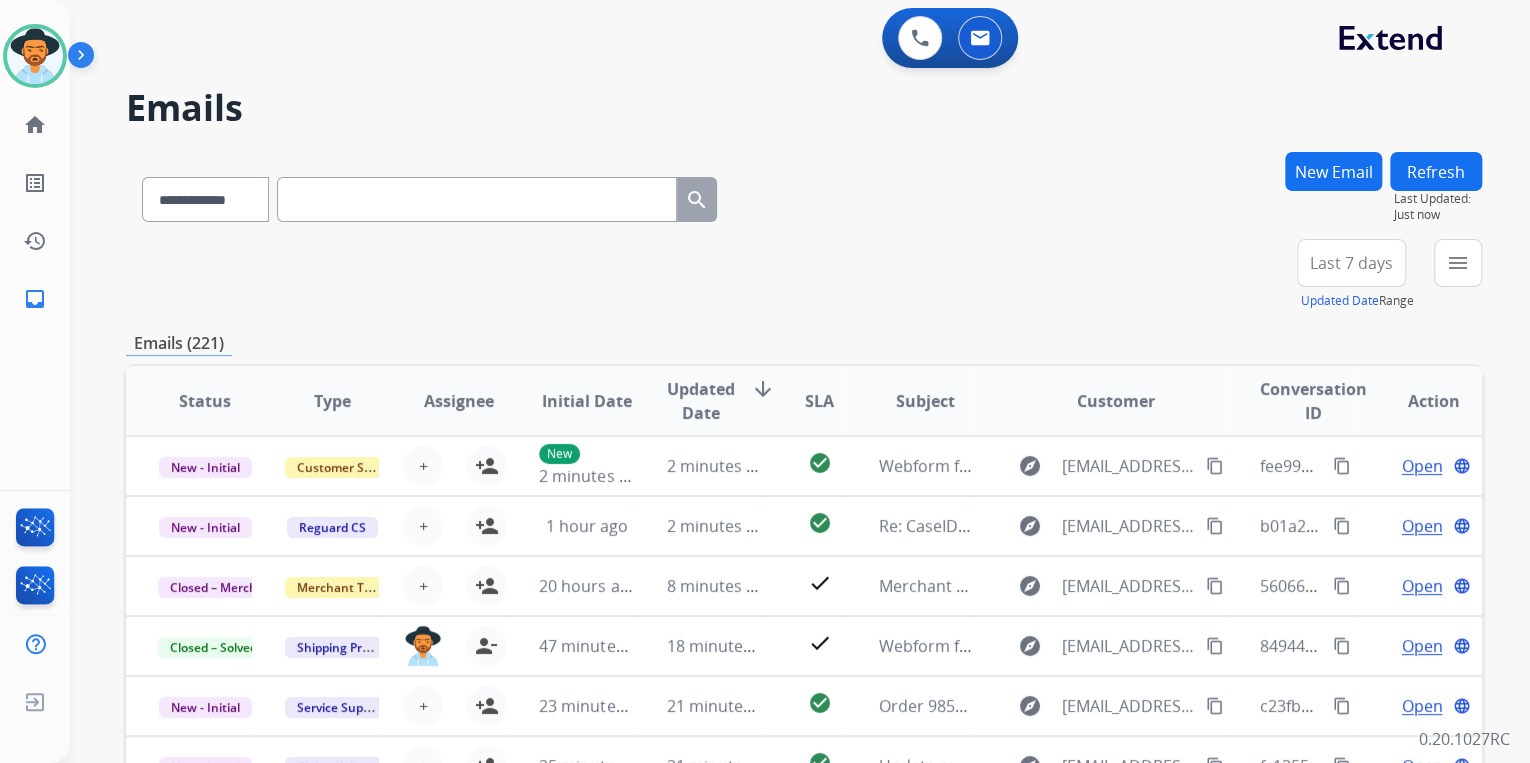 click on "Emails (221)" at bounding box center (804, 343) 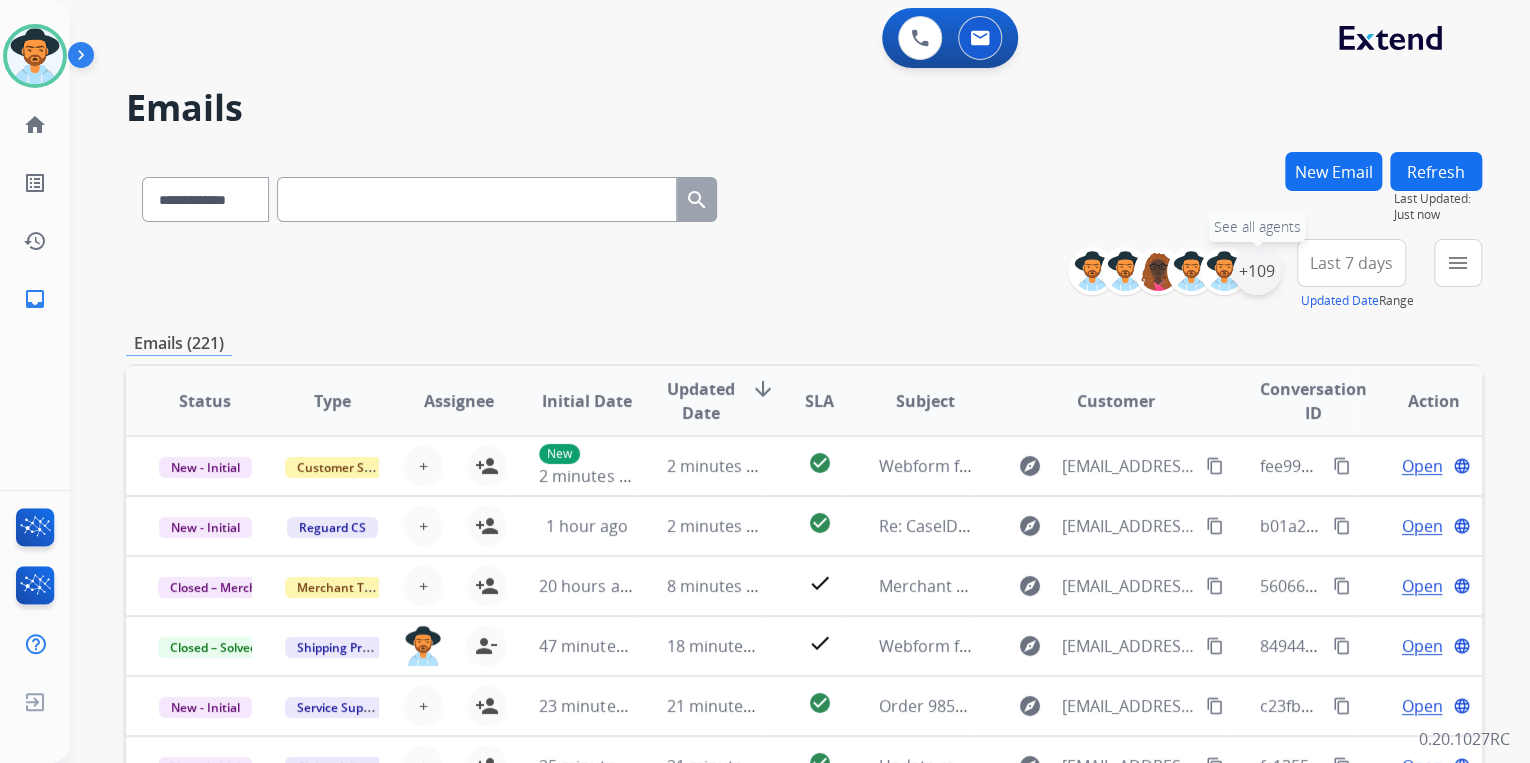 click on "+109" at bounding box center (1257, 271) 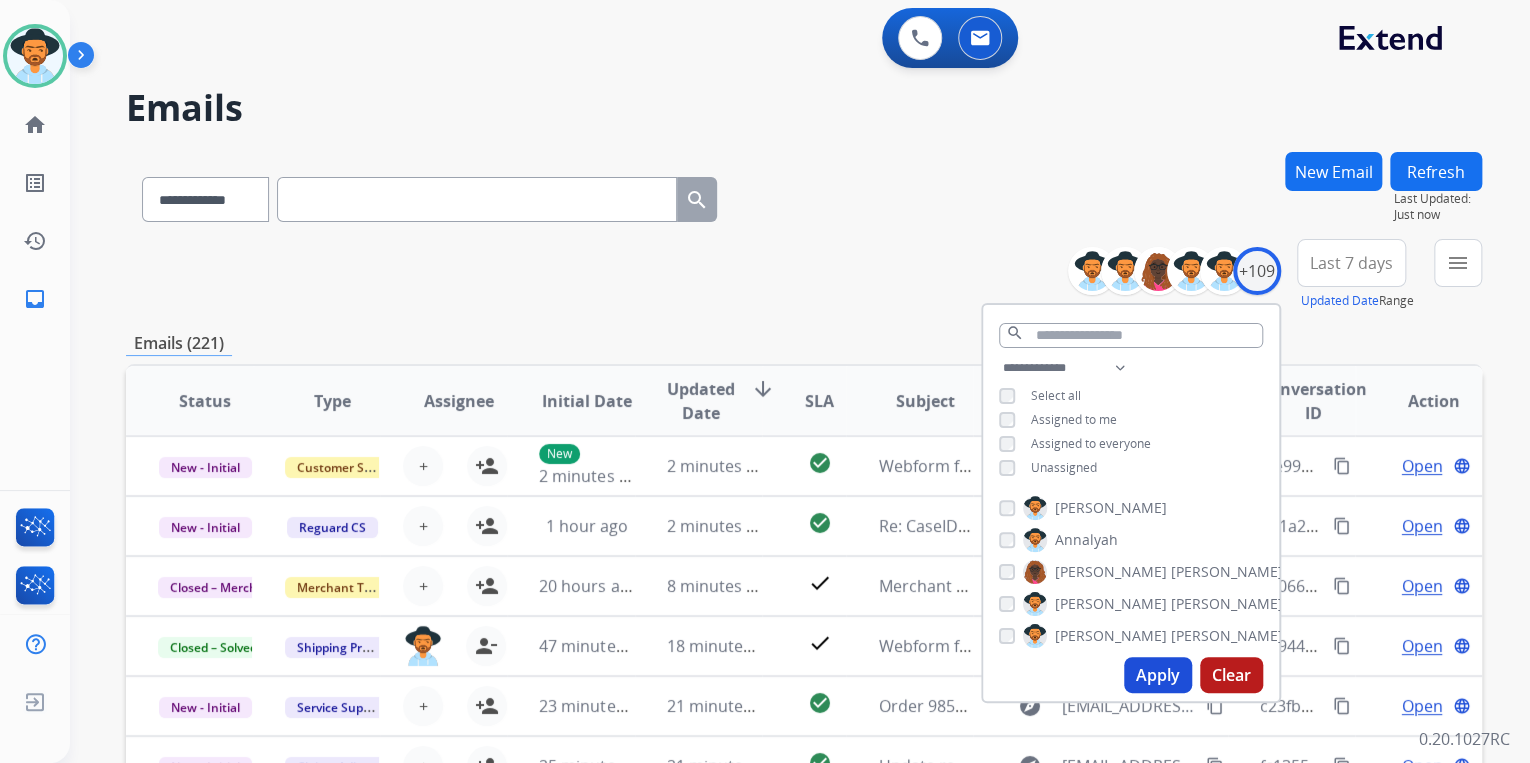 click on "Apply" at bounding box center (1158, 675) 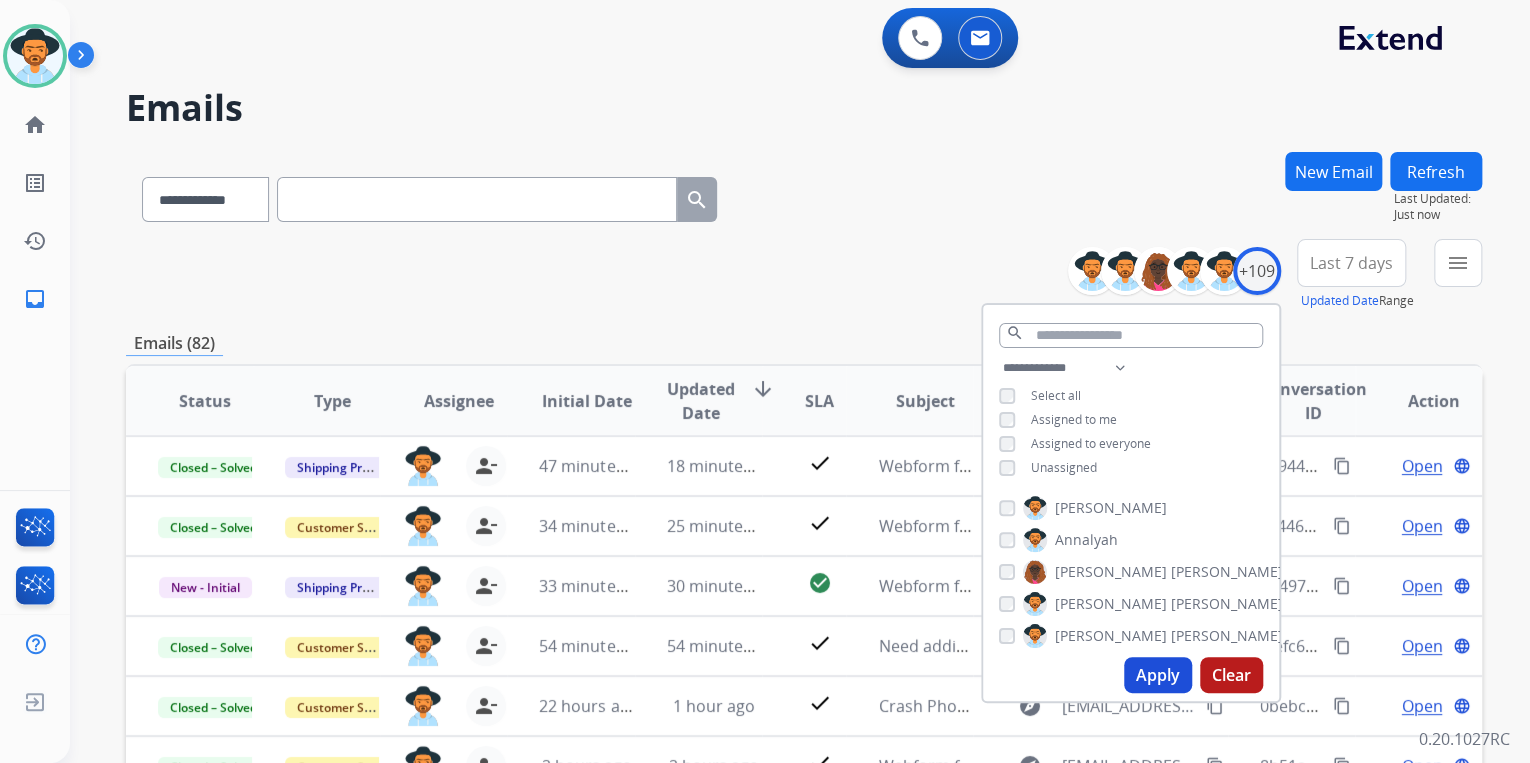 click on "**********" at bounding box center [804, 275] 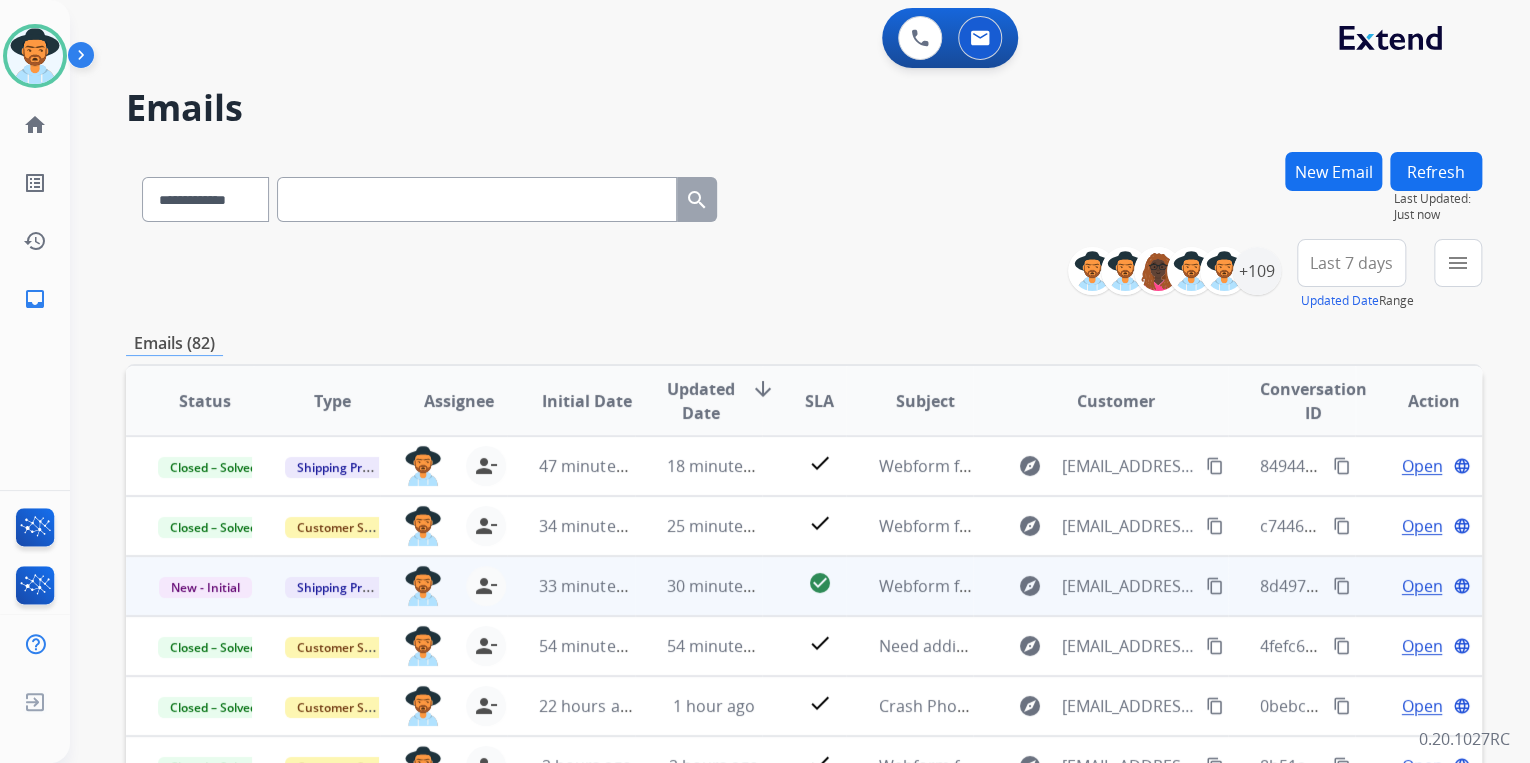click on "content_copy" at bounding box center [1342, 586] 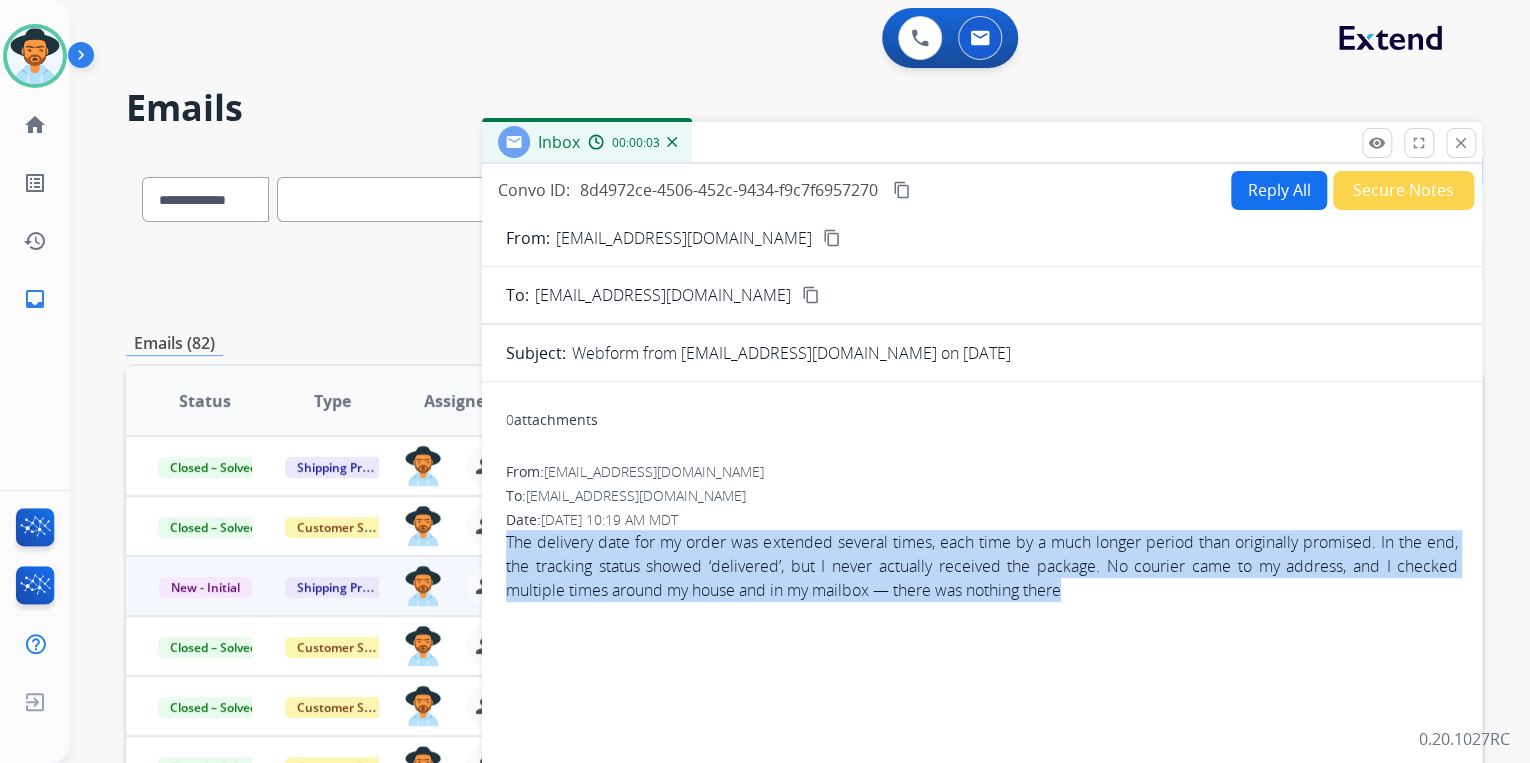 drag, startPoint x: 490, startPoint y: 543, endPoint x: 1139, endPoint y: 592, distance: 650.84717 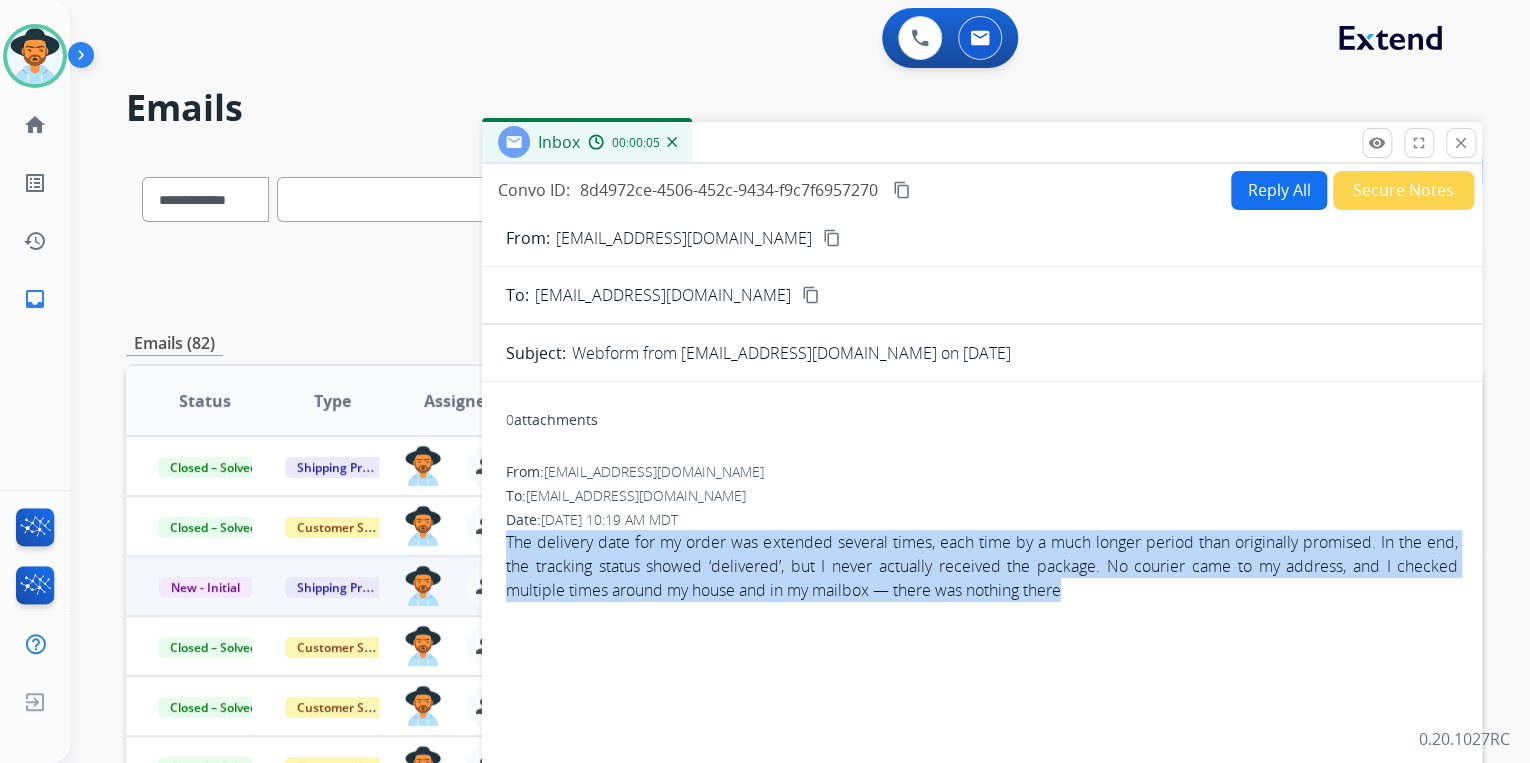 copy on "The delivery date for my order was extended several times, each time by a much longer period than originally promised. In the end, the tracking status showed ‘delivered’, but I never actually received the package. No courier came to my address, and I checked multiple times around my house and in my mailbox — there was nothing there" 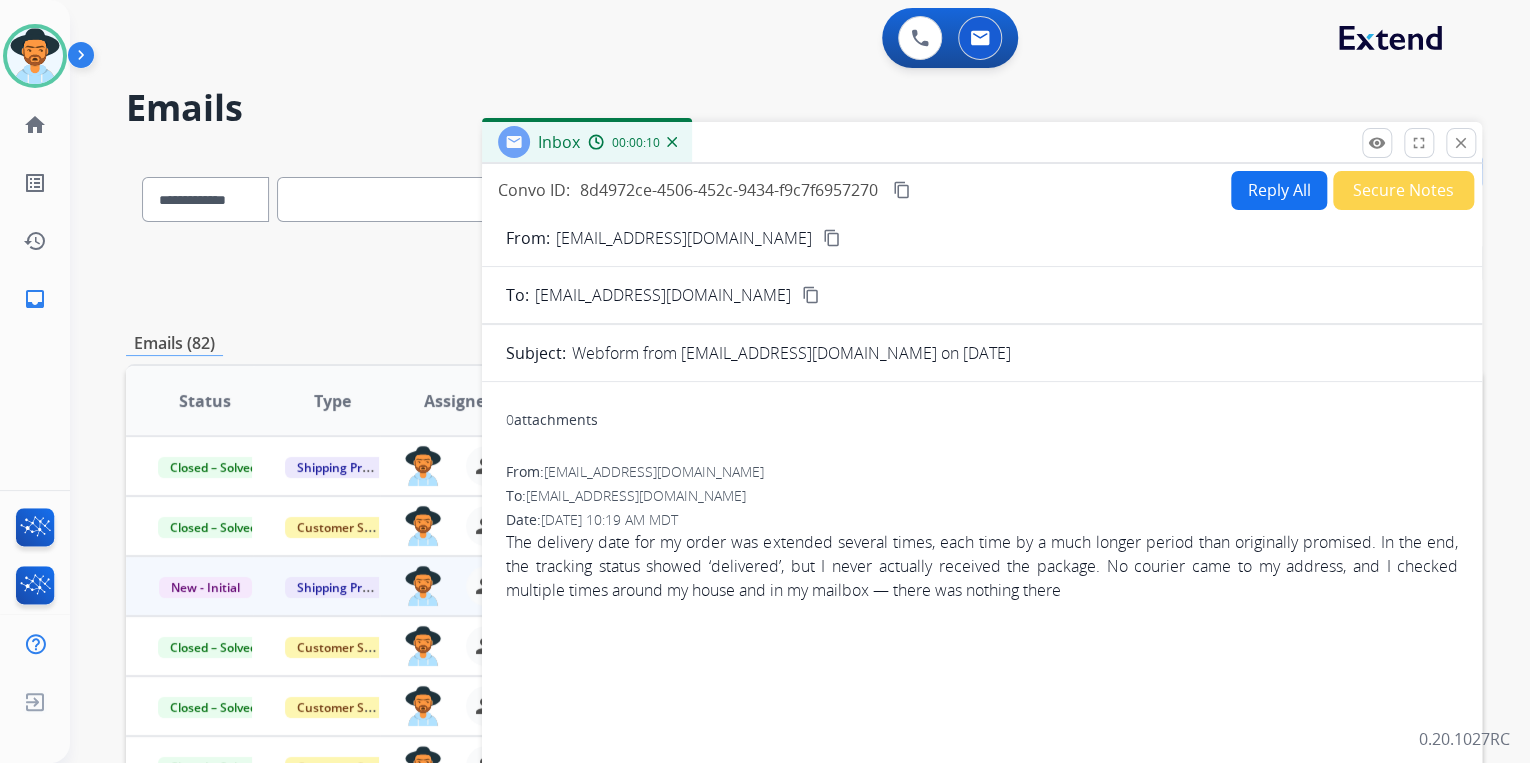 click on "From:  [EMAIL_ADDRESS][DOMAIN_NAME]" at bounding box center [982, 472] 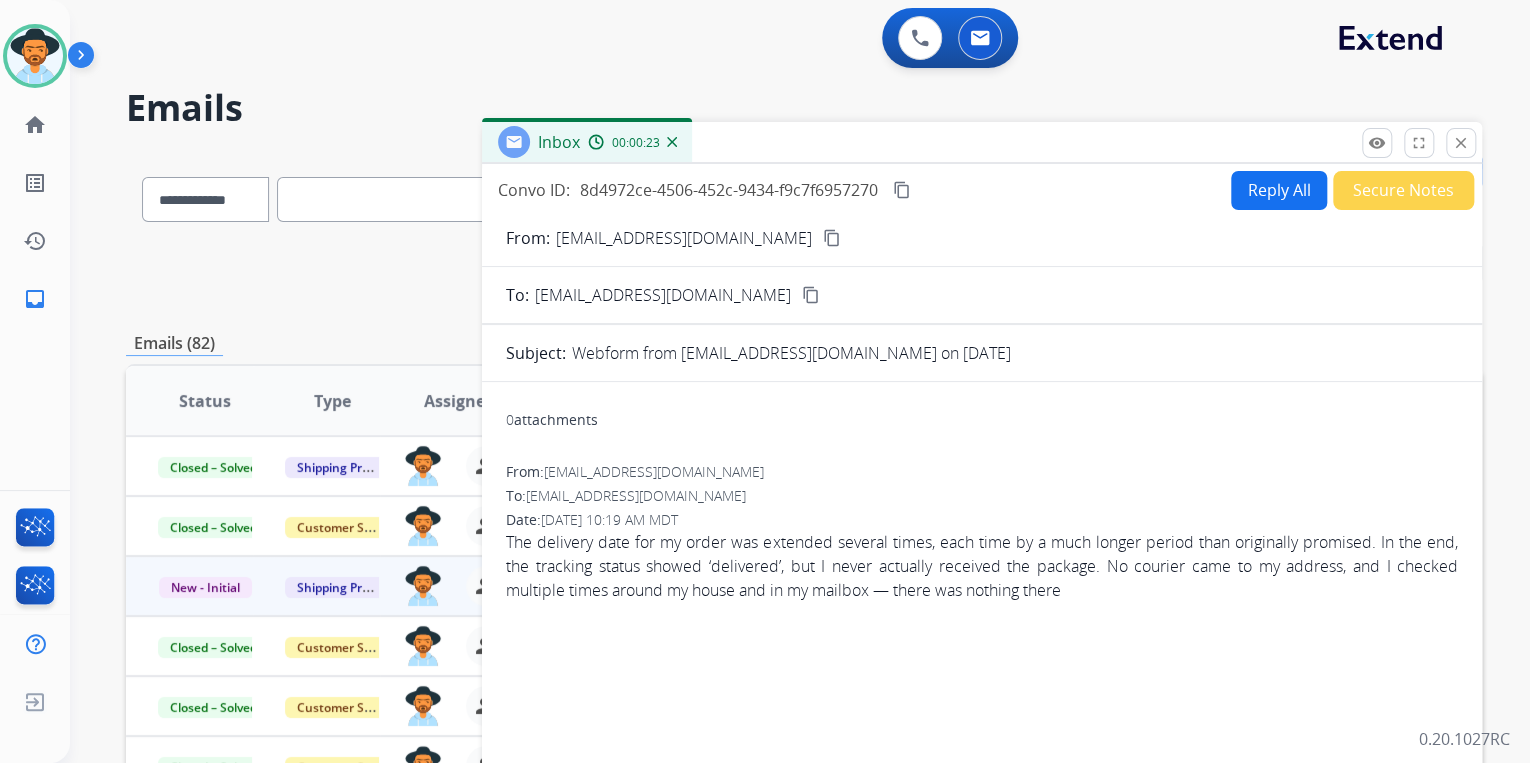 click on "content_copy" at bounding box center (832, 238) 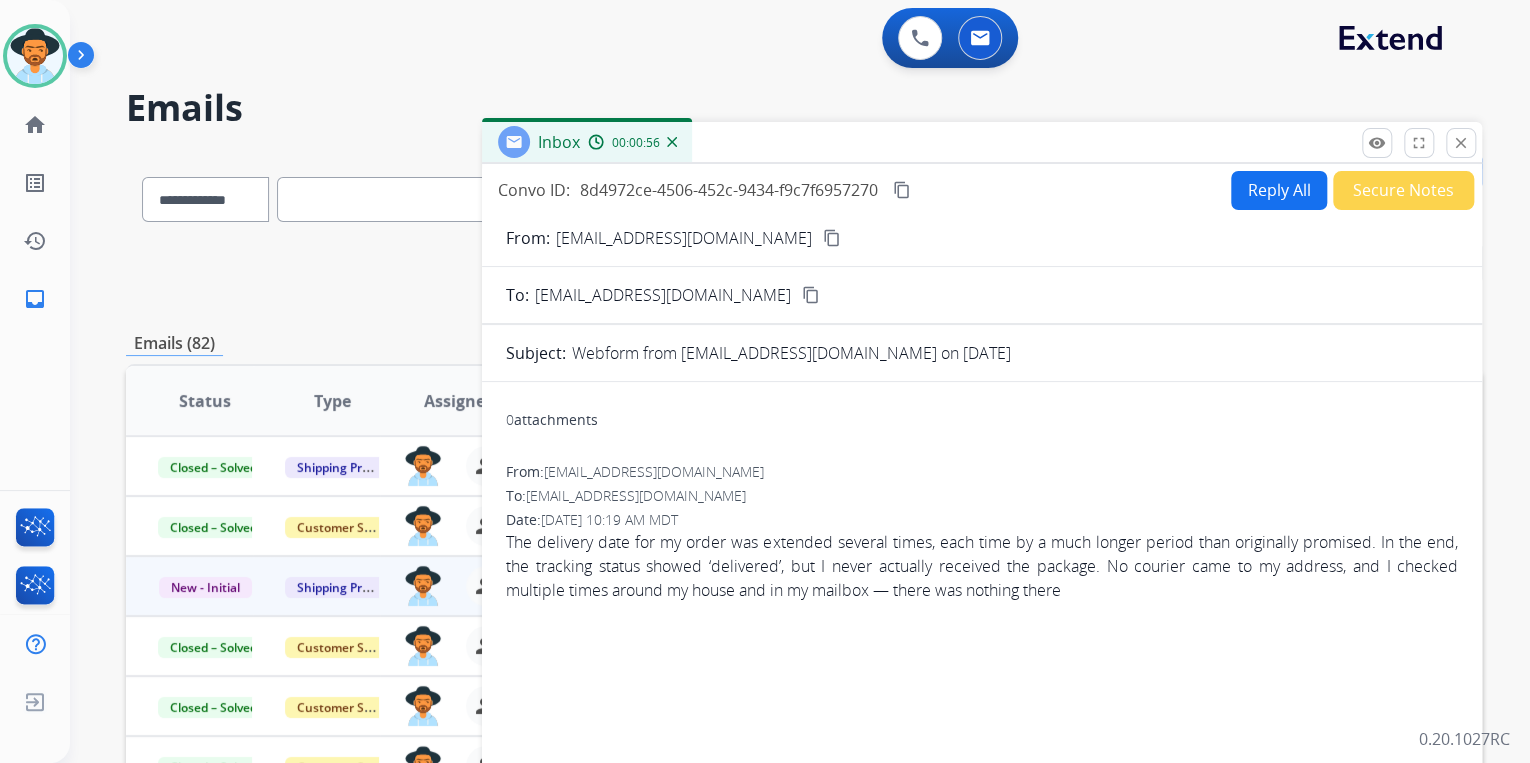 click on "Reply All" at bounding box center (1279, 190) 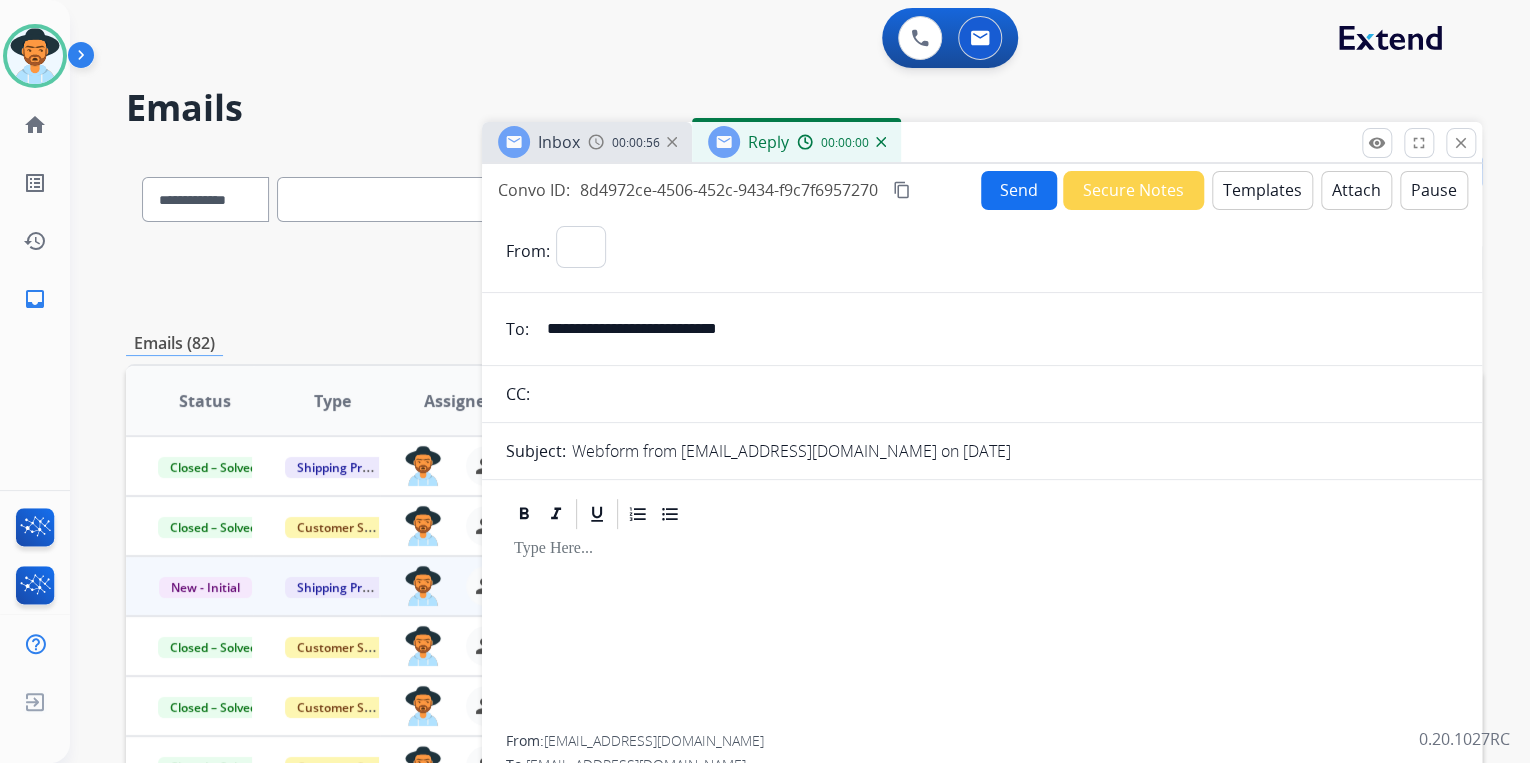 select on "**********" 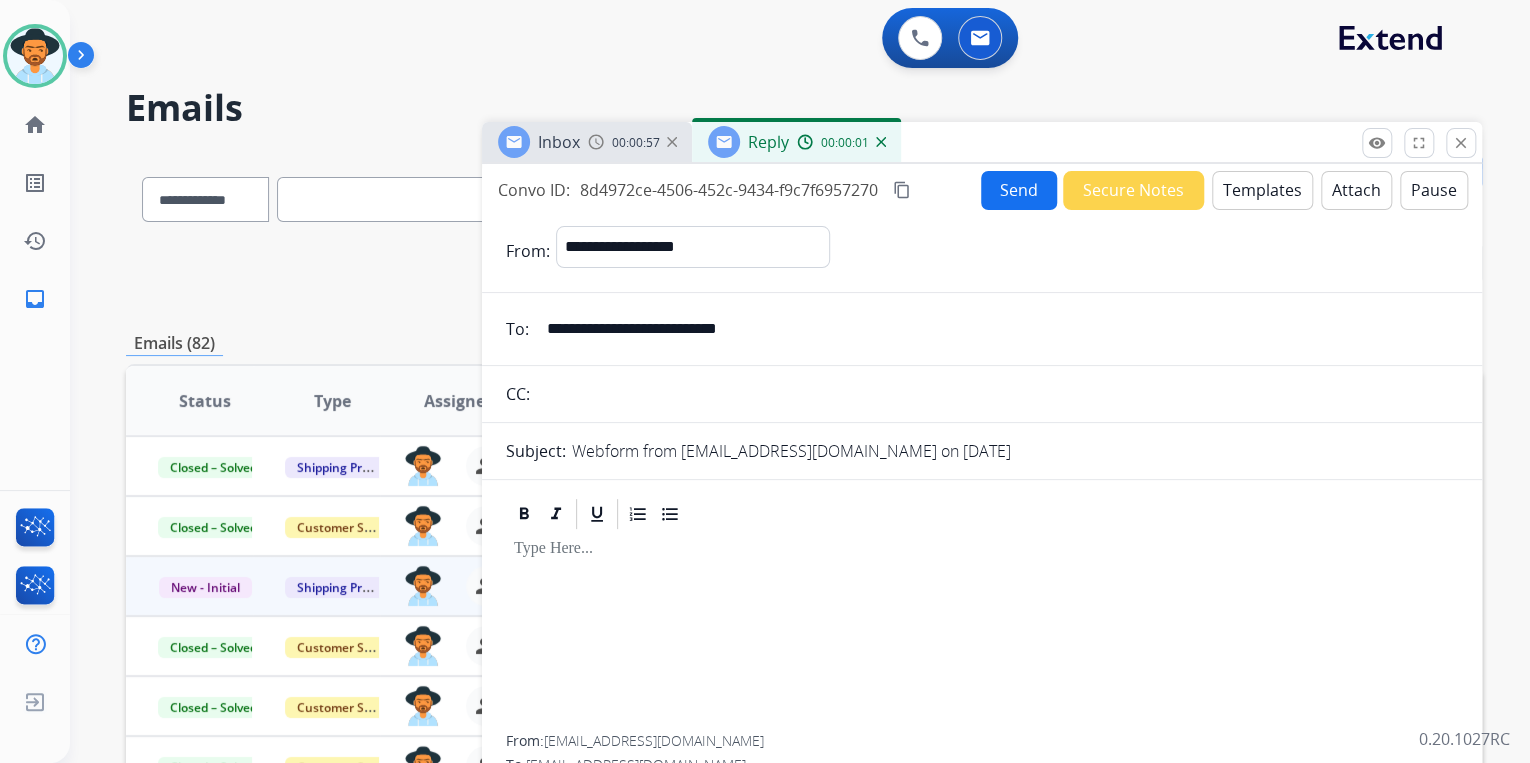 click on "Templates" at bounding box center [1262, 190] 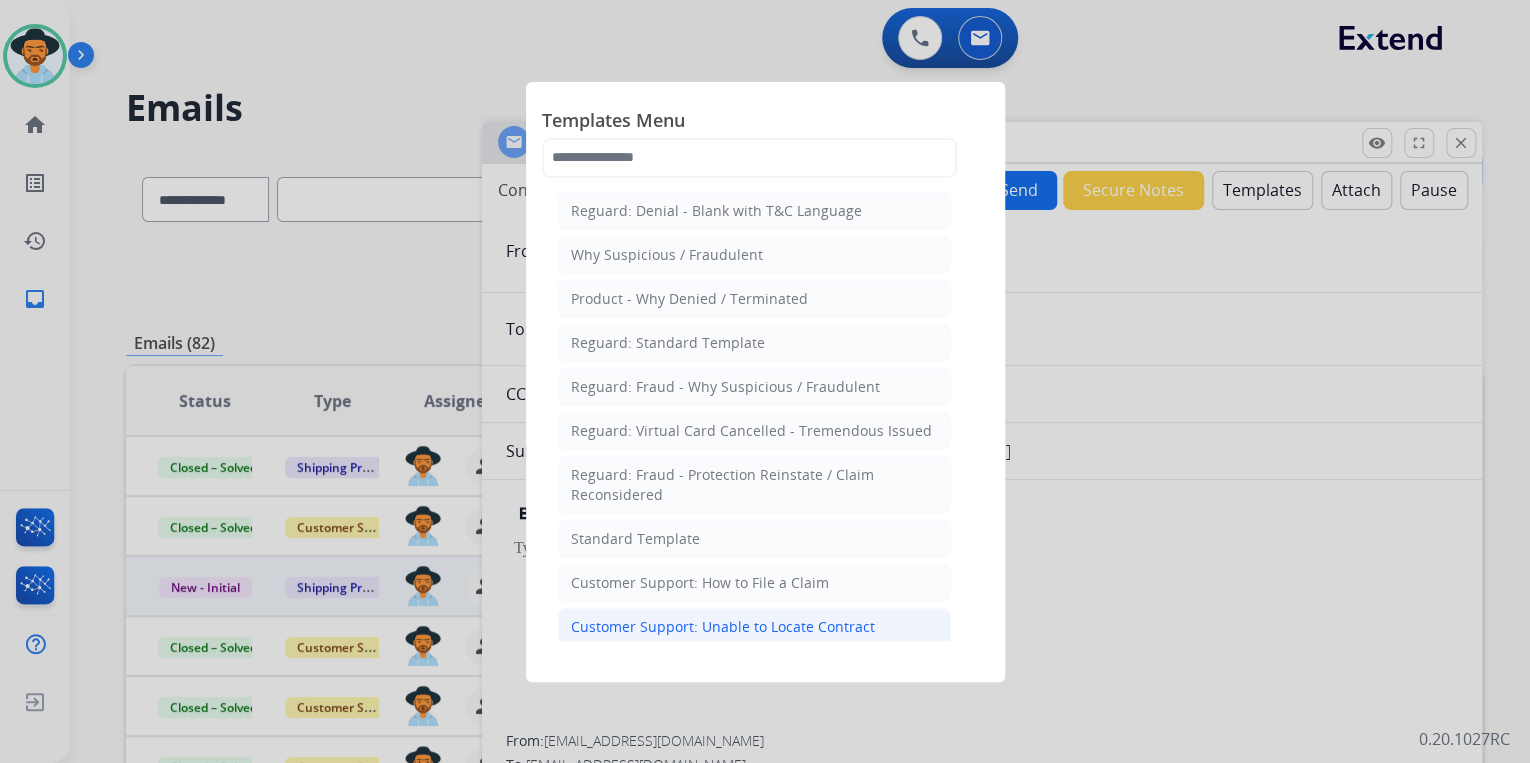 click on "Customer Support: Unable to Locate Contract" 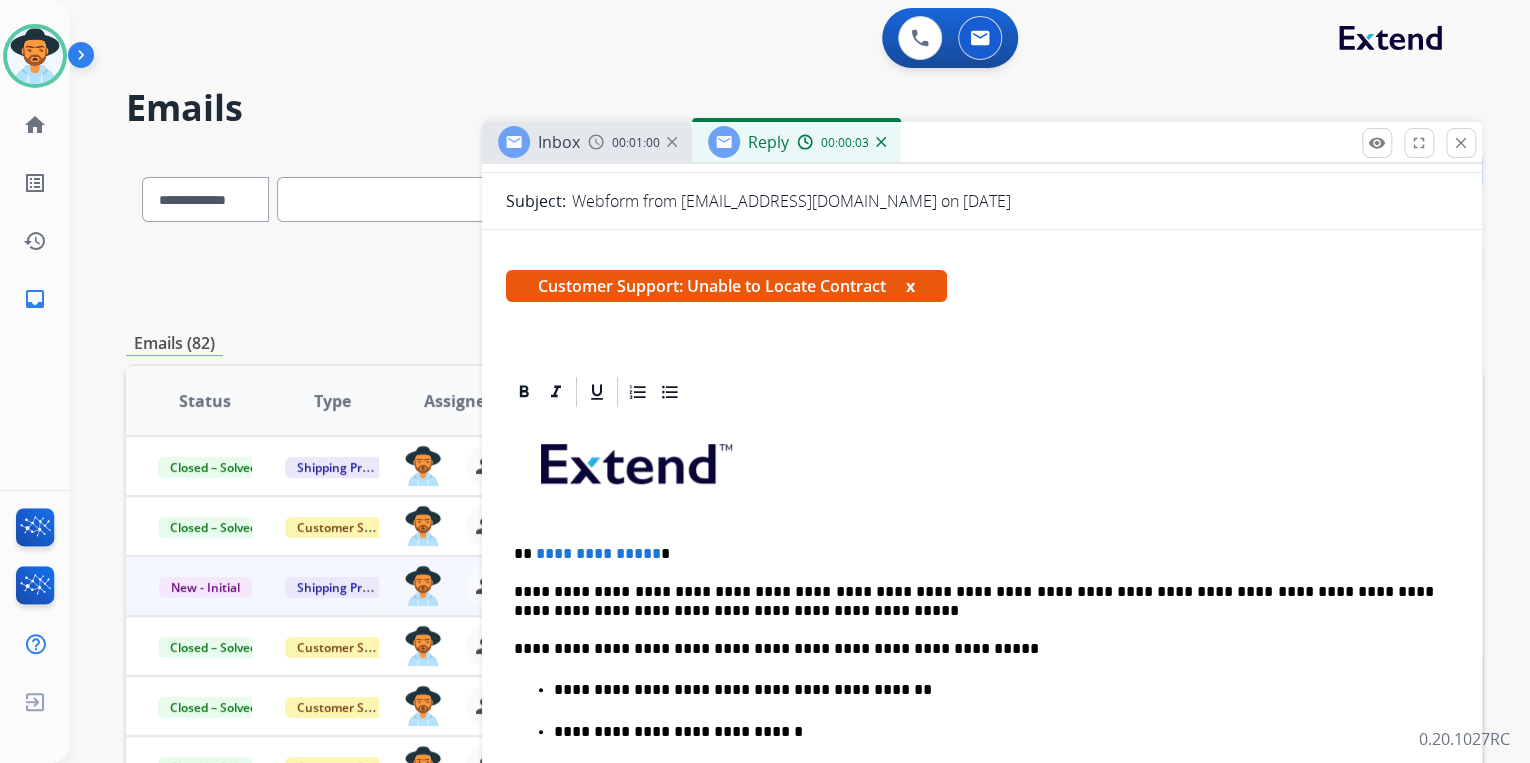 scroll, scrollTop: 320, scrollLeft: 0, axis: vertical 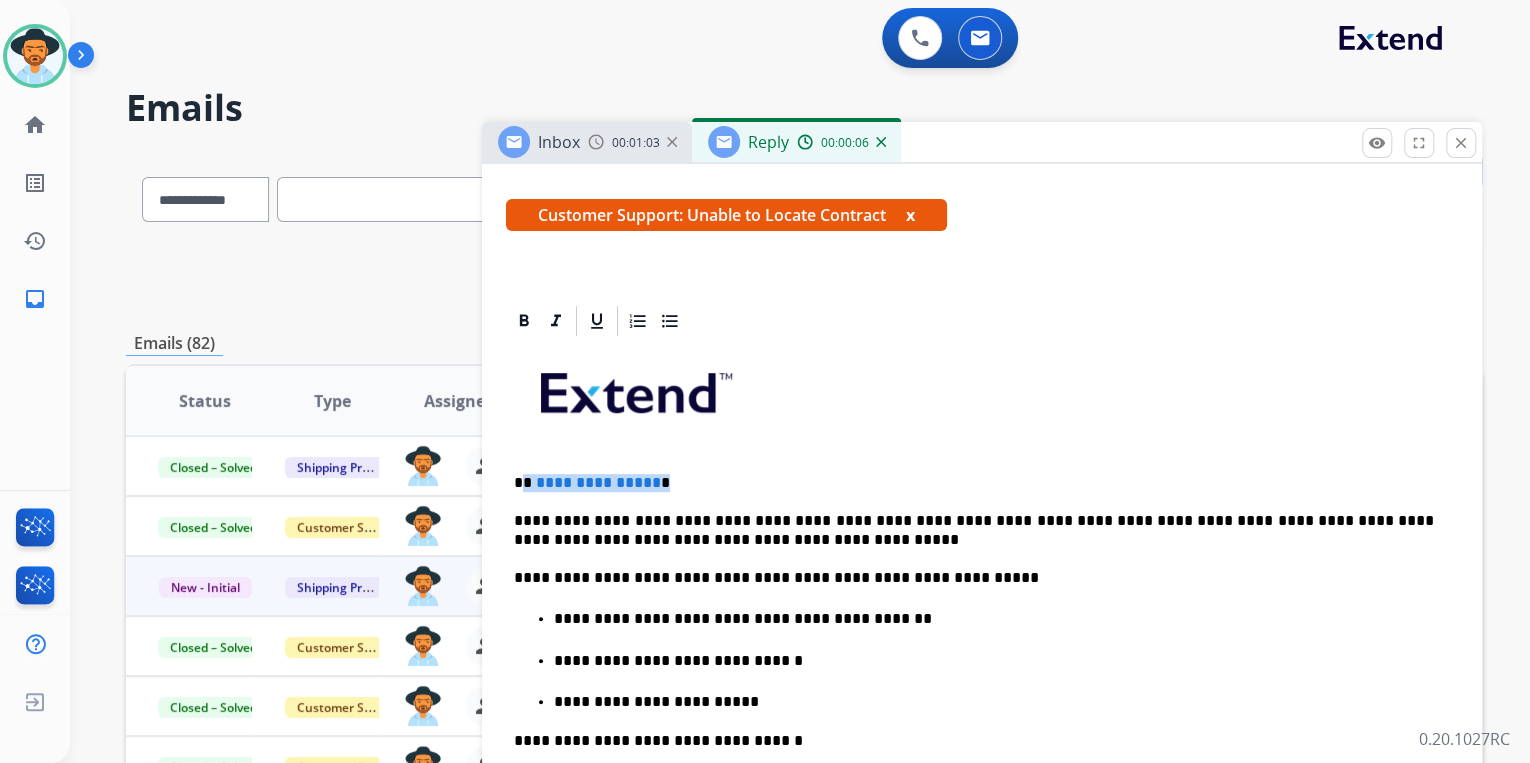 drag, startPoint x: 524, startPoint y: 480, endPoint x: 660, endPoint y: 479, distance: 136.00368 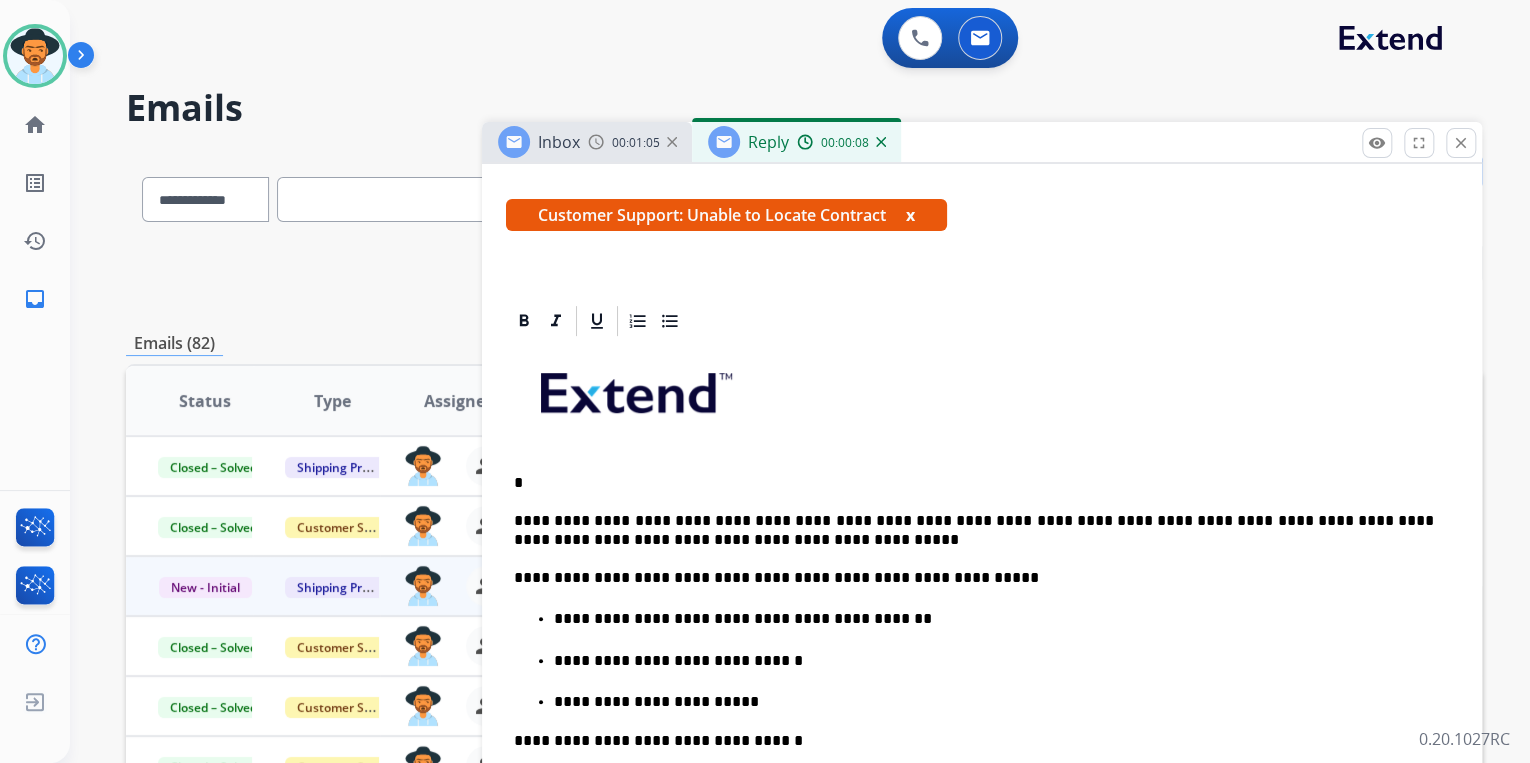 type 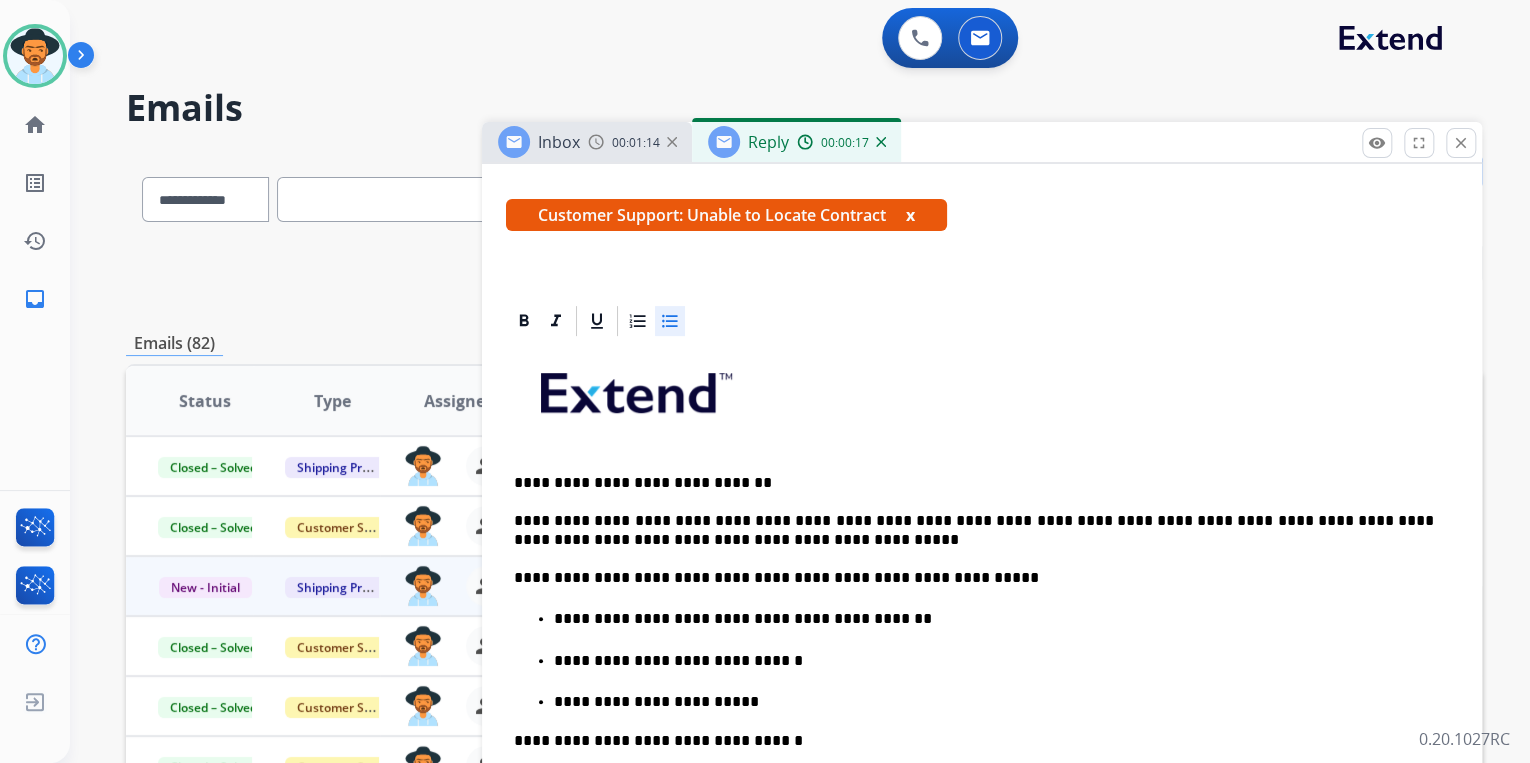 click on "**********" at bounding box center (994, 702) 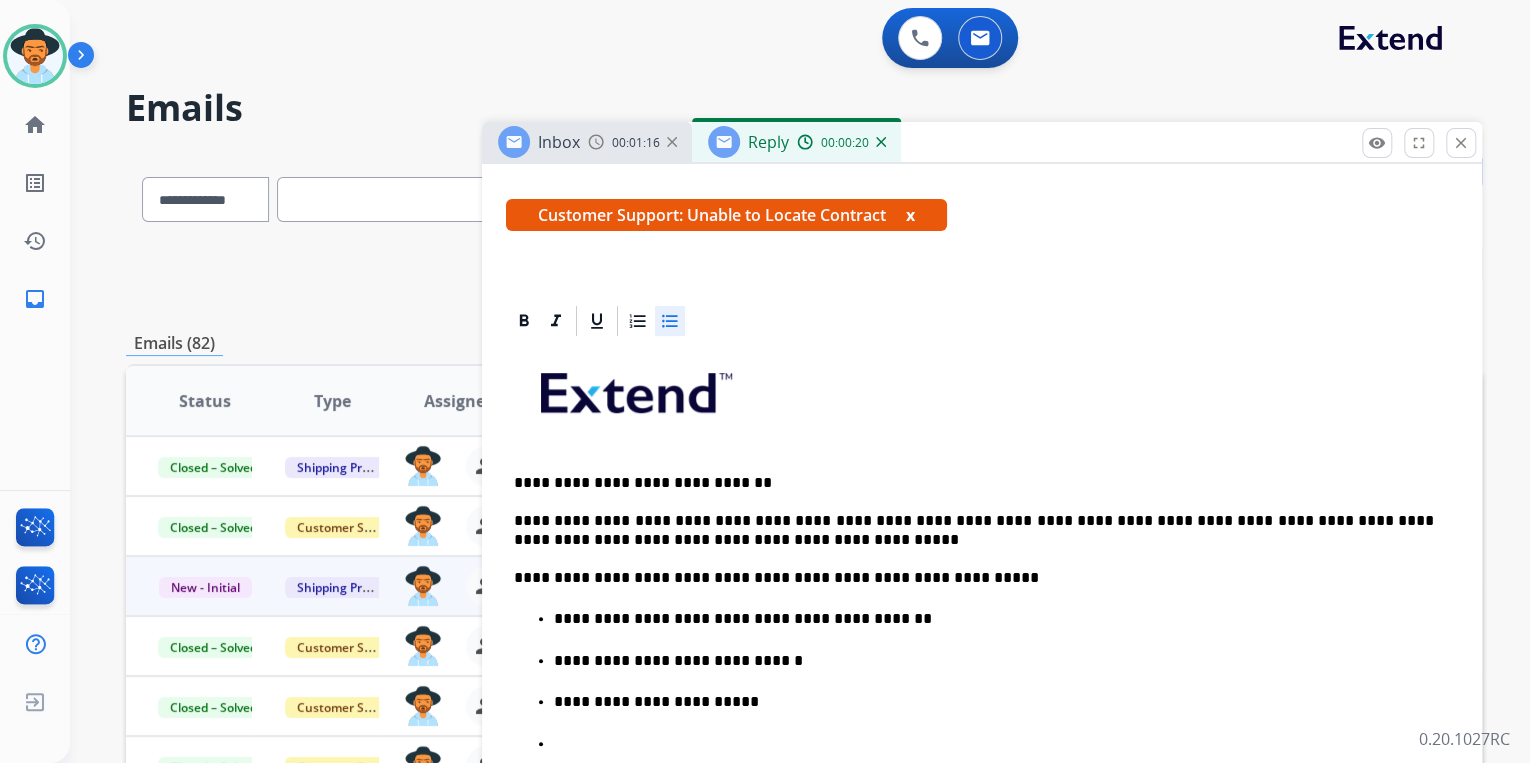 click on "**********" at bounding box center [982, 680] 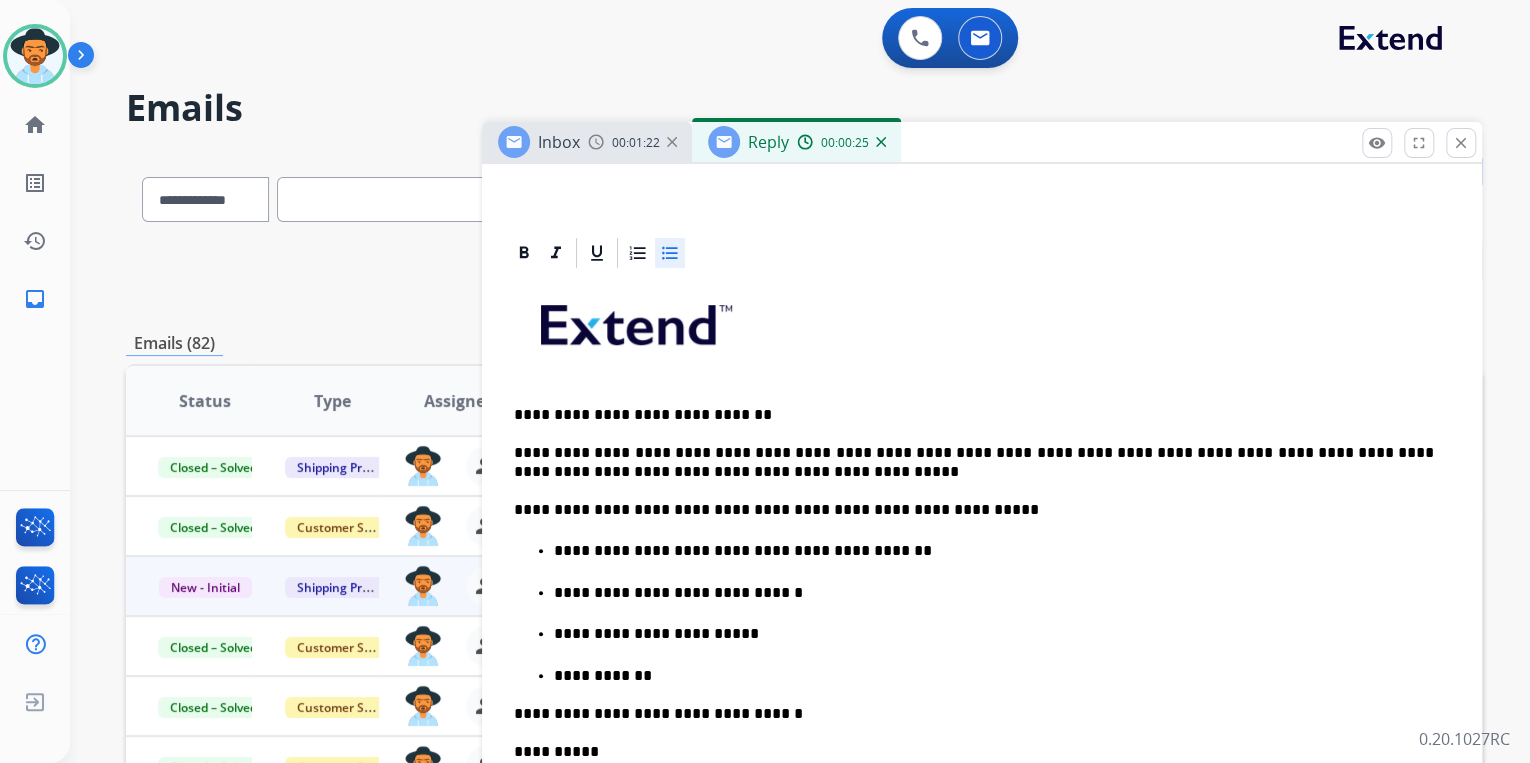 scroll, scrollTop: 640, scrollLeft: 0, axis: vertical 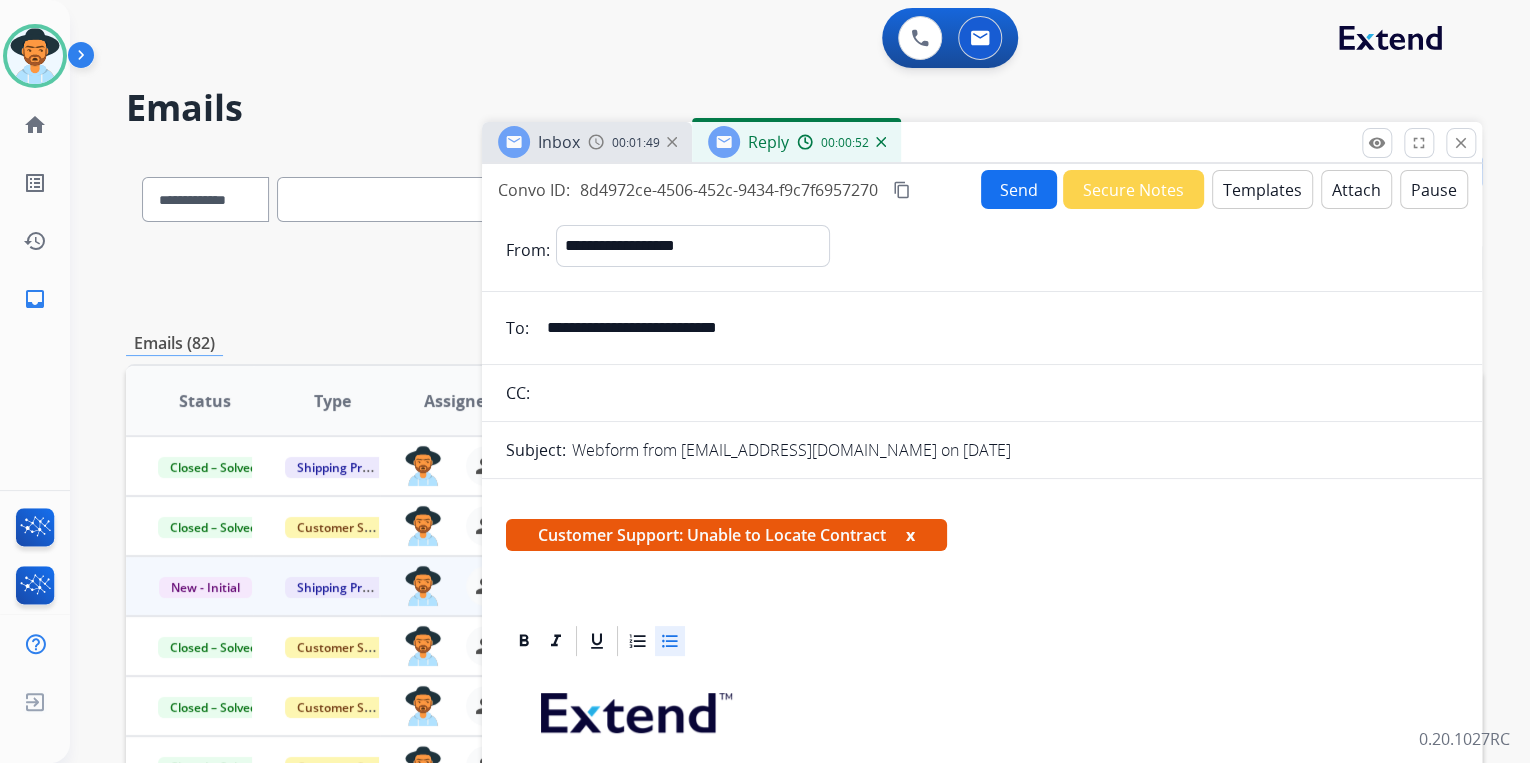click on "Send" at bounding box center [1019, 189] 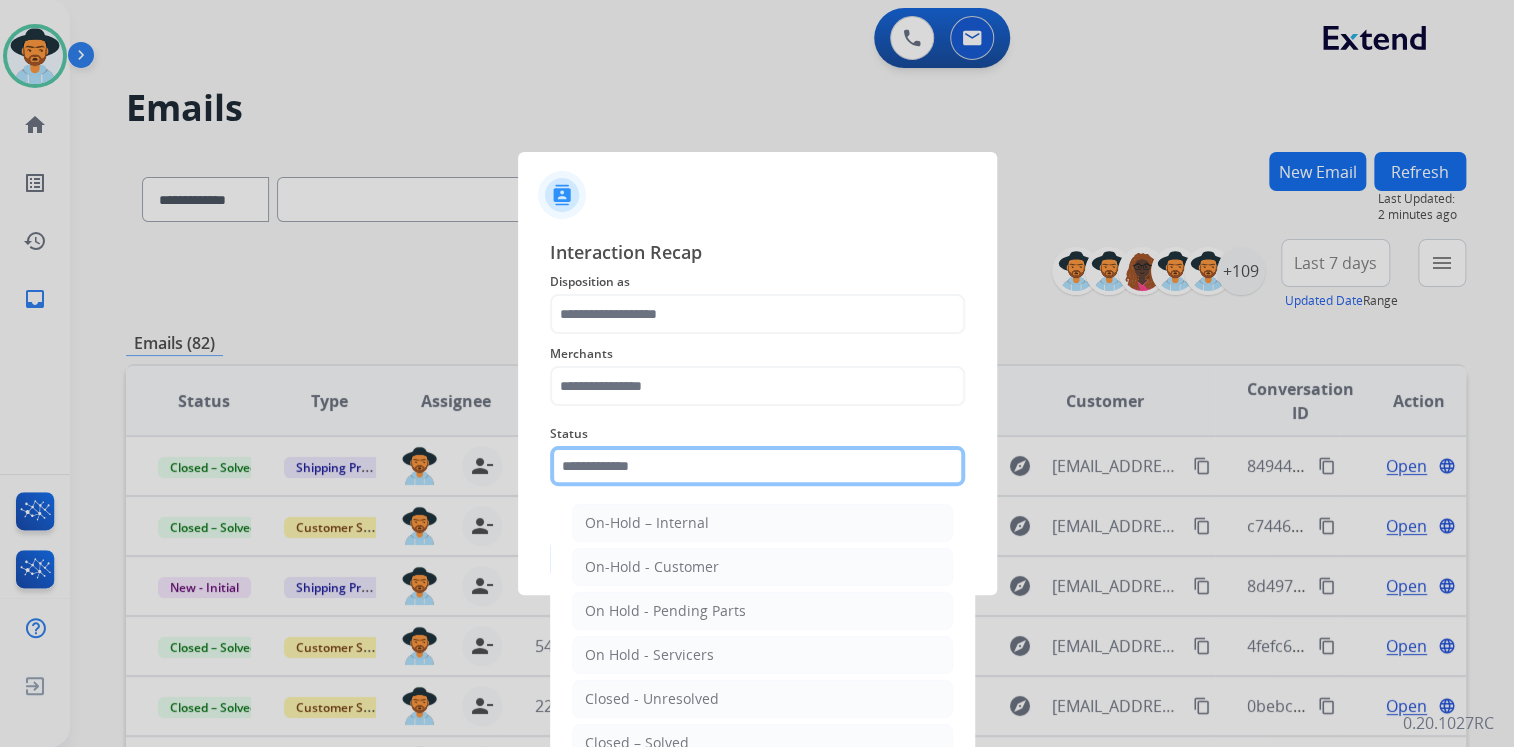 click 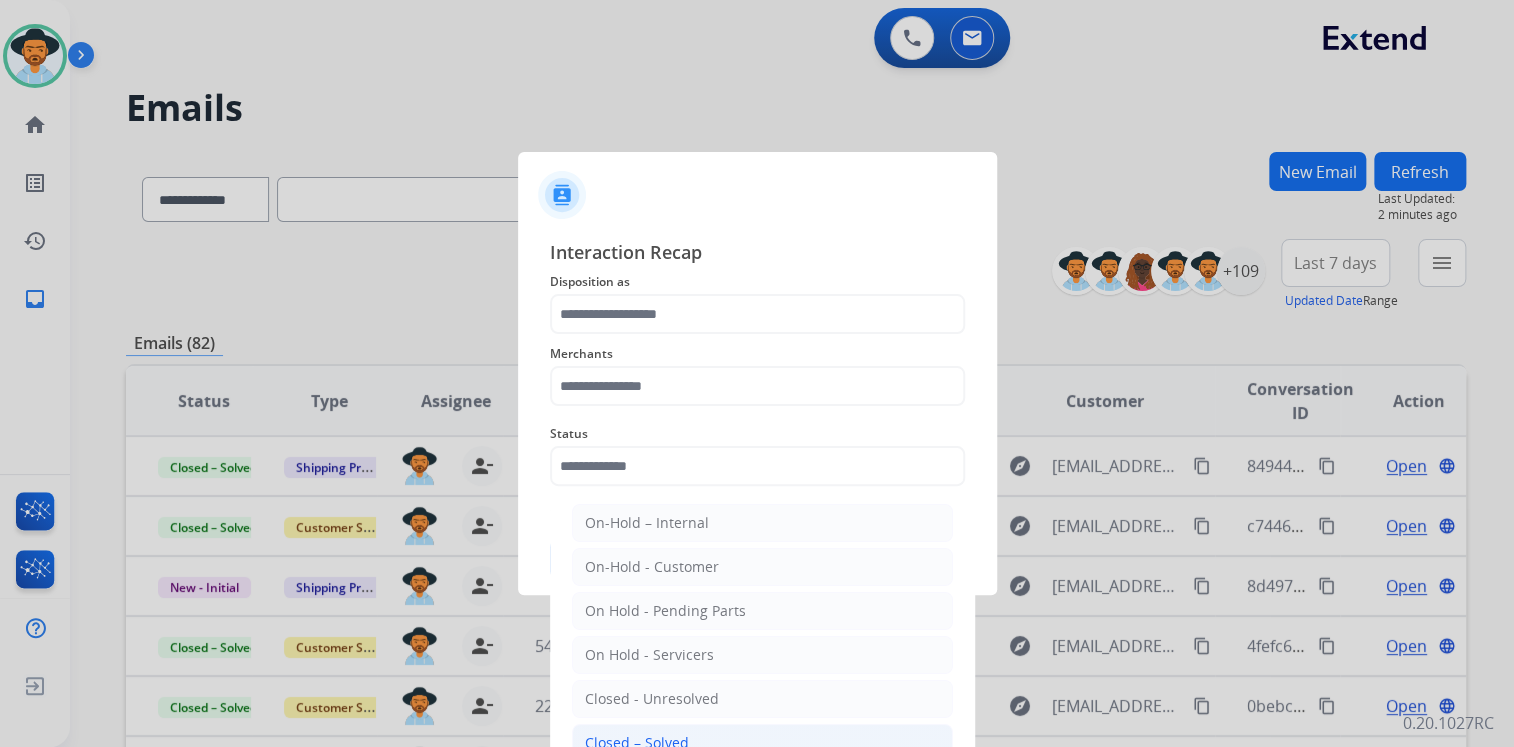 click on "Closed – Solved" 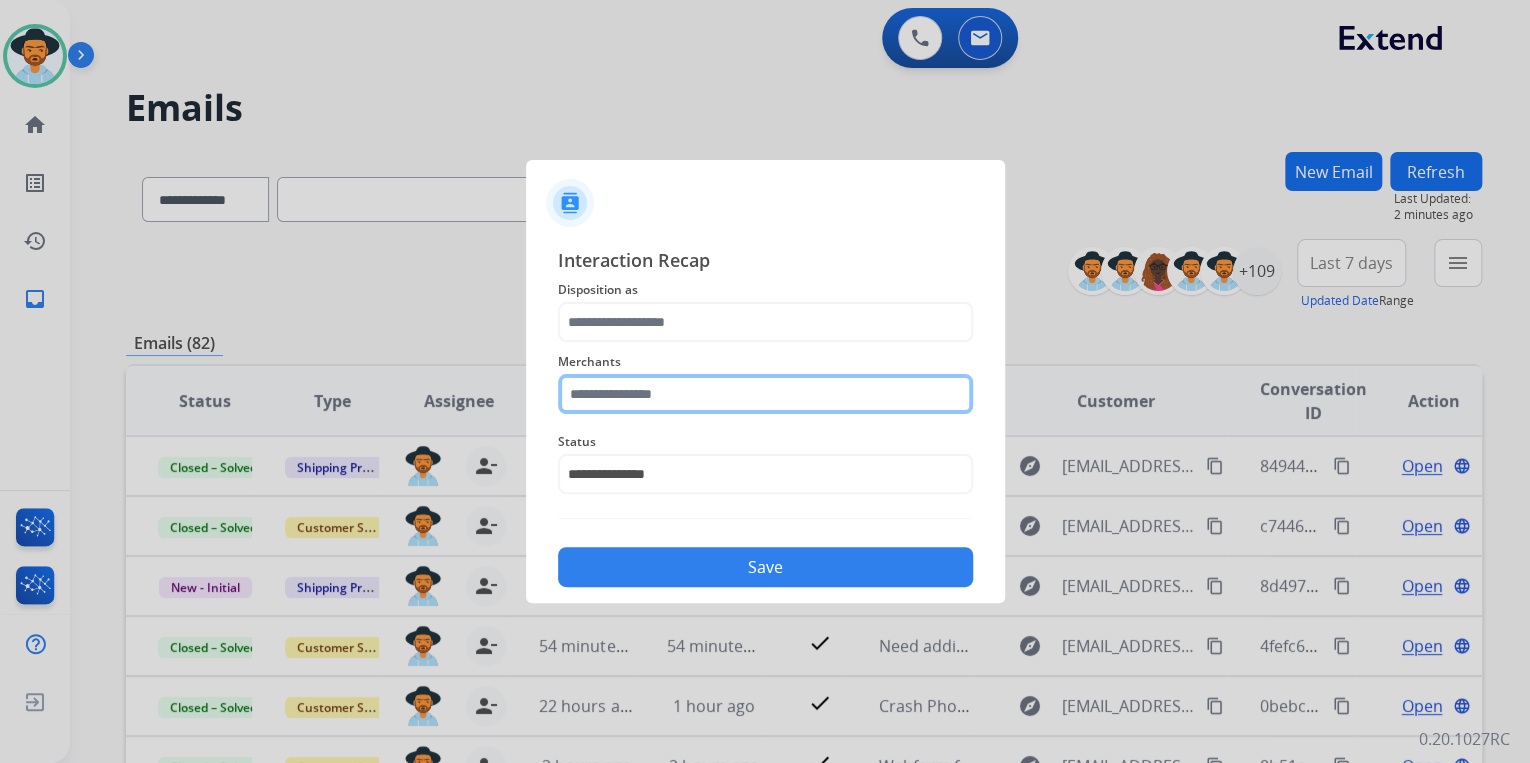 click 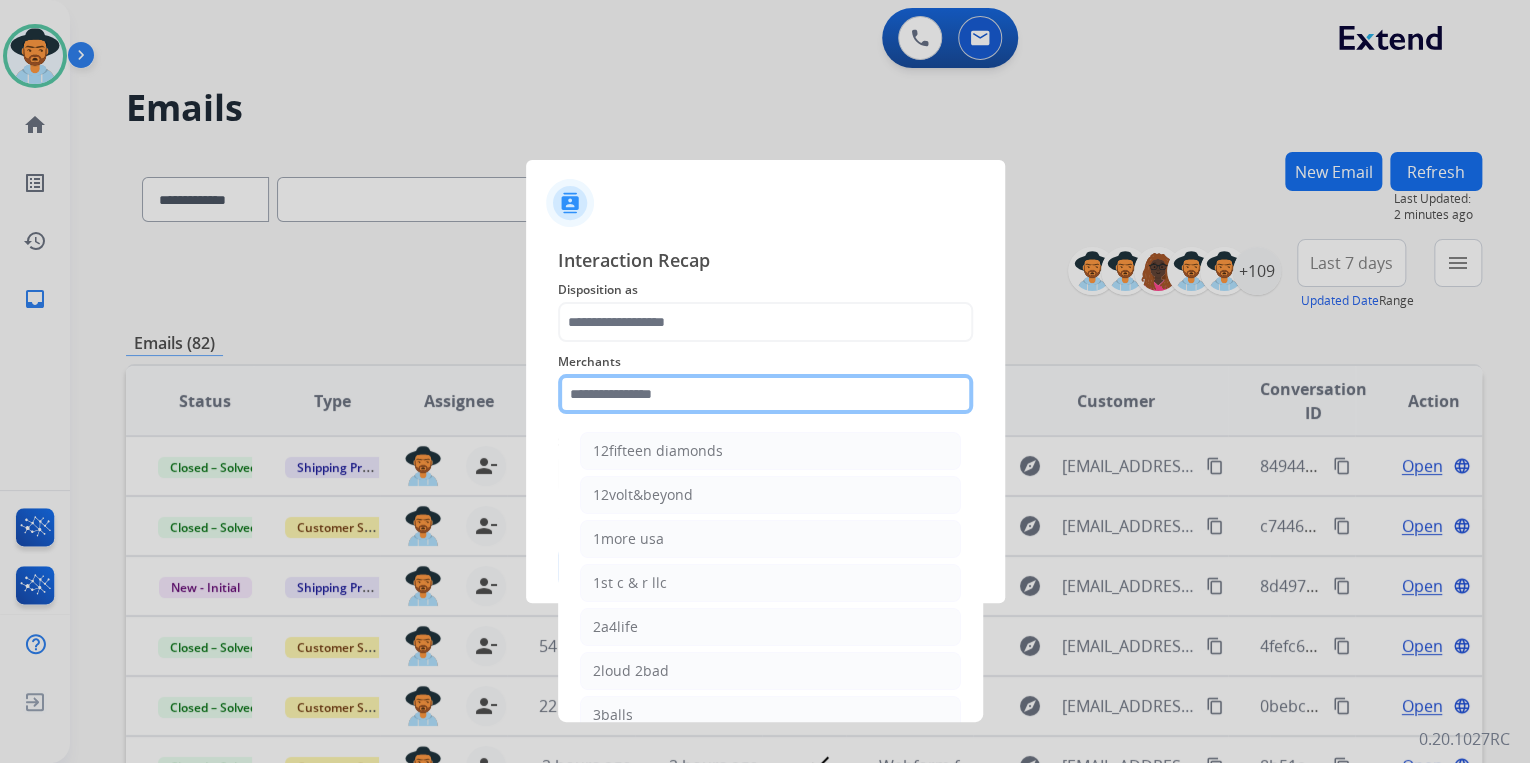 type on "*" 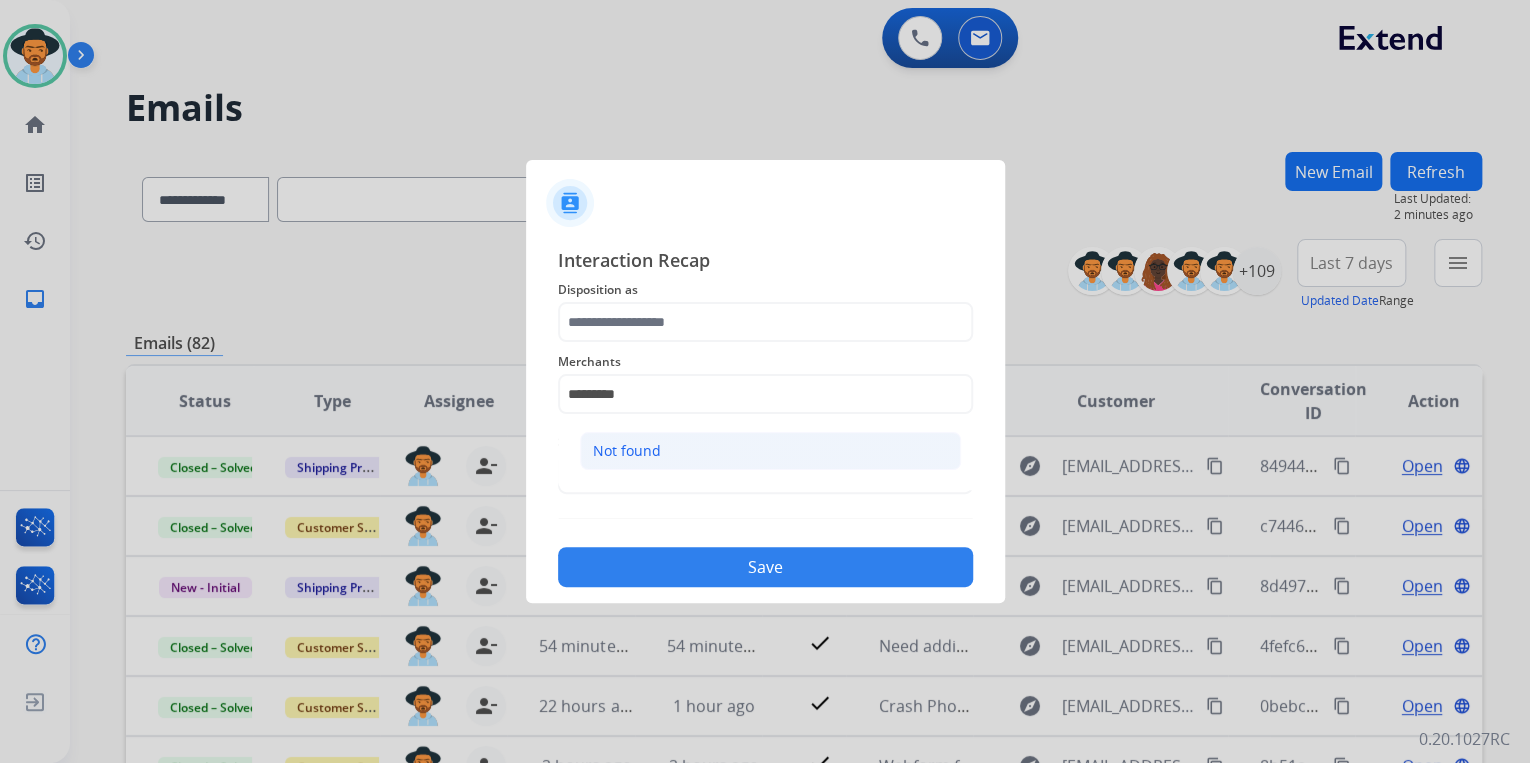 click on "Not found" 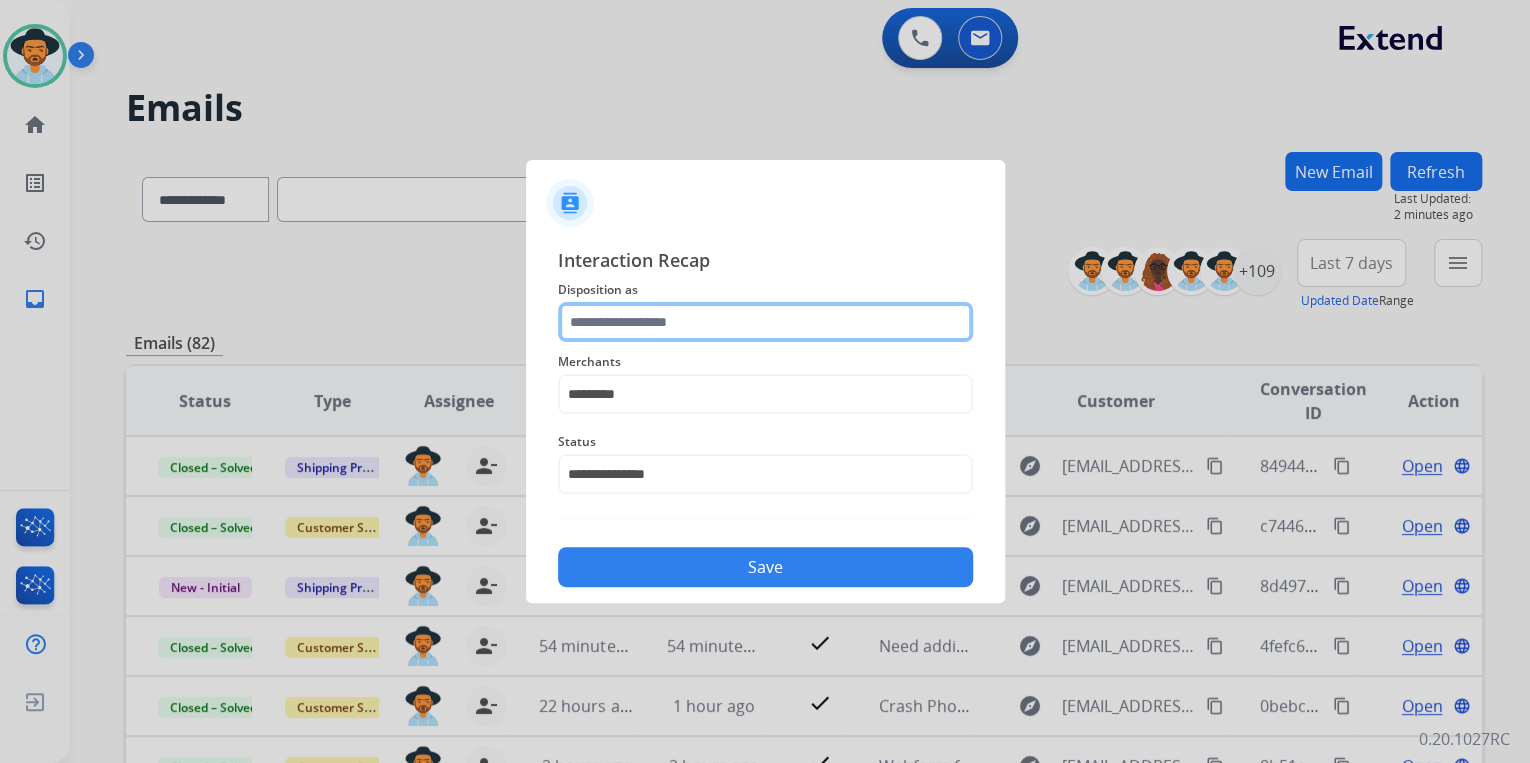 click 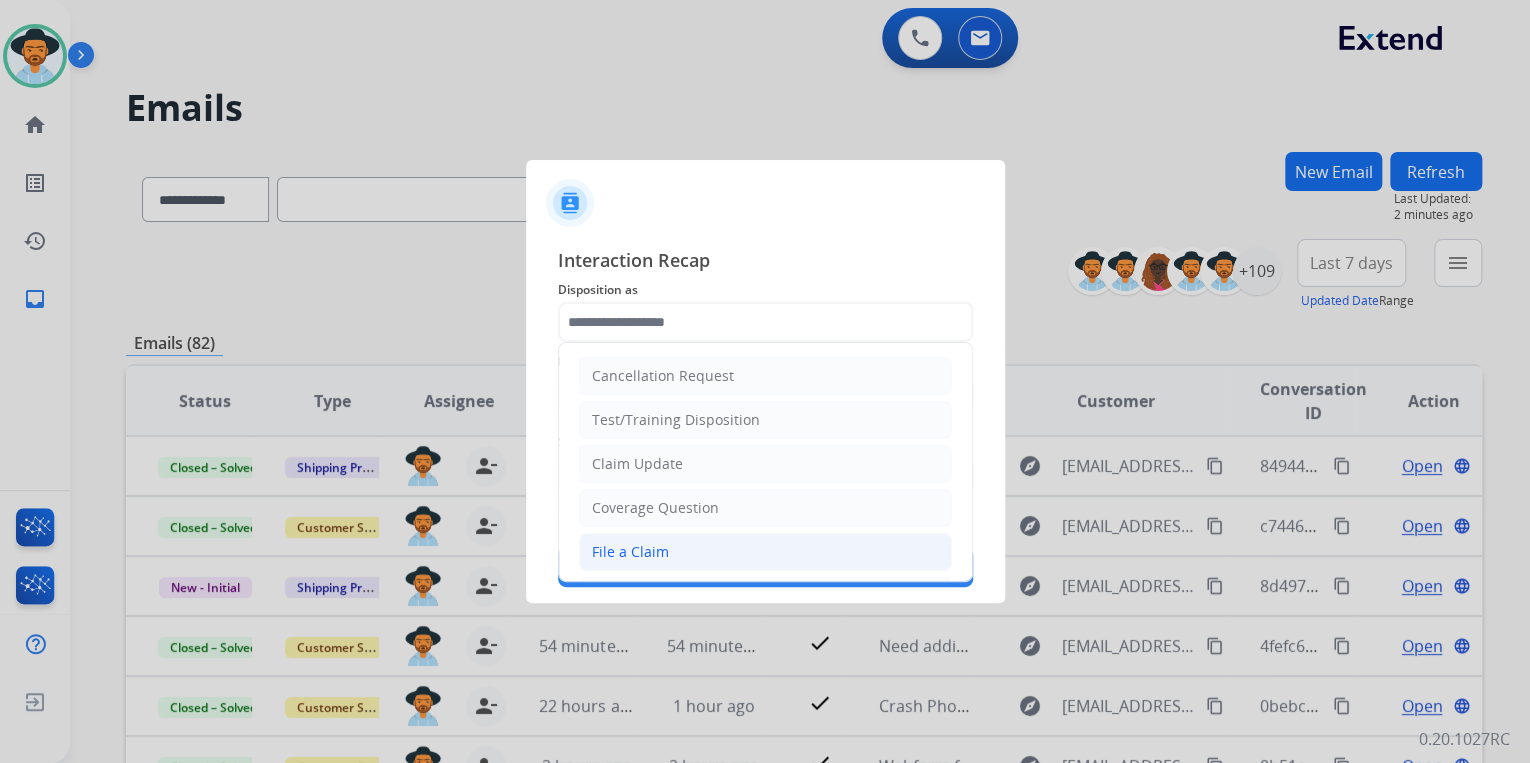 click on "File a Claim" 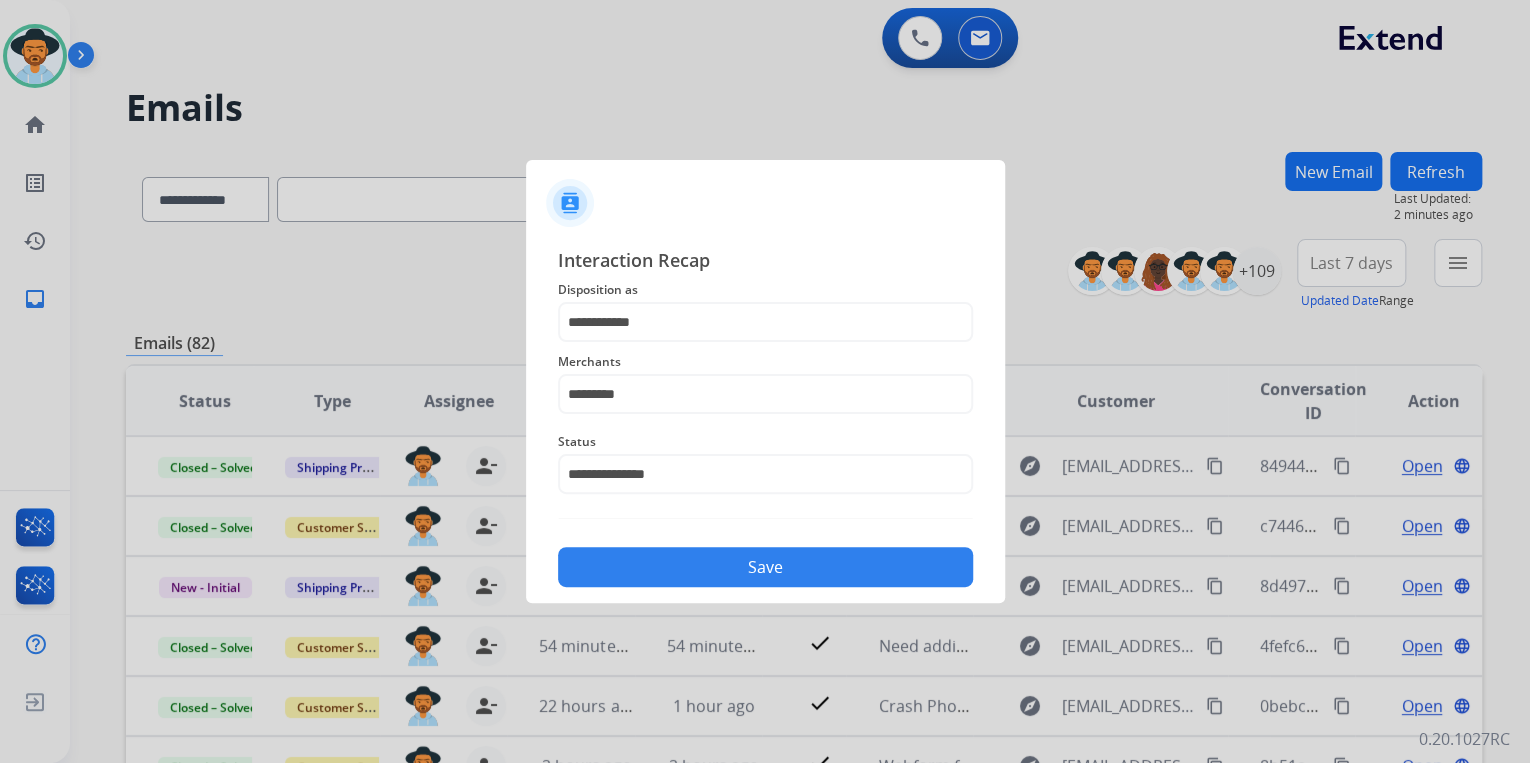 click on "Save" 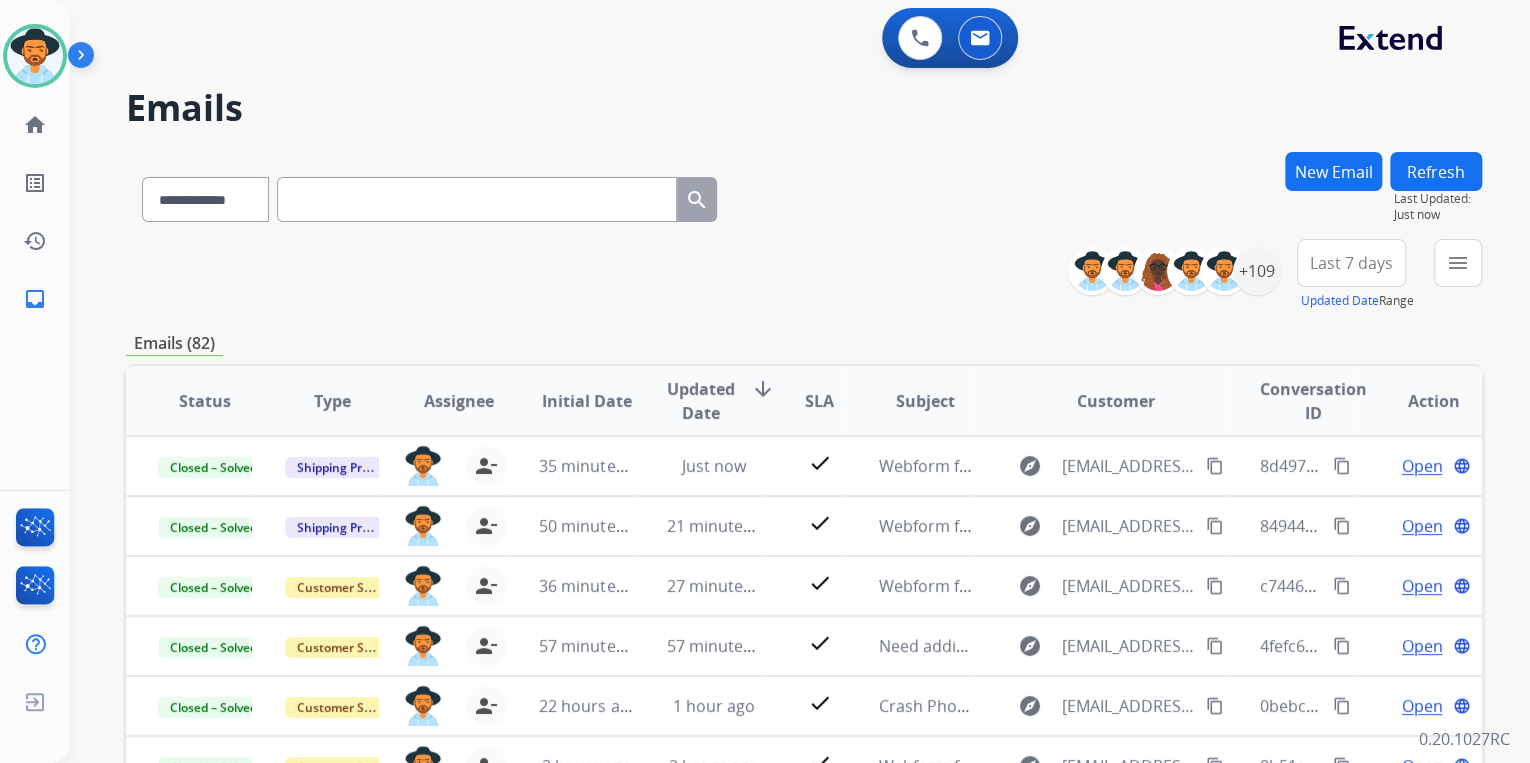 click on "**********" at bounding box center (804, 275) 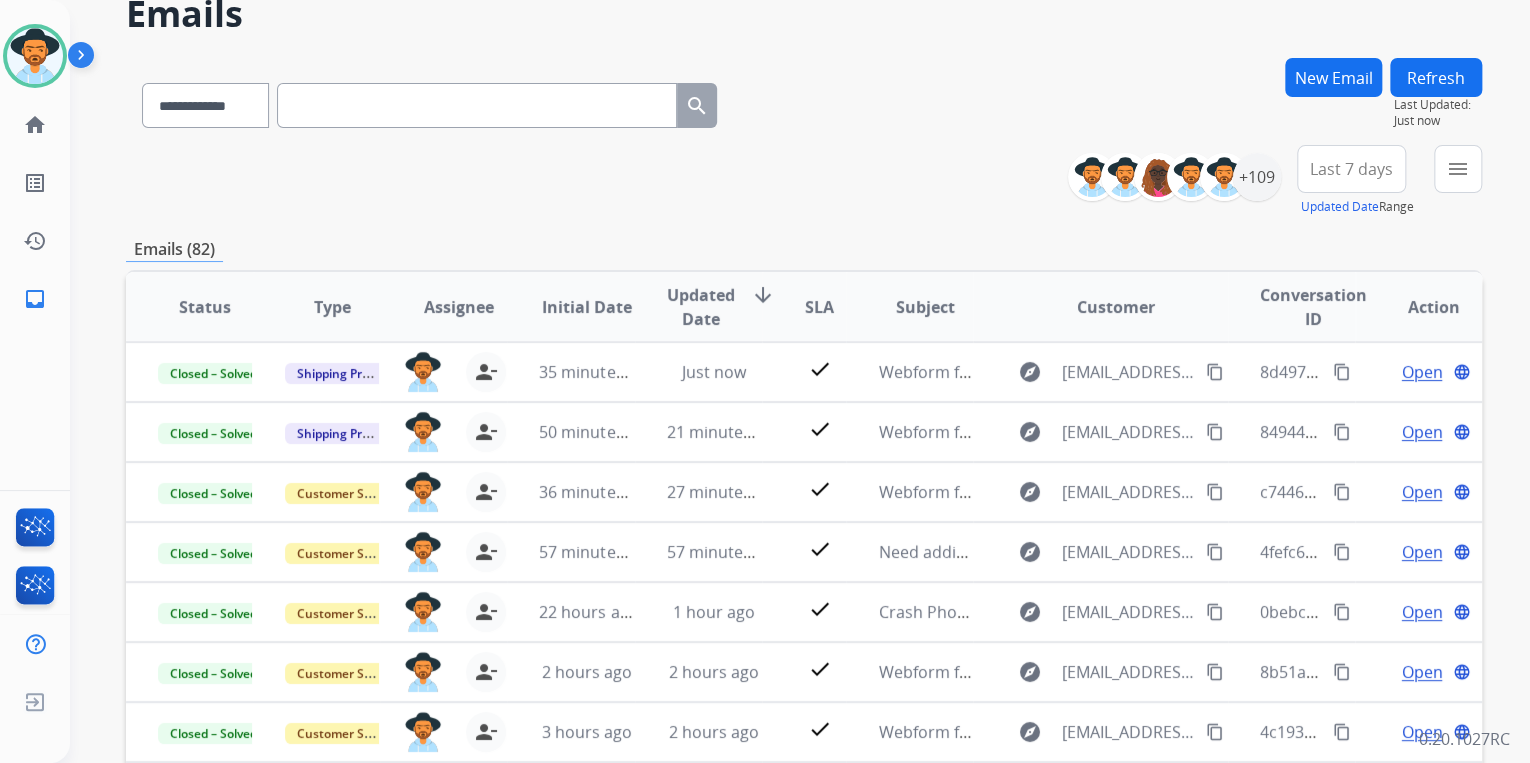 scroll, scrollTop: 374, scrollLeft: 0, axis: vertical 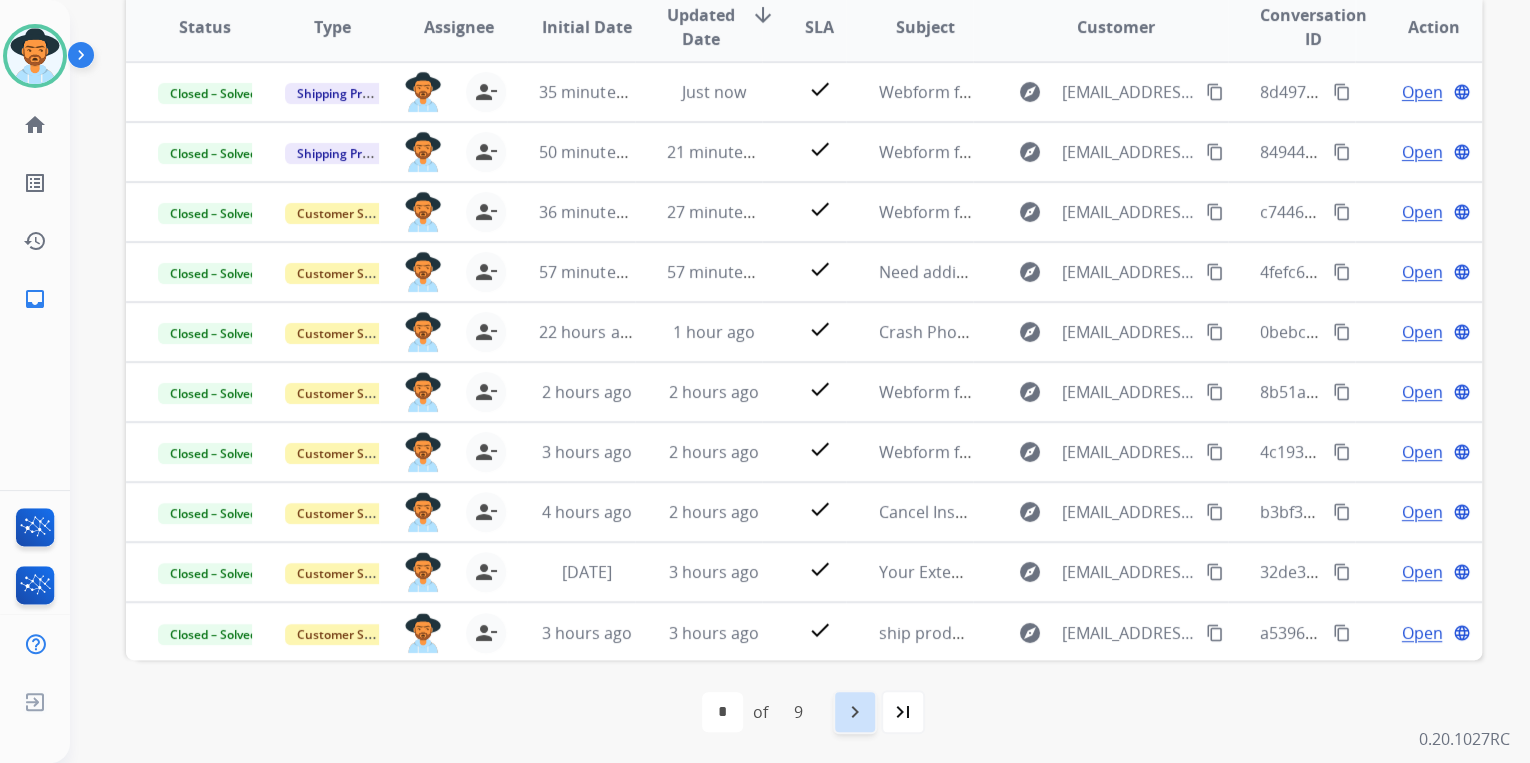 click on "navigate_next" at bounding box center (855, 712) 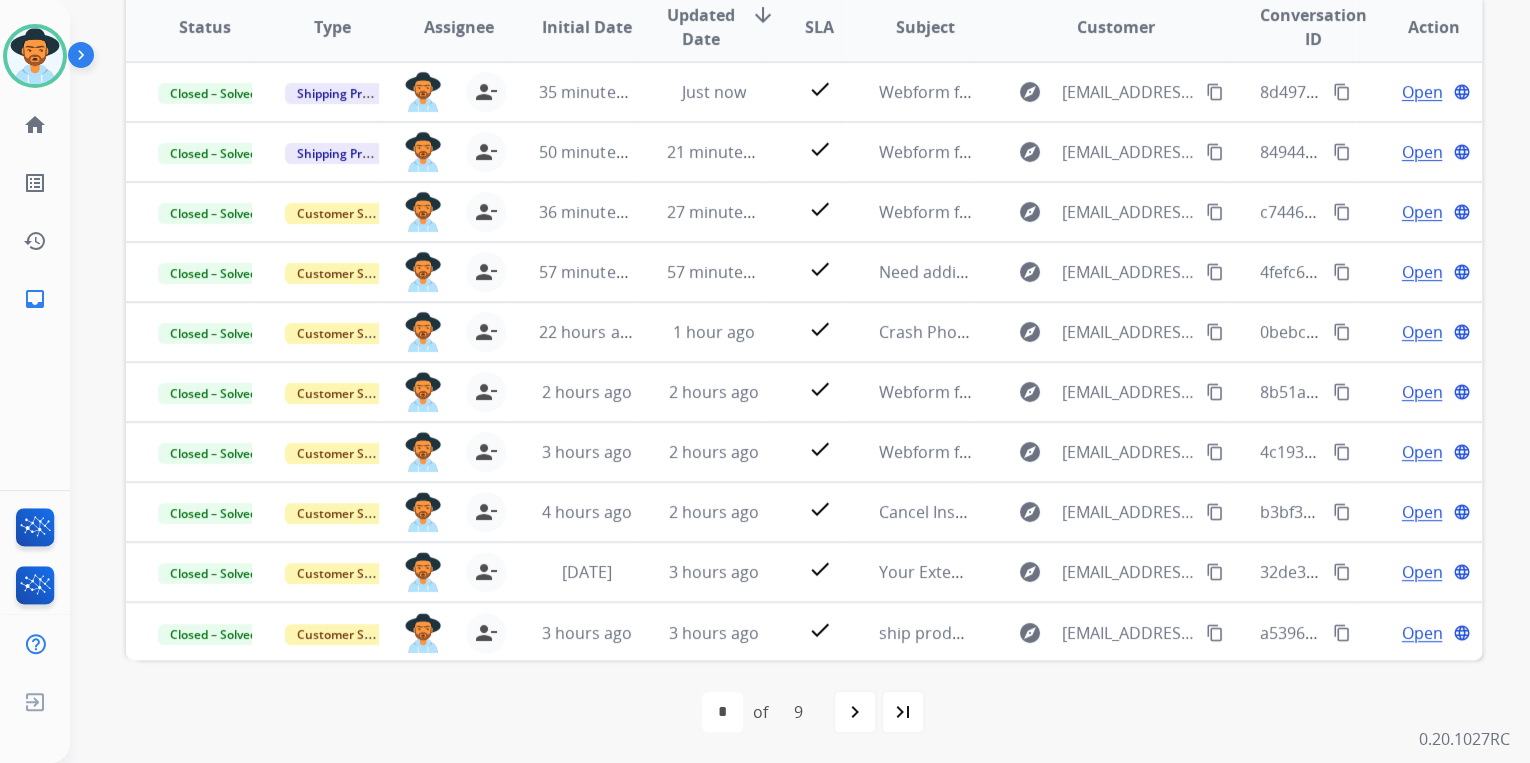 scroll, scrollTop: 0, scrollLeft: 0, axis: both 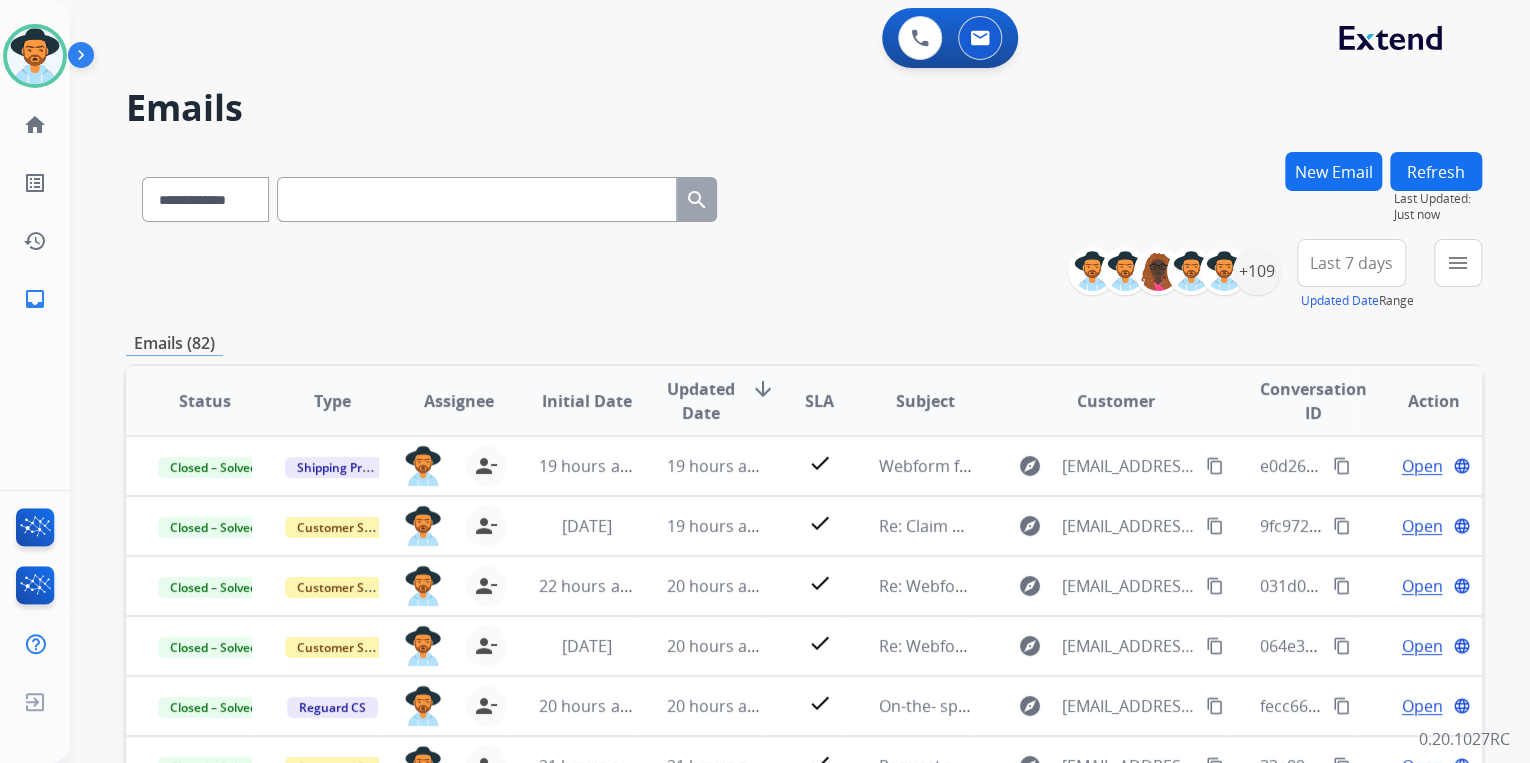 click on "**********" at bounding box center [804, 275] 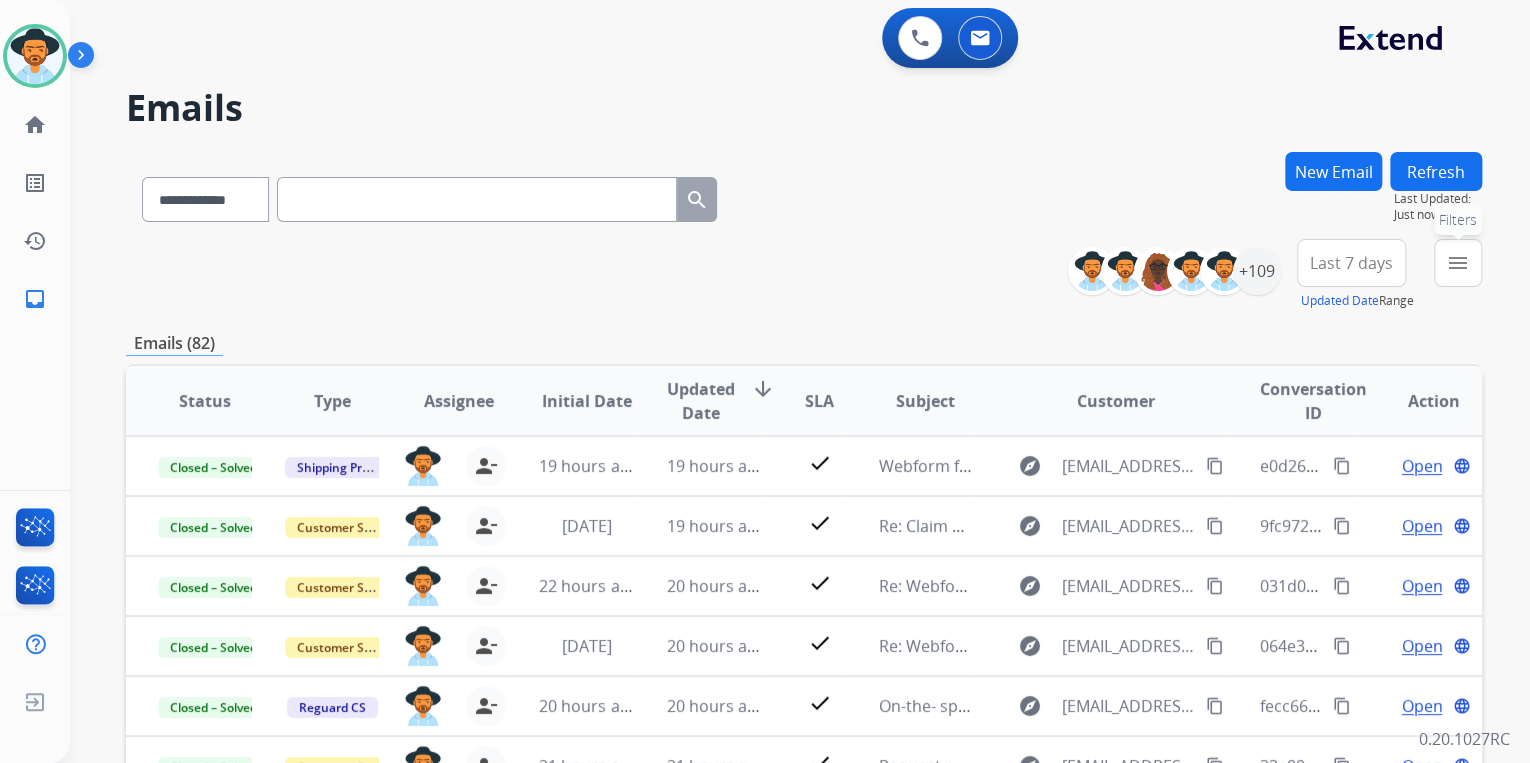 click on "menu  Filters" at bounding box center [1458, 263] 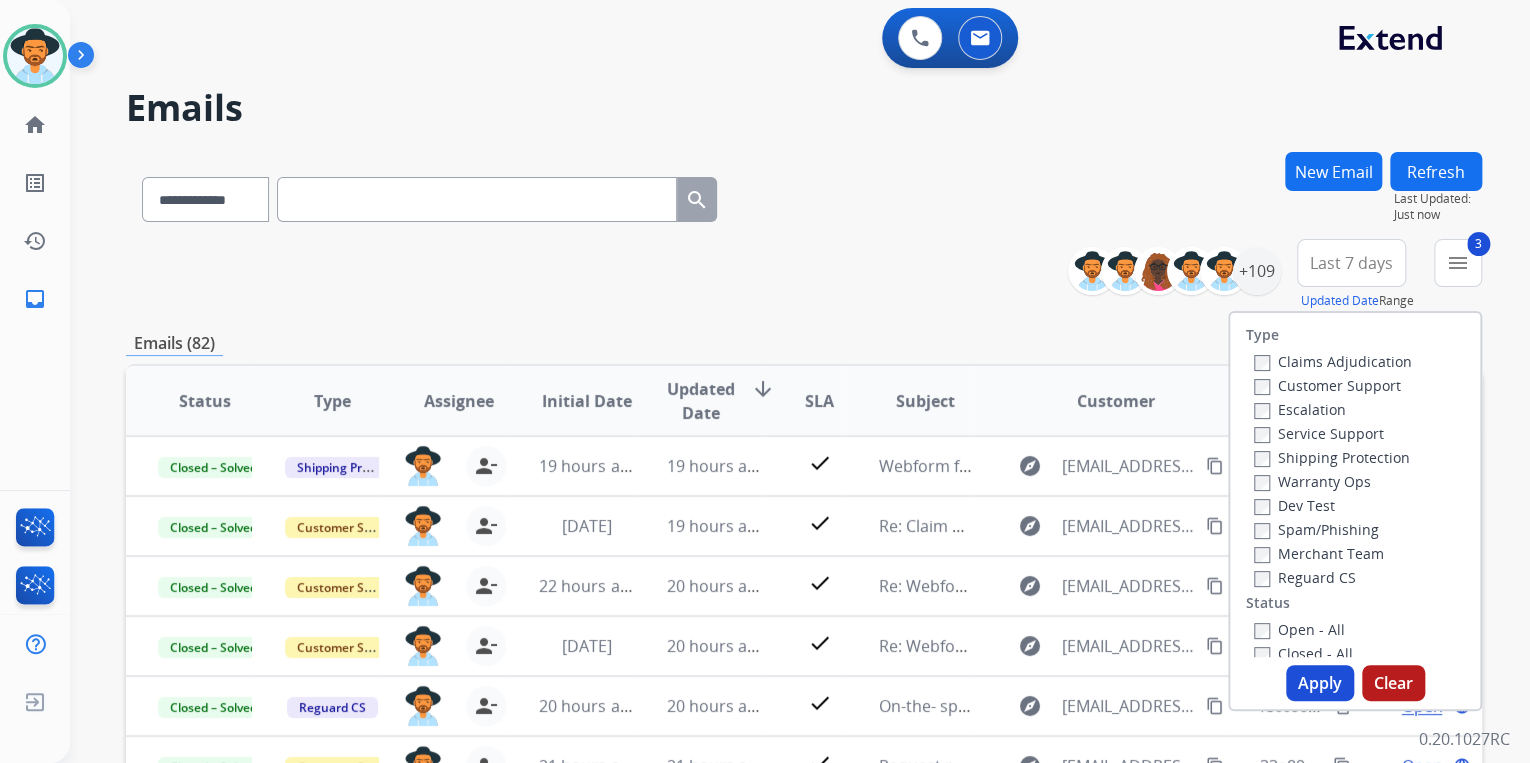 drag, startPoint x: 1324, startPoint y: 684, endPoint x: 1112, endPoint y: 502, distance: 279.40652 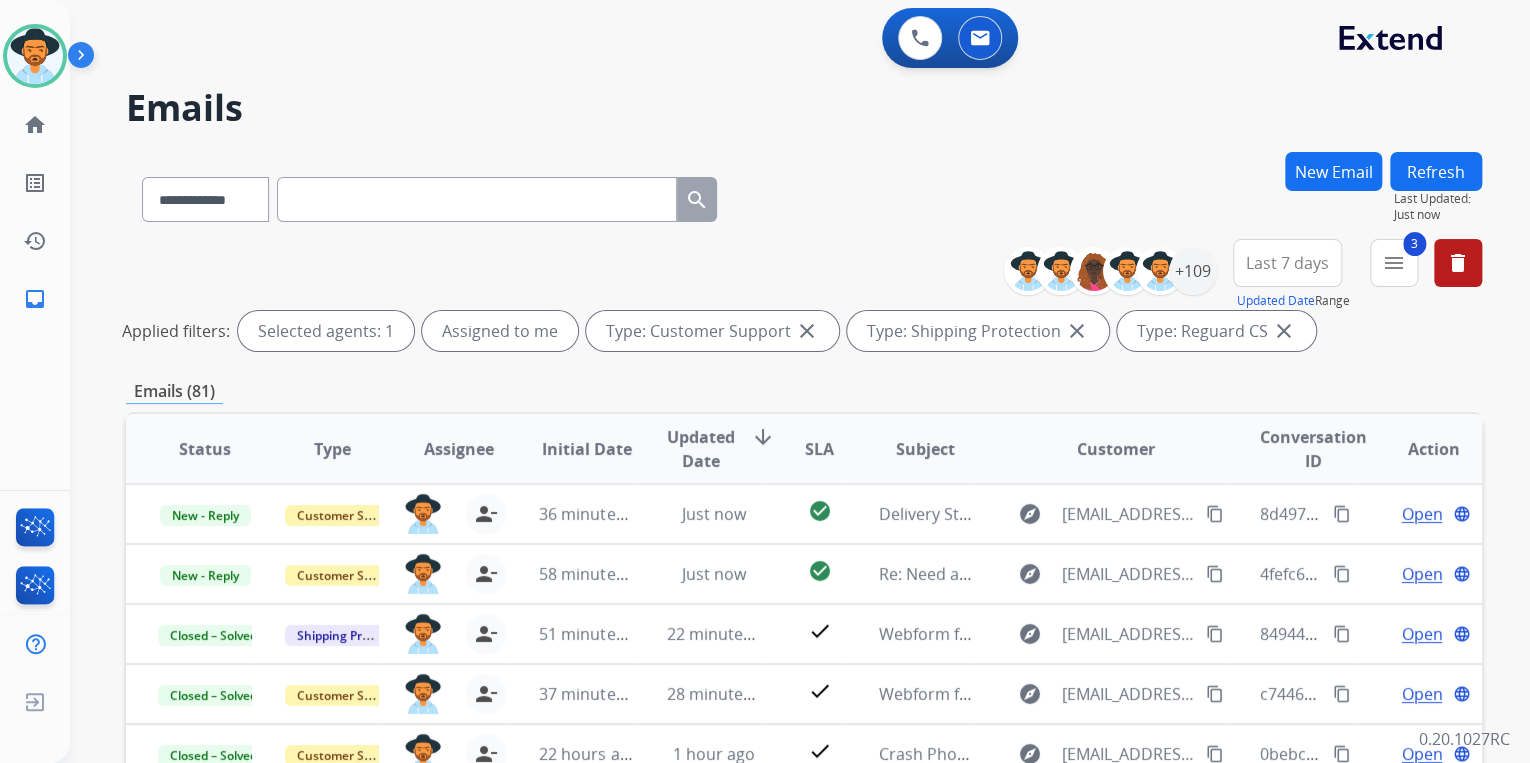 click on "**********" at bounding box center (804, 195) 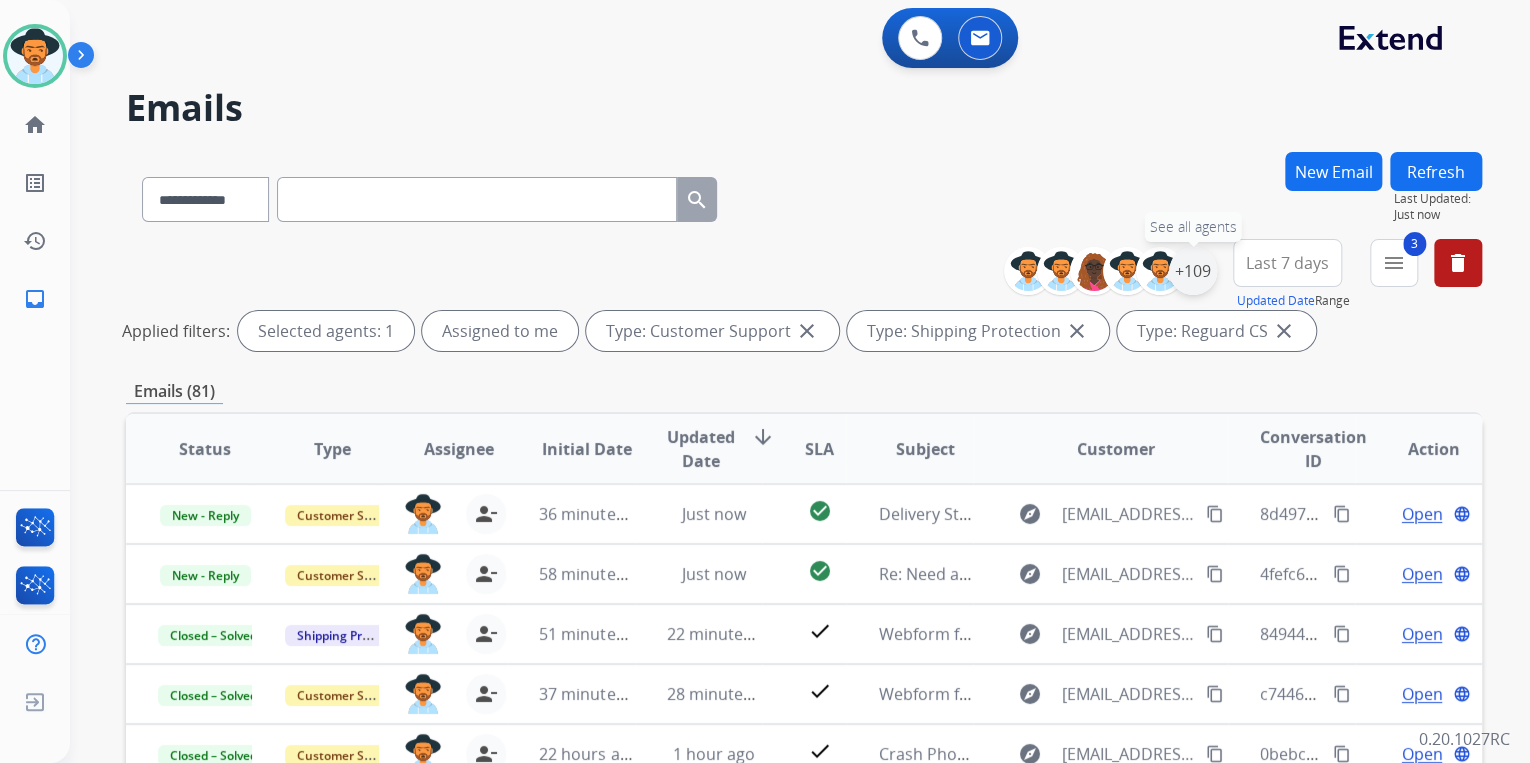click on "+109" at bounding box center [1193, 271] 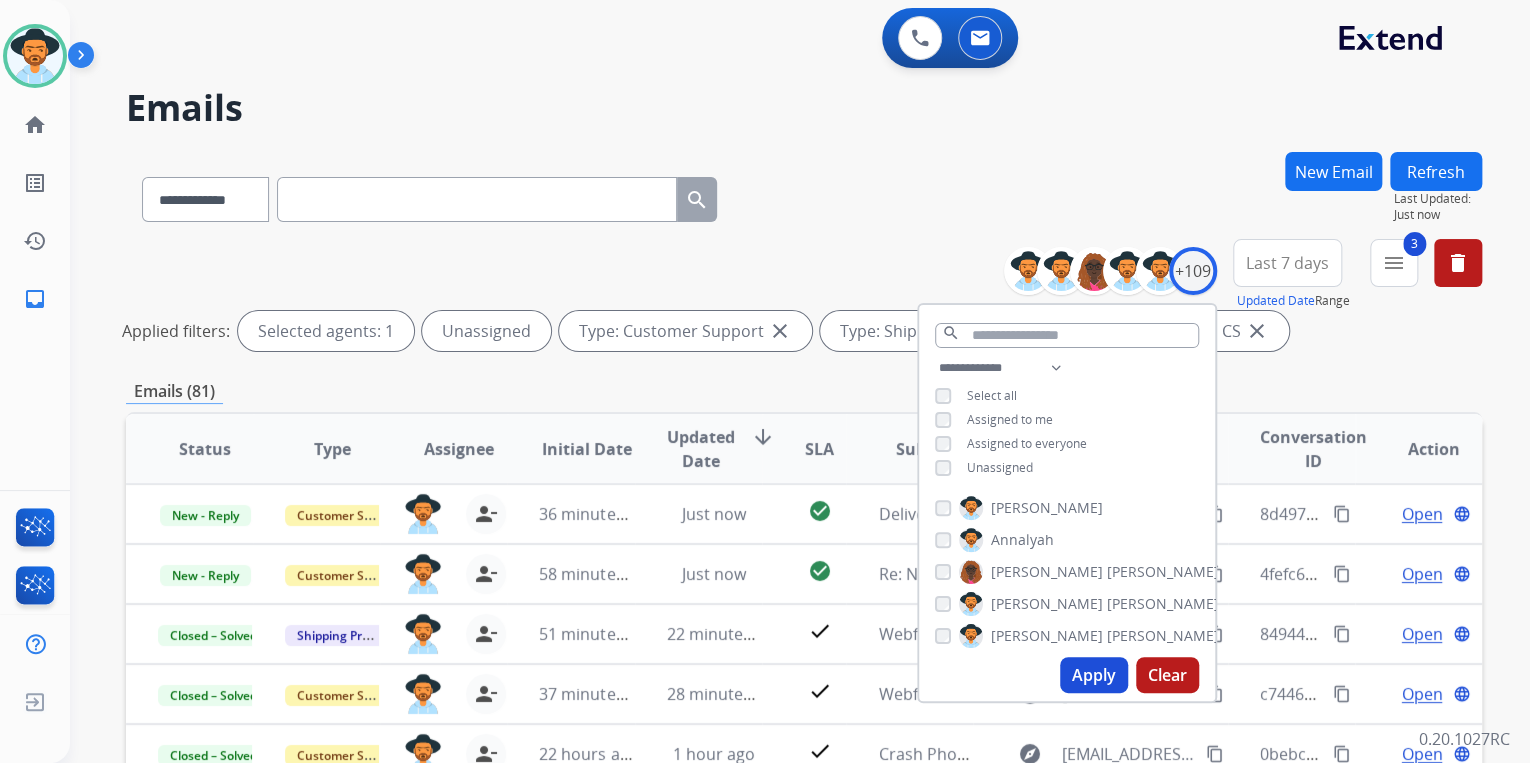 drag, startPoint x: 1092, startPoint y: 676, endPoint x: 1031, endPoint y: 534, distance: 154.54773 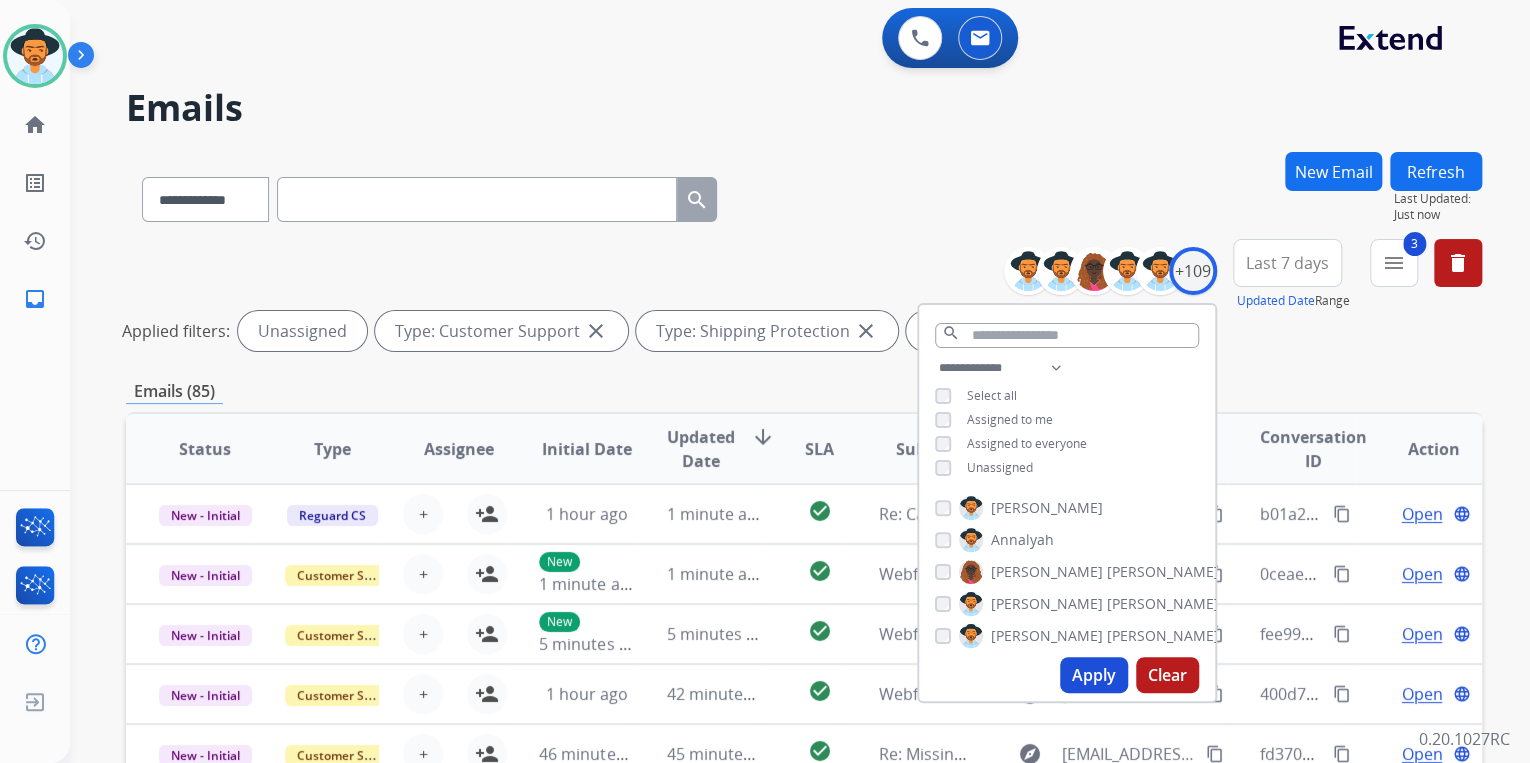click on "**********" at bounding box center (804, 195) 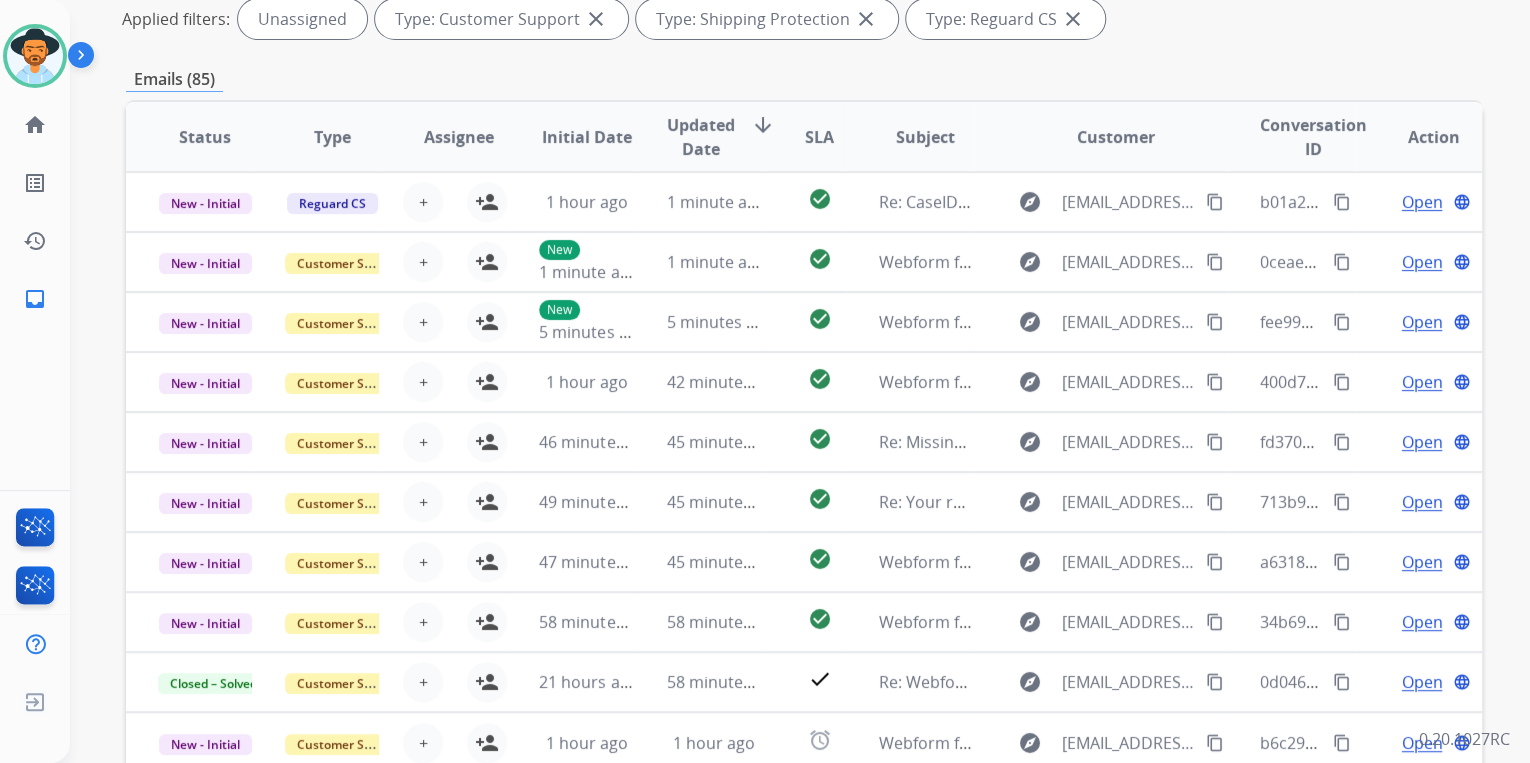 scroll, scrollTop: 320, scrollLeft: 0, axis: vertical 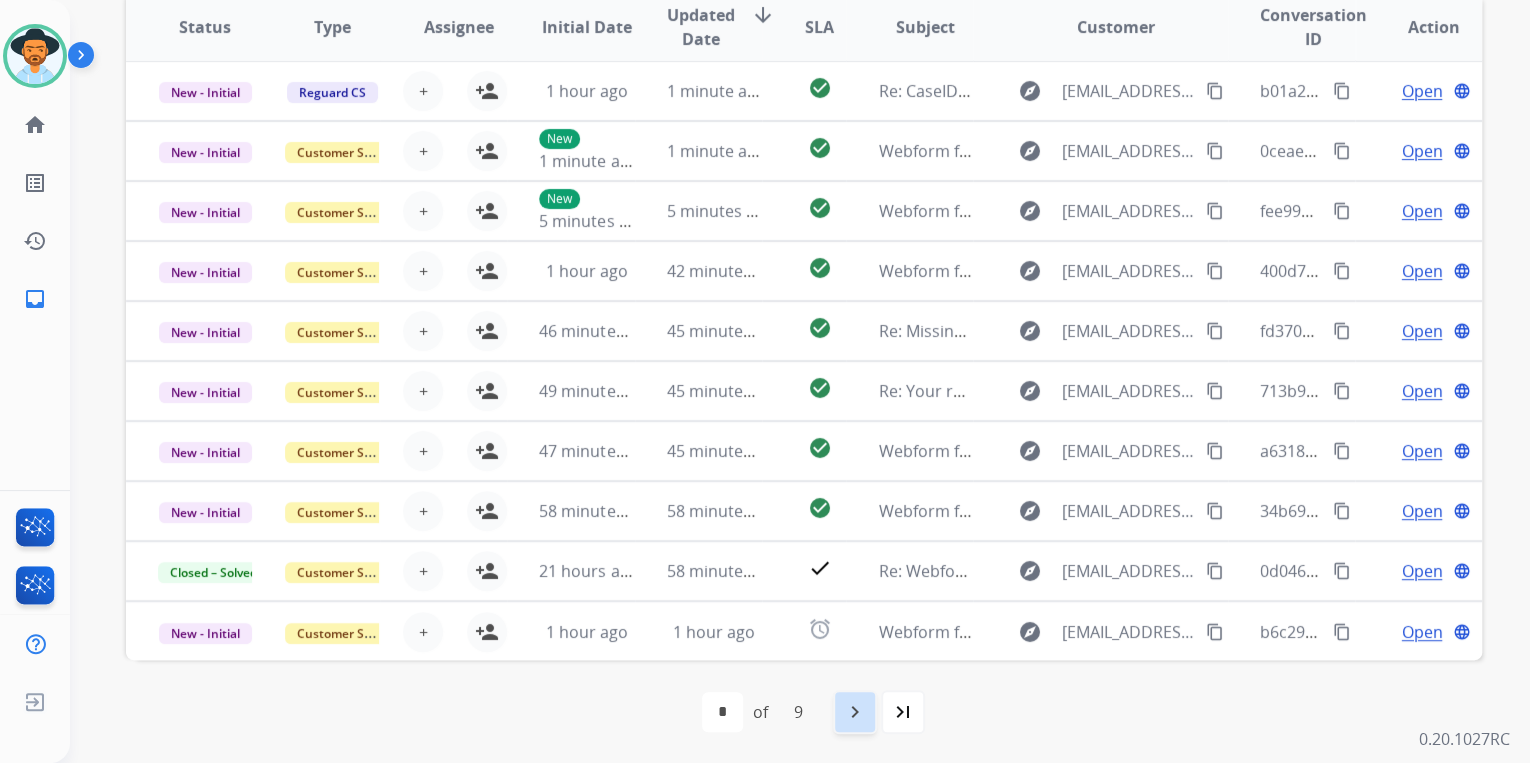 click on "navigate_next" at bounding box center (855, 712) 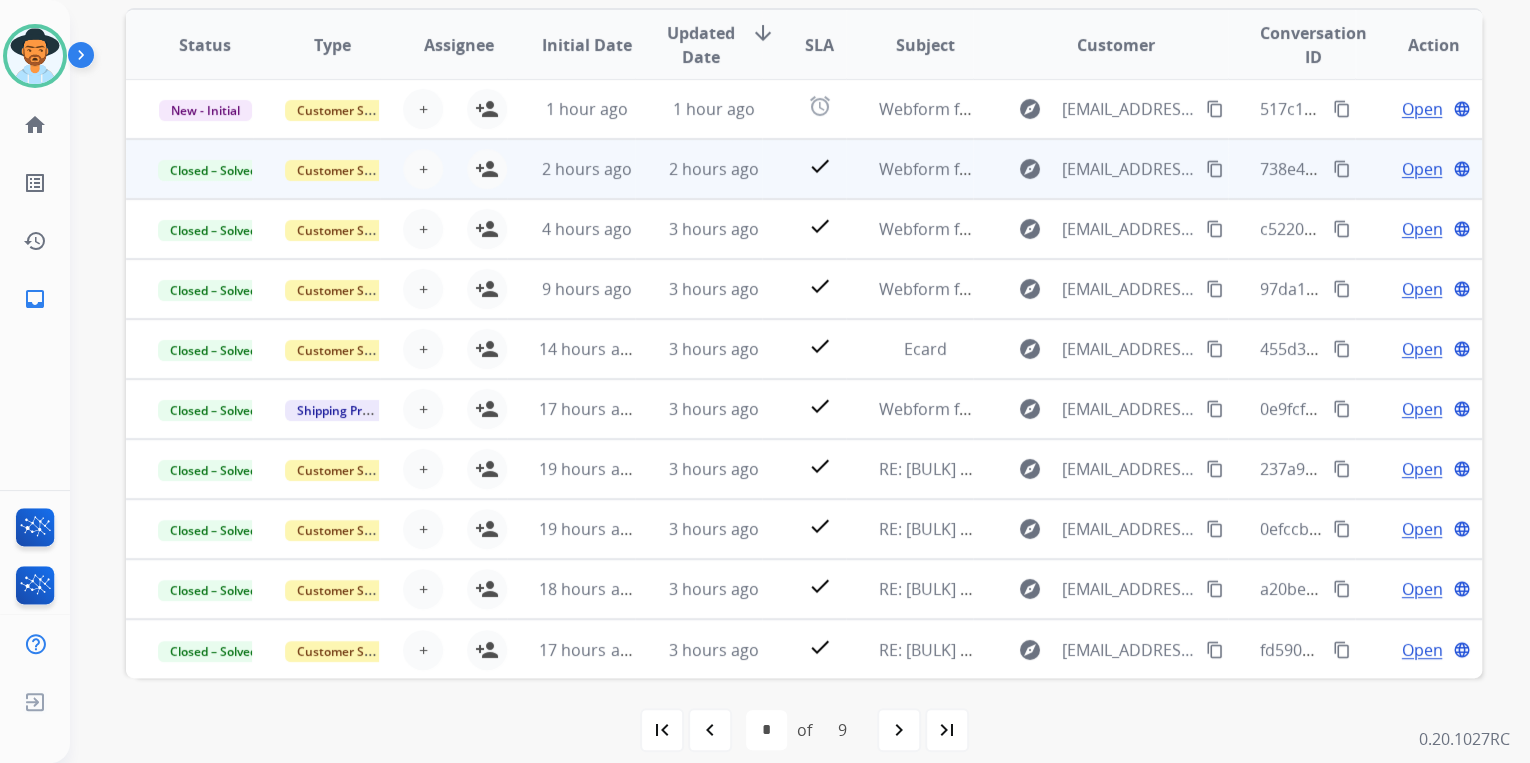 scroll, scrollTop: 422, scrollLeft: 0, axis: vertical 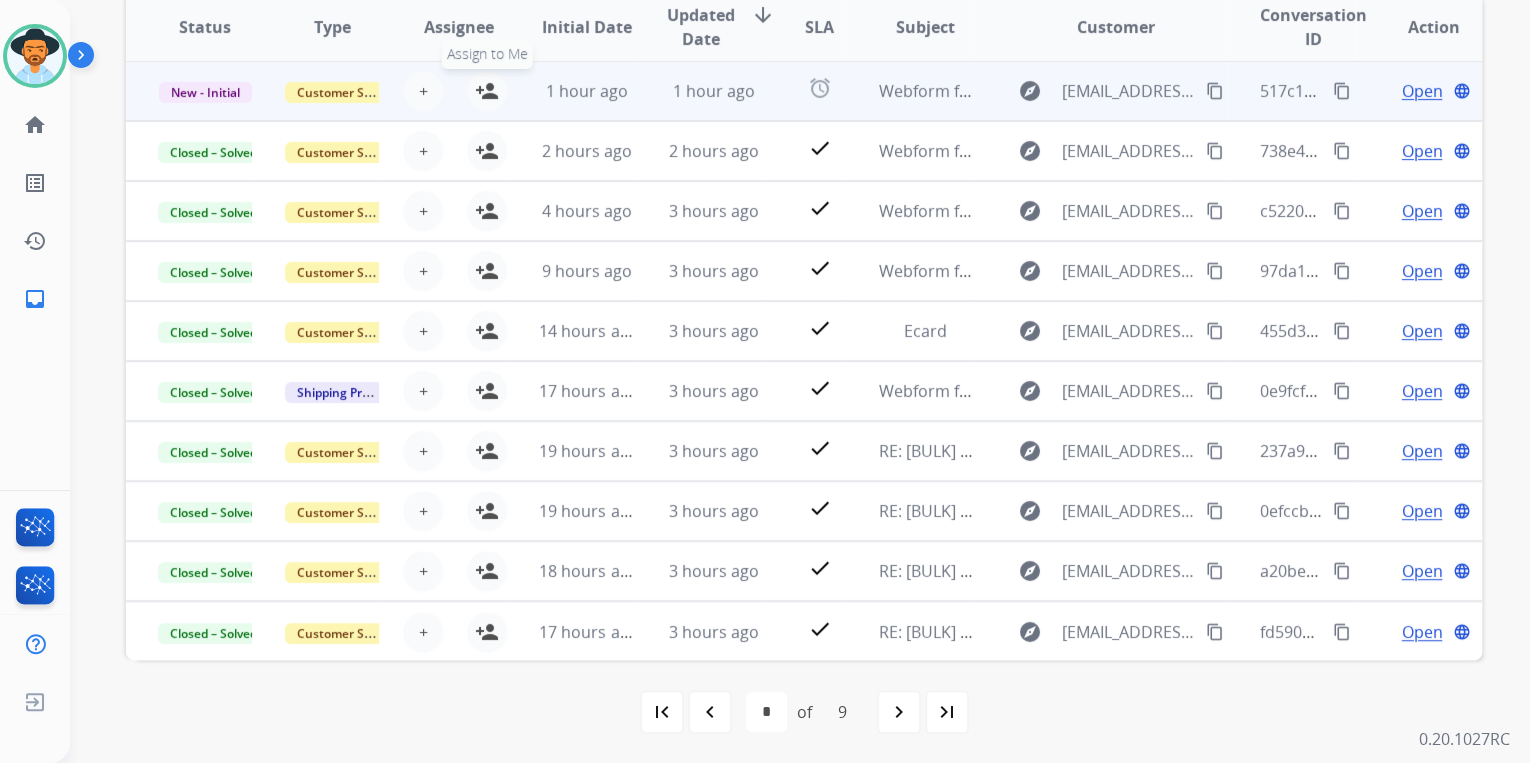 click on "person_add" at bounding box center (487, 91) 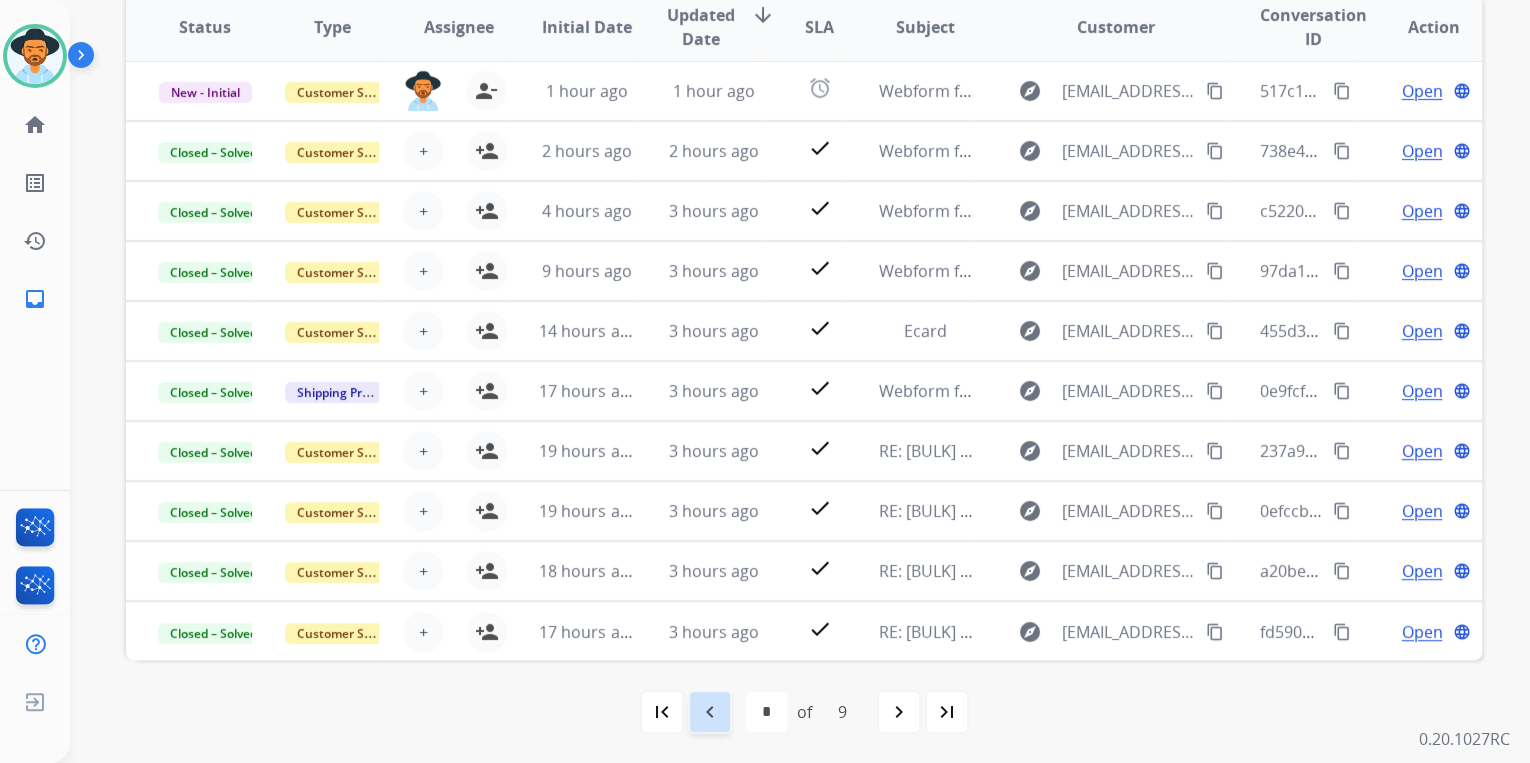 click on "navigate_before" at bounding box center [710, 712] 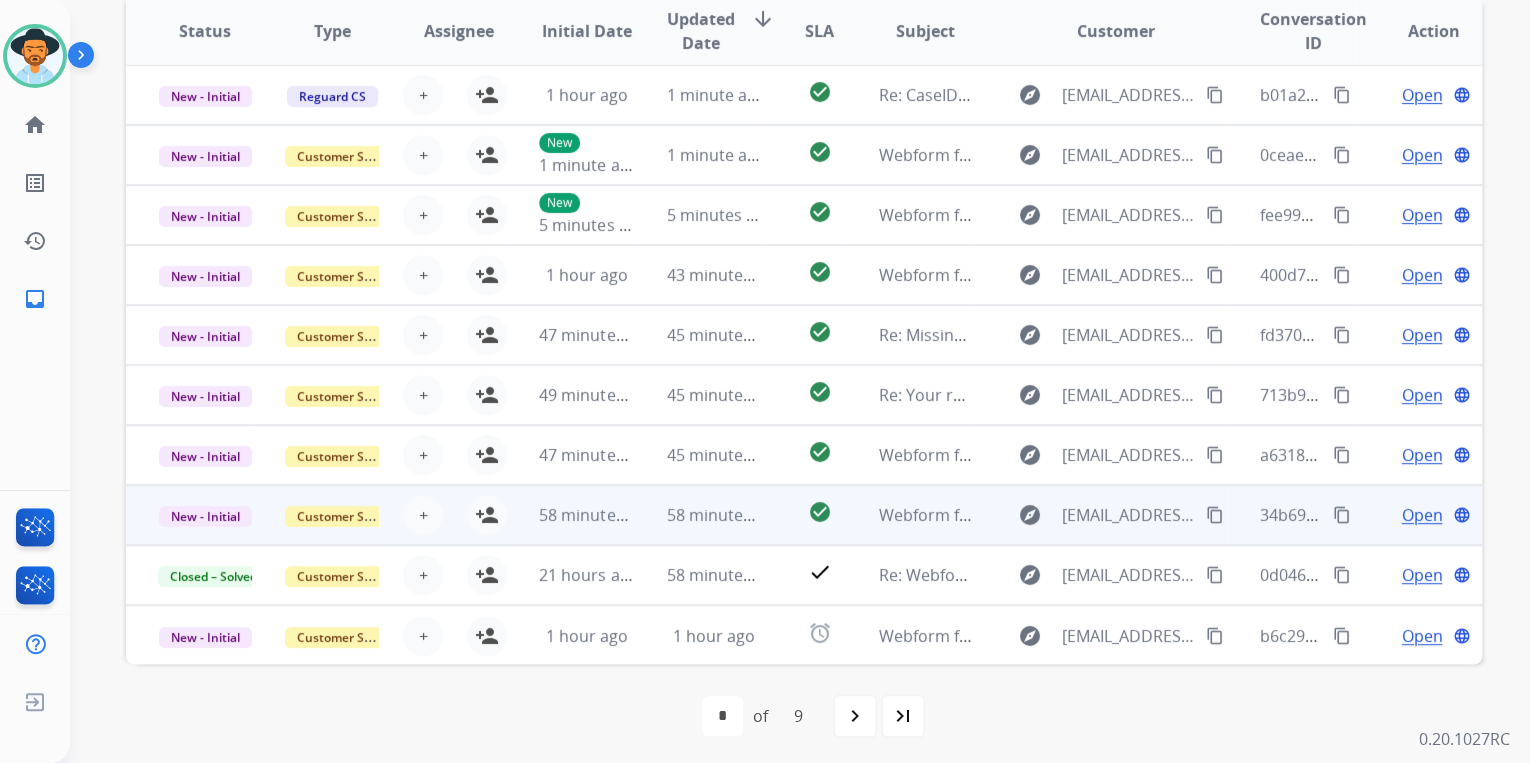 scroll, scrollTop: 422, scrollLeft: 0, axis: vertical 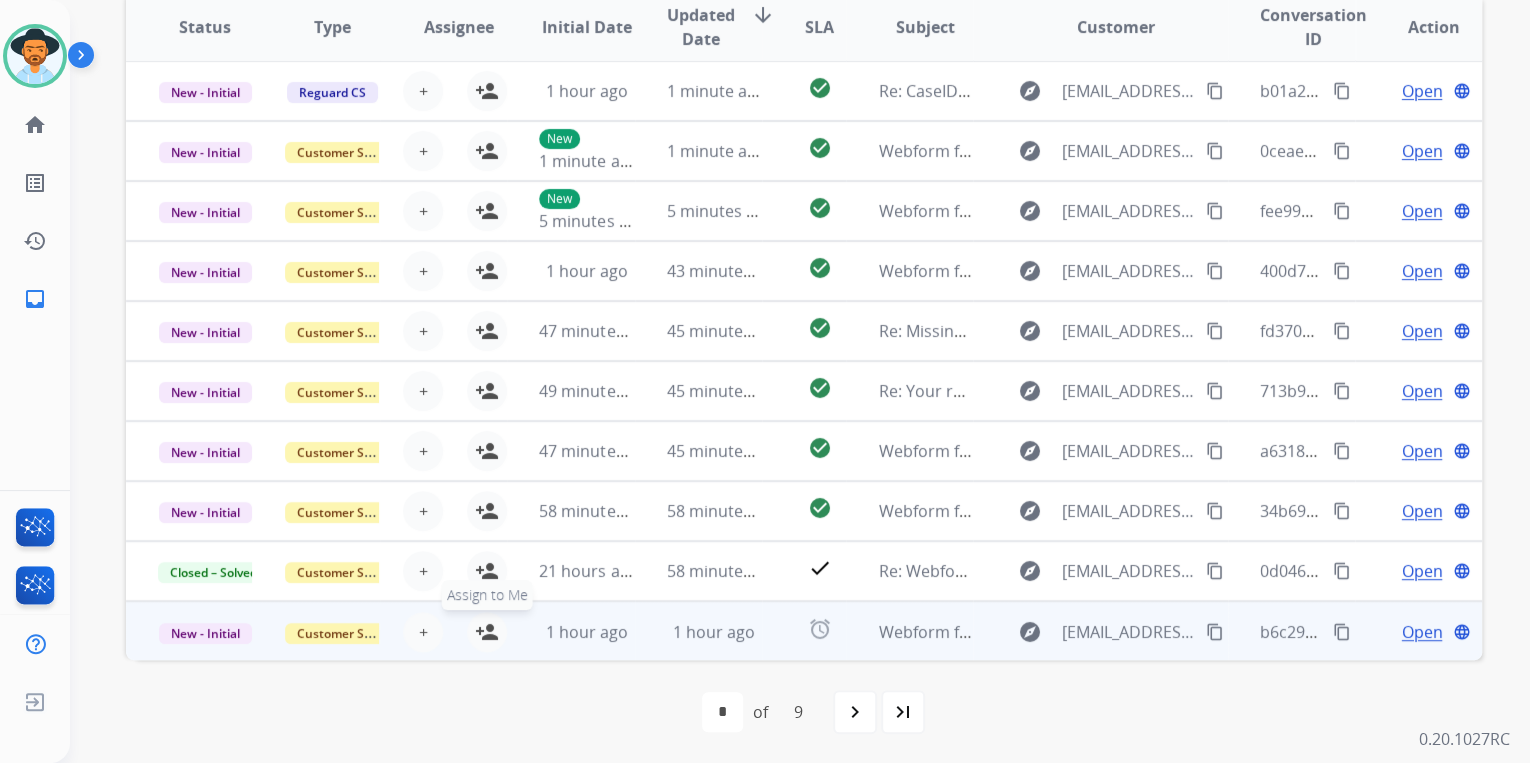 click on "person_add" at bounding box center (487, 632) 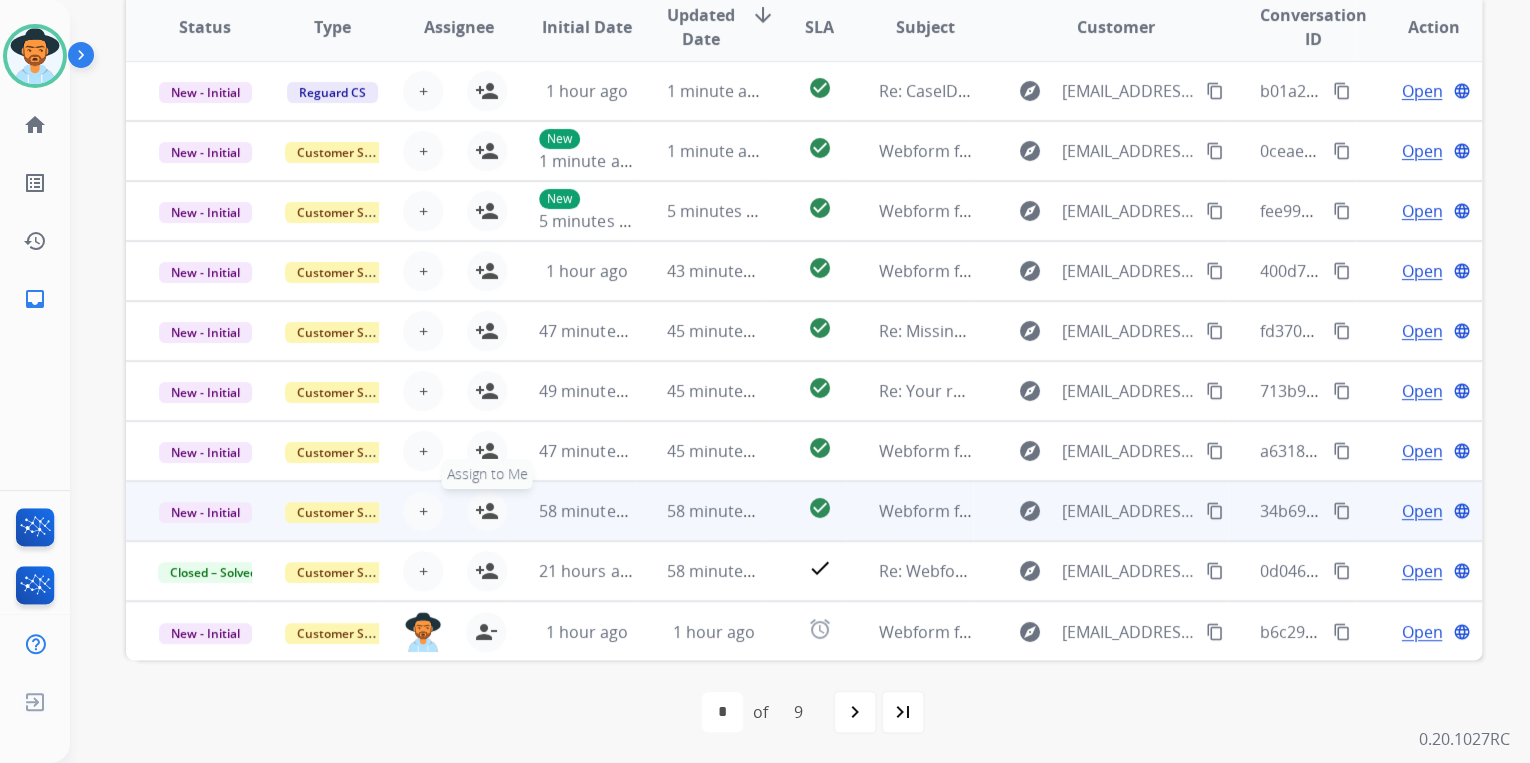 click on "person_add" at bounding box center (487, 511) 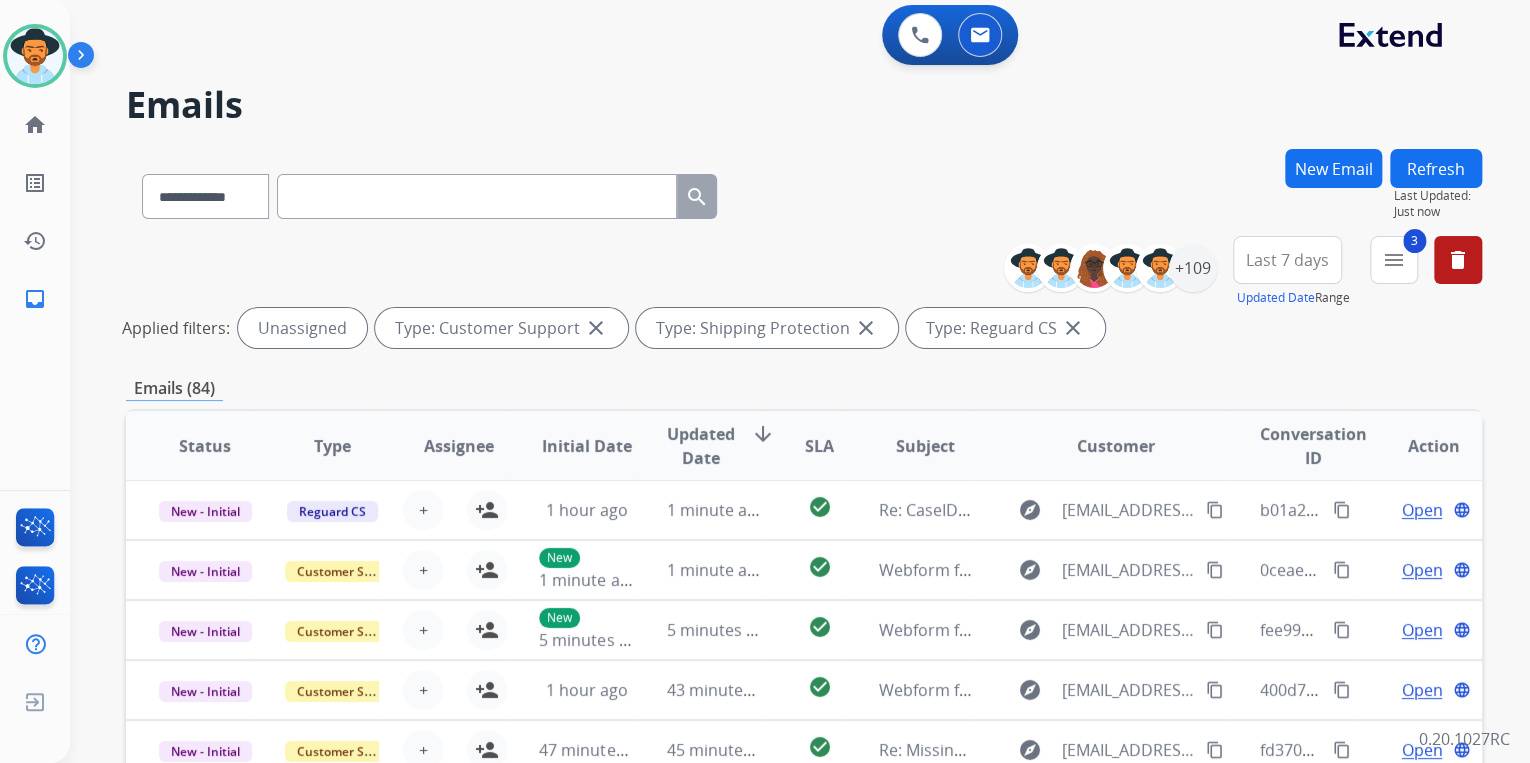 scroll, scrollTop: 0, scrollLeft: 0, axis: both 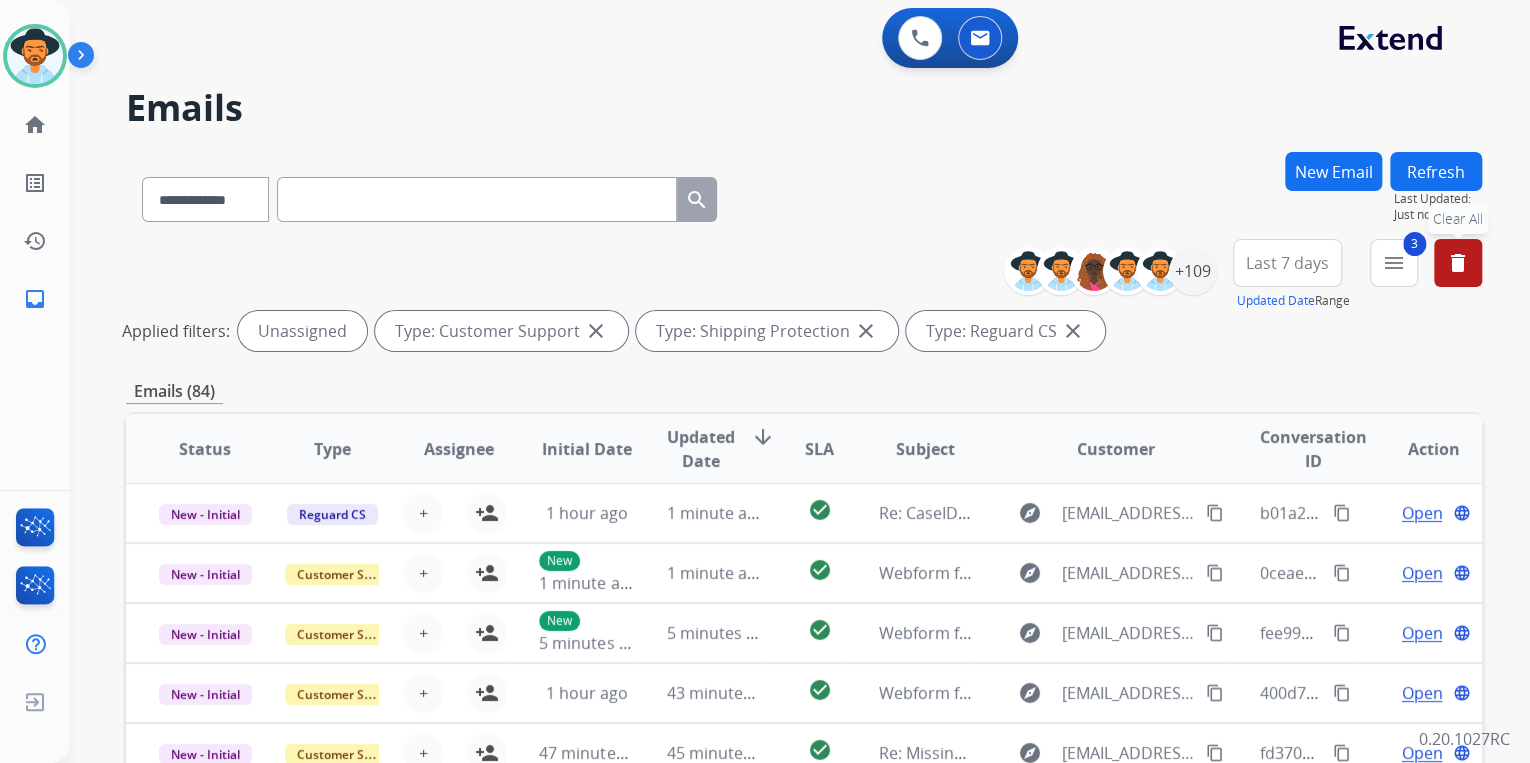 click on "delete" at bounding box center (1458, 263) 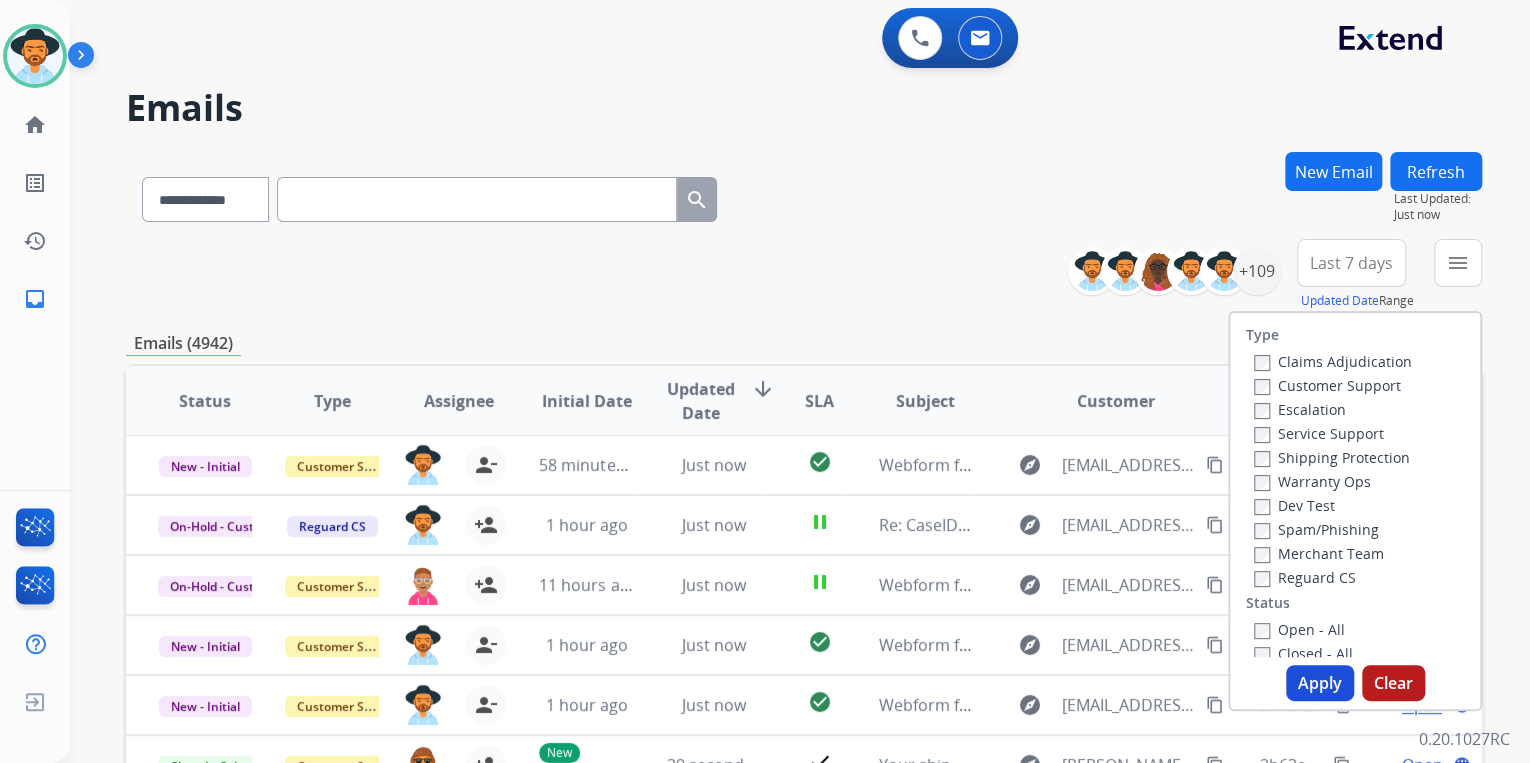 click on "**********" at bounding box center (804, 645) 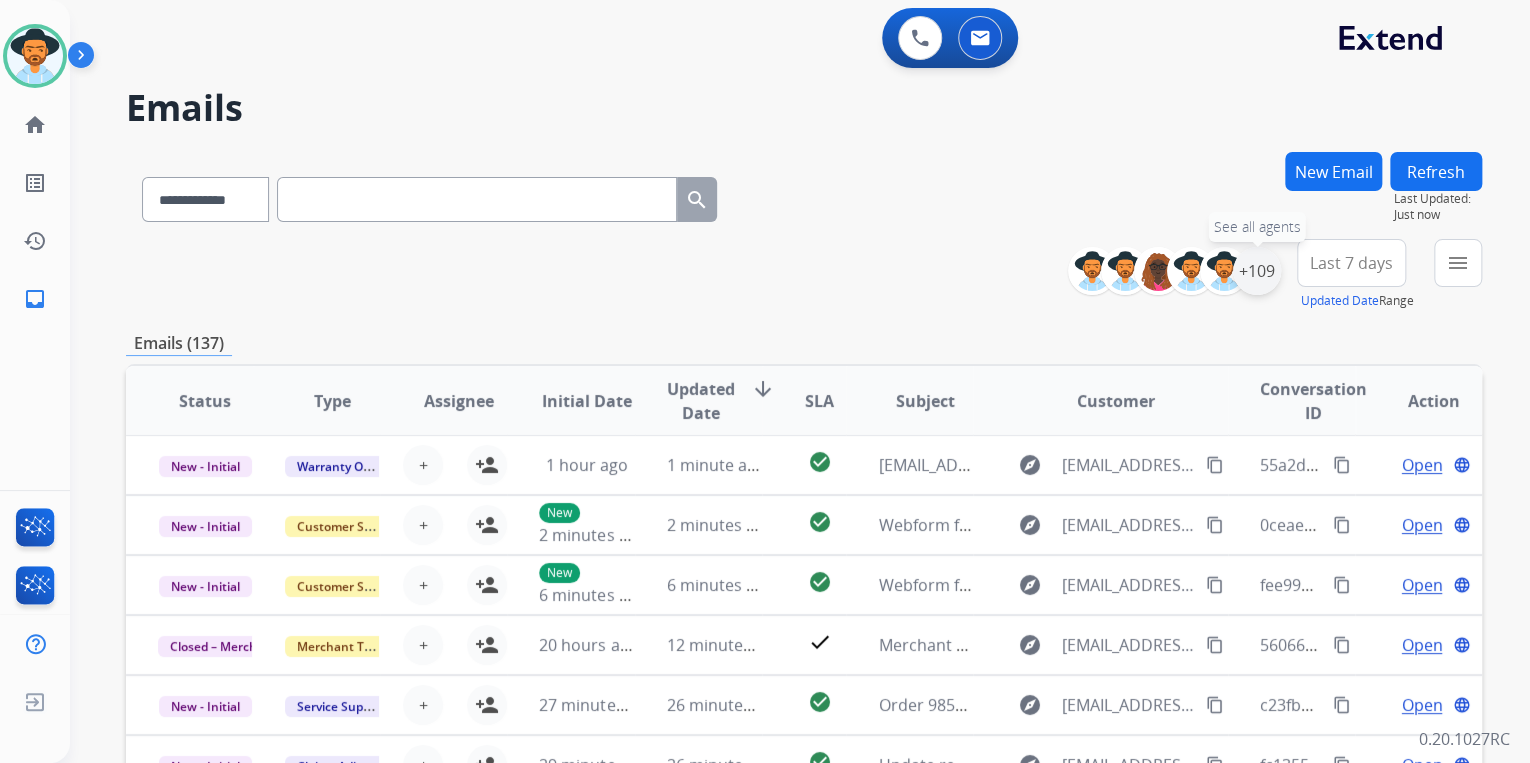 click on "+109" at bounding box center [1257, 271] 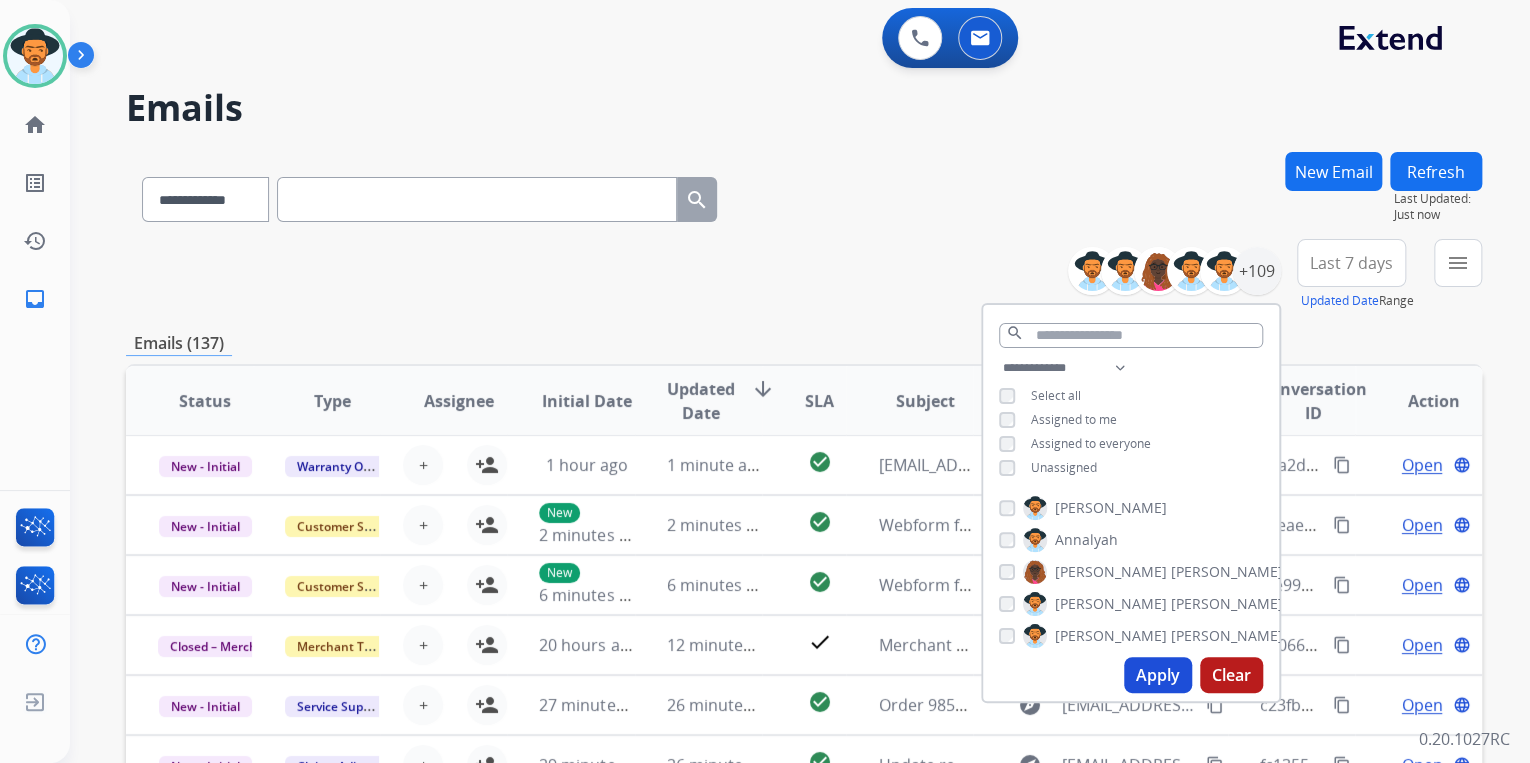 click on "Apply" at bounding box center (1158, 675) 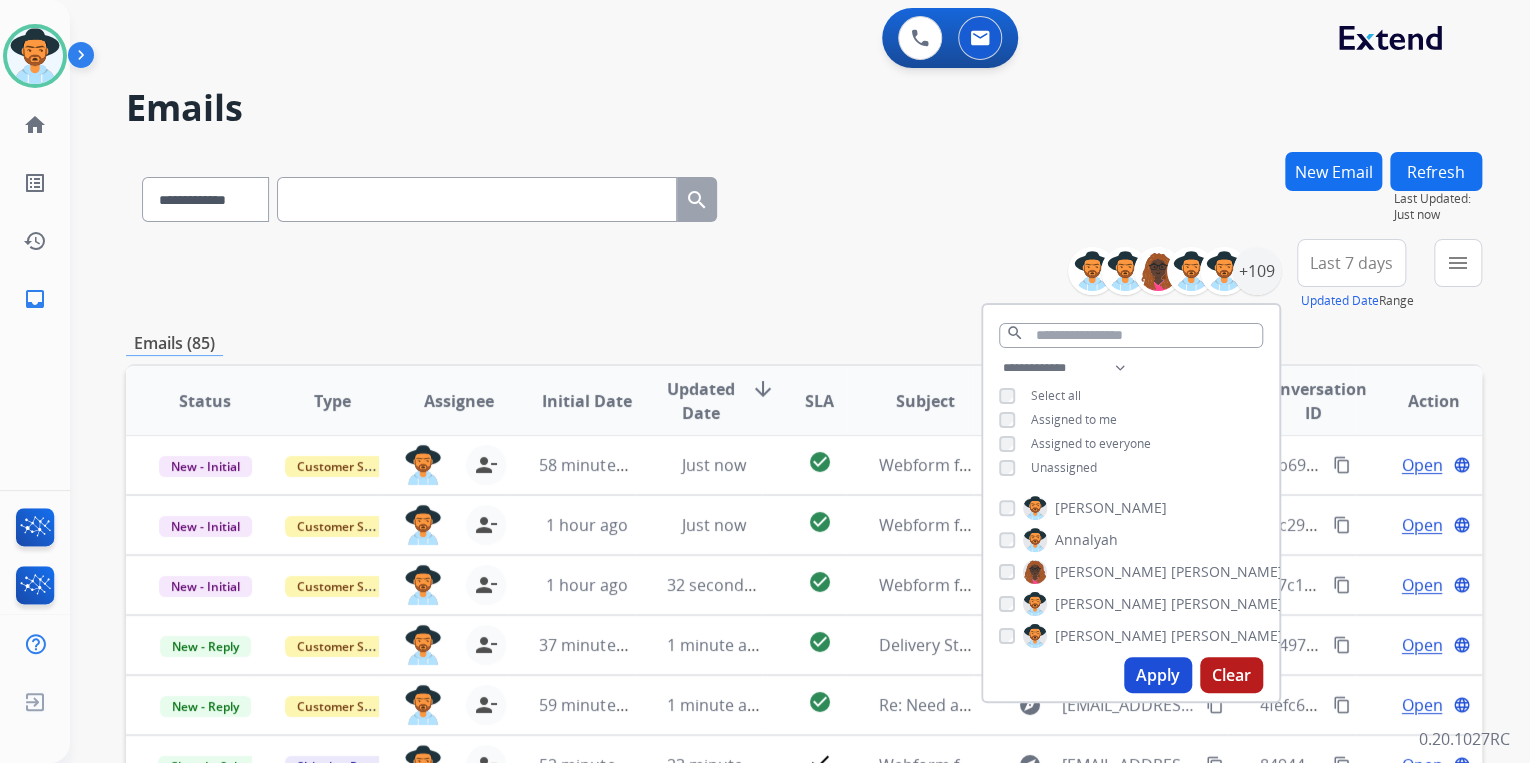click on "**********" at bounding box center [804, 645] 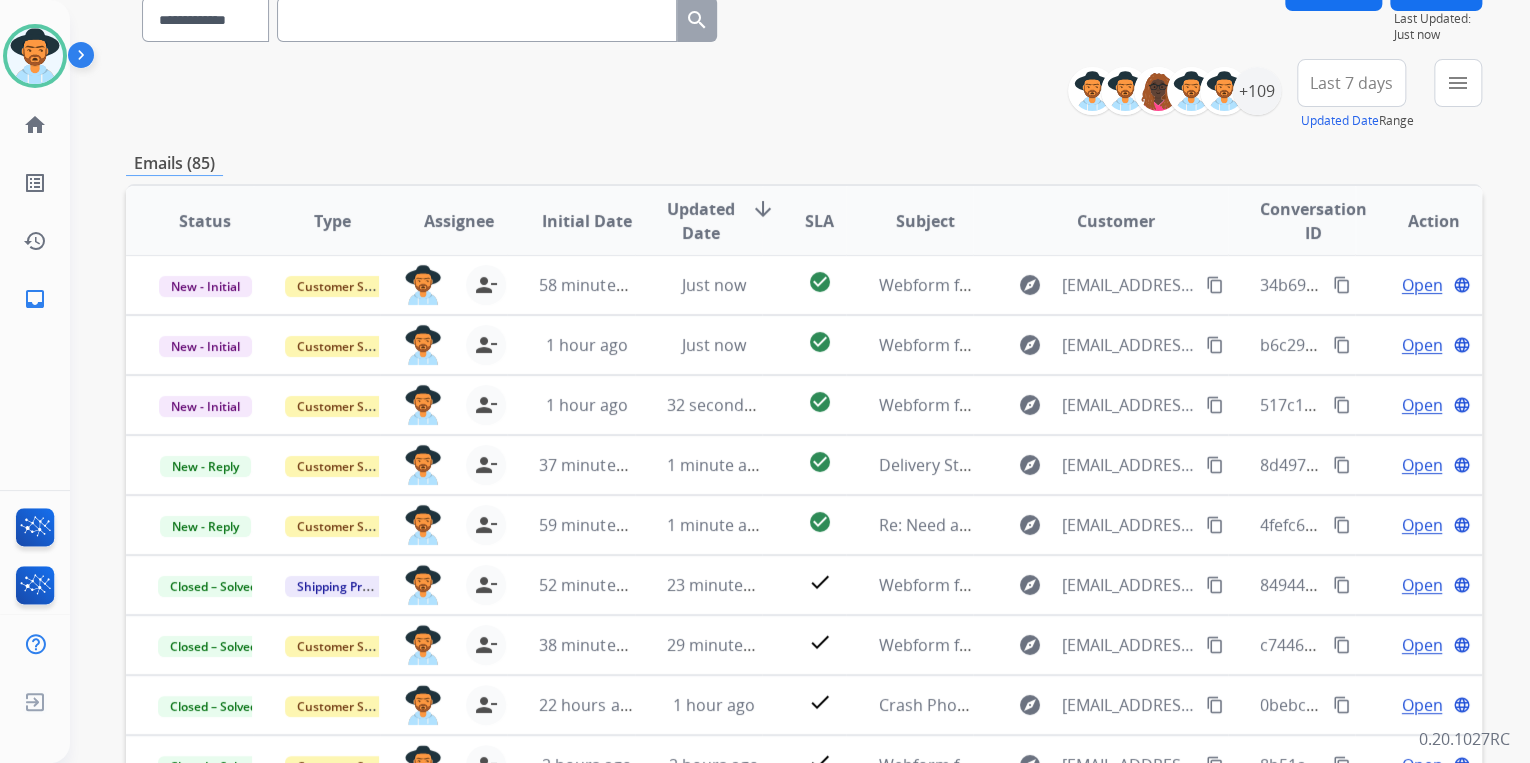 scroll, scrollTop: 240, scrollLeft: 0, axis: vertical 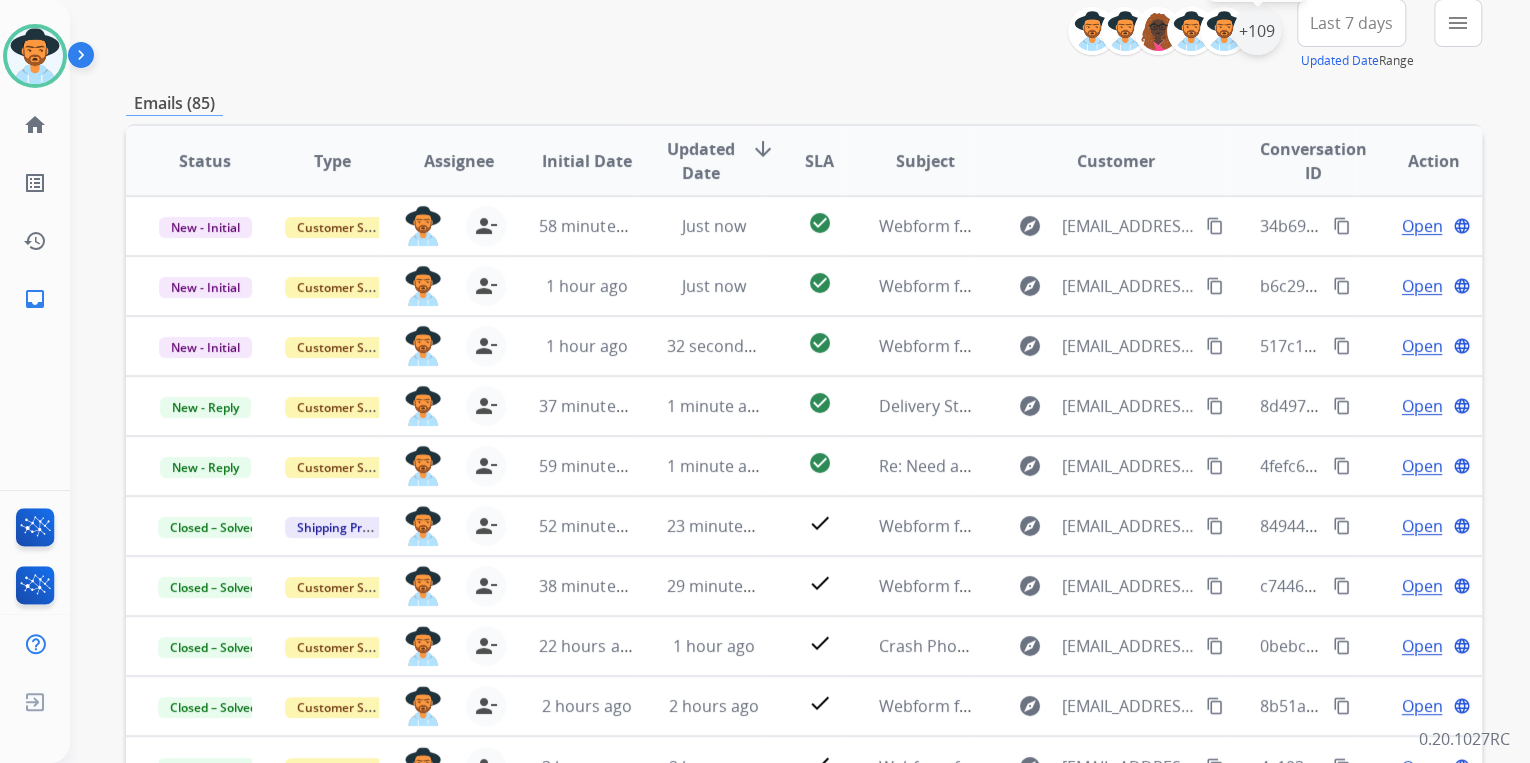 click on "+109" at bounding box center [1257, 31] 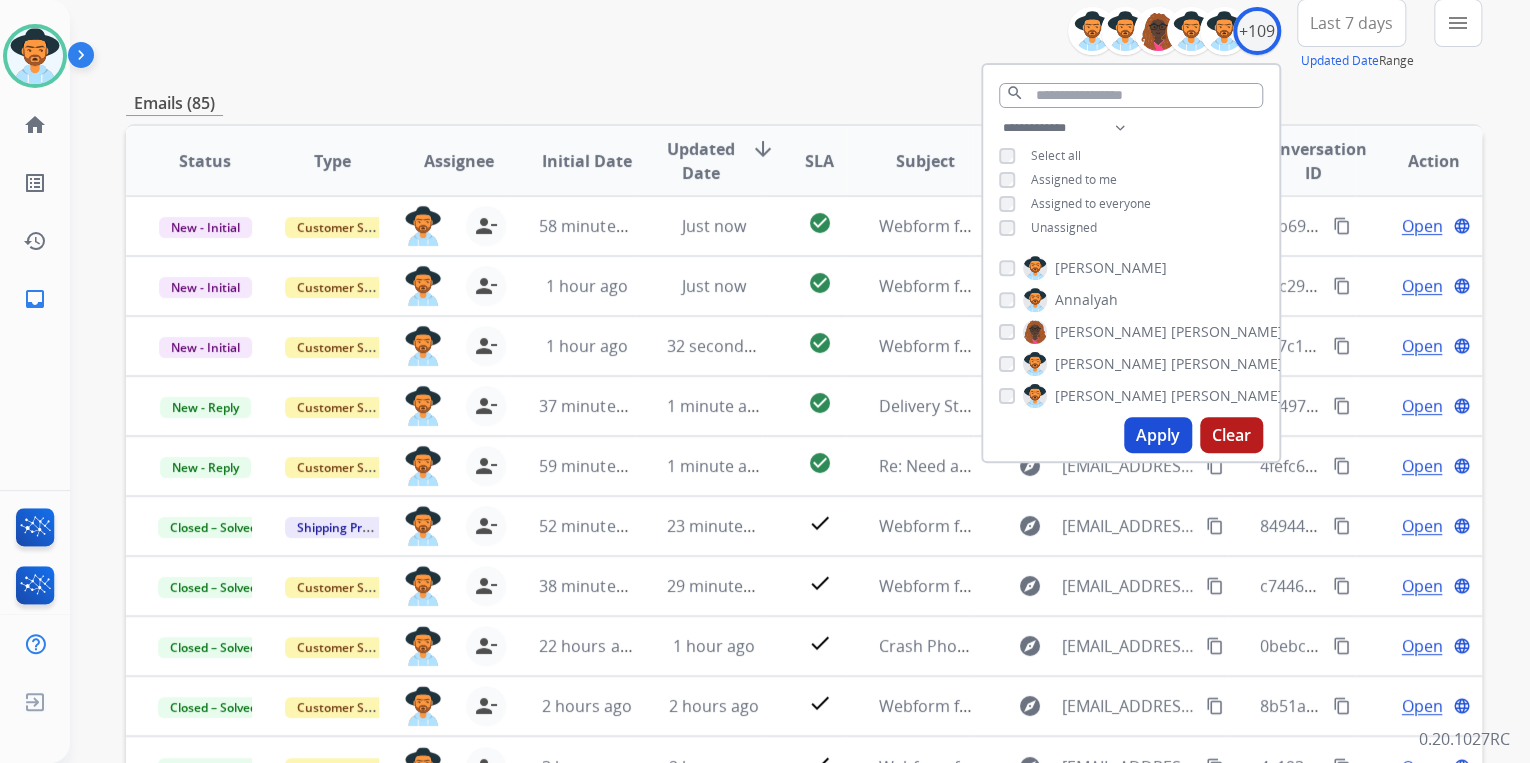 click on "Apply" at bounding box center [1158, 435] 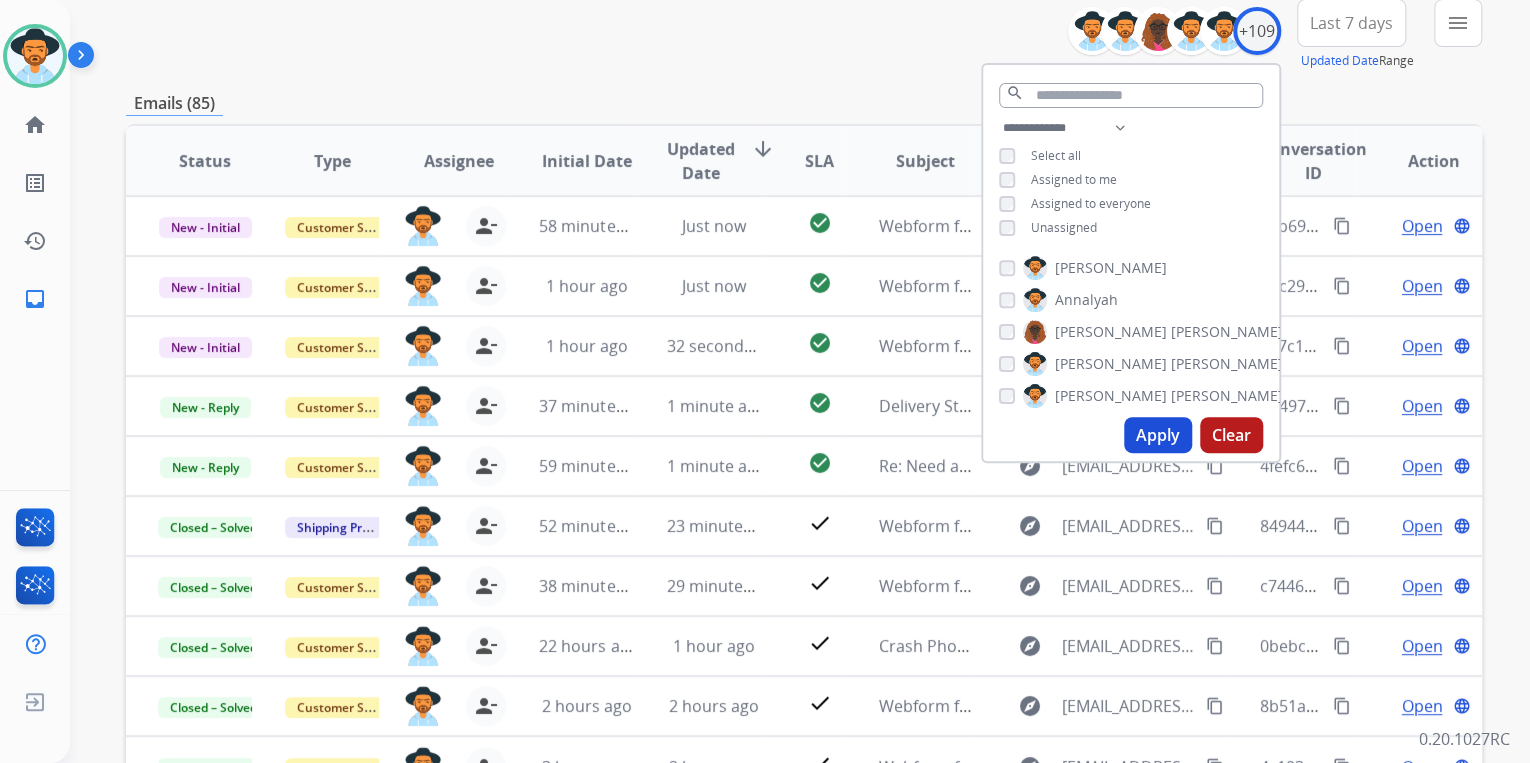 scroll, scrollTop: 0, scrollLeft: 0, axis: both 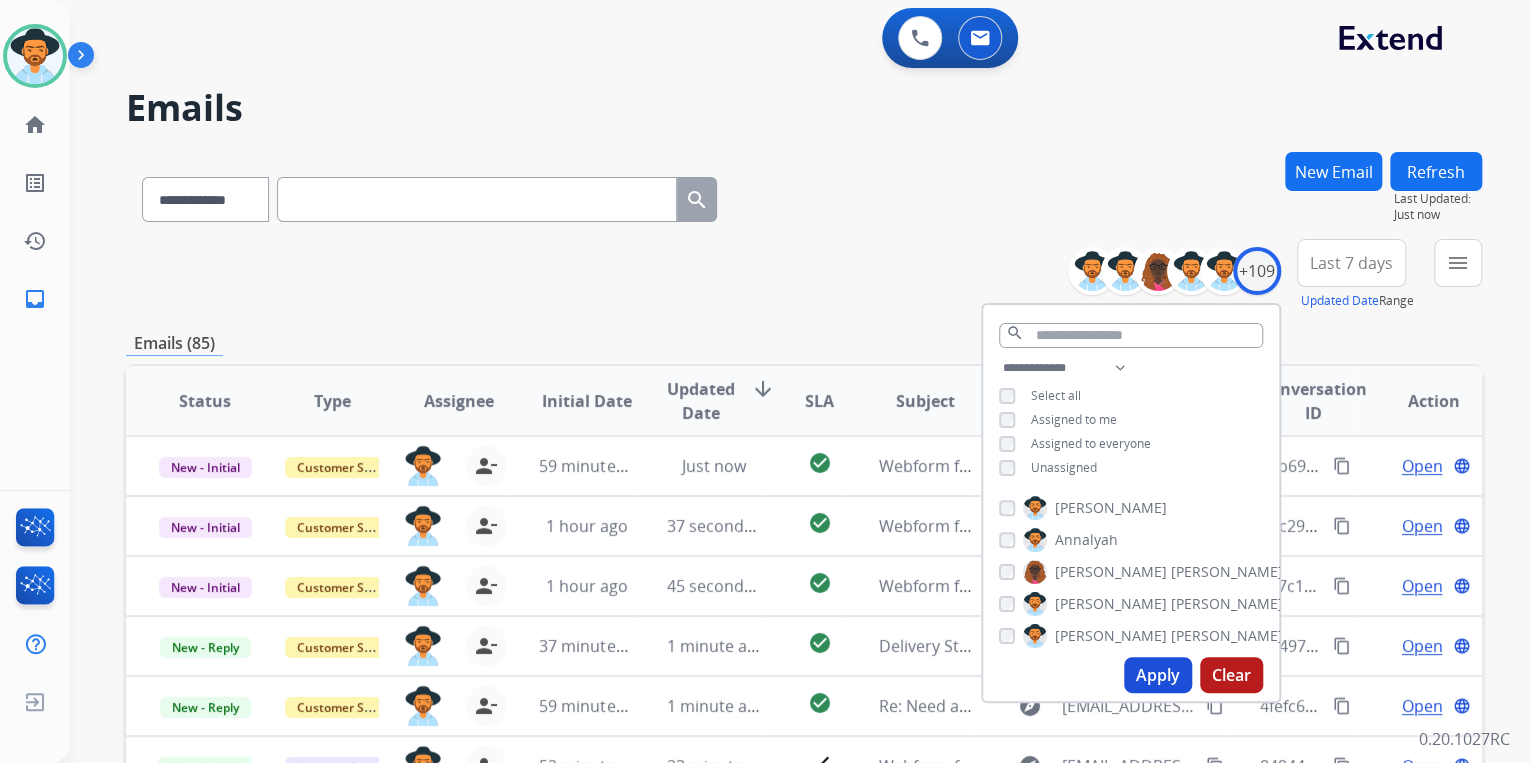 click on "**********" at bounding box center (804, 275) 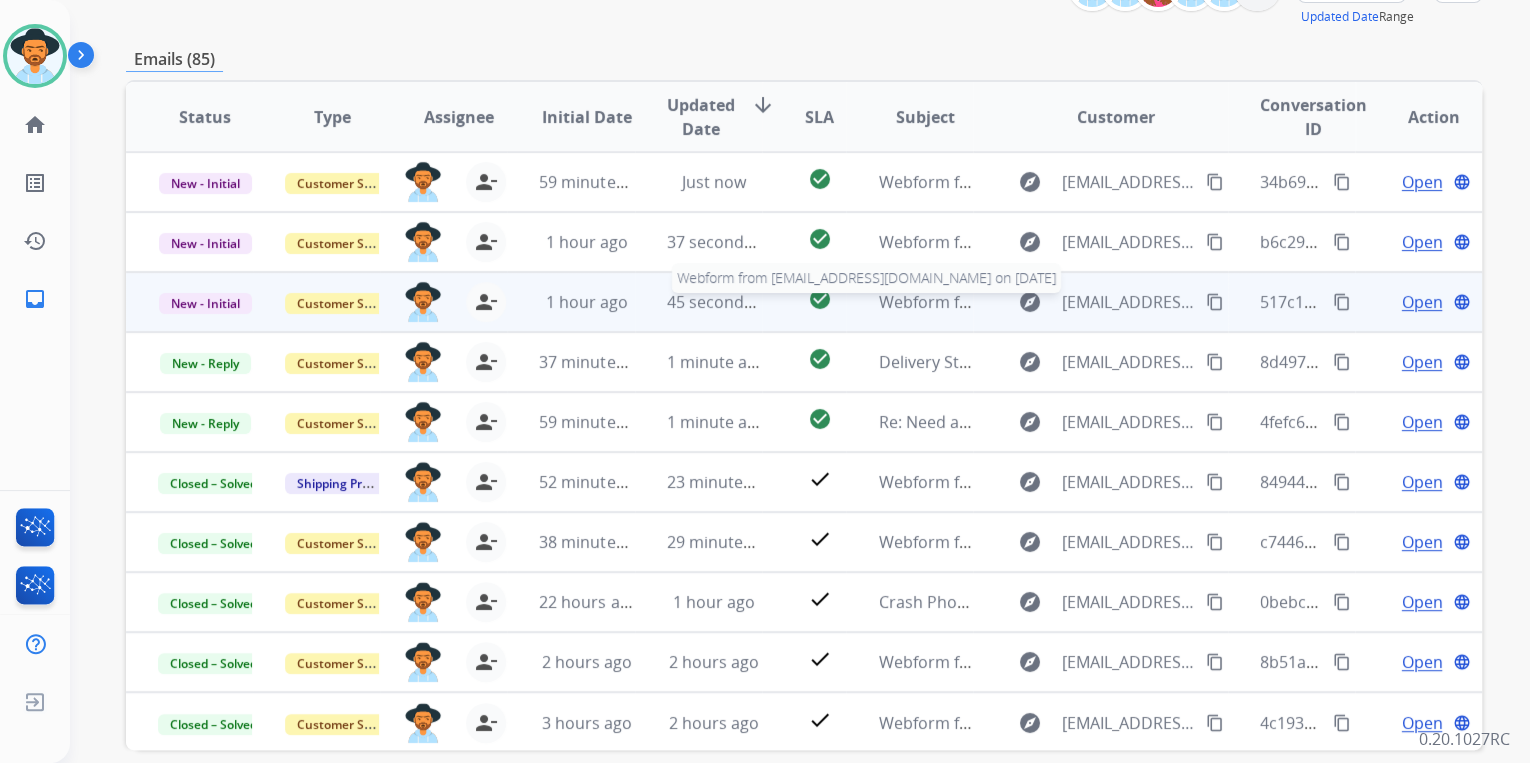 scroll, scrollTop: 320, scrollLeft: 0, axis: vertical 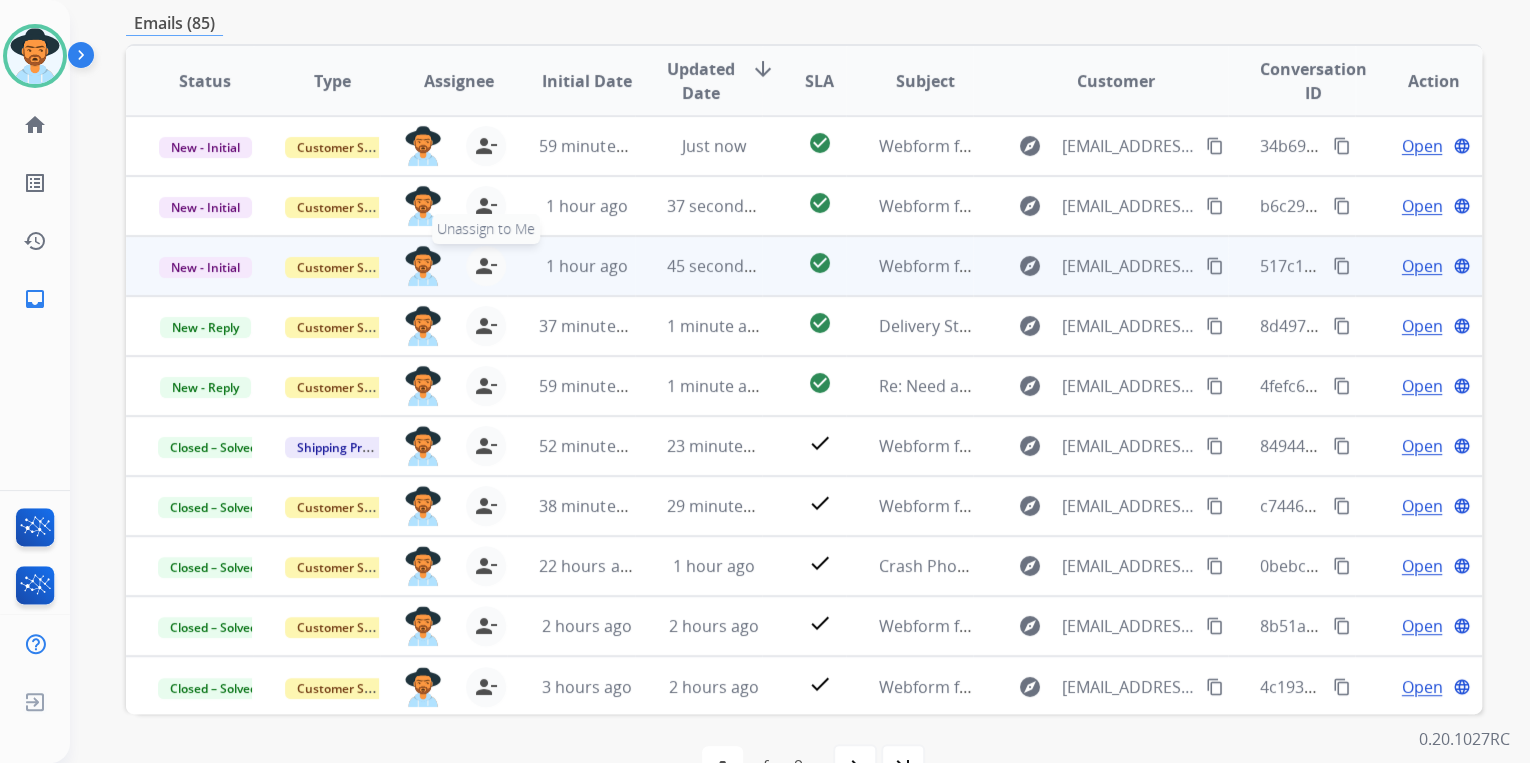 click on "person_remove" at bounding box center [486, 266] 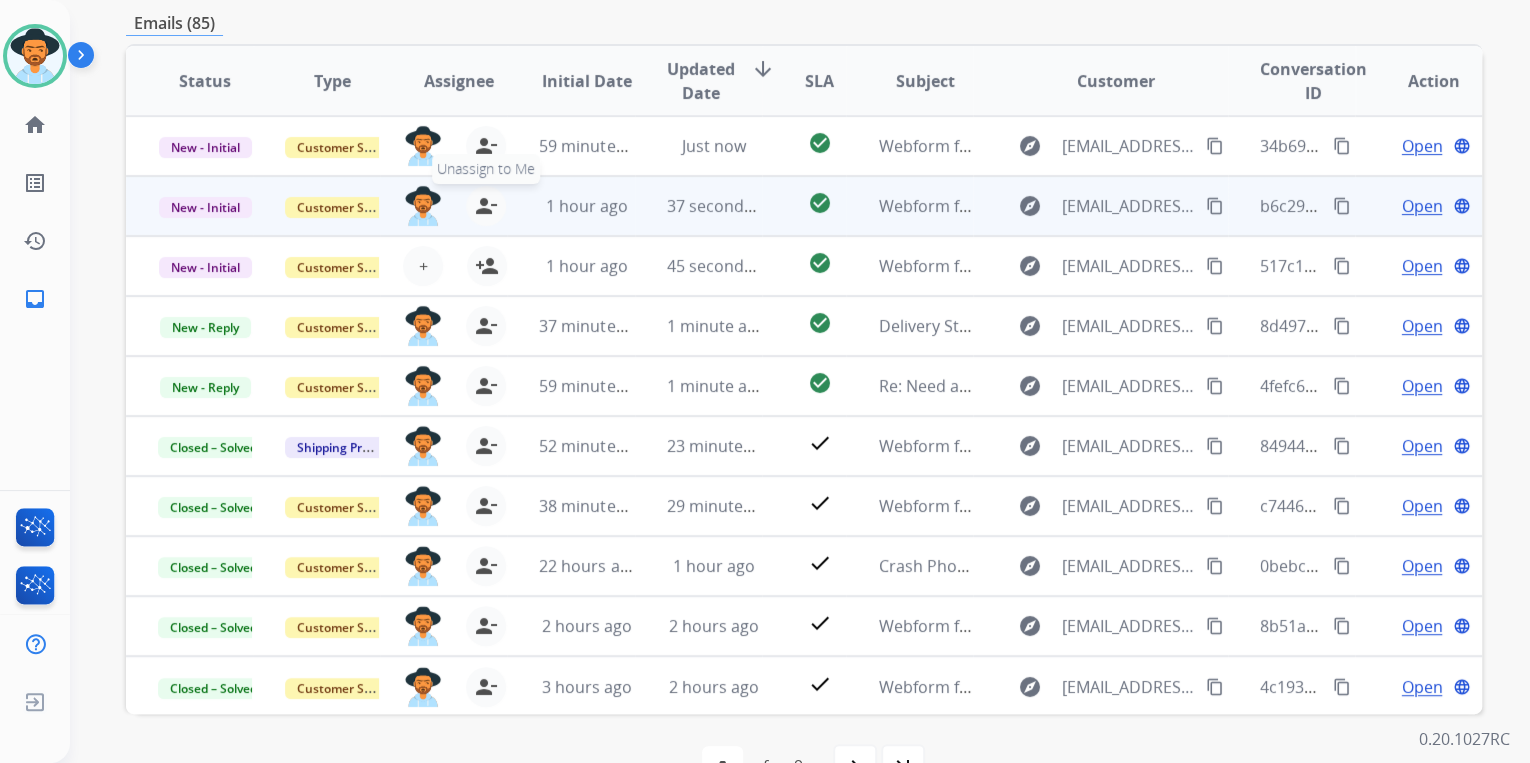 click on "person_remove" at bounding box center [486, 206] 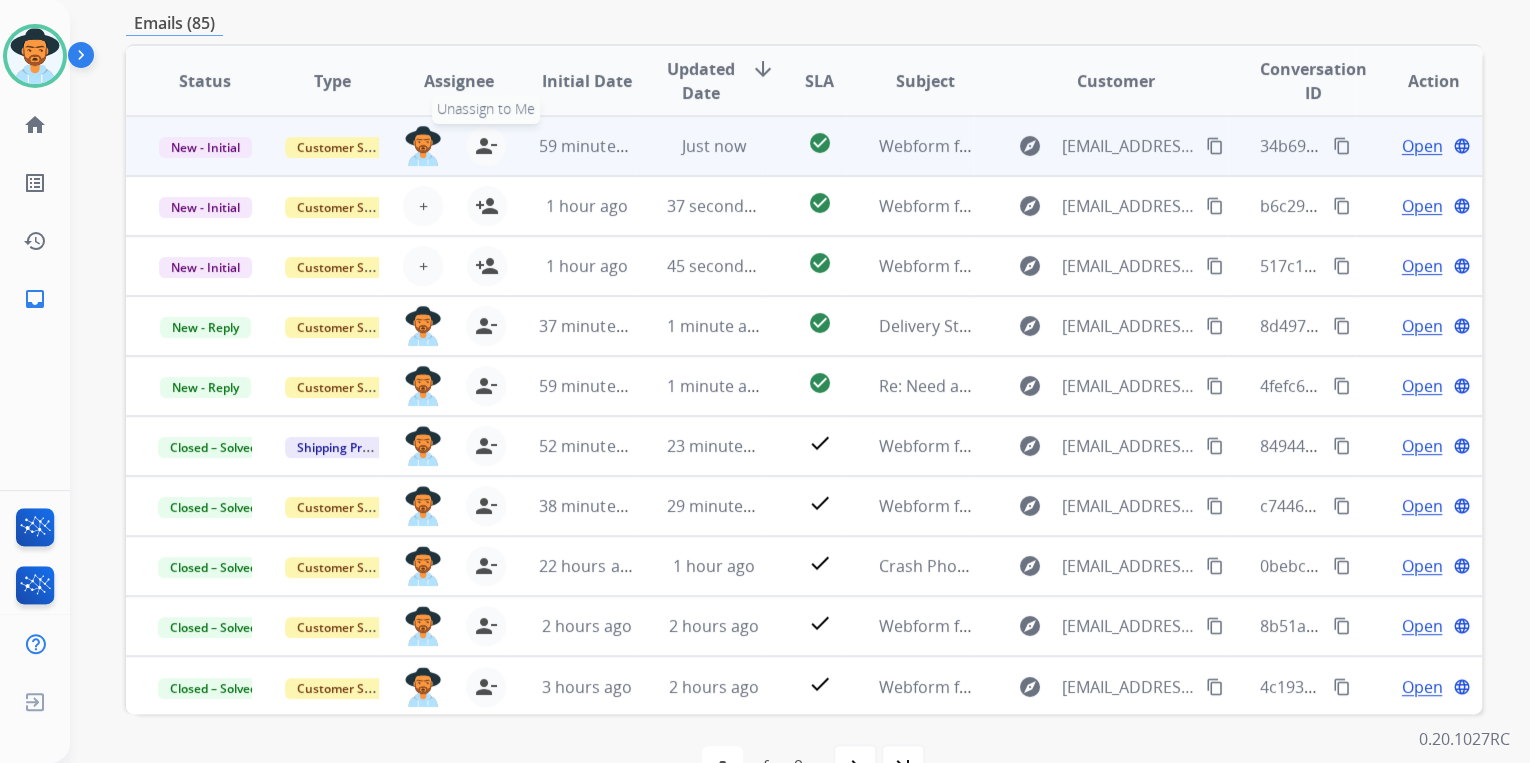 click on "person_remove" at bounding box center [486, 146] 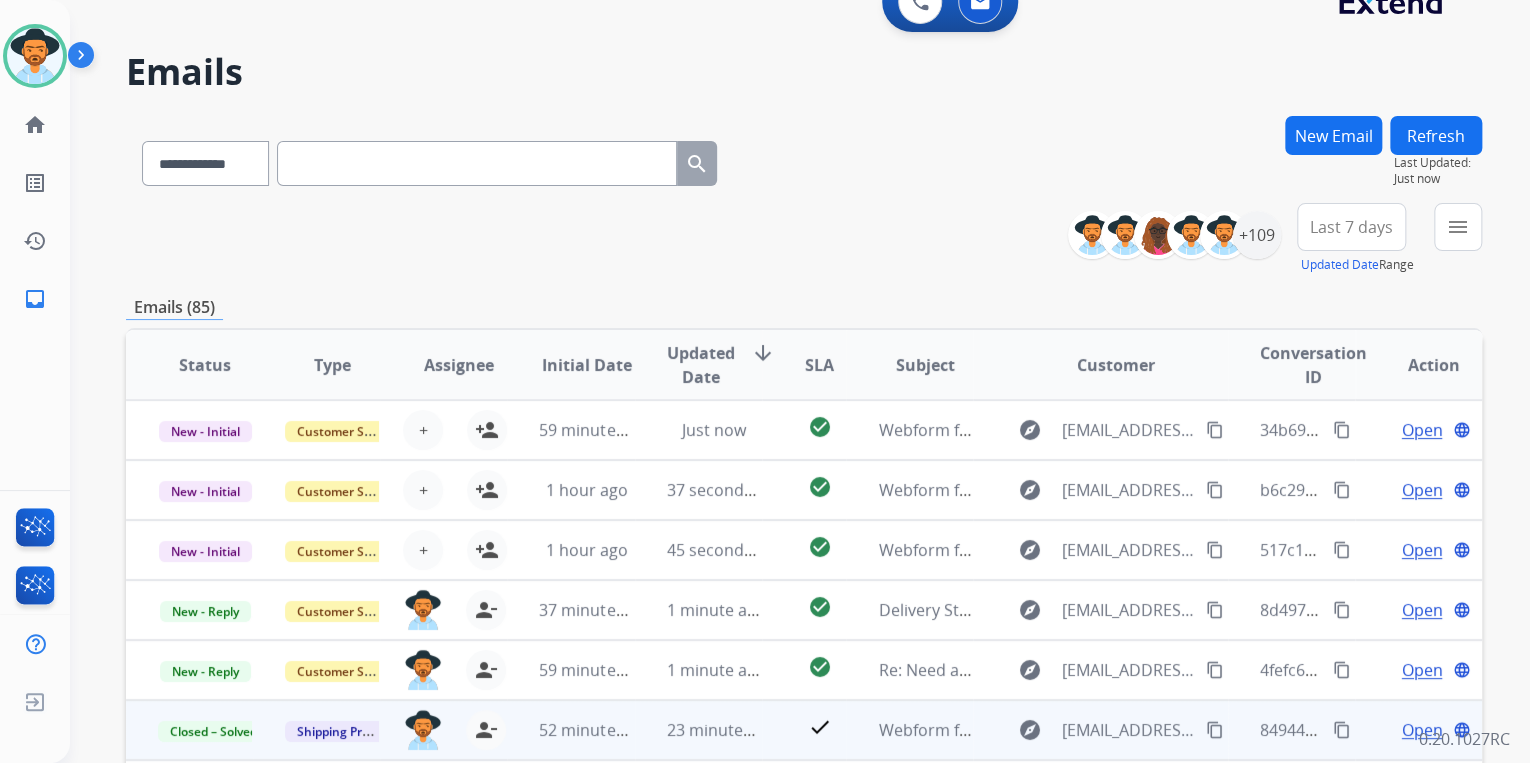 scroll, scrollTop: 0, scrollLeft: 0, axis: both 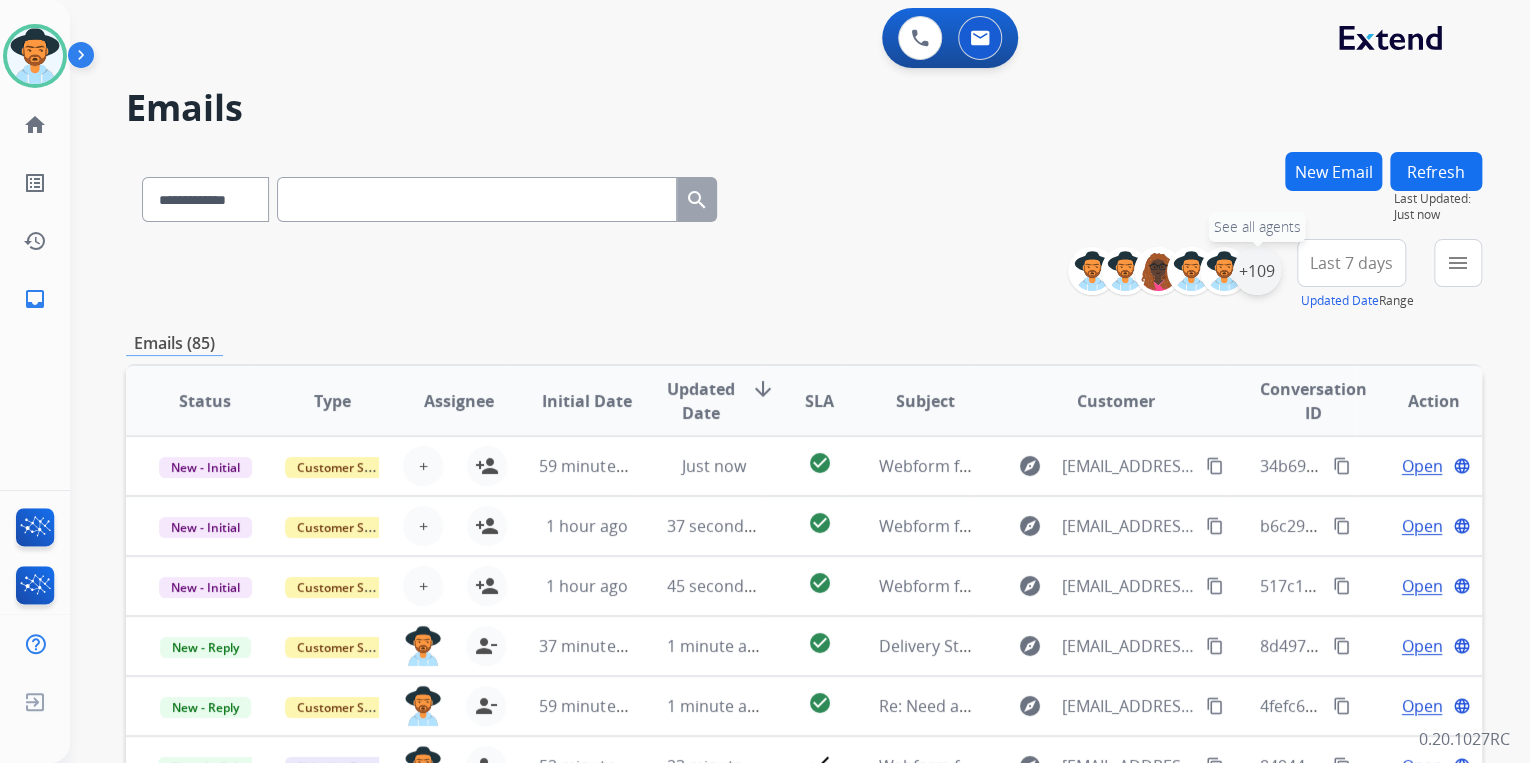 click on "+109" at bounding box center (1257, 271) 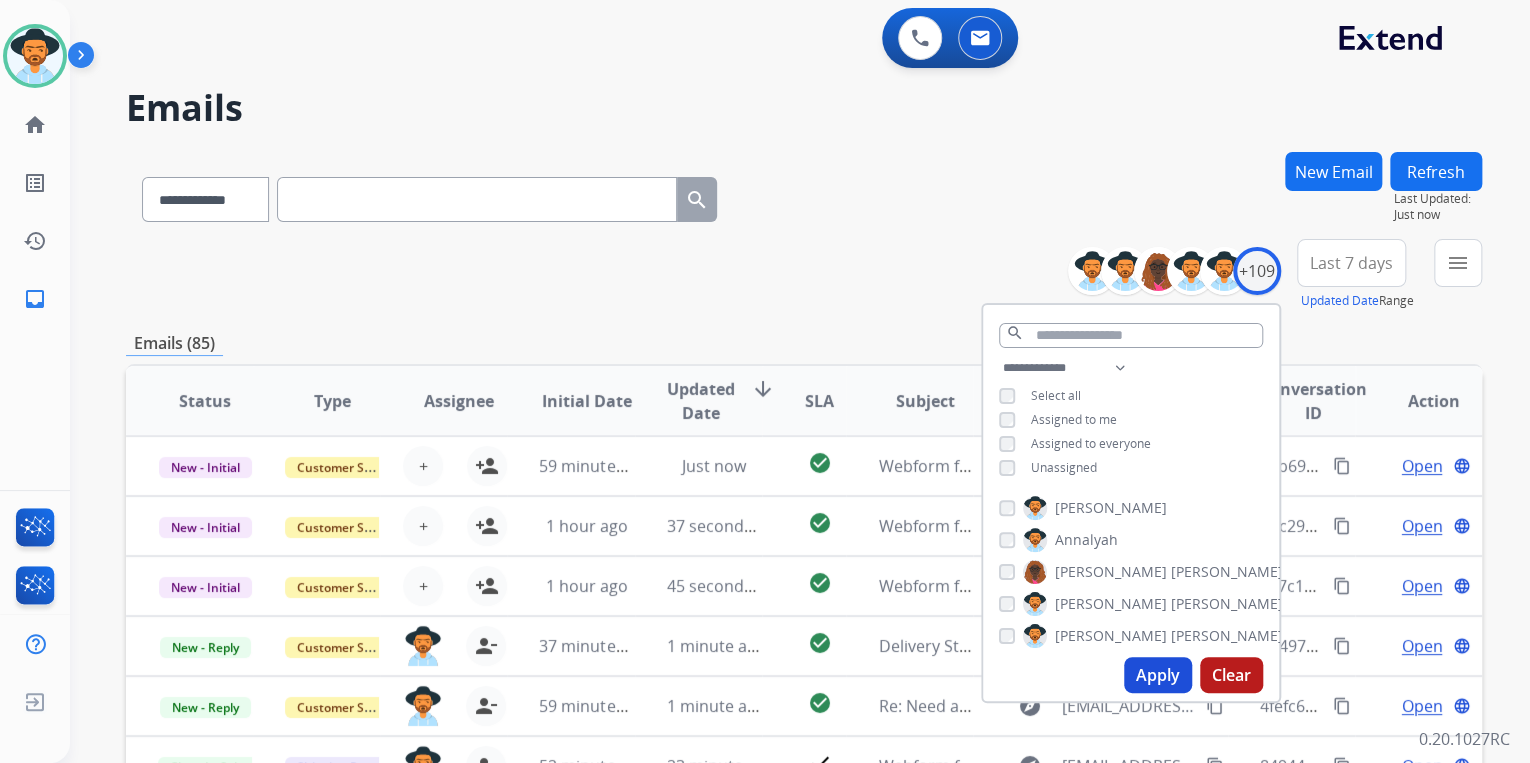 click on "Apply" at bounding box center [1158, 675] 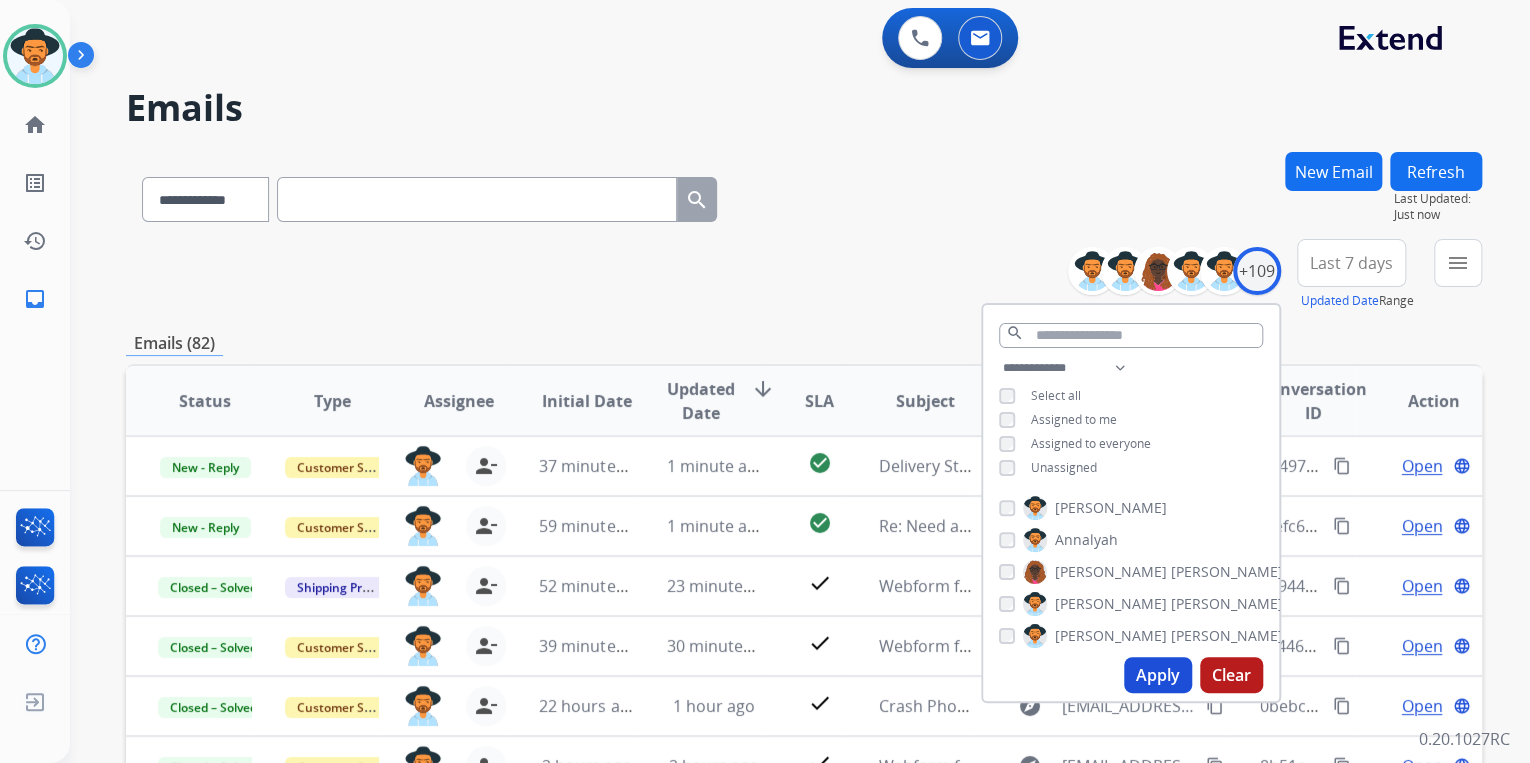 click on "**********" at bounding box center (804, 275) 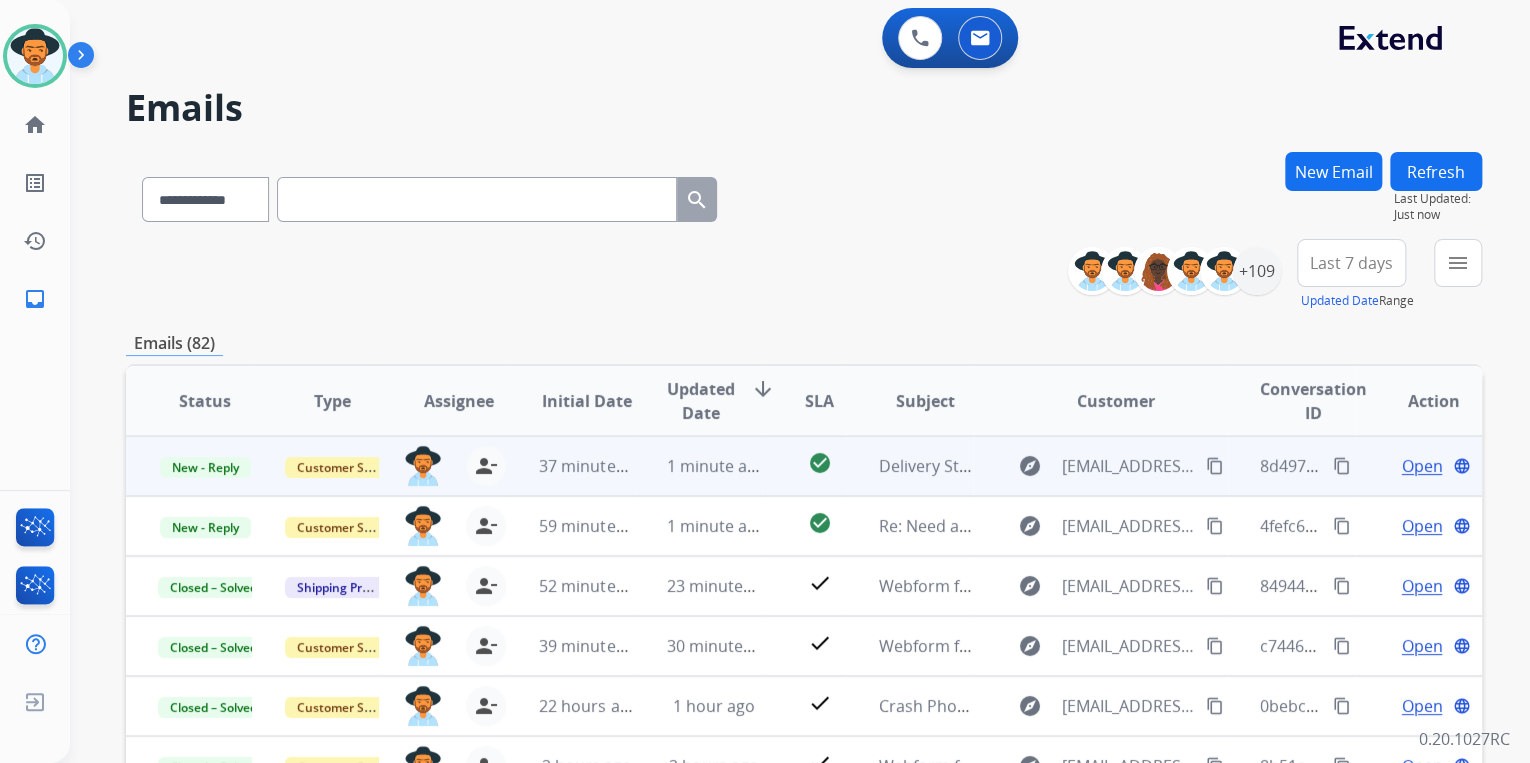 click on "content_copy" at bounding box center [1342, 466] 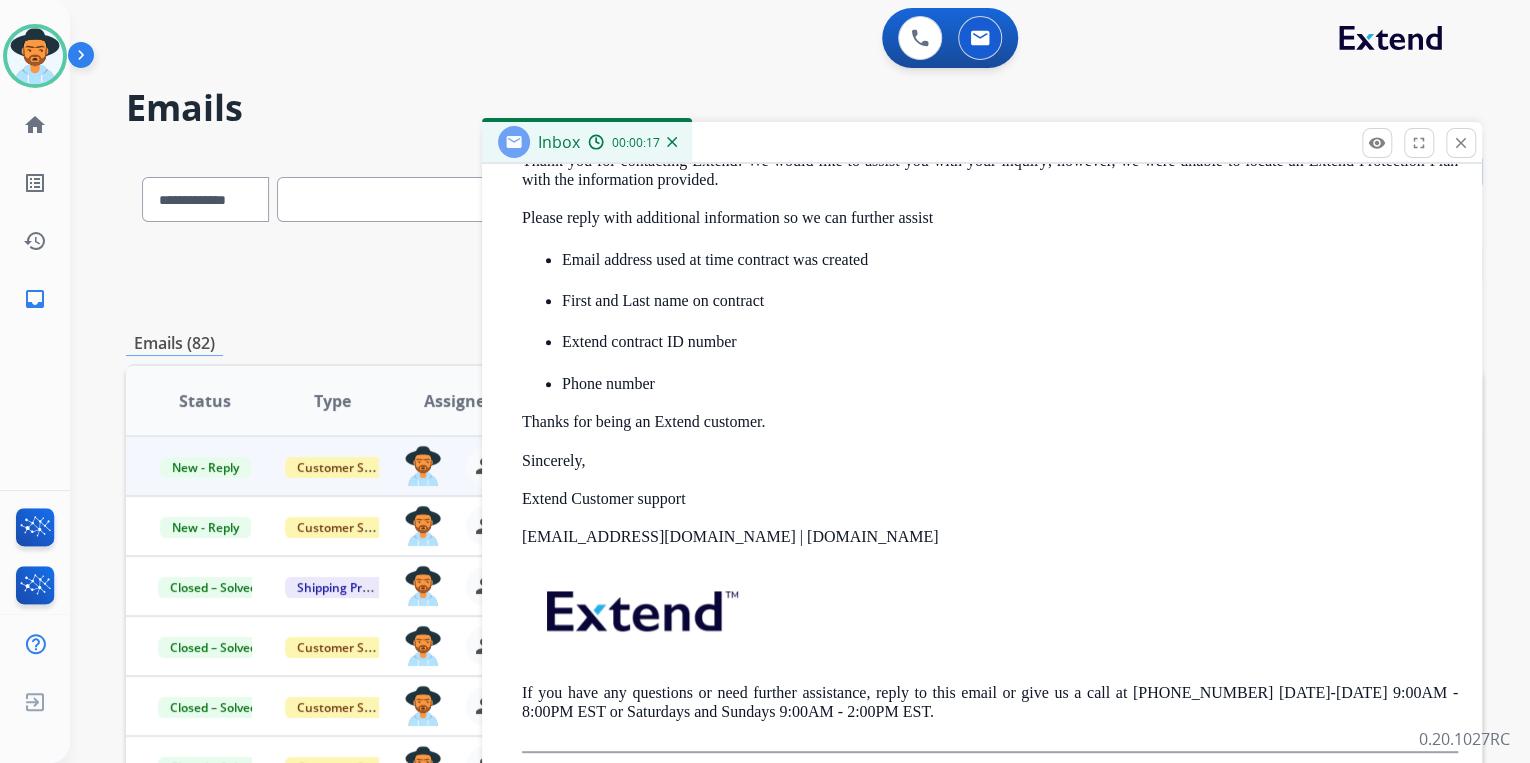 scroll, scrollTop: 1078, scrollLeft: 0, axis: vertical 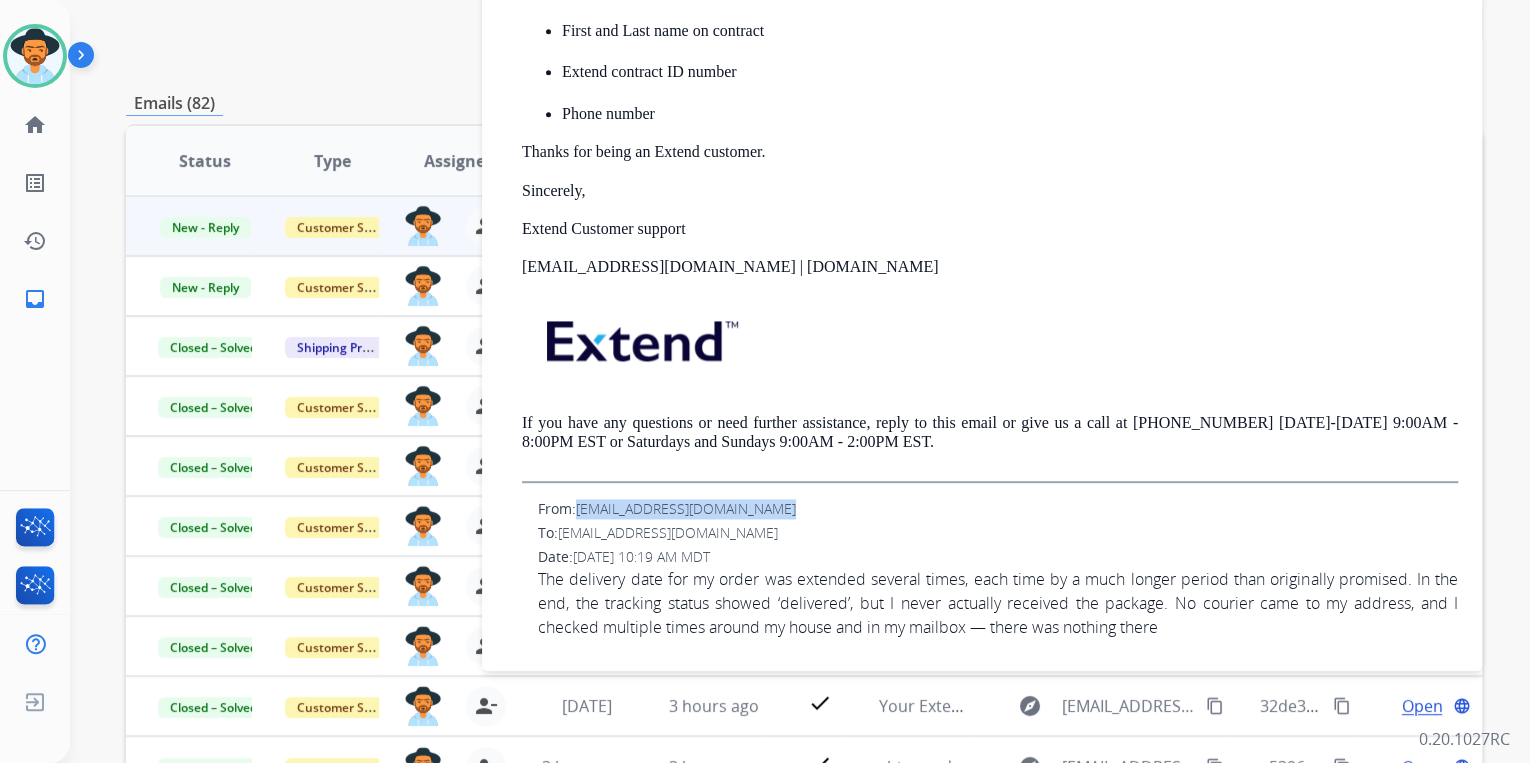 drag, startPoint x: 781, startPoint y: 512, endPoint x: 579, endPoint y: 516, distance: 202.0396 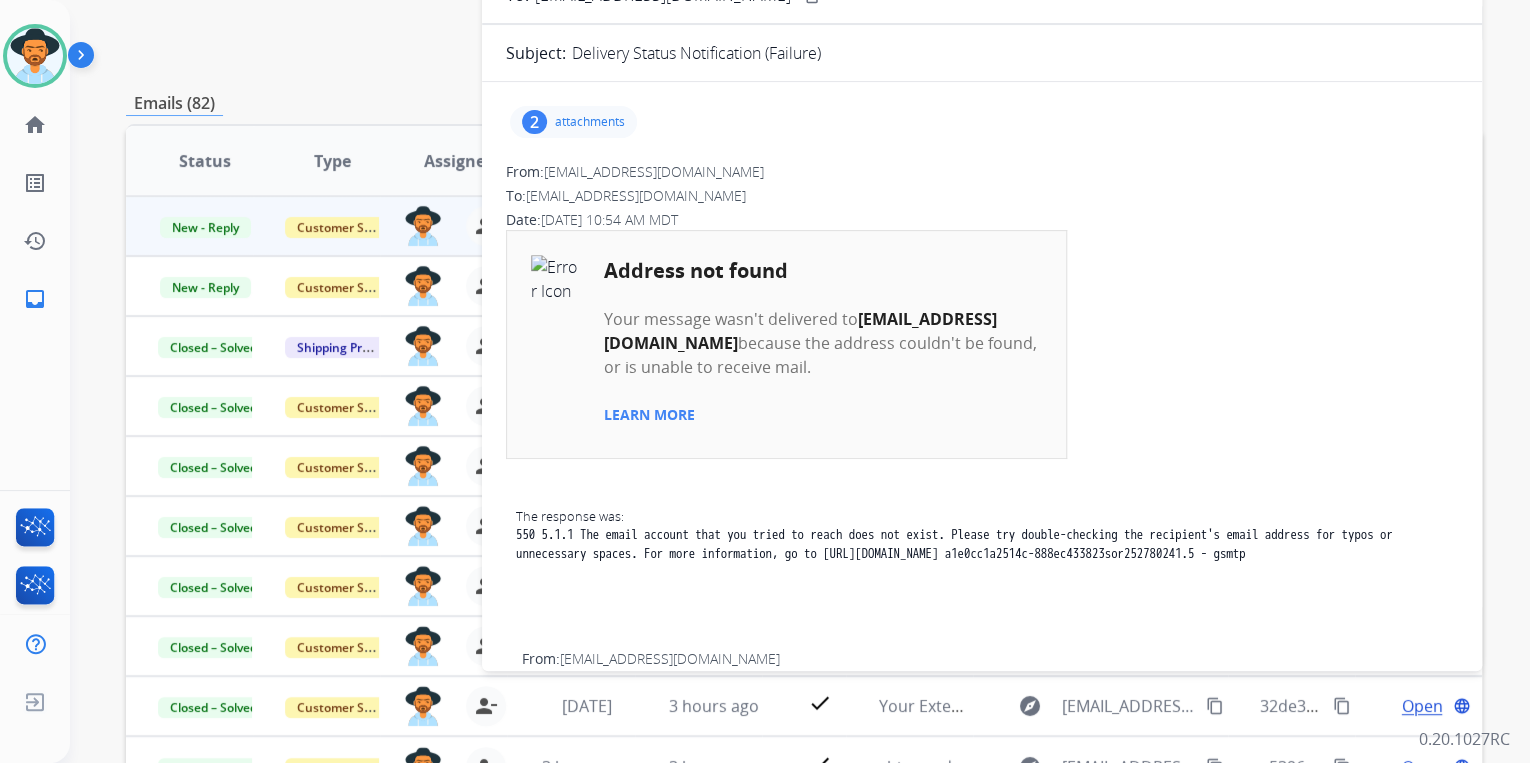 scroll, scrollTop: 0, scrollLeft: 0, axis: both 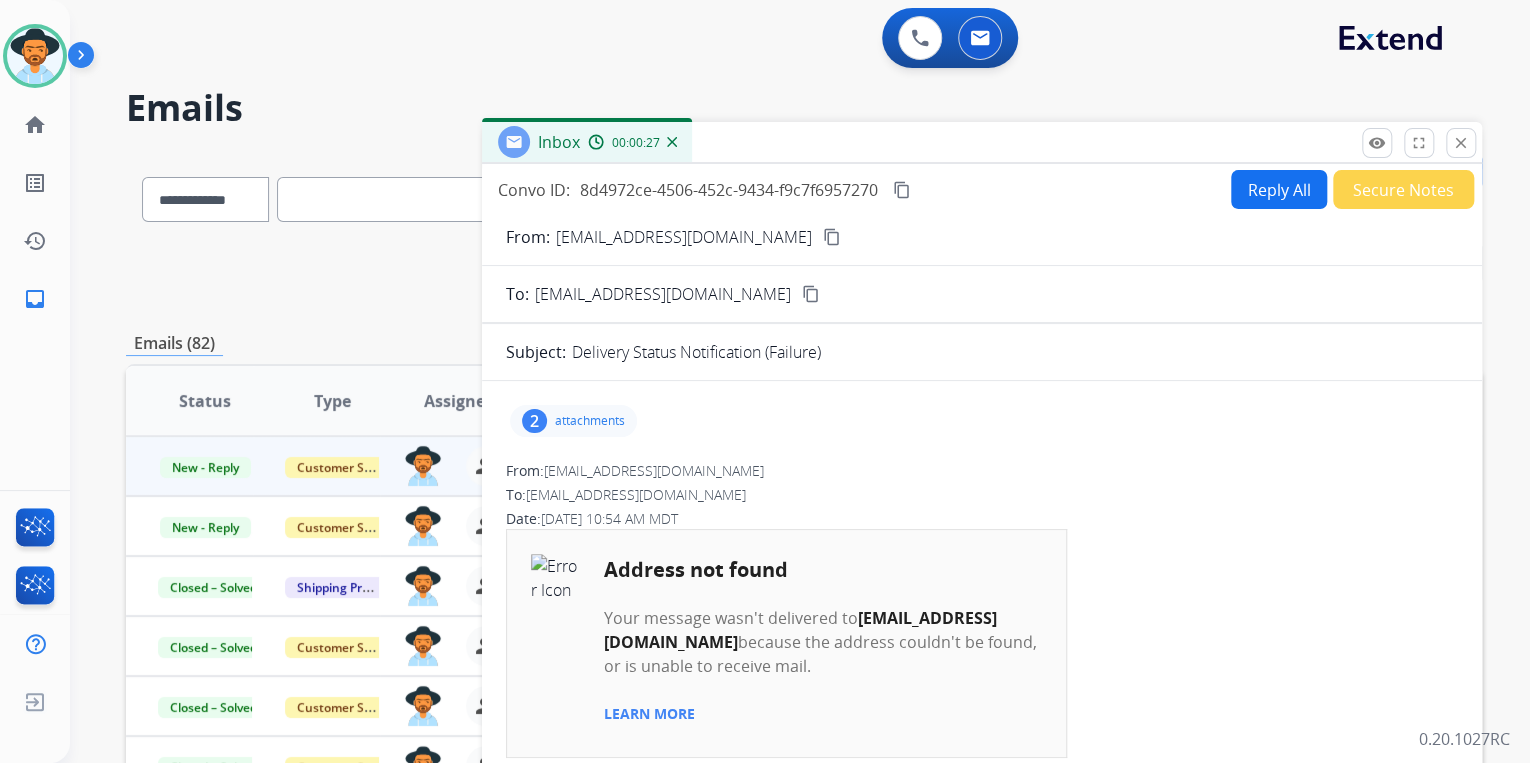 click on "Reply All" at bounding box center (1279, 189) 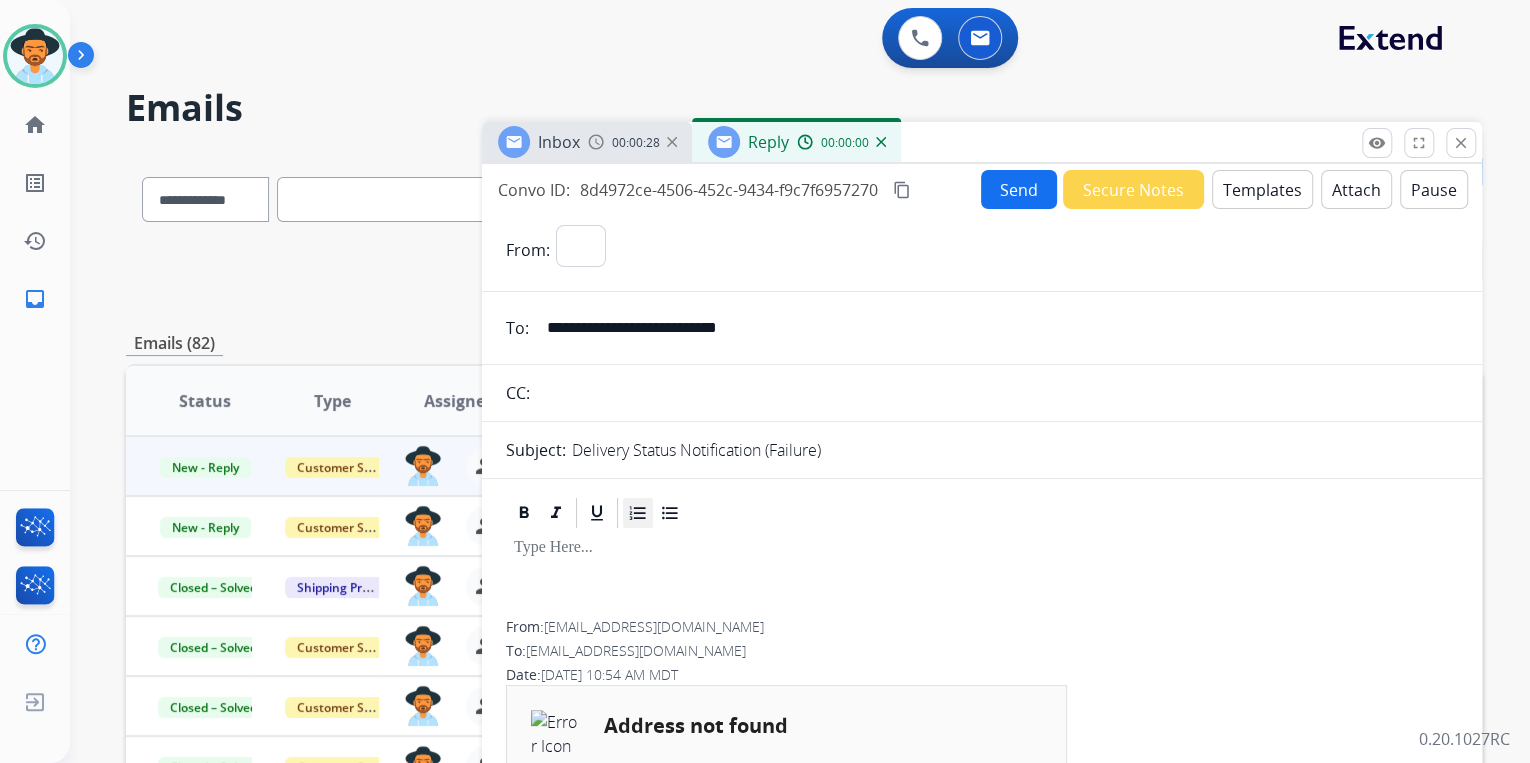 select on "**********" 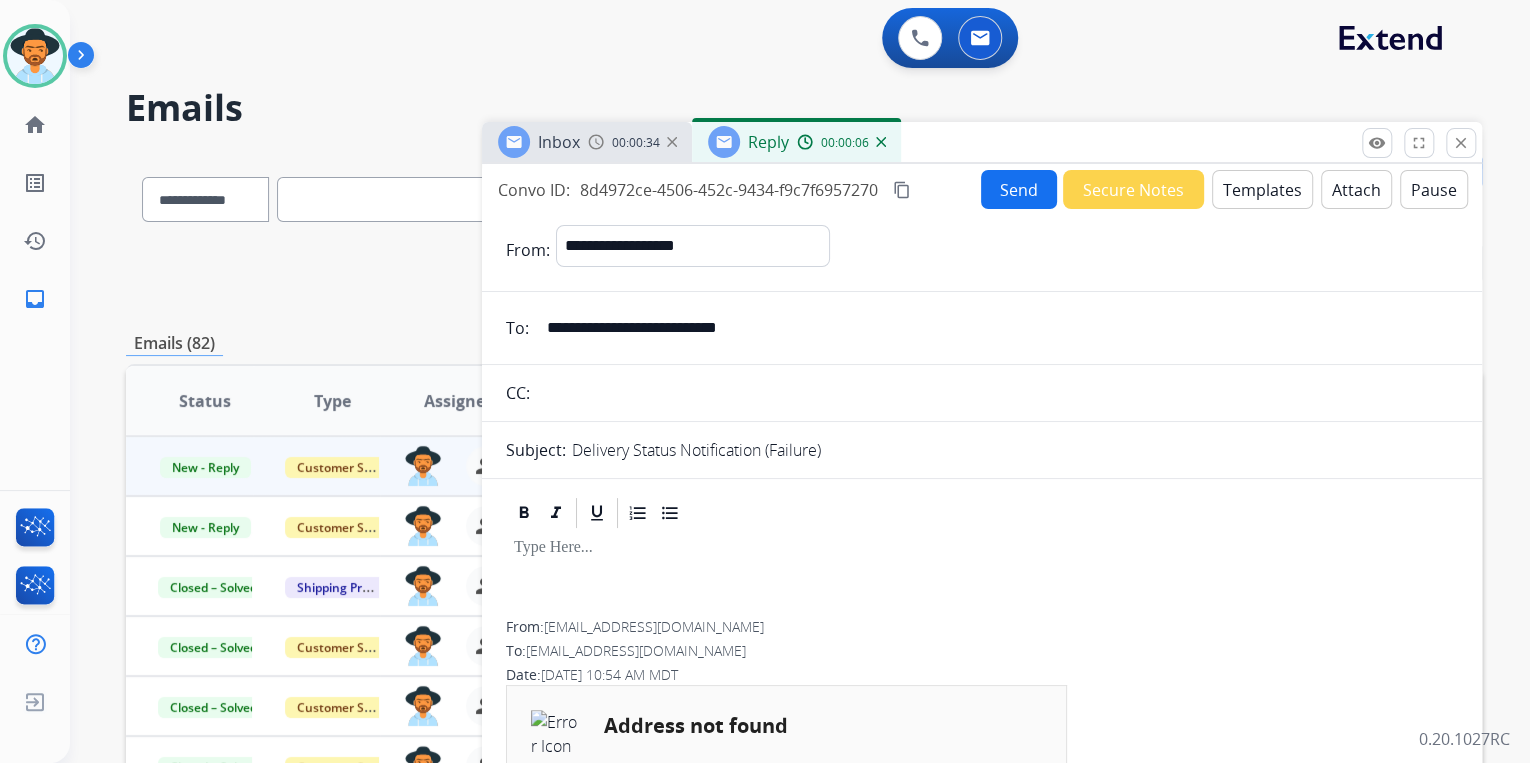 drag, startPoint x: 809, startPoint y: 328, endPoint x: 547, endPoint y: 332, distance: 262.03052 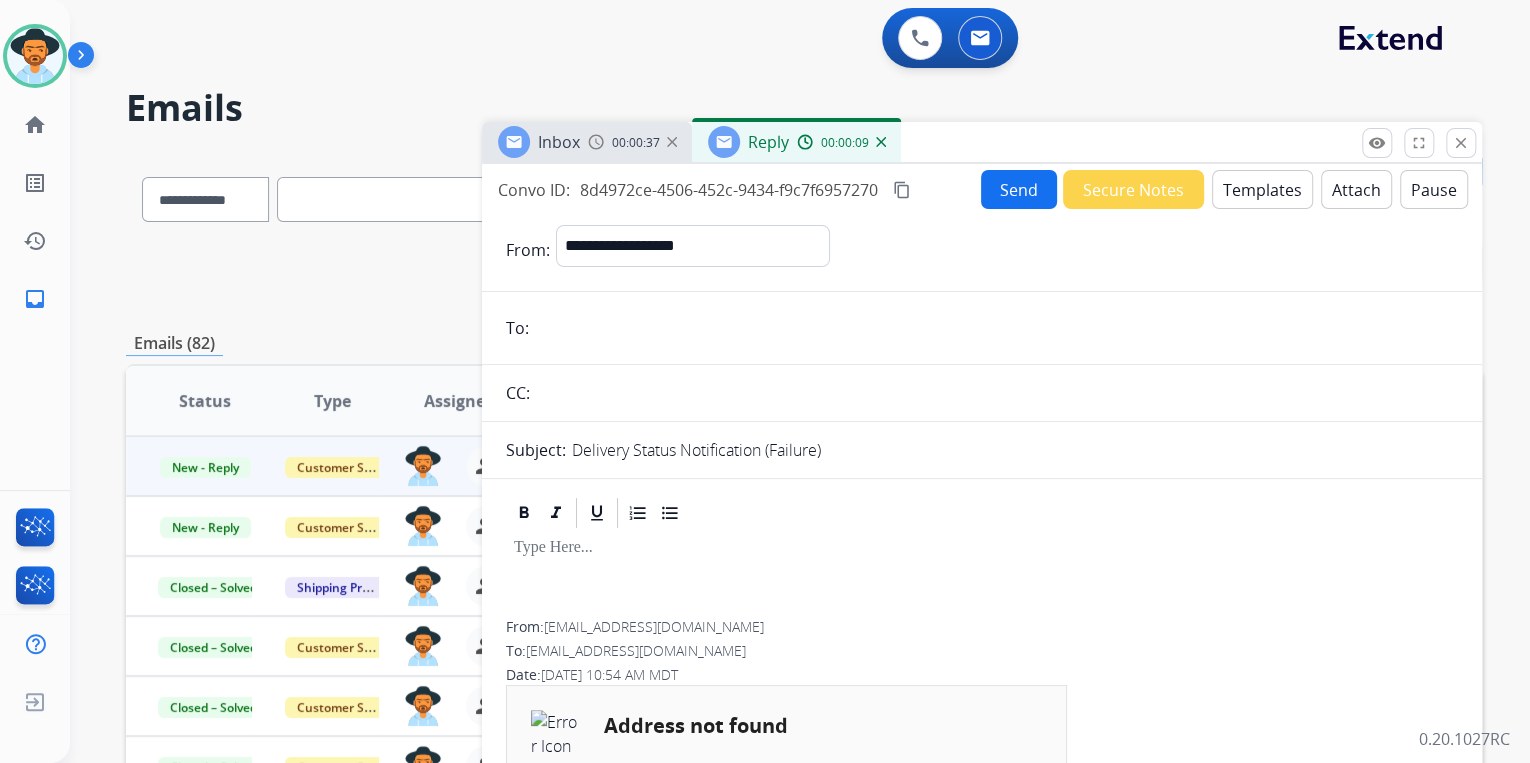 paste on "**********" 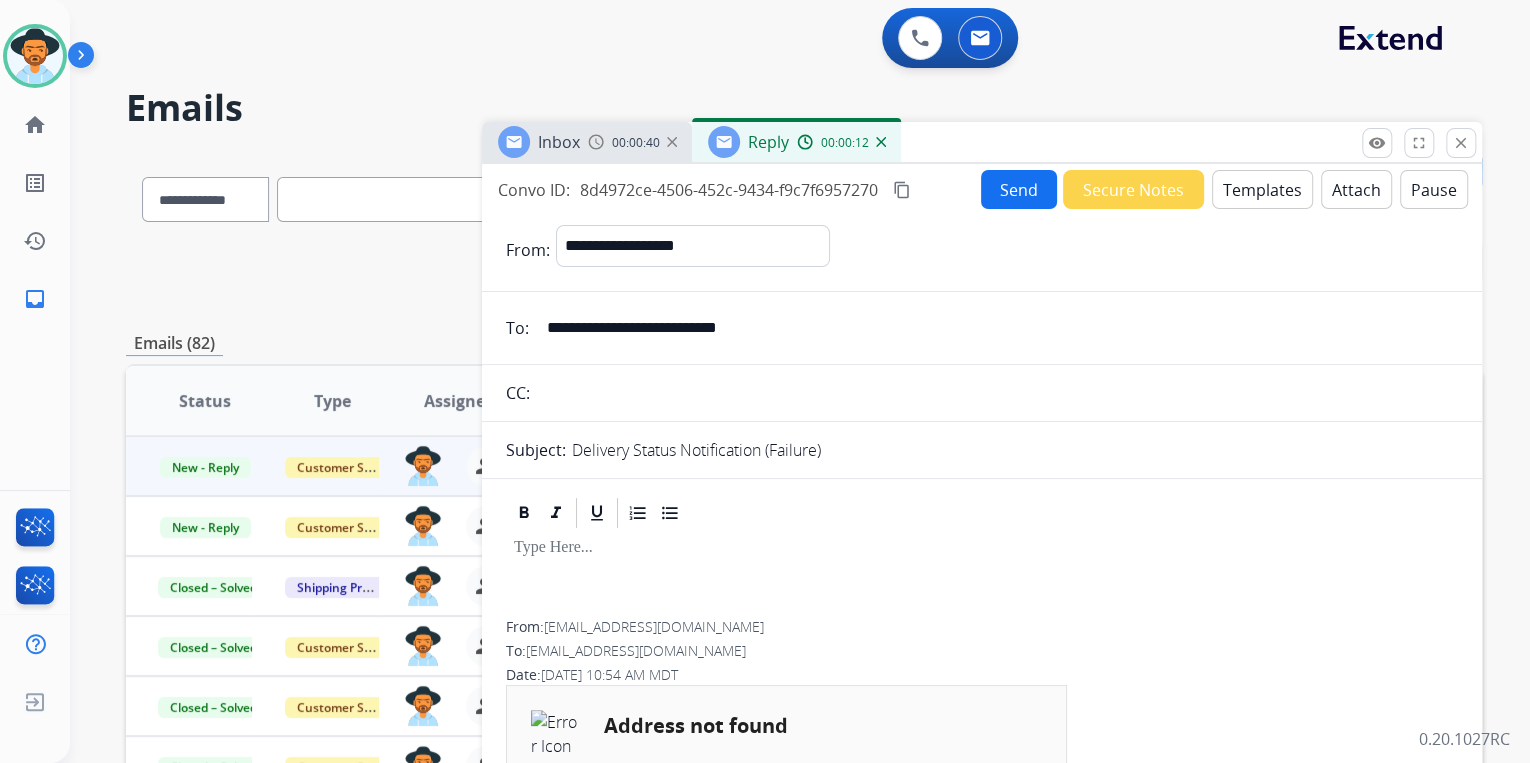 type on "**********" 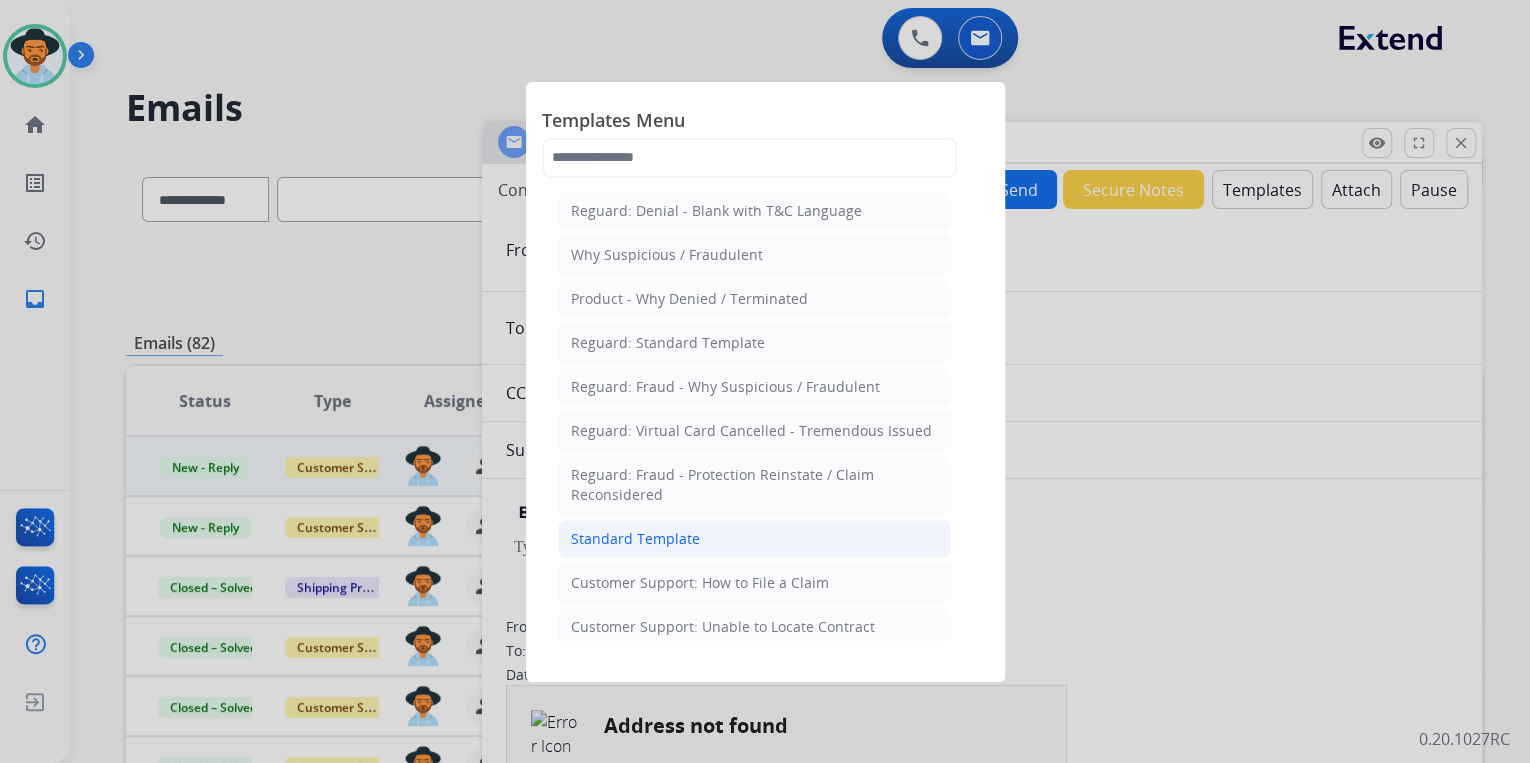 click on "Standard Template" 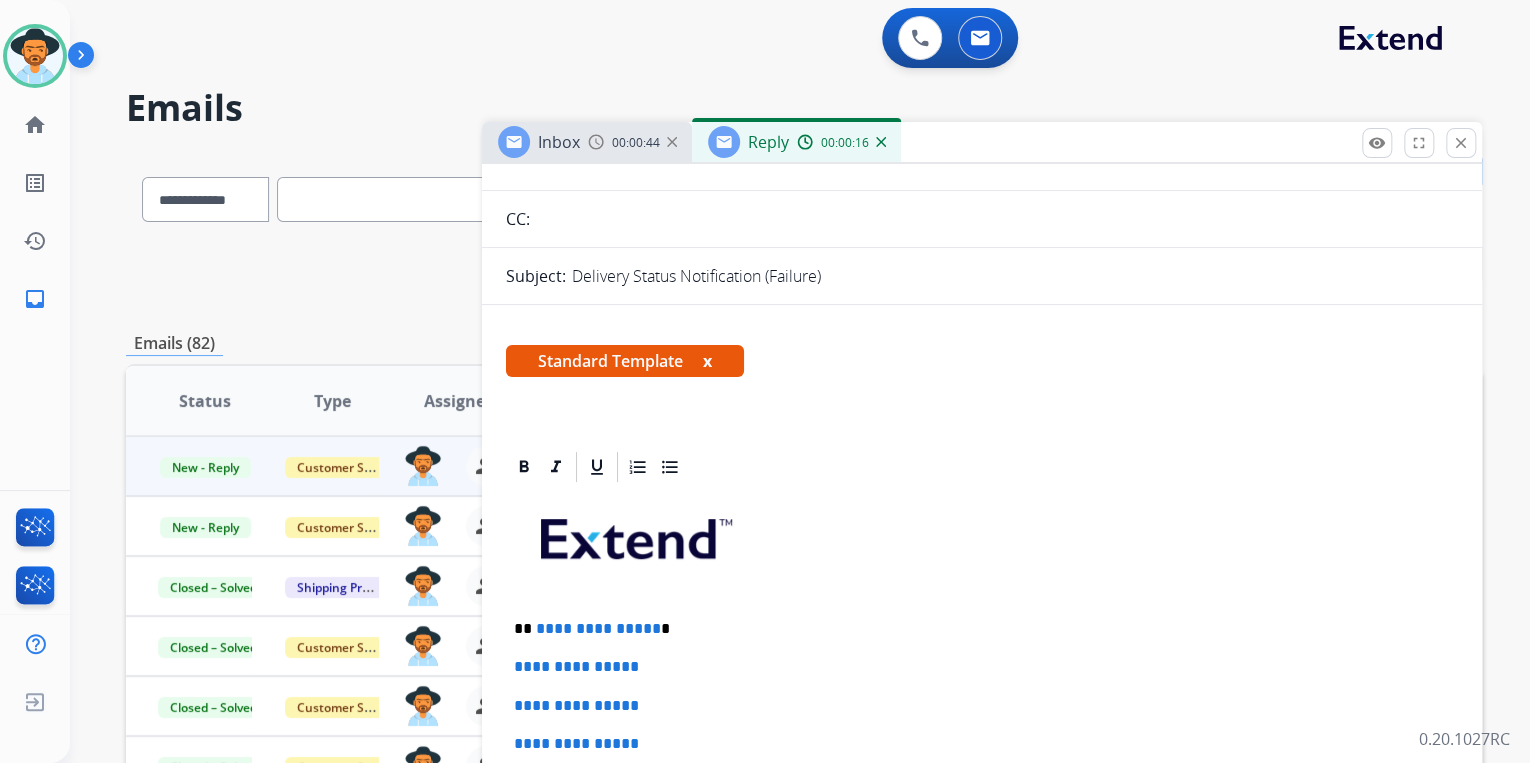 scroll, scrollTop: 320, scrollLeft: 0, axis: vertical 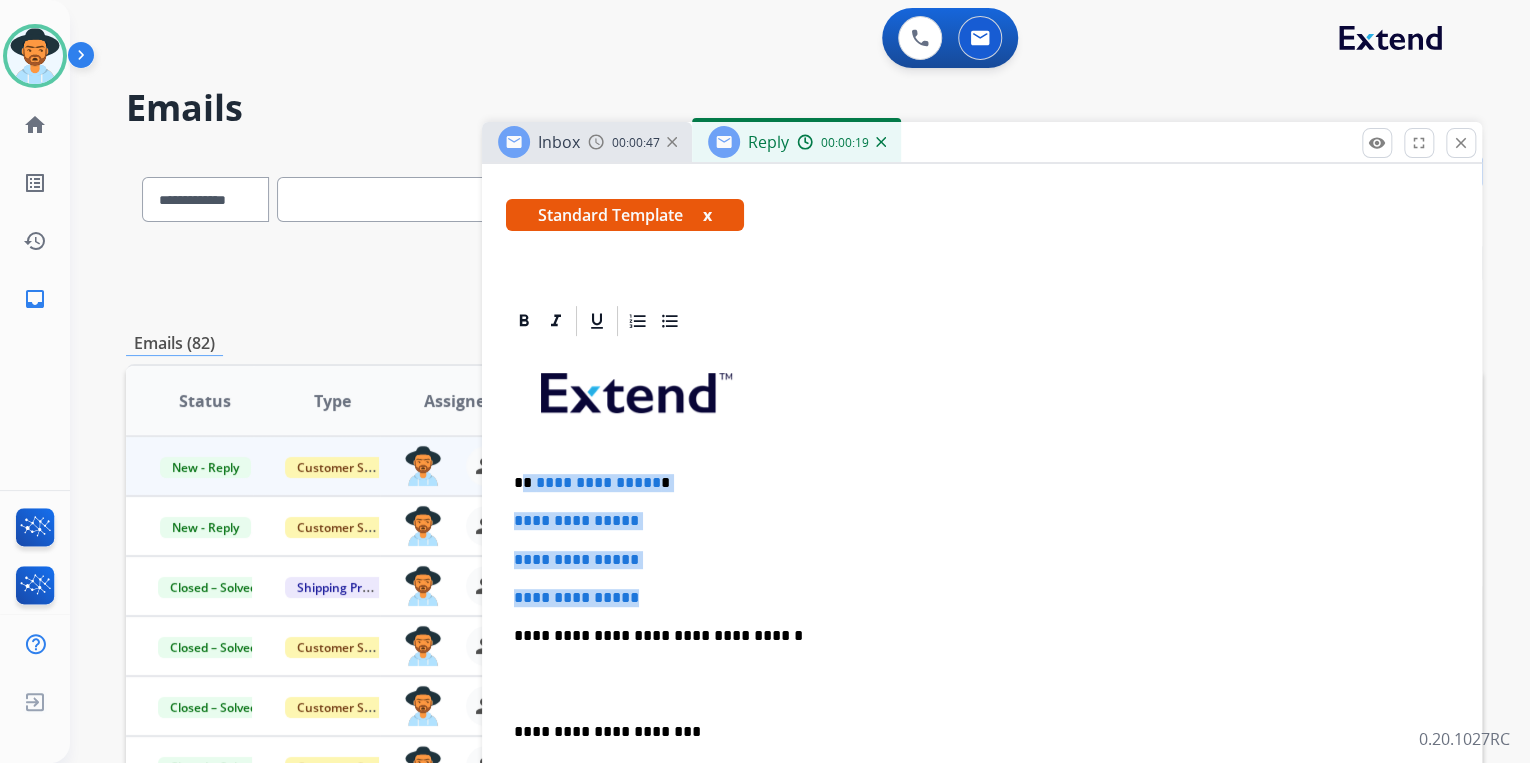 drag, startPoint x: 524, startPoint y: 483, endPoint x: 670, endPoint y: 588, distance: 179.83603 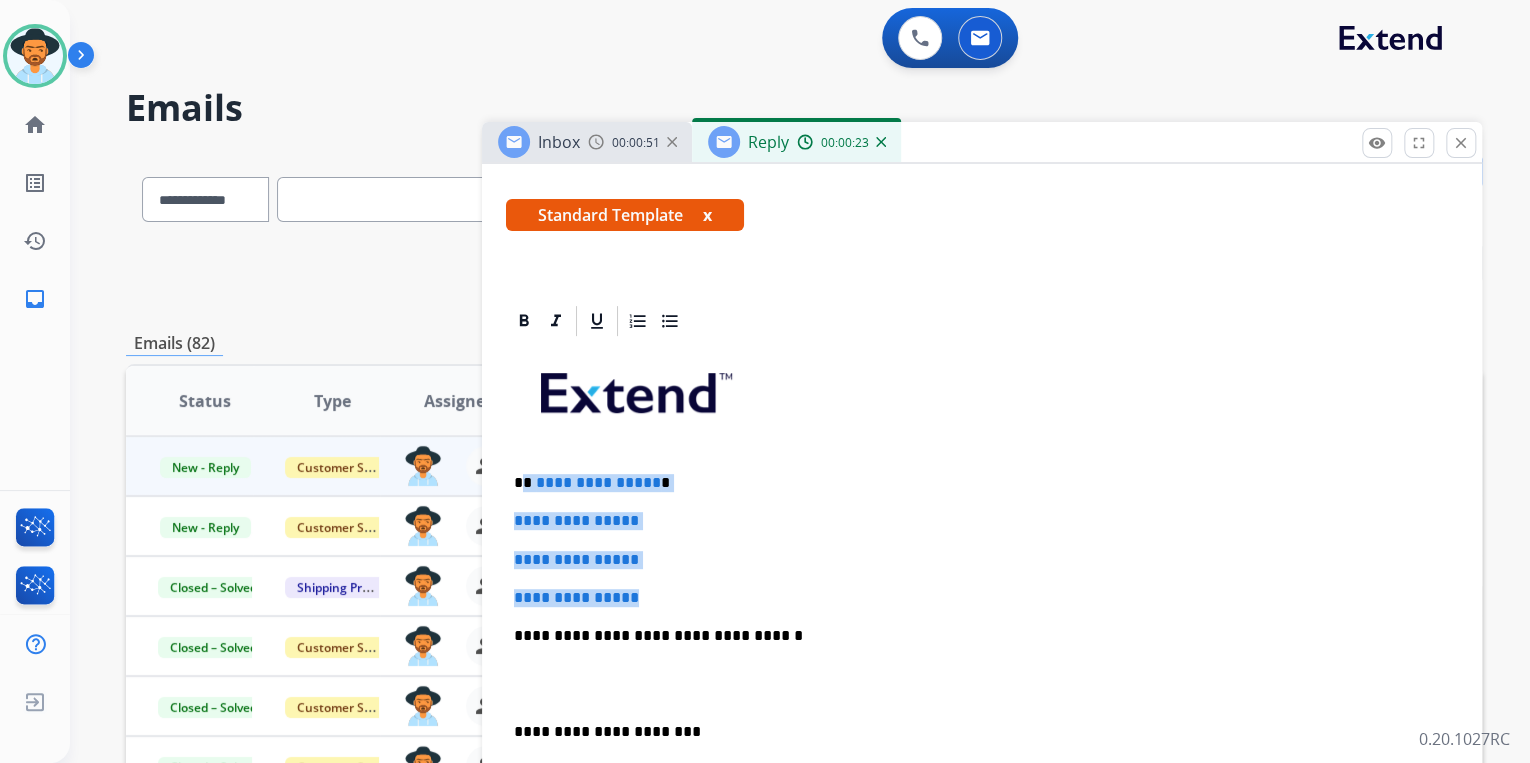 click on "x" at bounding box center [707, 215] 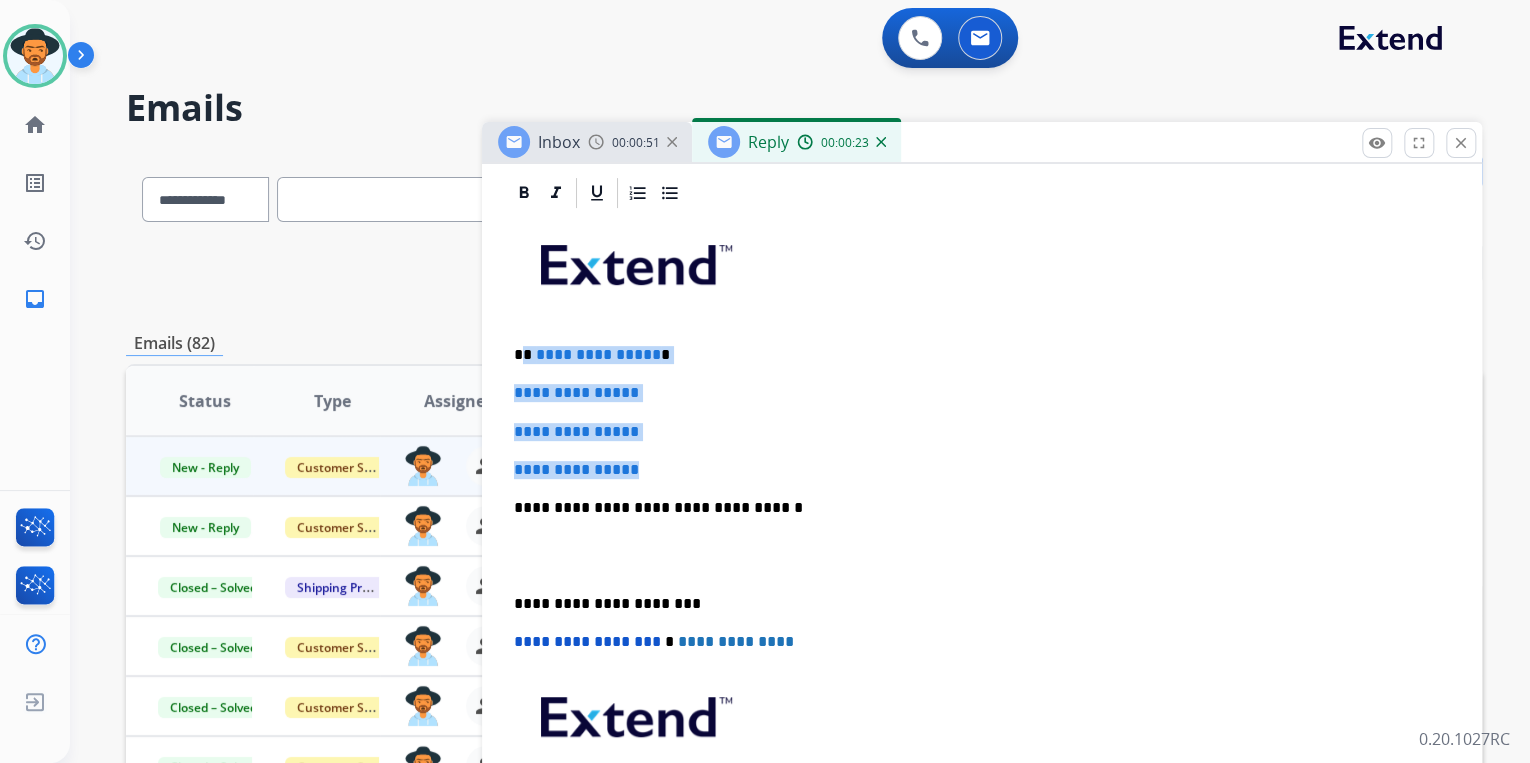 scroll, scrollTop: 192, scrollLeft: 0, axis: vertical 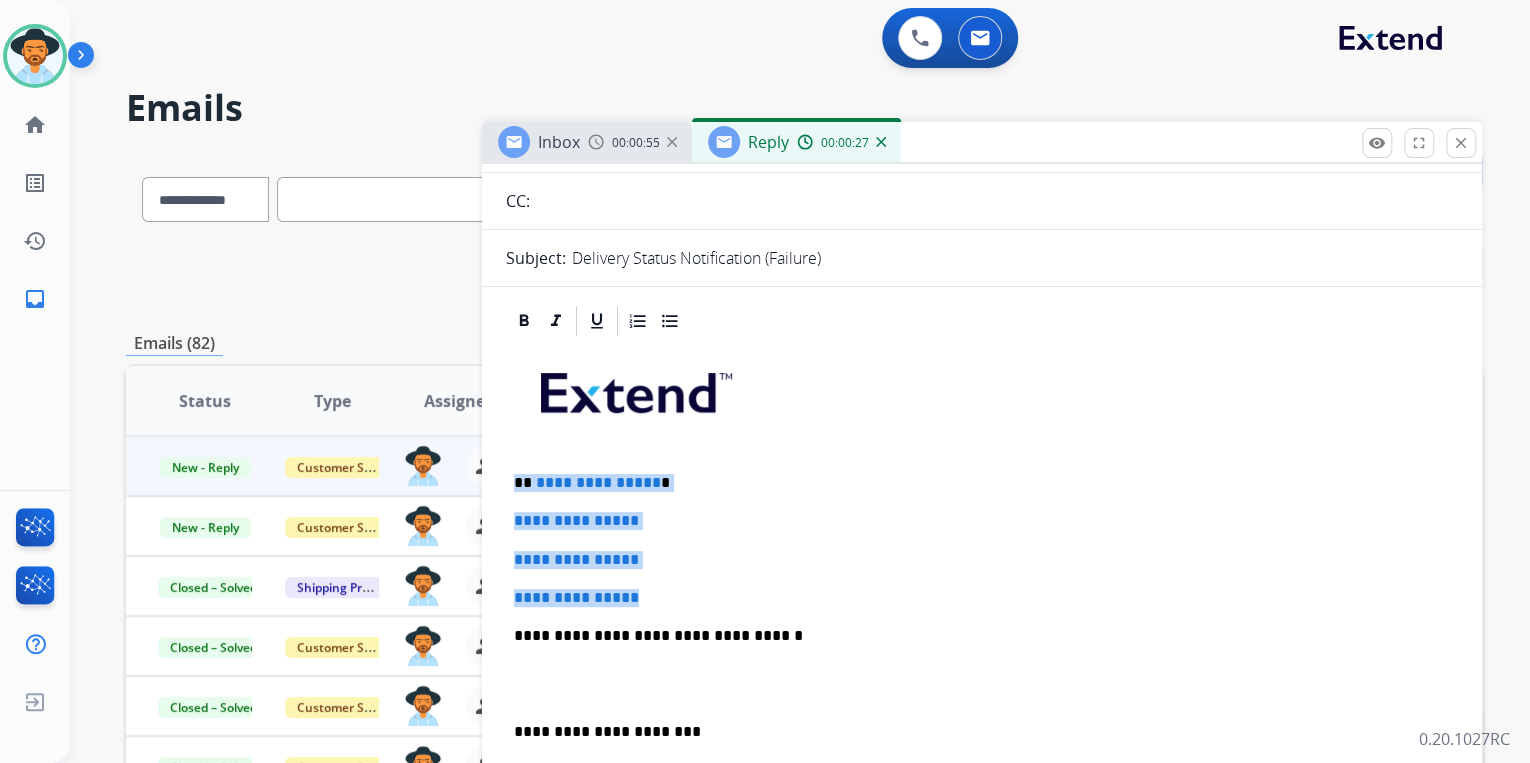 drag, startPoint x: 514, startPoint y: 476, endPoint x: 711, endPoint y: 584, distance: 224.66197 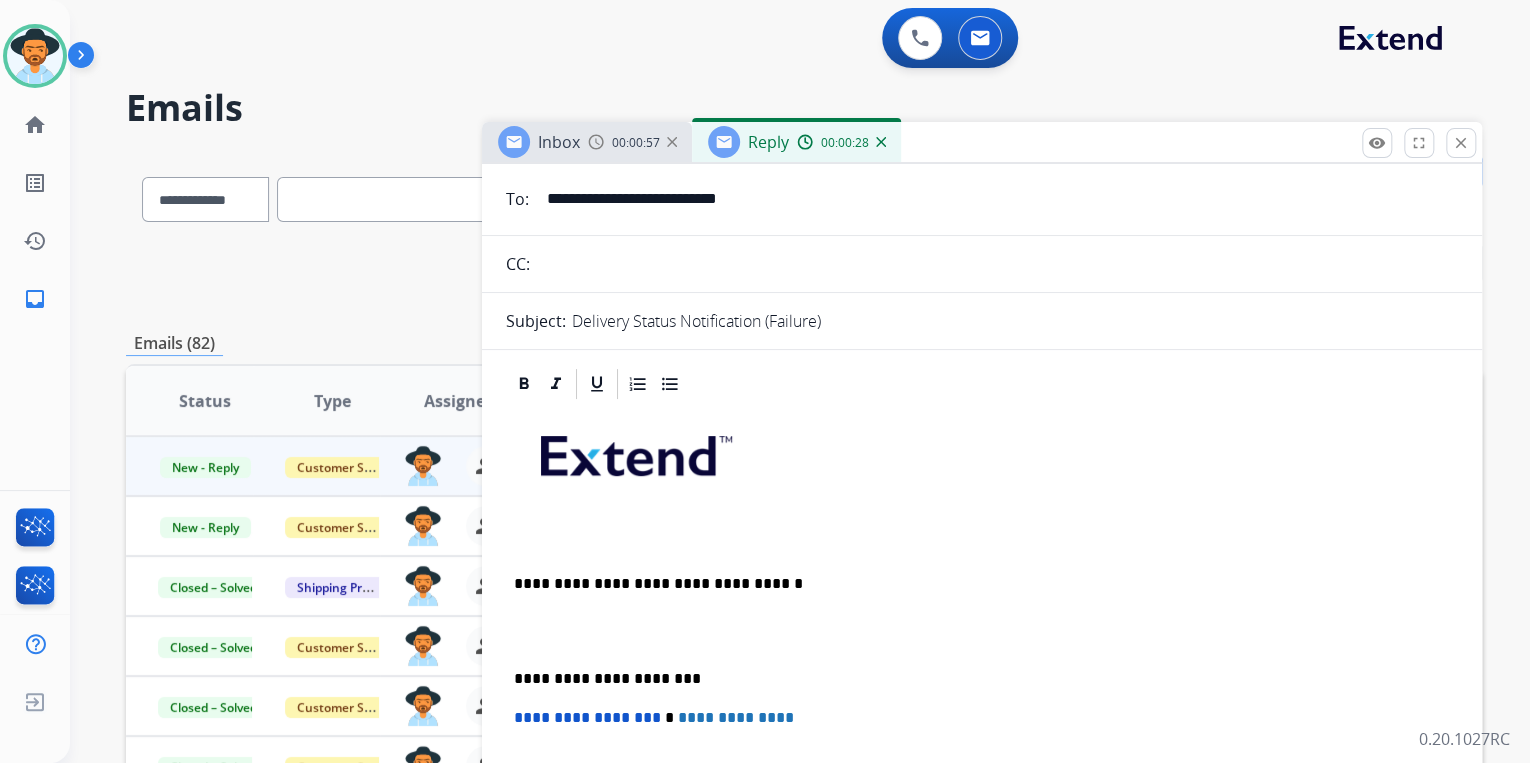 scroll, scrollTop: 0, scrollLeft: 0, axis: both 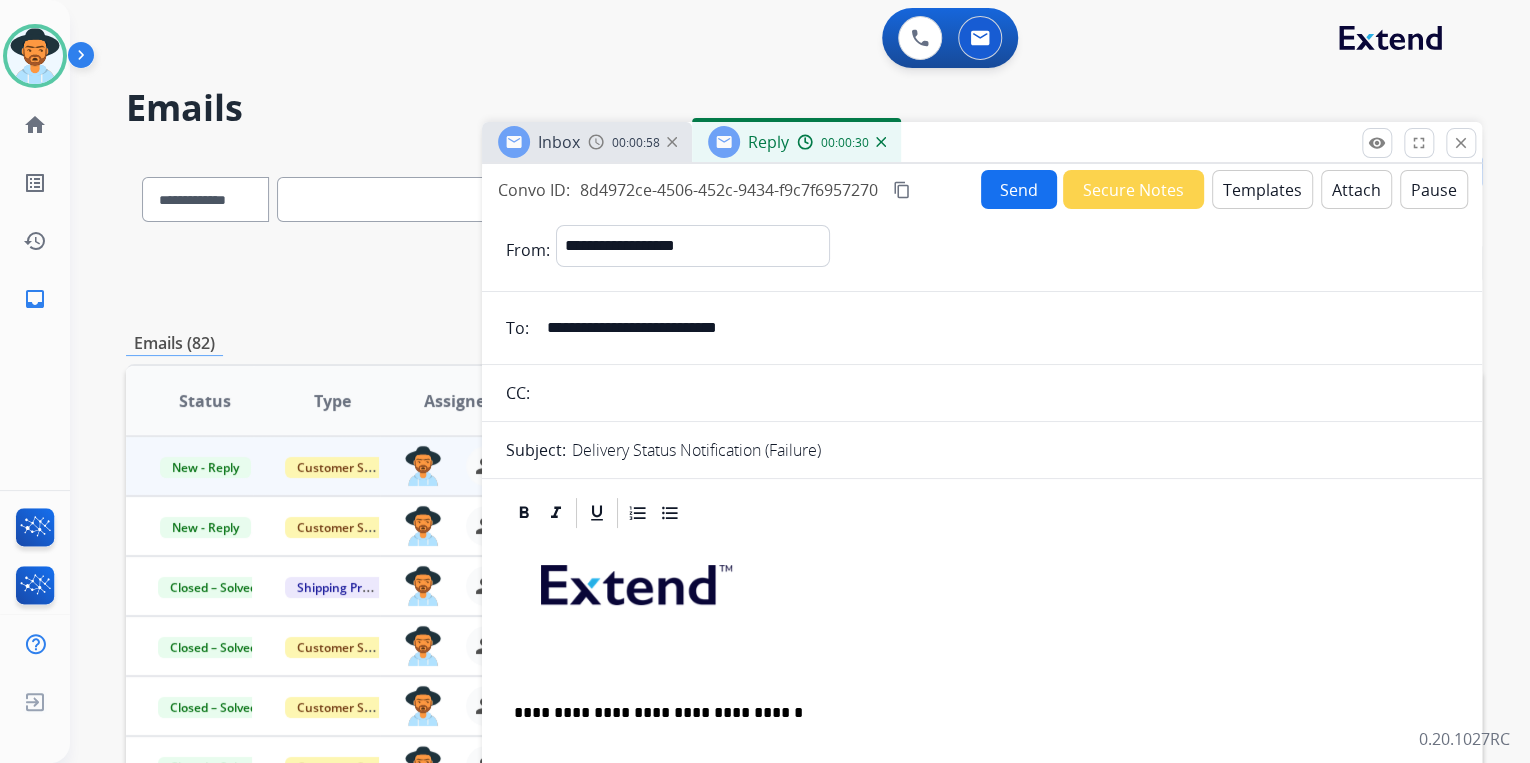 click on "**********" at bounding box center [982, 1409] 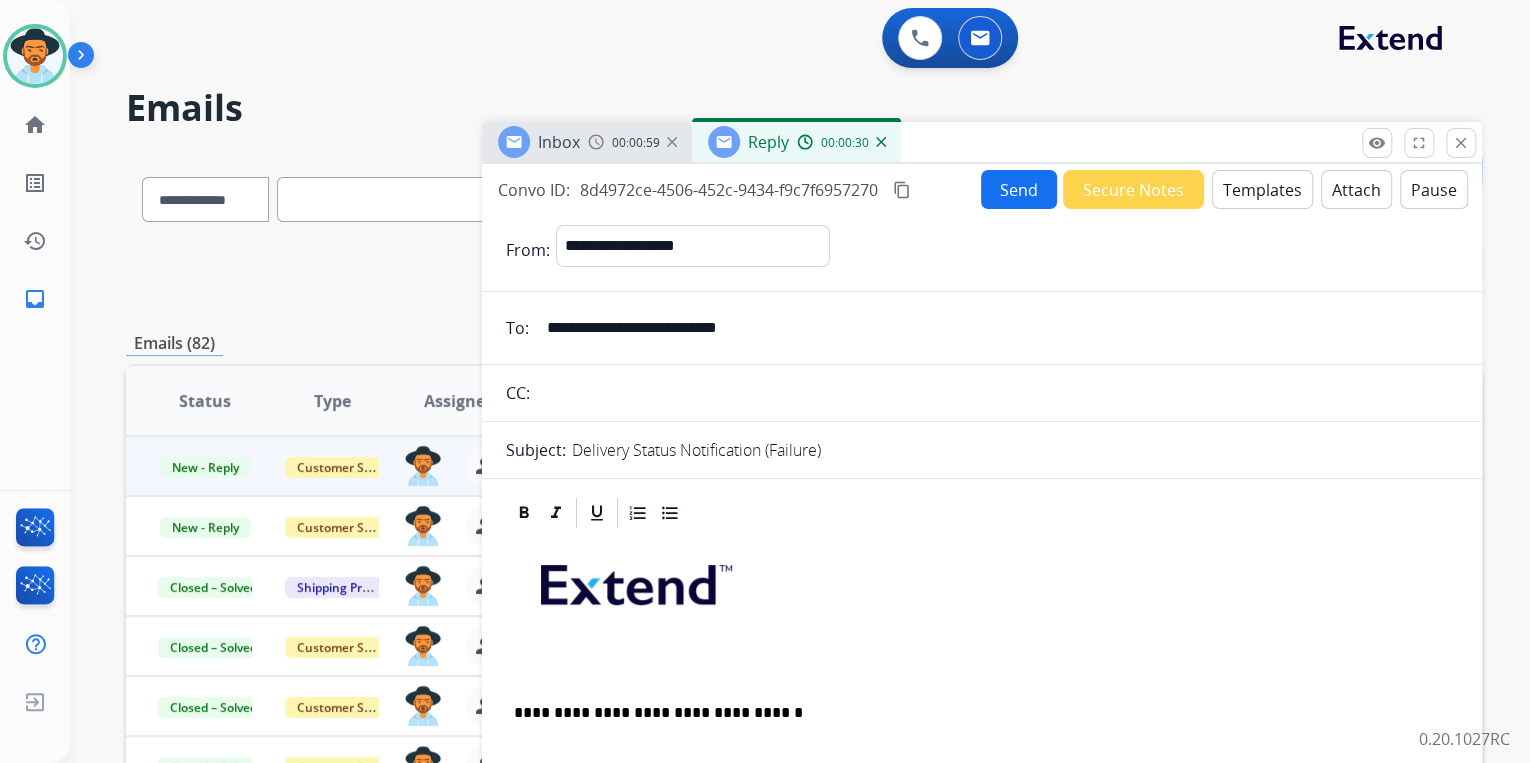 click on "Templates" at bounding box center [1262, 189] 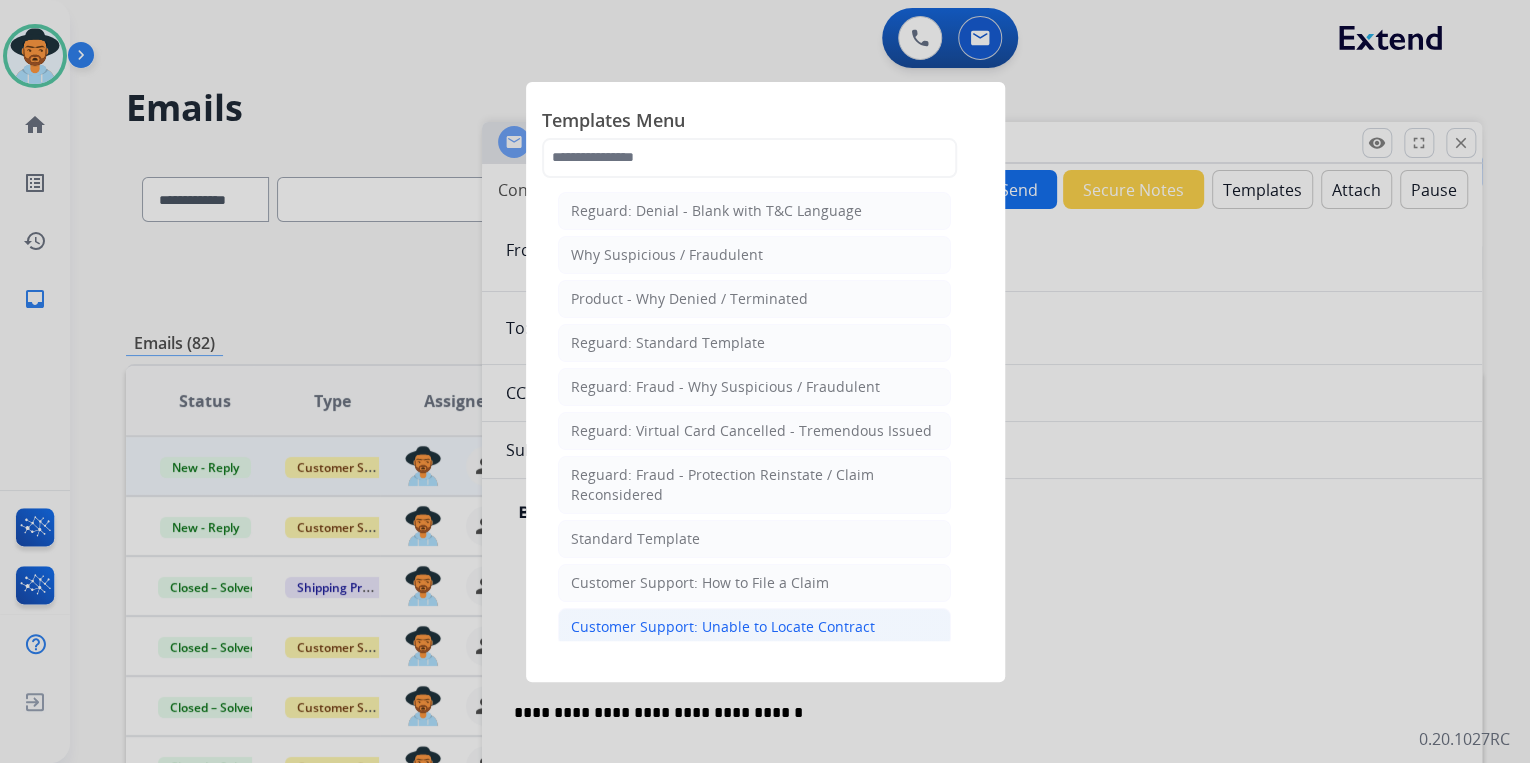click on "Customer Support: Unable to Locate Contract" 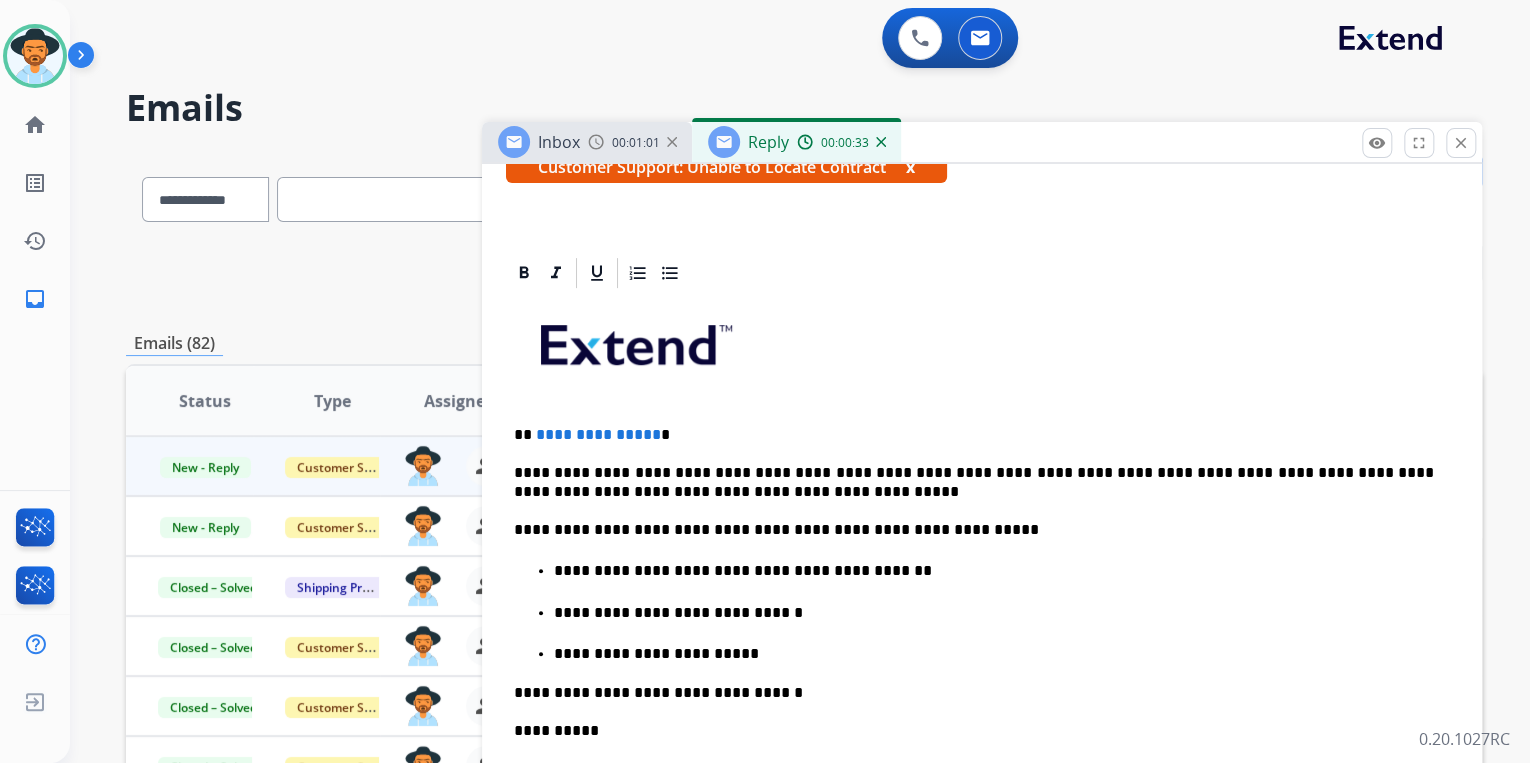 scroll, scrollTop: 400, scrollLeft: 0, axis: vertical 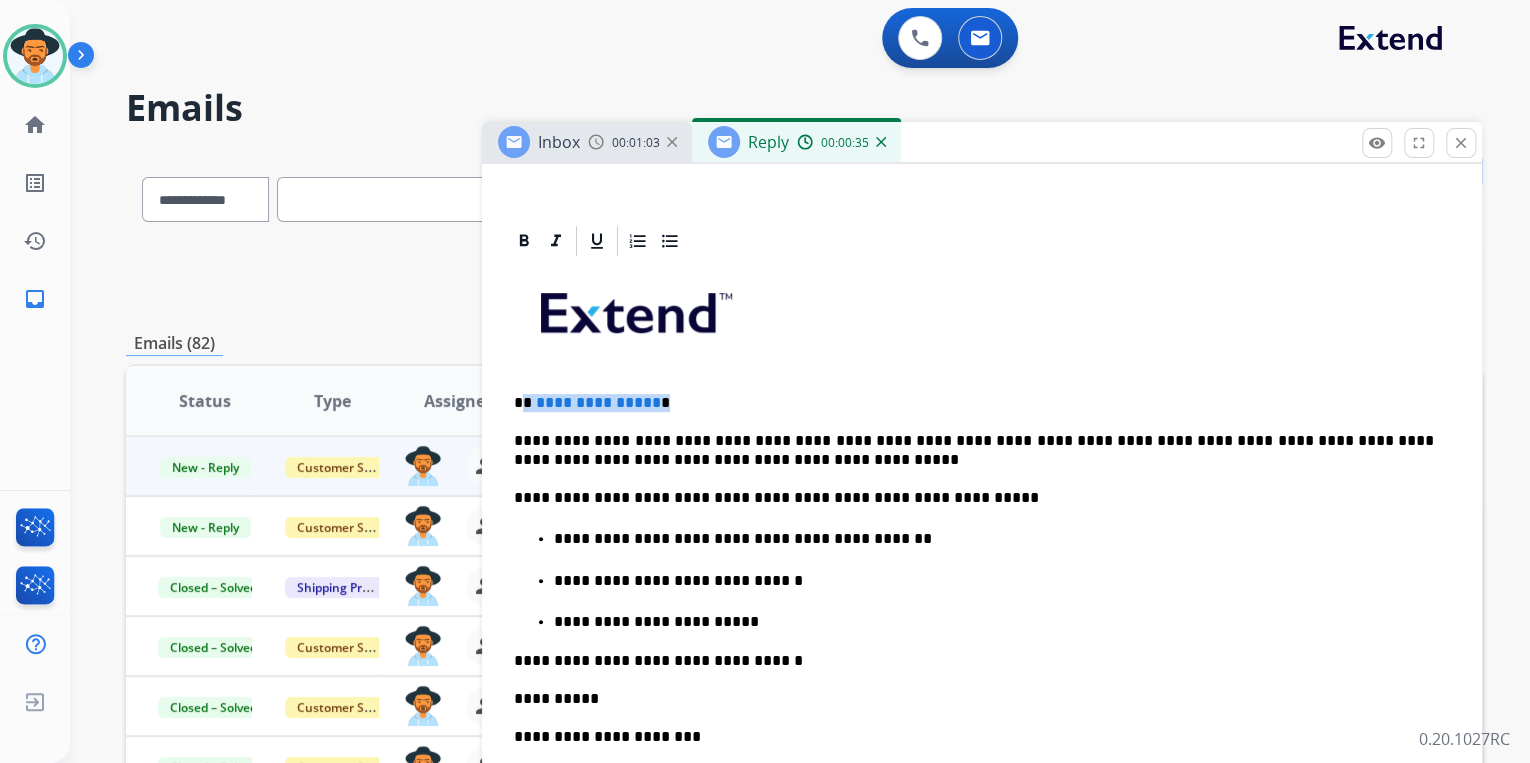 drag, startPoint x: 525, startPoint y: 400, endPoint x: 680, endPoint y: 400, distance: 155 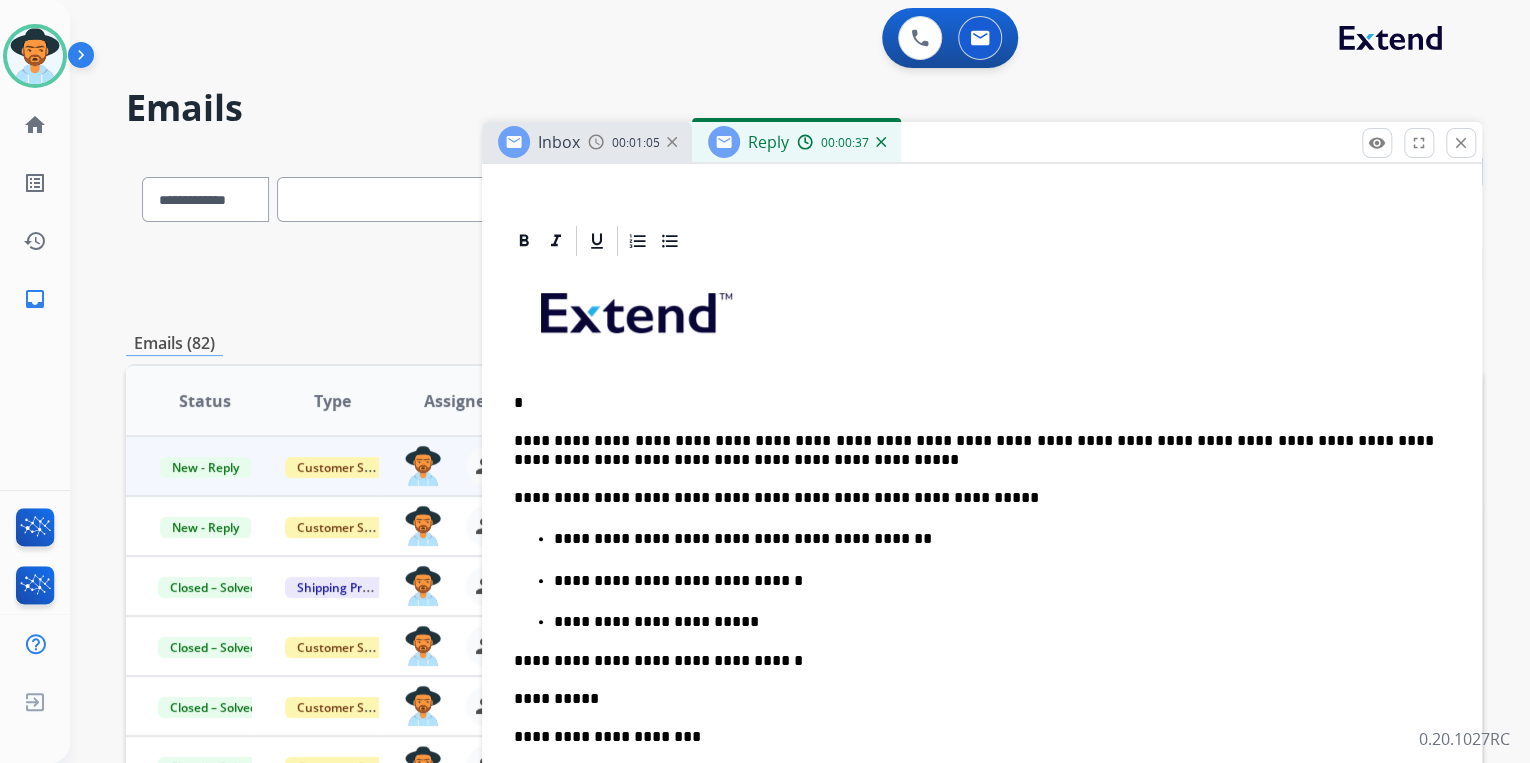 type 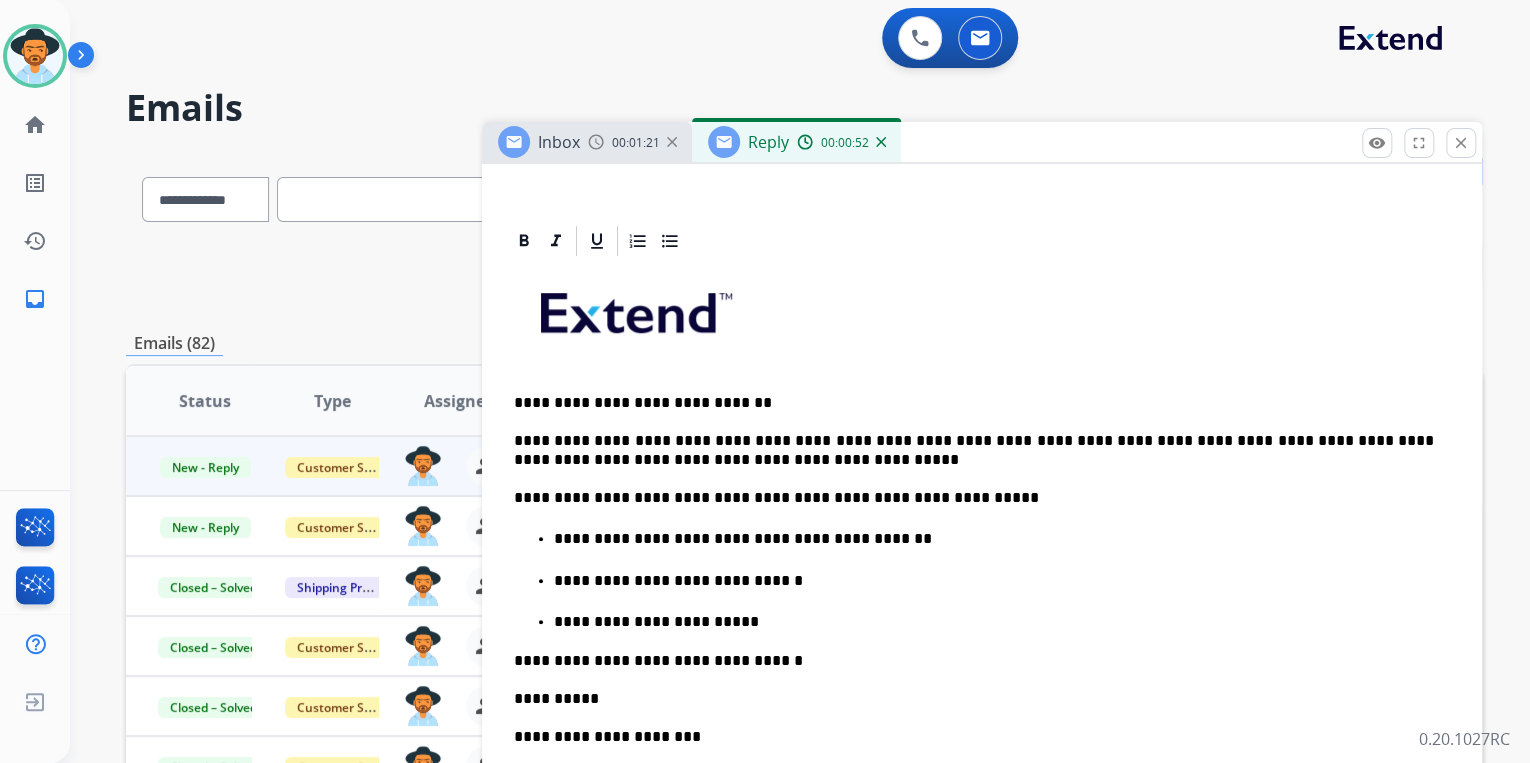 click on "**********" at bounding box center [974, 450] 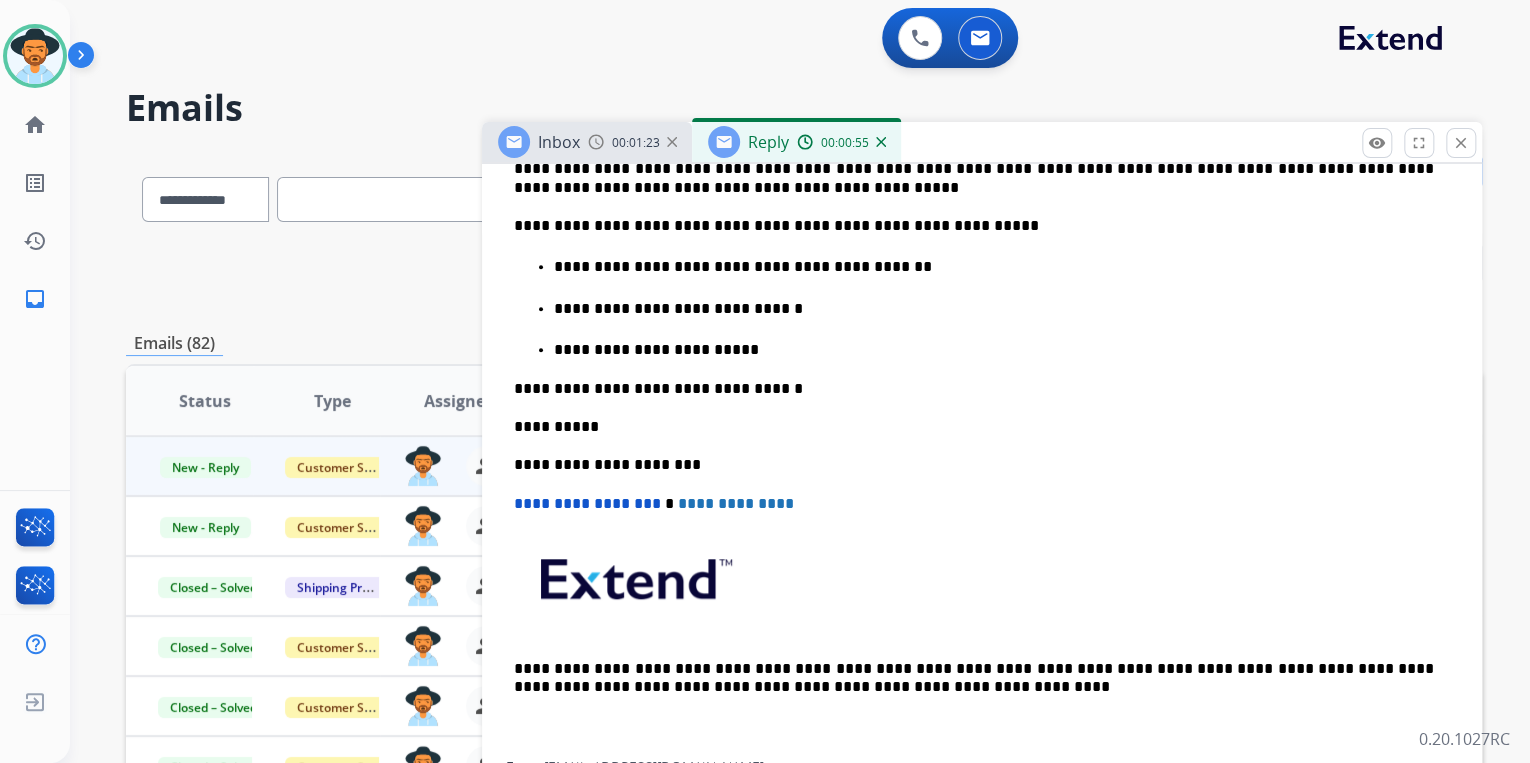scroll, scrollTop: 720, scrollLeft: 0, axis: vertical 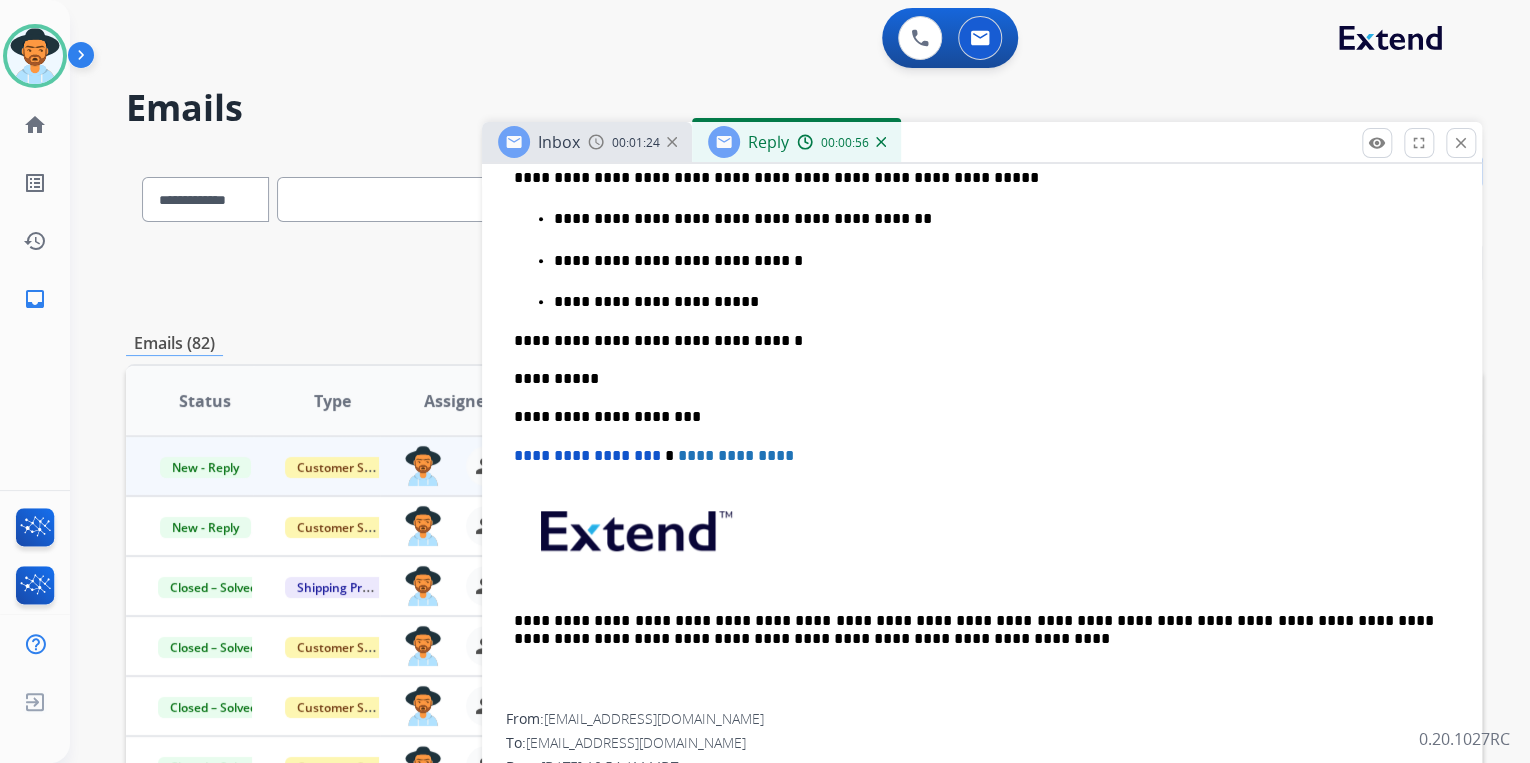 click on "**********" at bounding box center [994, 302] 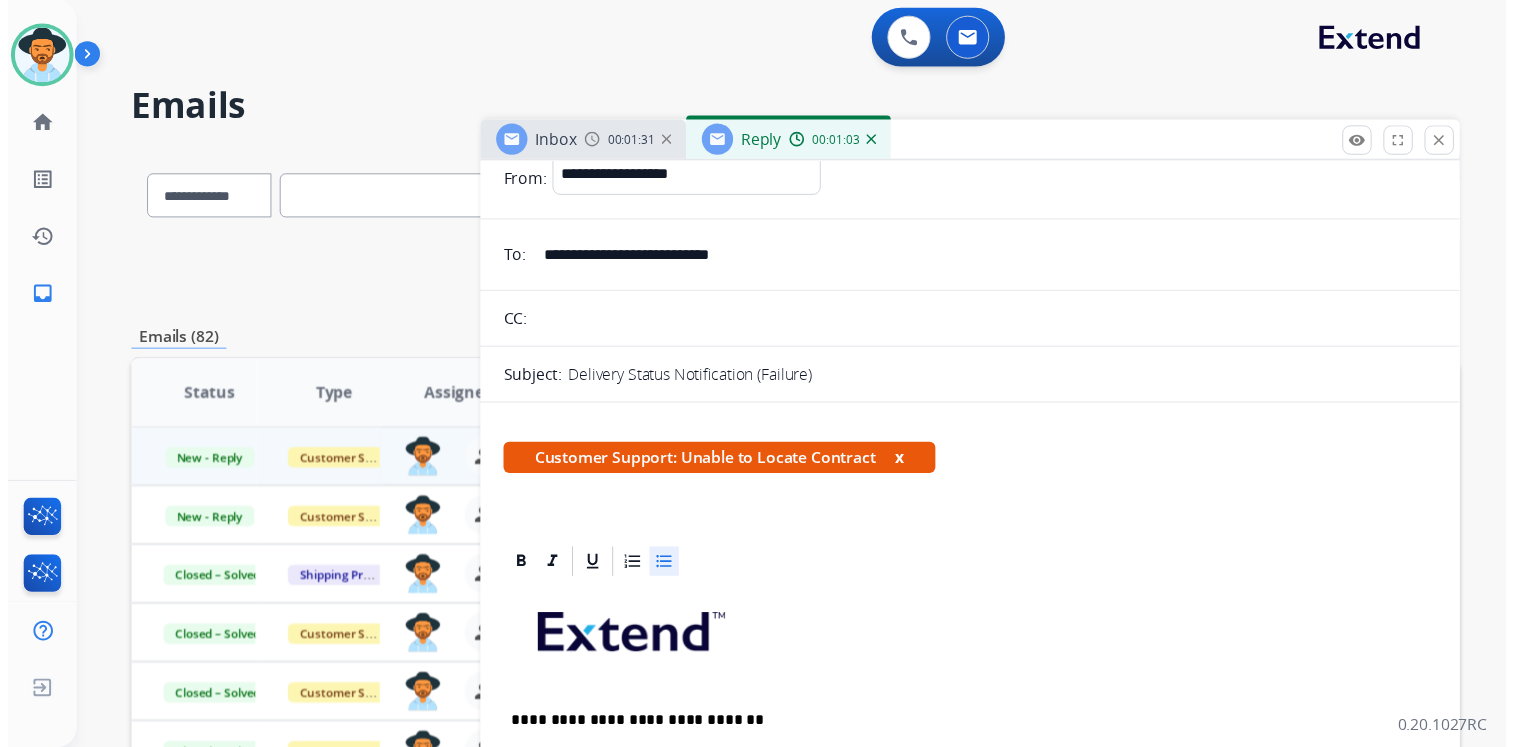 scroll, scrollTop: 0, scrollLeft: 0, axis: both 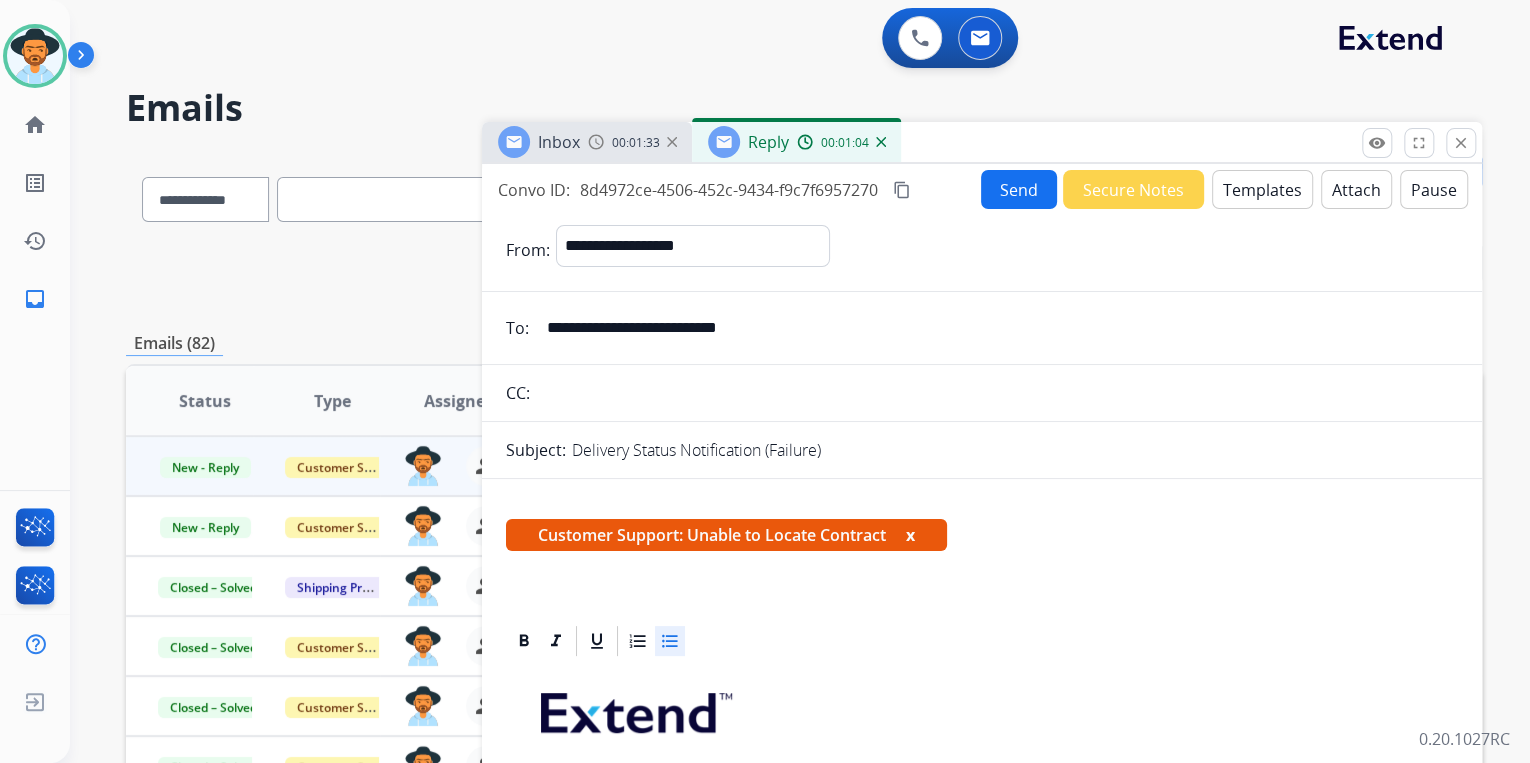 click on "Send" at bounding box center [1019, 189] 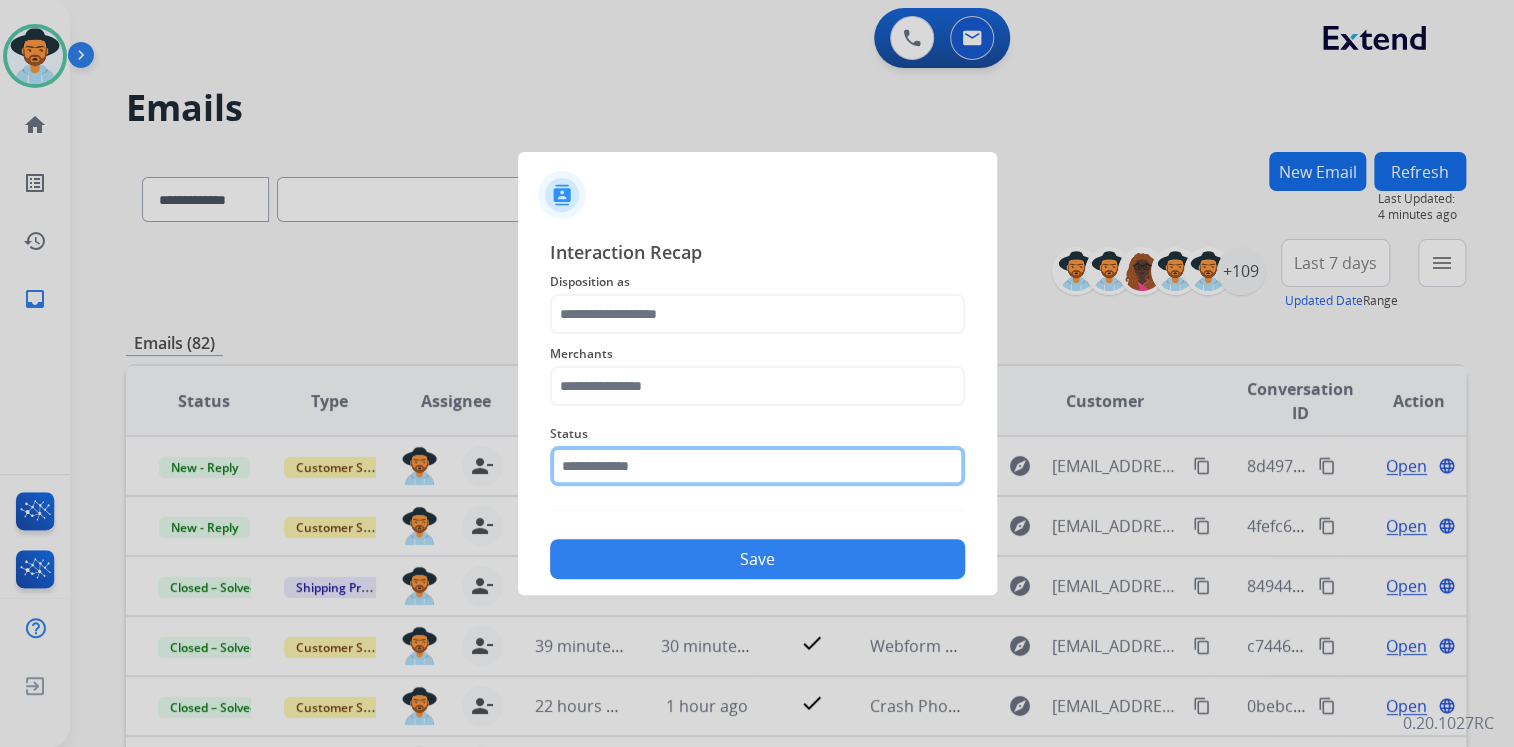 click 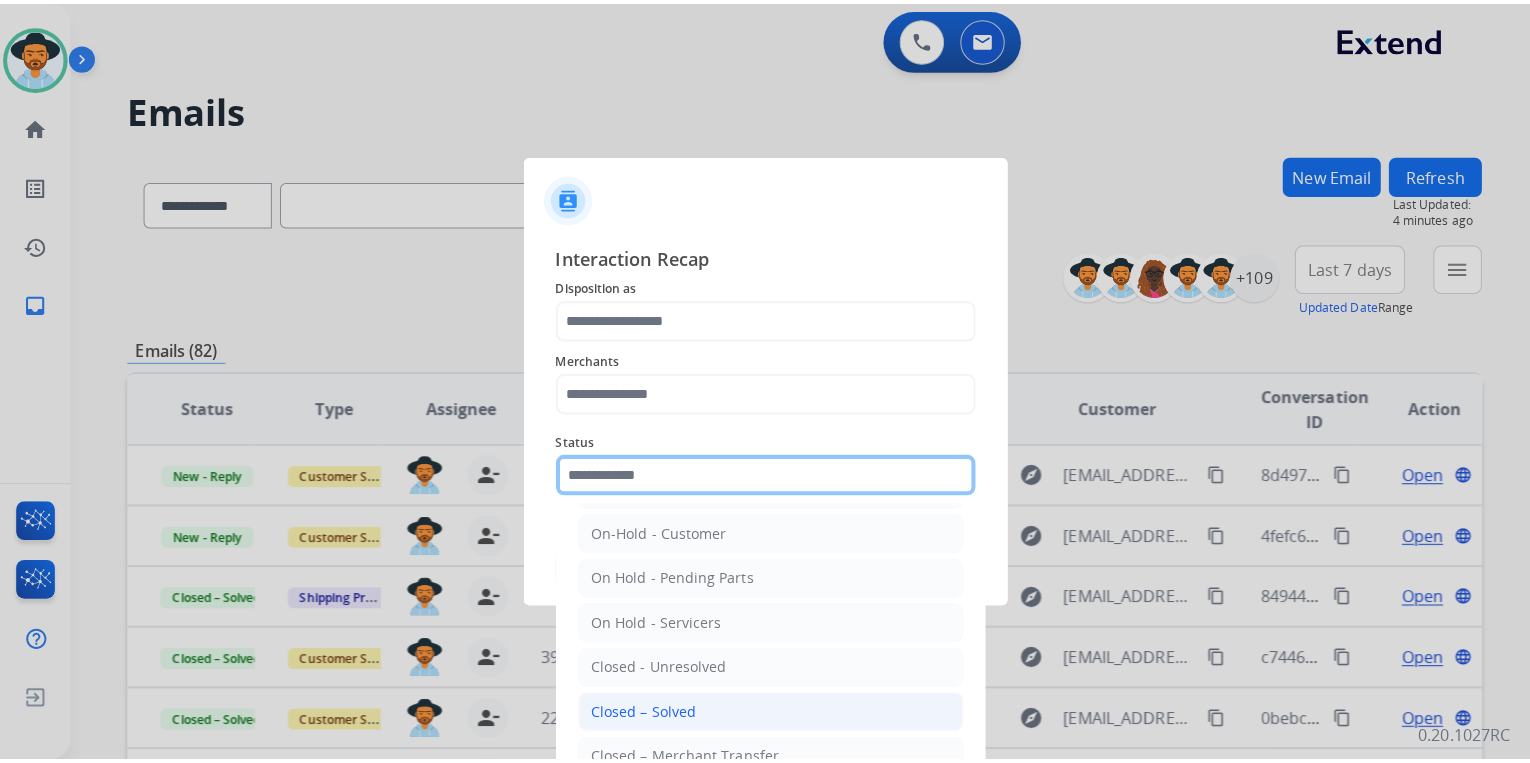 scroll, scrollTop: 116, scrollLeft: 0, axis: vertical 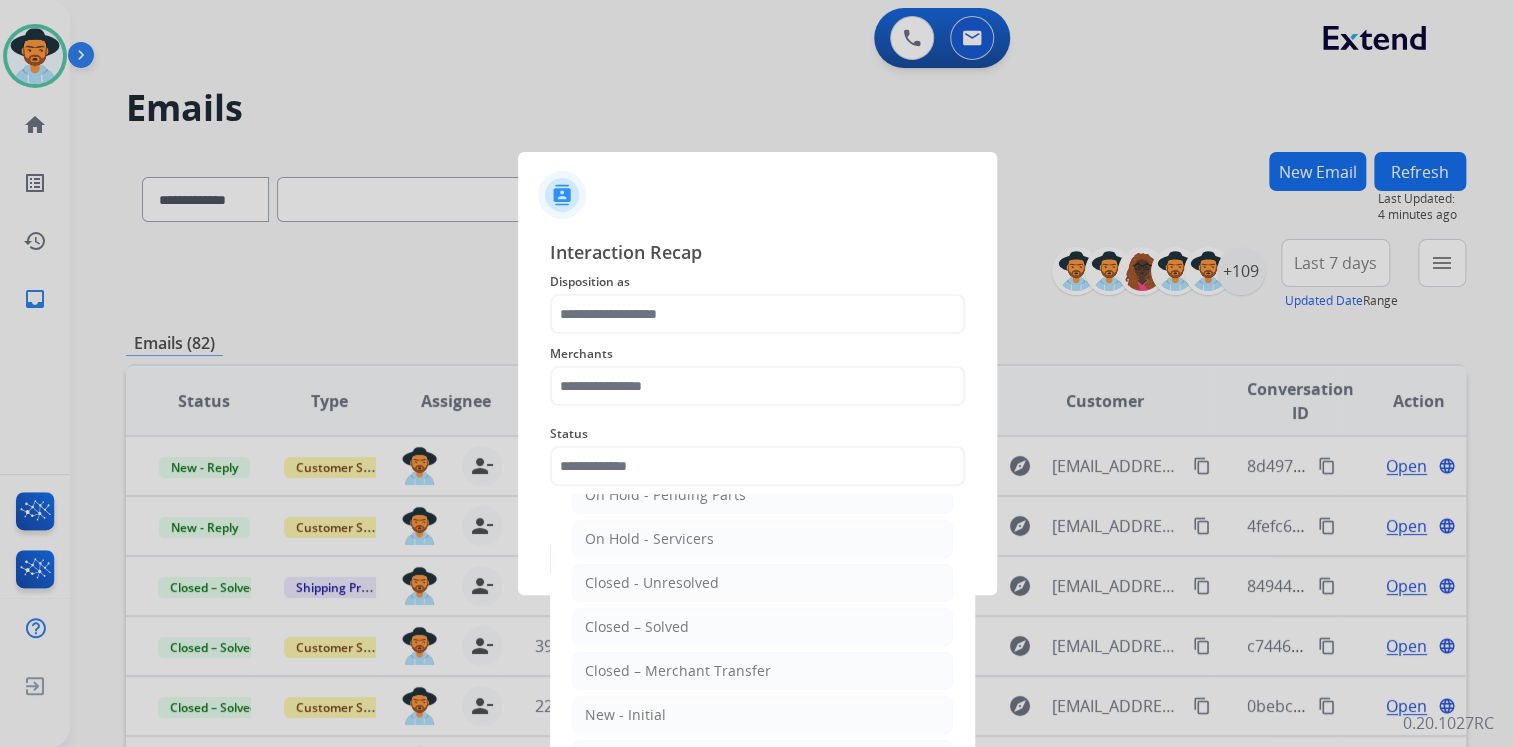 drag, startPoint x: 709, startPoint y: 634, endPoint x: 699, endPoint y: 612, distance: 24.166092 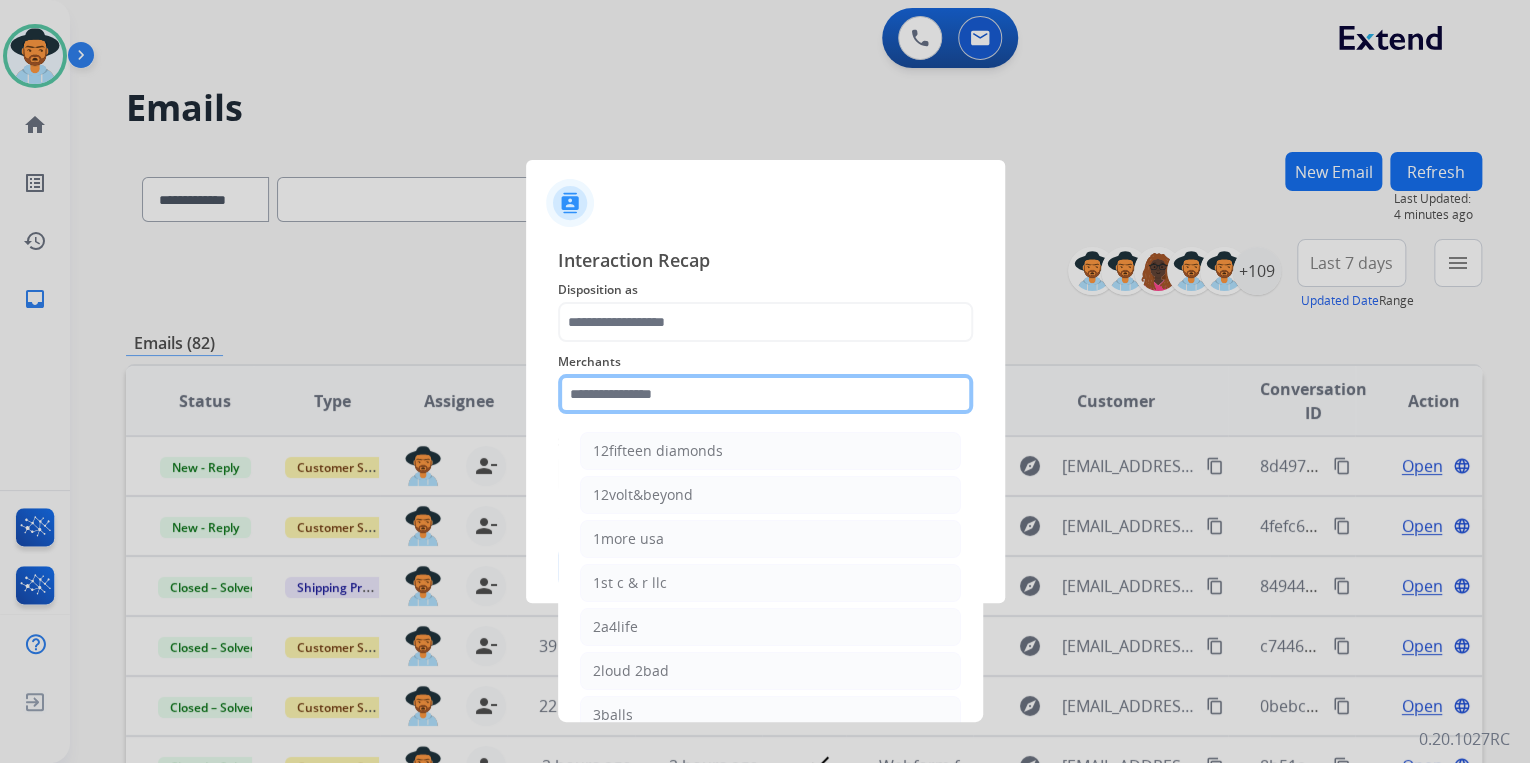 click 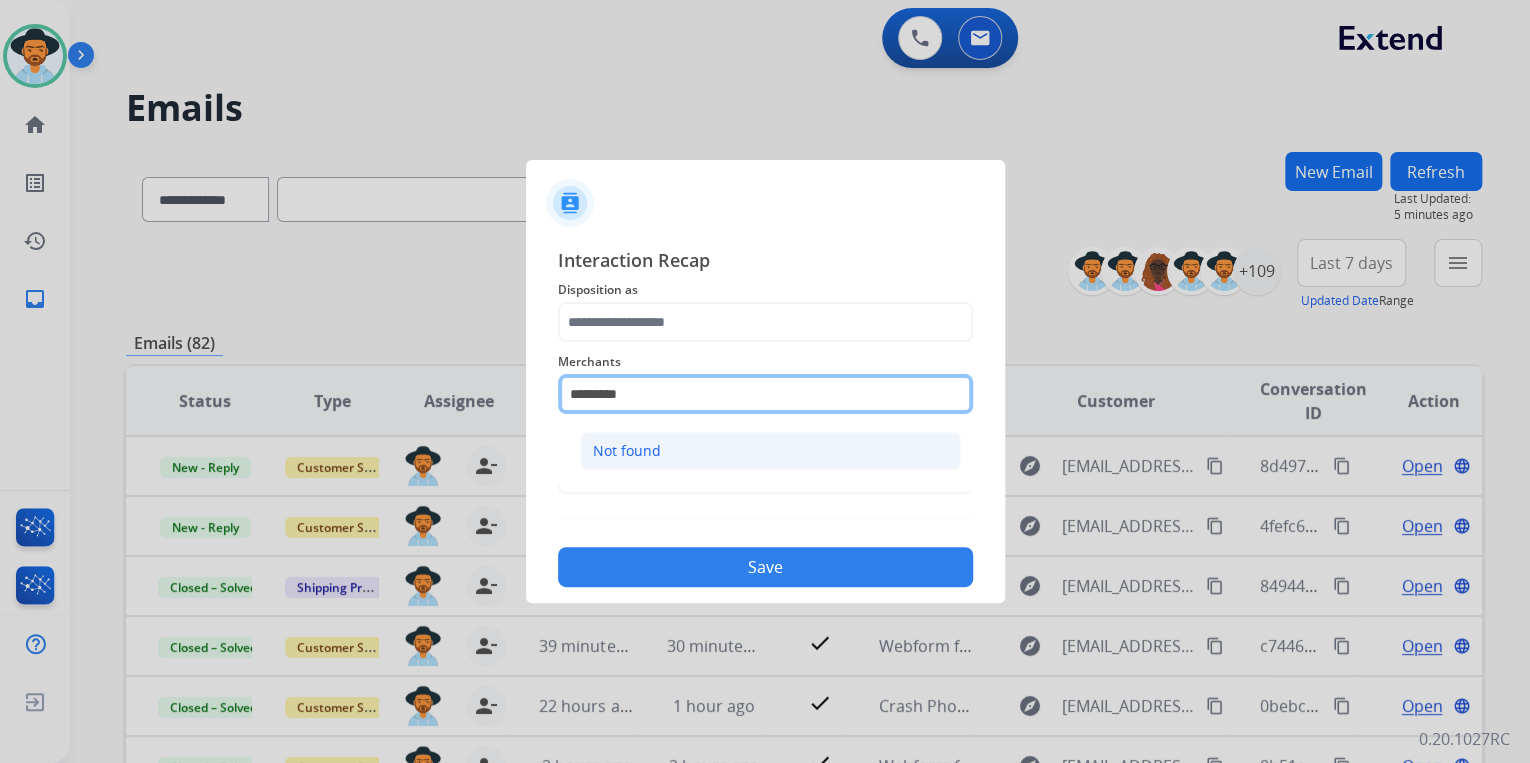 type on "*********" 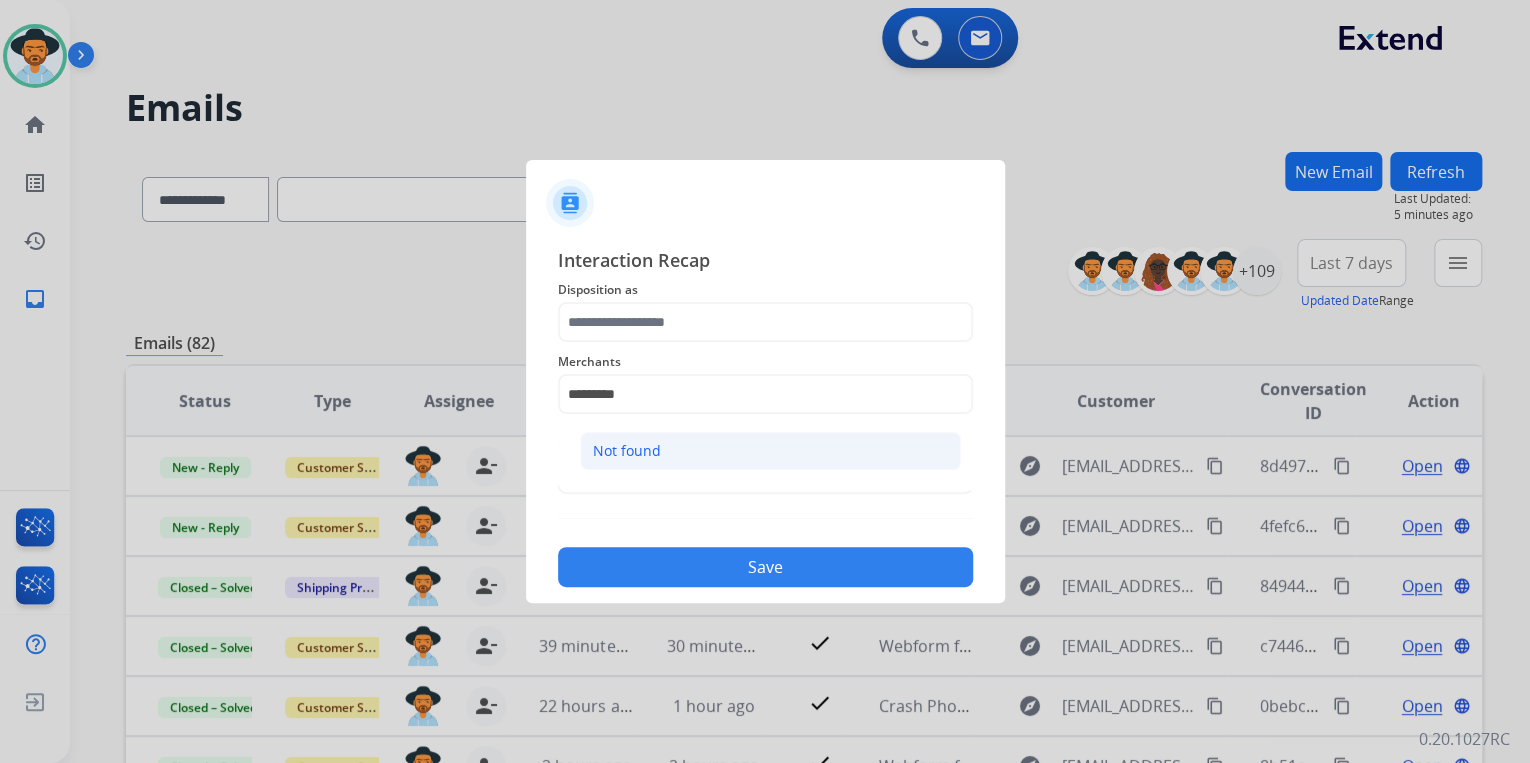 click on "Not found" 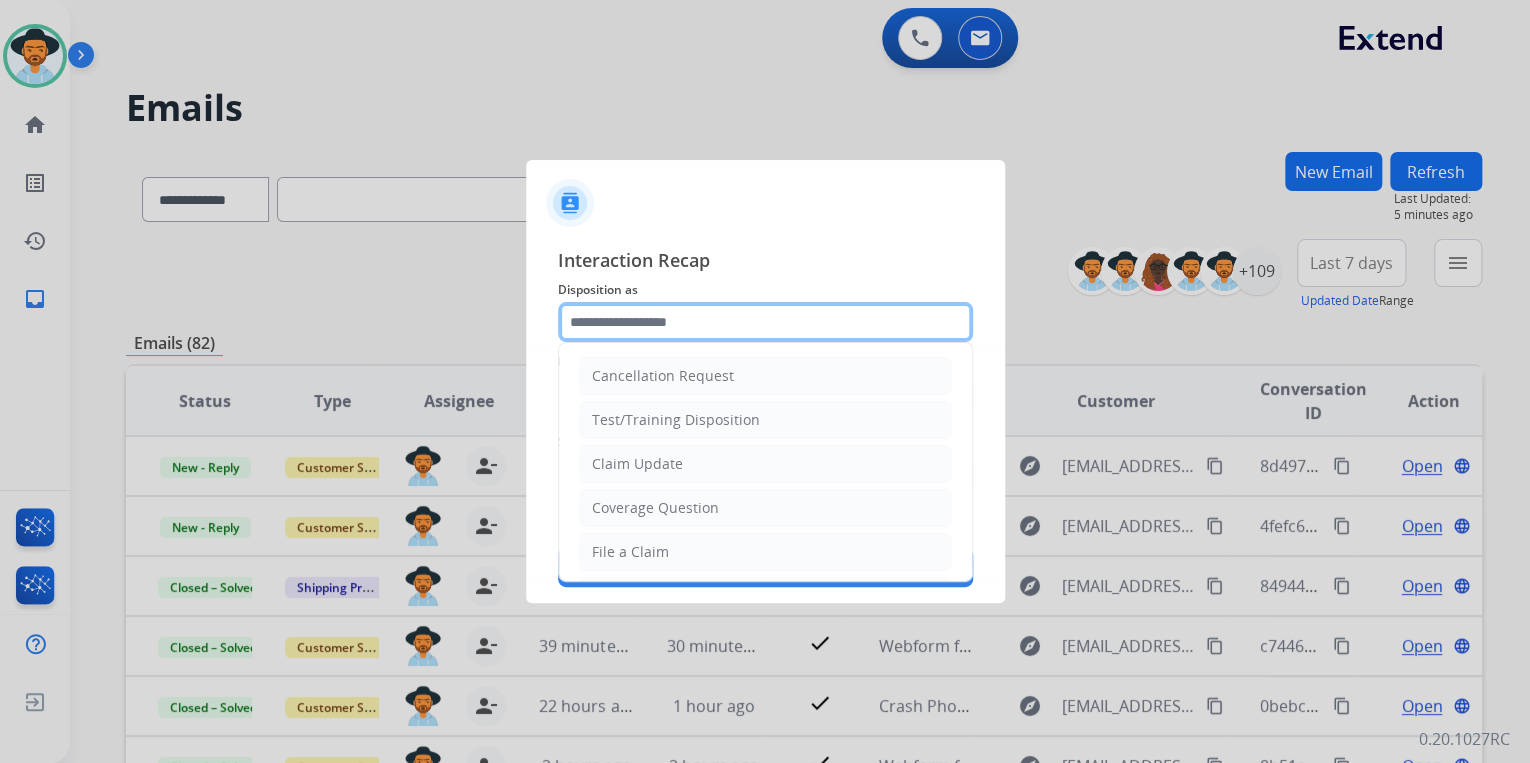 click 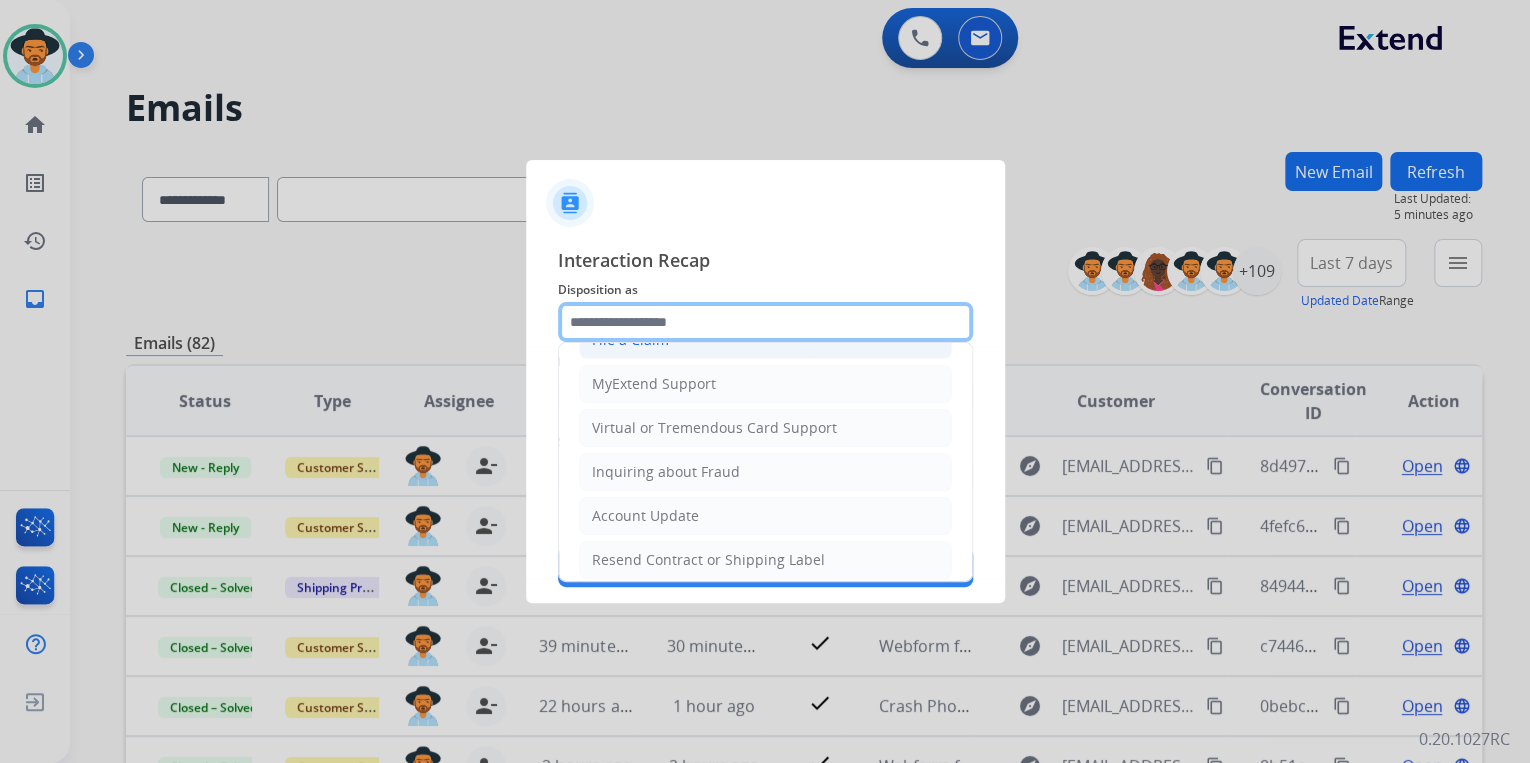 scroll, scrollTop: 66, scrollLeft: 0, axis: vertical 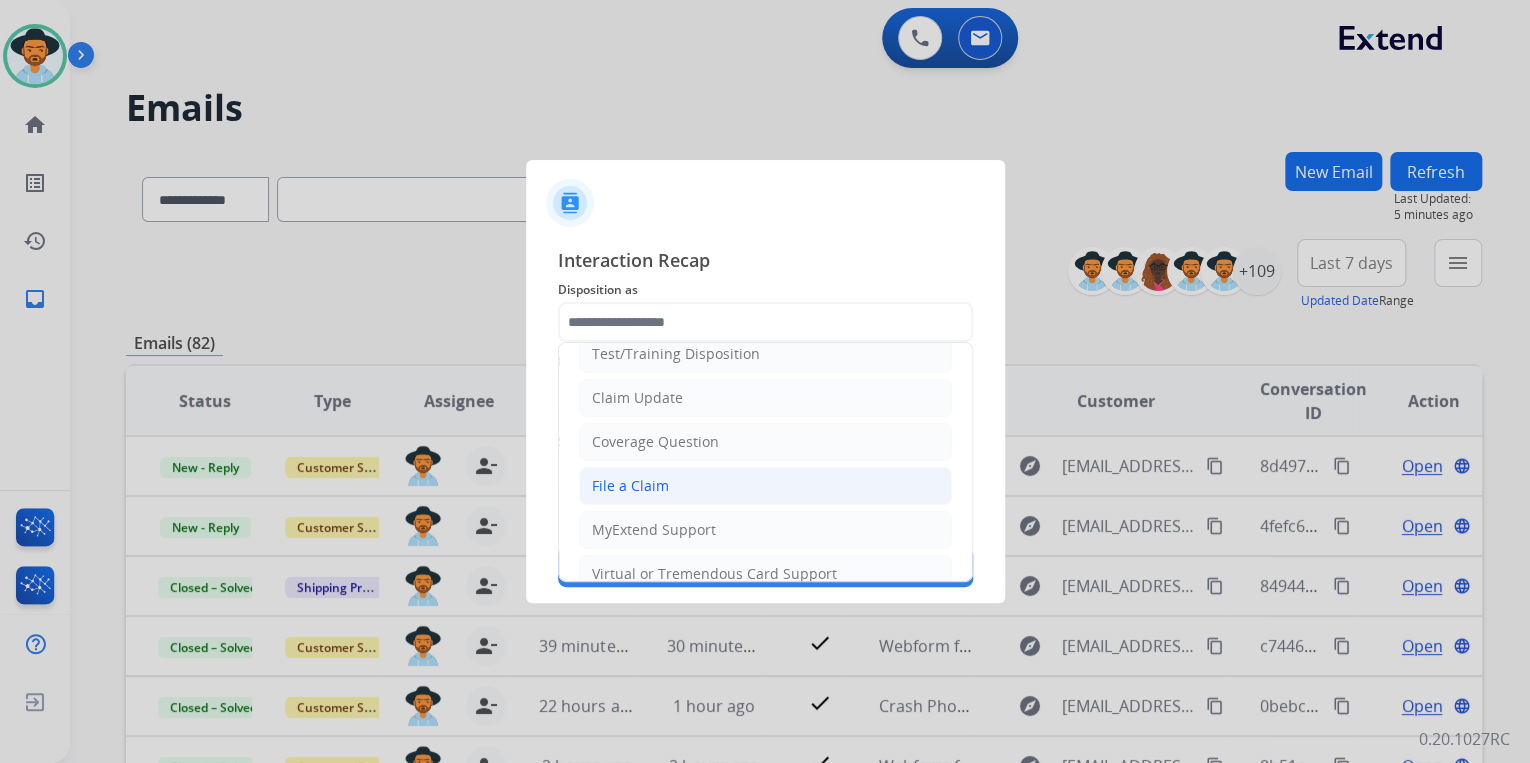 click on "File a Claim" 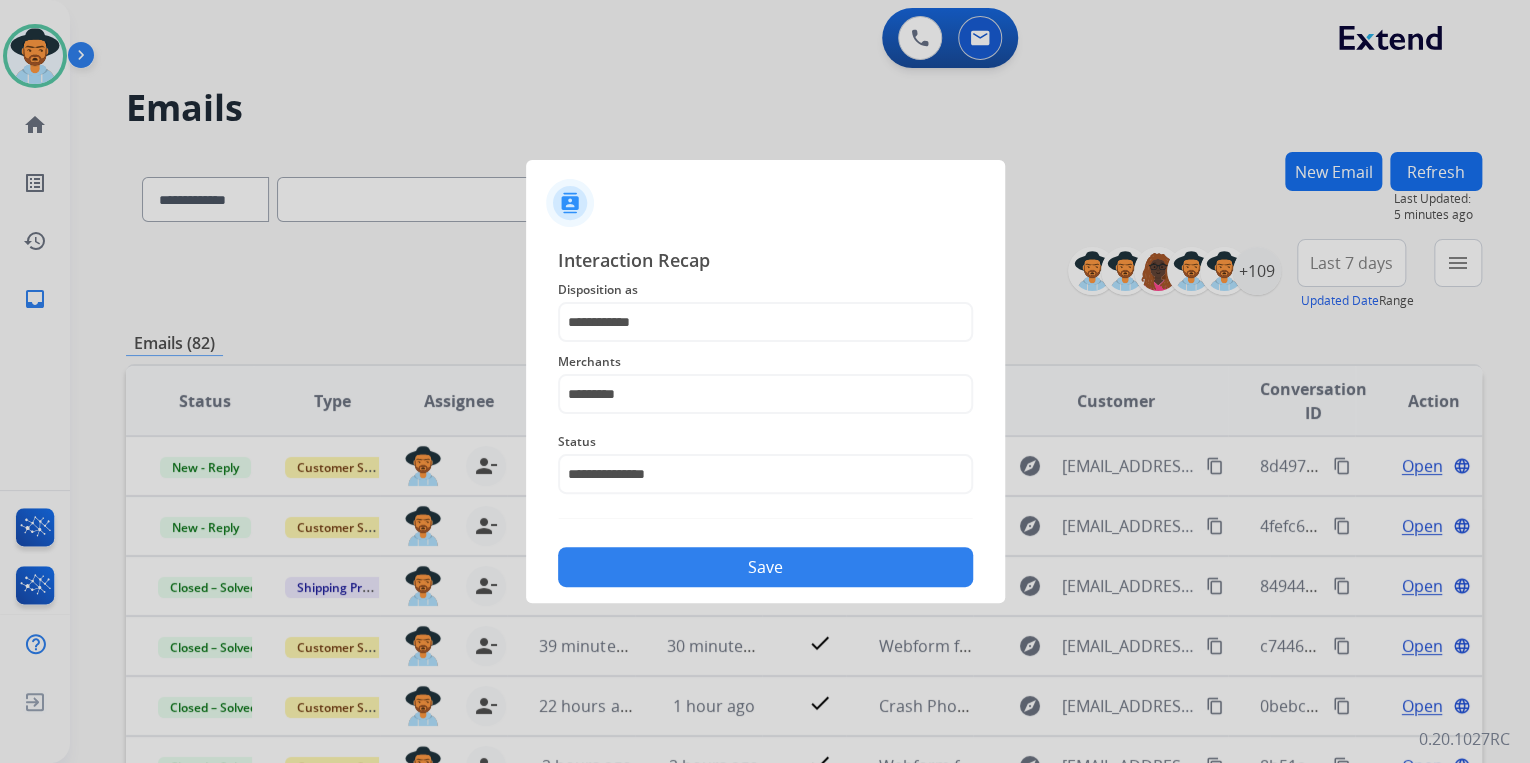 drag, startPoint x: 677, startPoint y: 564, endPoint x: 744, endPoint y: 459, distance: 124.55521 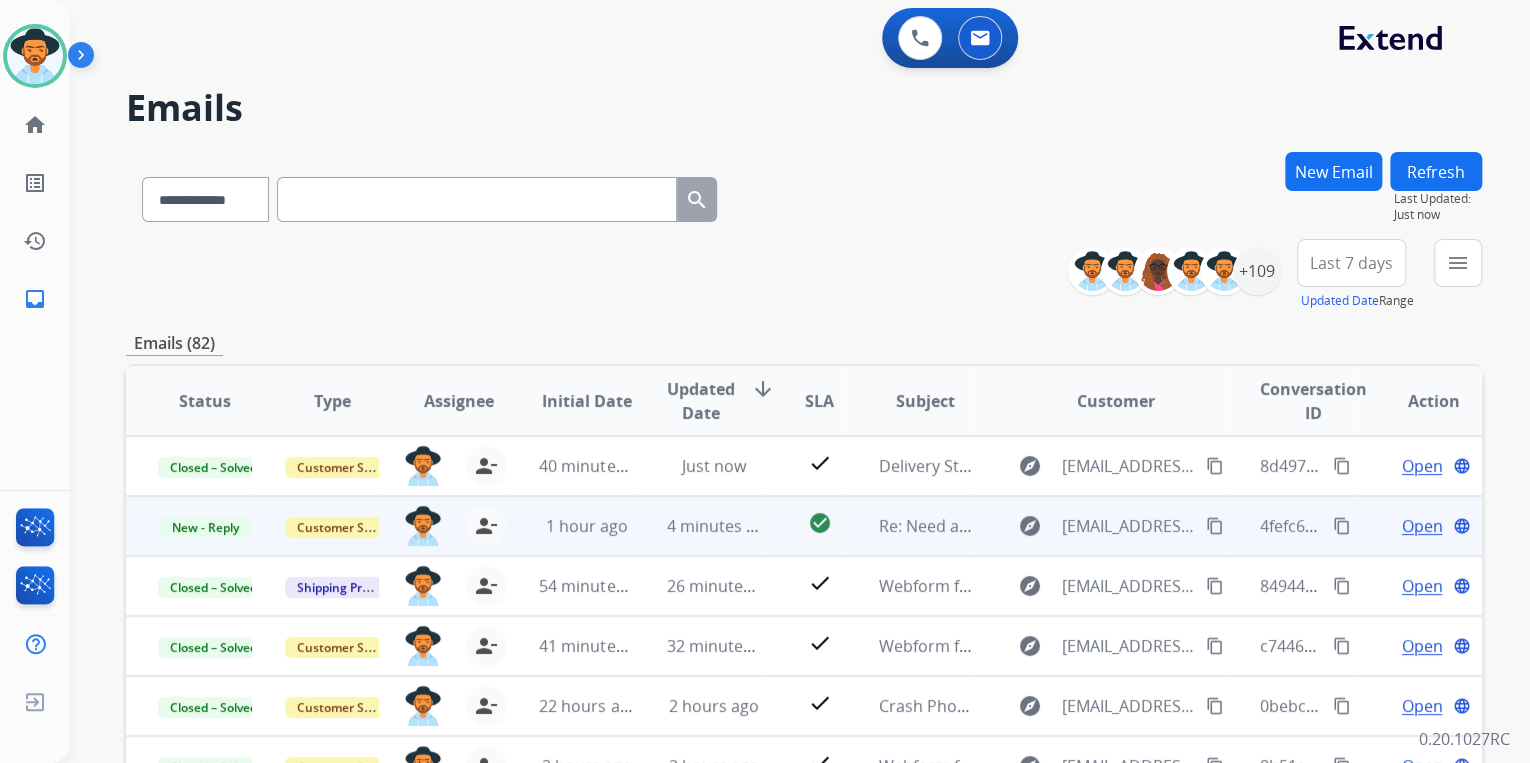 click on "content_copy" at bounding box center [1342, 526] 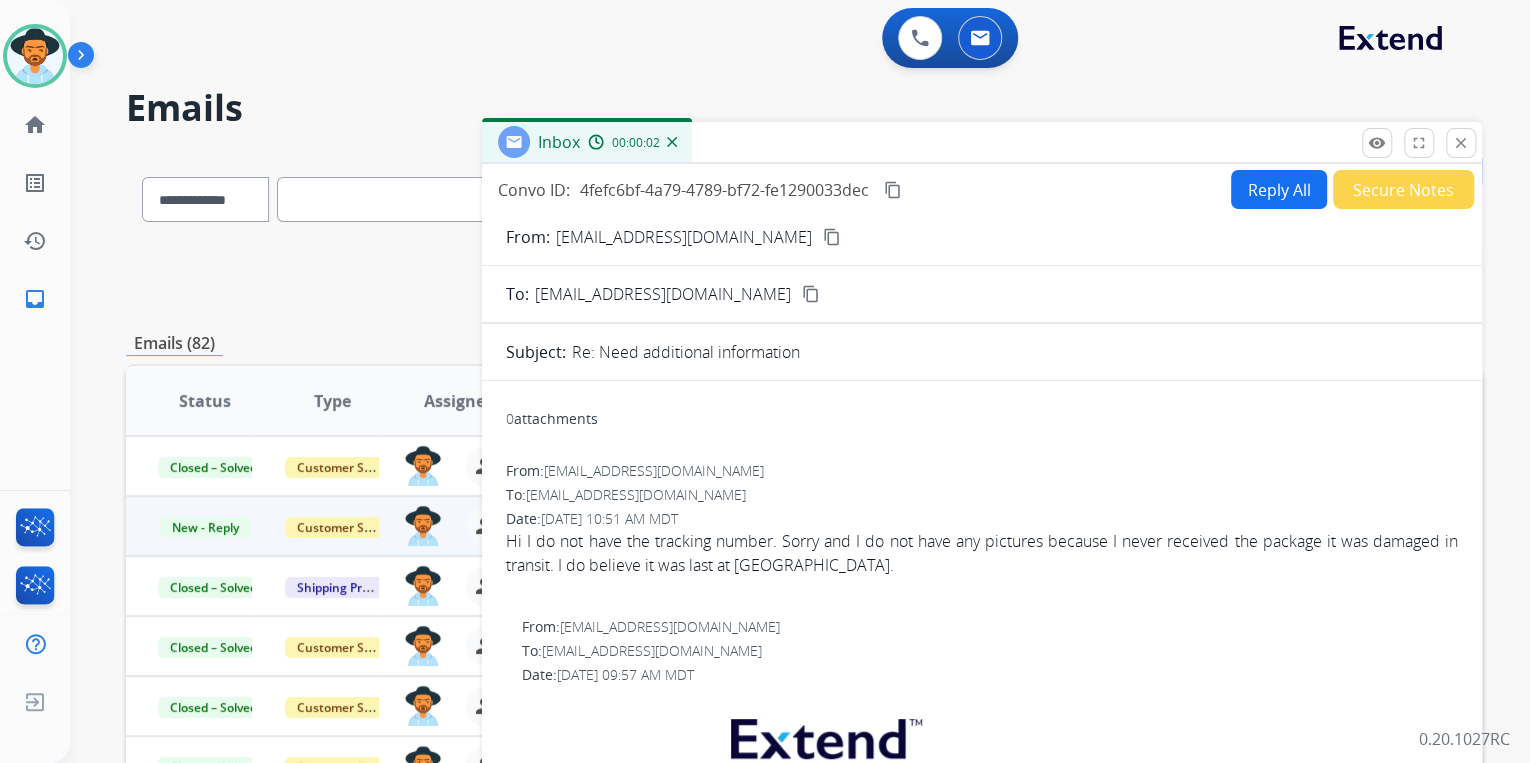 drag, startPoint x: 498, startPoint y: 540, endPoint x: 774, endPoint y: 579, distance: 278.74182 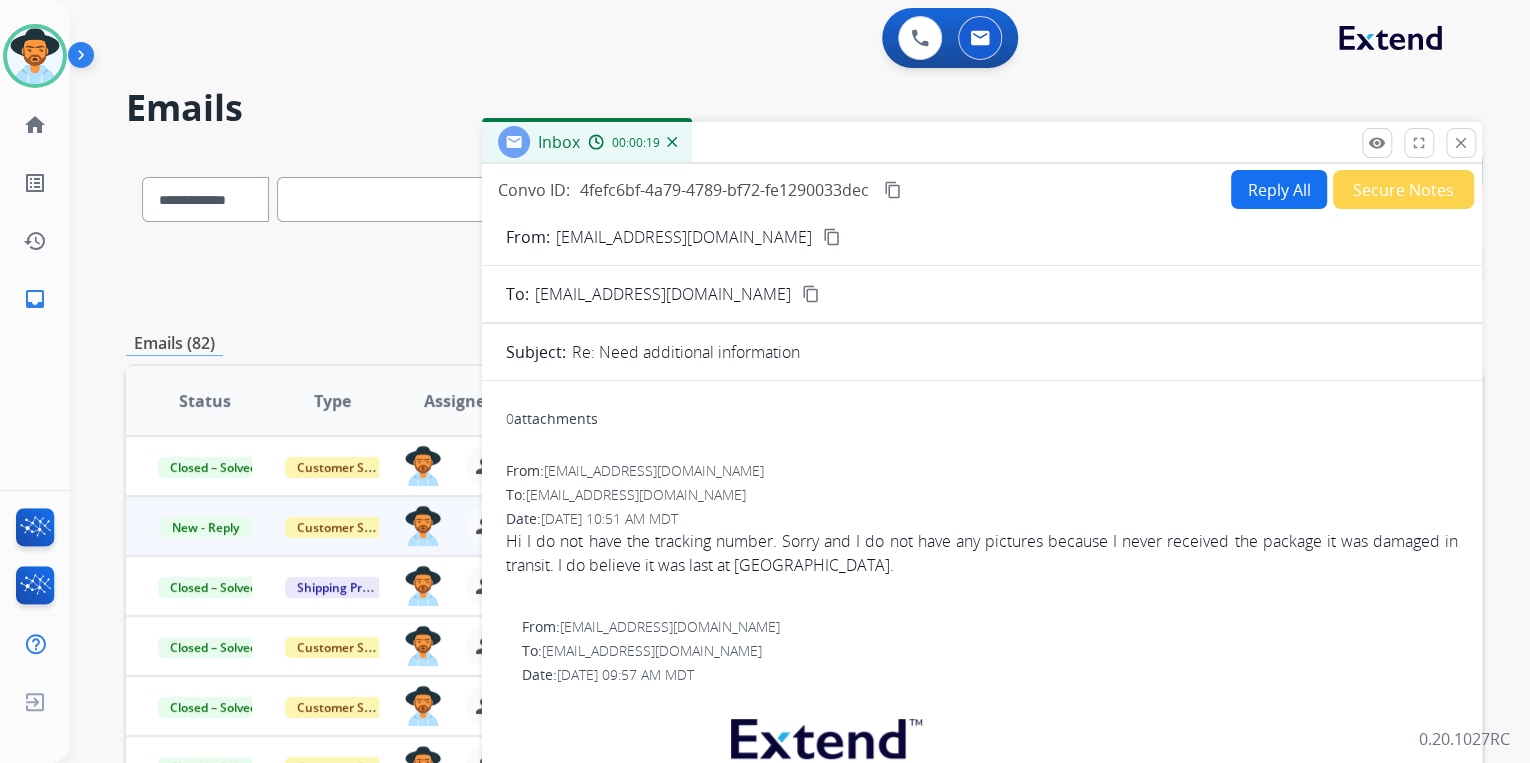 drag, startPoint x: 920, startPoint y: 443, endPoint x: 911, endPoint y: 448, distance: 10.29563 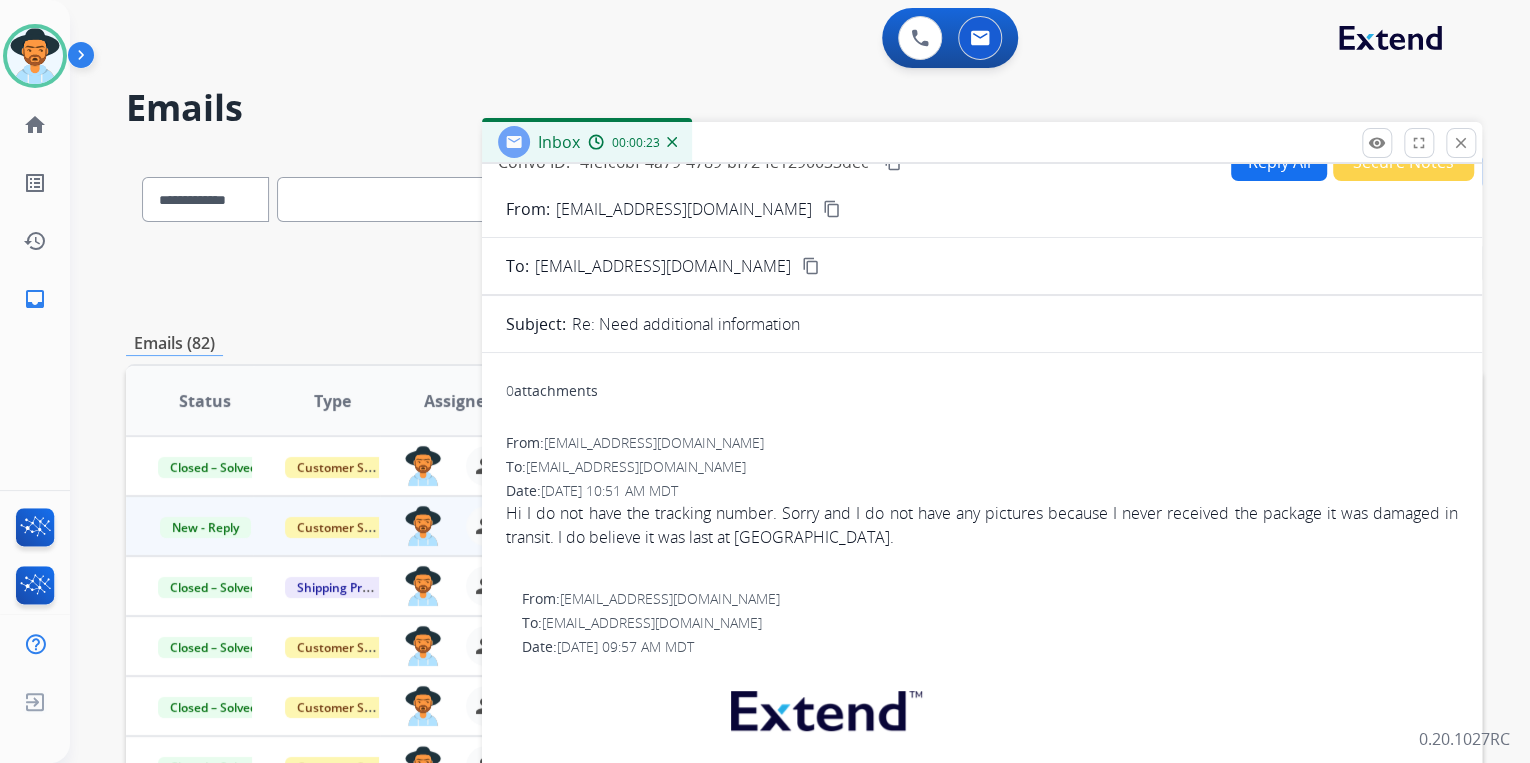 scroll, scrollTop: 0, scrollLeft: 0, axis: both 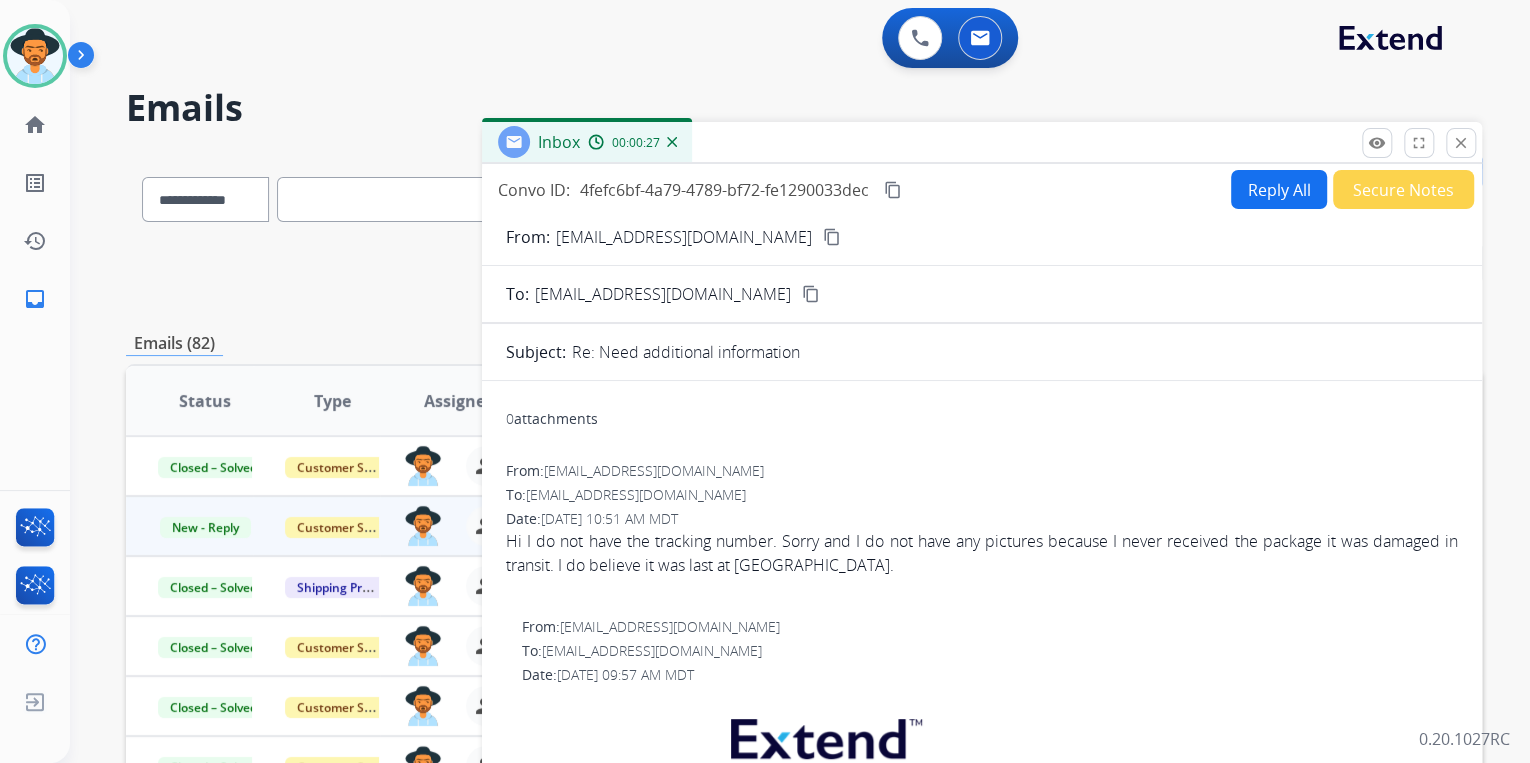 click on "content_copy" at bounding box center [832, 237] 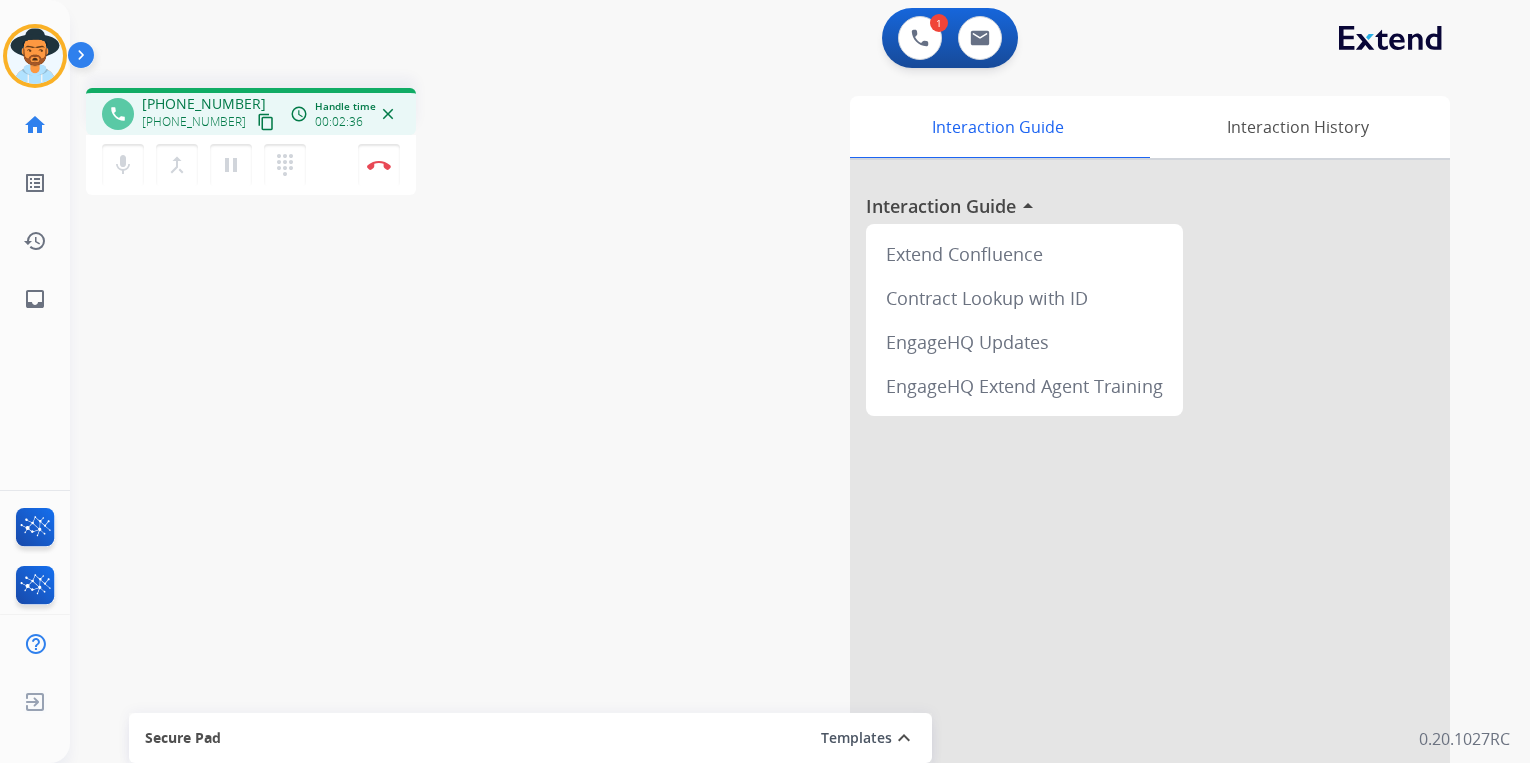 scroll, scrollTop: 0, scrollLeft: 0, axis: both 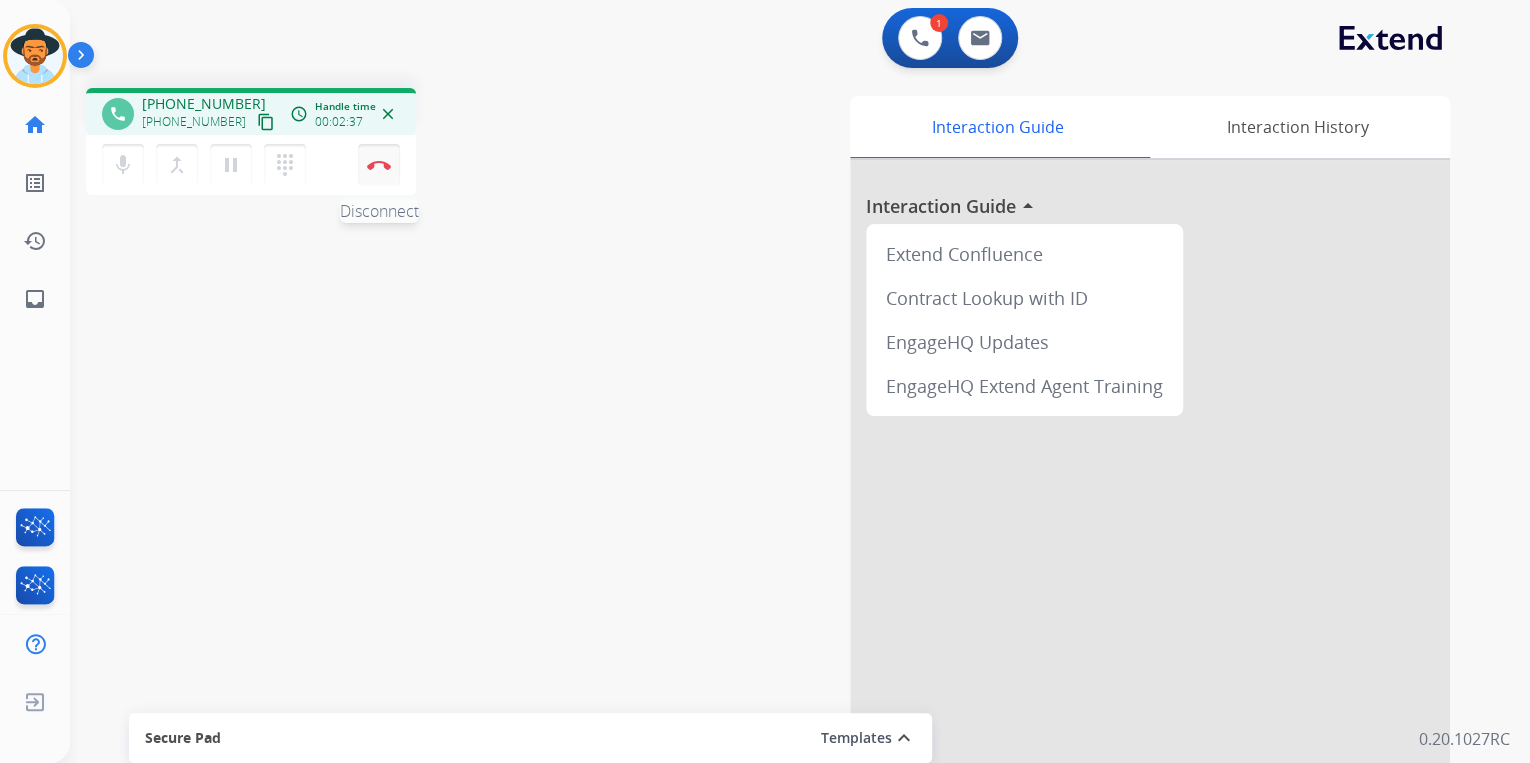 click at bounding box center (379, 165) 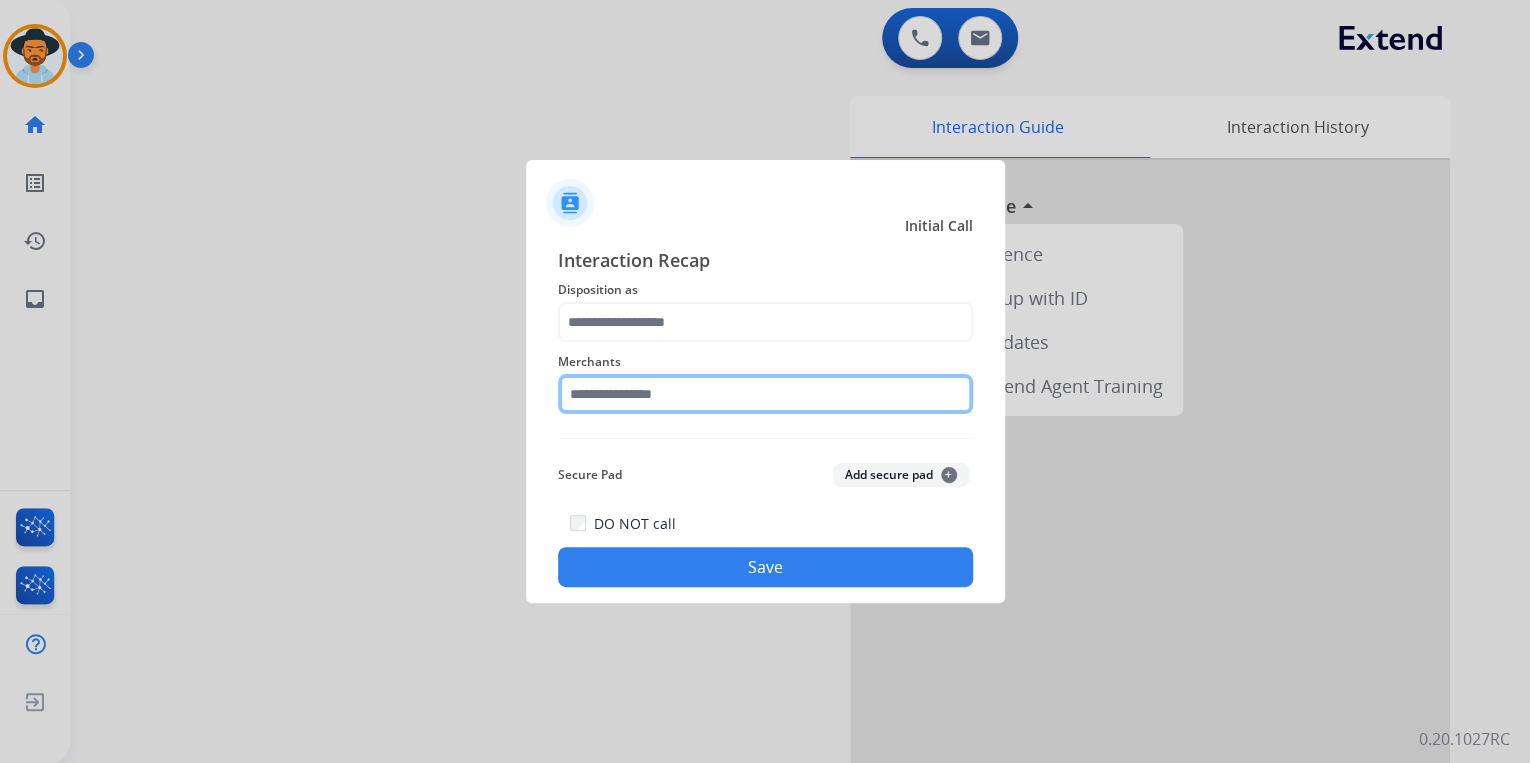 click 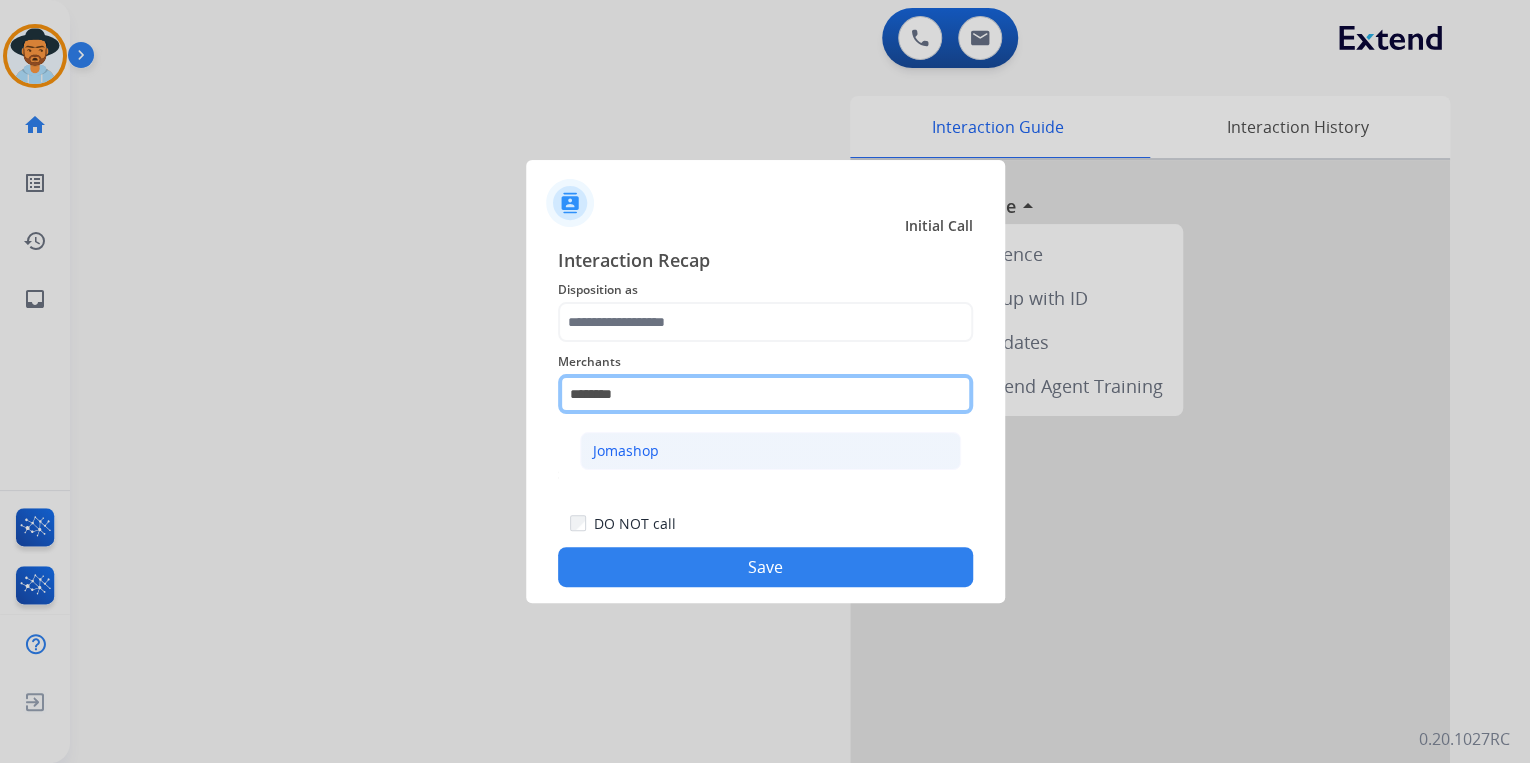 type on "********" 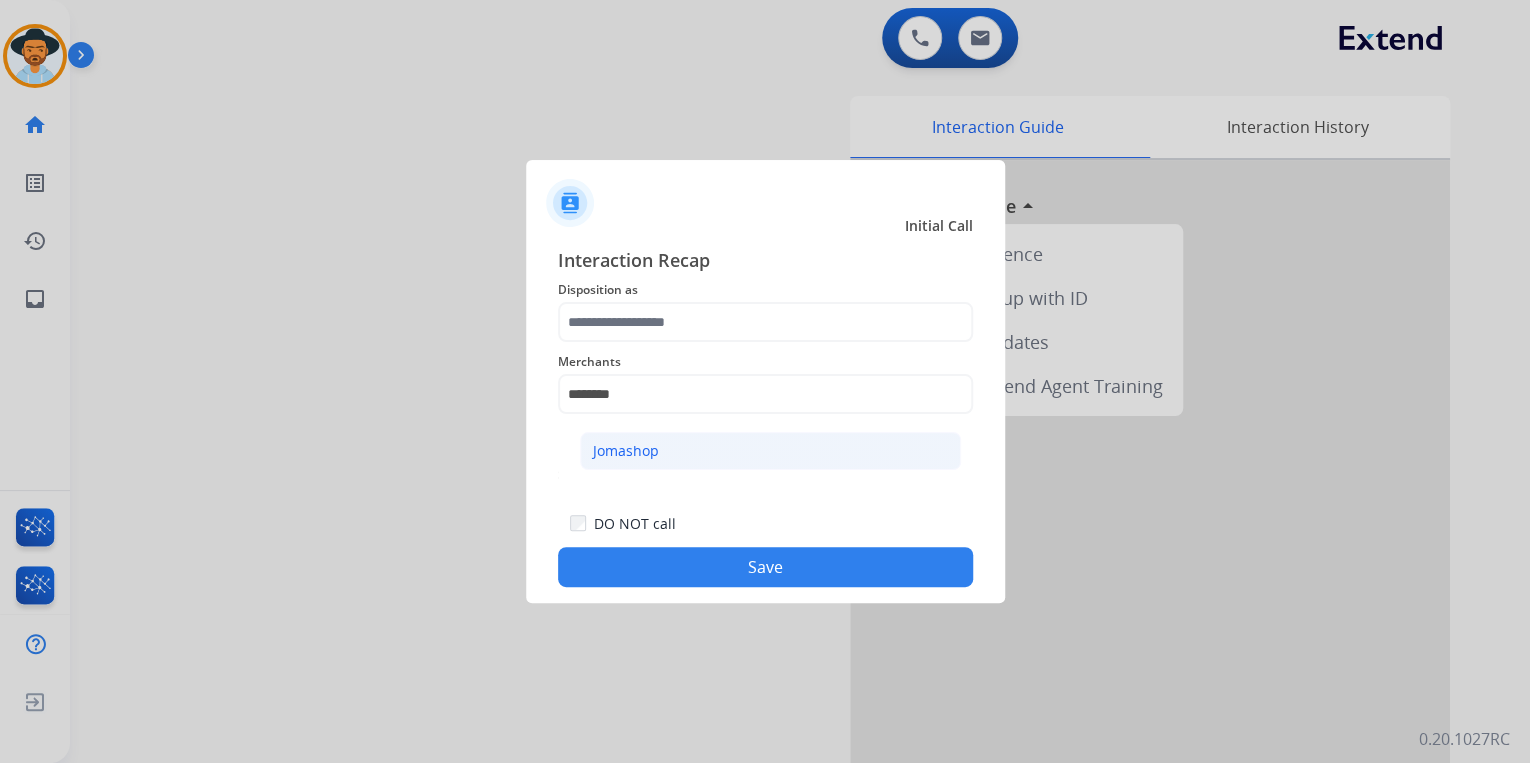 click on "Jomashop" 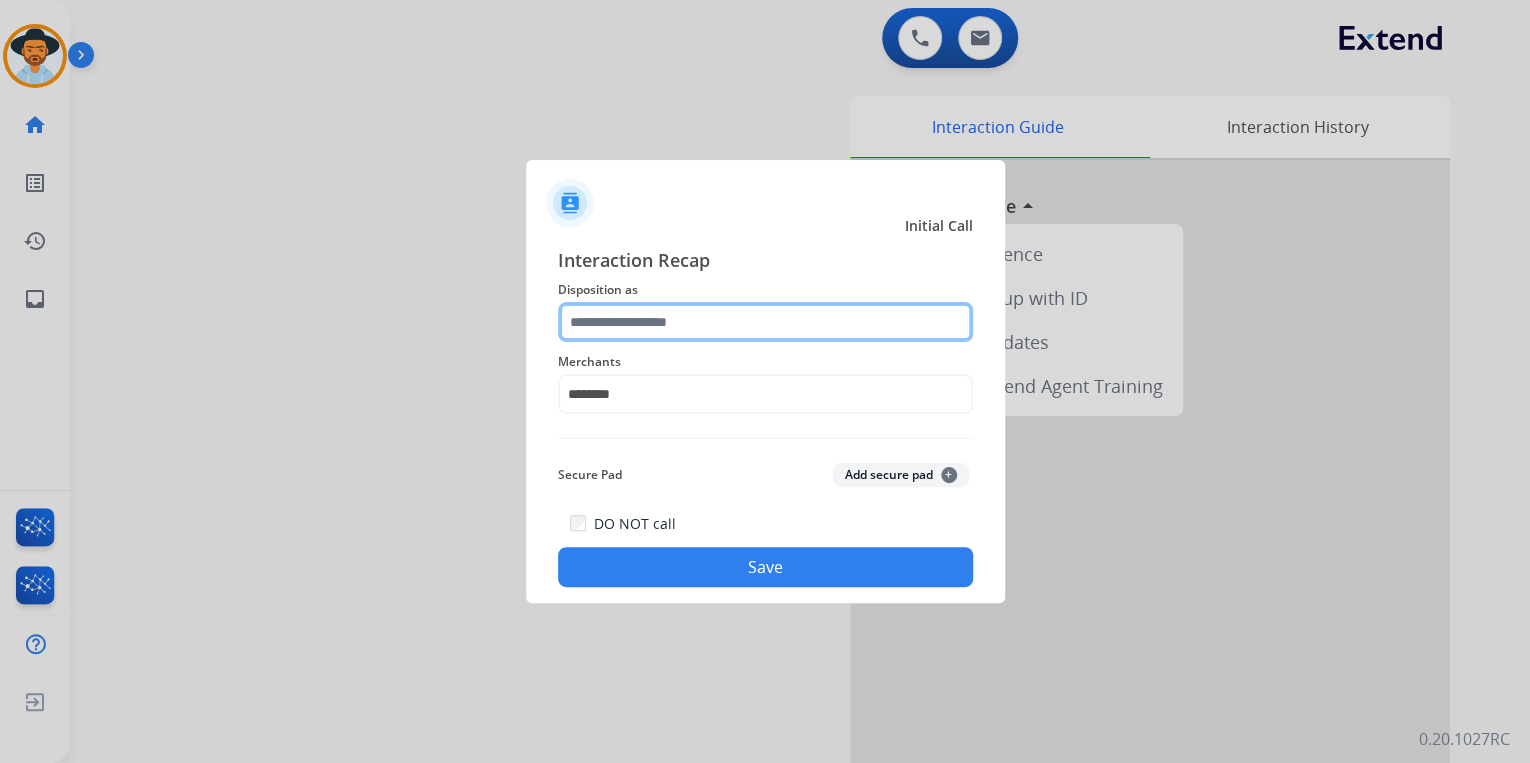 click 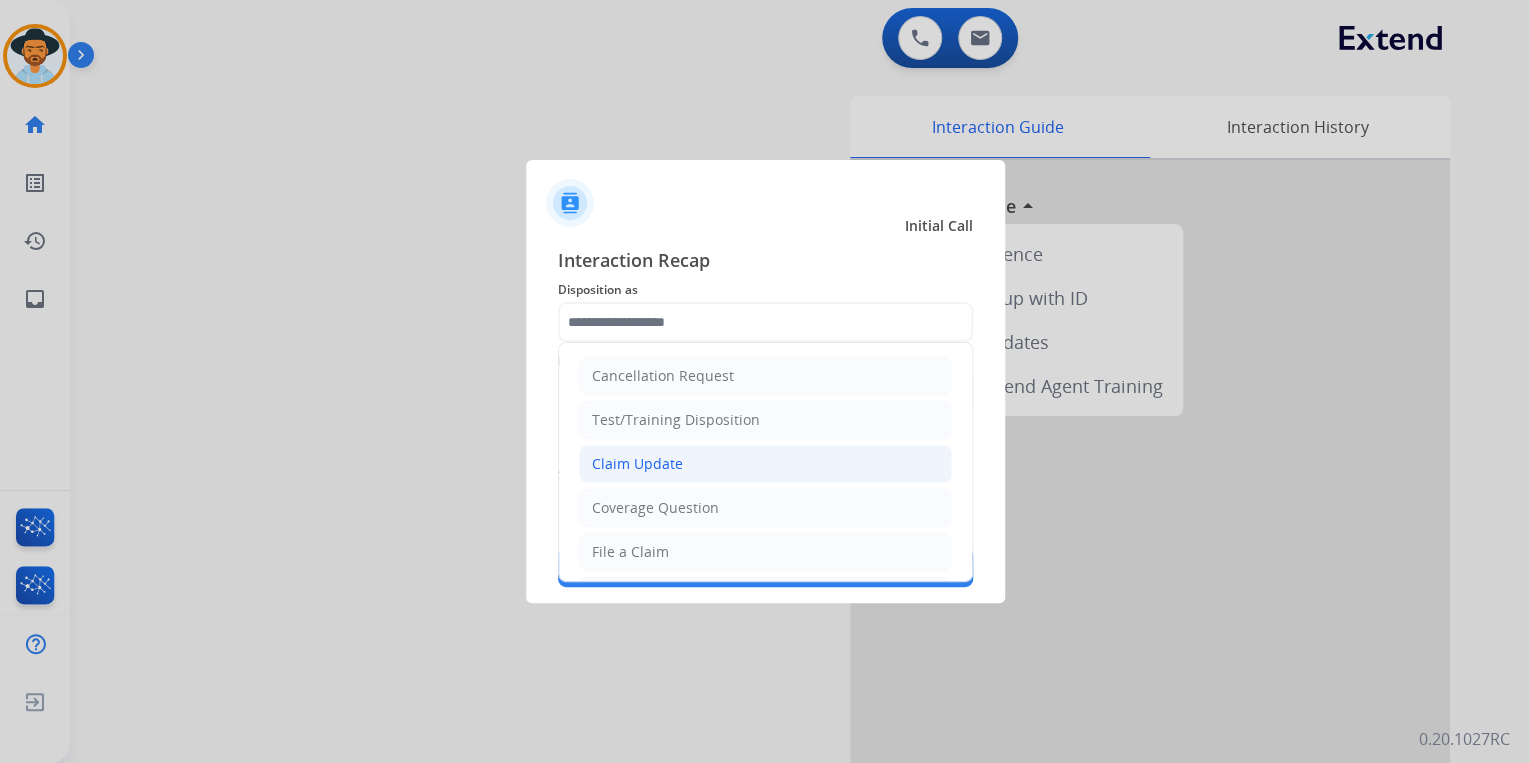 click on "Claim Update" 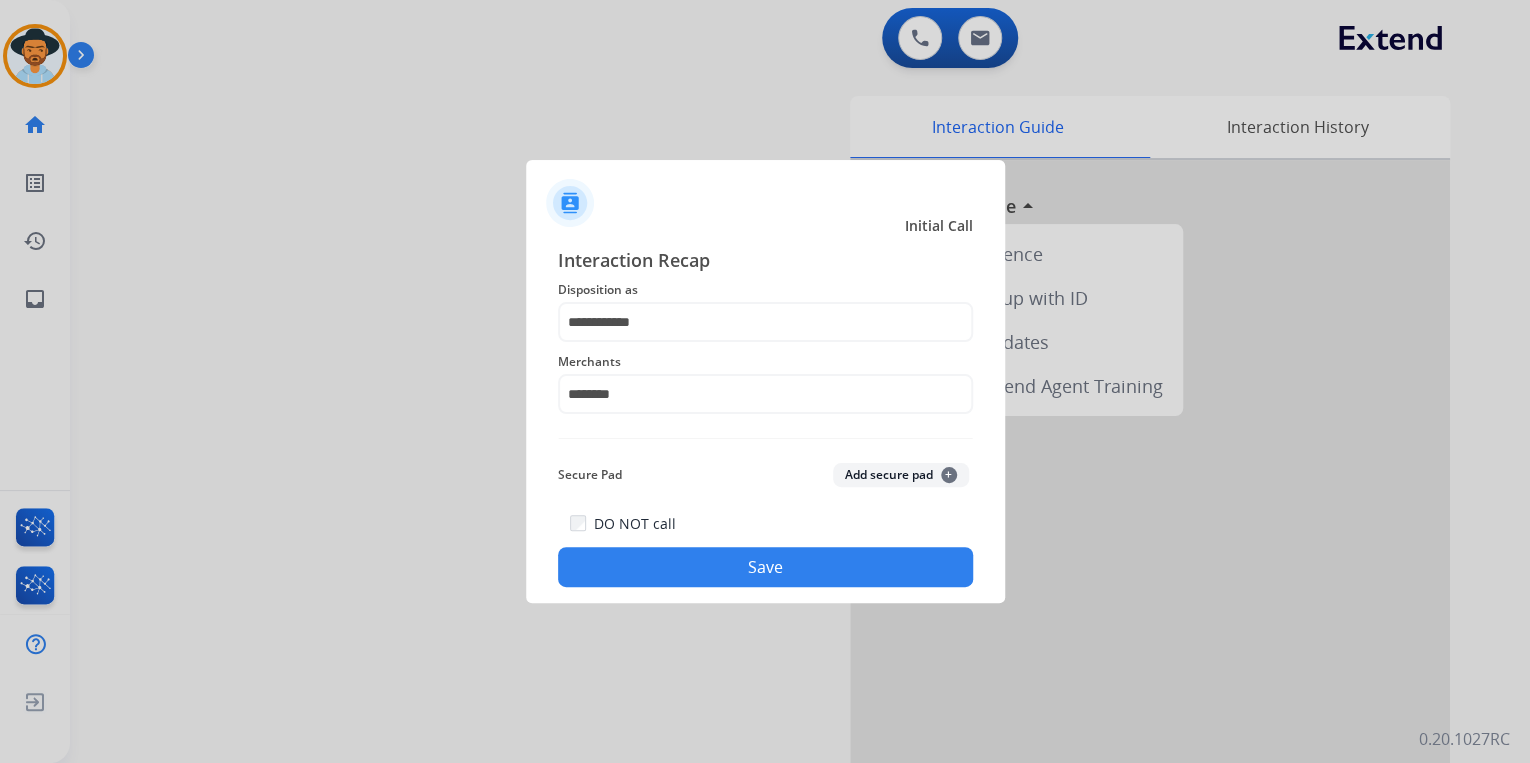 click on "Save" 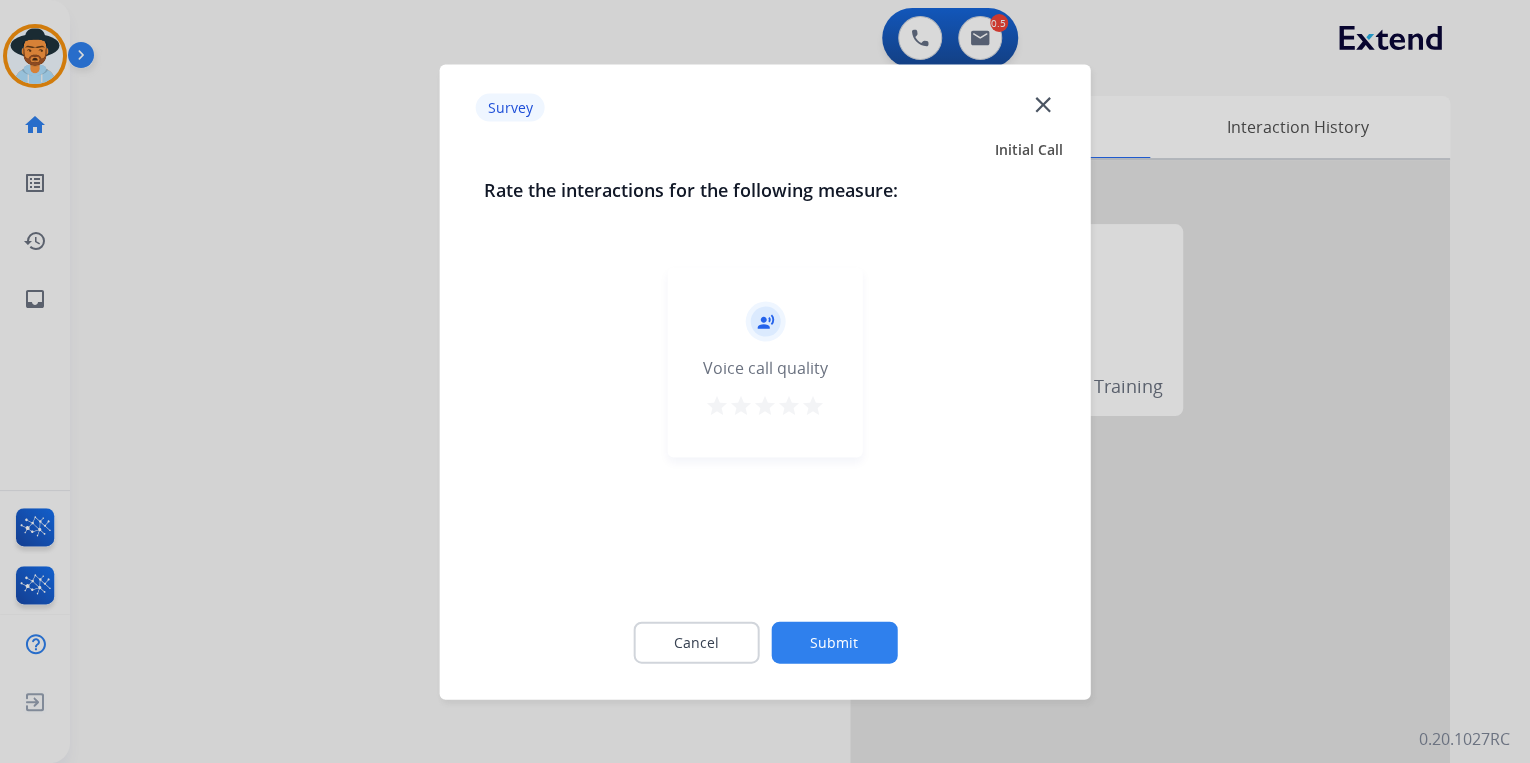 drag, startPoint x: 815, startPoint y: 401, endPoint x: 828, endPoint y: 422, distance: 24.698177 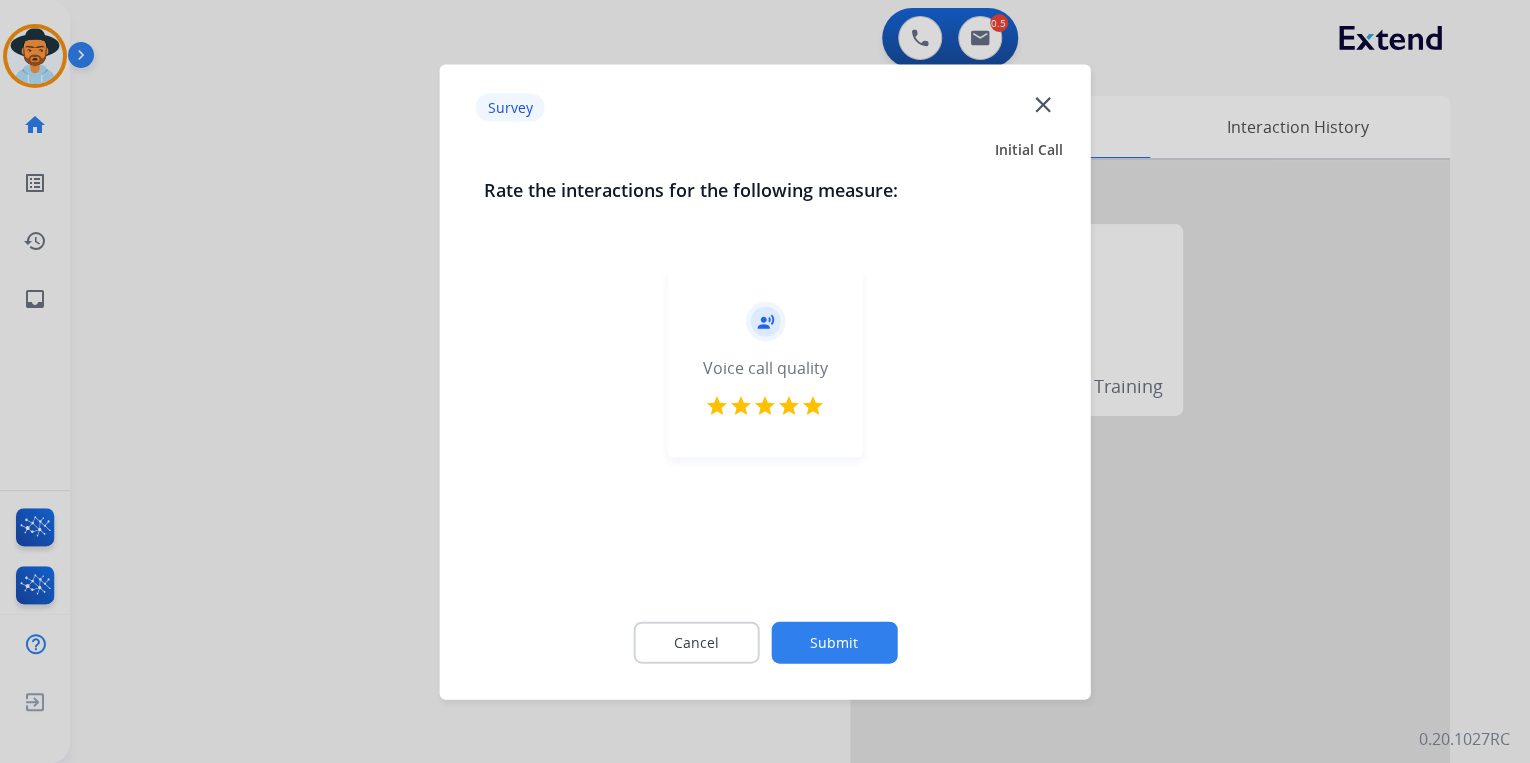 click on "Submit" 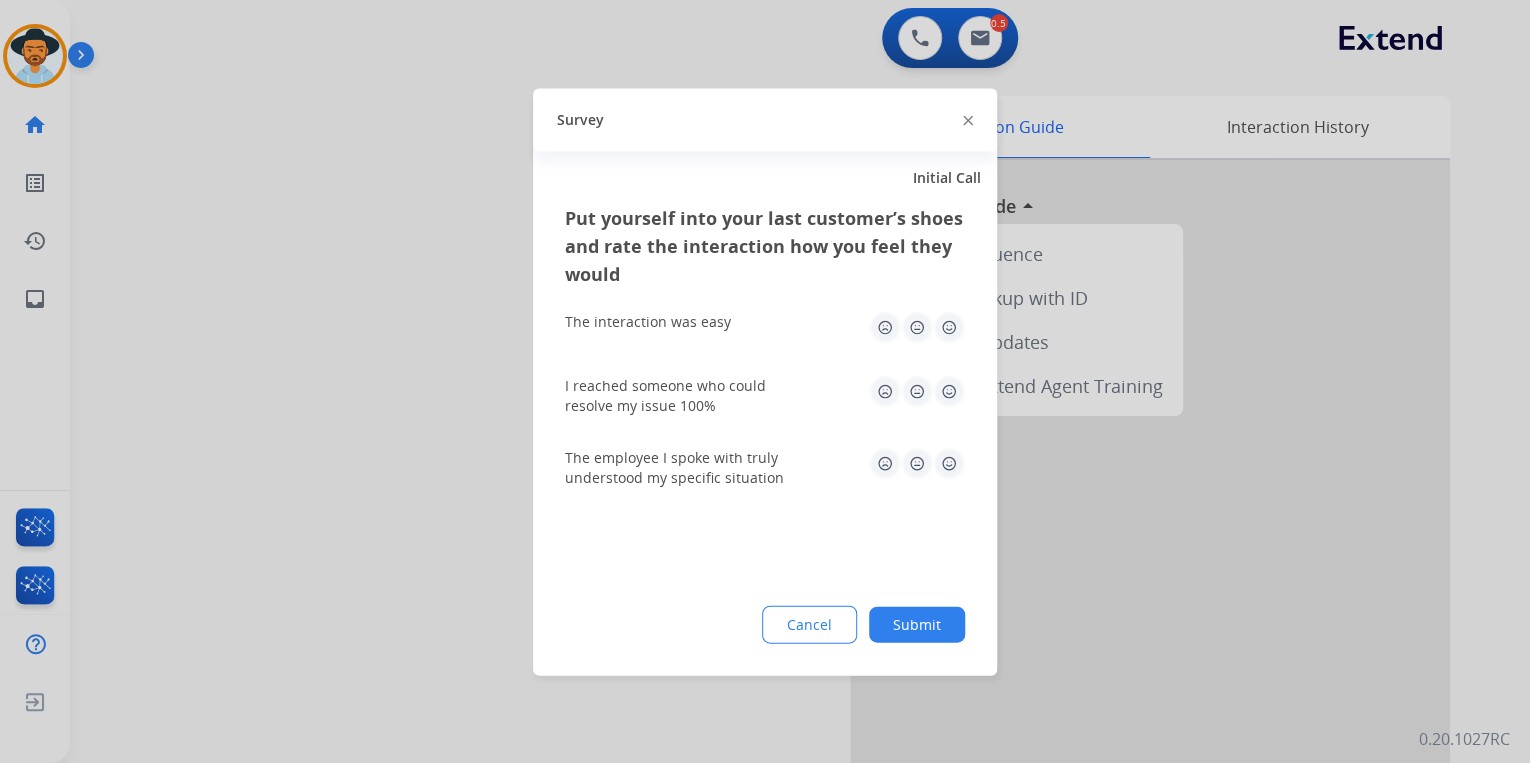 click 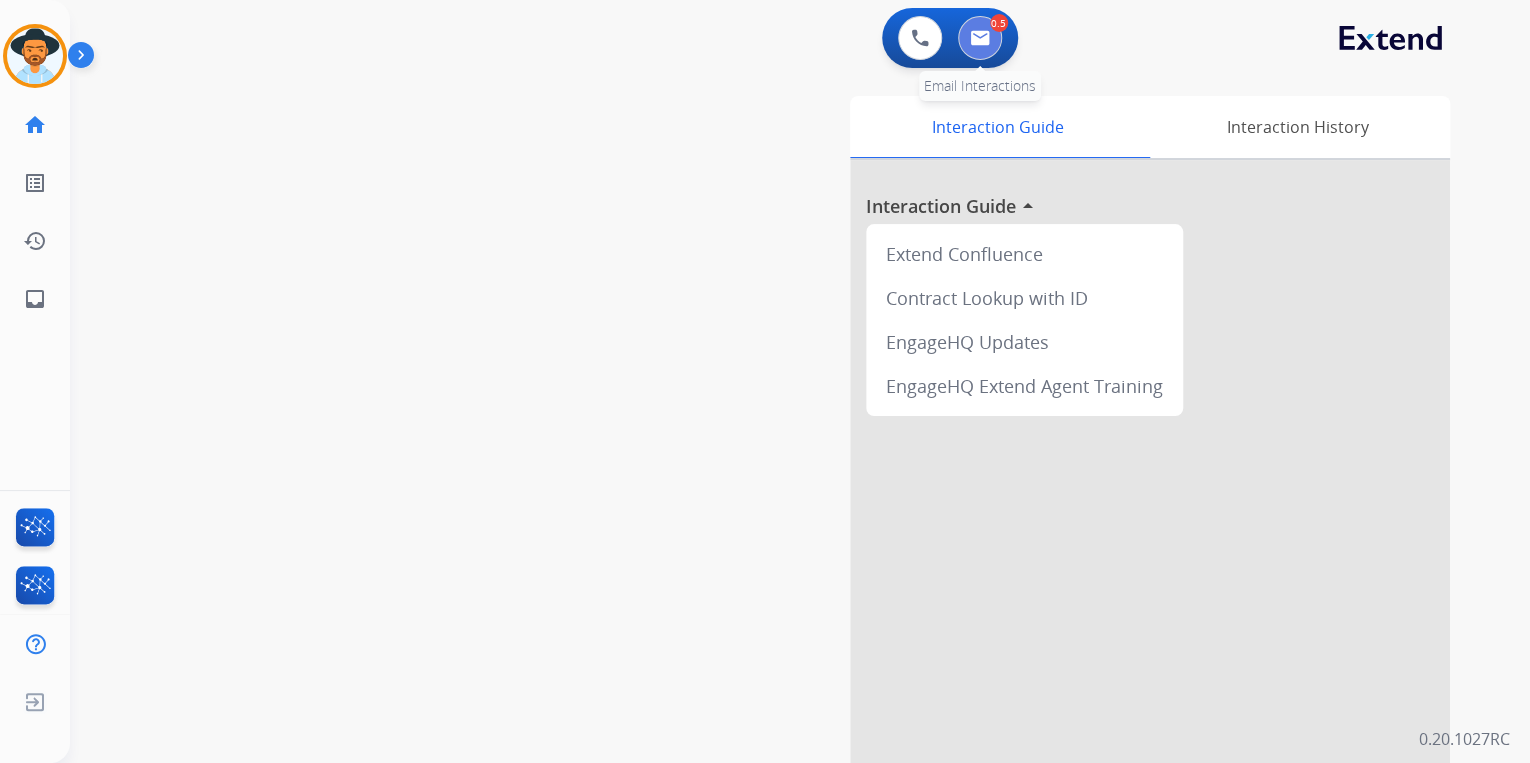 click at bounding box center [980, 38] 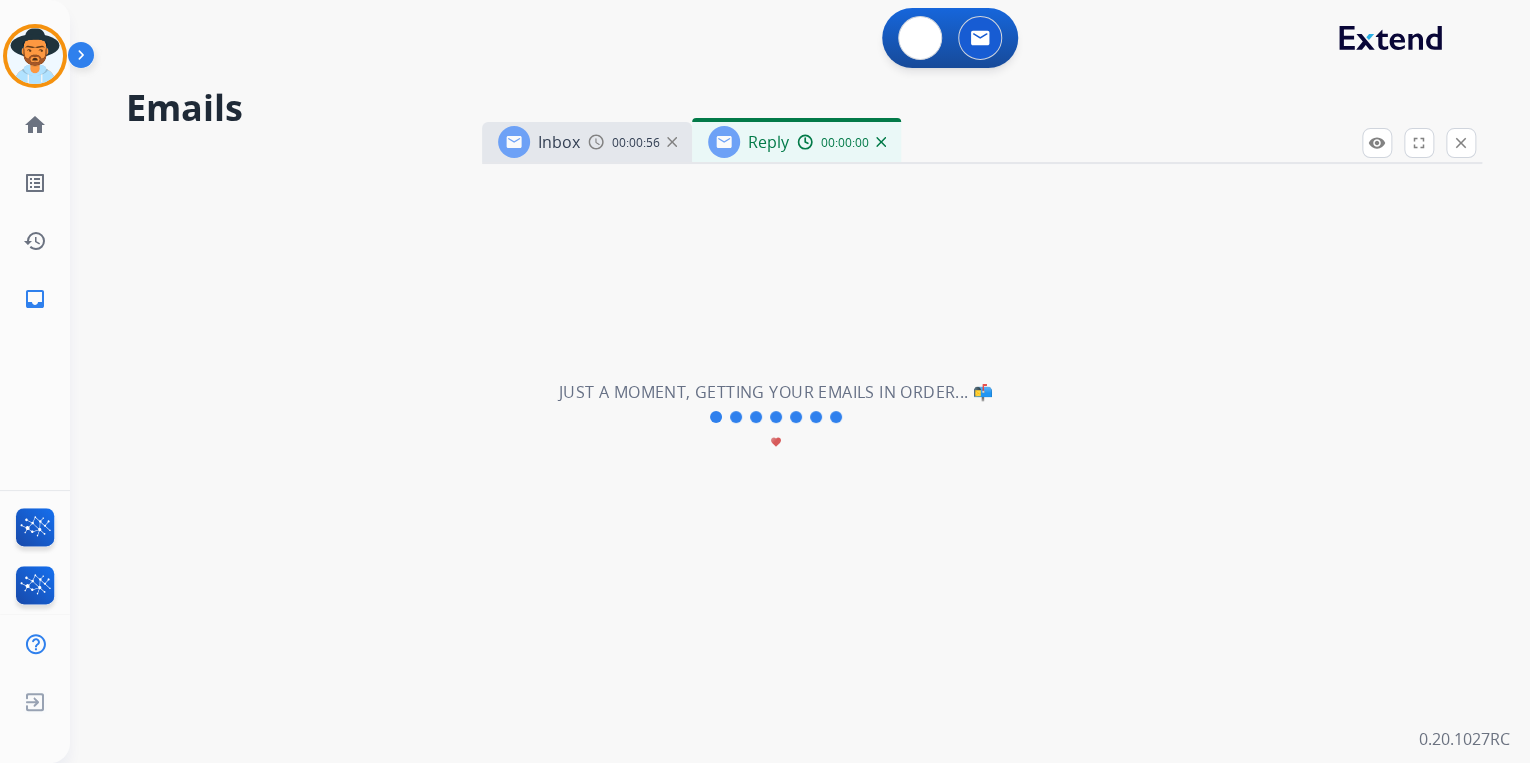 select on "**********" 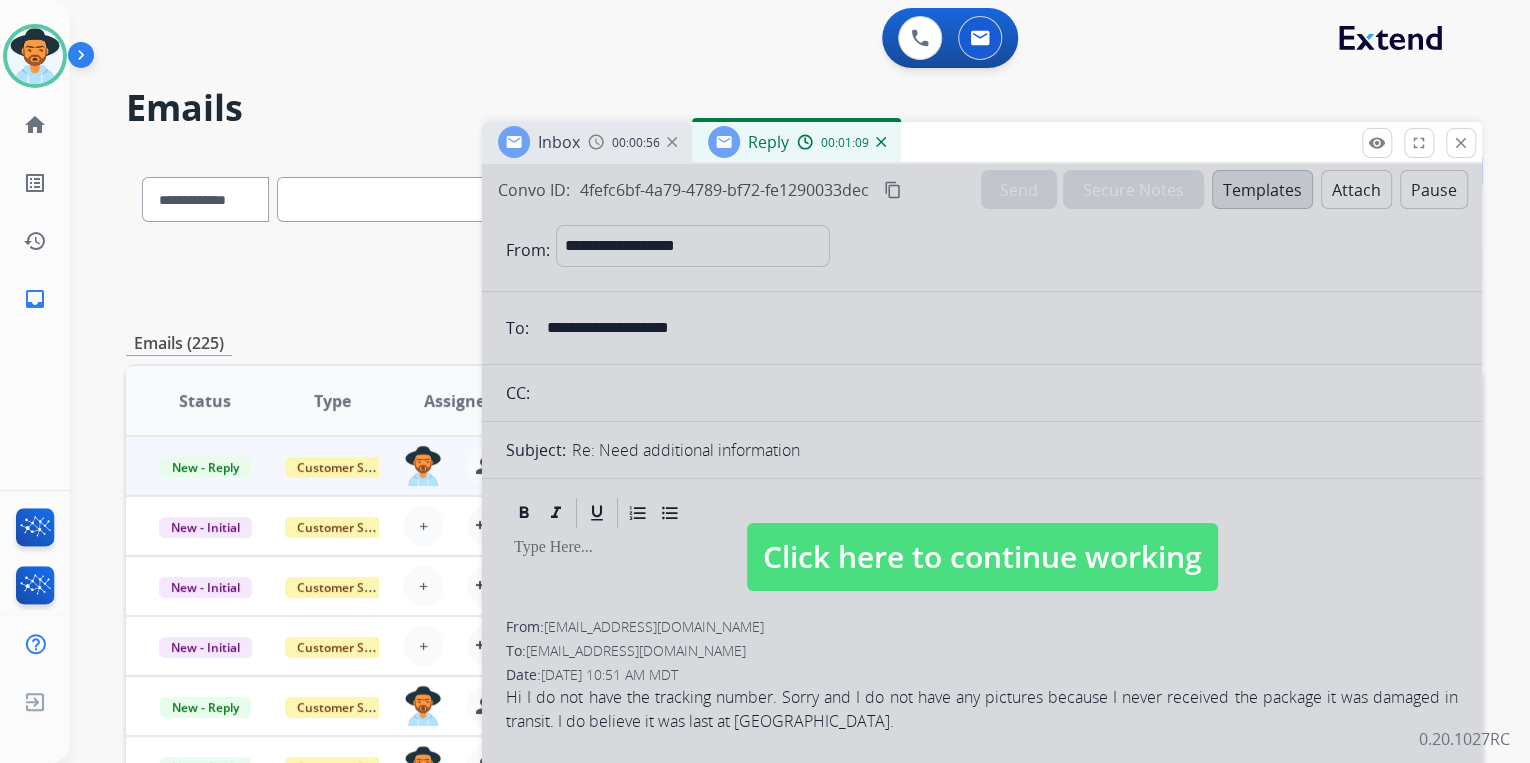 click on "Click here to continue working" at bounding box center [982, 557] 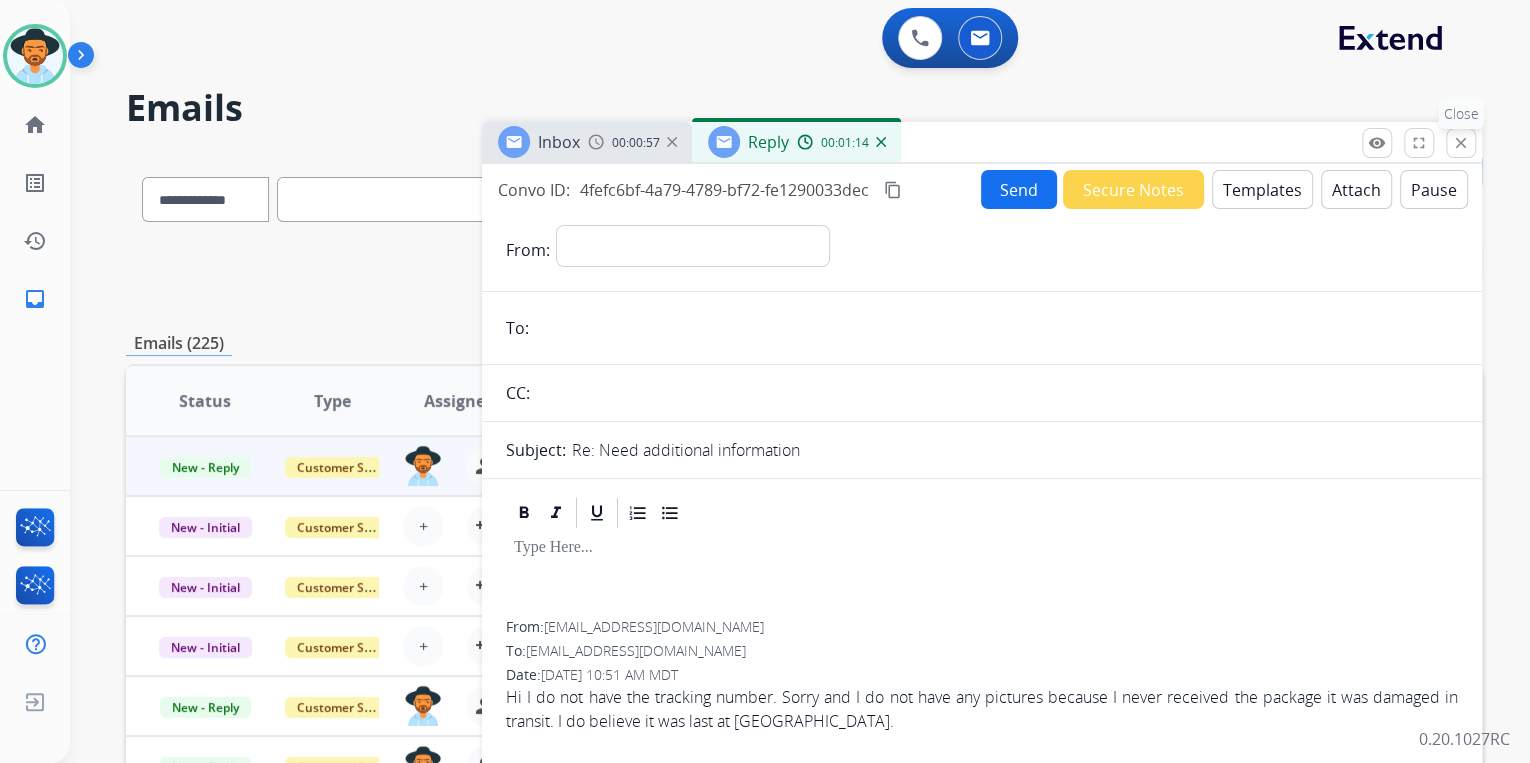 click on "close" at bounding box center (1461, 143) 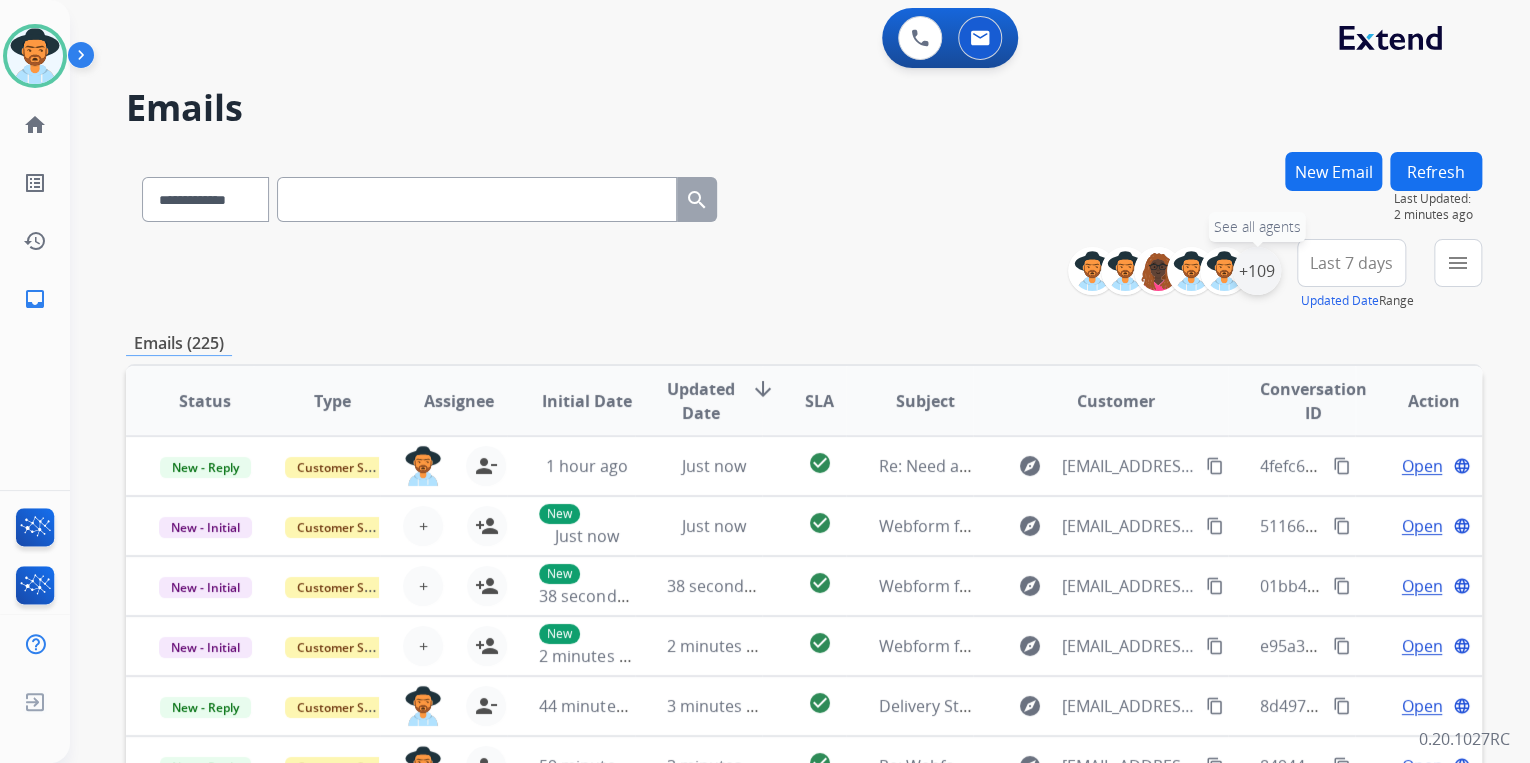 click on "+109" at bounding box center [1257, 271] 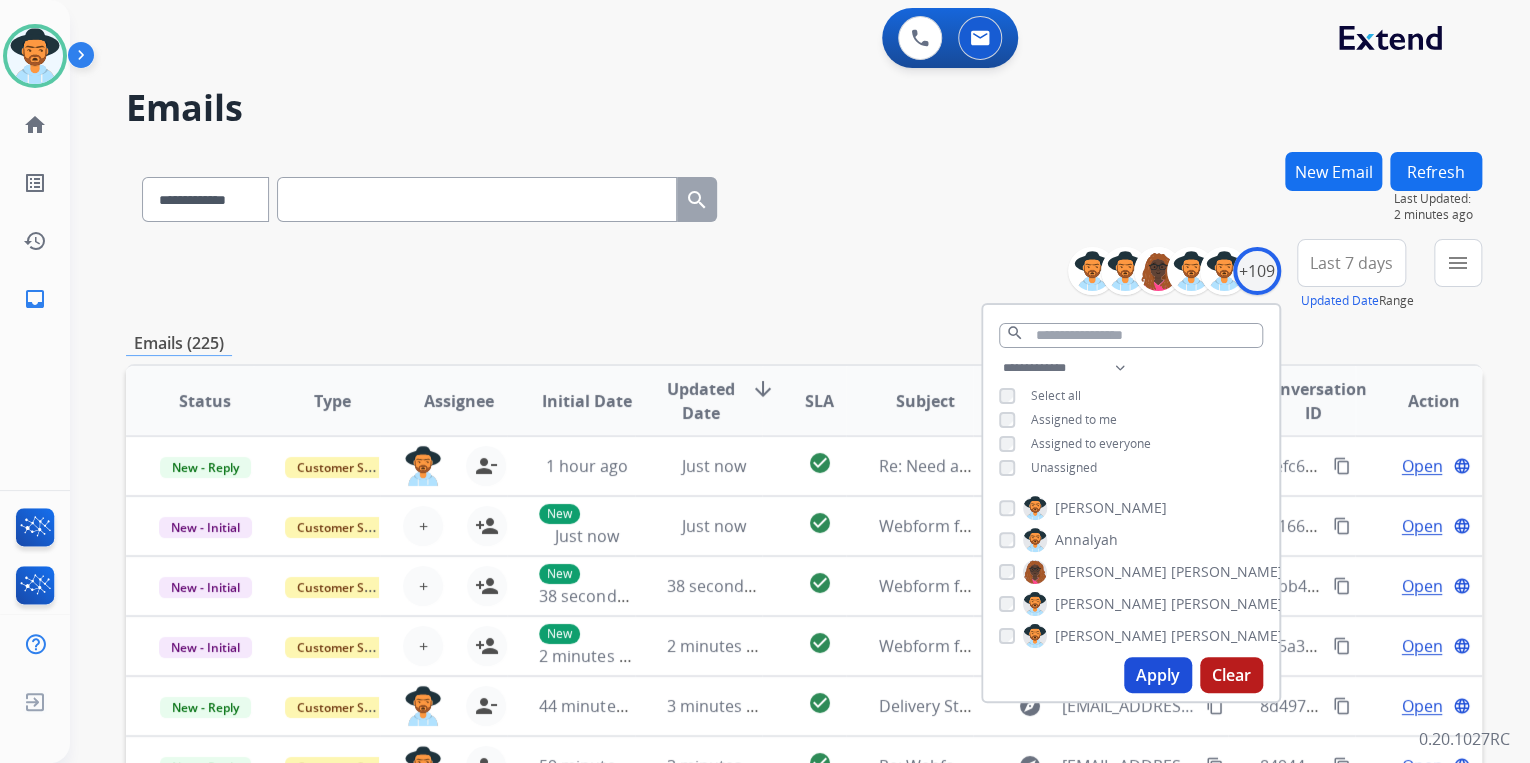 click on "Apply" at bounding box center [1158, 675] 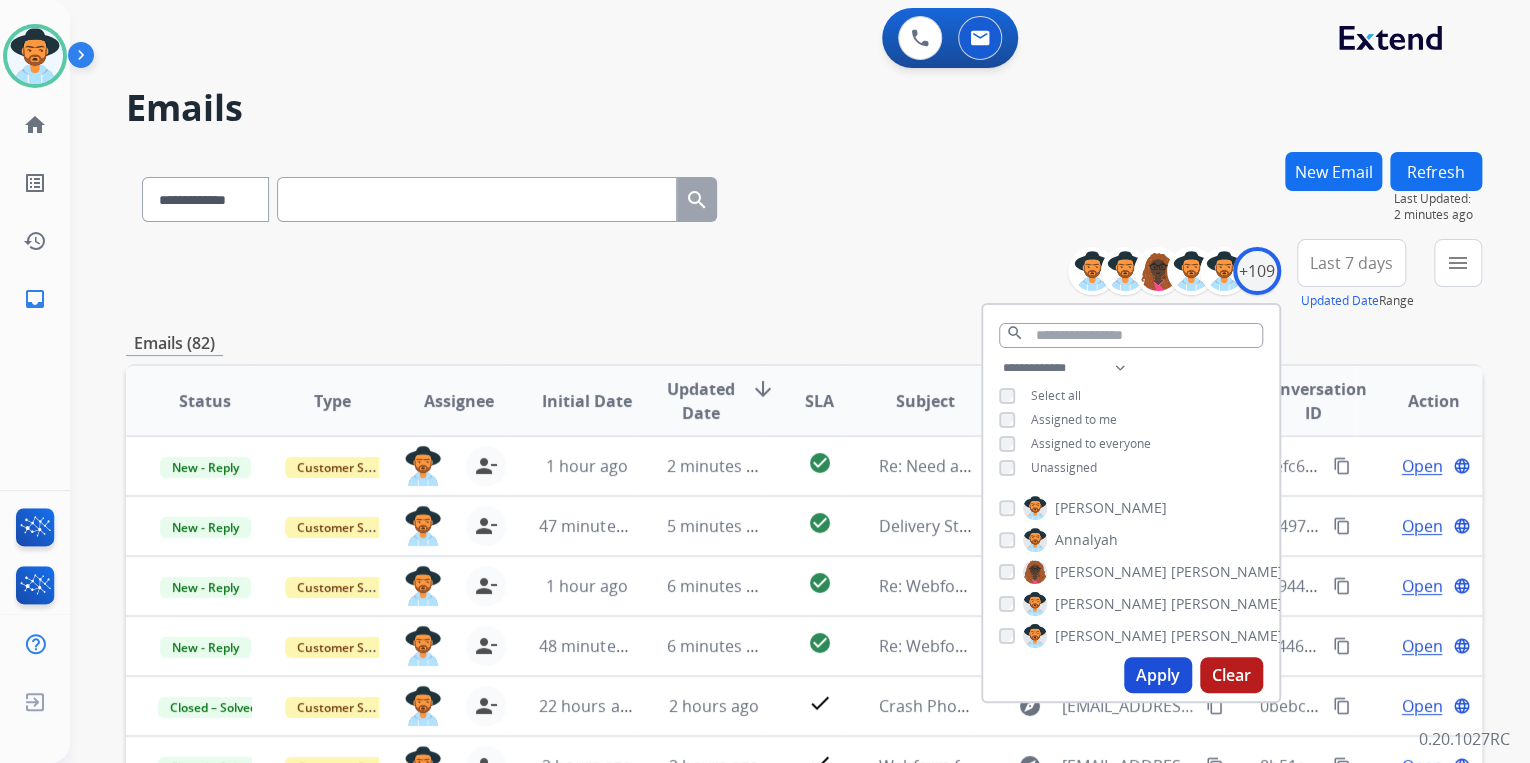 click on "**********" at bounding box center [804, 275] 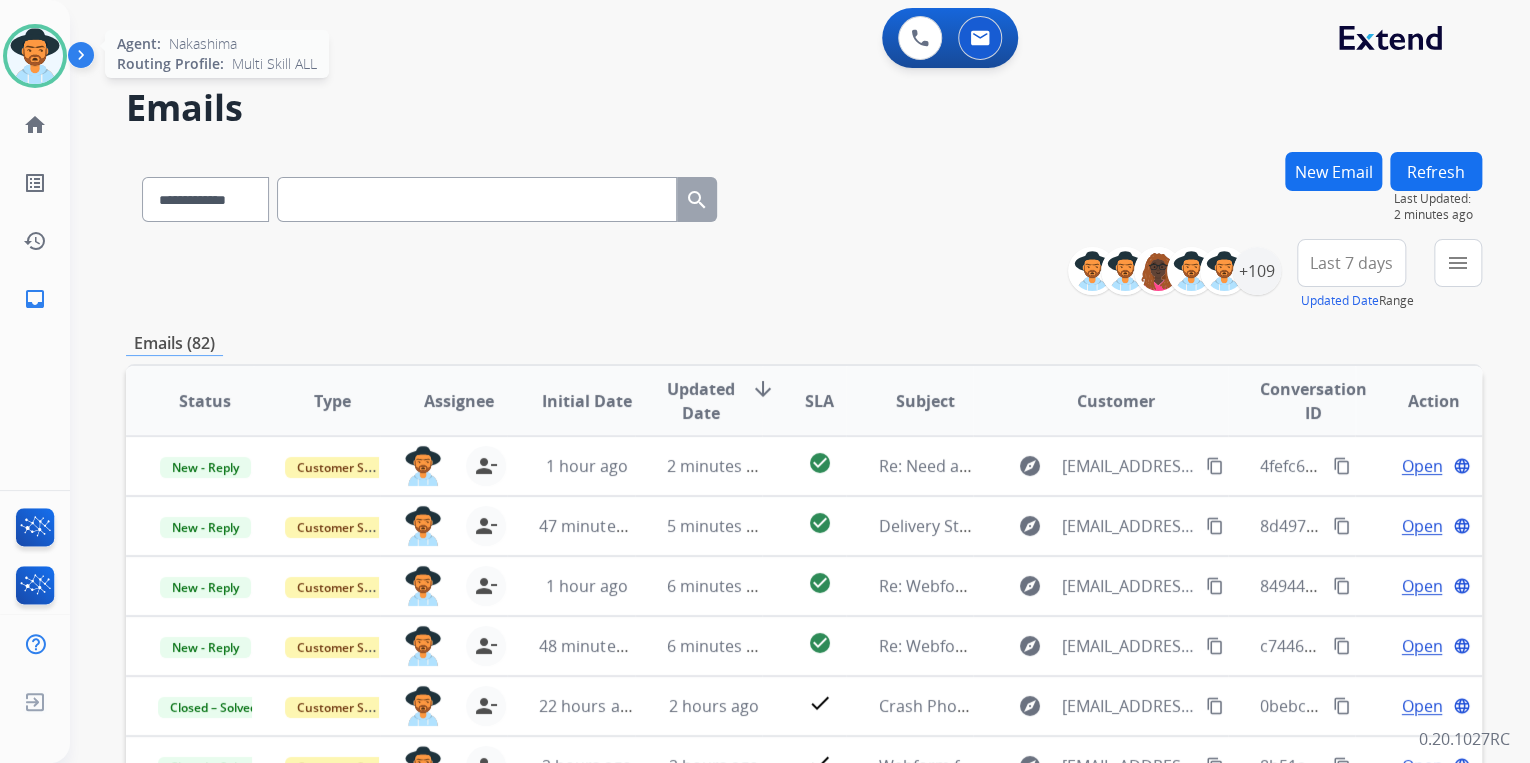 click at bounding box center (35, 56) 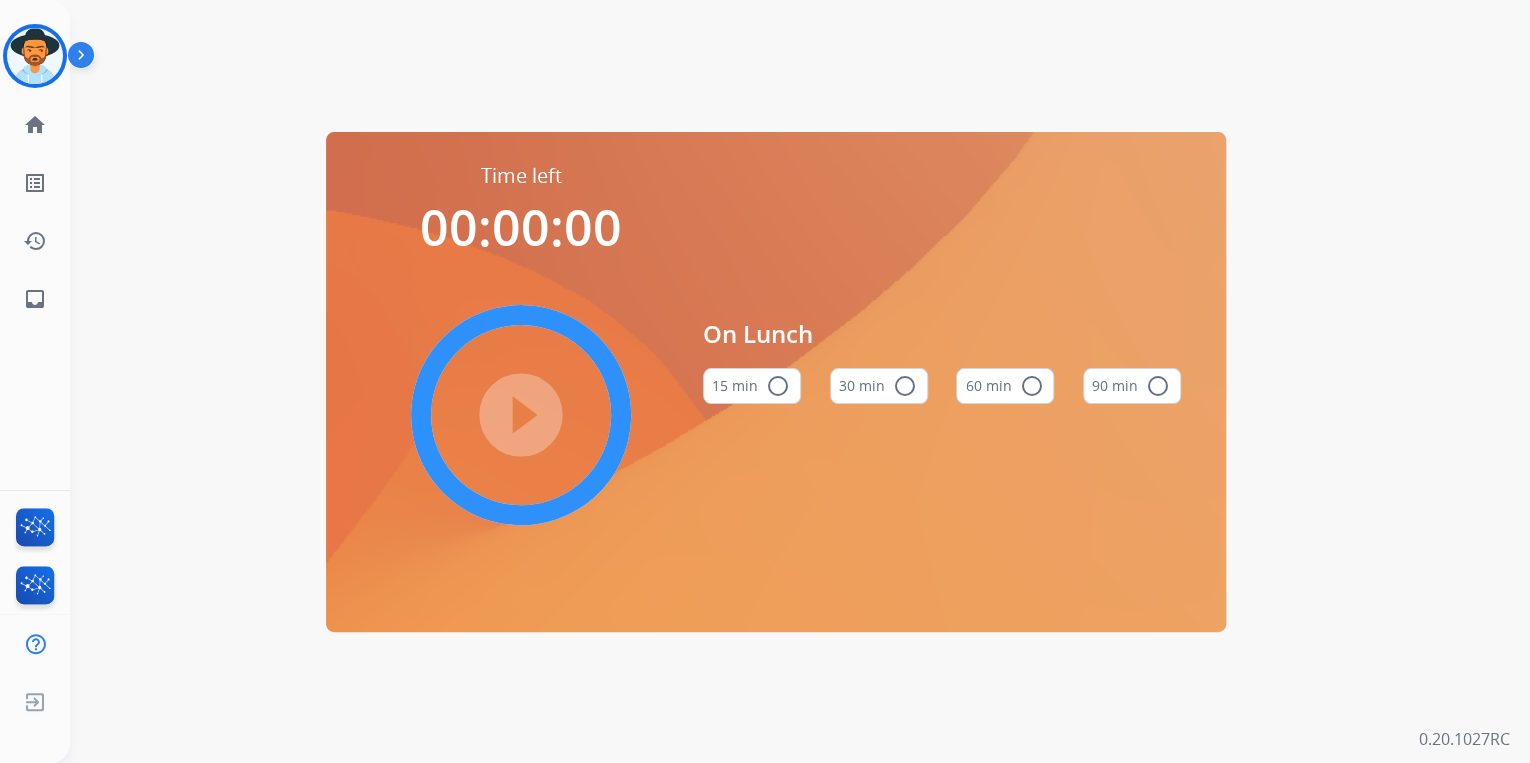 click on "radio_button_unchecked" at bounding box center (1031, 386) 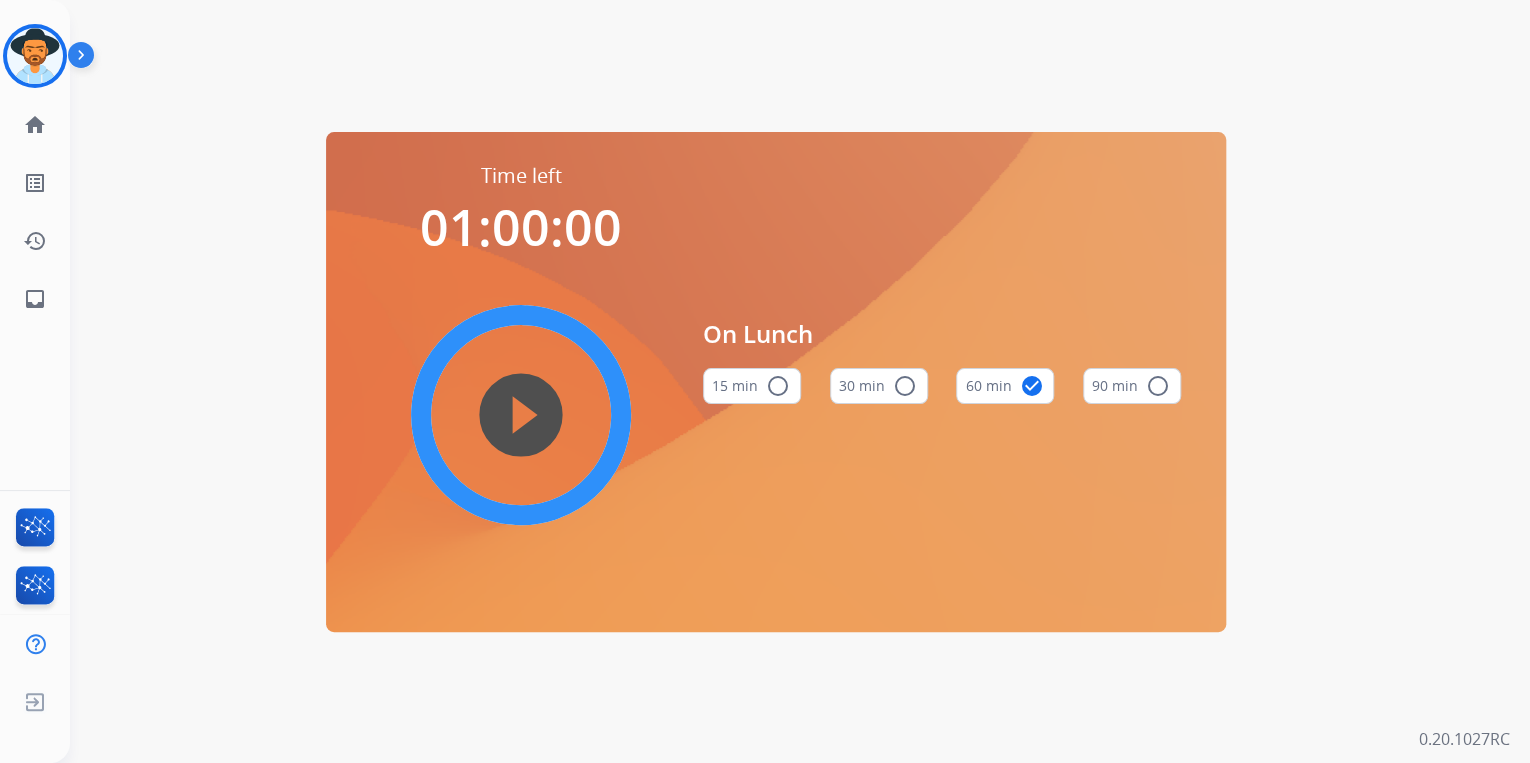 click on "play_circle_filled" at bounding box center (521, 415) 